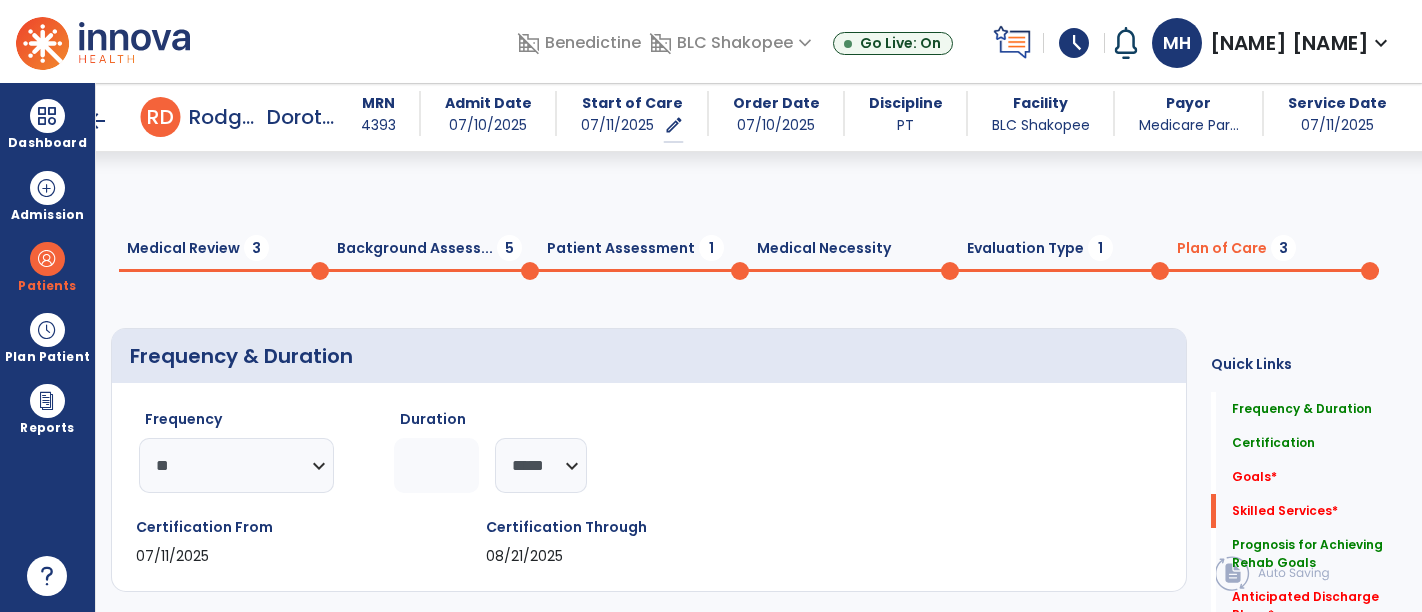 select on "**" 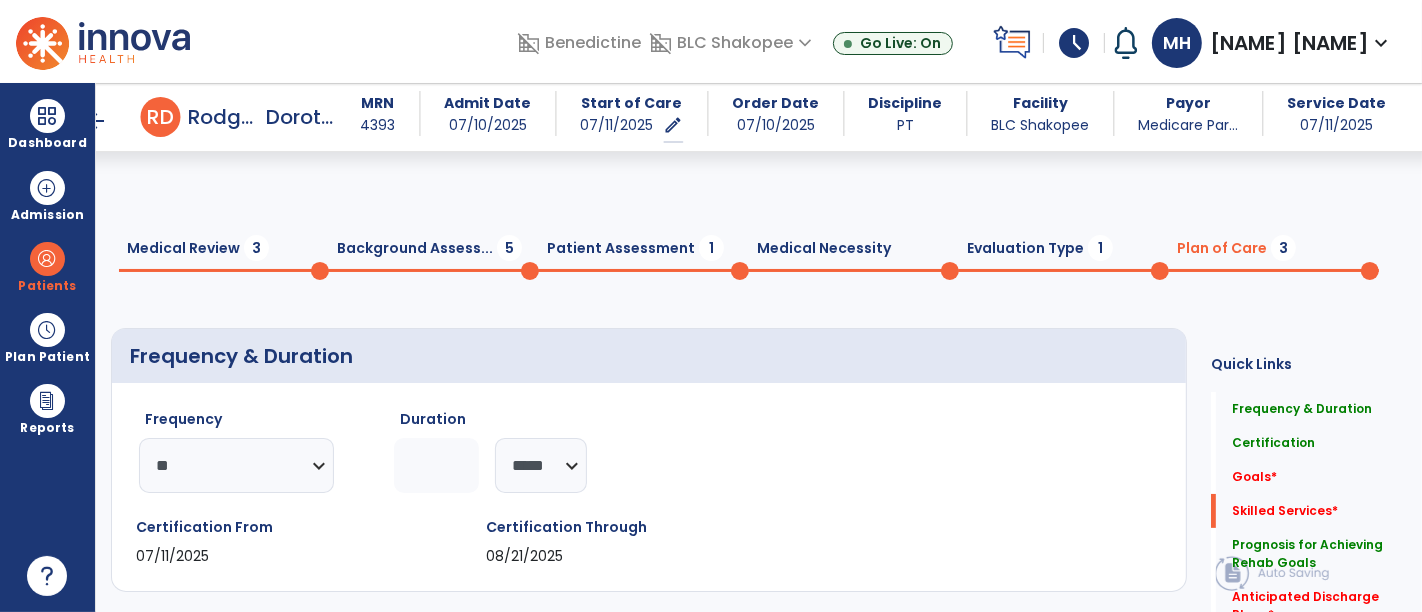 scroll, scrollTop: 680, scrollLeft: 0, axis: vertical 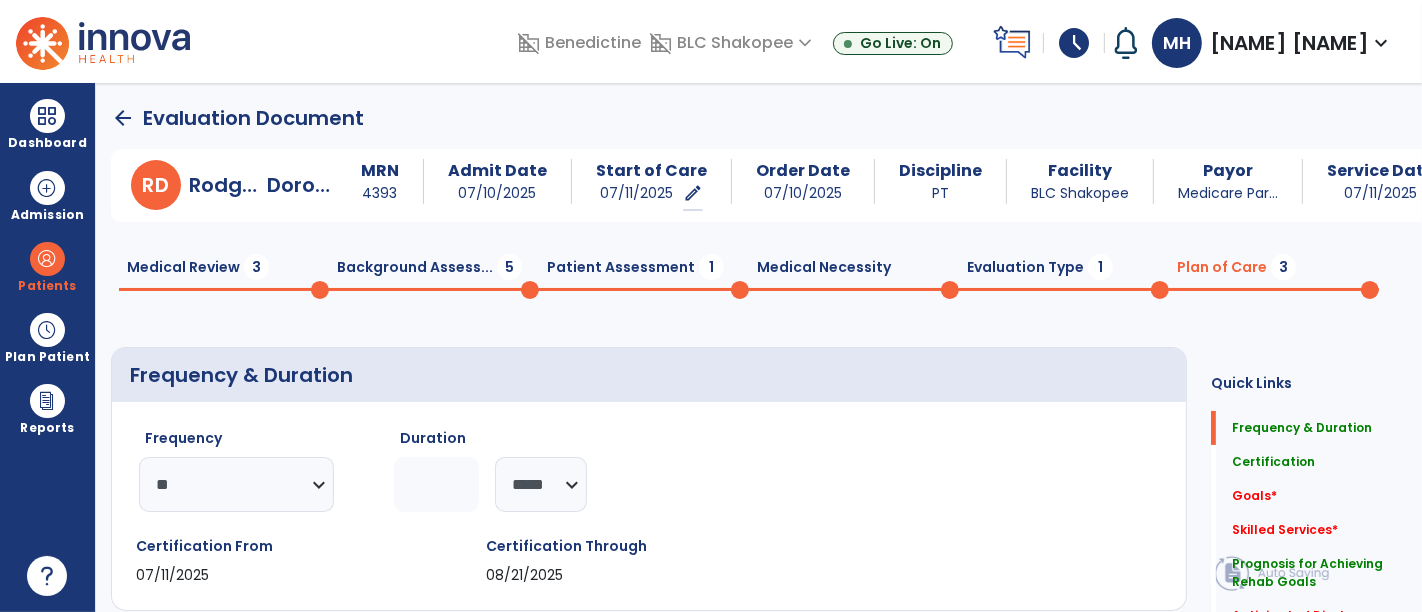 click on "Medical Necessity  0" 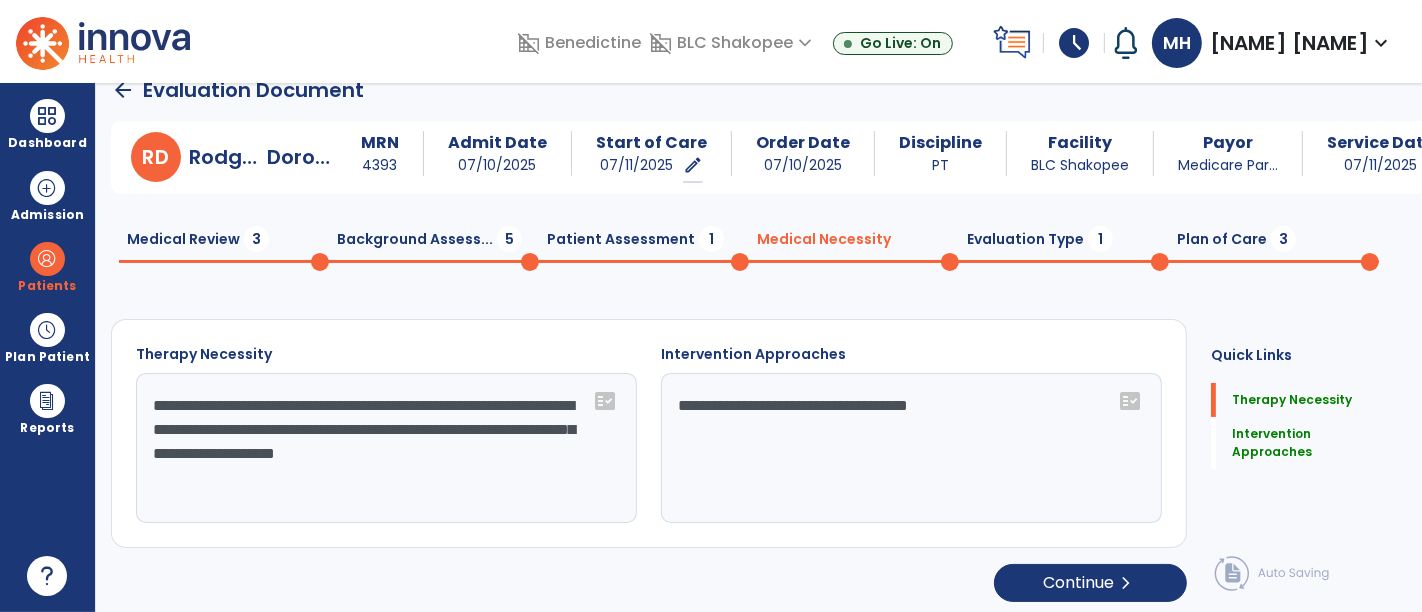 scroll, scrollTop: 31, scrollLeft: 0, axis: vertical 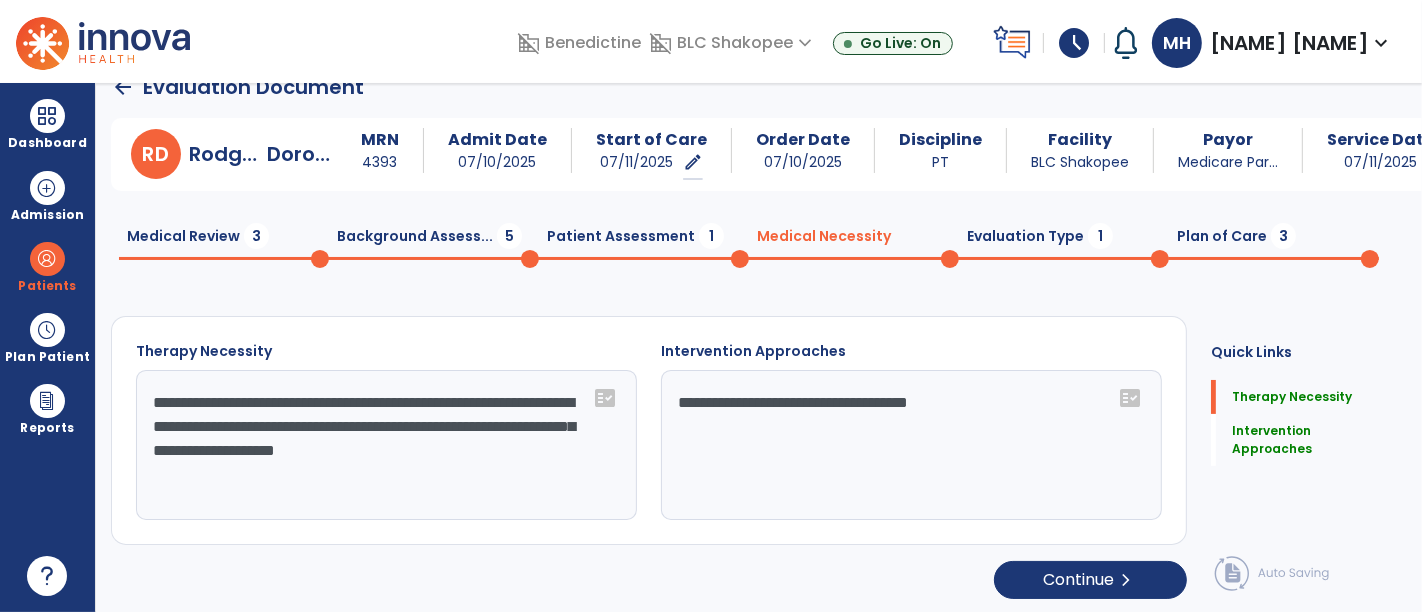 click on "Evaluation Type  1" 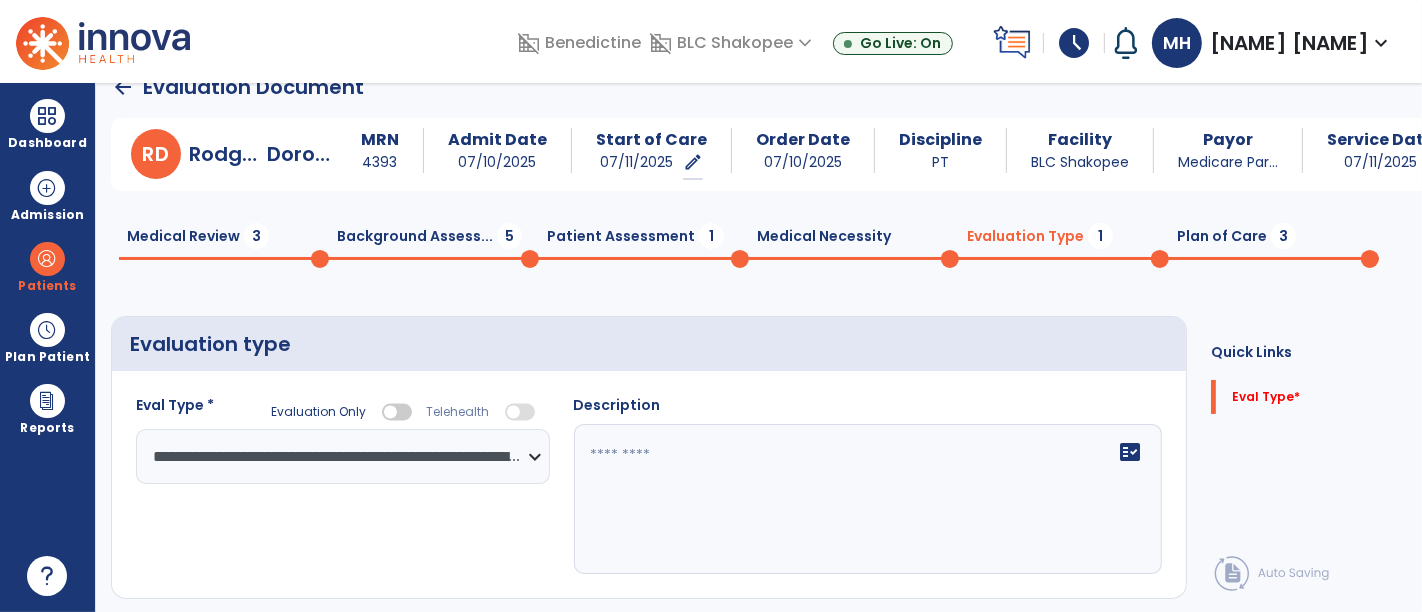 click on "Medical Review  3" 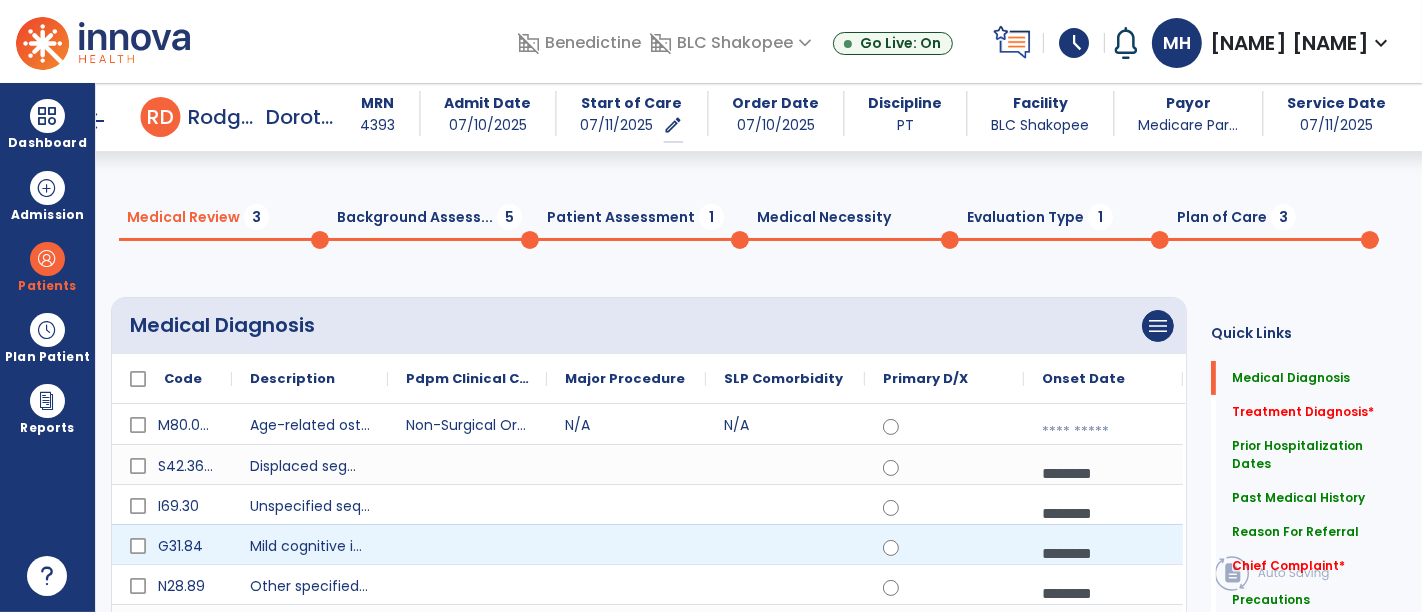 scroll, scrollTop: 254, scrollLeft: 0, axis: vertical 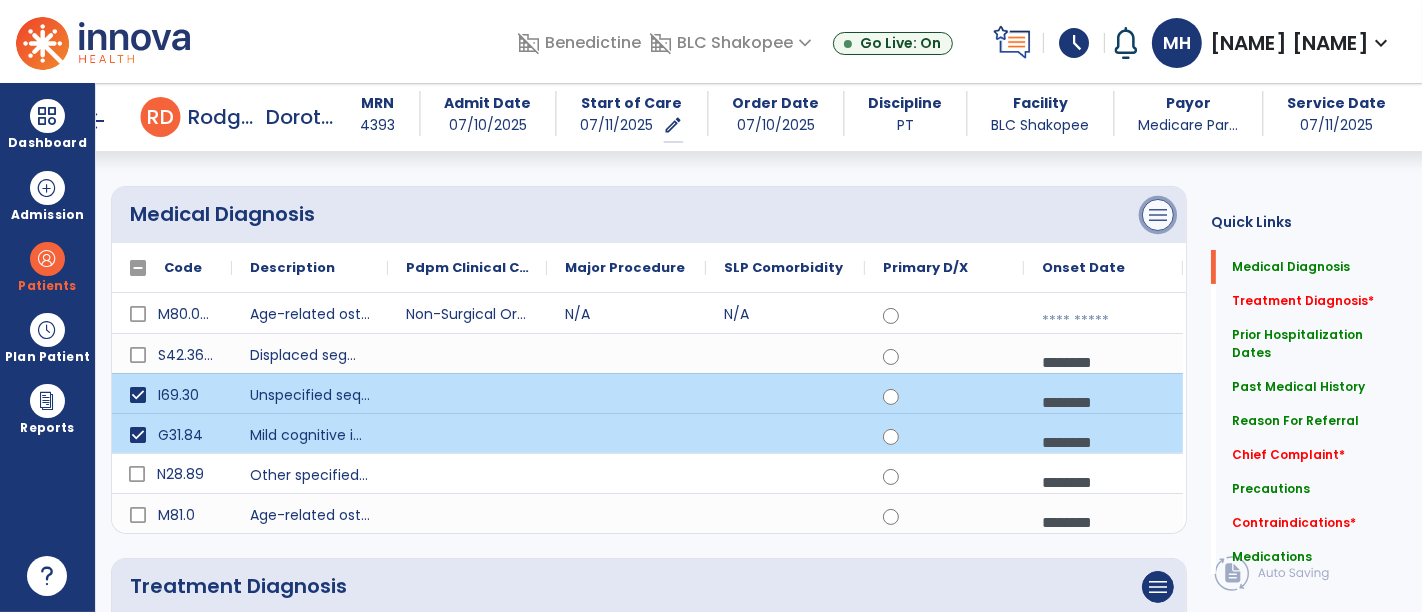 click on "menu" at bounding box center (1158, 215) 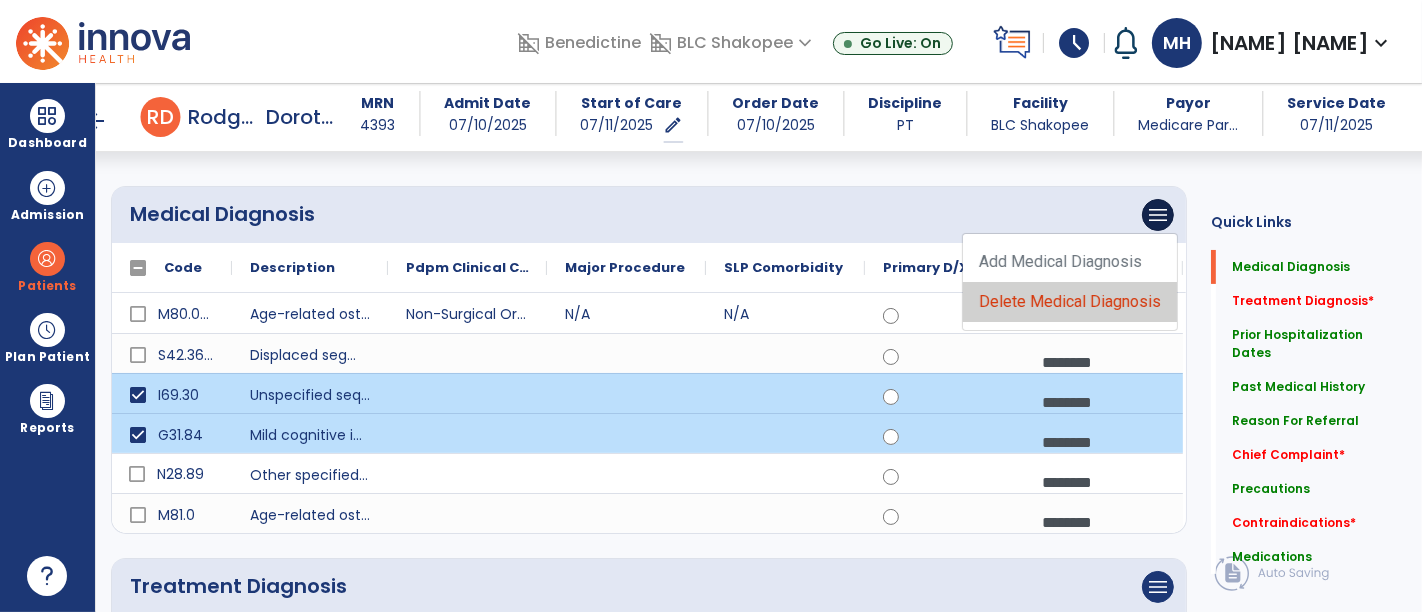 click on "Delete Medical Diagnosis" 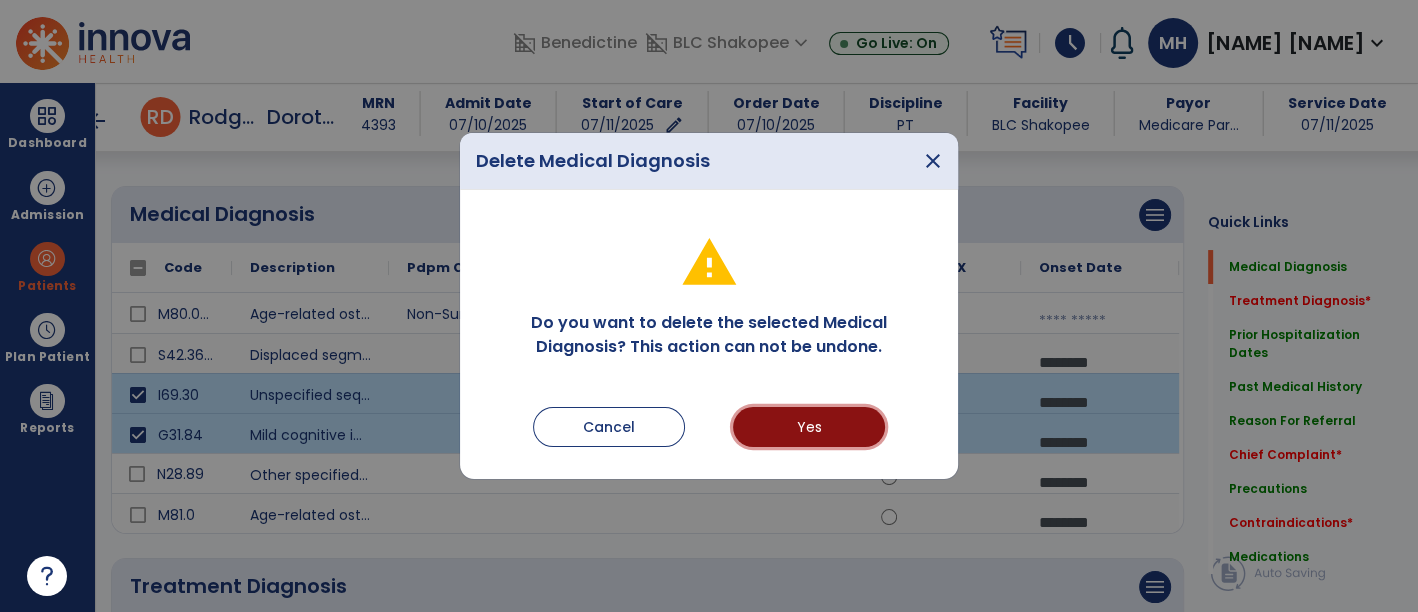 click on "Yes" at bounding box center [809, 427] 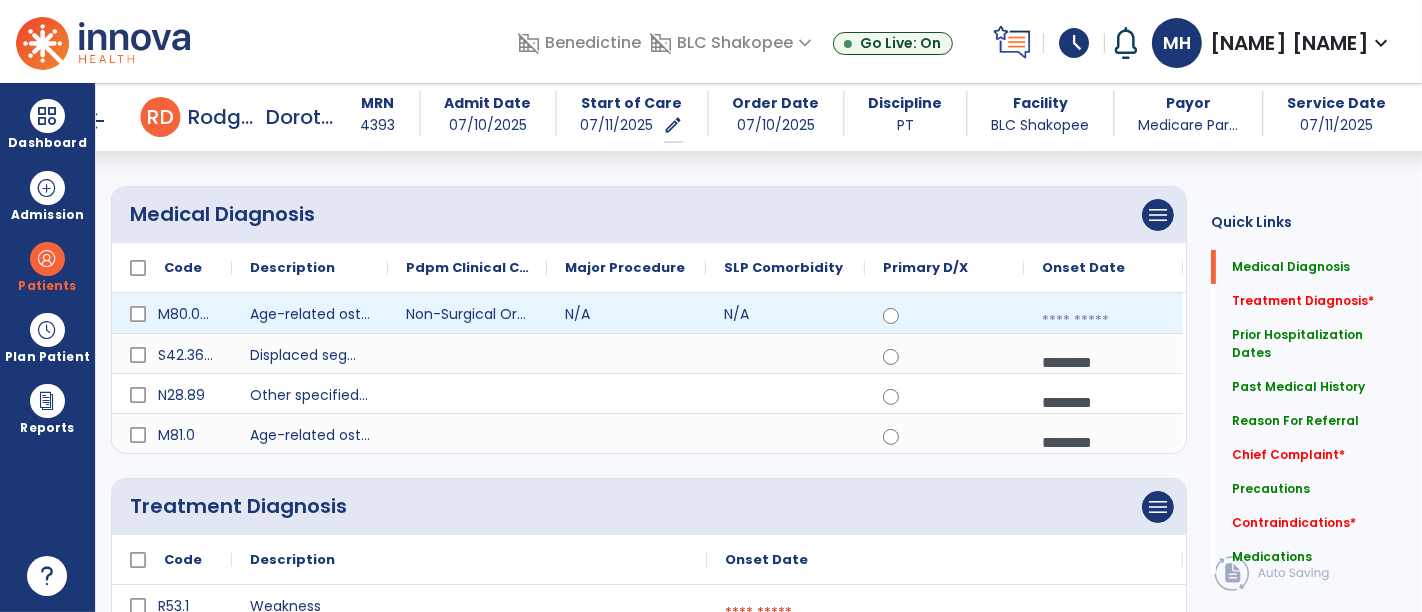 scroll, scrollTop: 142, scrollLeft: 0, axis: vertical 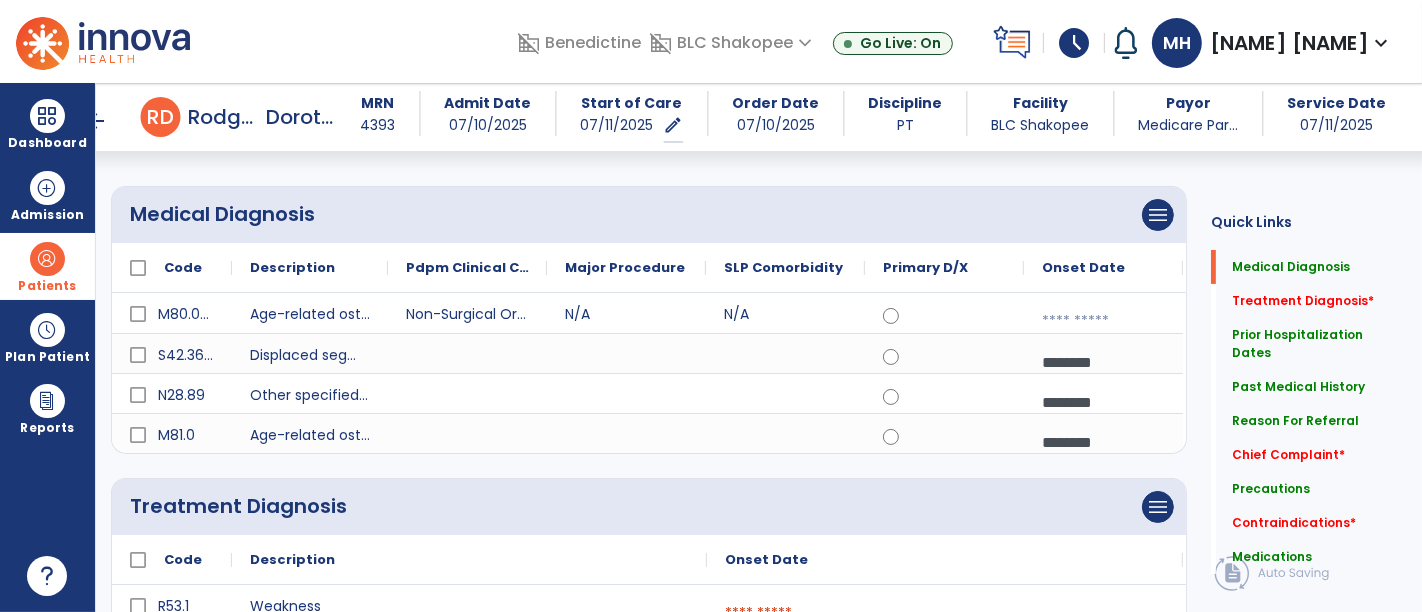 click on "Patients" at bounding box center (47, 266) 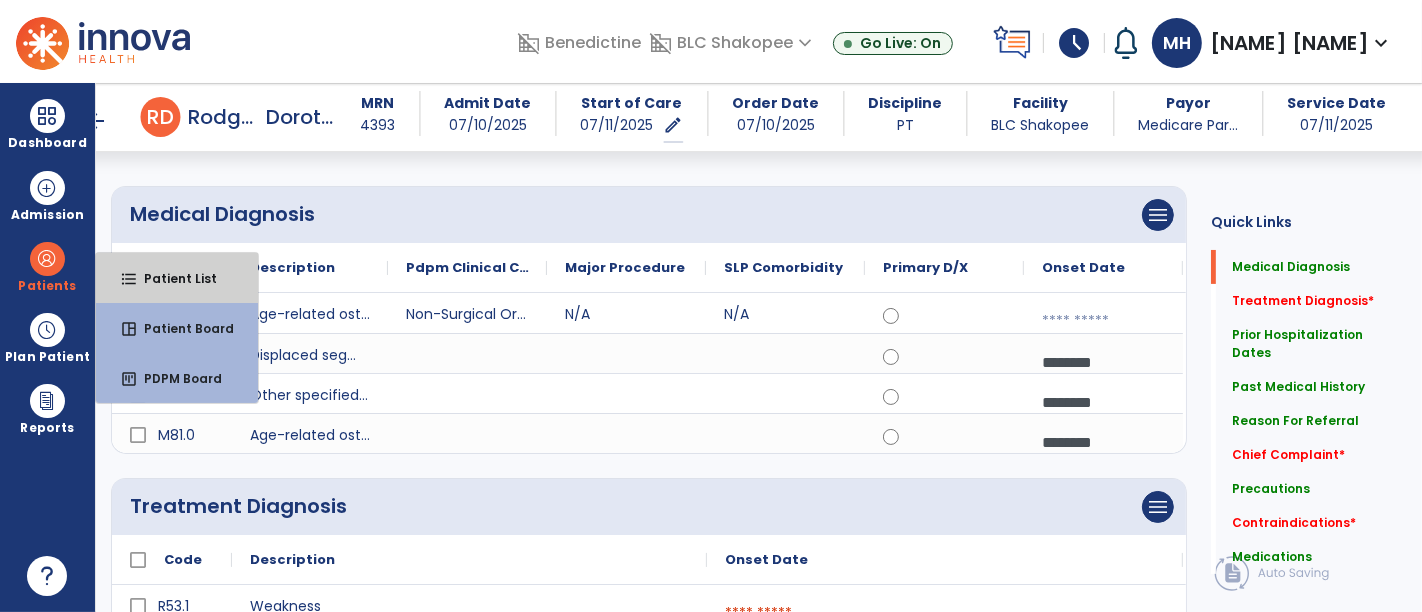 click on "format_list_bulleted" at bounding box center (129, 279) 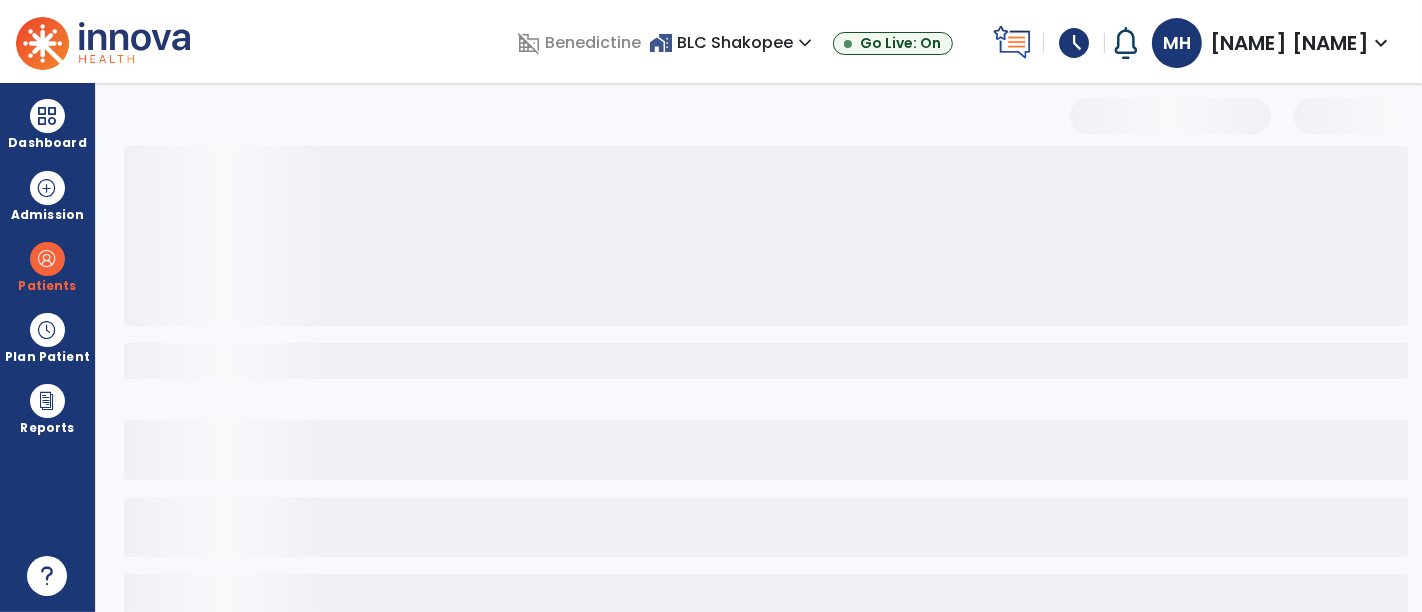 select on "***" 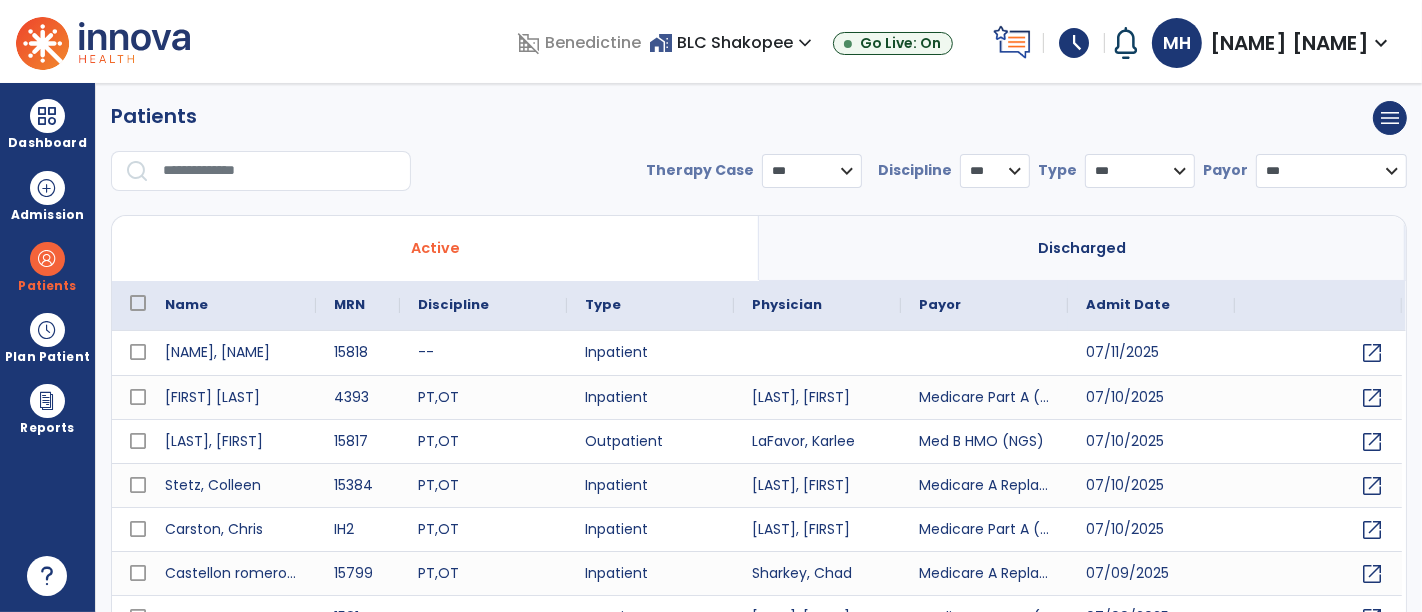 scroll, scrollTop: 0, scrollLeft: 0, axis: both 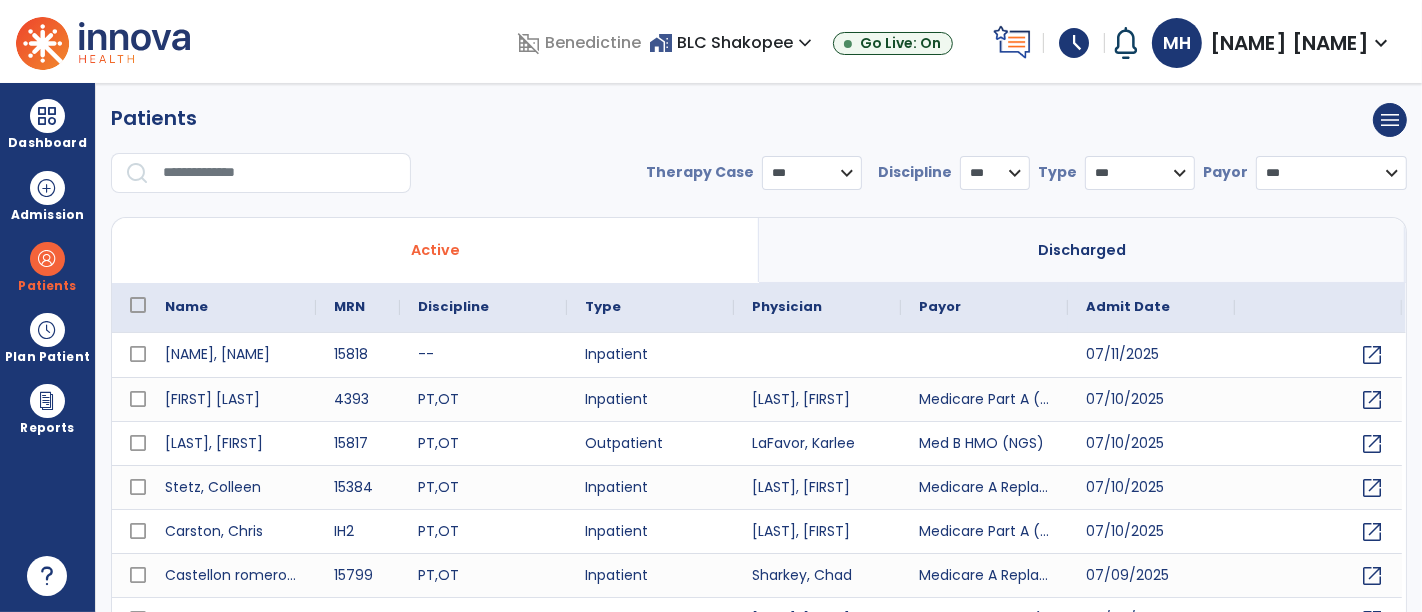click at bounding box center (280, 173) 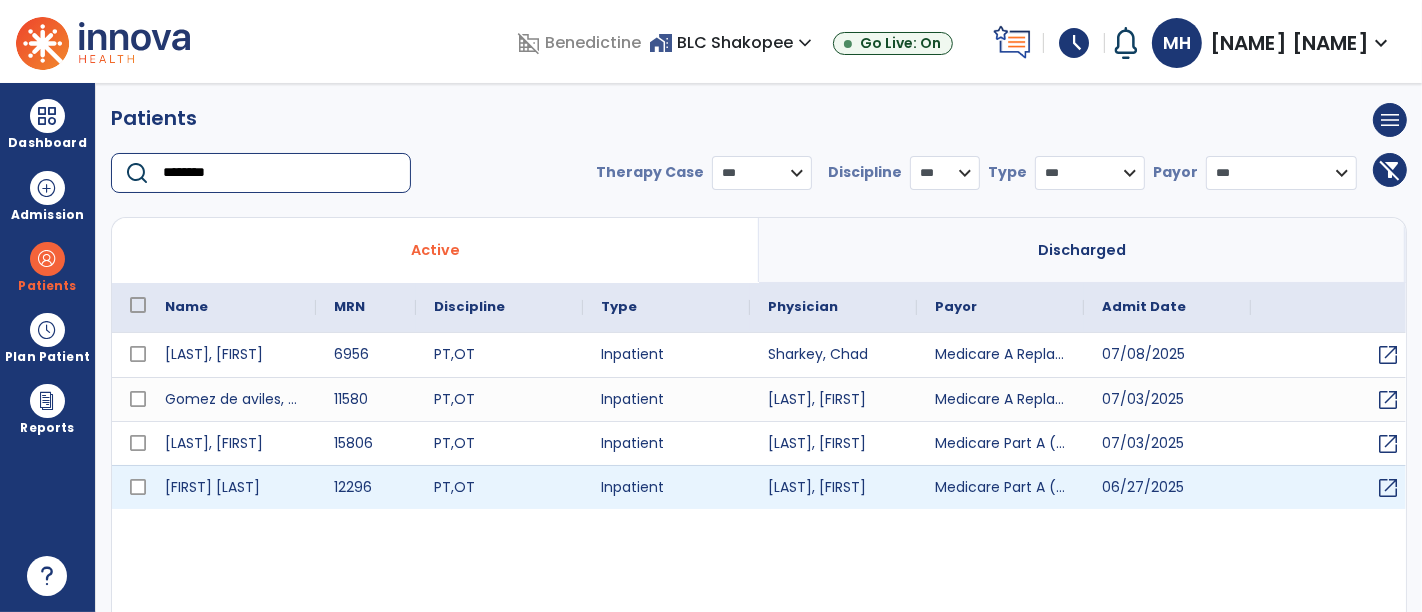 type on "********" 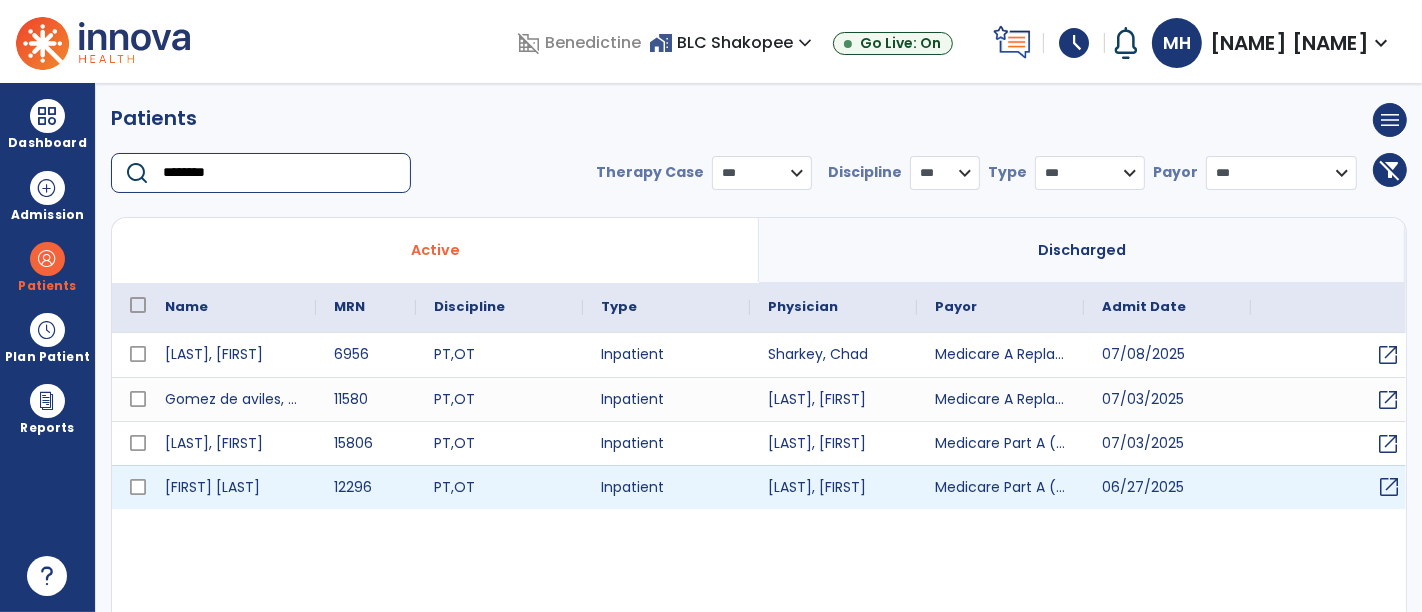 click on "open_in_new" at bounding box center [1389, 487] 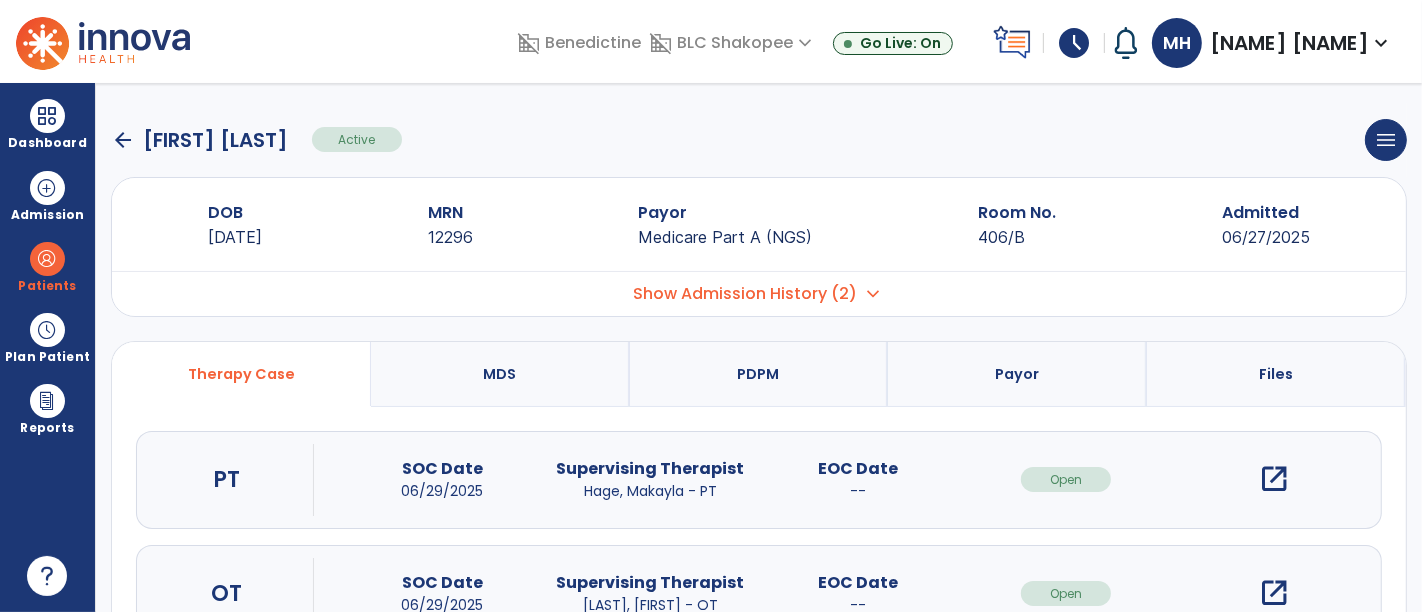 click on "open_in_new" at bounding box center [1274, 479] 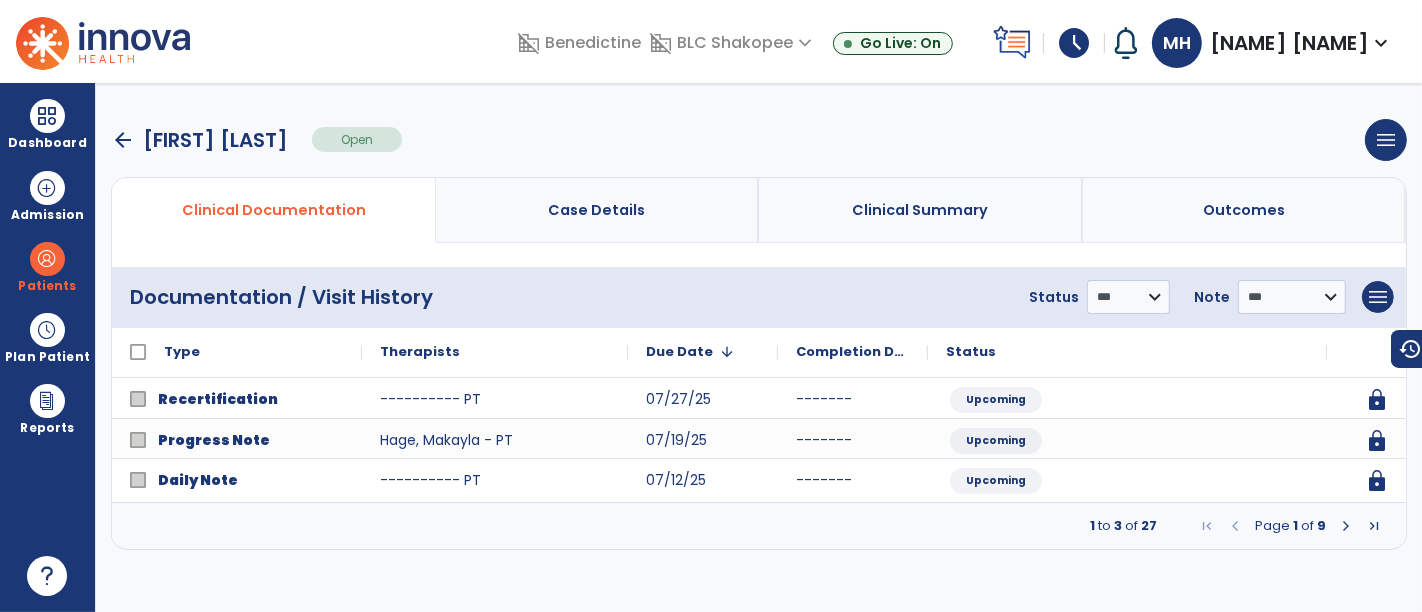 click at bounding box center (1346, 526) 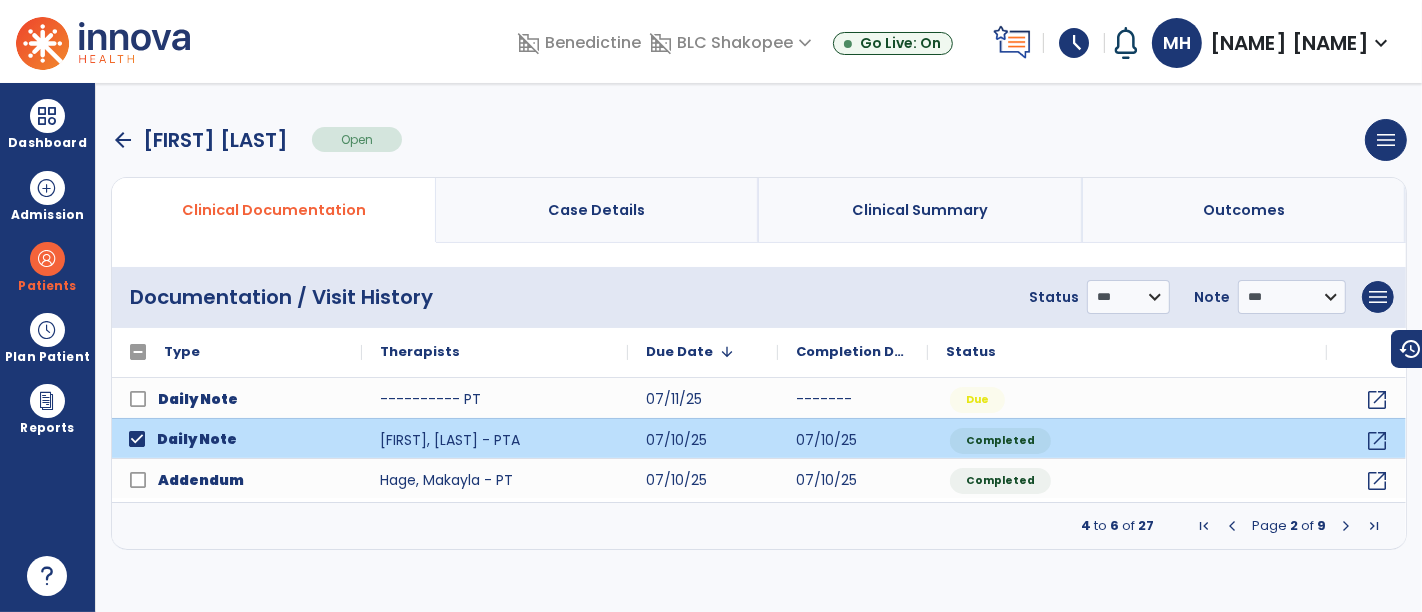 click at bounding box center [1346, 526] 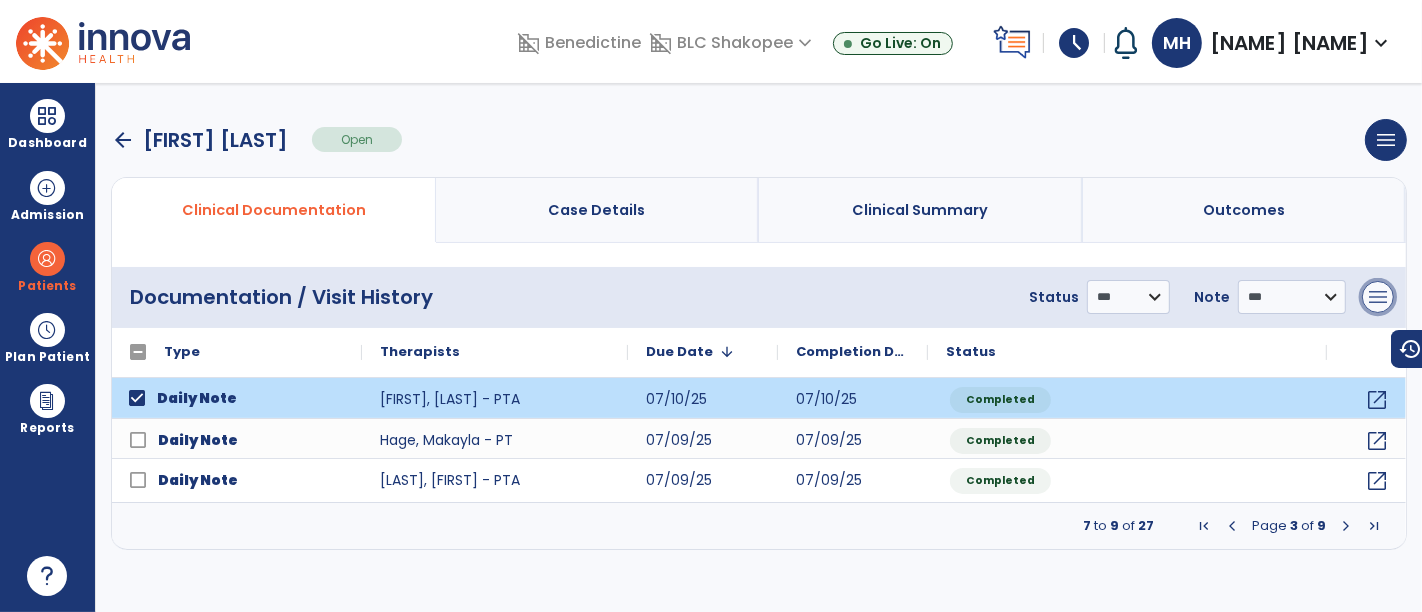 click on "menu" at bounding box center (1378, 297) 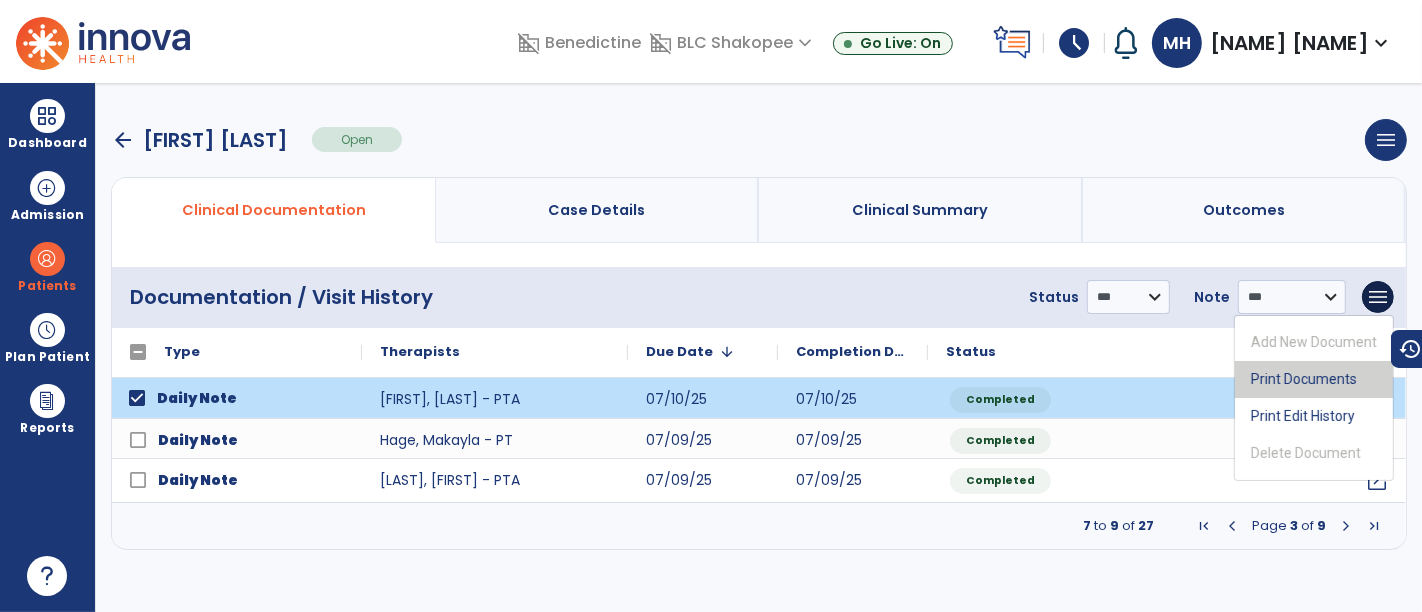 click on "Print Documents" at bounding box center (1314, 379) 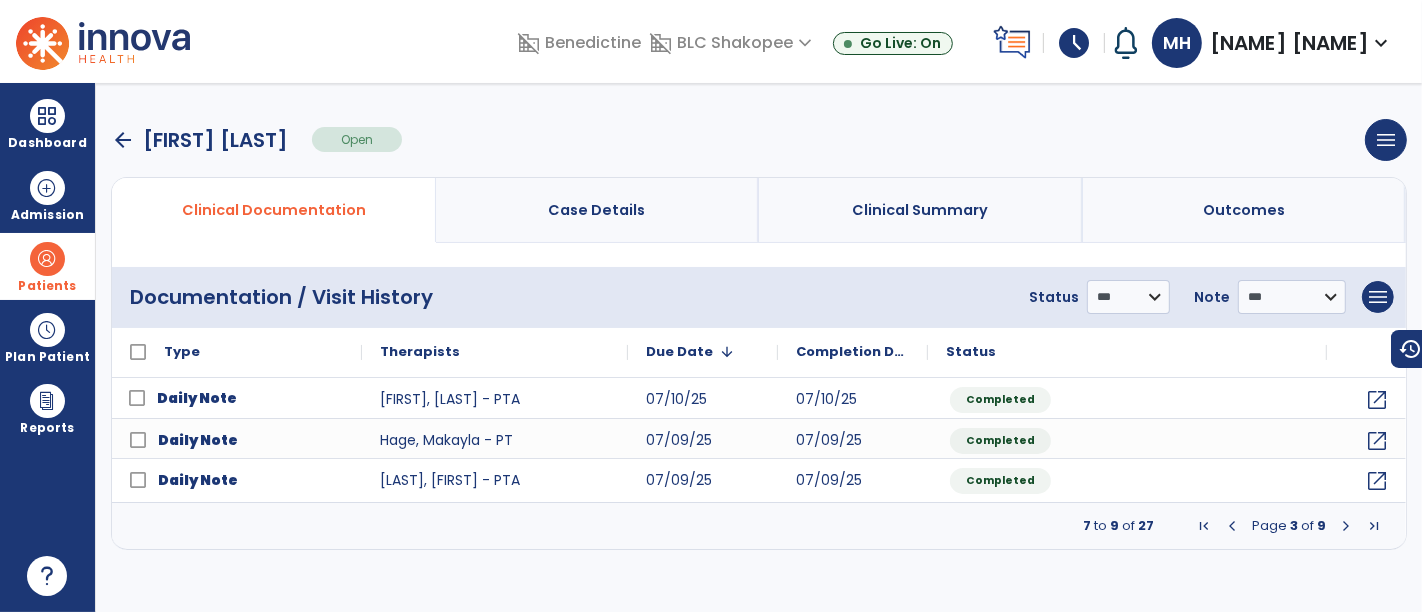 click on "Patients" at bounding box center (47, 266) 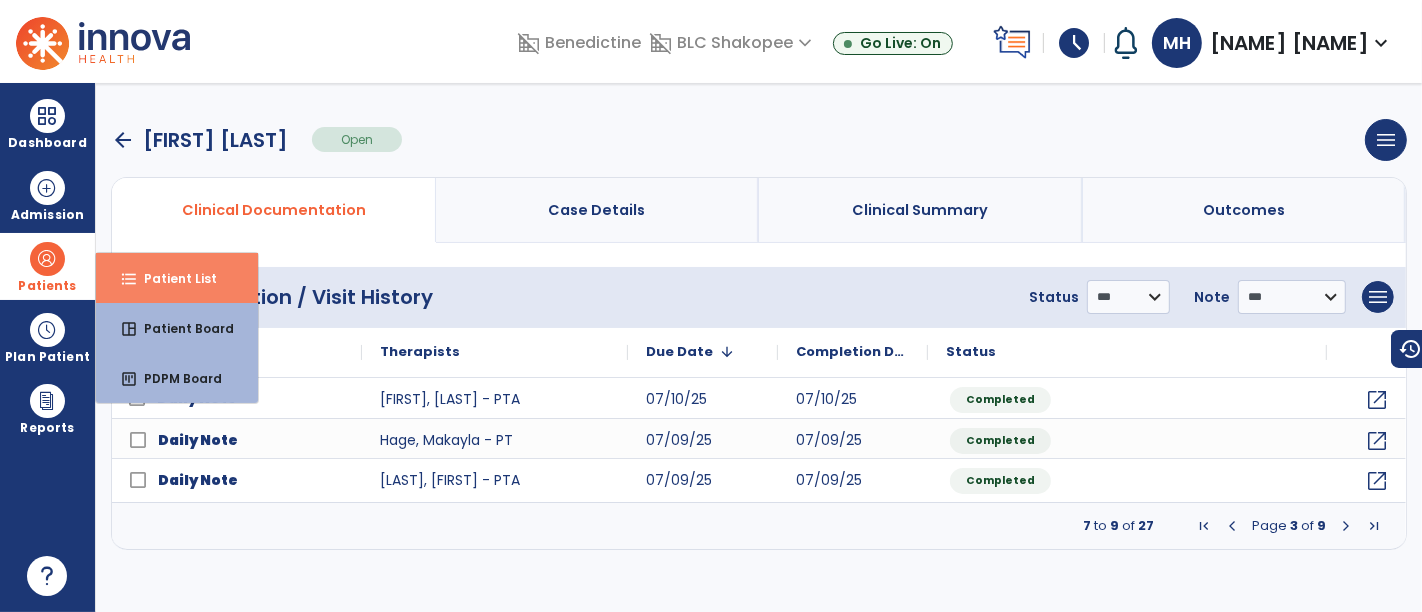 click on "format_list_bulleted  Patient List" at bounding box center [177, 278] 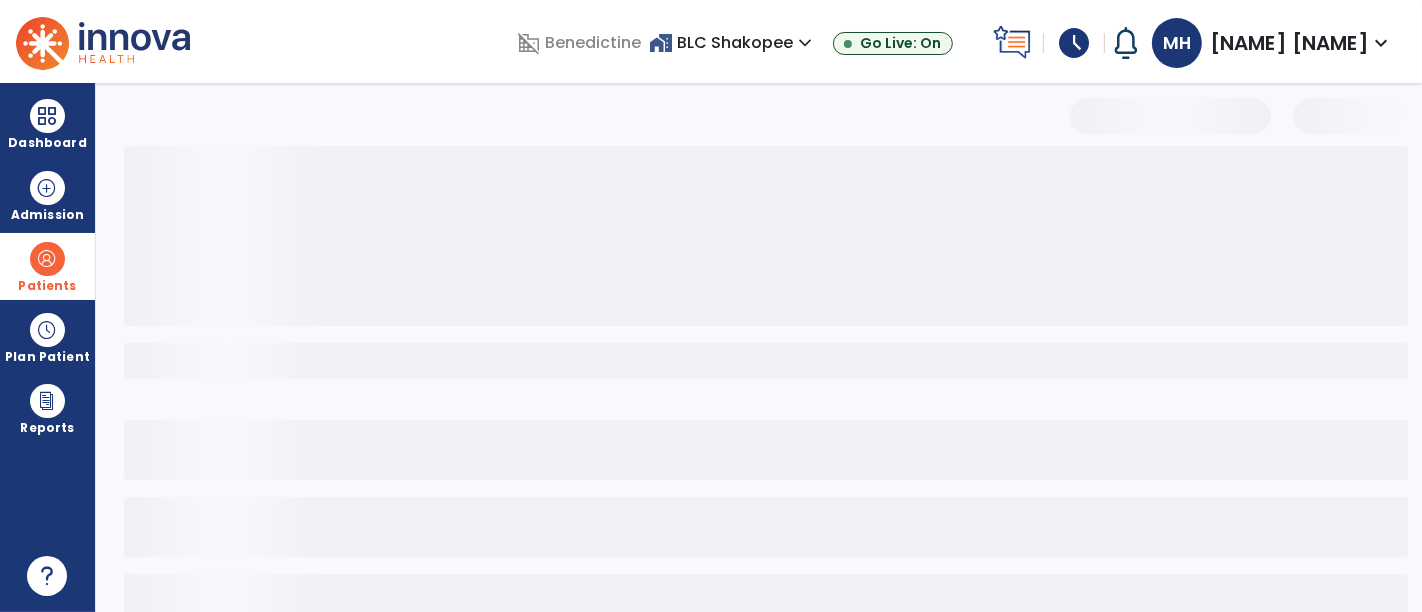 select on "***" 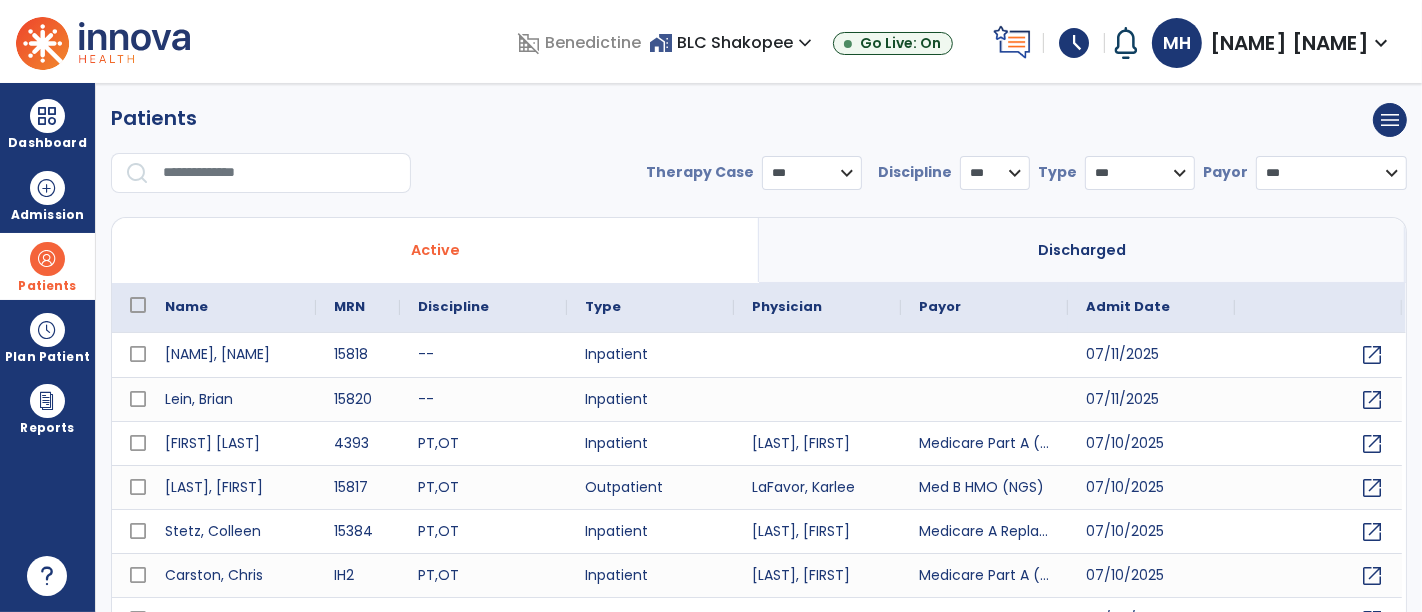 click on "**********" at bounding box center [759, 156] 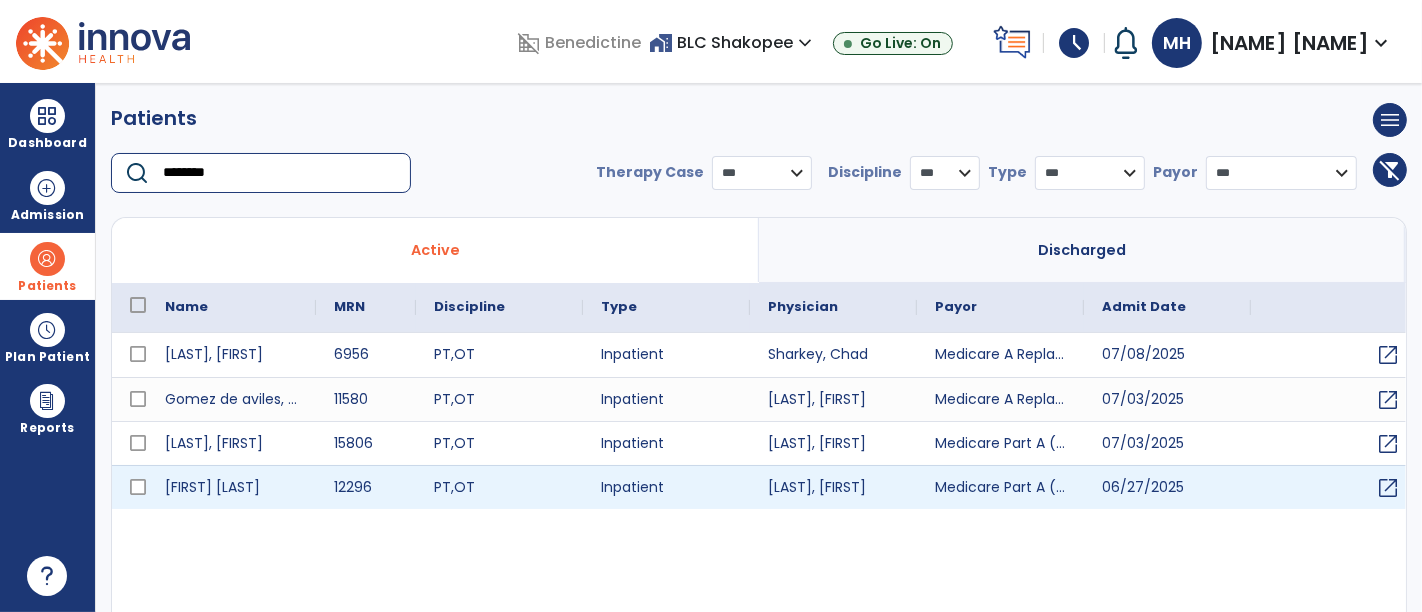 type on "********" 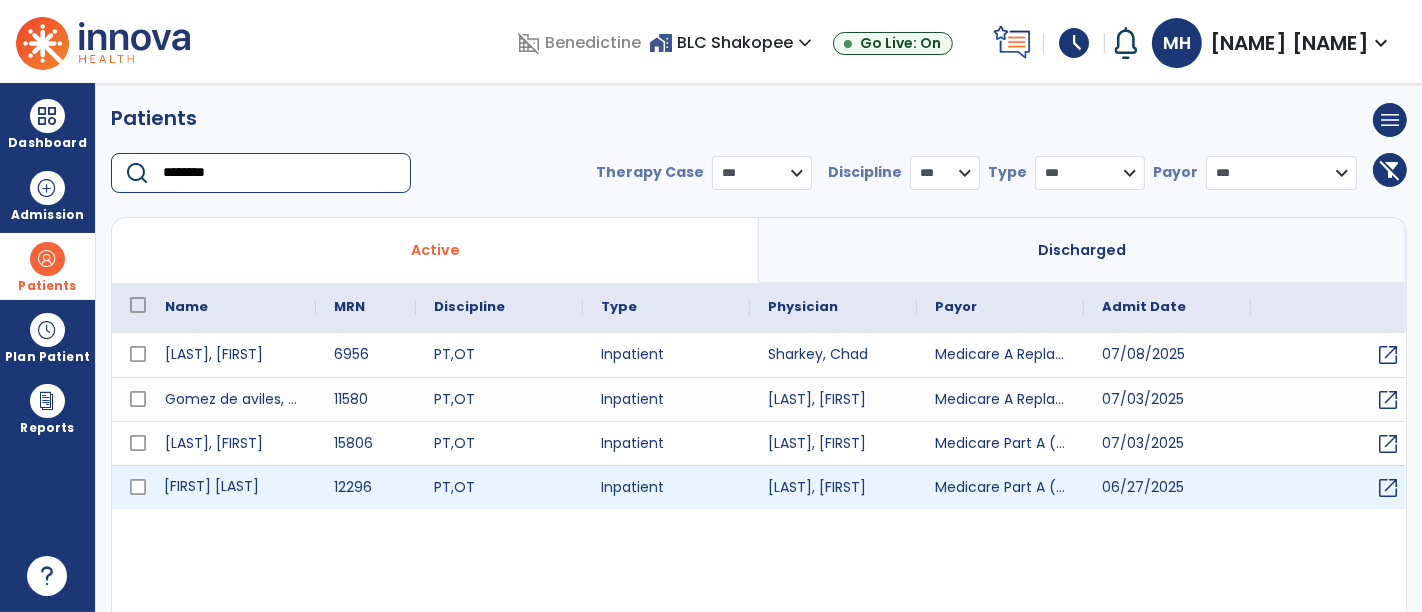click on "[FIRST] [LAST]" at bounding box center (231, 487) 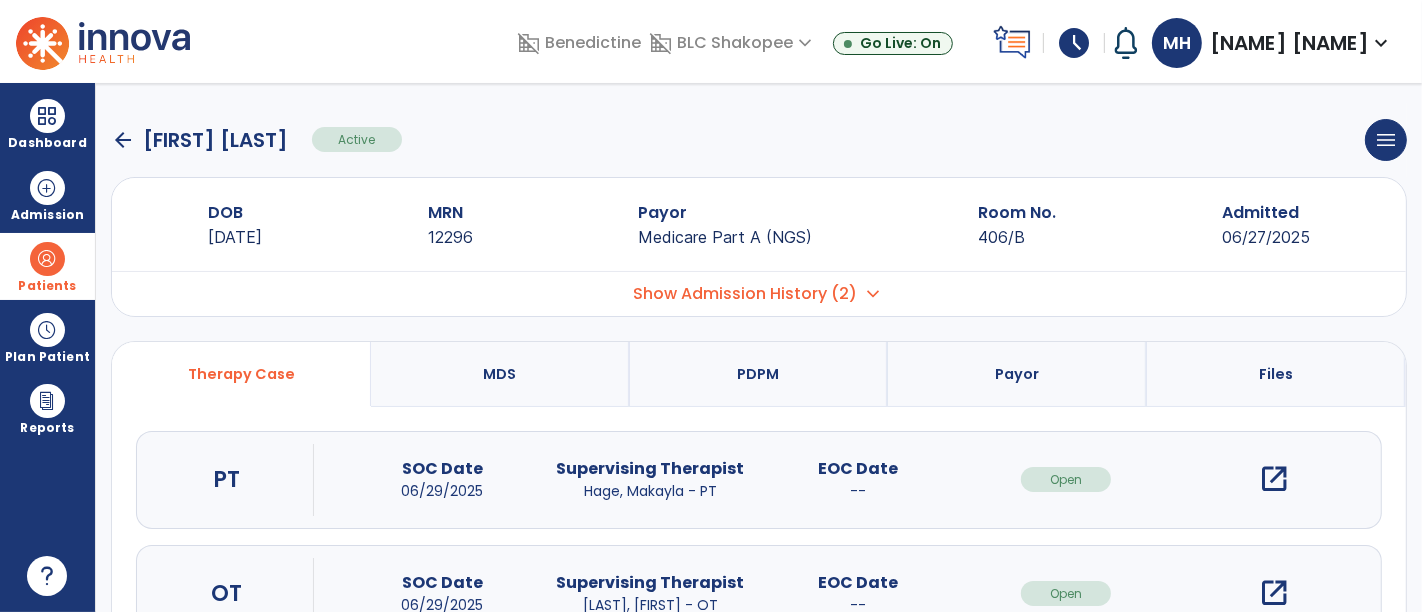 click on "open_in_new" at bounding box center [1274, 479] 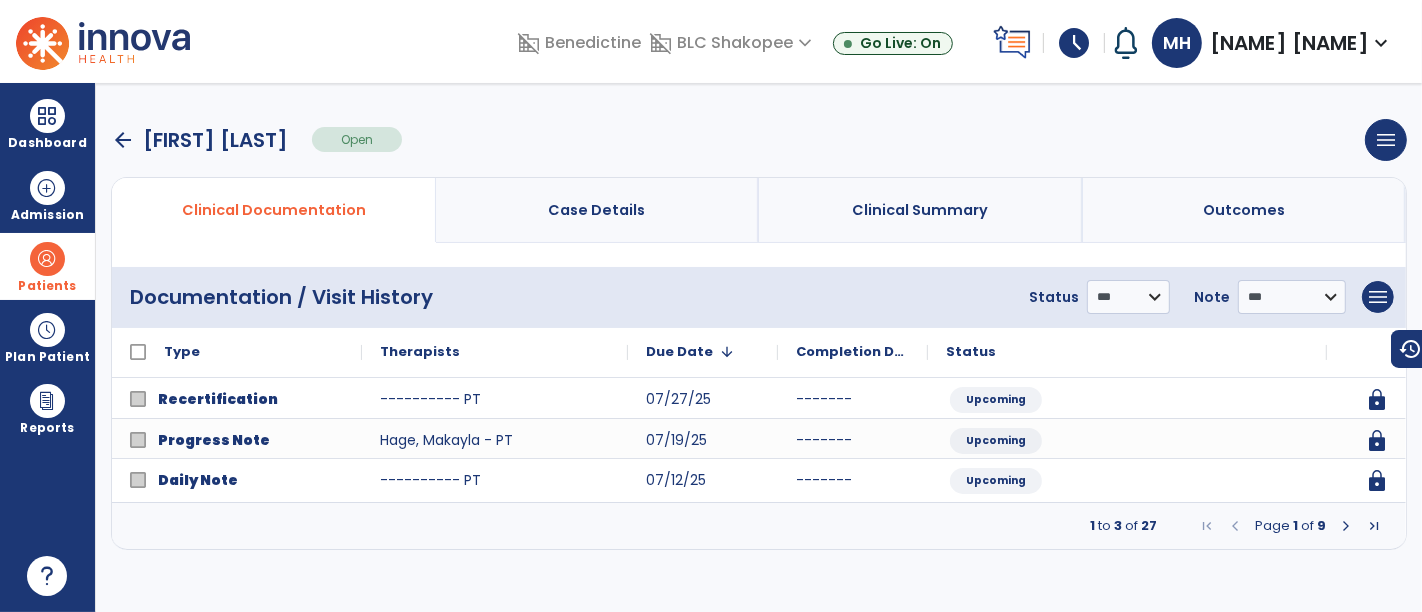 click at bounding box center [1346, 526] 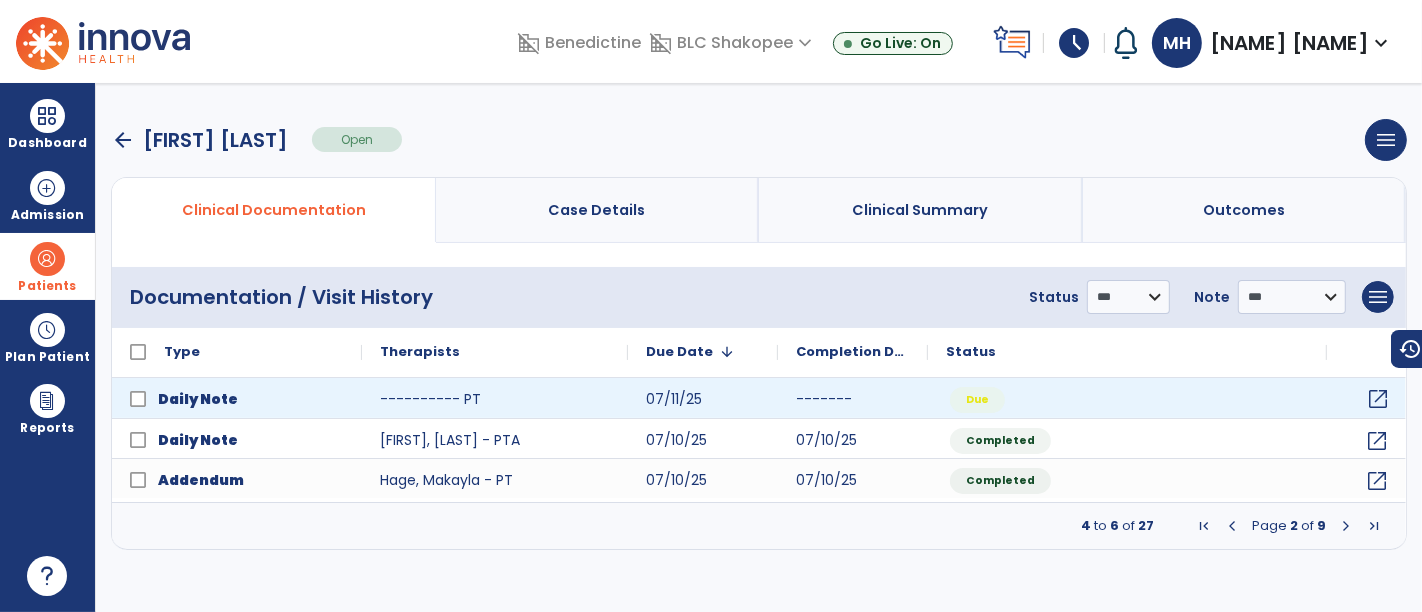 click on "open_in_new" 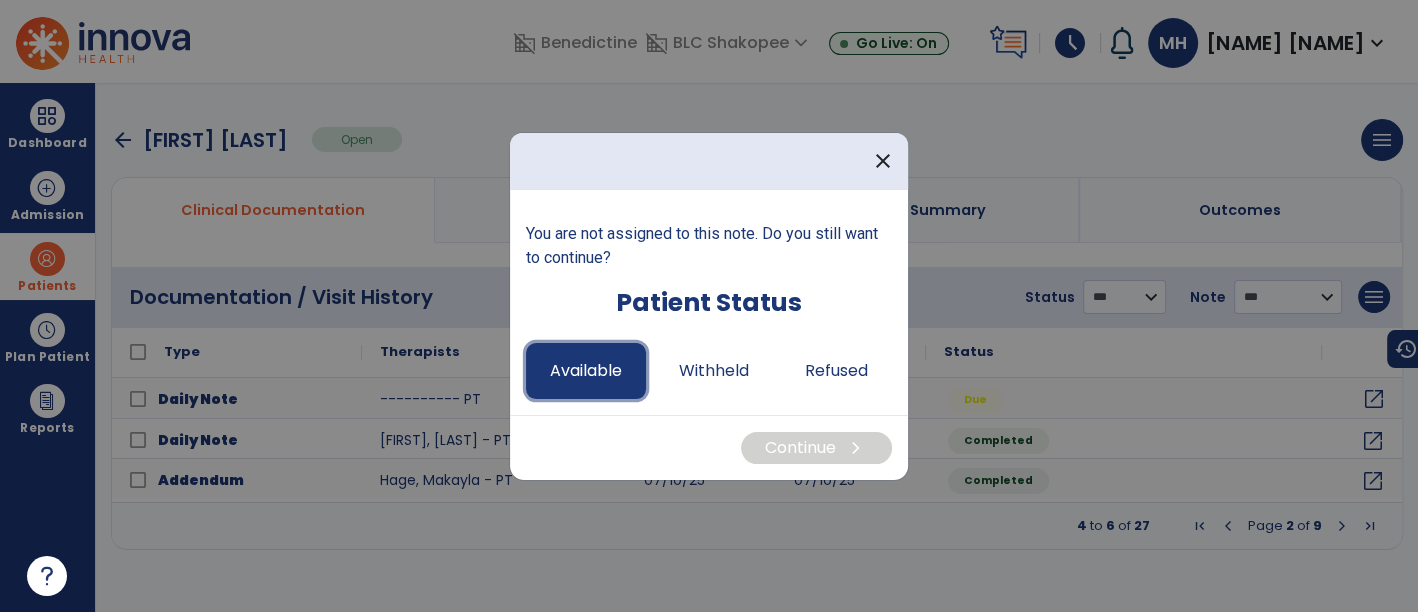 click on "Available" at bounding box center (586, 371) 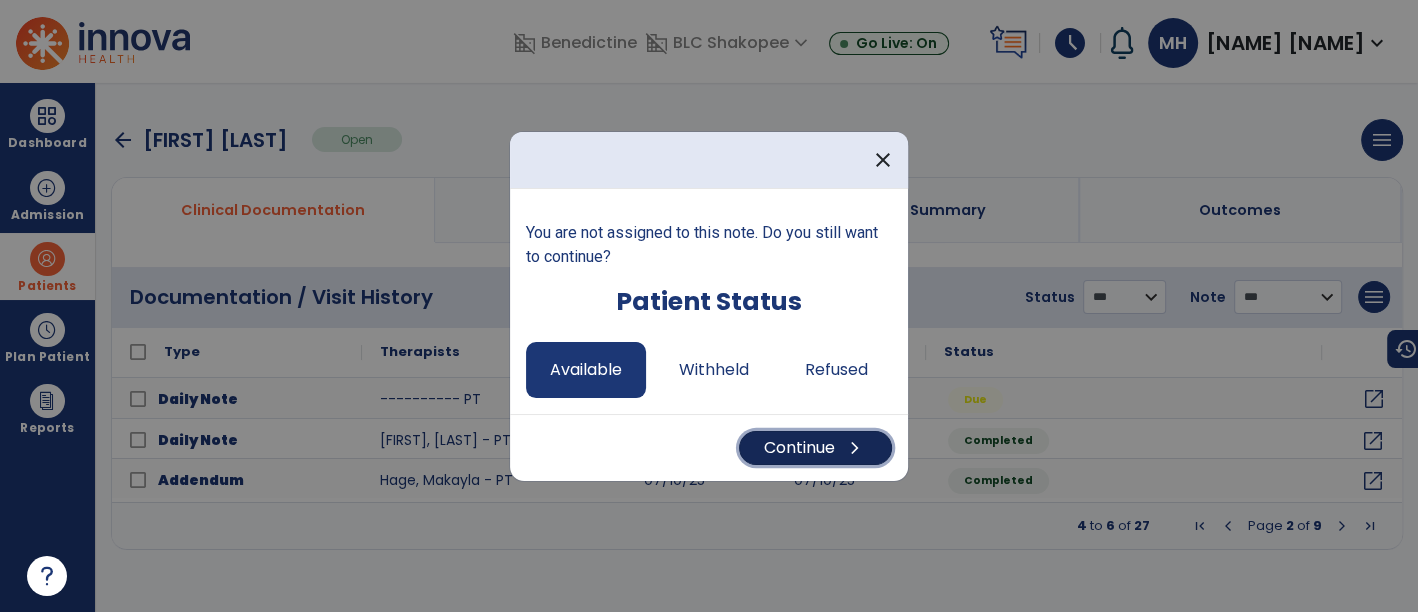 click on "Continue   chevron_right" at bounding box center [815, 448] 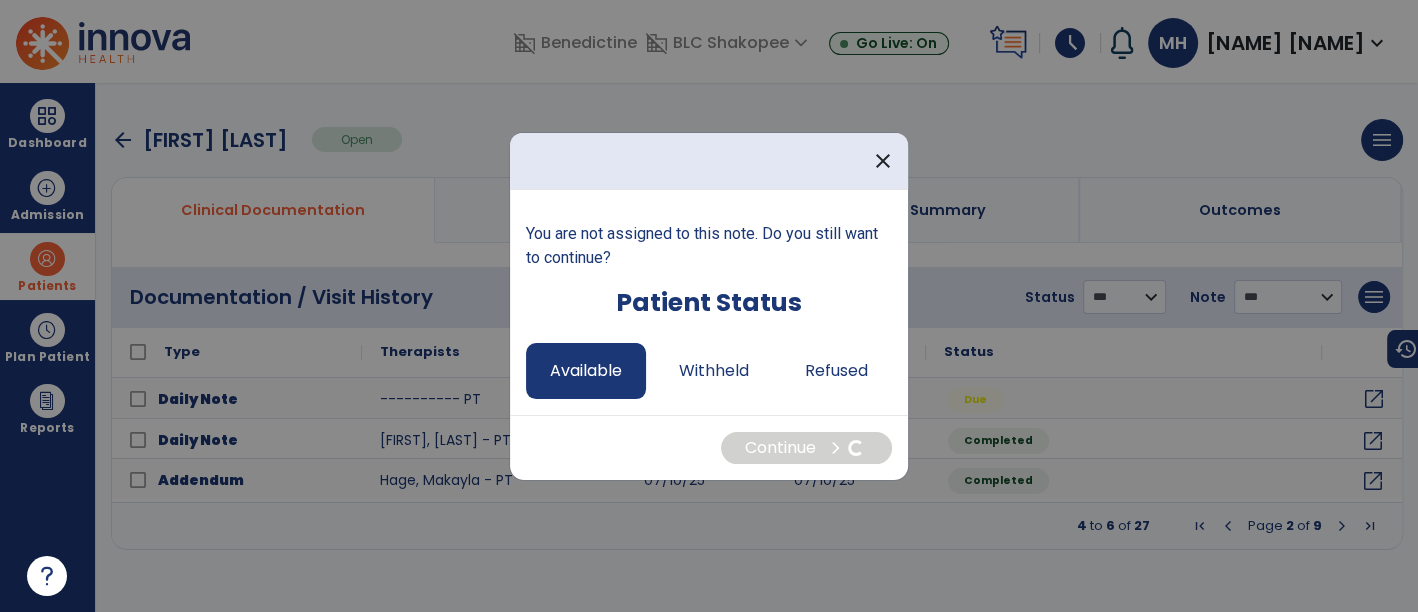 select on "*" 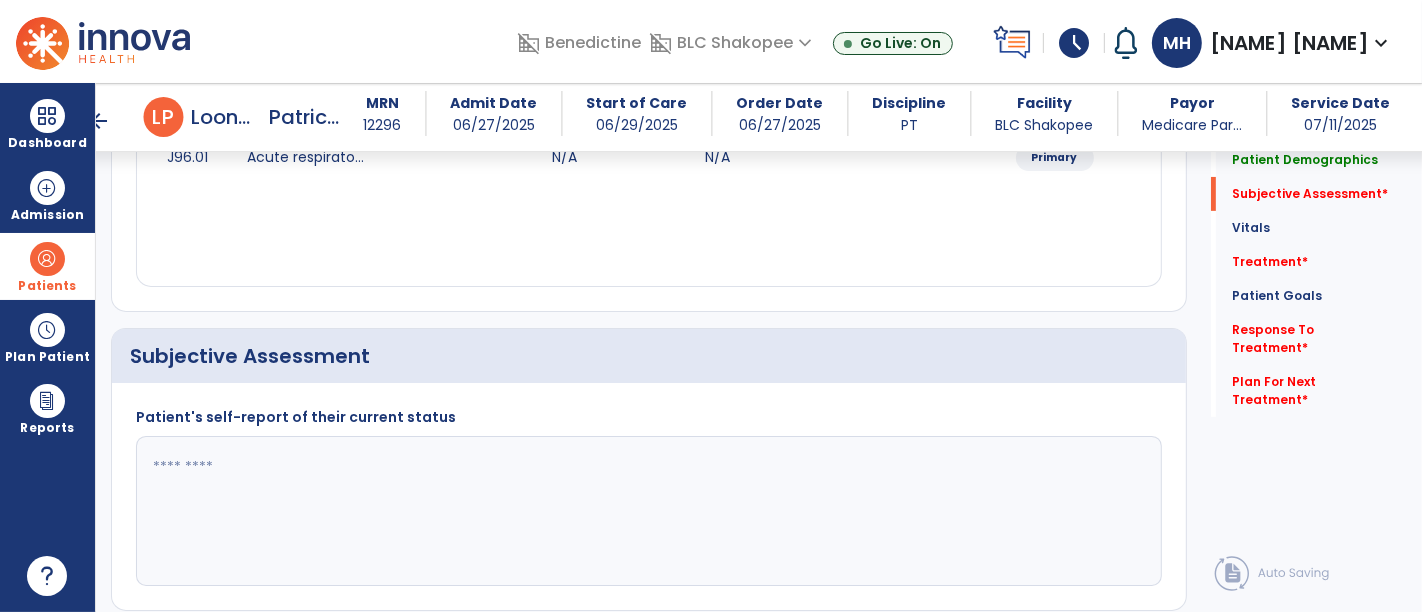 scroll, scrollTop: 444, scrollLeft: 0, axis: vertical 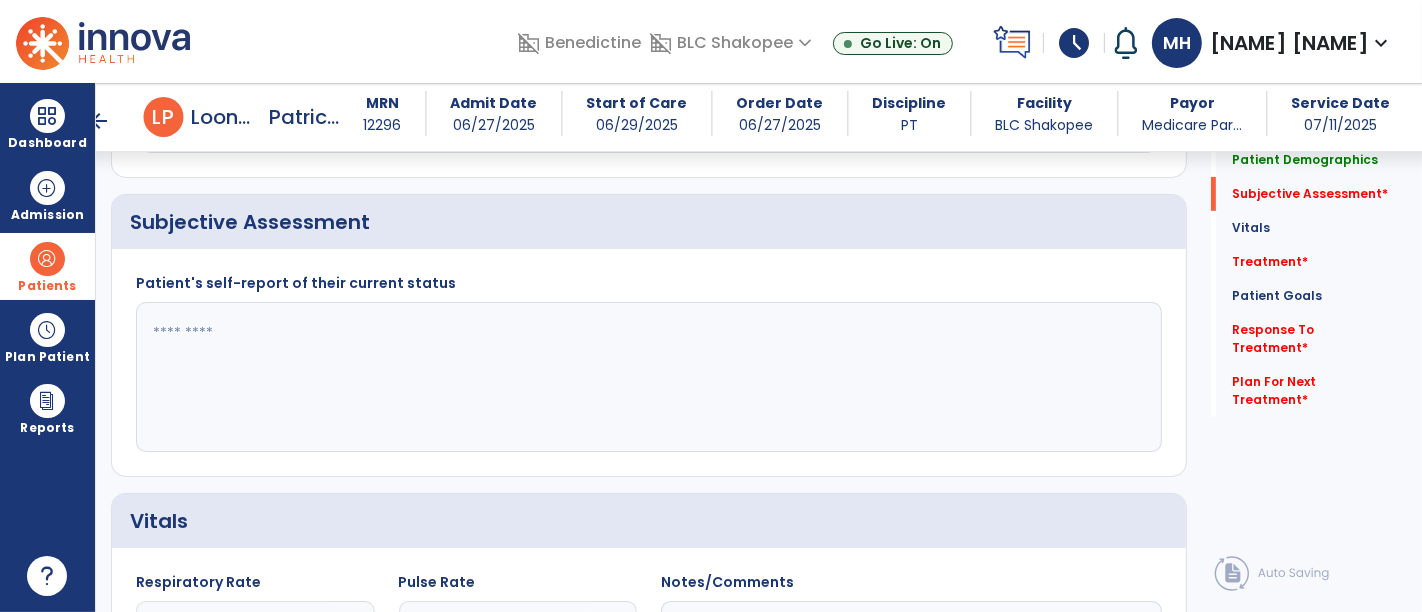 click 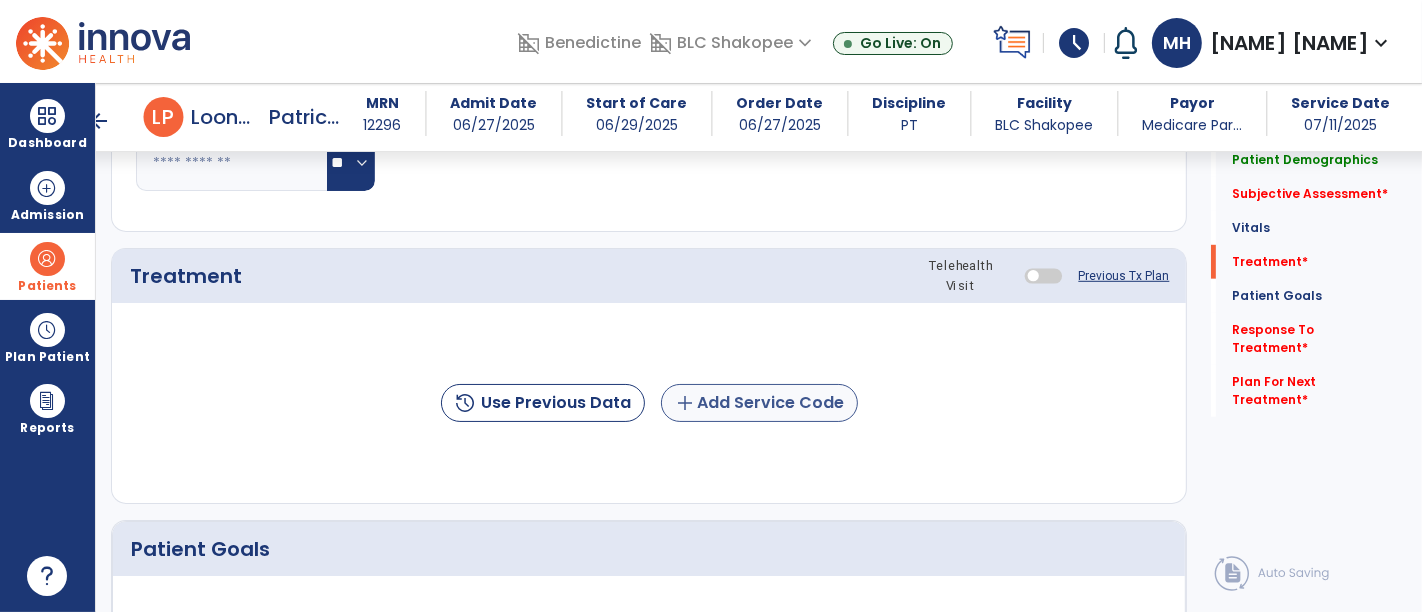 type on "**********" 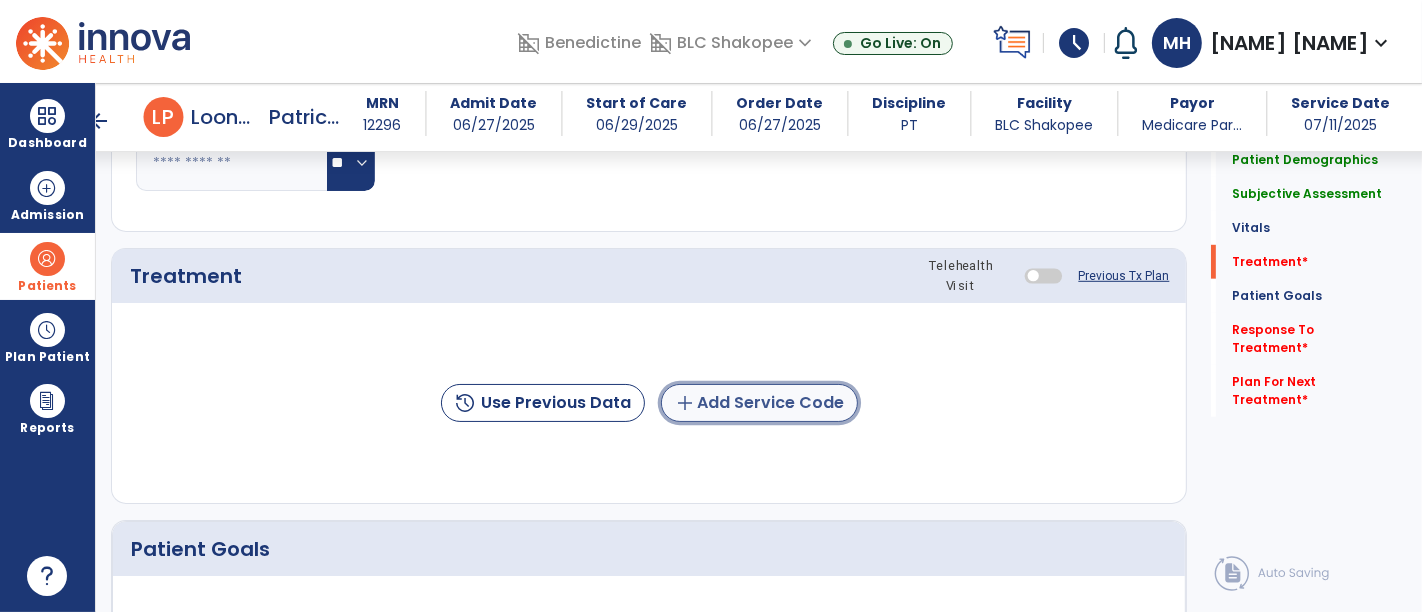click on "add  Add Service Code" 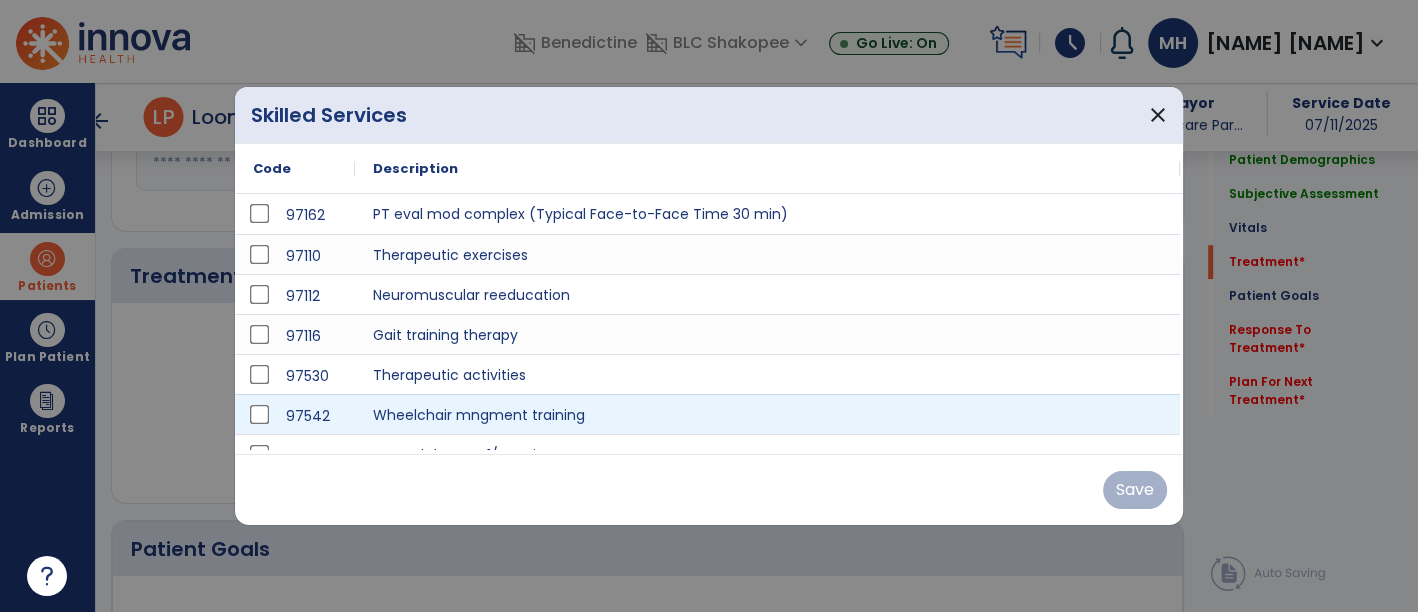 scroll, scrollTop: 1111, scrollLeft: 0, axis: vertical 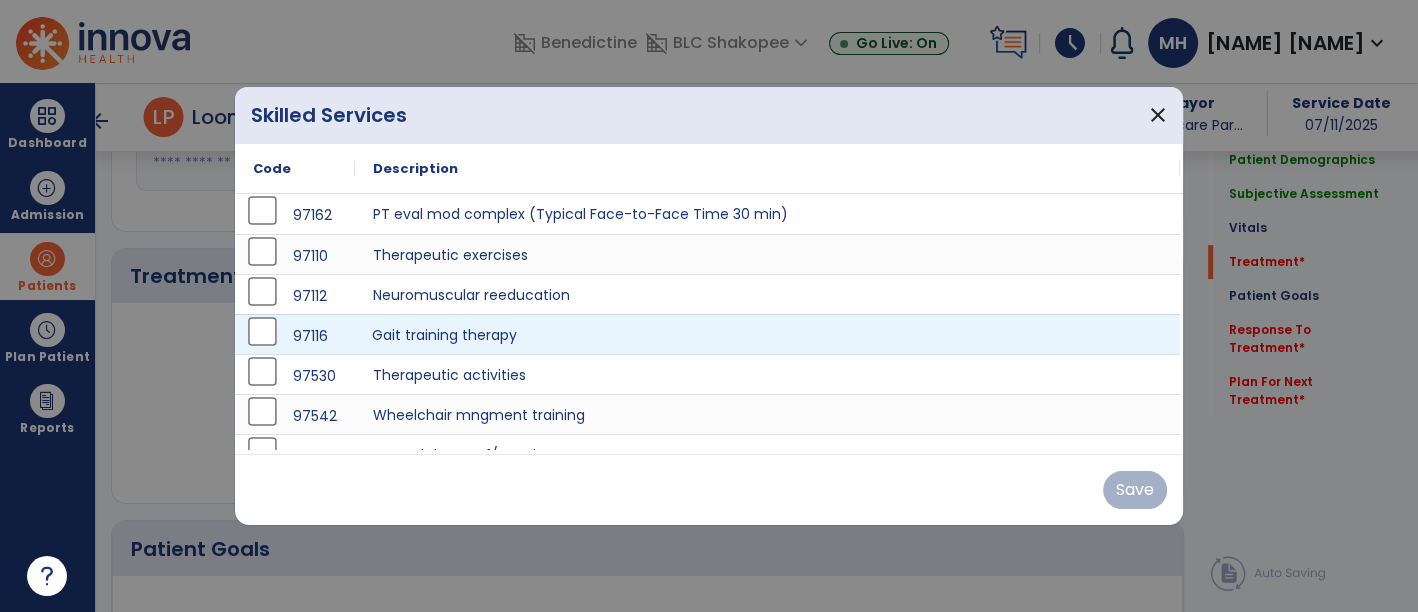 click on "Gait training therapy" at bounding box center [767, 334] 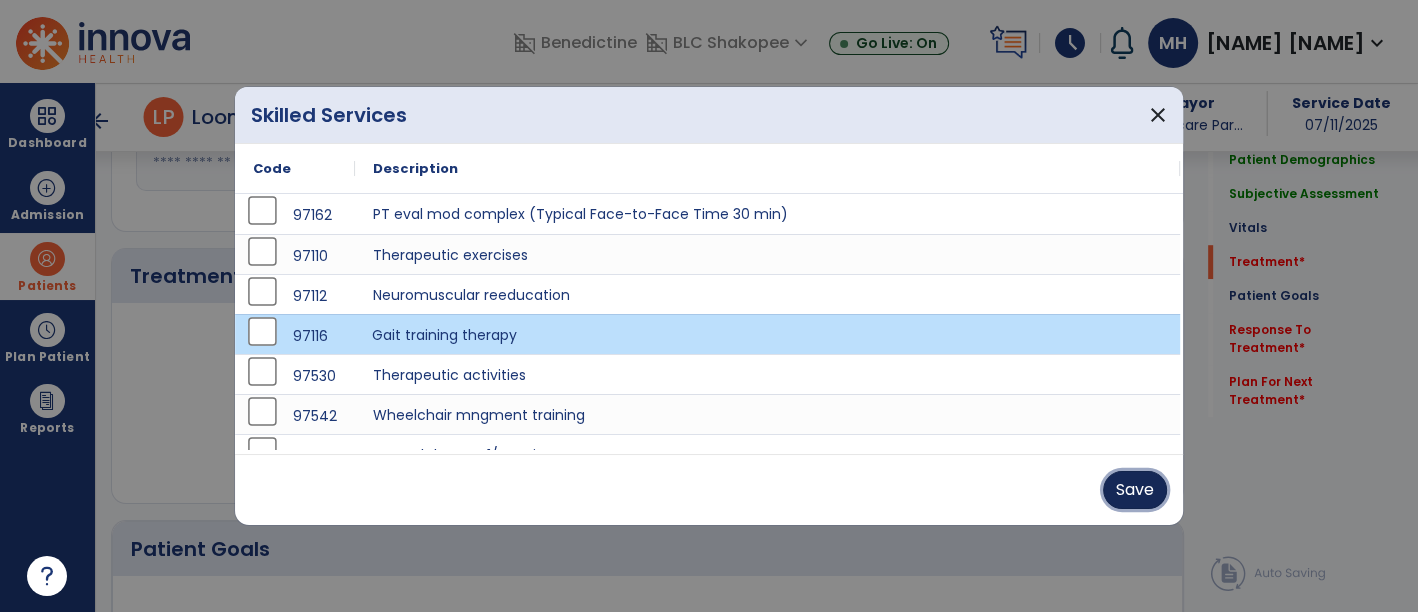 click on "Save" at bounding box center (1135, 490) 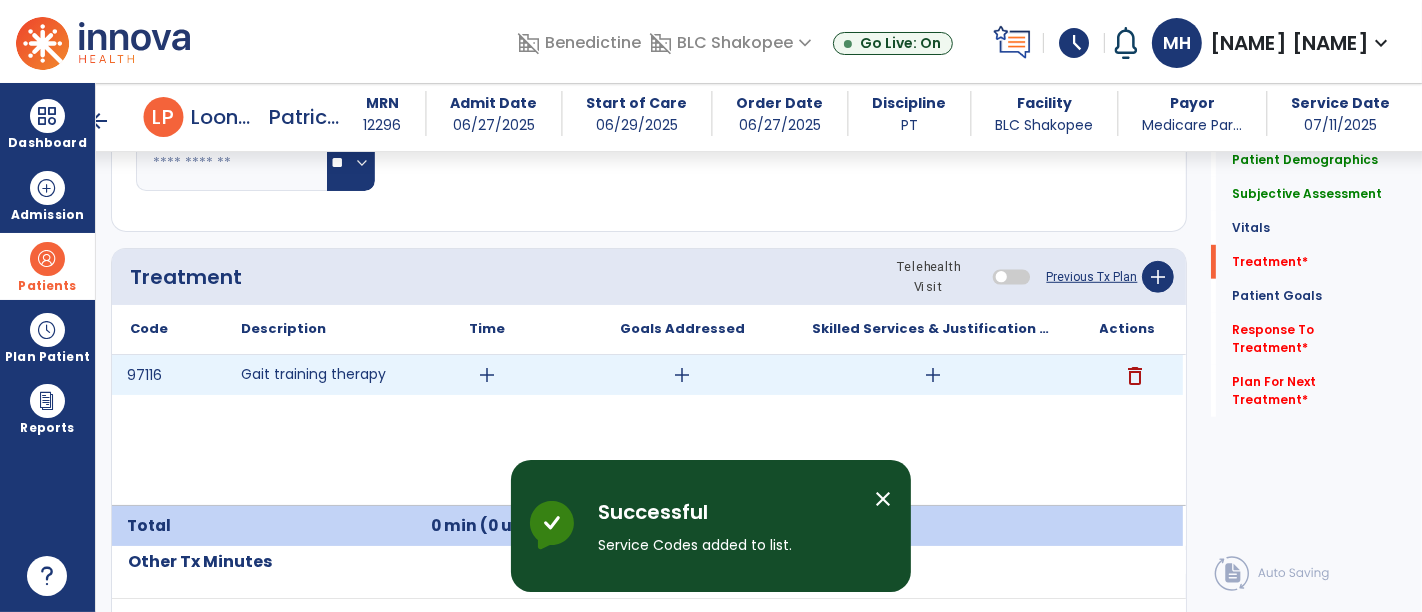 click on "add" at bounding box center (488, 375) 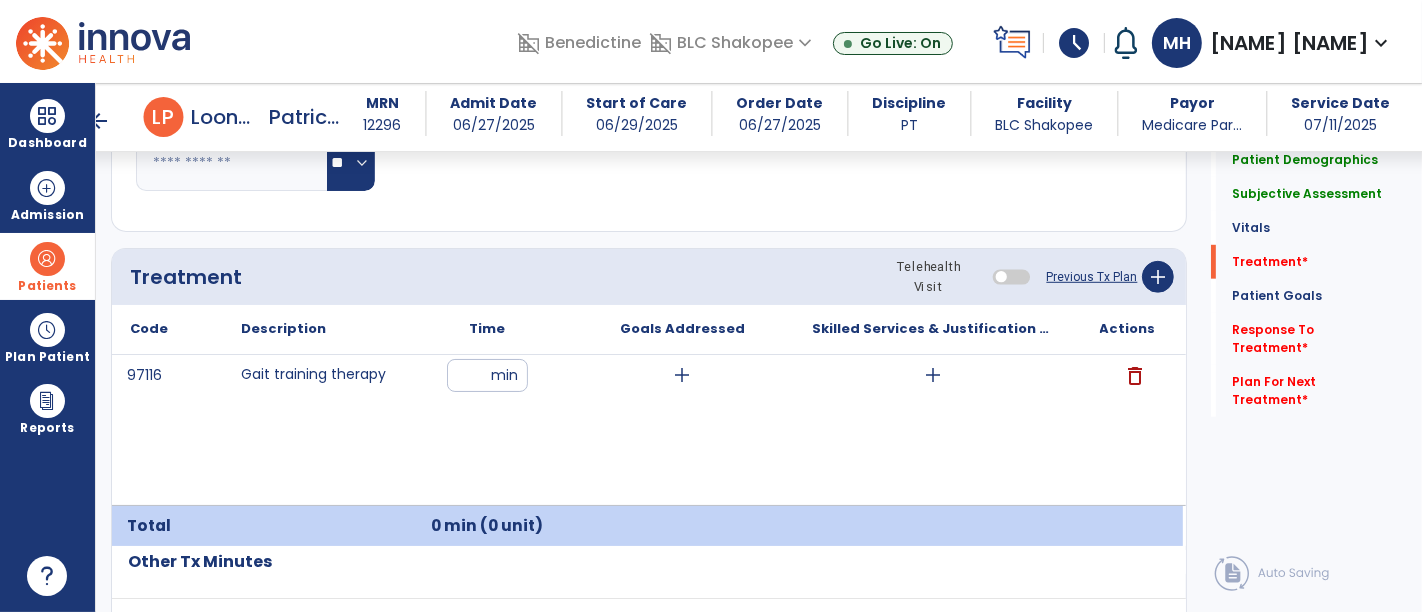 type on "**" 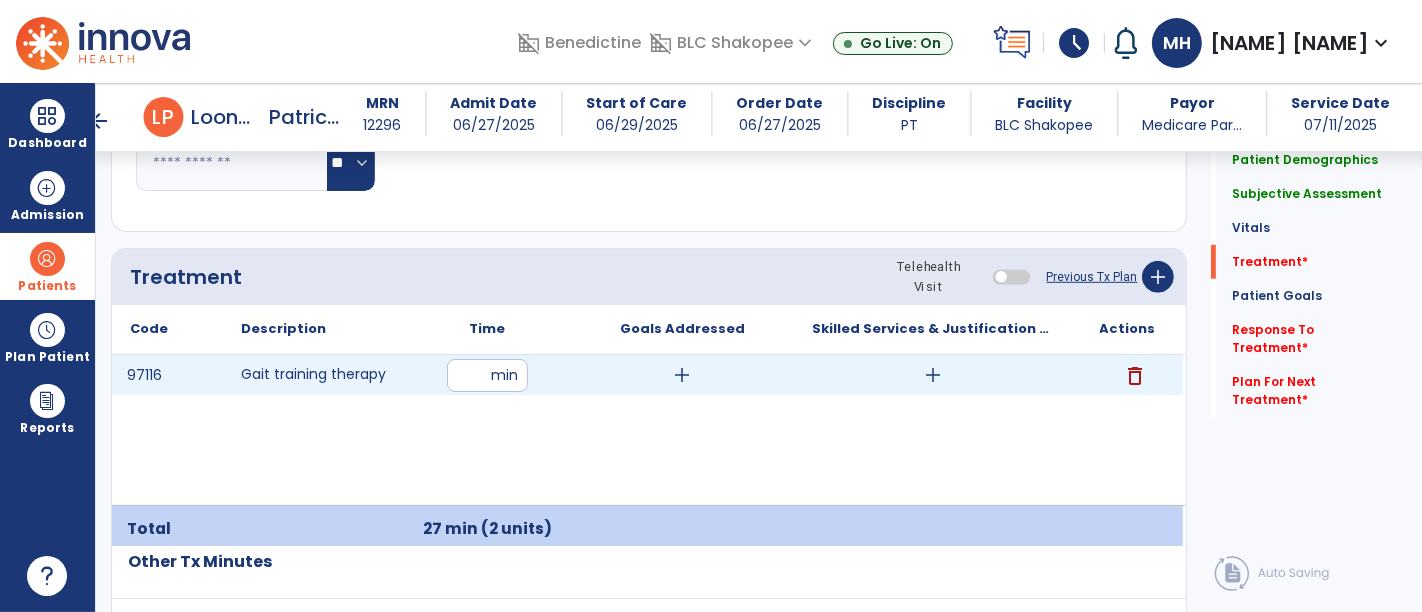 click on "add" at bounding box center (933, 375) 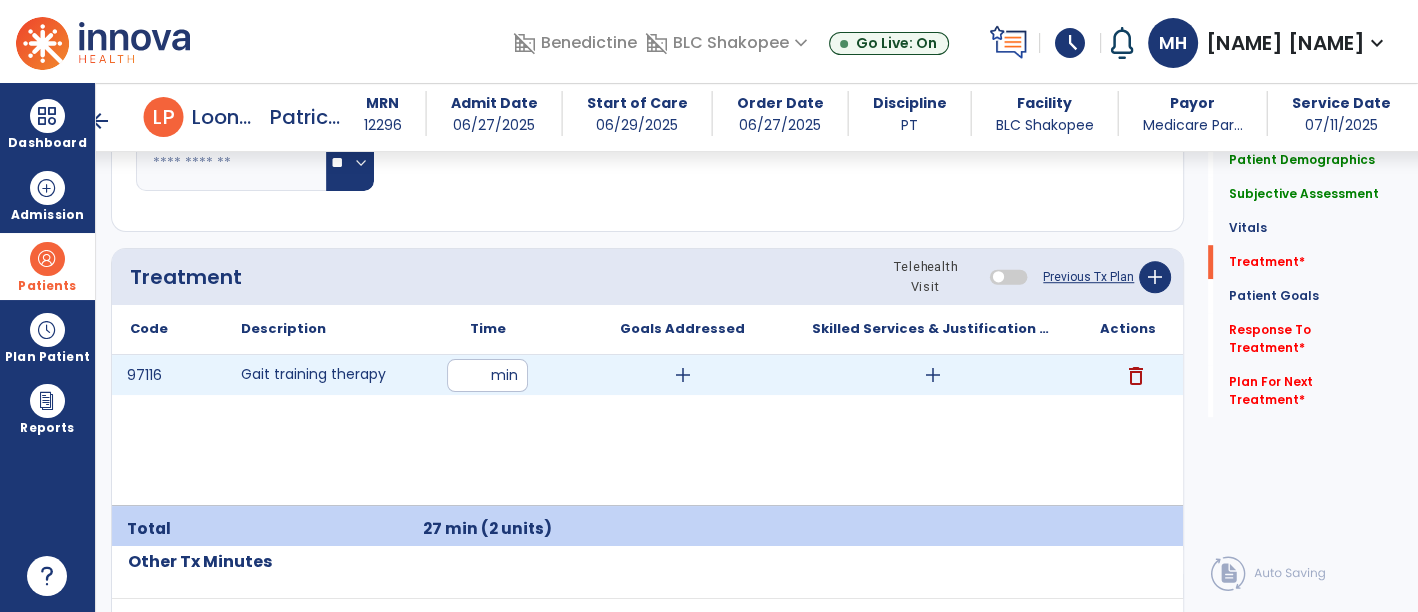 scroll, scrollTop: 1111, scrollLeft: 0, axis: vertical 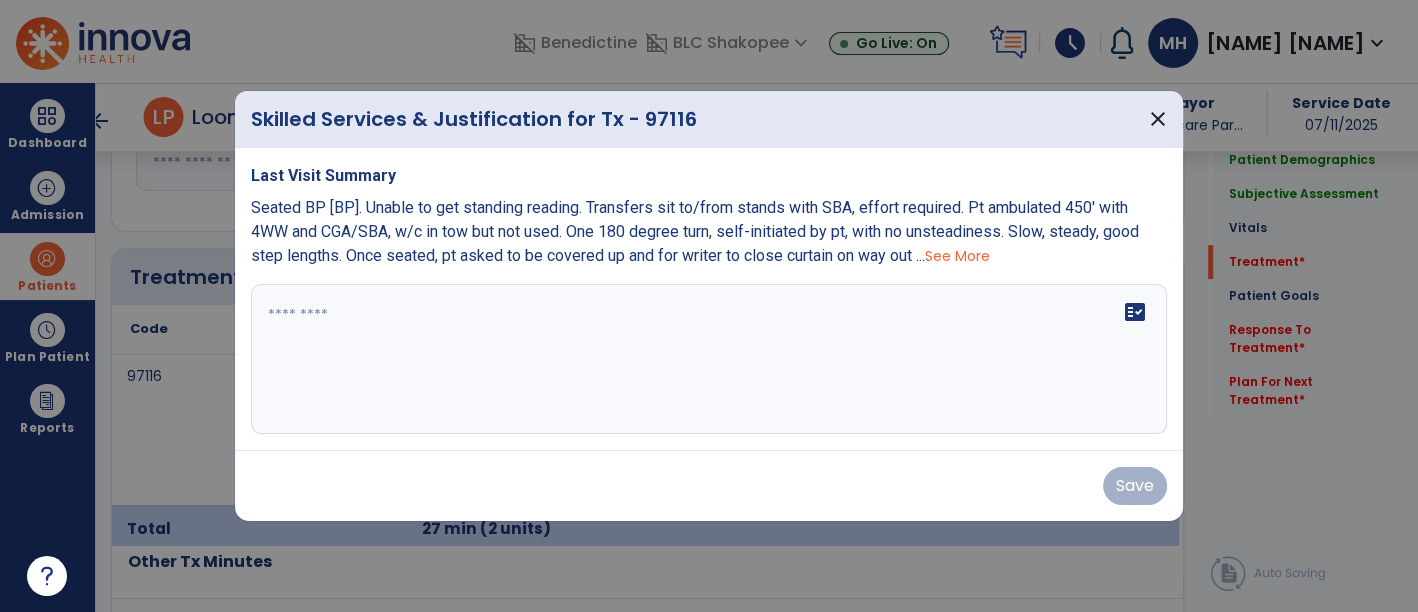 click on "fact_check" at bounding box center (709, 359) 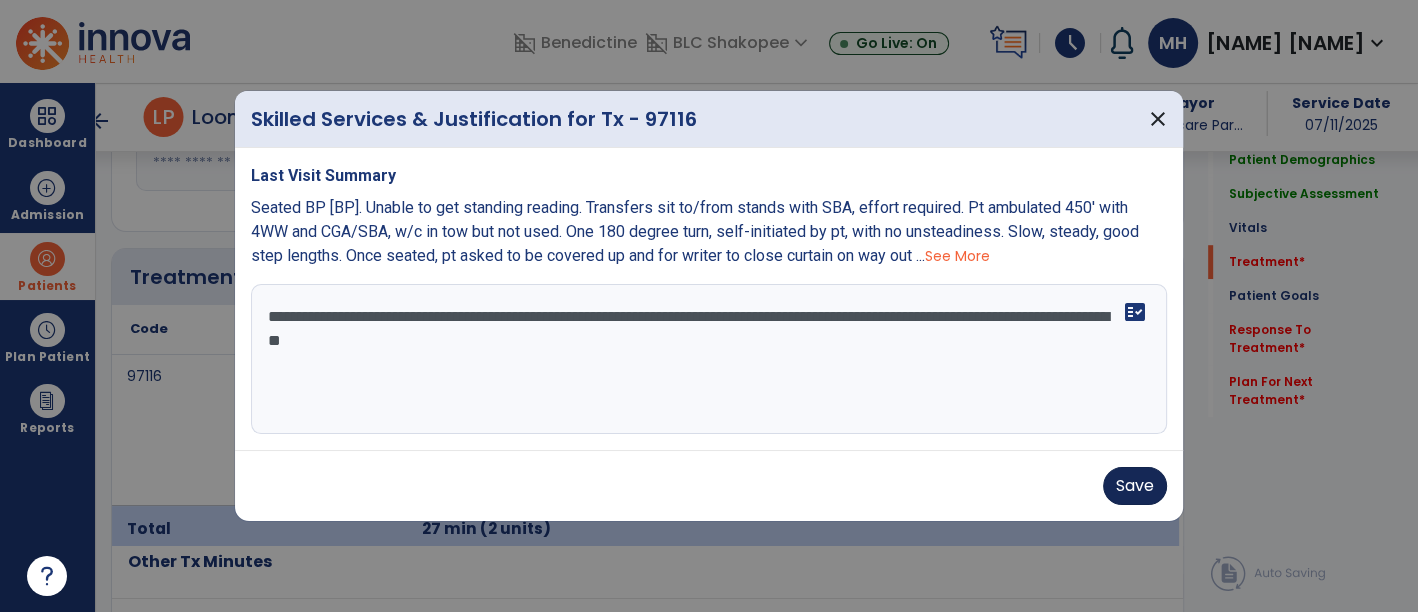 type on "**********" 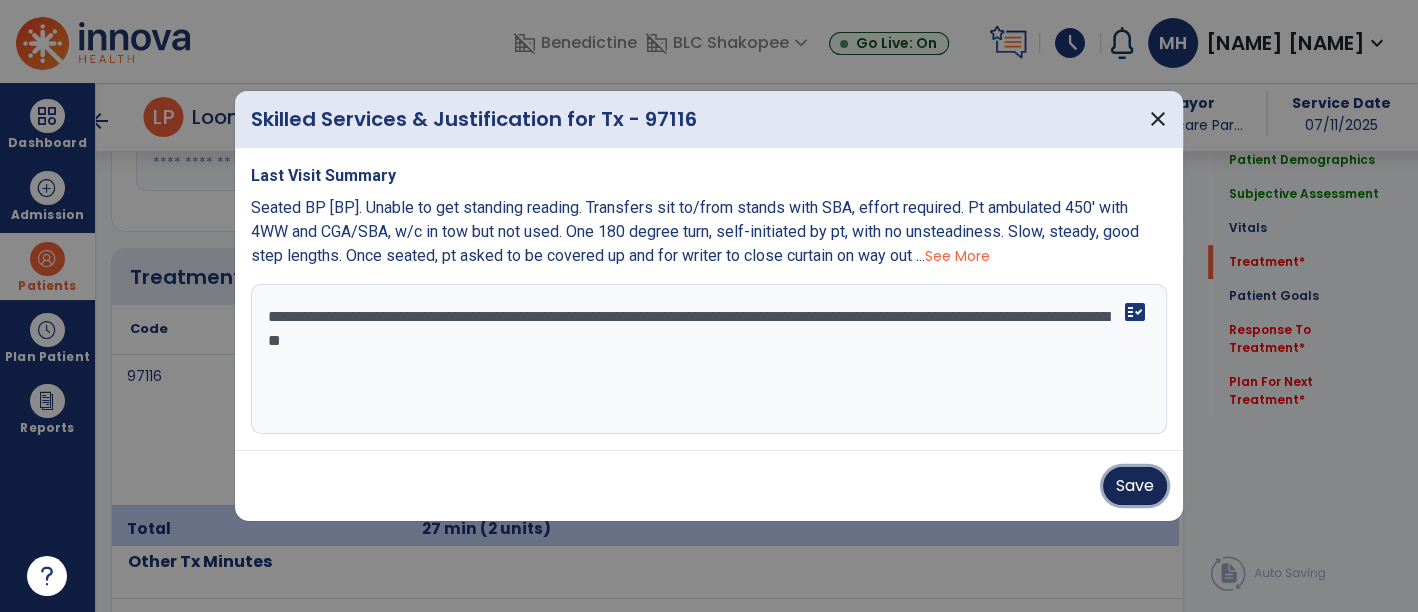 click on "Save" at bounding box center (1135, 486) 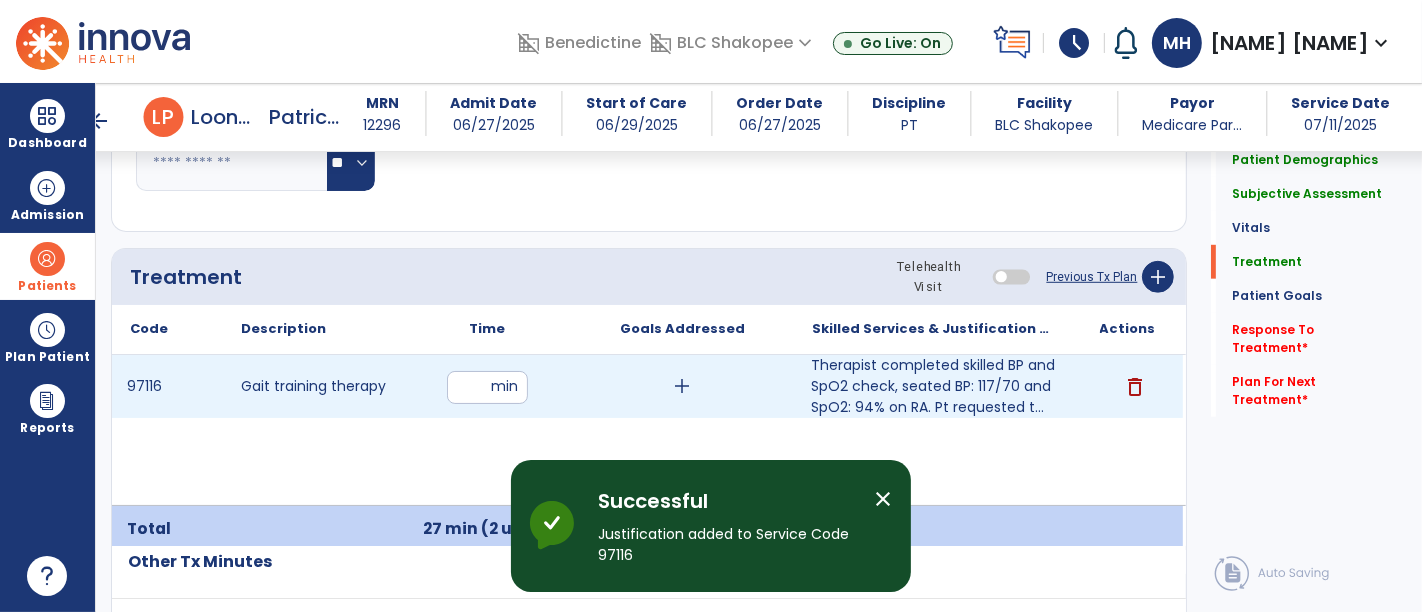 click on "**" at bounding box center [487, 387] 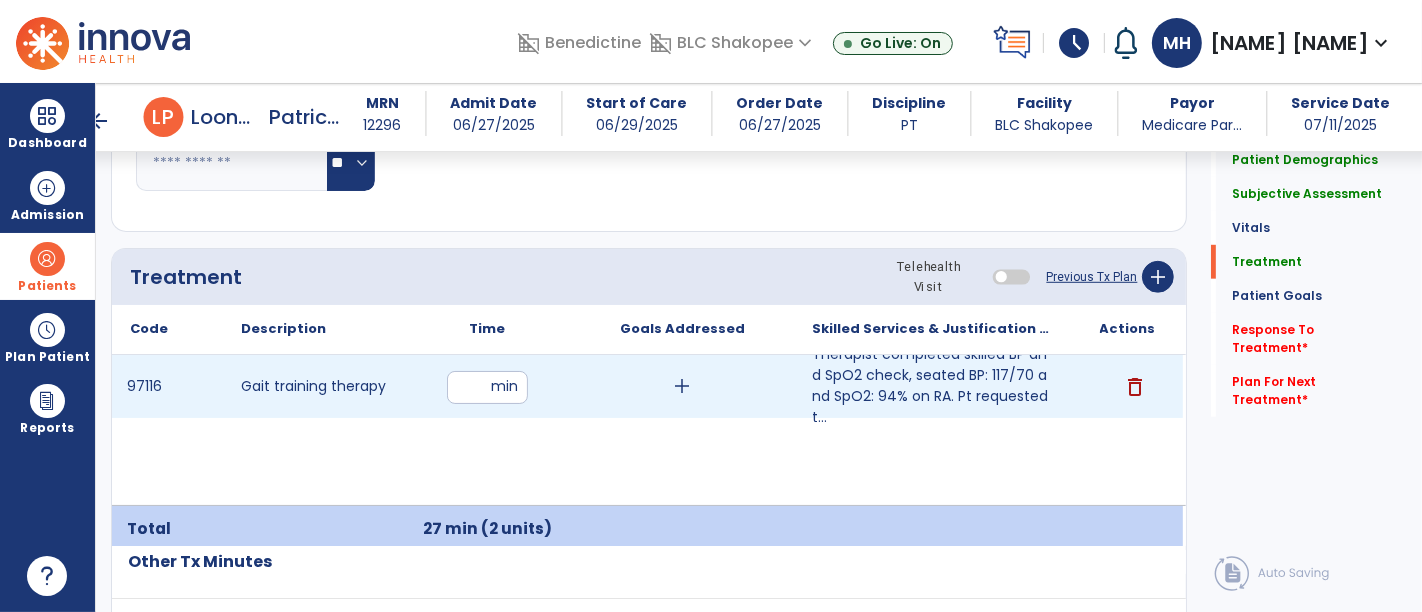 type on "*" 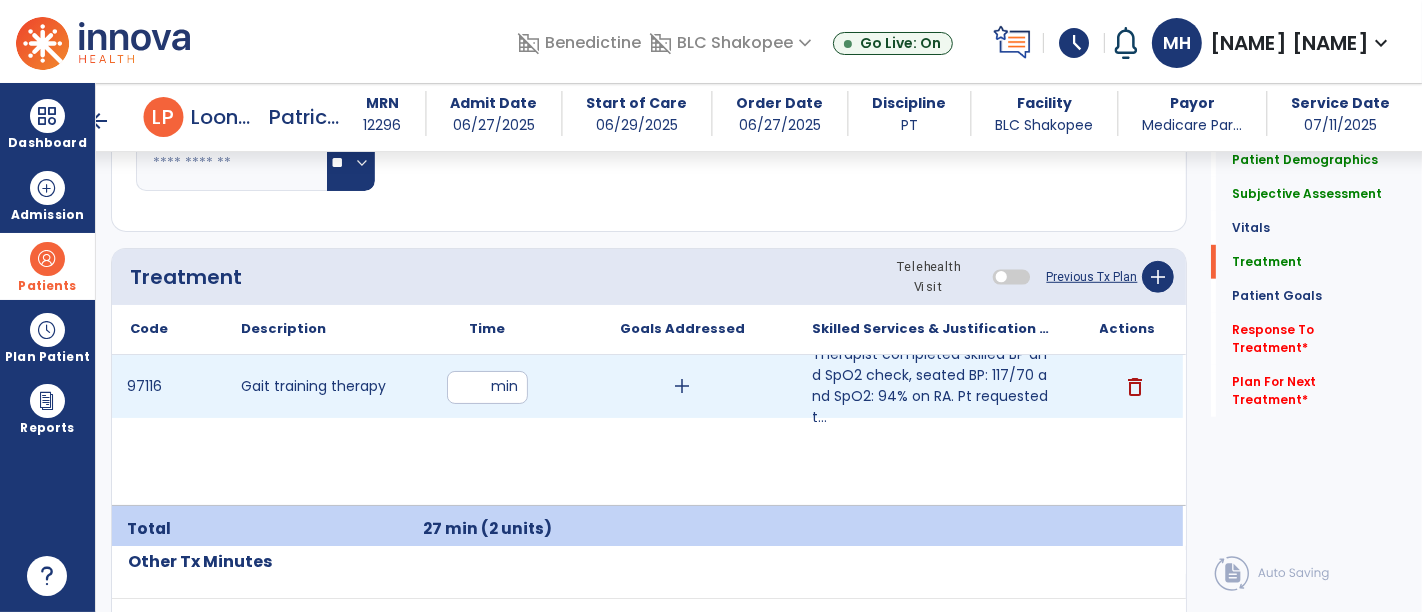 type on "**" 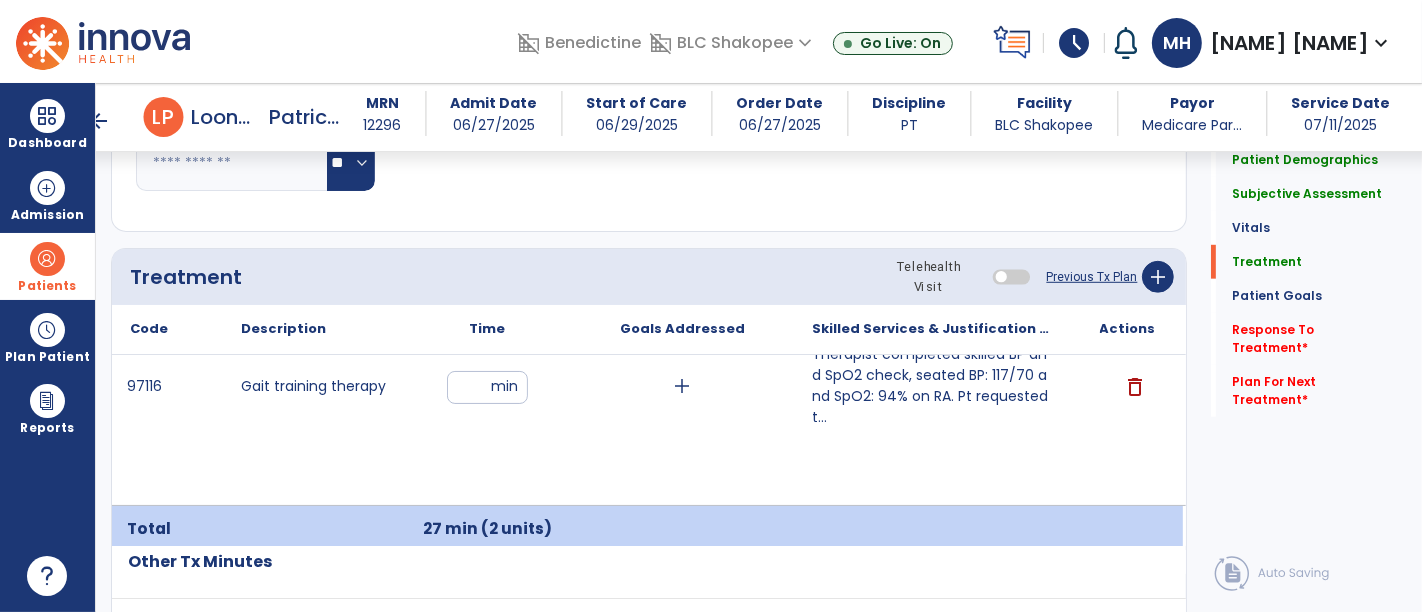 click on "97116 Gait training therapy ** min add Therapist completed skilled BP and SpO2 check, seated BP: 117/70 and SpO2: 94% on RA. Pt requested t... Therapist completed skilled BP and SpO2 check, seated BP: 117/70 and SpO2: 94% on RA. Pt requested to use the bathroom before going on a walk. delete" at bounding box center (647, 430) 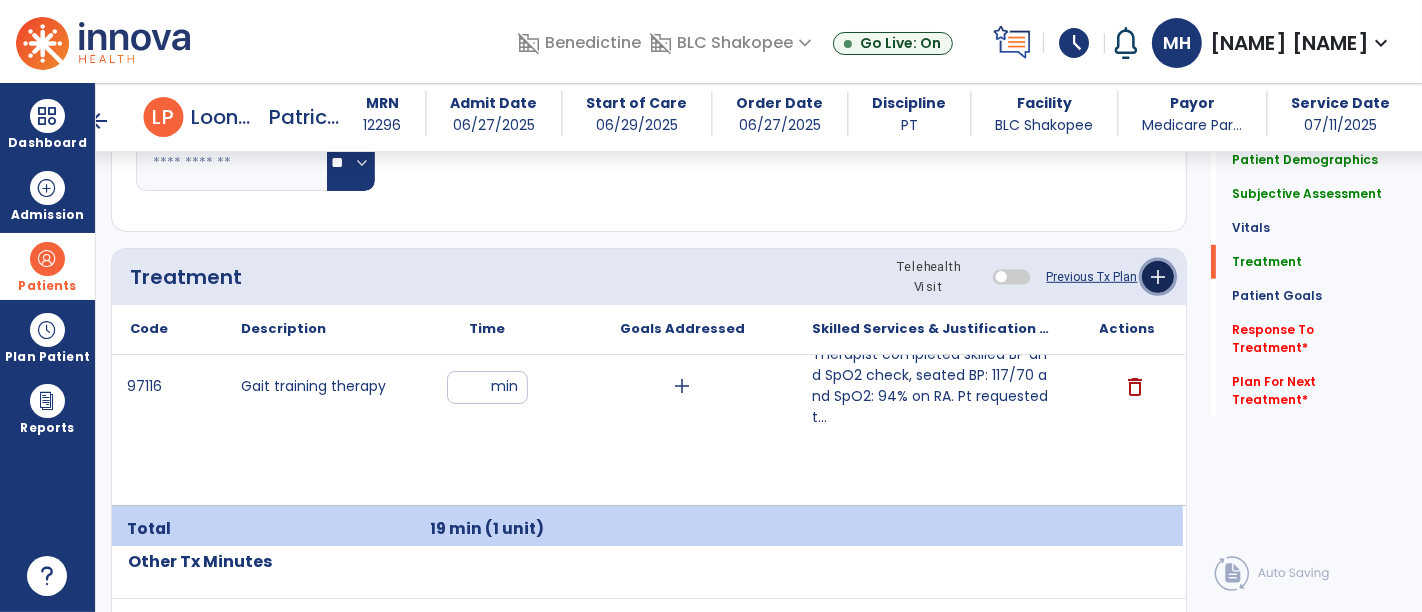 click on "add" 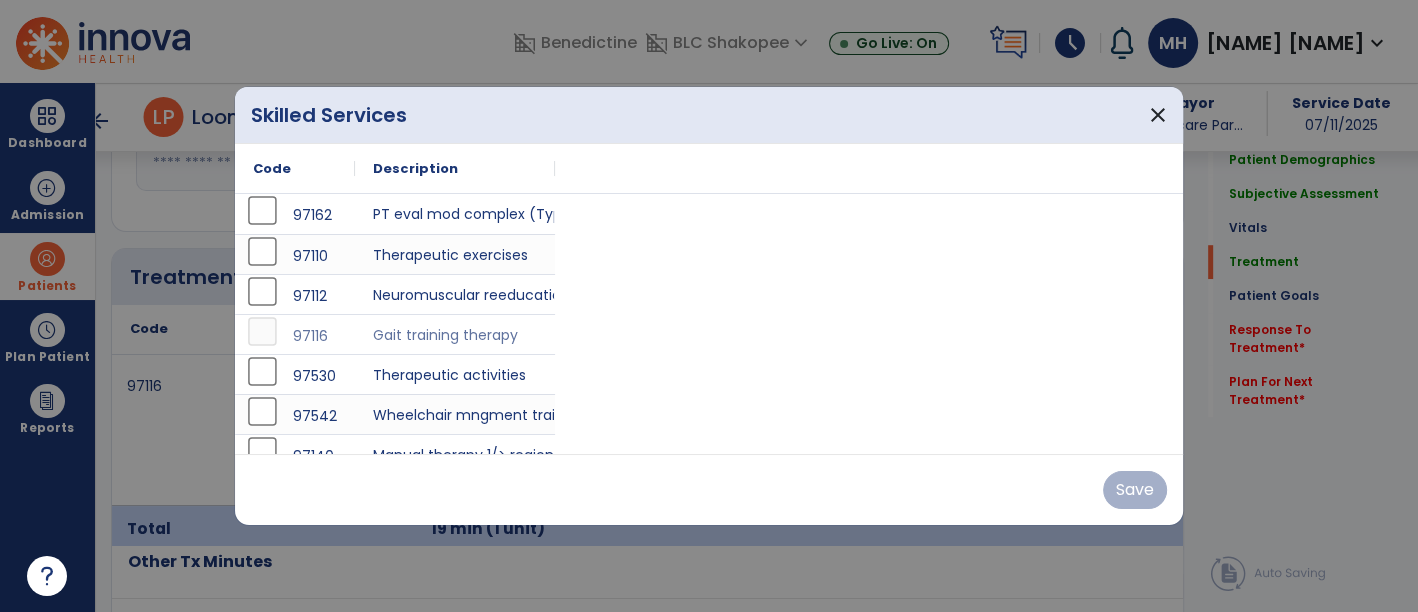 scroll, scrollTop: 1111, scrollLeft: 0, axis: vertical 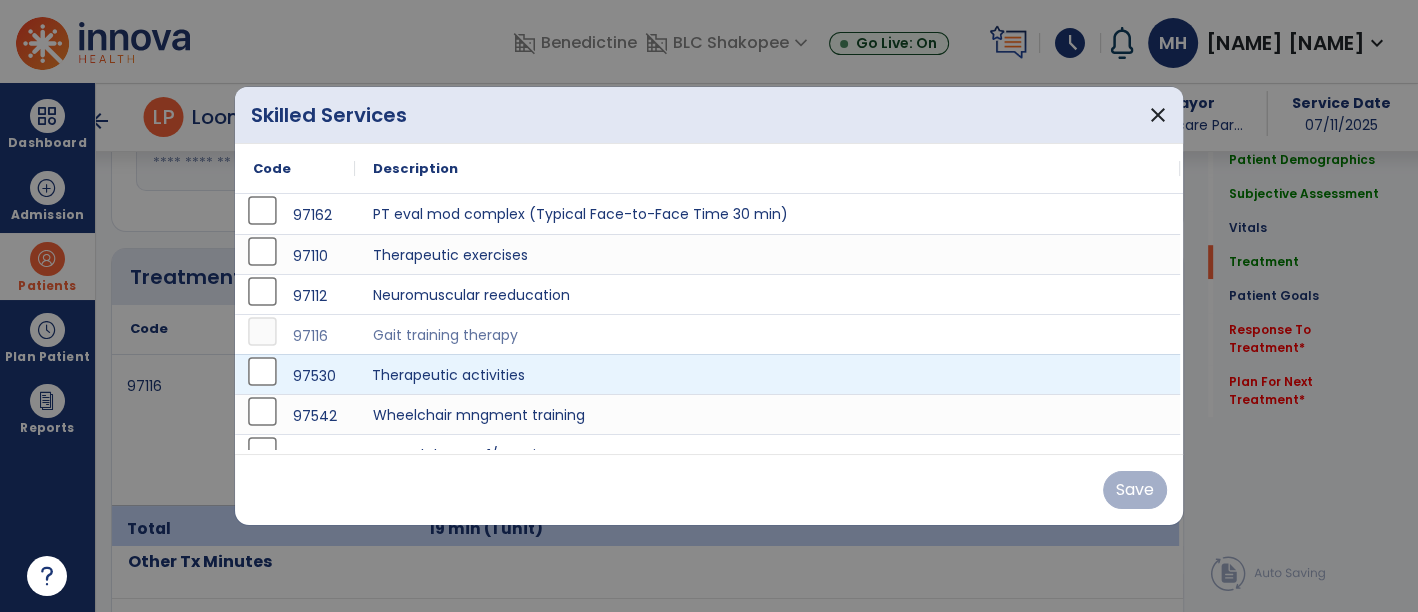 click on "Therapeutic activities" at bounding box center [767, 374] 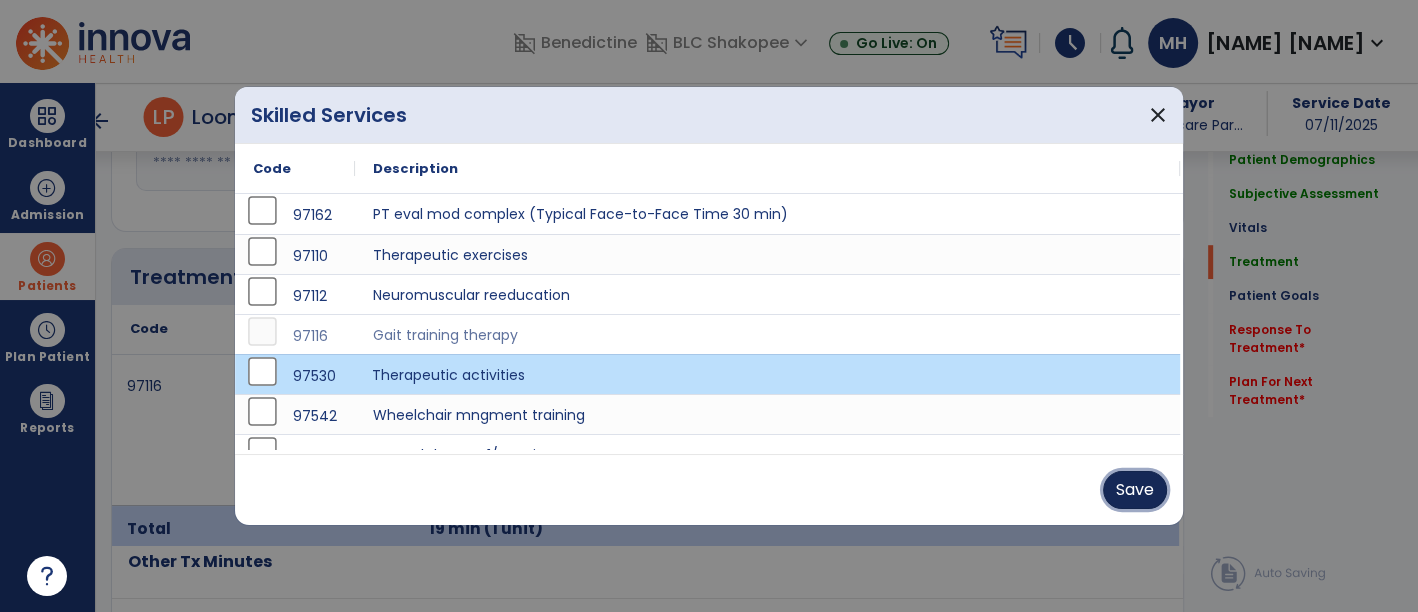 click on "Save" at bounding box center (1135, 490) 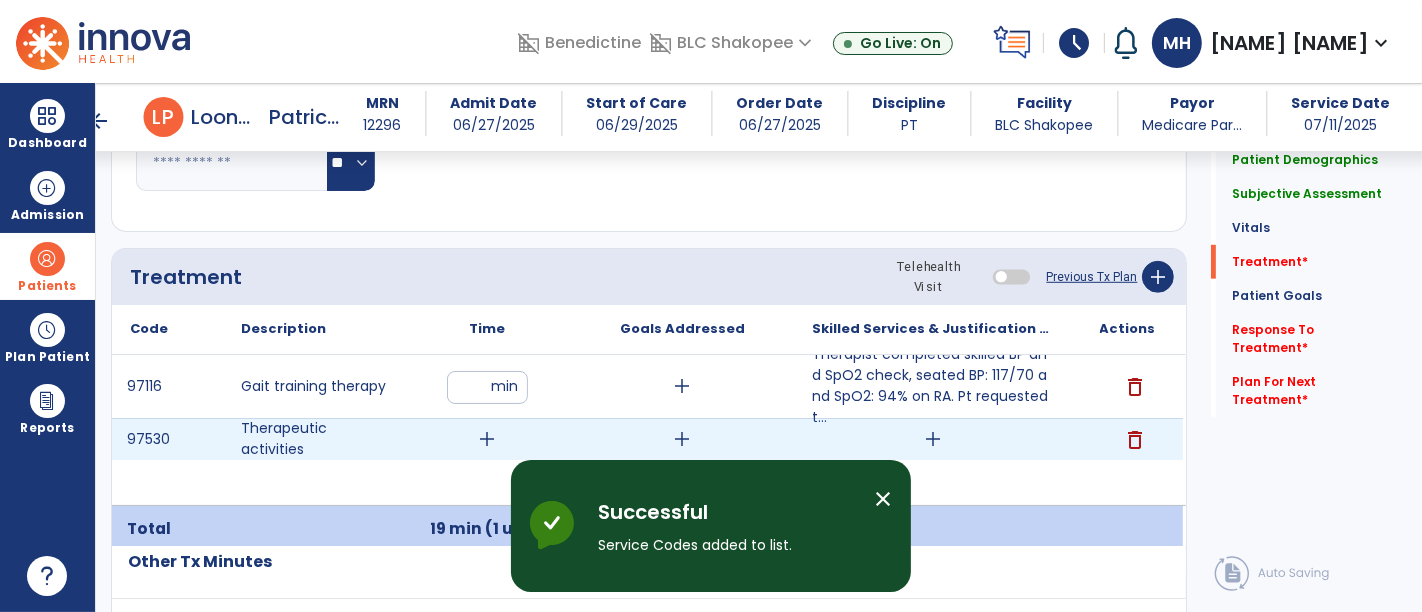 click on "add" at bounding box center [488, 439] 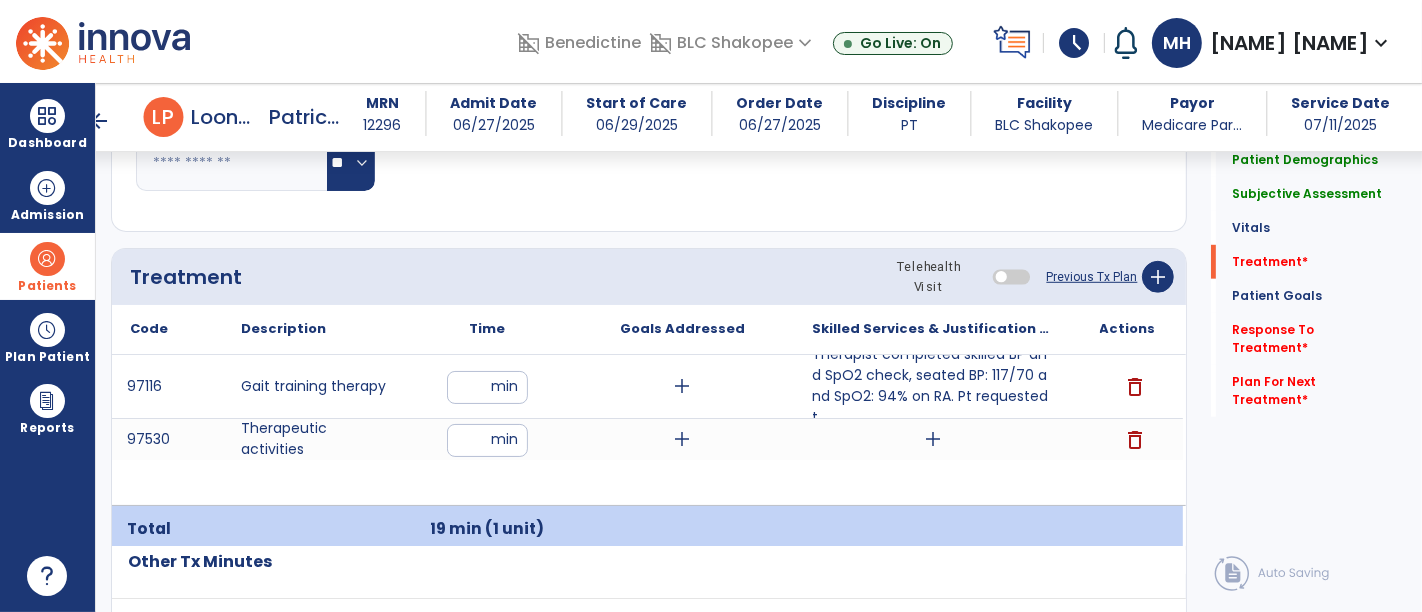 type on "*" 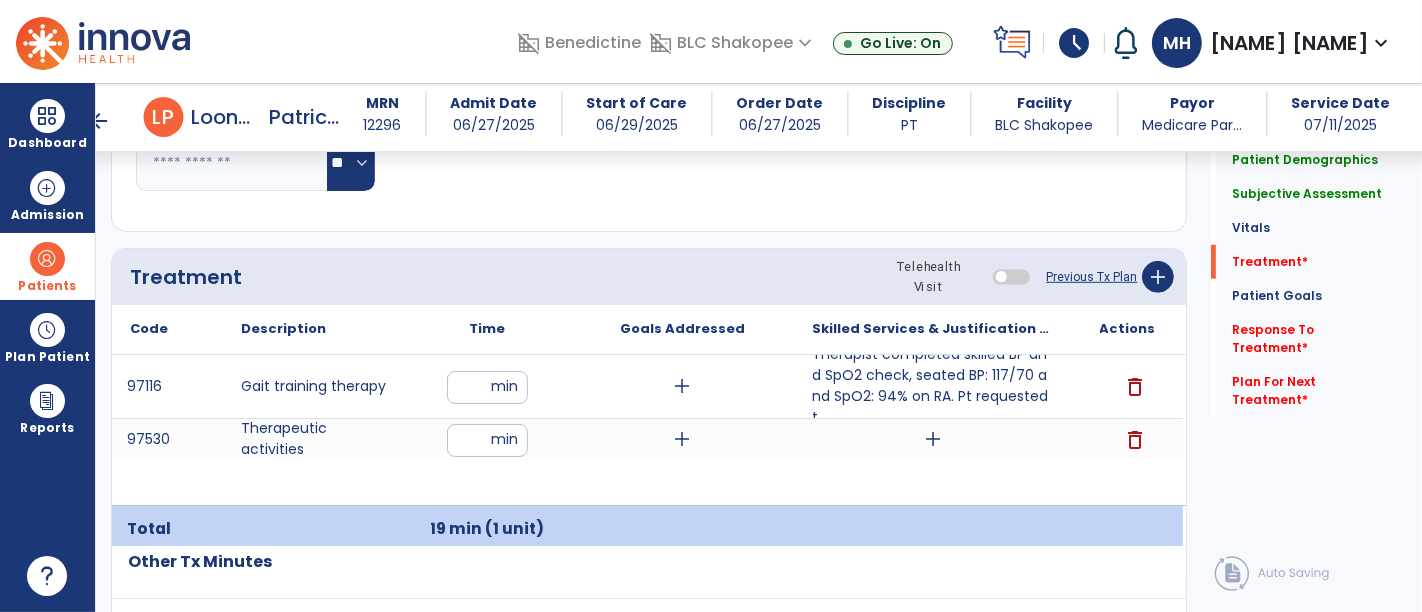 click on "Other Tx Minutes" 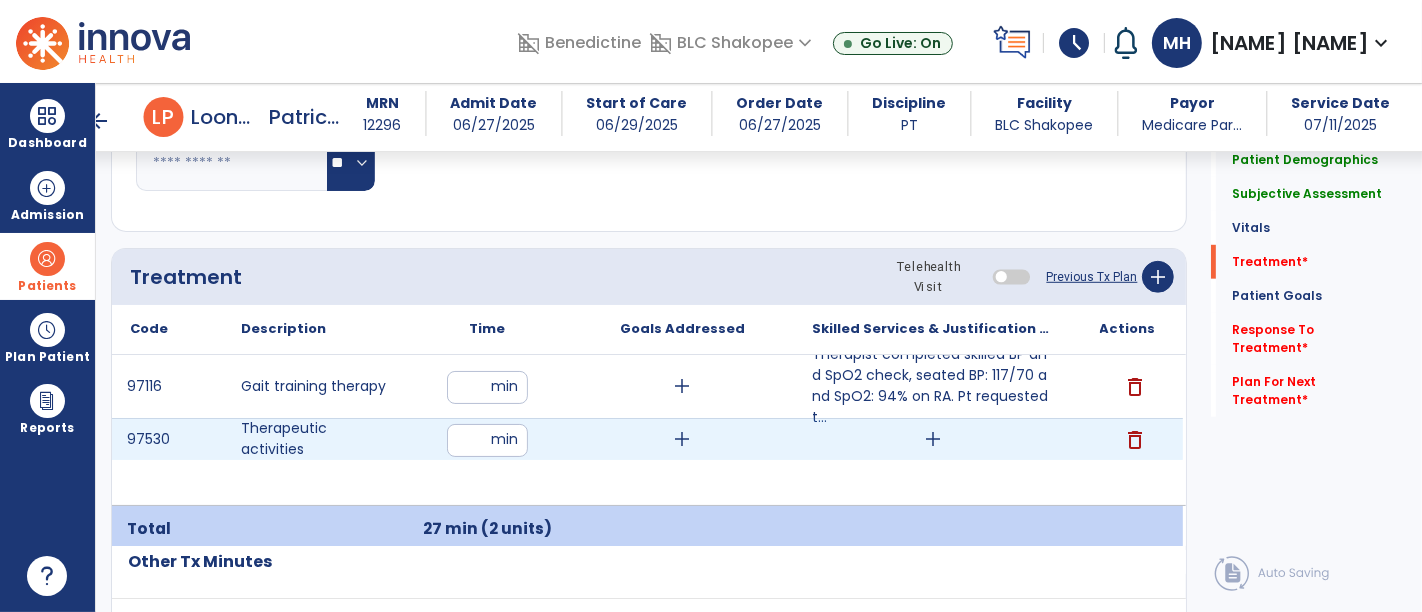 click on "add" at bounding box center [933, 439] 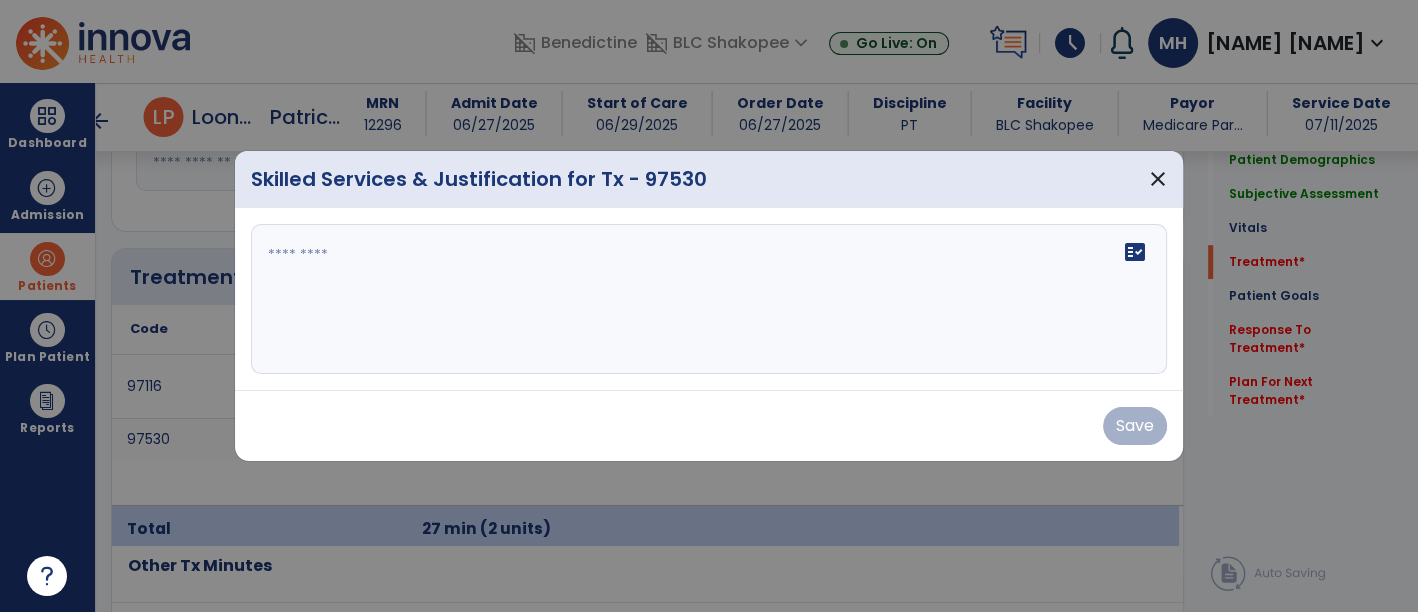 scroll, scrollTop: 1111, scrollLeft: 0, axis: vertical 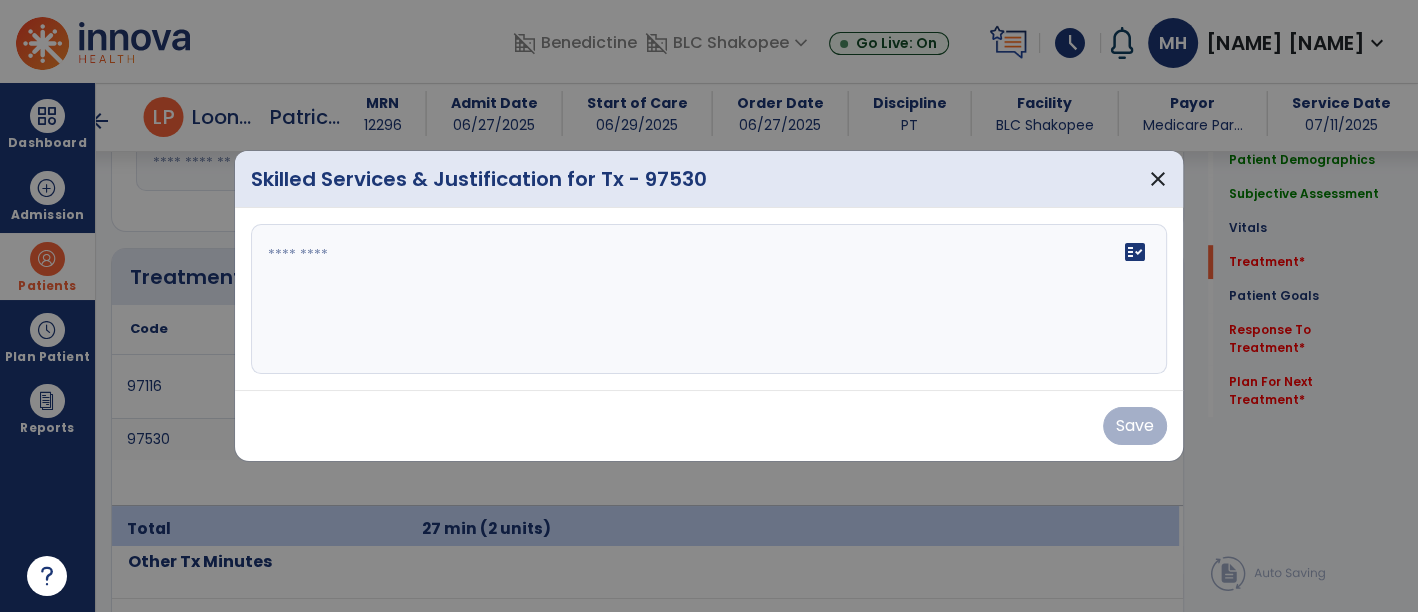 click on "fact_check" at bounding box center [709, 299] 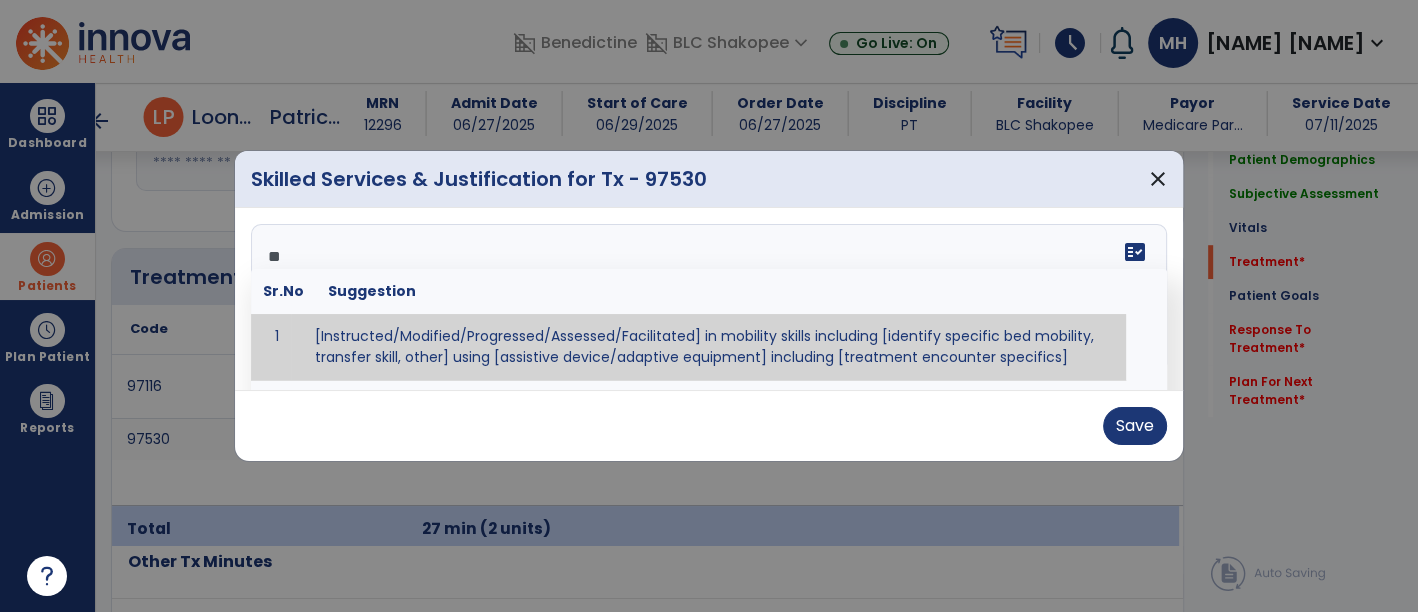 type on "*" 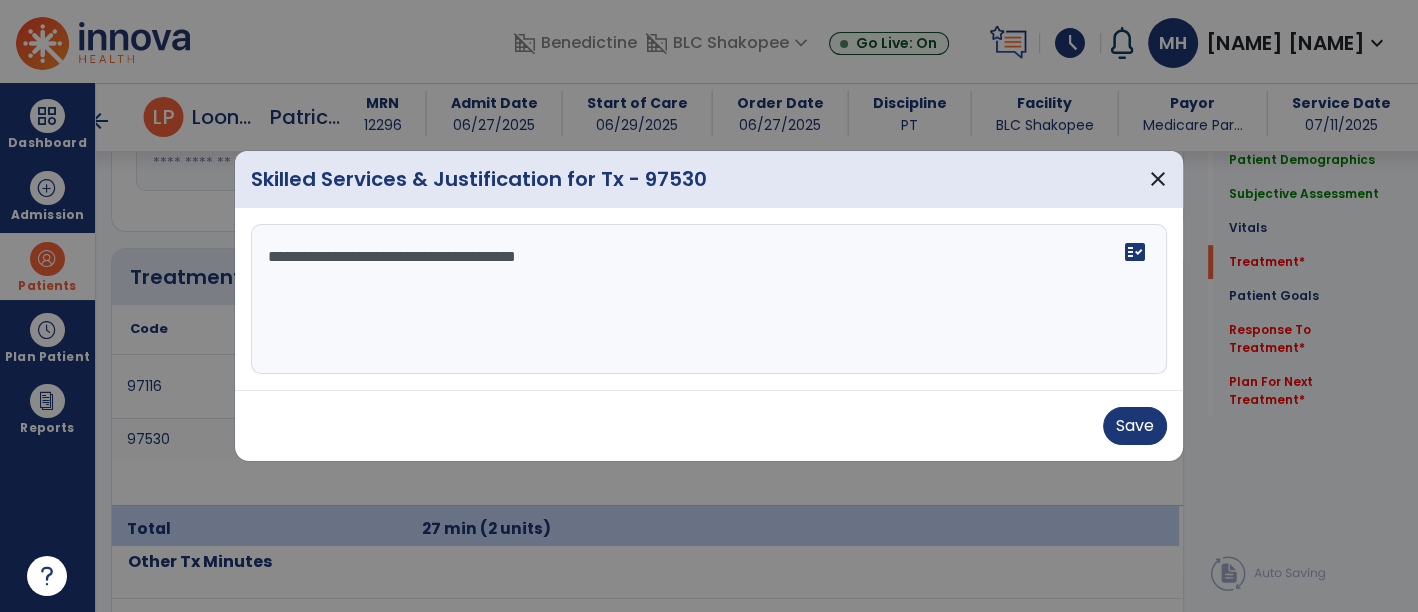 click on "**********" at bounding box center [709, 299] 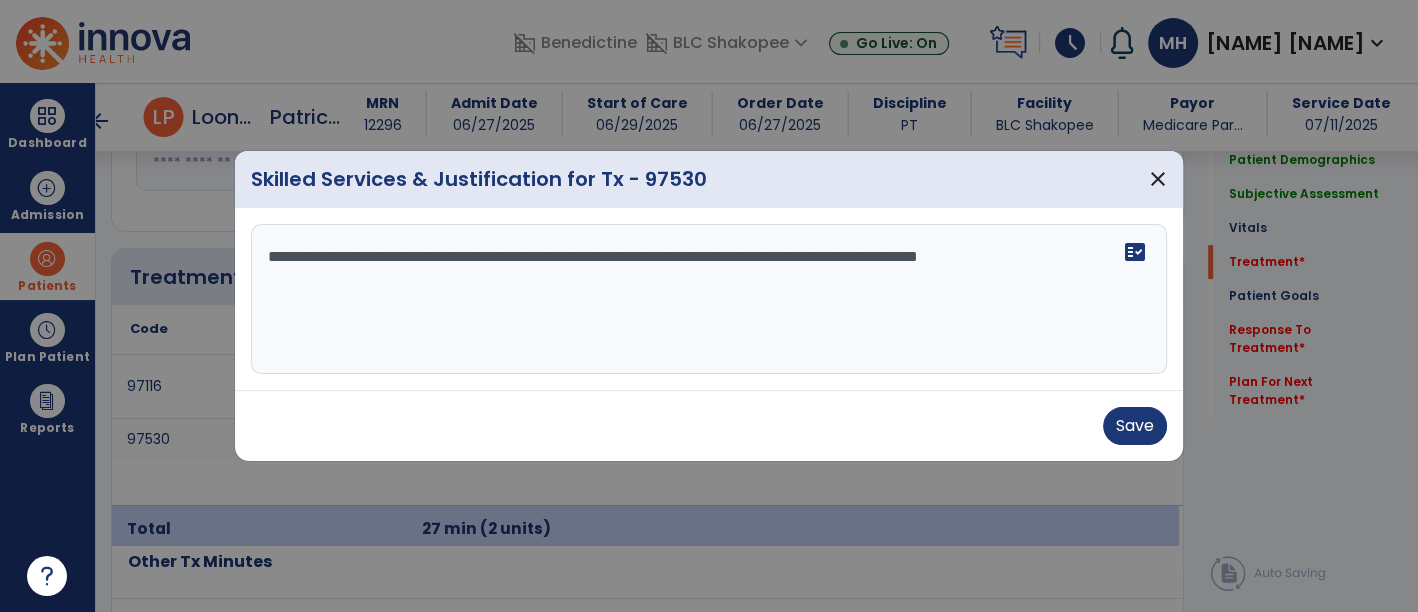 click on "**********" at bounding box center (709, 299) 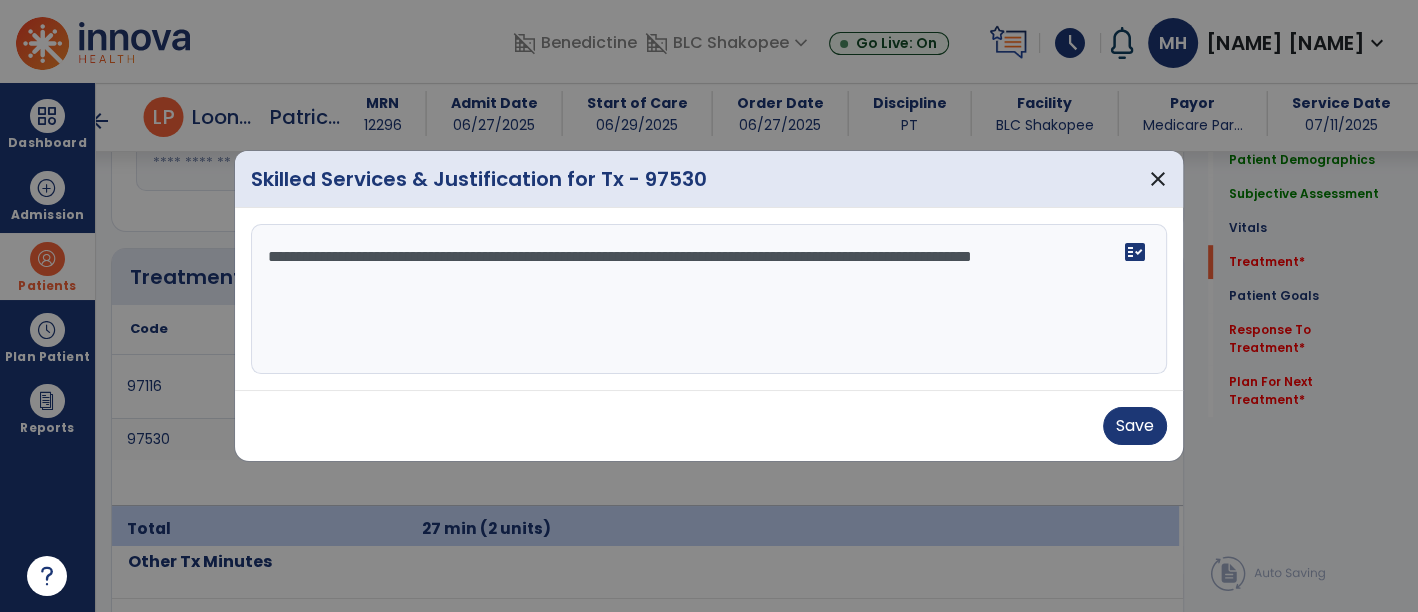 click on "**********" at bounding box center (709, 299) 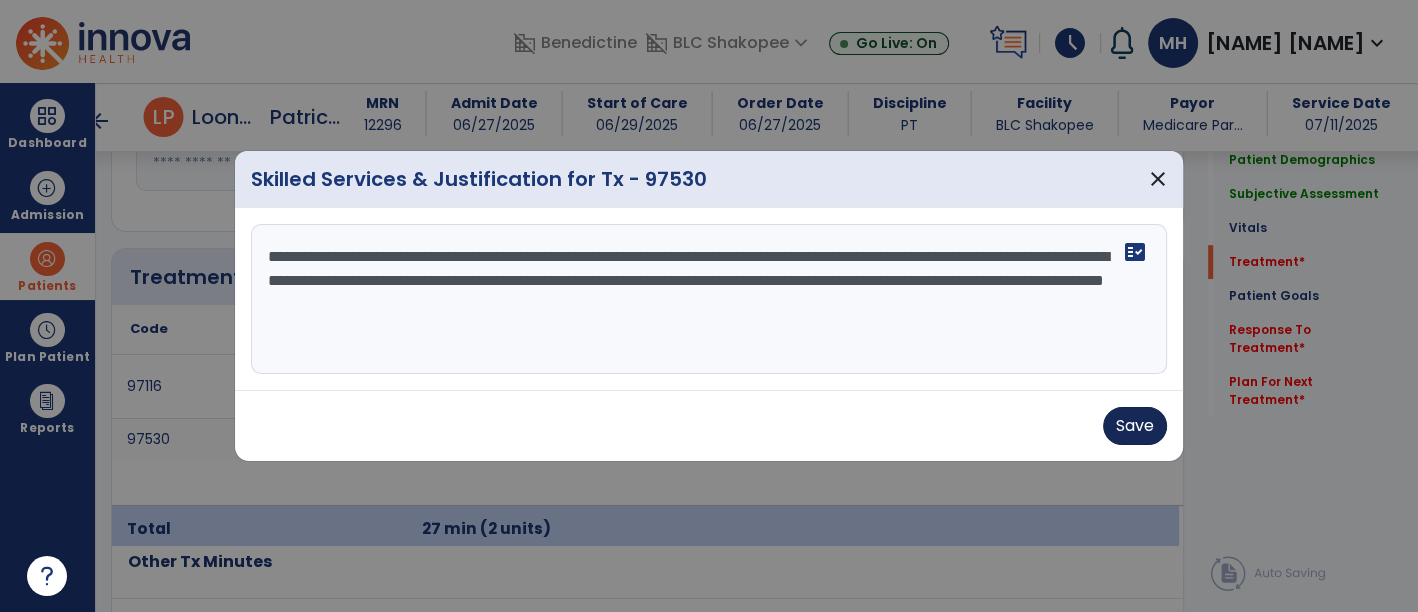 type on "**********" 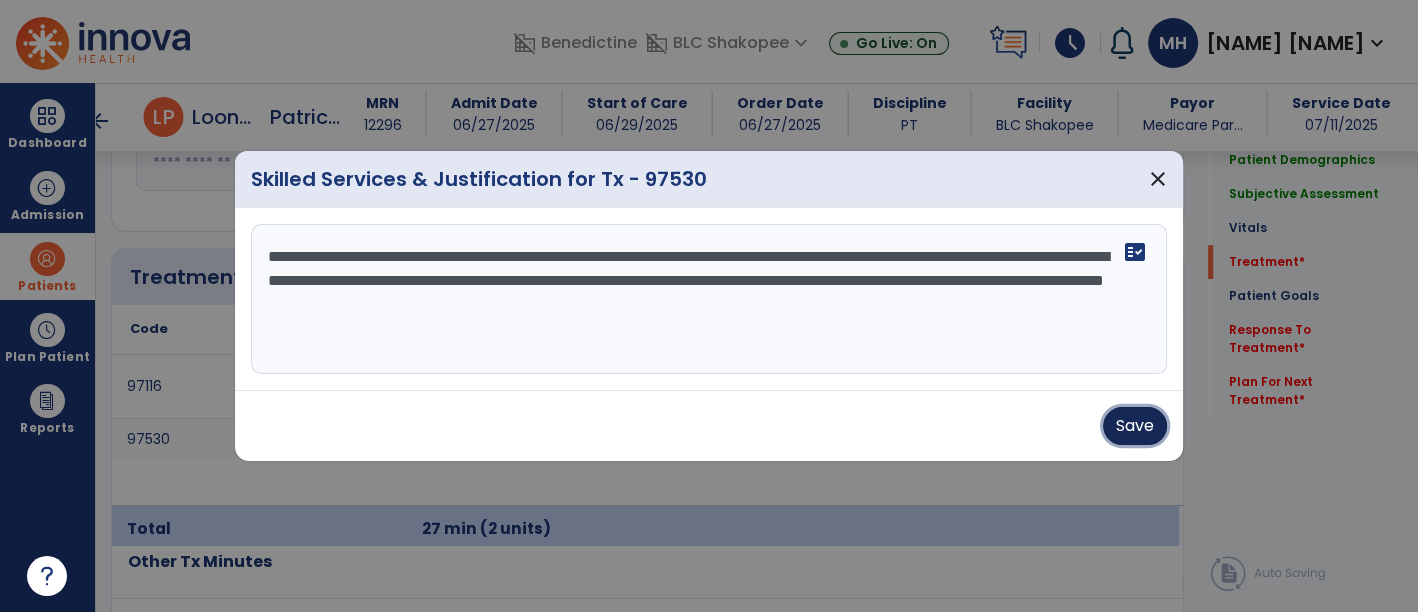 click on "Save" at bounding box center (1135, 426) 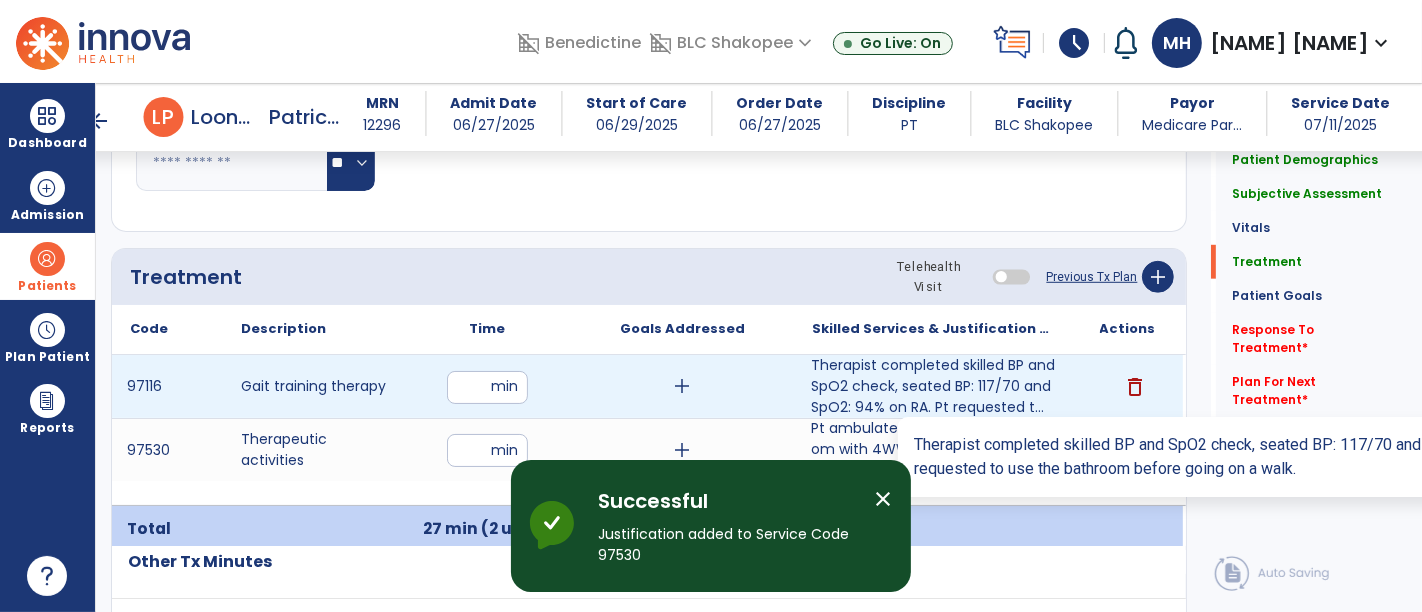 click on "Therapist completed skilled BP and SpO2 check, seated BP: 117/70 and SpO2: 94% on RA. Pt requested t..." at bounding box center (933, 386) 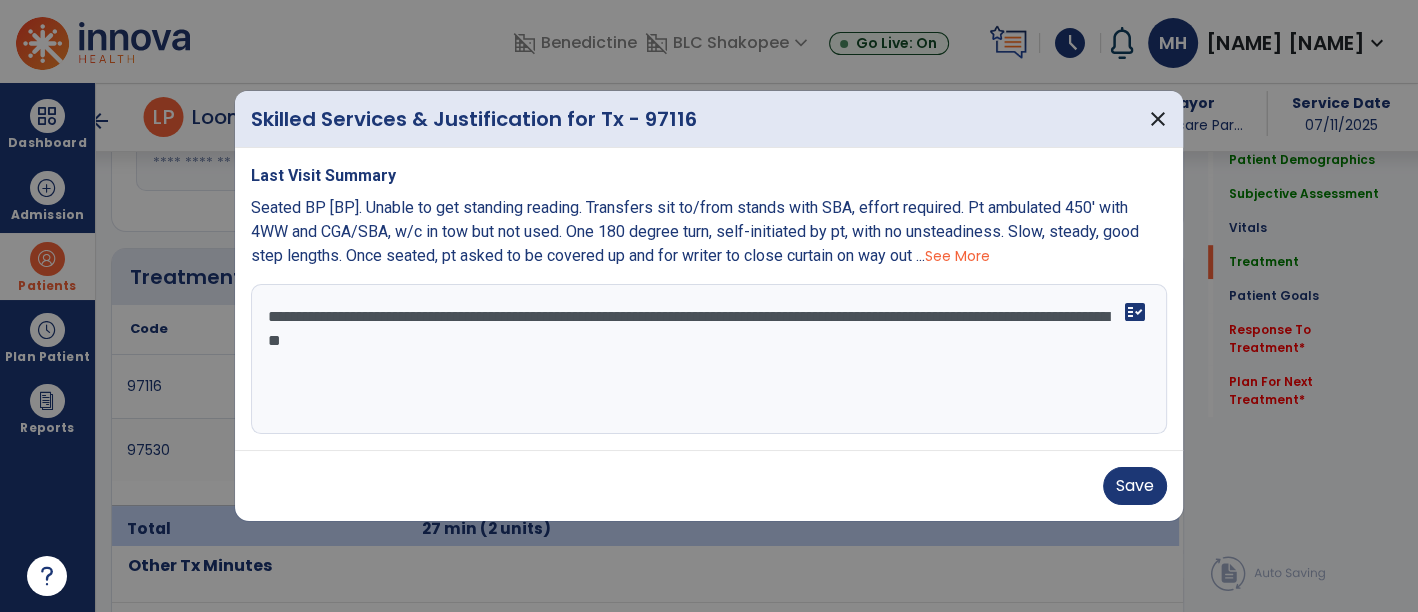 scroll, scrollTop: 1111, scrollLeft: 0, axis: vertical 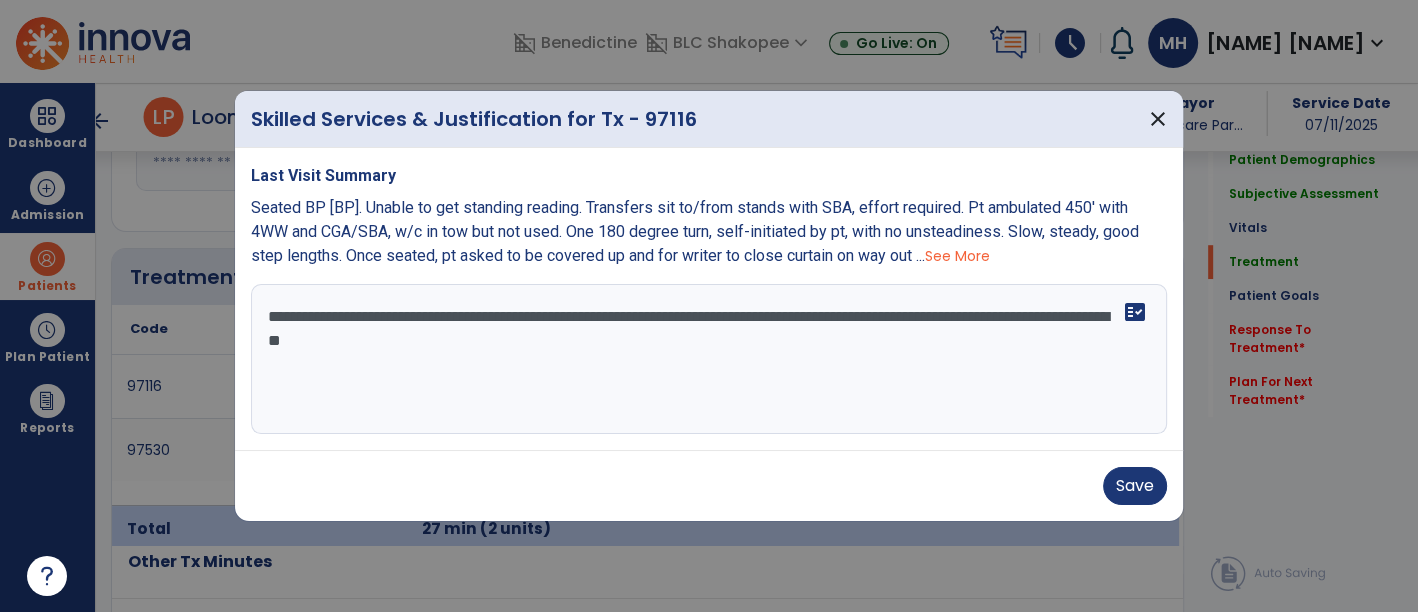 click on "**********" at bounding box center [709, 359] 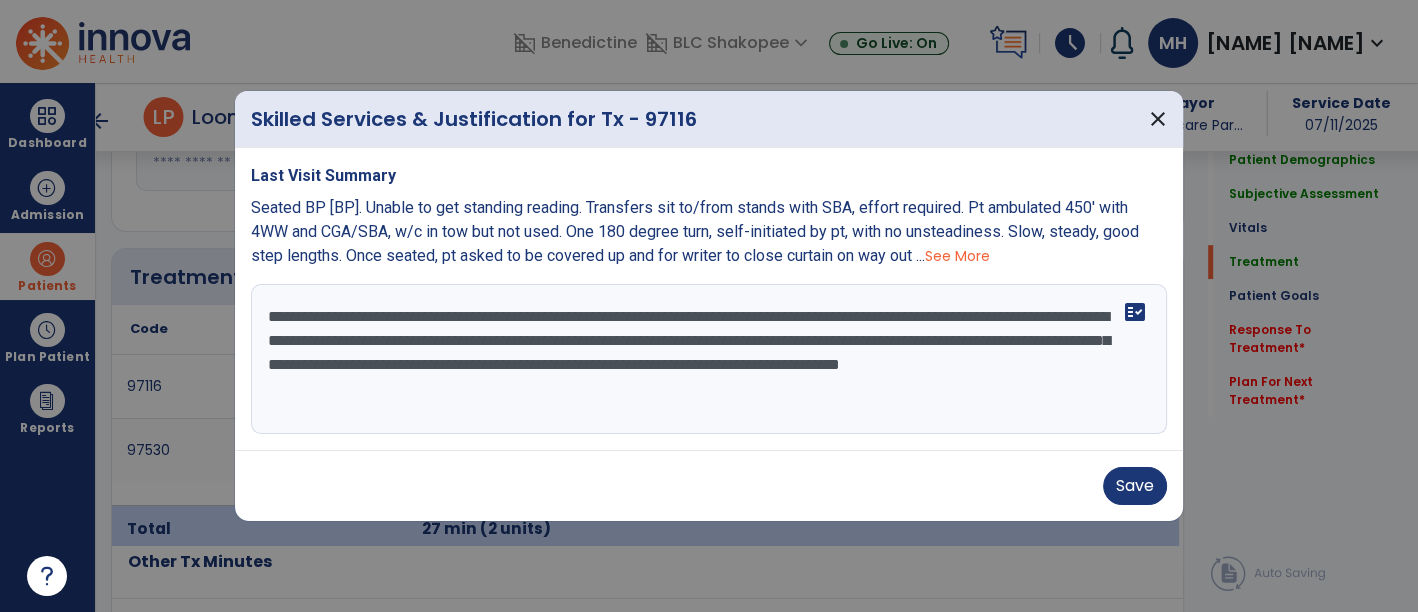 click on "**********" at bounding box center [709, 359] 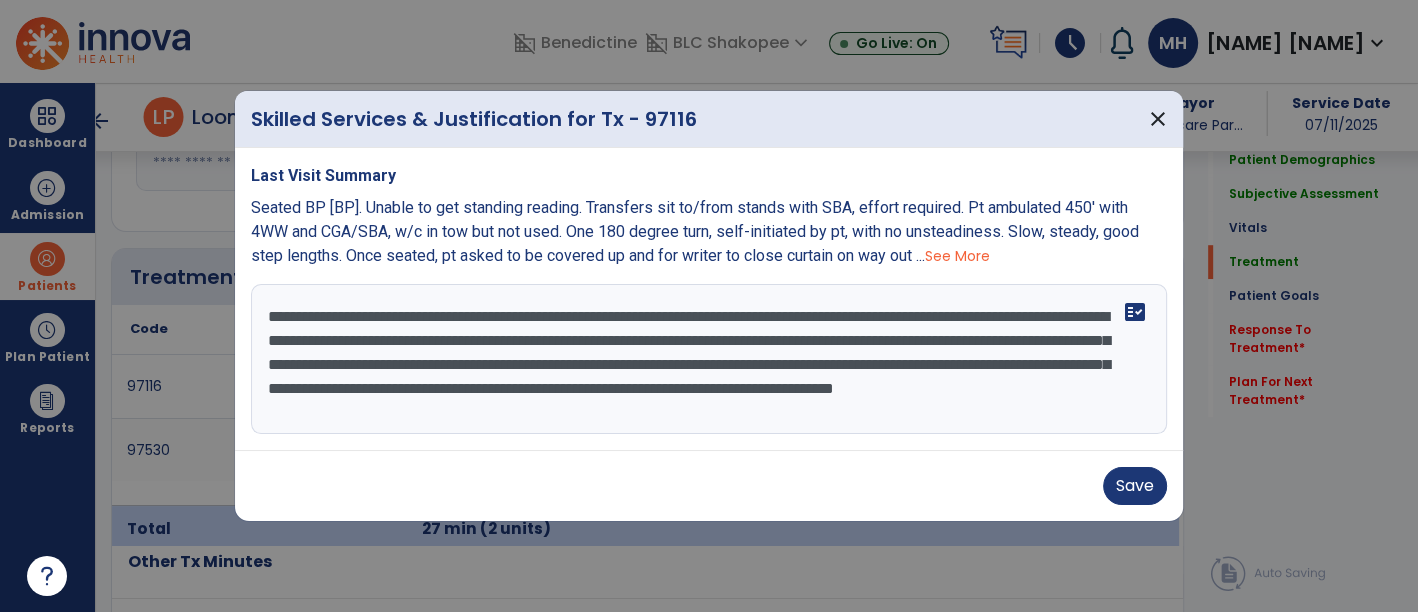scroll, scrollTop: 15, scrollLeft: 0, axis: vertical 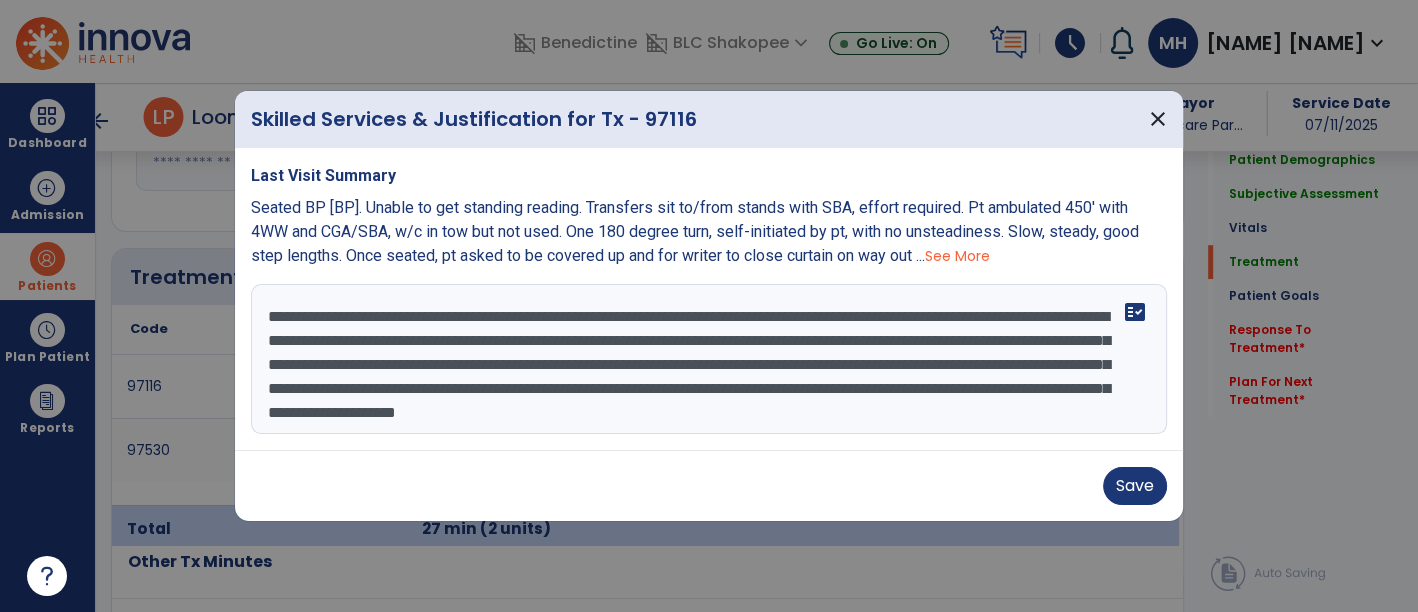 click on "**********" at bounding box center [709, 359] 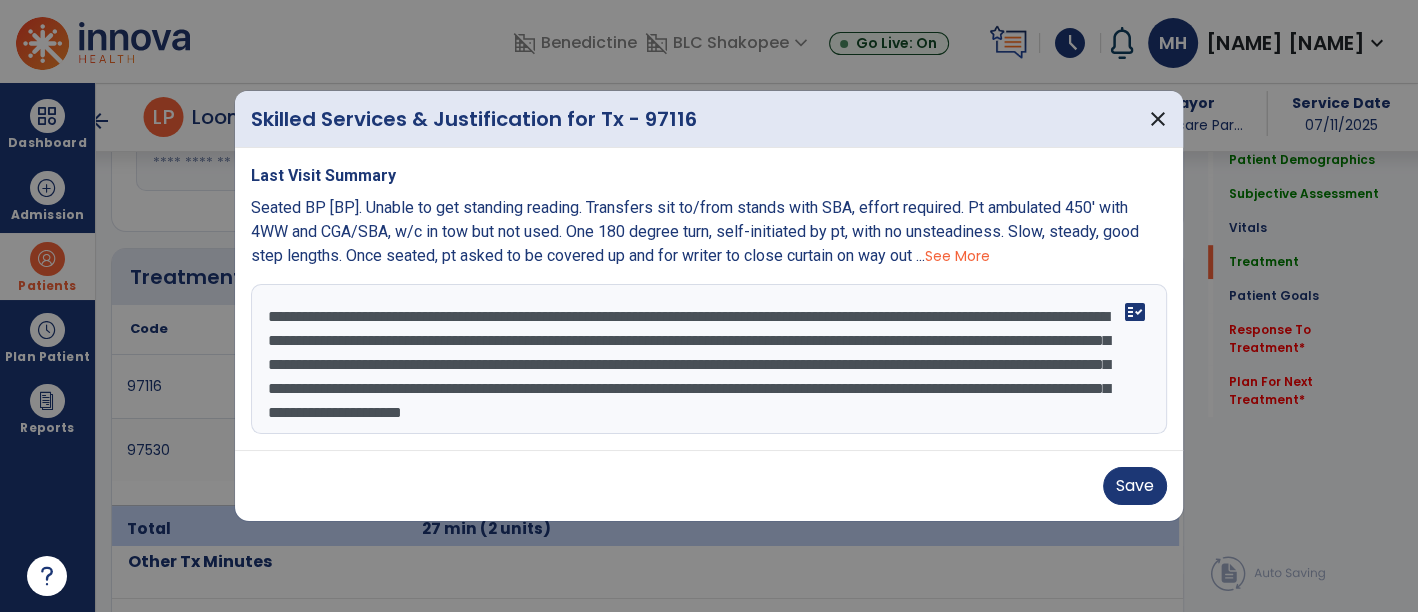click on "**********" at bounding box center (709, 359) 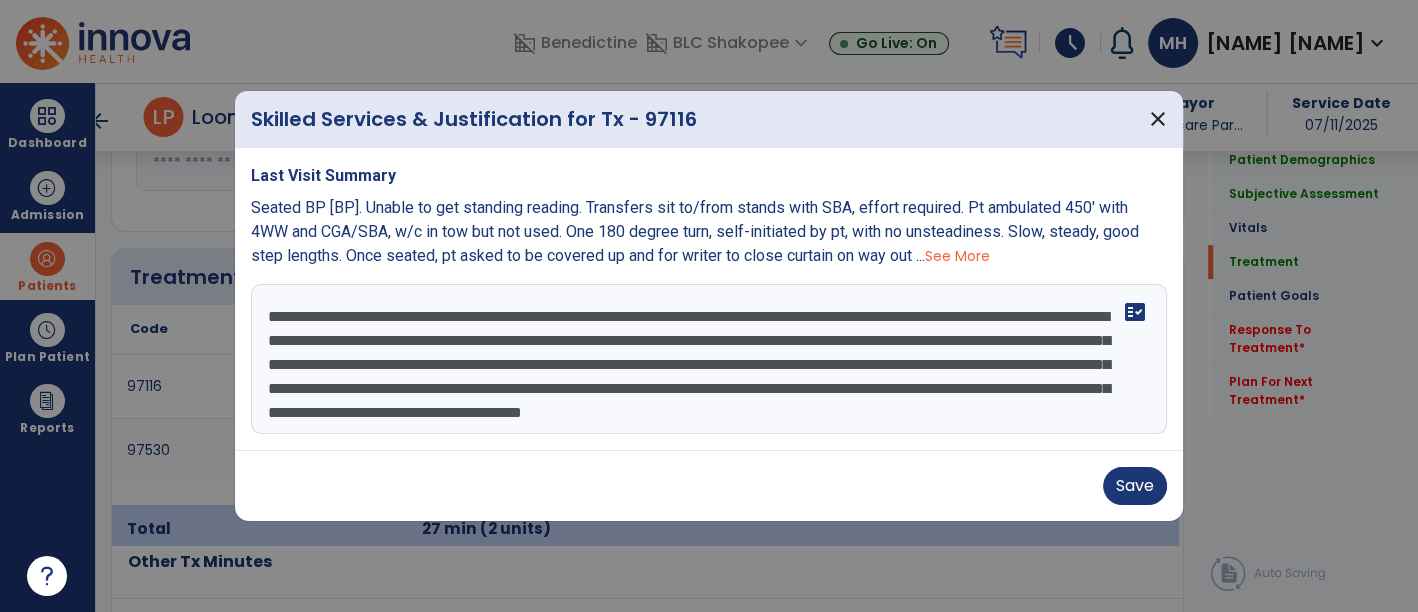 scroll, scrollTop: 39, scrollLeft: 0, axis: vertical 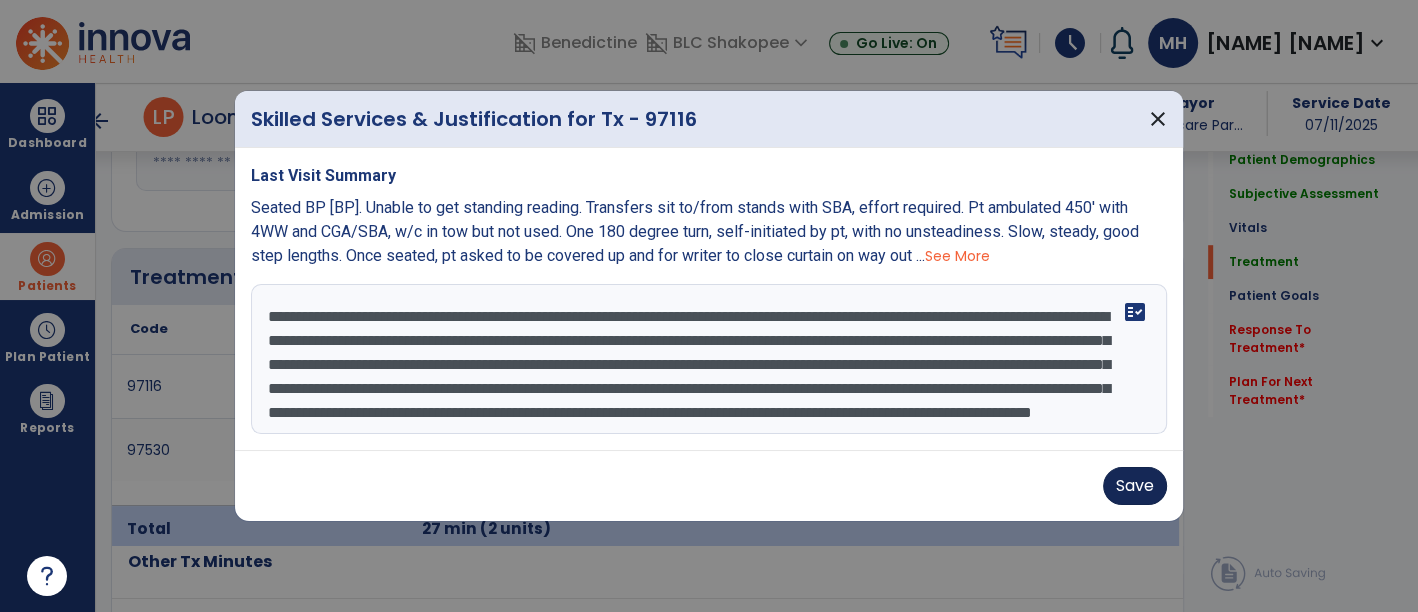 type on "**********" 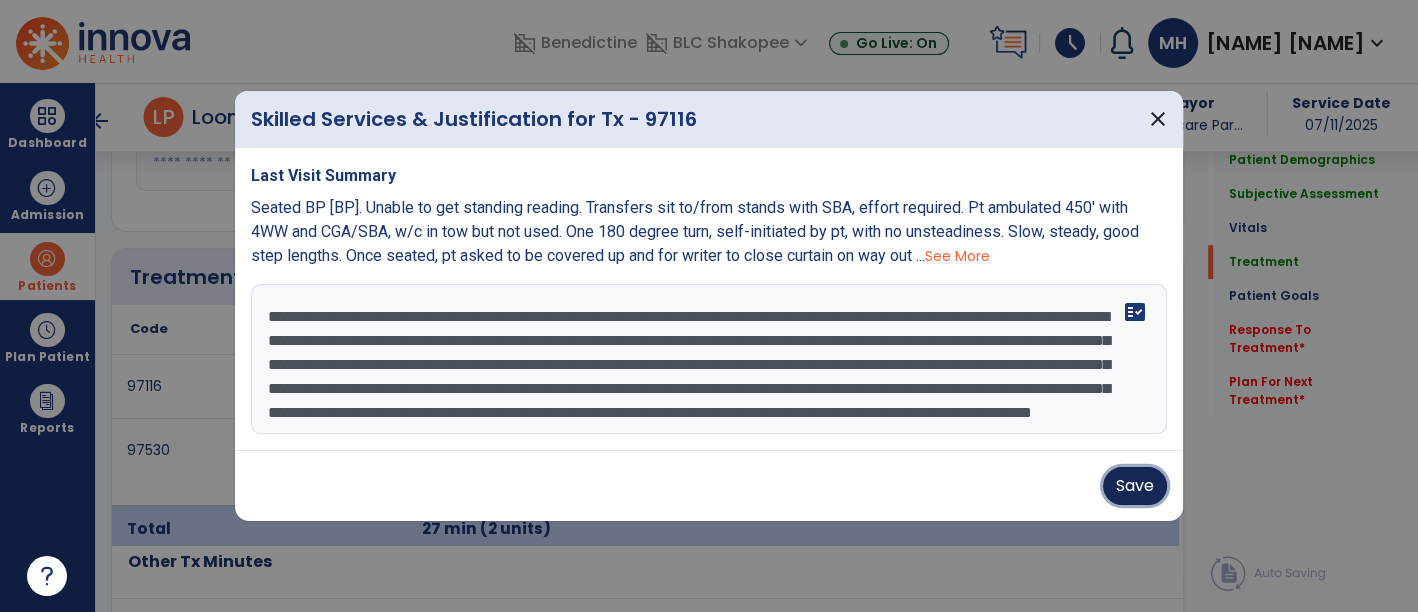 click on "Save" at bounding box center (1135, 486) 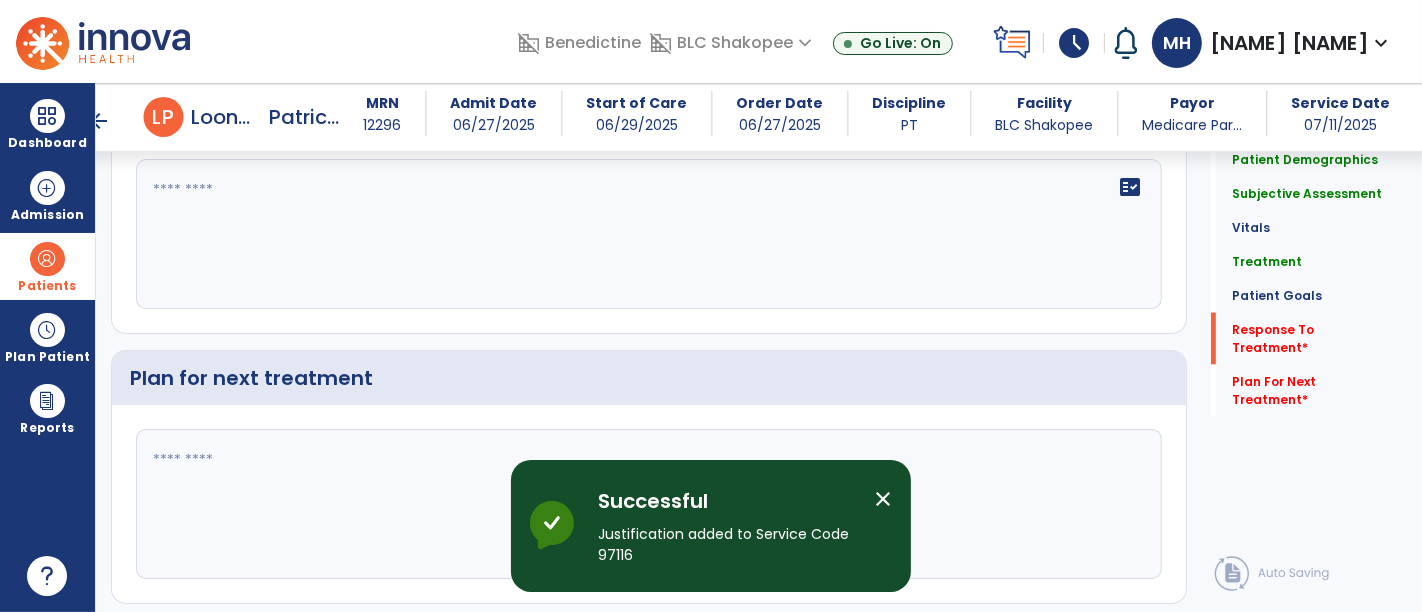 scroll, scrollTop: 2791, scrollLeft: 0, axis: vertical 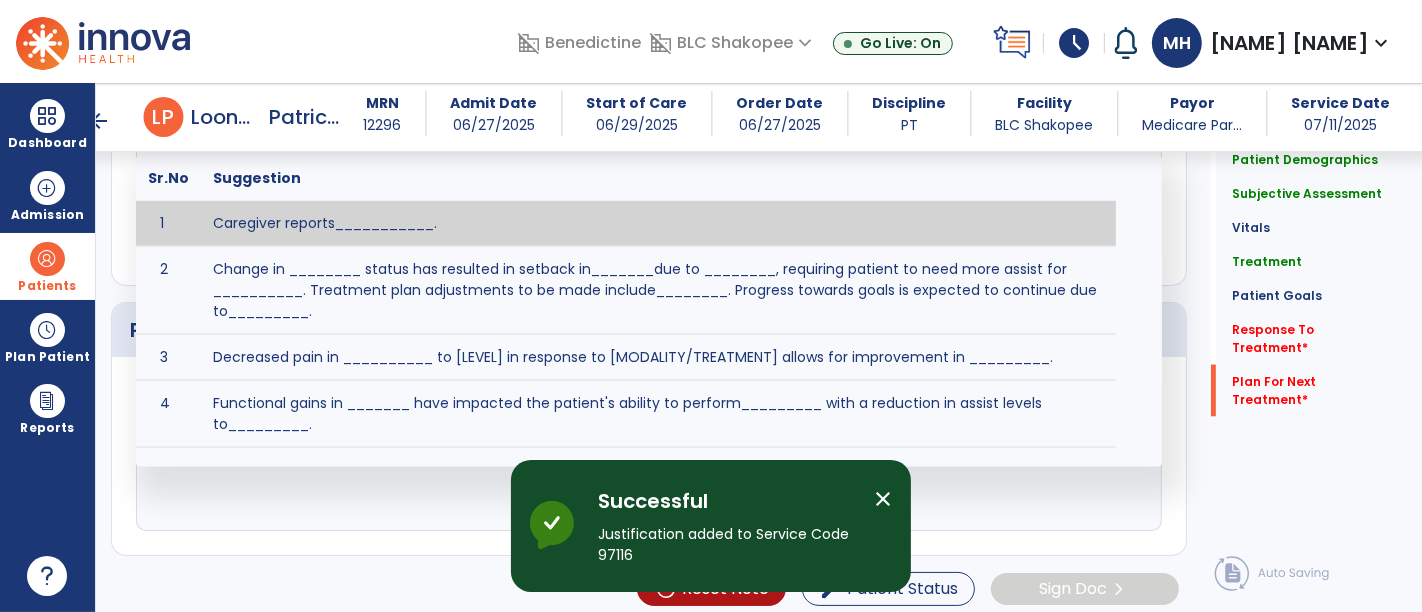 click on "fact_check  Sr.No Suggestion 1 Caregiver reports___________. 2 Change in ________ status has resulted in setback in_______due to ________, requiring patient to need more assist for __________.   Treatment plan adjustments to be made include________.  Progress towards goals is expected to continue due to_________. 3 Decreased pain in __________ to [LEVEL] in response to [MODALITY/TREATMENT] allows for improvement in _________. 4 Functional gains in _______ have impacted the patient's ability to perform_________ with a reduction in assist levels to_________. 5 Functional progress this week has been significant due to__________. 6 Gains in ________ have improved the patient's ability to perform ______with decreased levels of assist to___________. 7 Improvement in ________allows patient to tolerate higher levels of challenges in_________. 8 Pain in [AREA] has decreased to [LEVEL] in response to [TREATMENT/MODALITY], allowing fore ease in completing__________. 9 10 11 12 13 14 15 16 17 18 19 20 21" 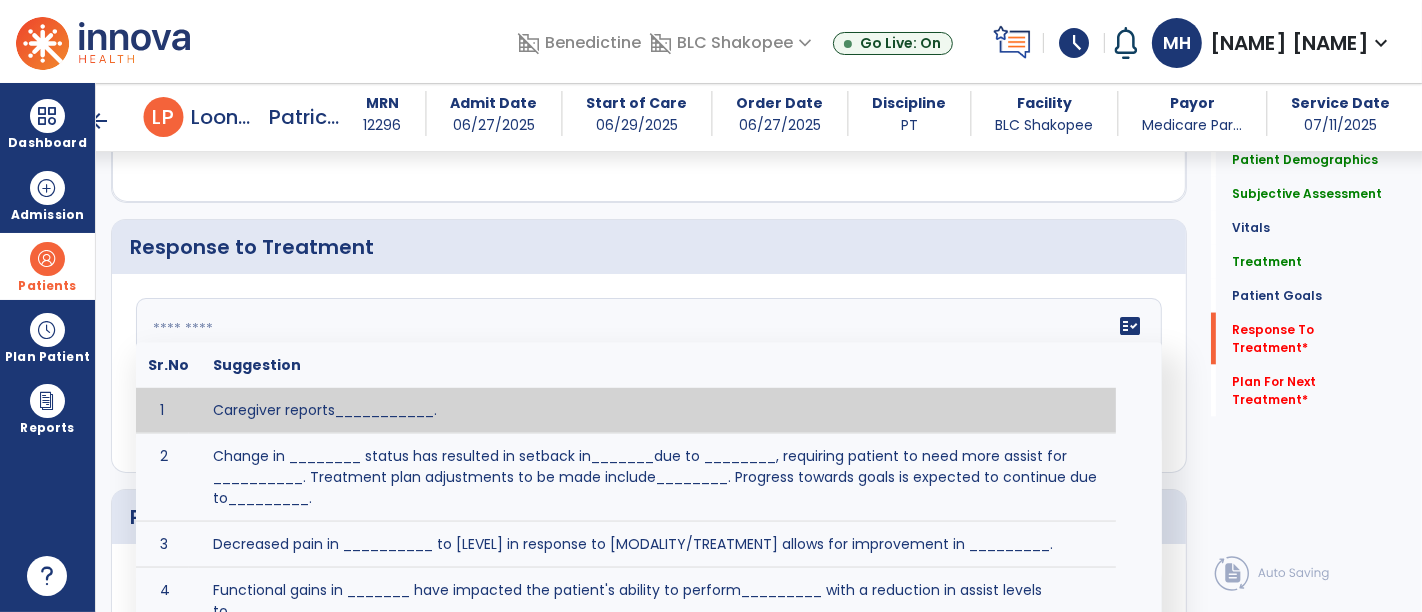 scroll, scrollTop: 2606, scrollLeft: 0, axis: vertical 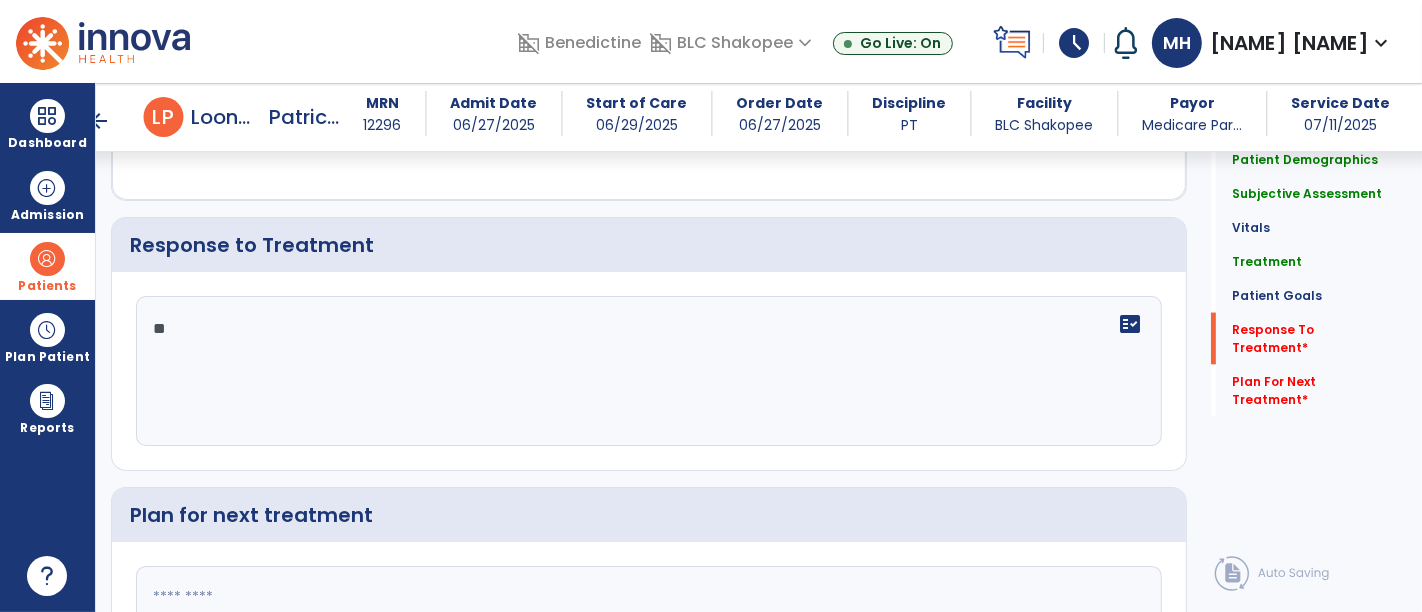 type on "*" 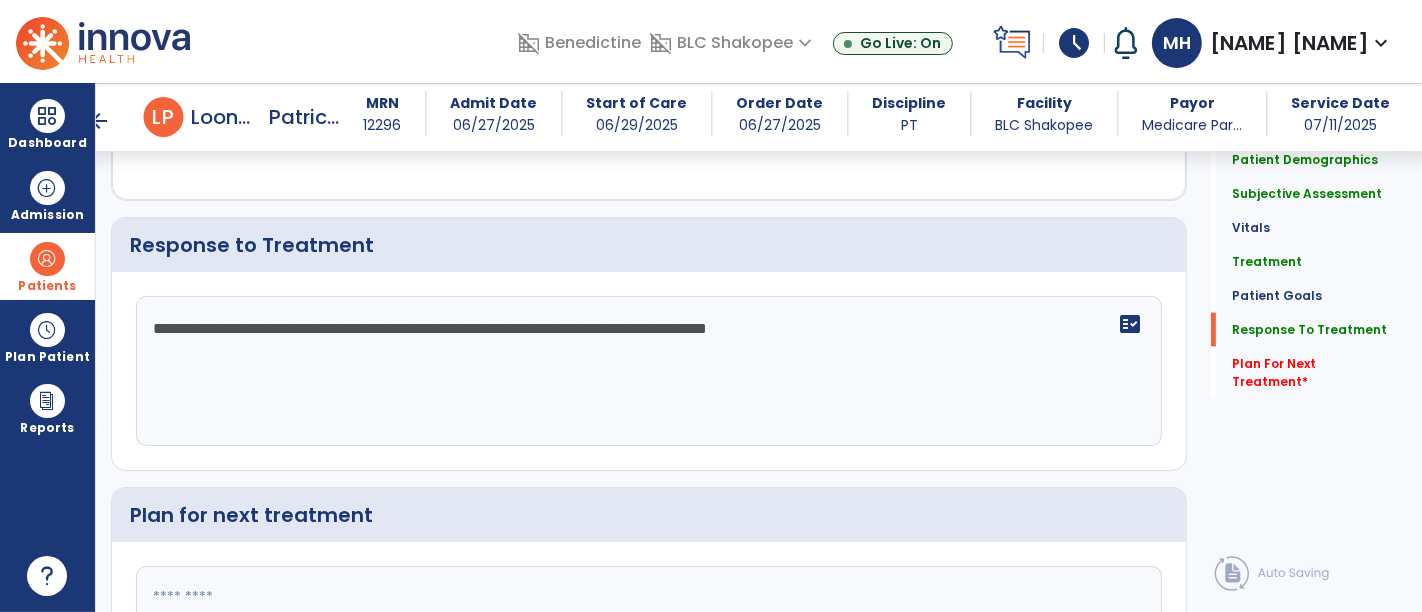 click on "**********" 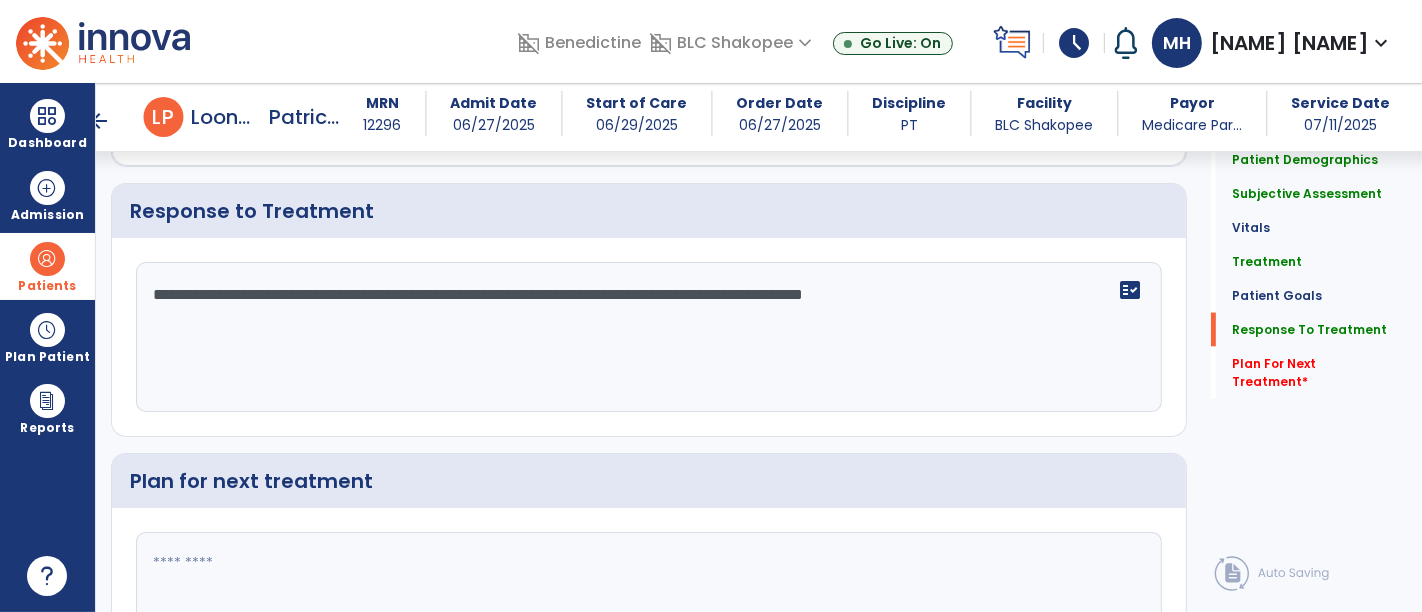 scroll, scrollTop: 2638, scrollLeft: 0, axis: vertical 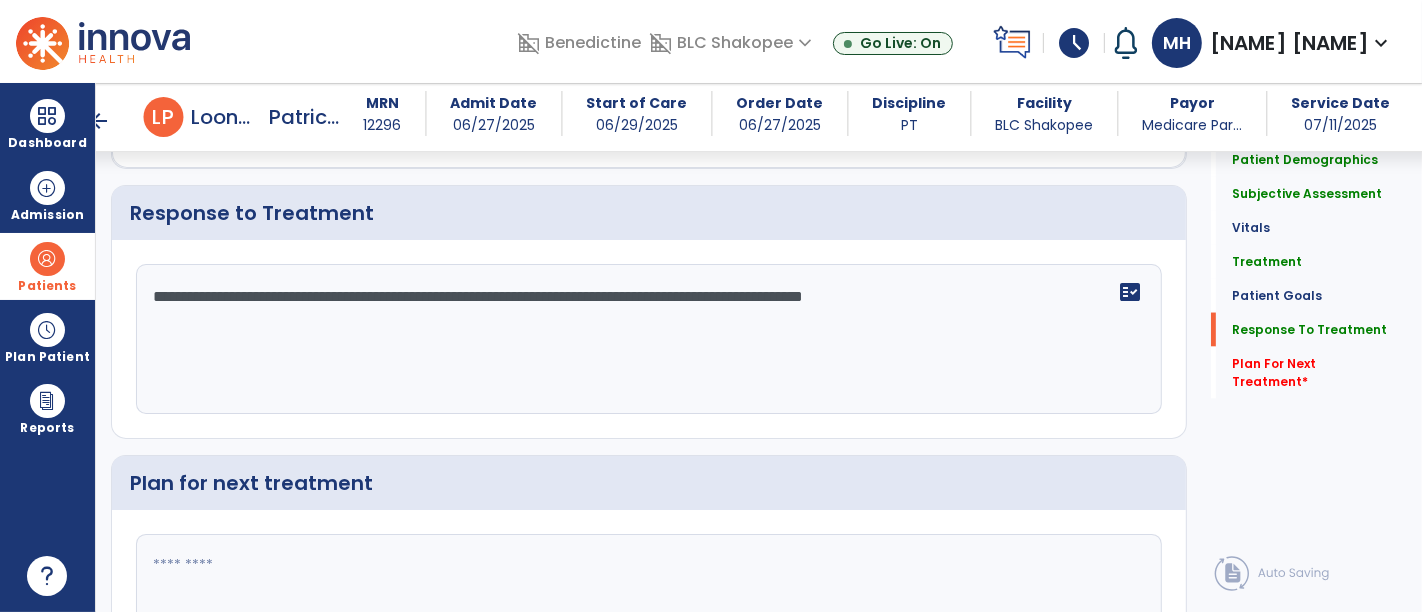 type on "**********" 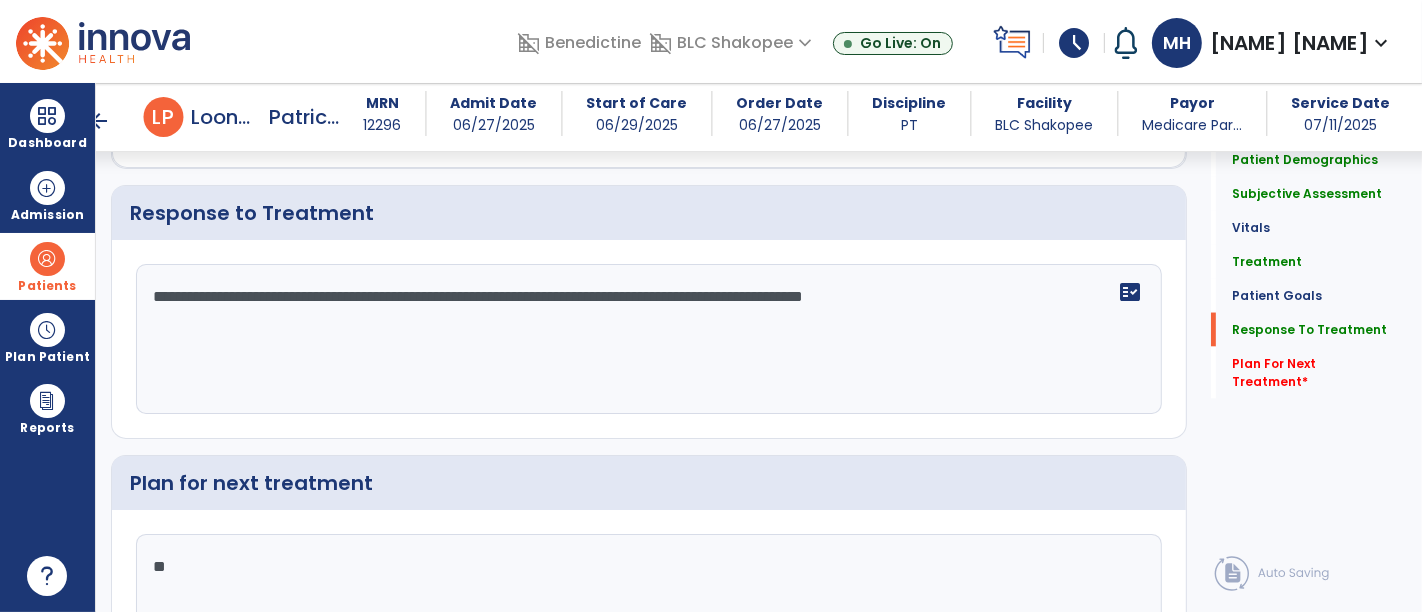 type on "*" 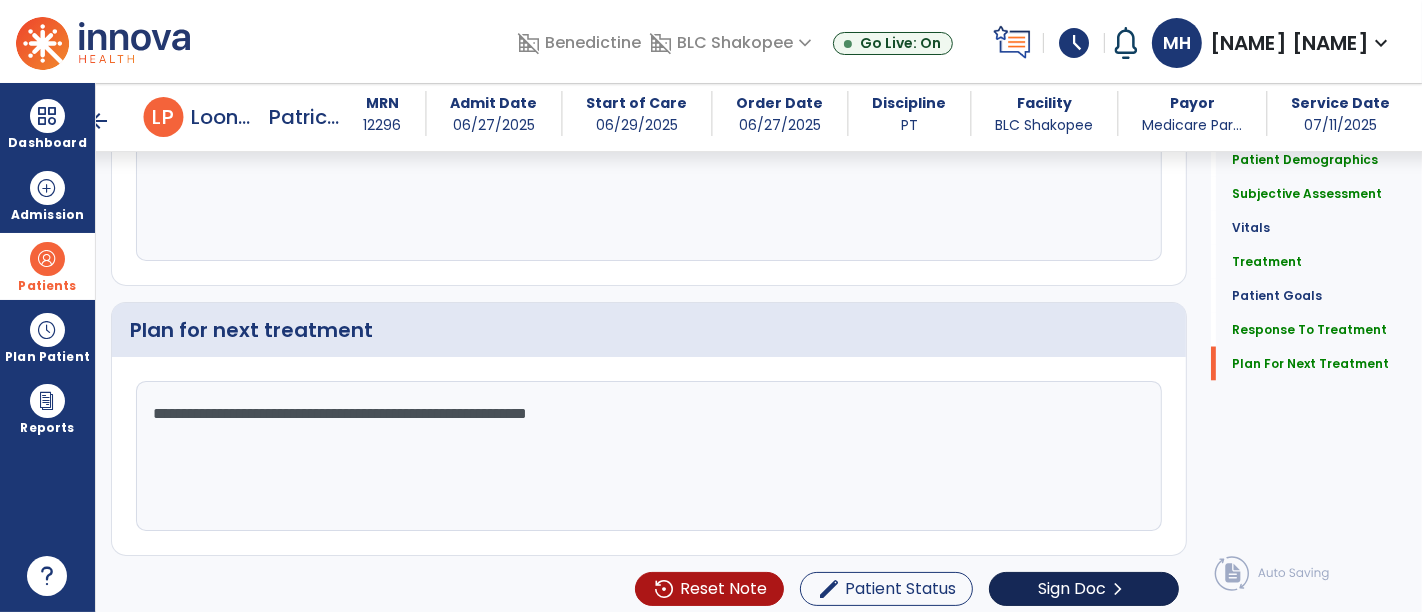 type on "**********" 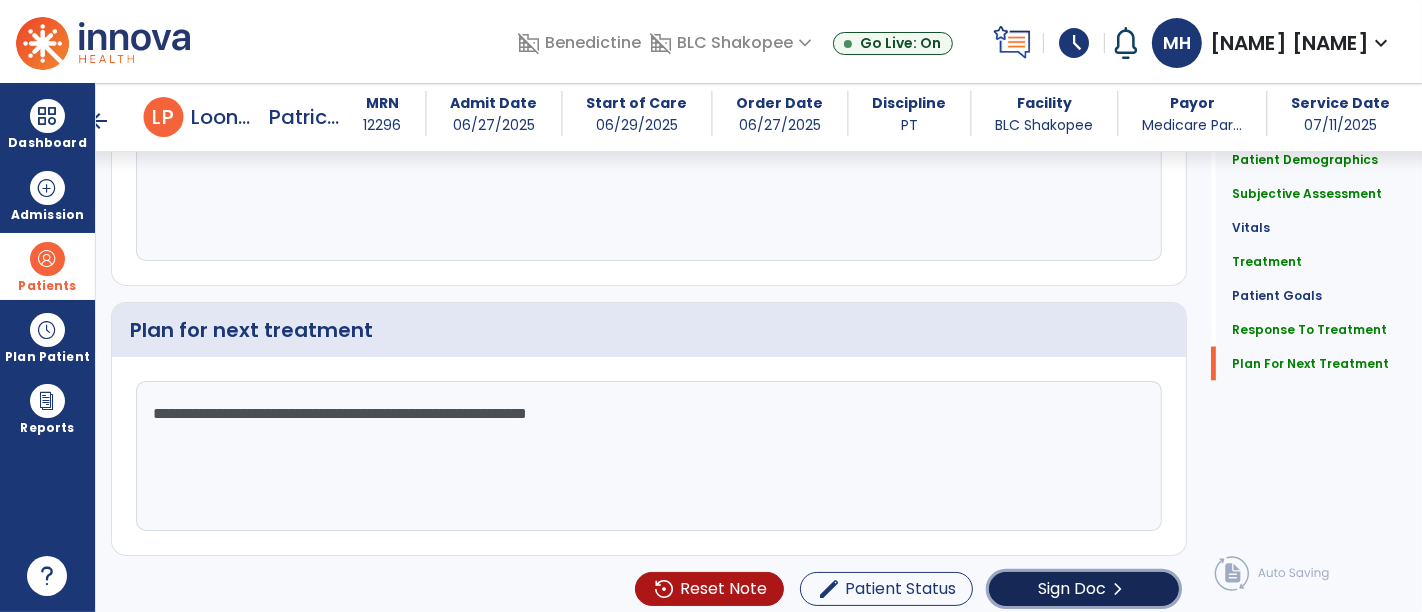 click on "chevron_right" 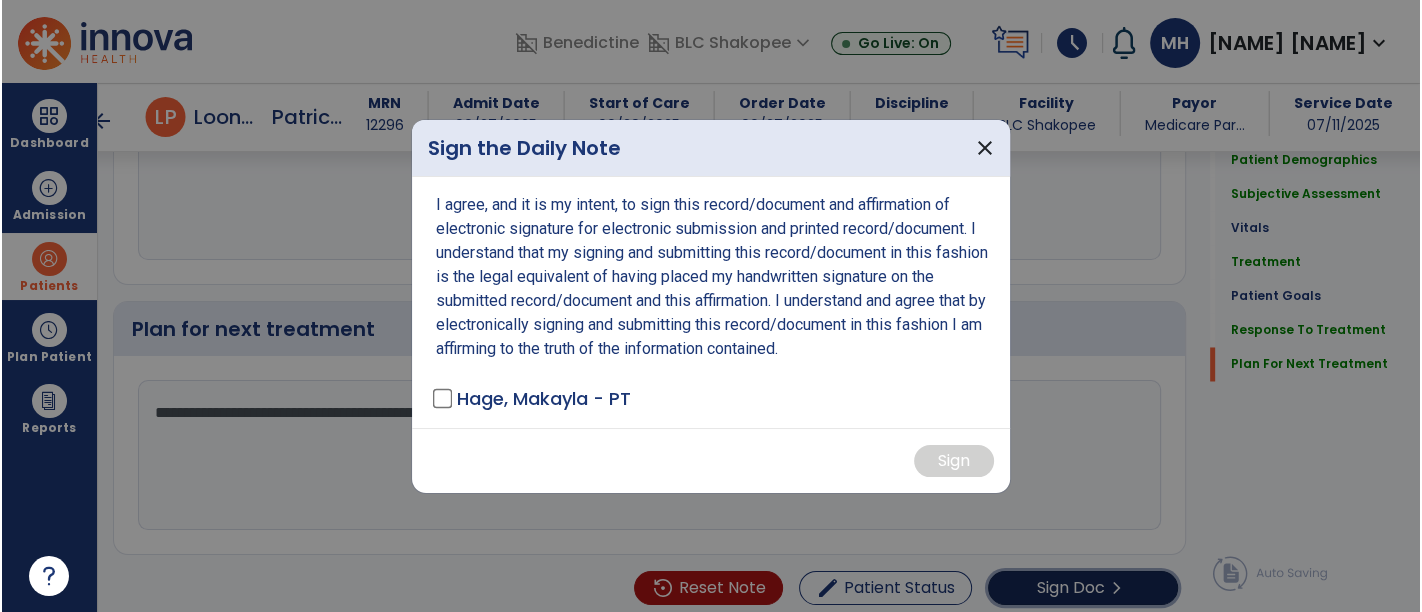 scroll, scrollTop: 2791, scrollLeft: 0, axis: vertical 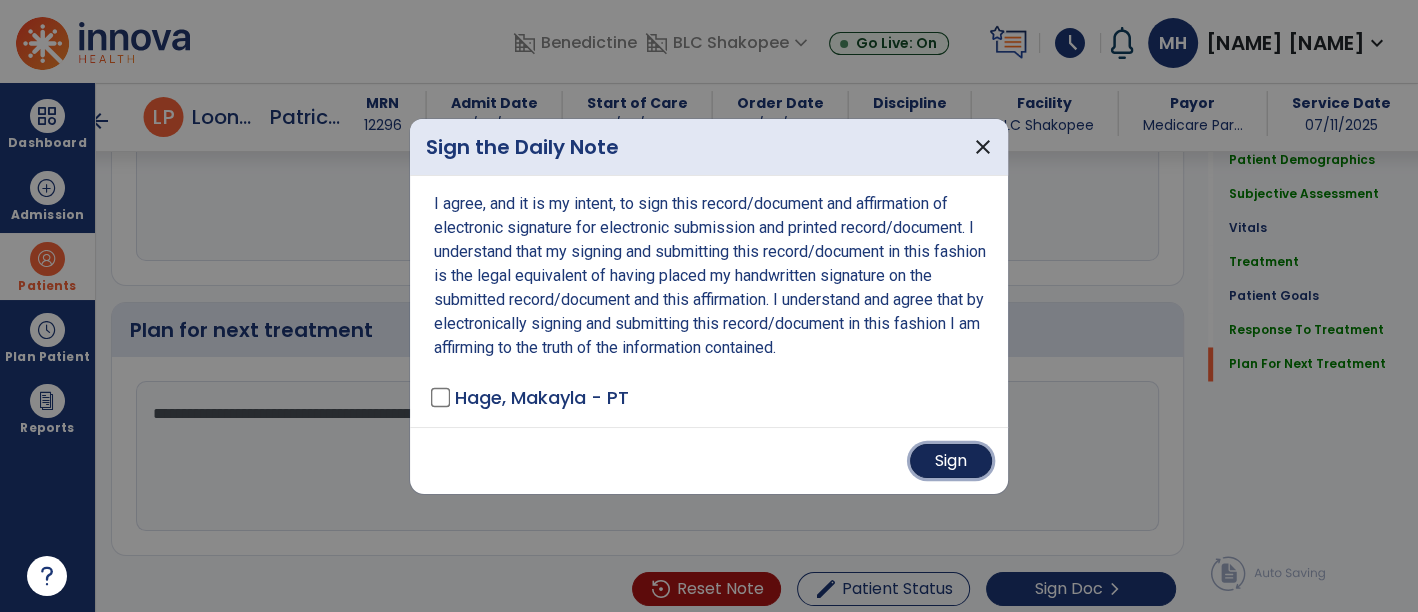 click on "Sign" at bounding box center (951, 461) 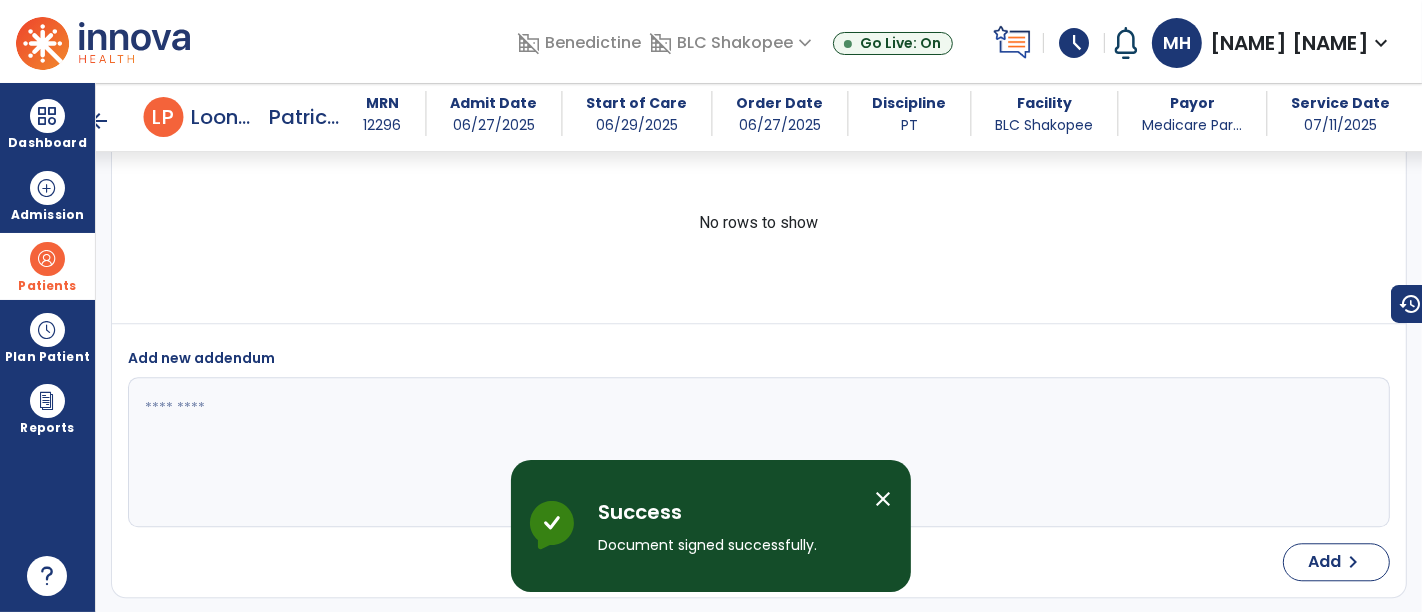 click on "Patients" at bounding box center [47, 266] 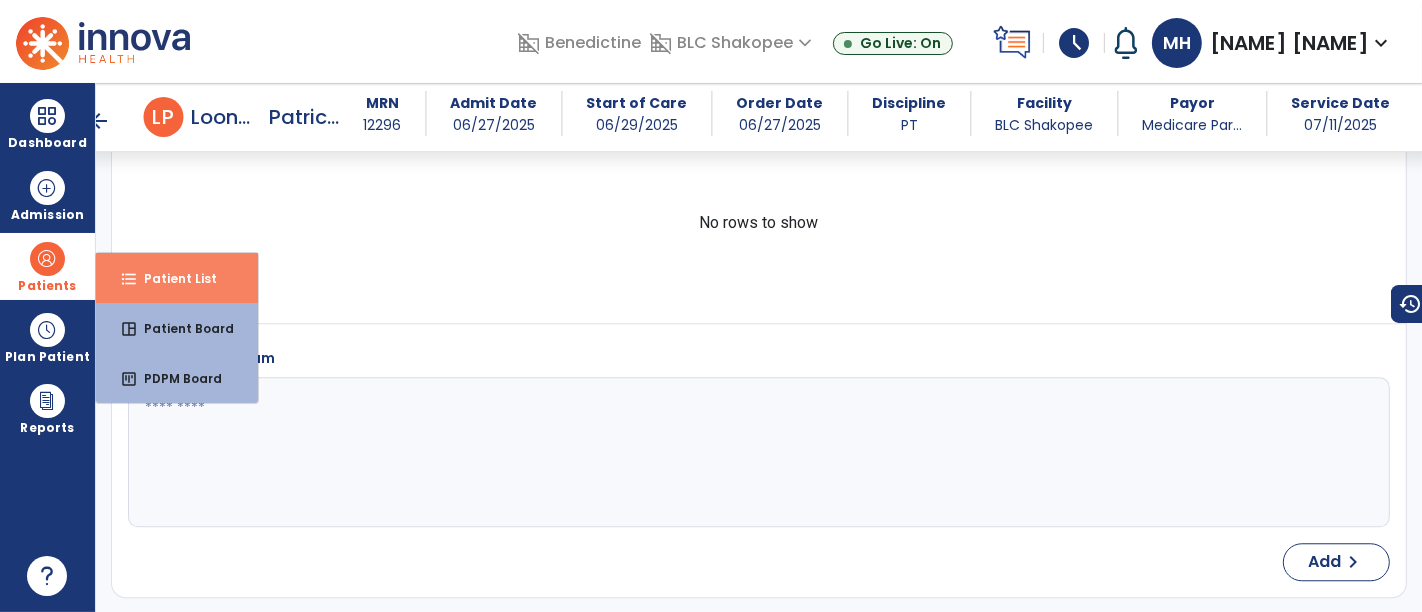 click on "format_list_bulleted" at bounding box center (129, 279) 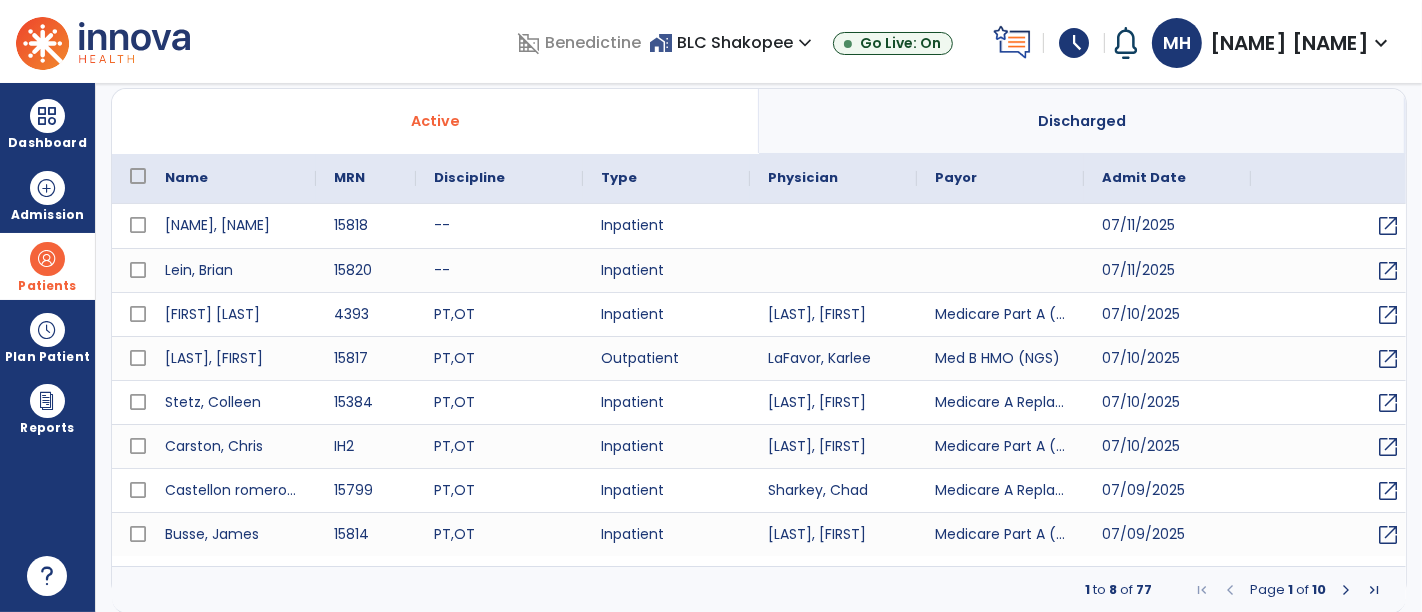 select on "***" 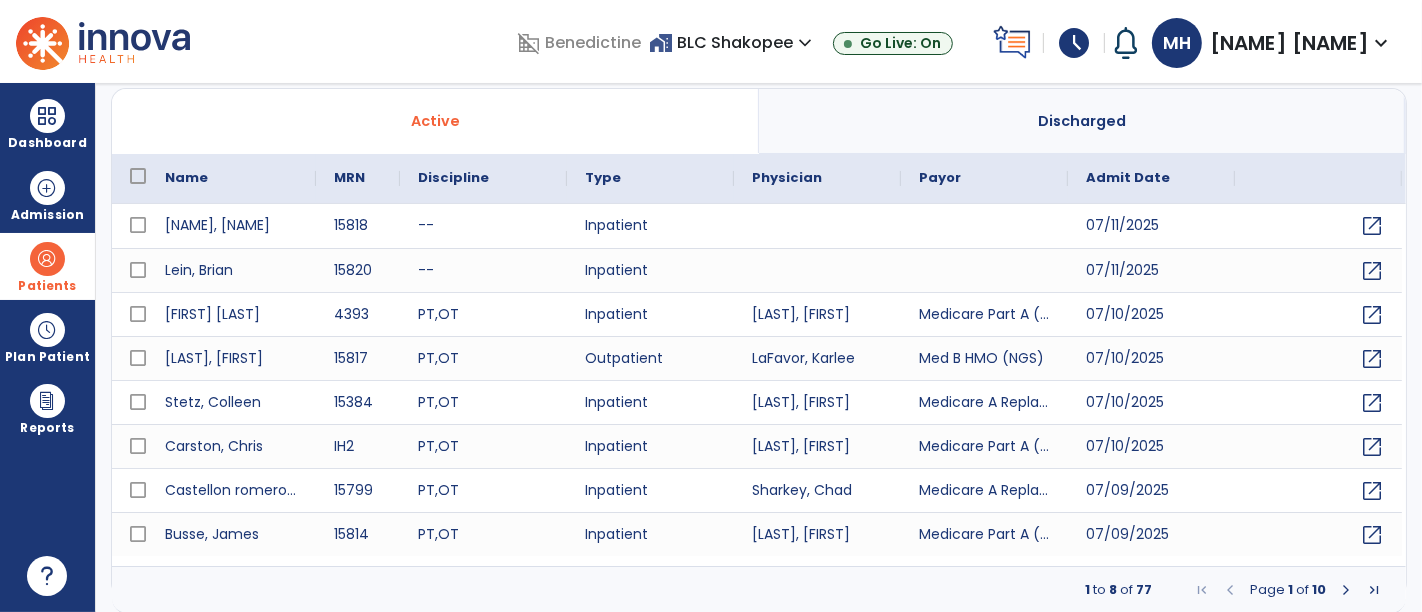 scroll, scrollTop: 18, scrollLeft: 0, axis: vertical 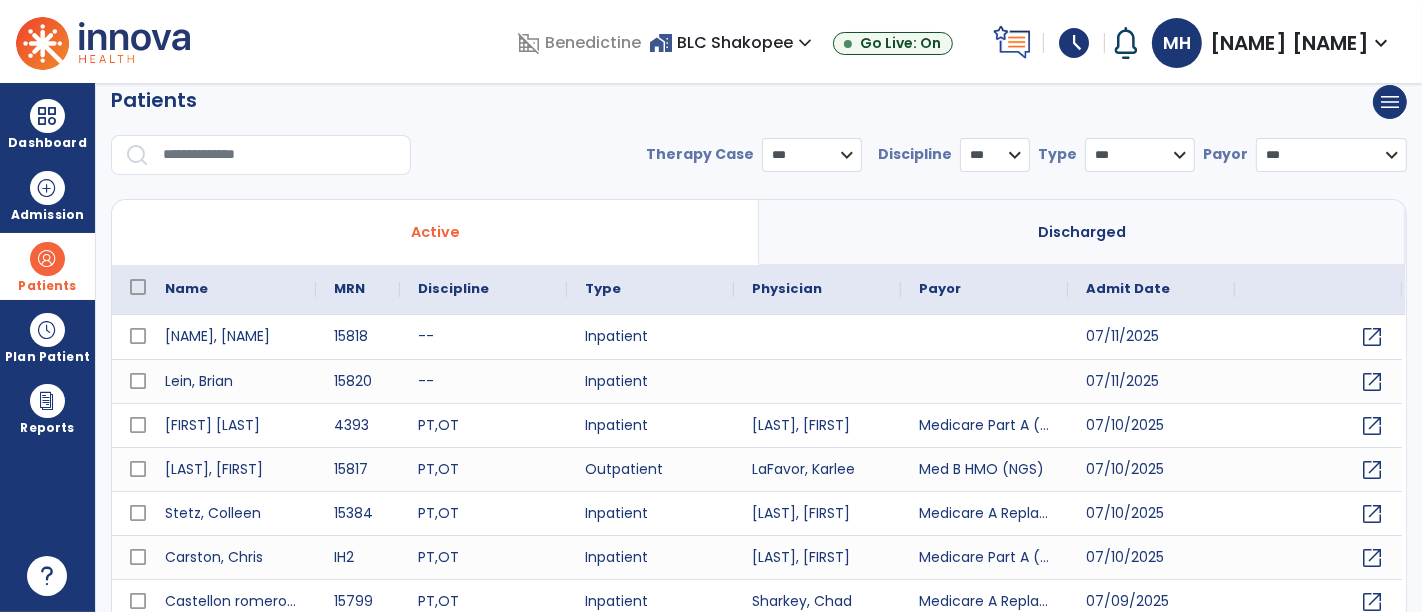 click at bounding box center (280, 155) 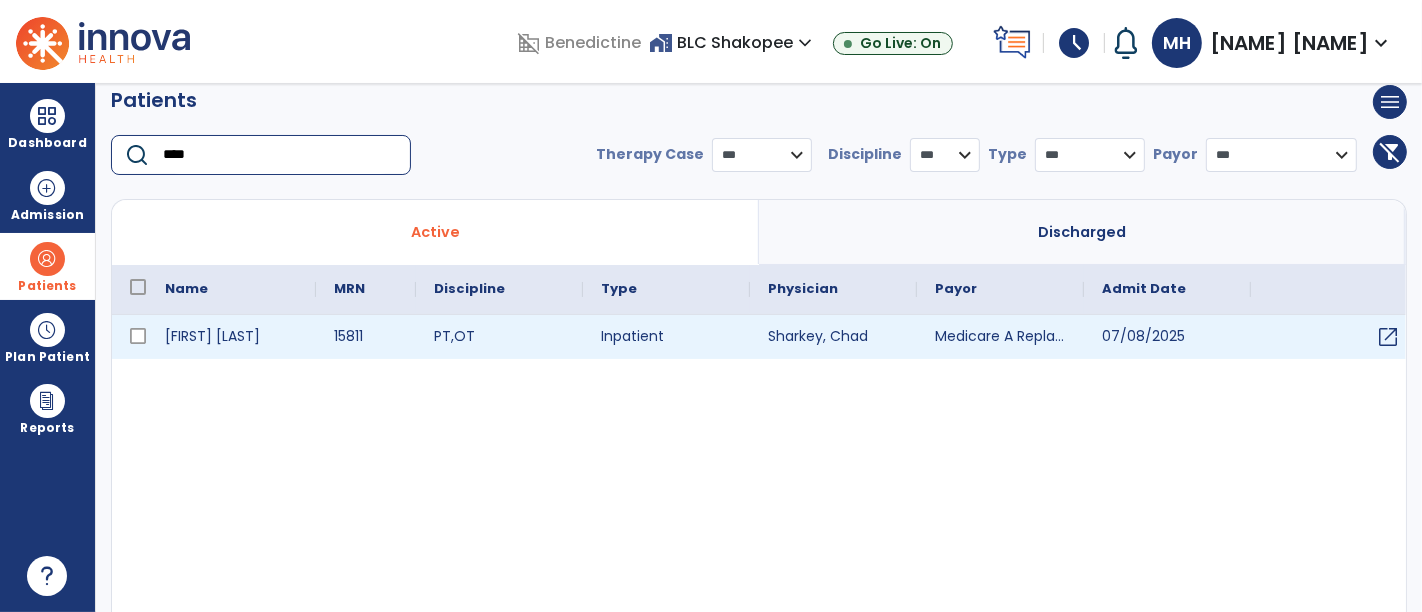 type on "****" 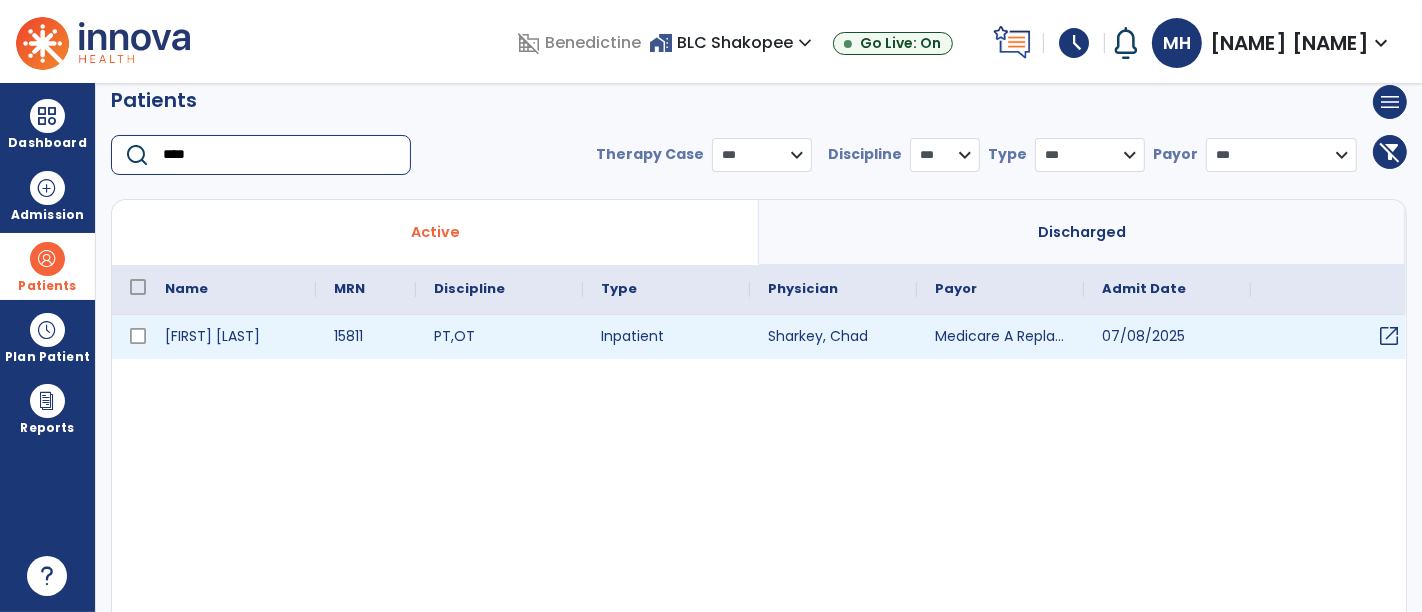 click on "open_in_new" at bounding box center [1389, 336] 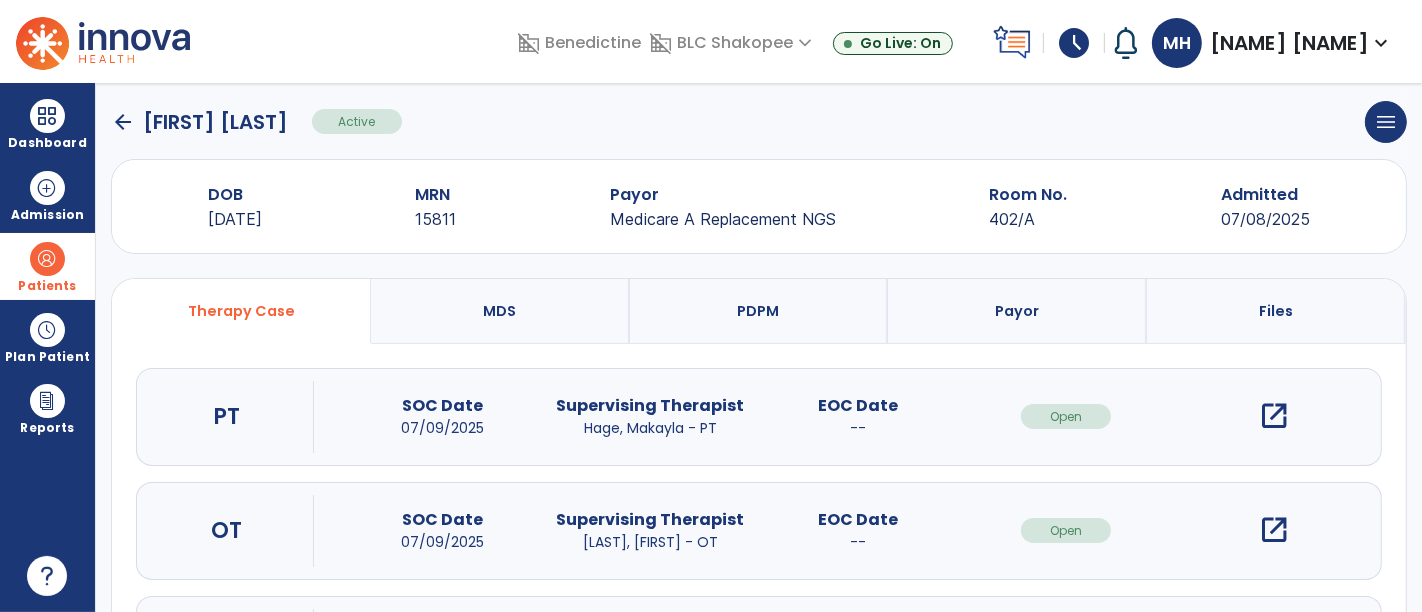 click on "open_in_new" at bounding box center [1274, 416] 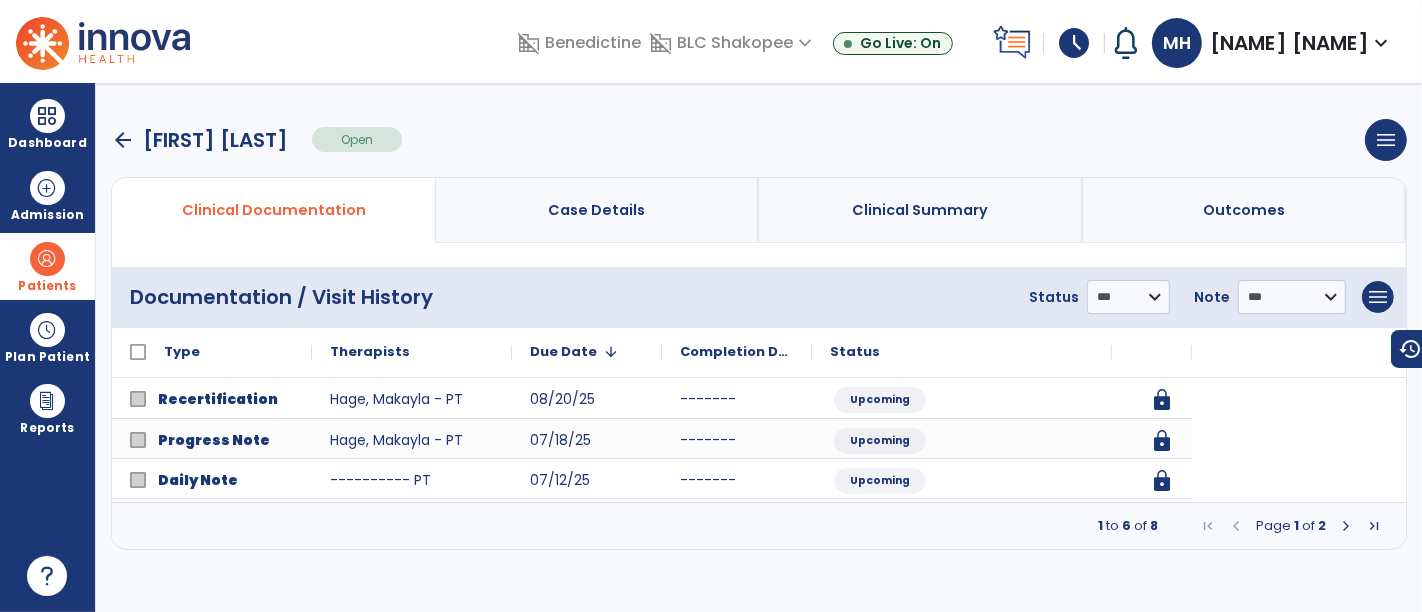 scroll, scrollTop: 0, scrollLeft: 0, axis: both 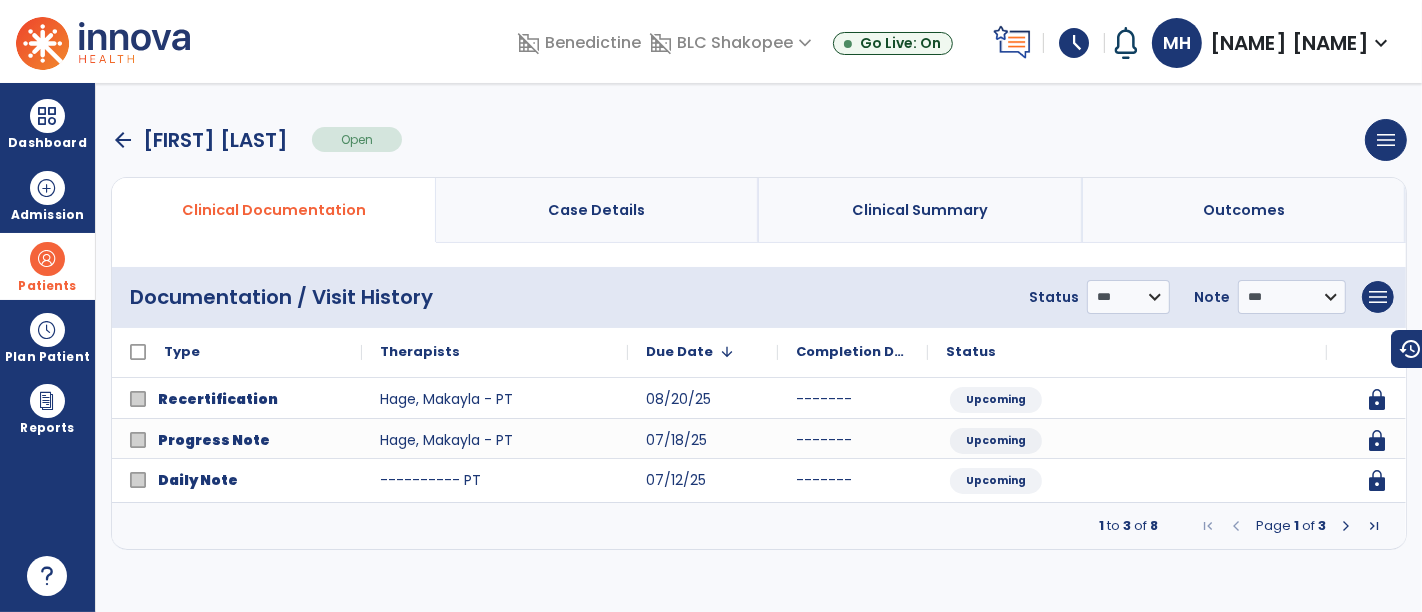 click at bounding box center [1346, 526] 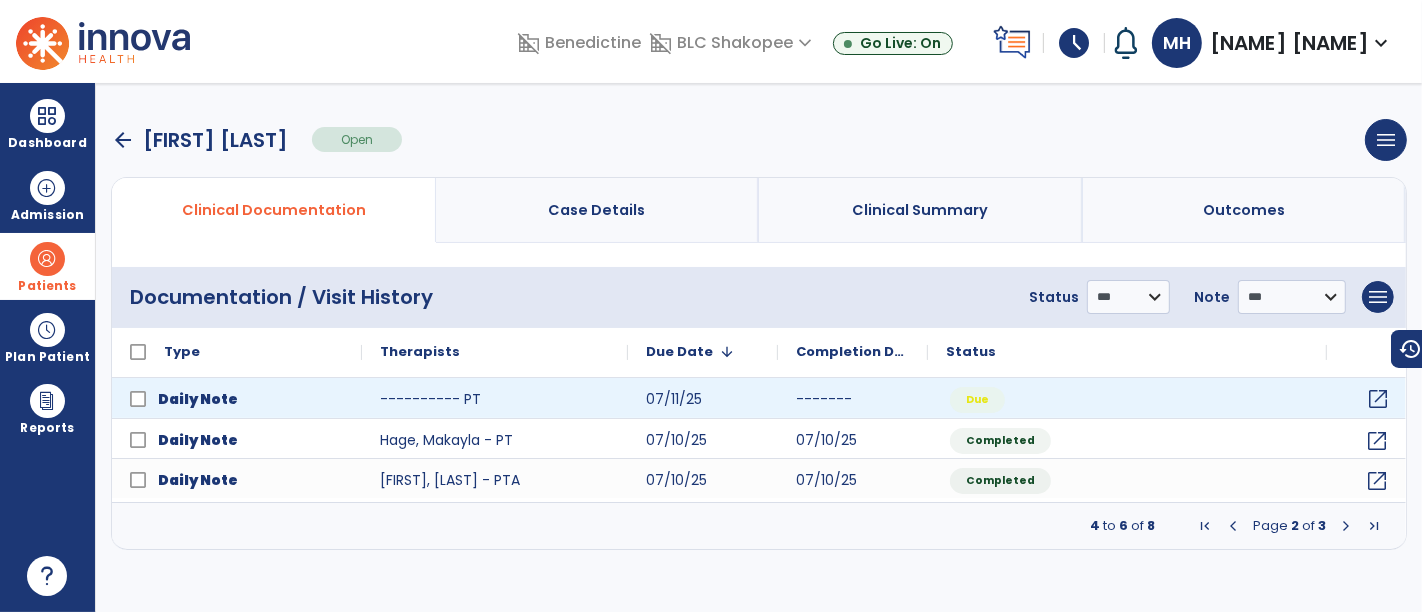 click on "open_in_new" 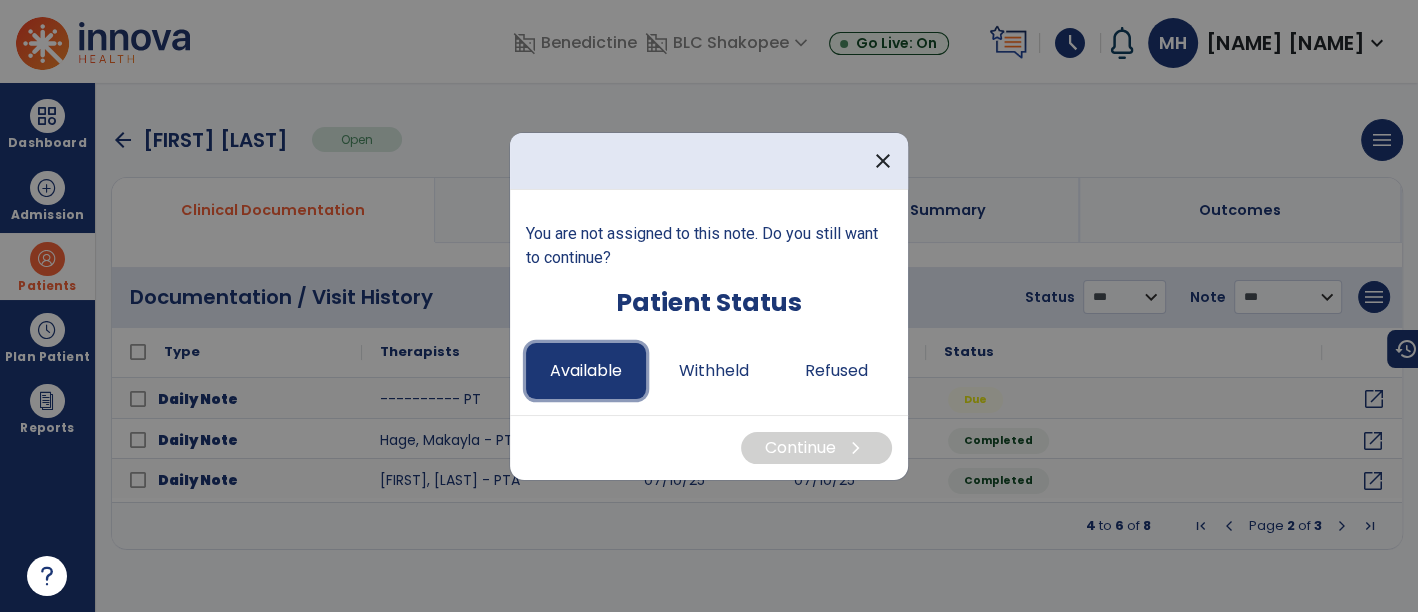 click on "Available" at bounding box center [586, 371] 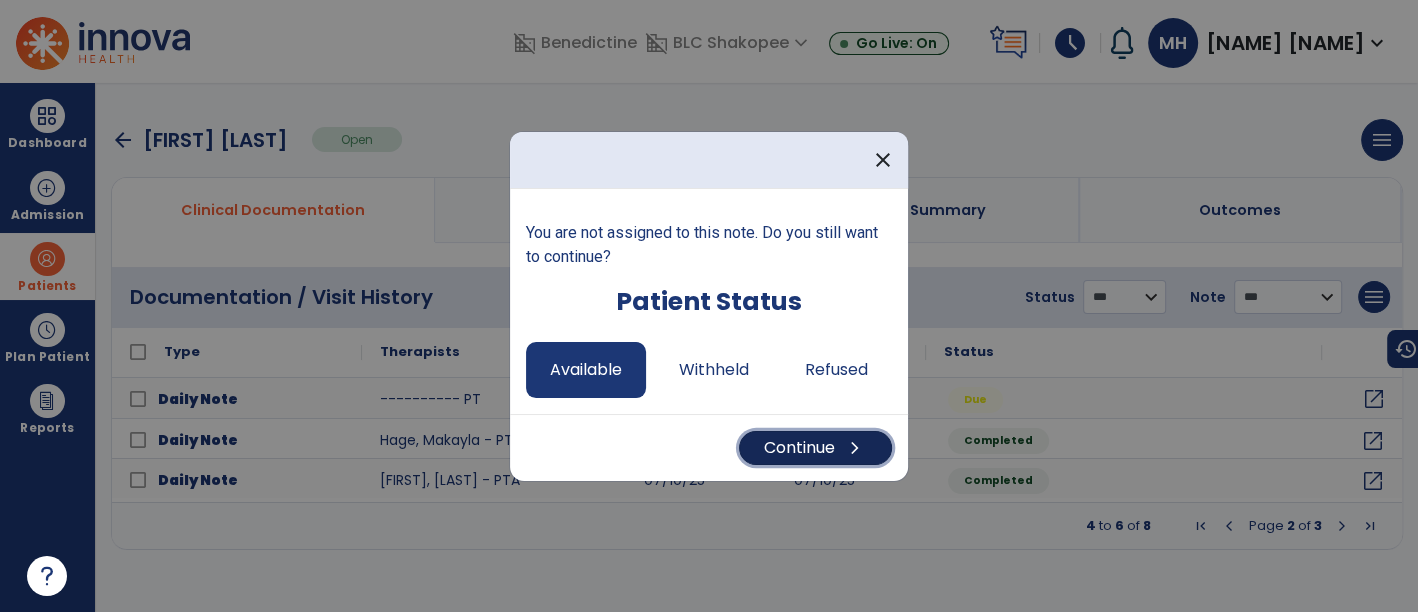 click on "Continue   chevron_right" at bounding box center [815, 448] 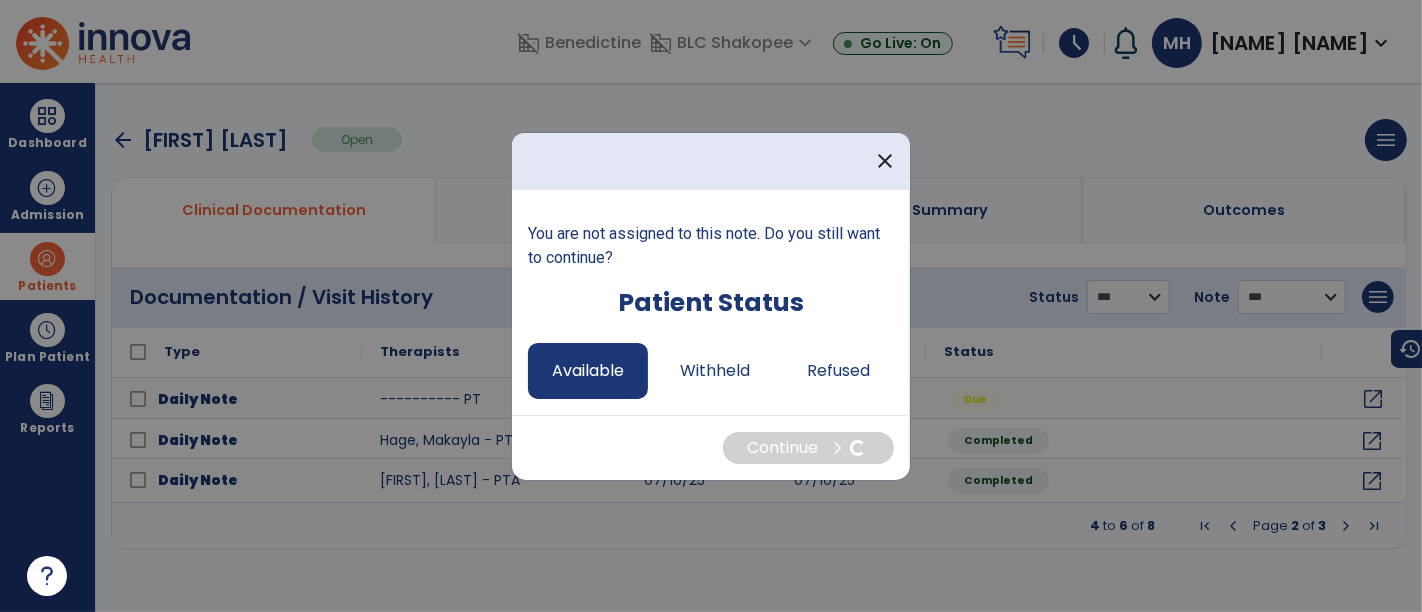 select on "*" 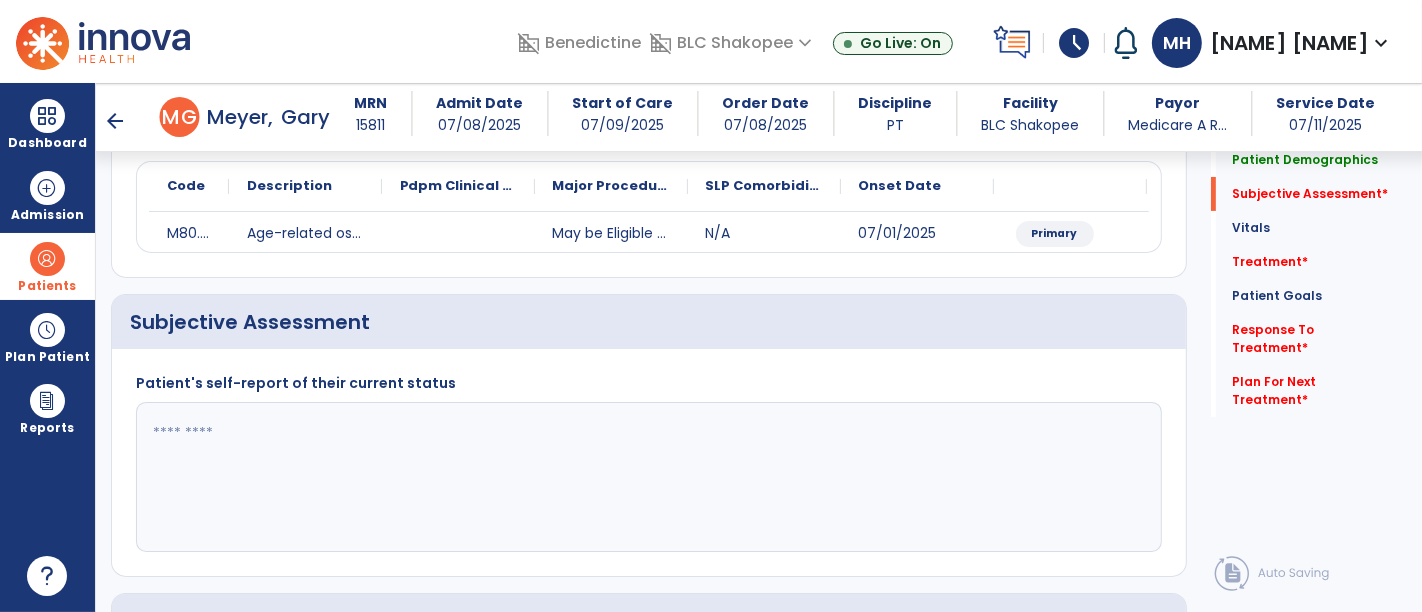scroll, scrollTop: 444, scrollLeft: 0, axis: vertical 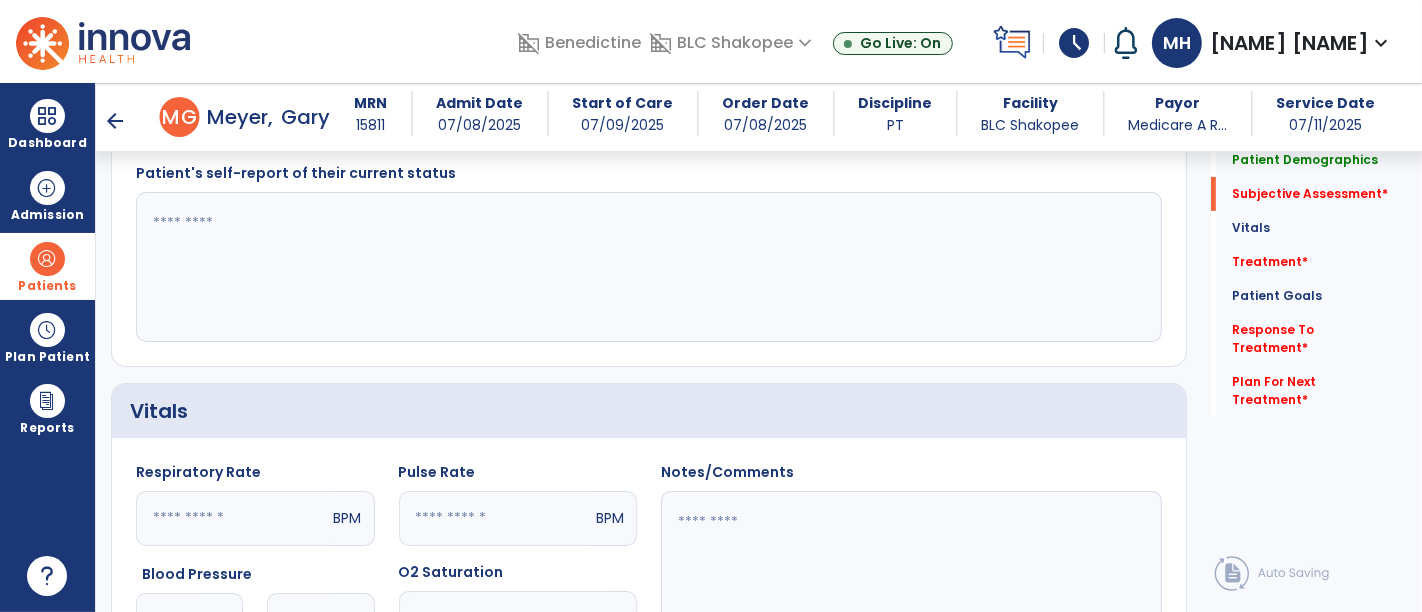 click 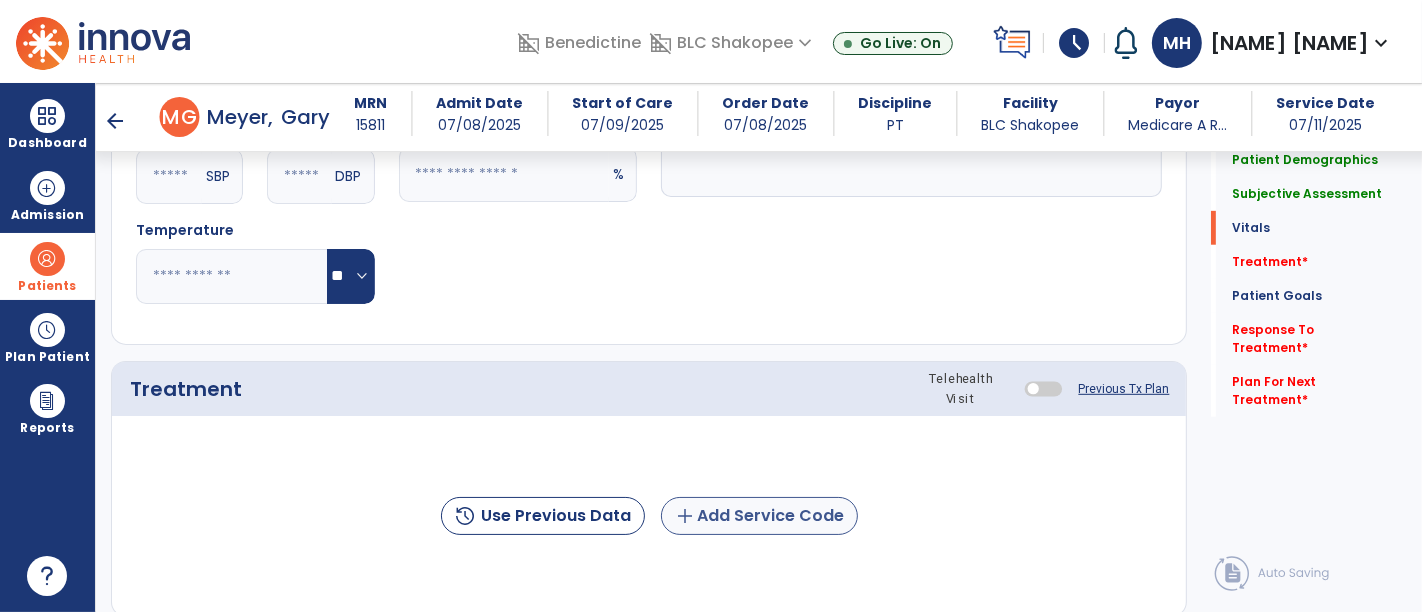 type on "**********" 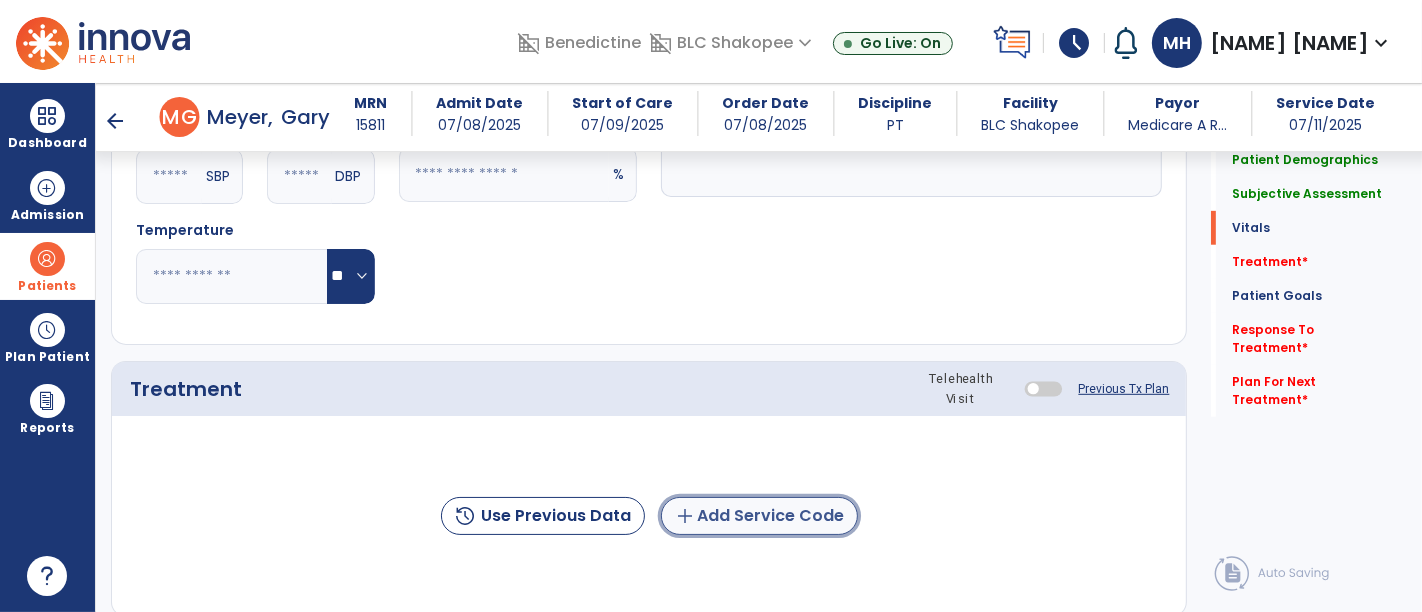 click on "add  Add Service Code" 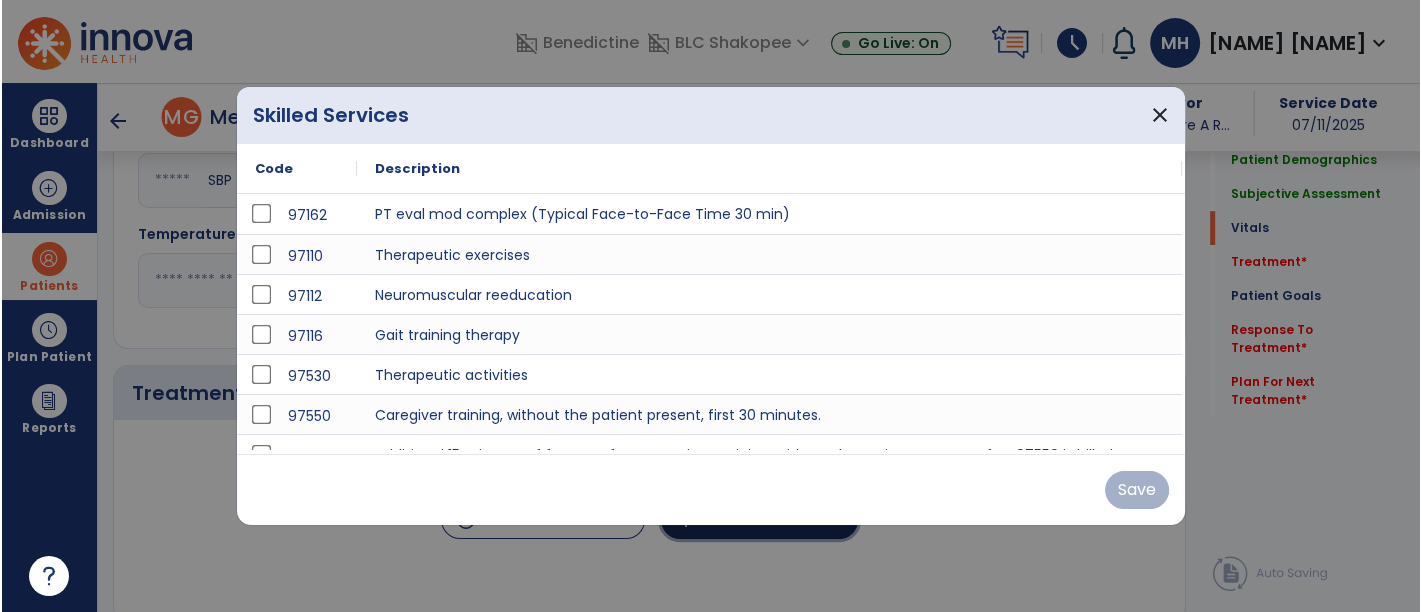 scroll, scrollTop: 888, scrollLeft: 0, axis: vertical 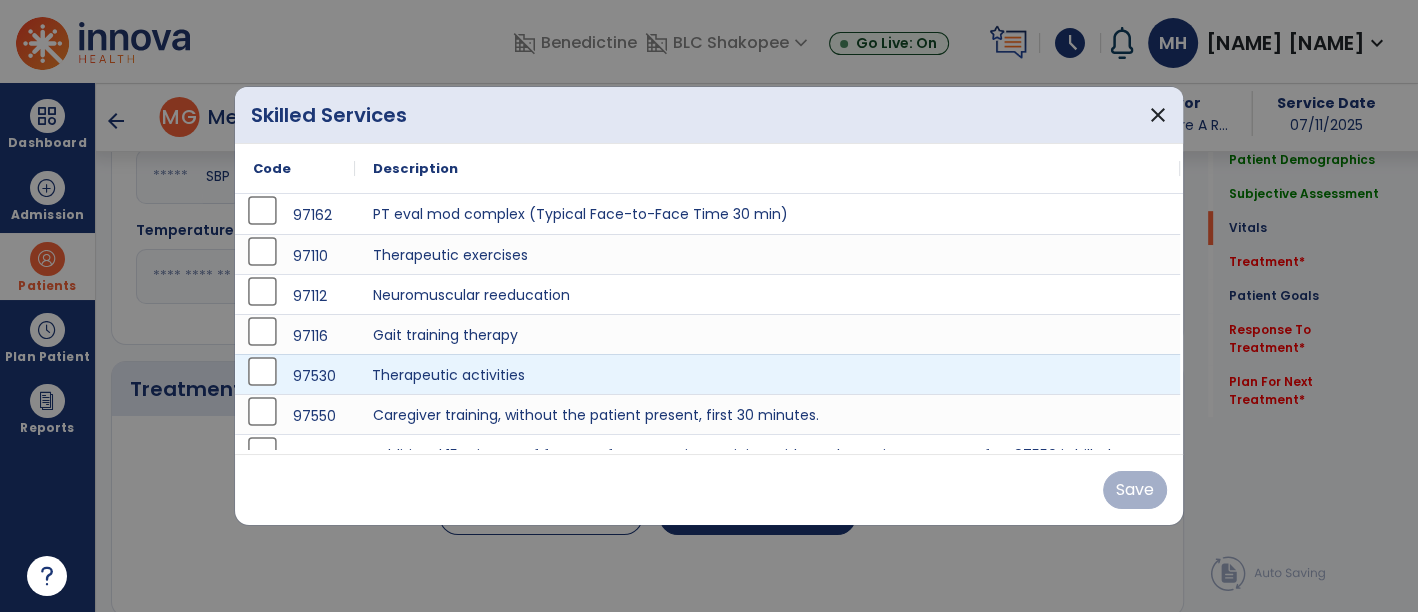 click on "Therapeutic activities" at bounding box center [767, 374] 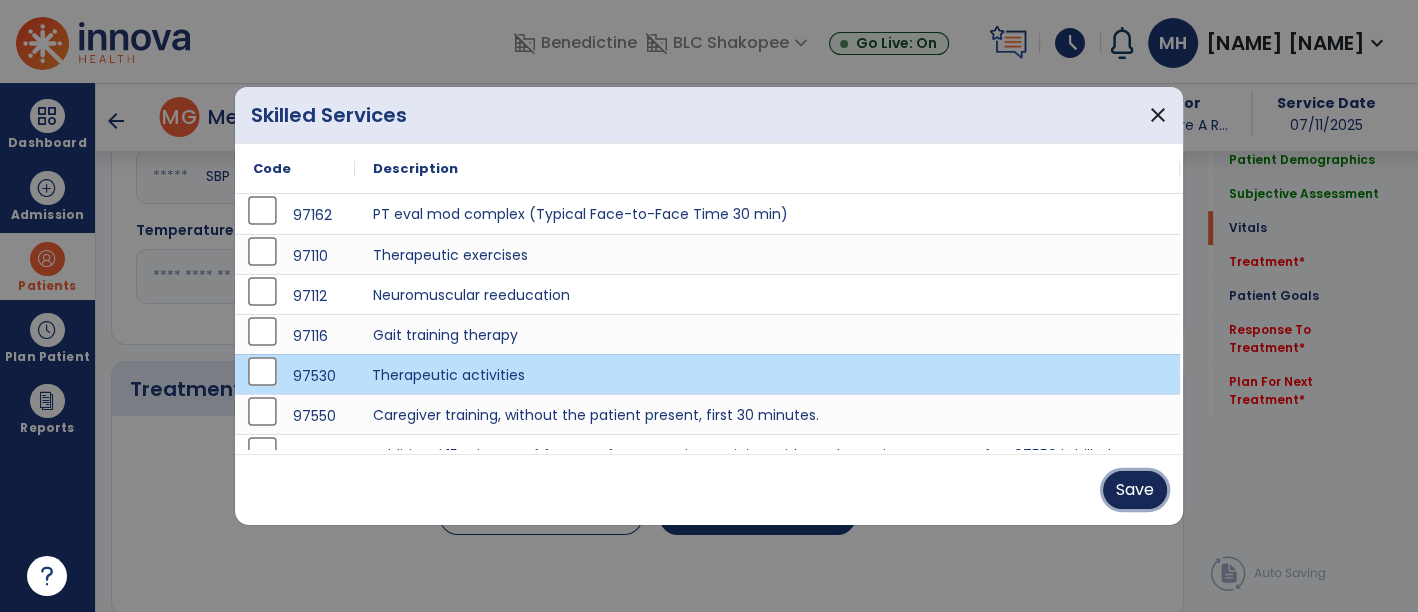 click on "Save" at bounding box center (1135, 490) 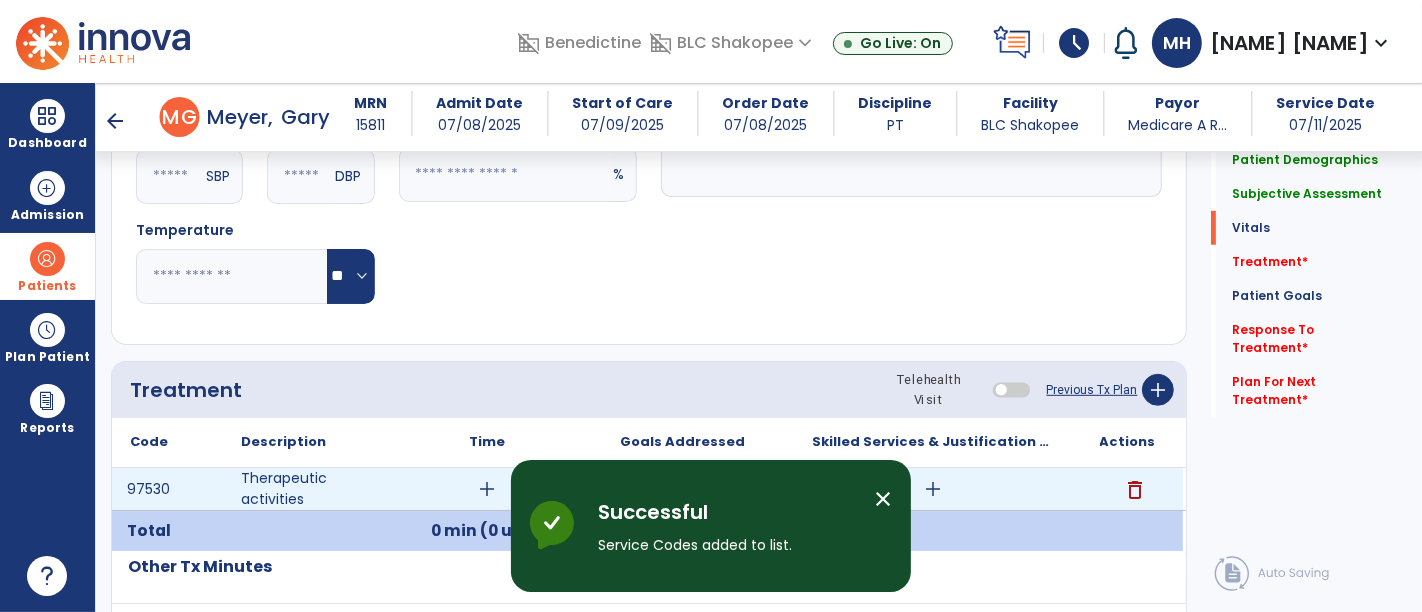 click on "add" at bounding box center (488, 489) 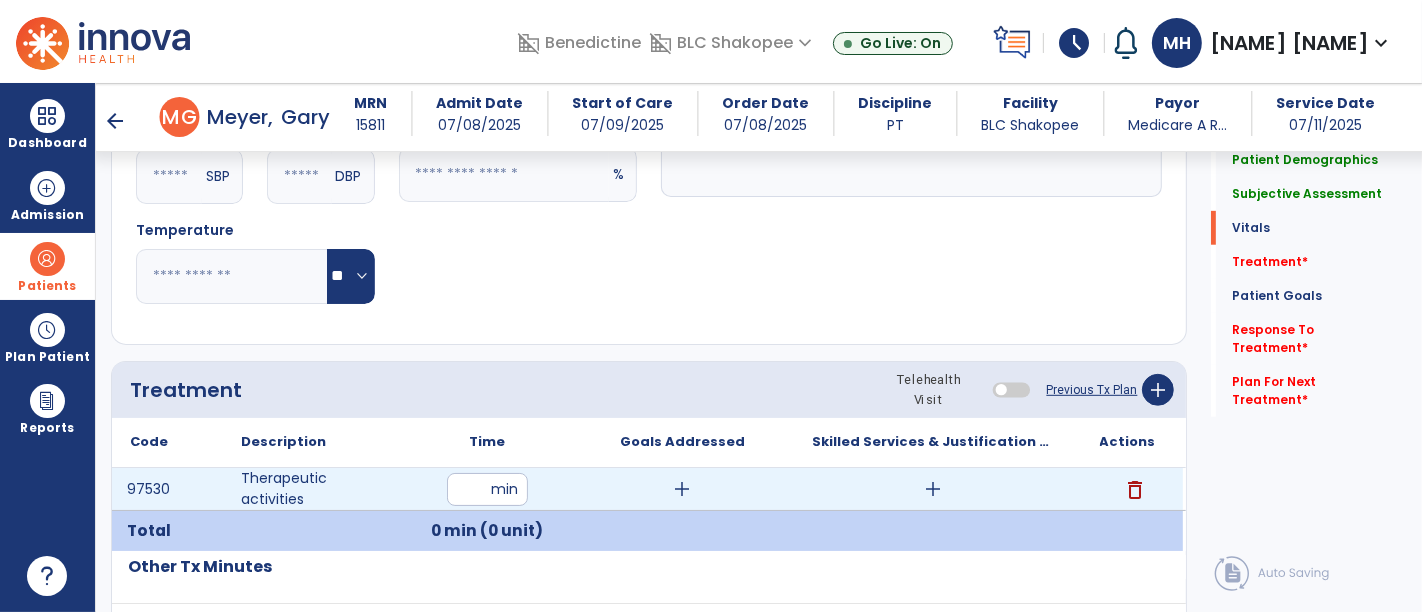 type on "**" 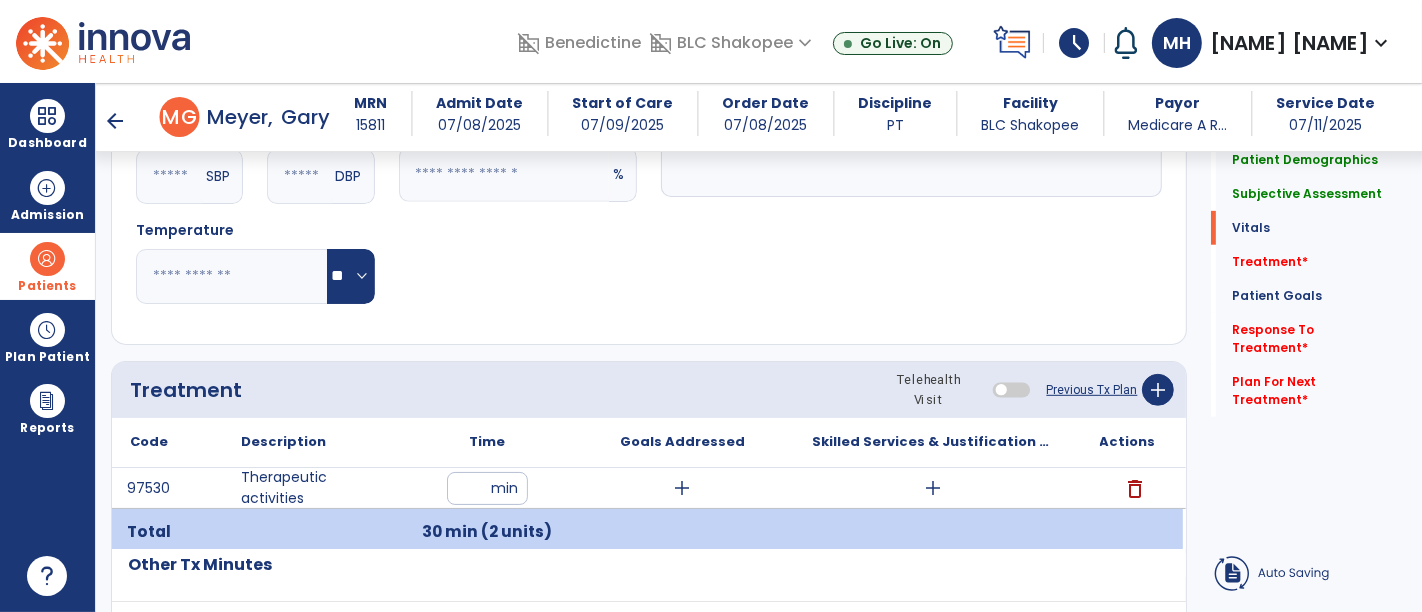 click on "Pulse Rate  BPM O2 Saturation  %" 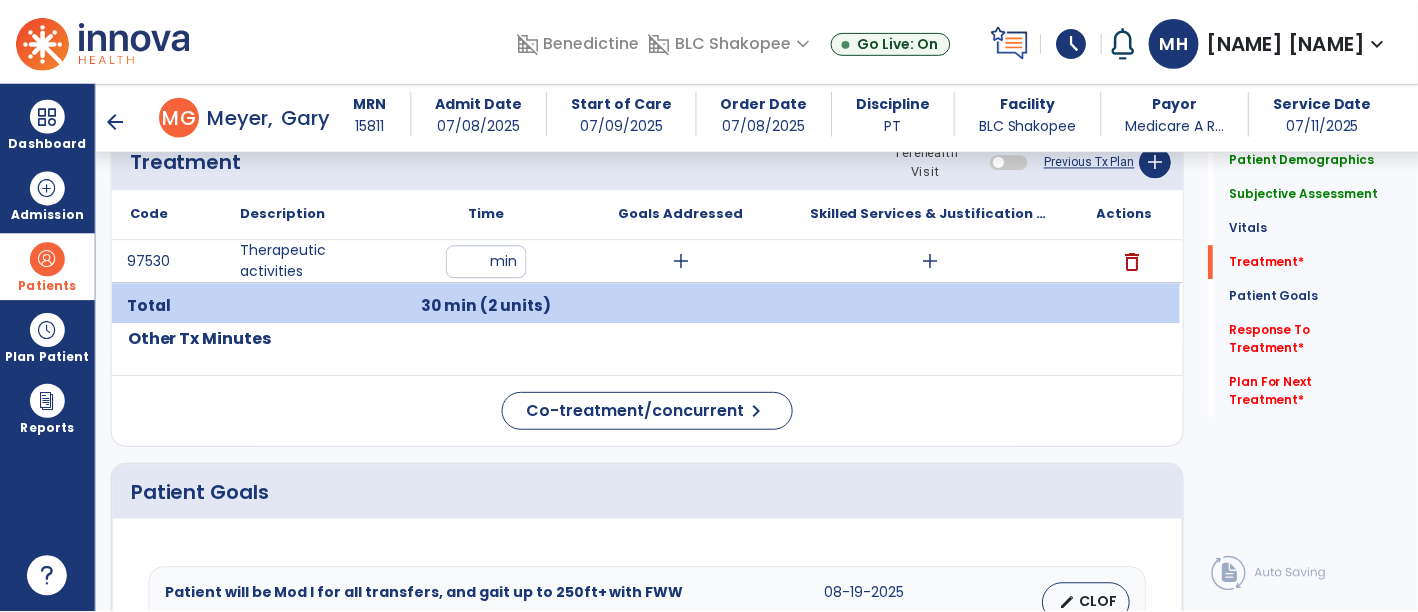 scroll, scrollTop: 1111, scrollLeft: 0, axis: vertical 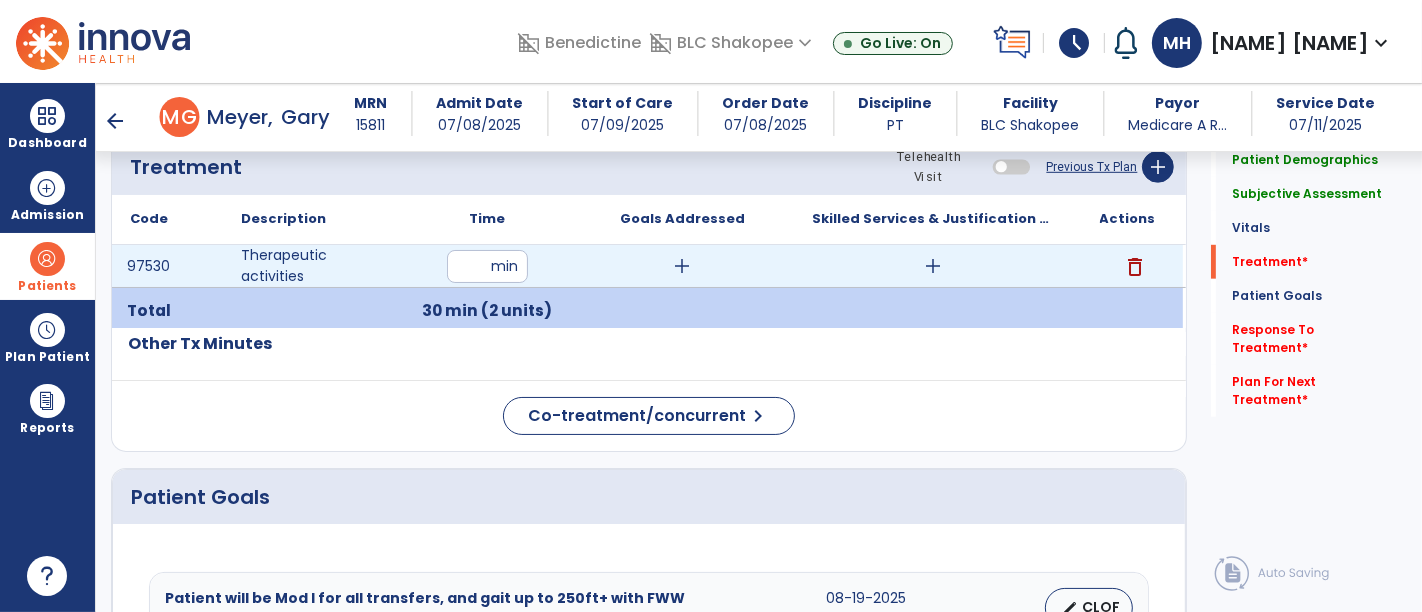 click on "add" at bounding box center (933, 266) 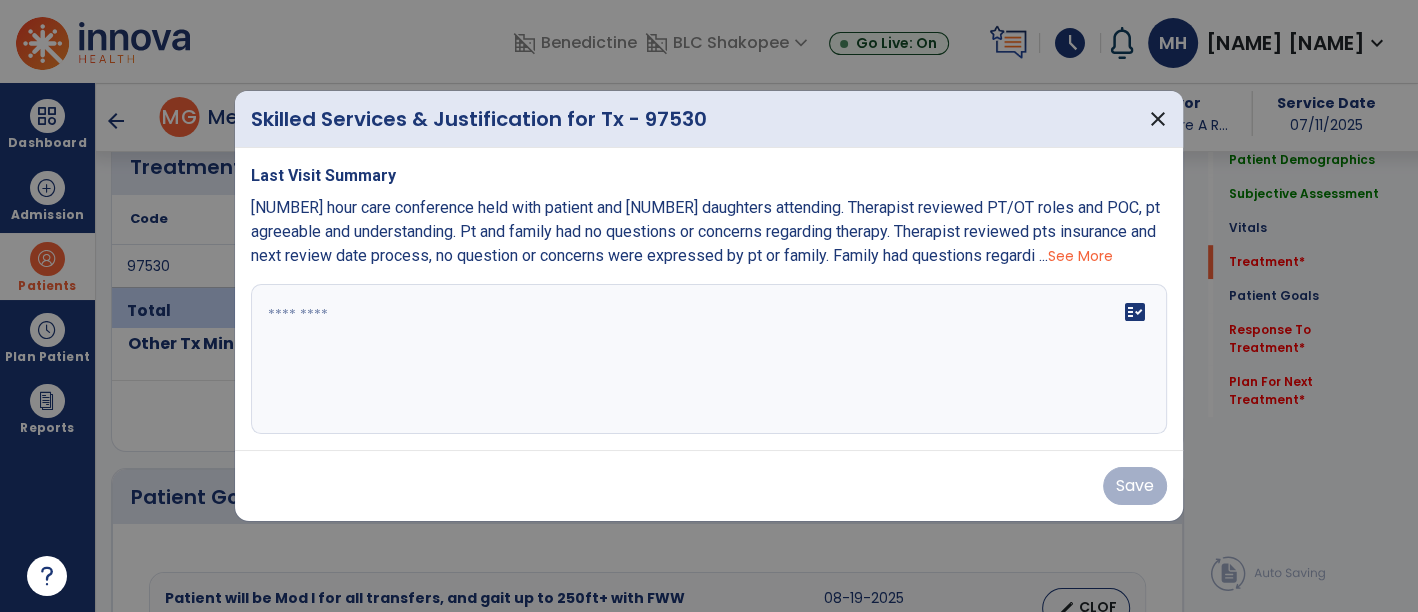 scroll, scrollTop: 1111, scrollLeft: 0, axis: vertical 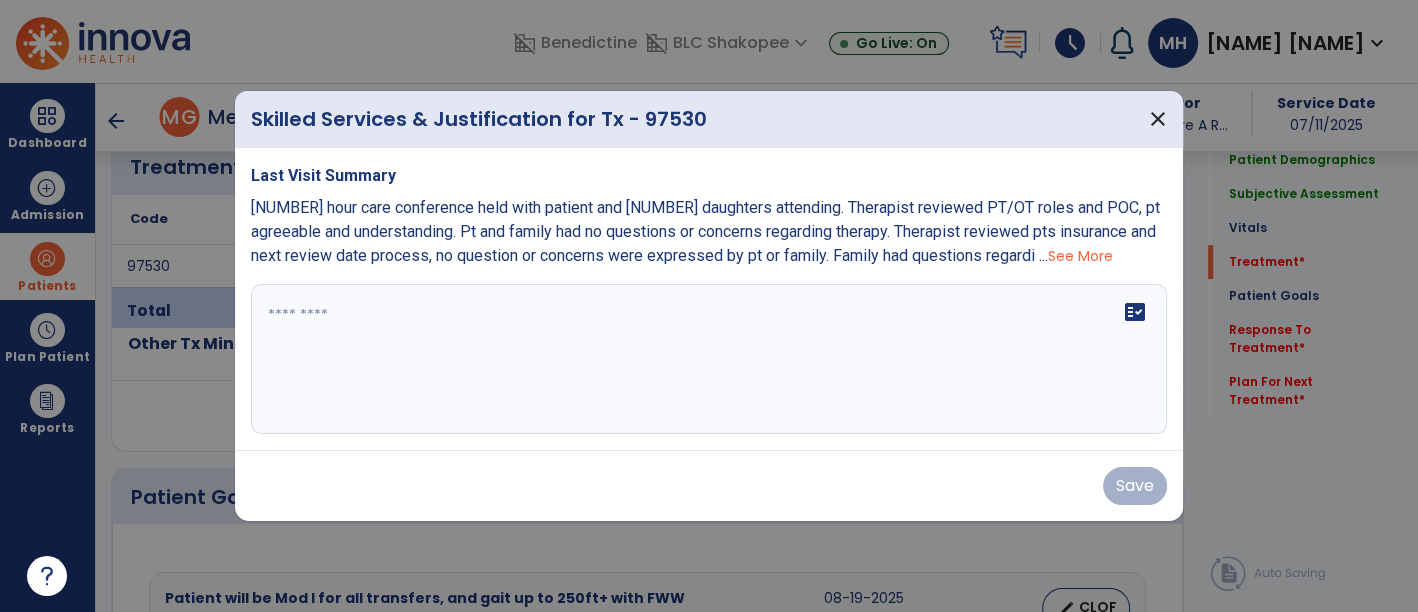 drag, startPoint x: 834, startPoint y: 284, endPoint x: 823, endPoint y: 295, distance: 15.556349 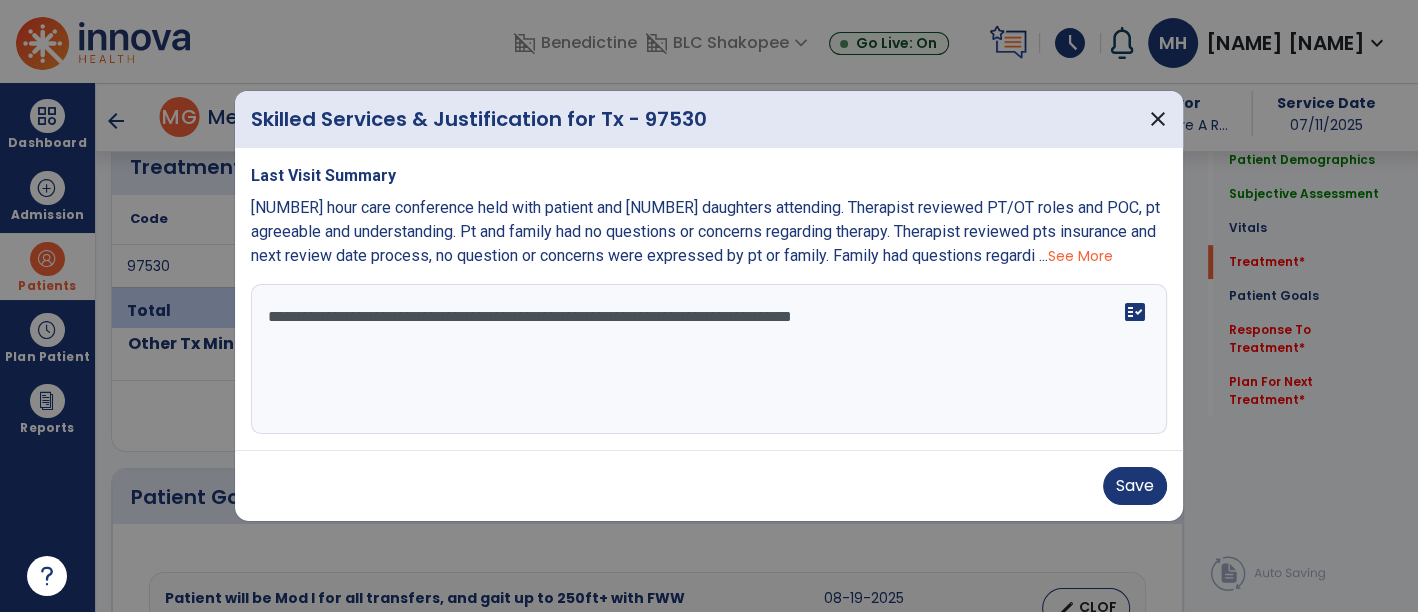 click on "**********" at bounding box center (709, 359) 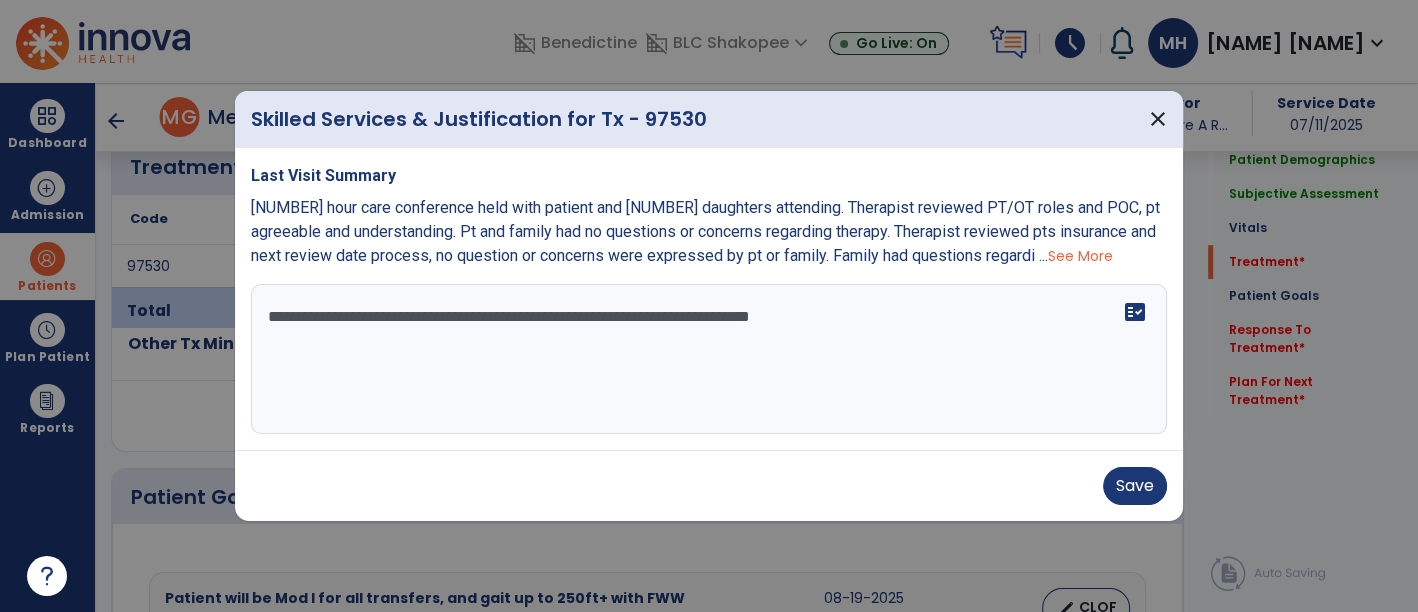 click on "**********" at bounding box center (709, 359) 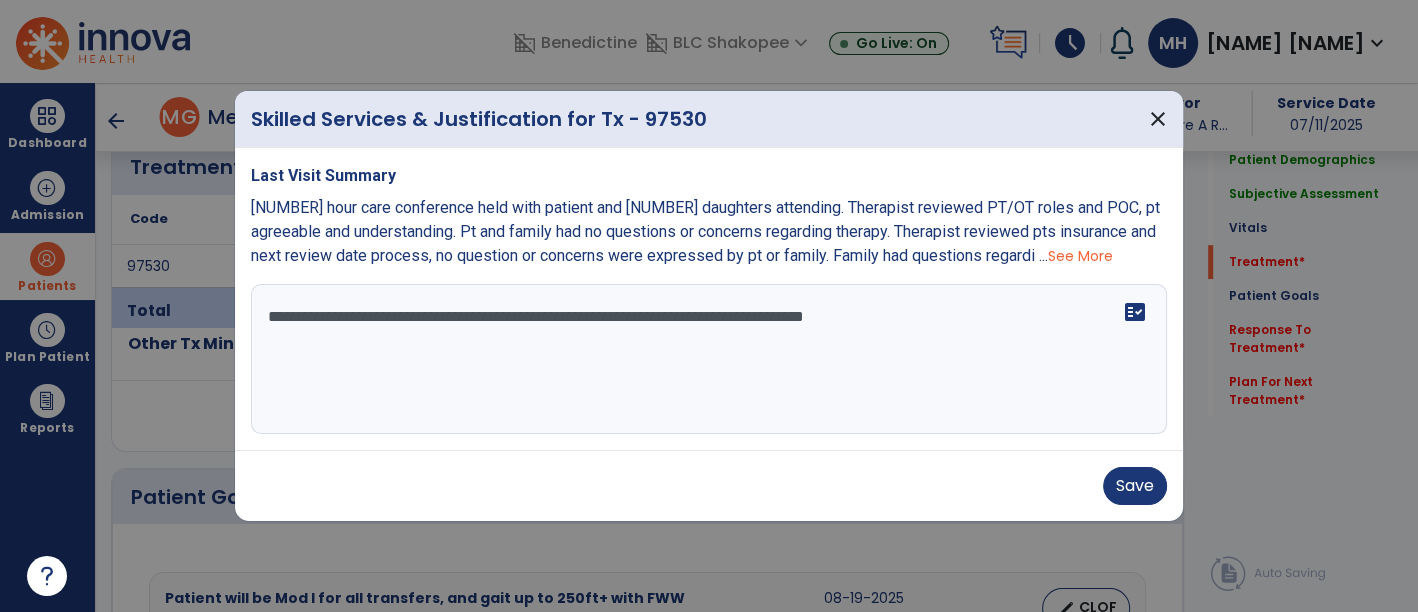 click on "**********" at bounding box center [709, 359] 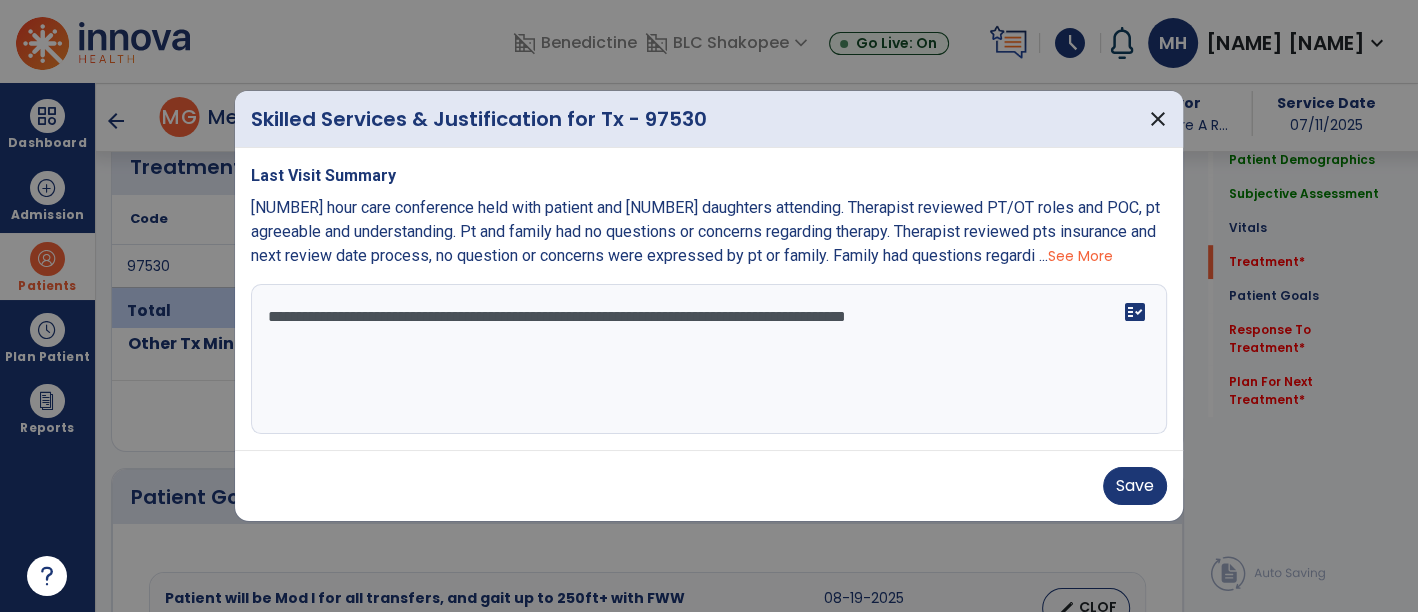 click on "**********" at bounding box center [709, 359] 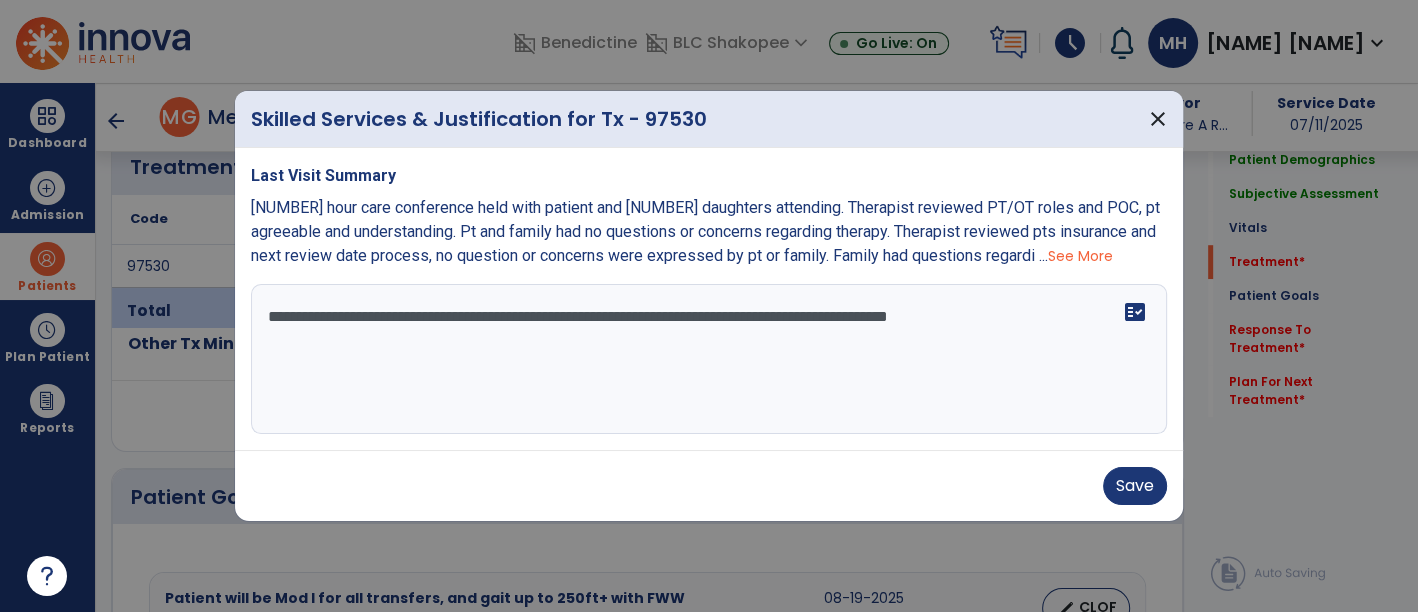 click on "**********" at bounding box center (709, 359) 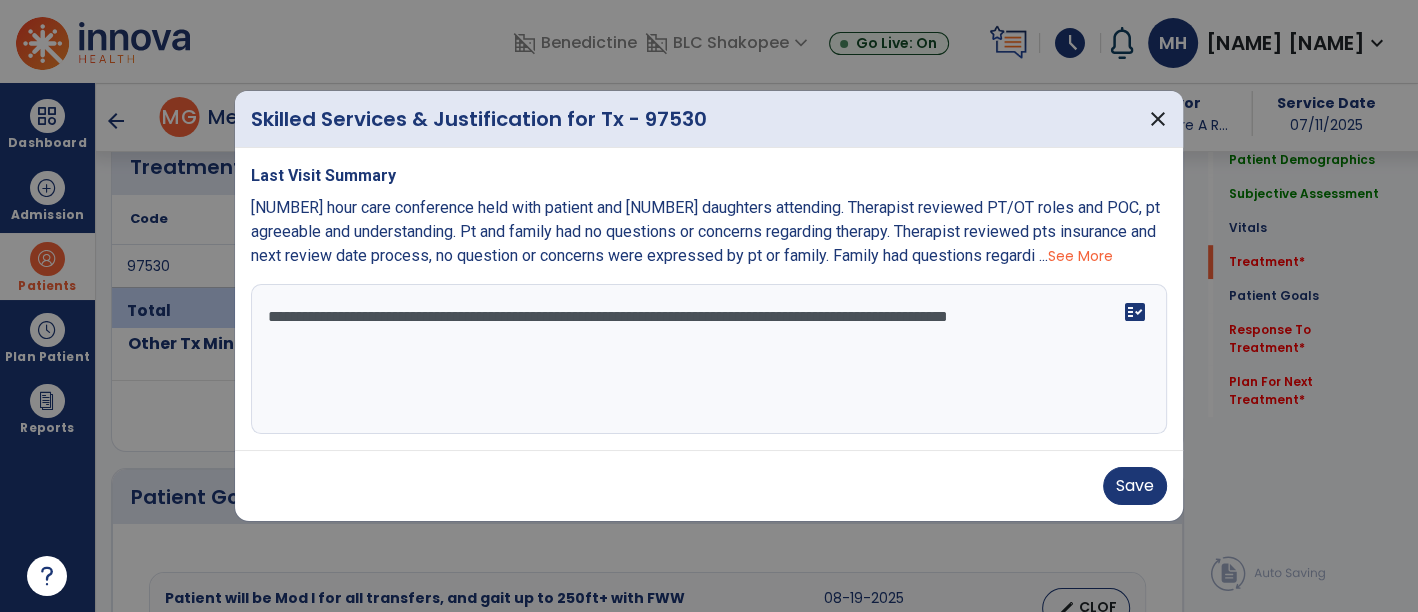 click on "**********" at bounding box center (709, 359) 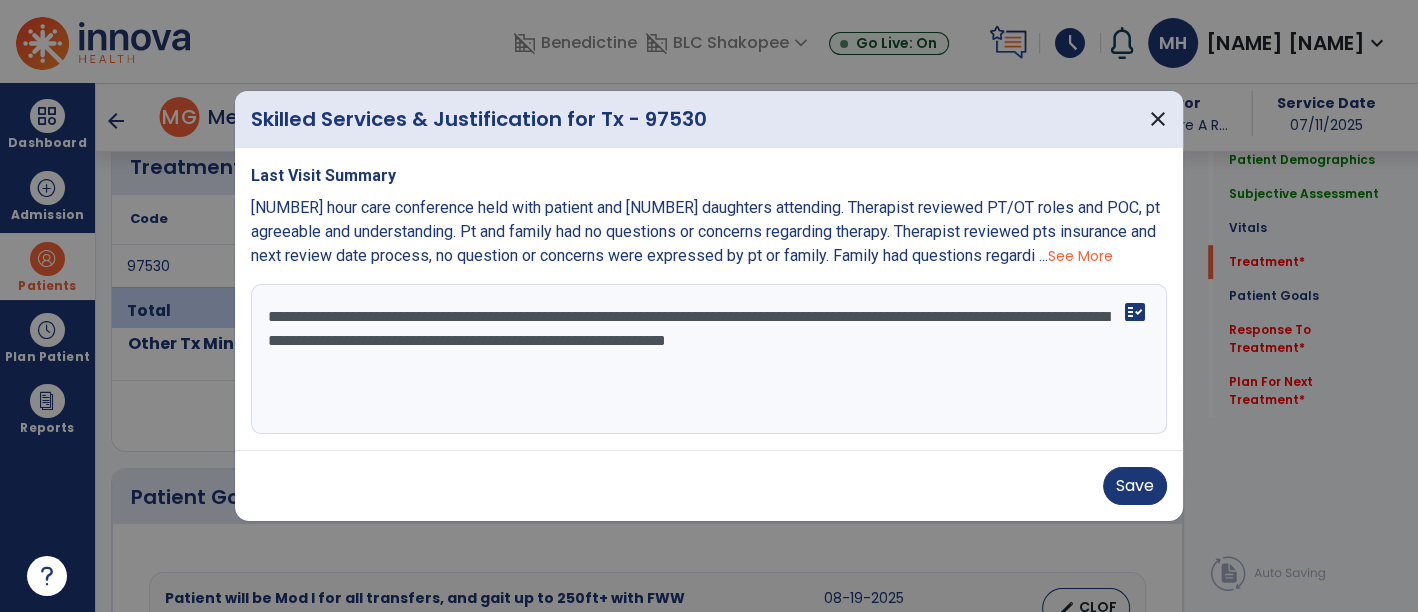 click on "**********" at bounding box center (709, 359) 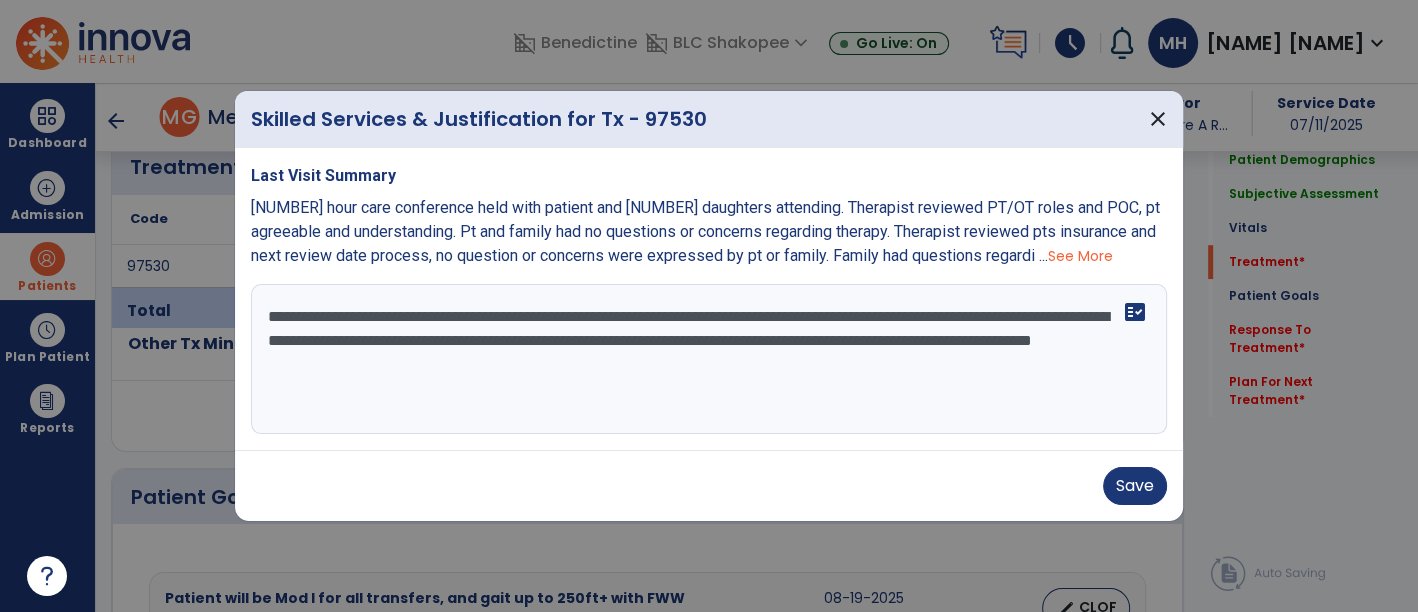 drag, startPoint x: 683, startPoint y: 315, endPoint x: 267, endPoint y: 321, distance: 416.04327 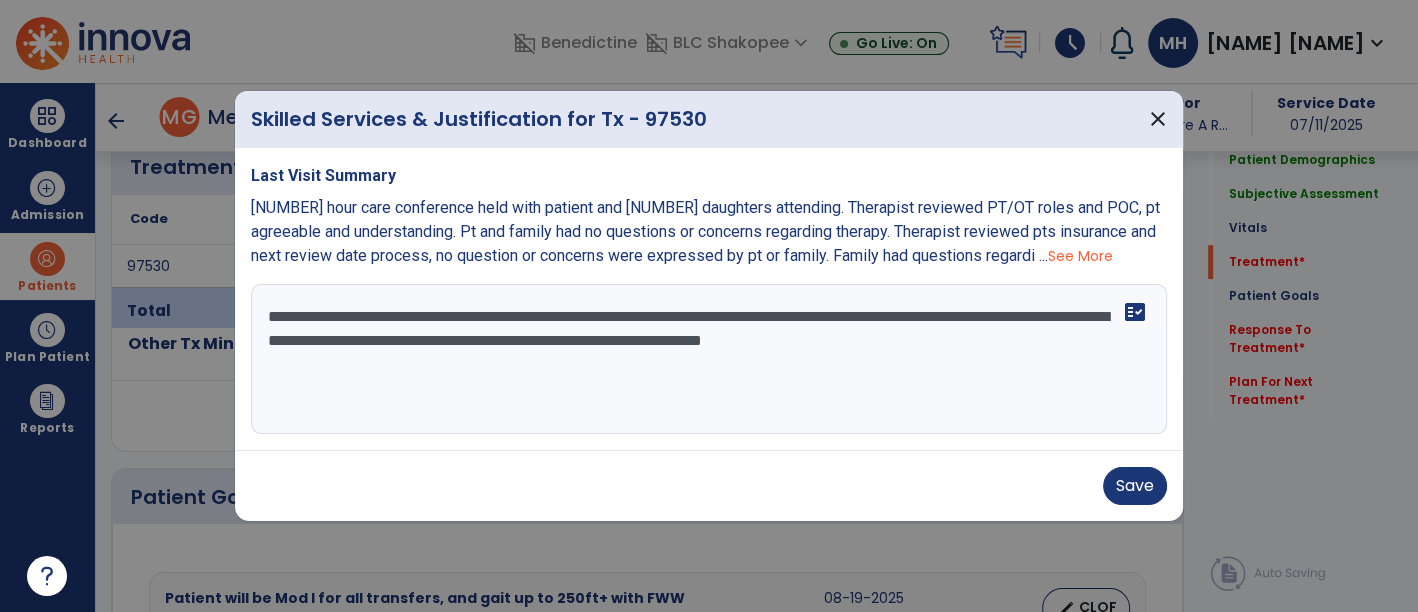 click on "**********" at bounding box center (709, 359) 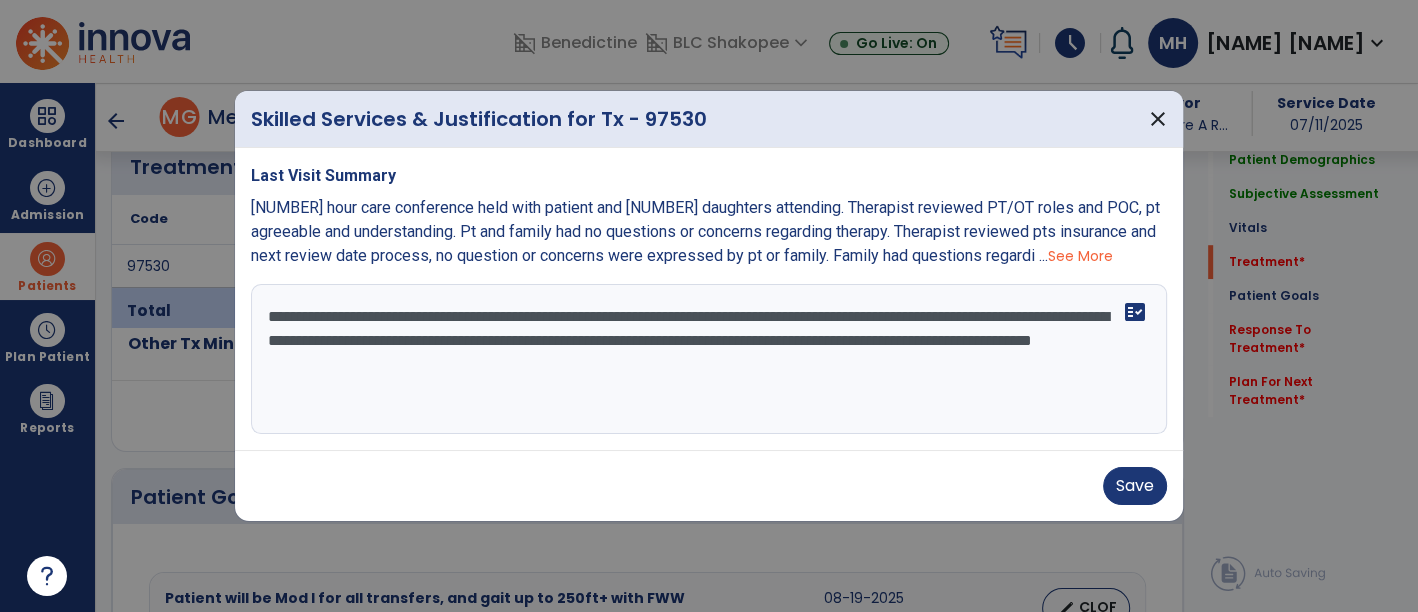 click on "**********" at bounding box center [709, 359] 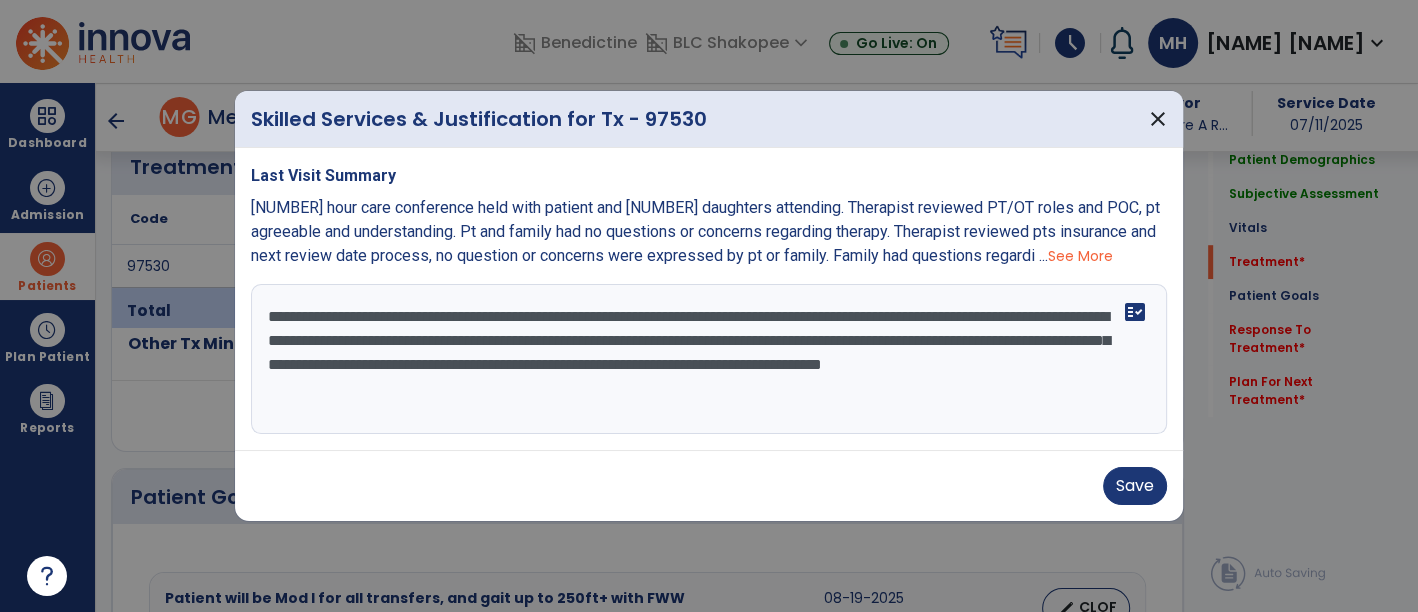 click on "**********" at bounding box center [709, 359] 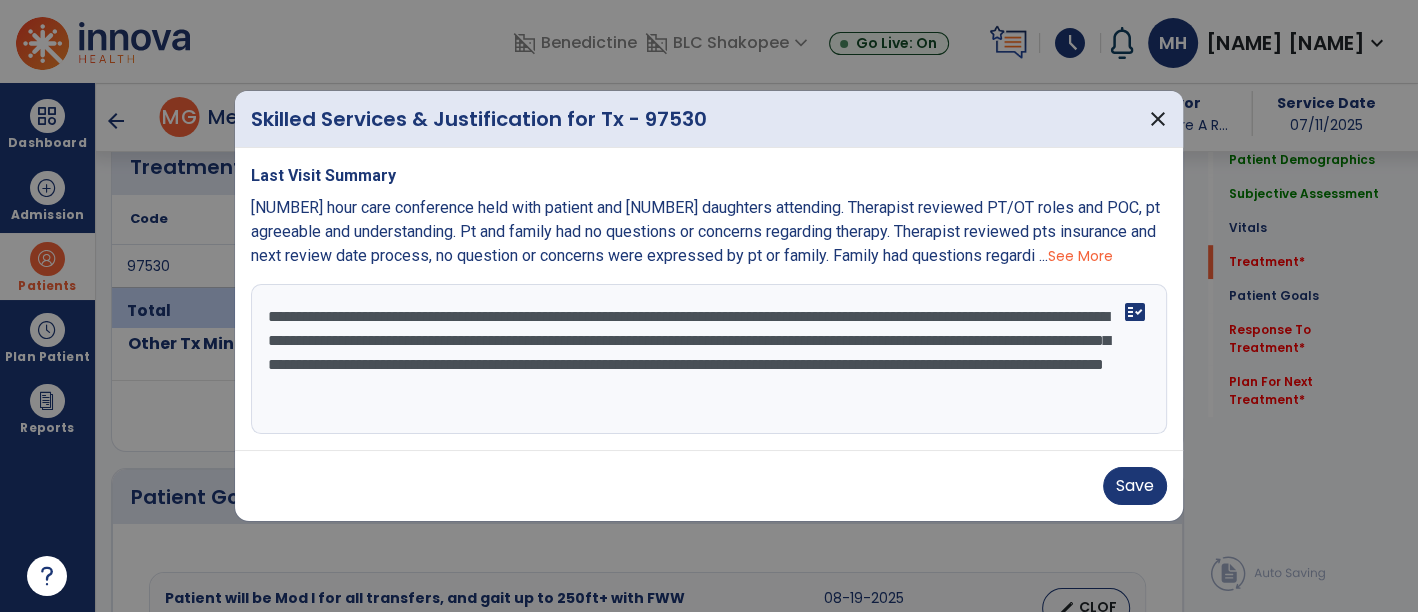 click on "**********" at bounding box center (709, 359) 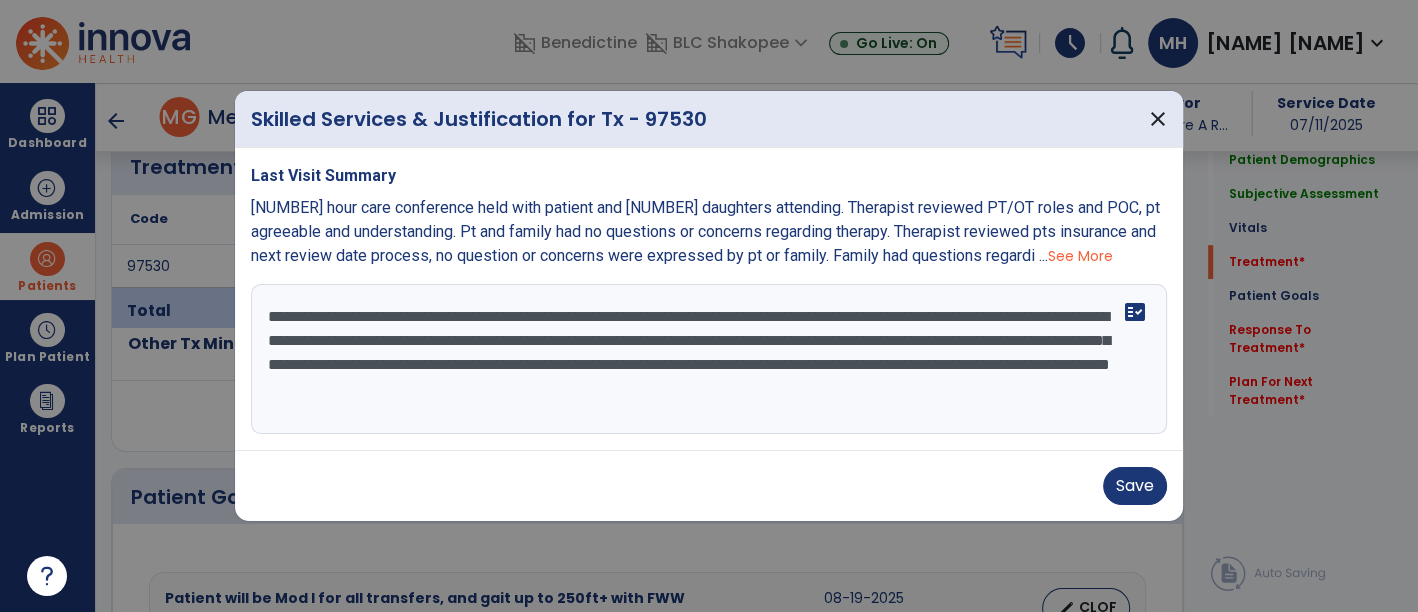 click on "**********" at bounding box center [709, 359] 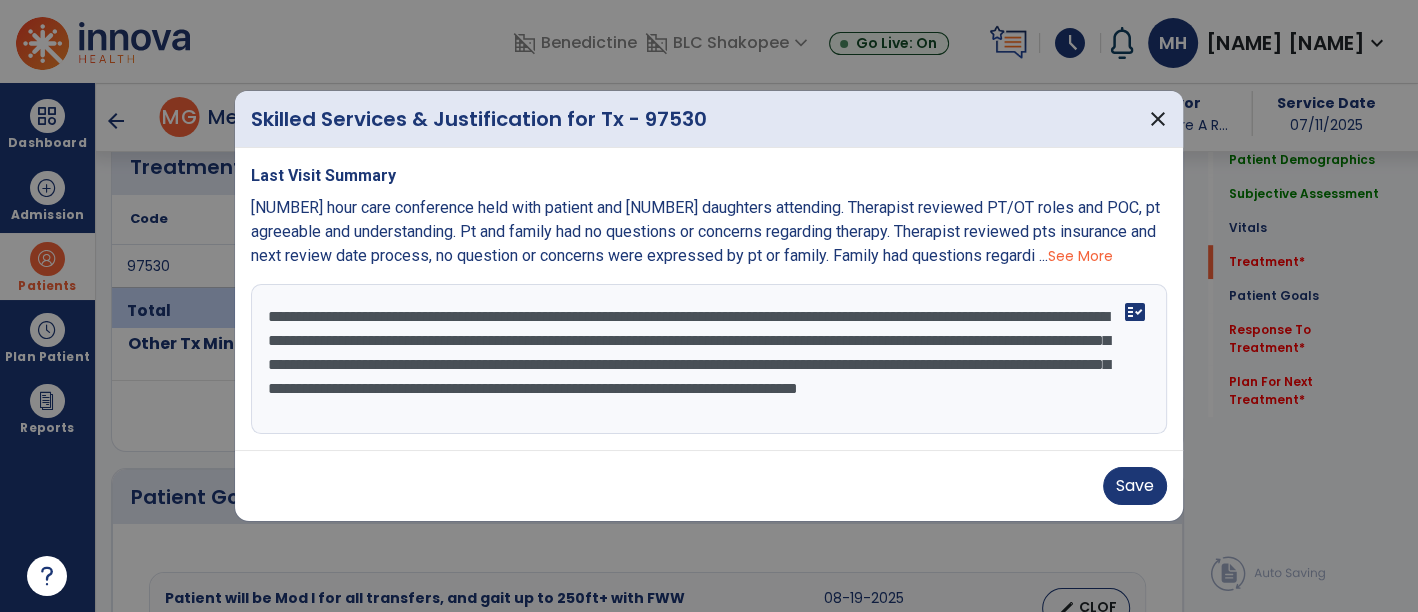 drag, startPoint x: 532, startPoint y: 420, endPoint x: 460, endPoint y: 391, distance: 77.62087 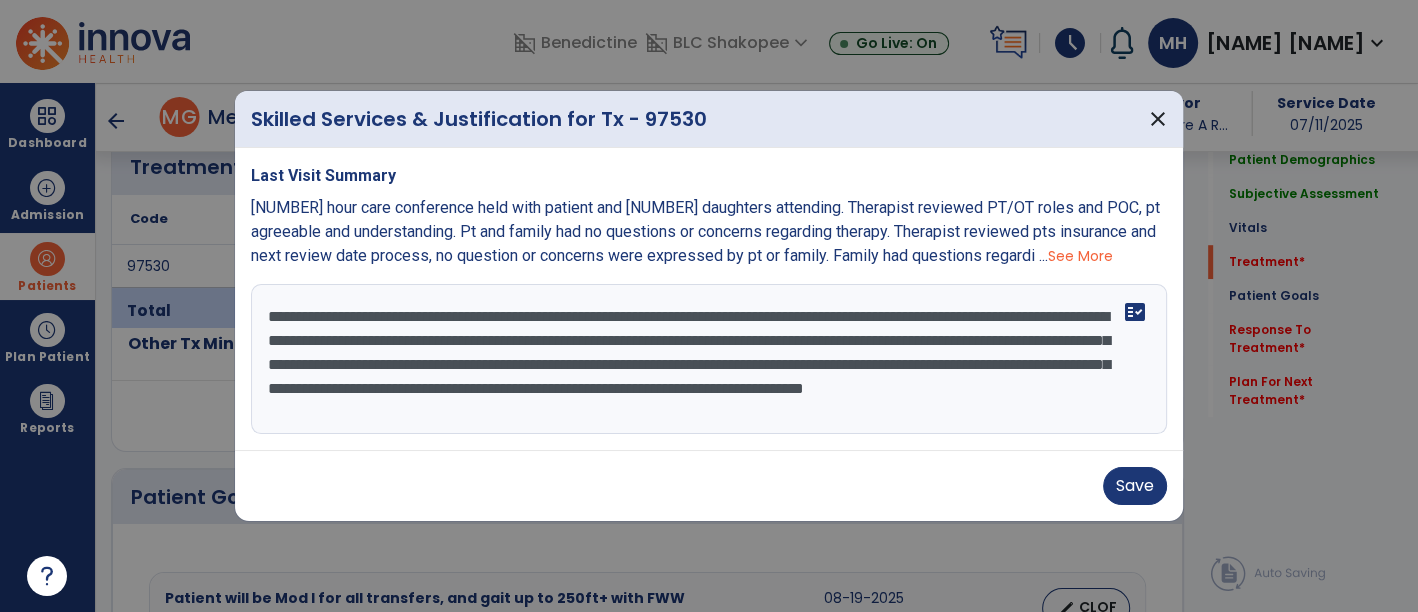 click on "**********" at bounding box center (709, 359) 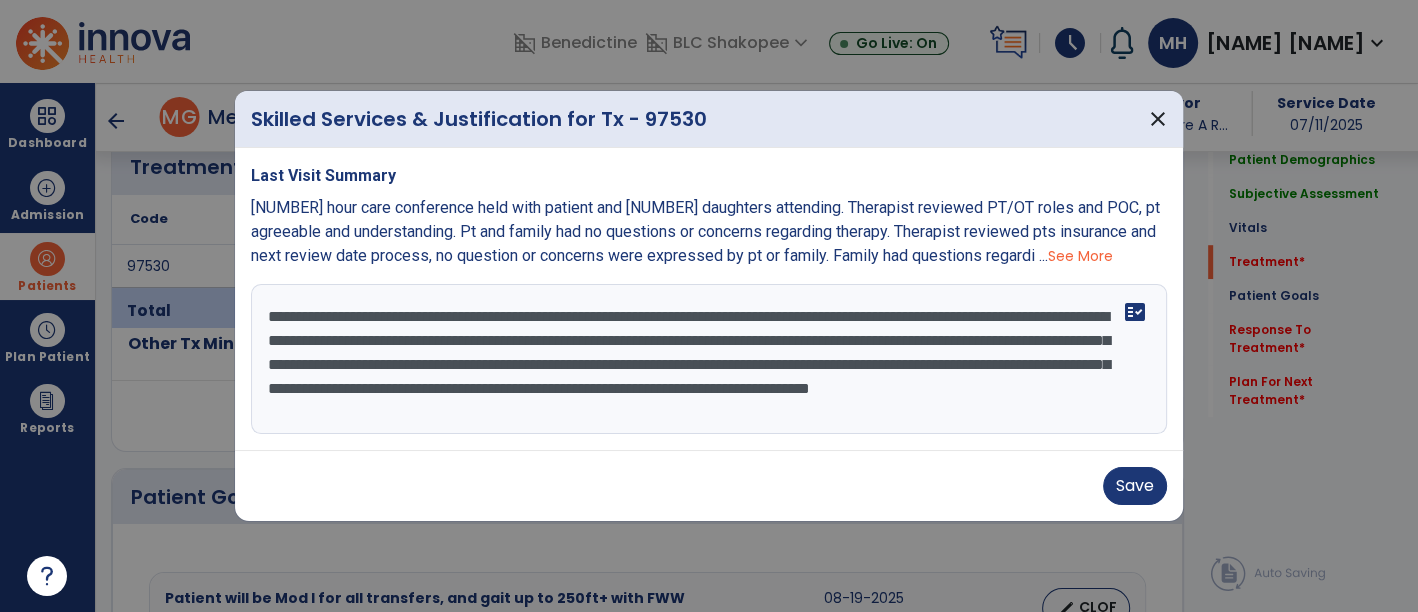 click on "**********" at bounding box center [709, 359] 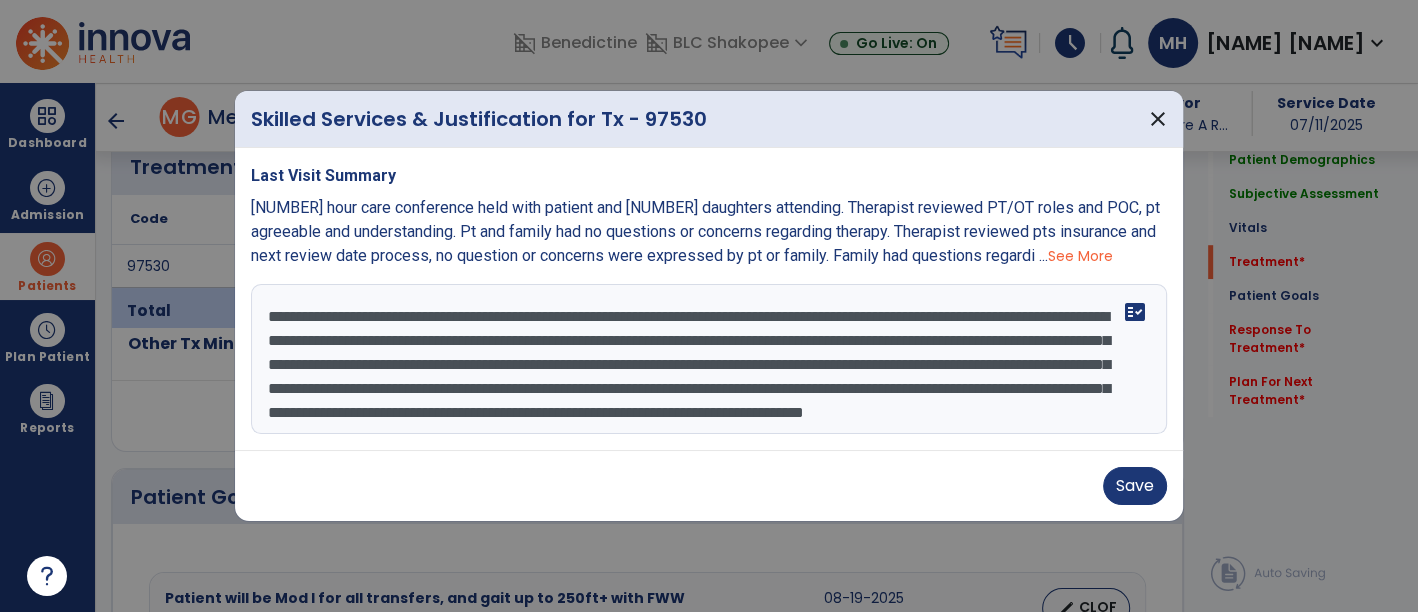 scroll, scrollTop: 31, scrollLeft: 0, axis: vertical 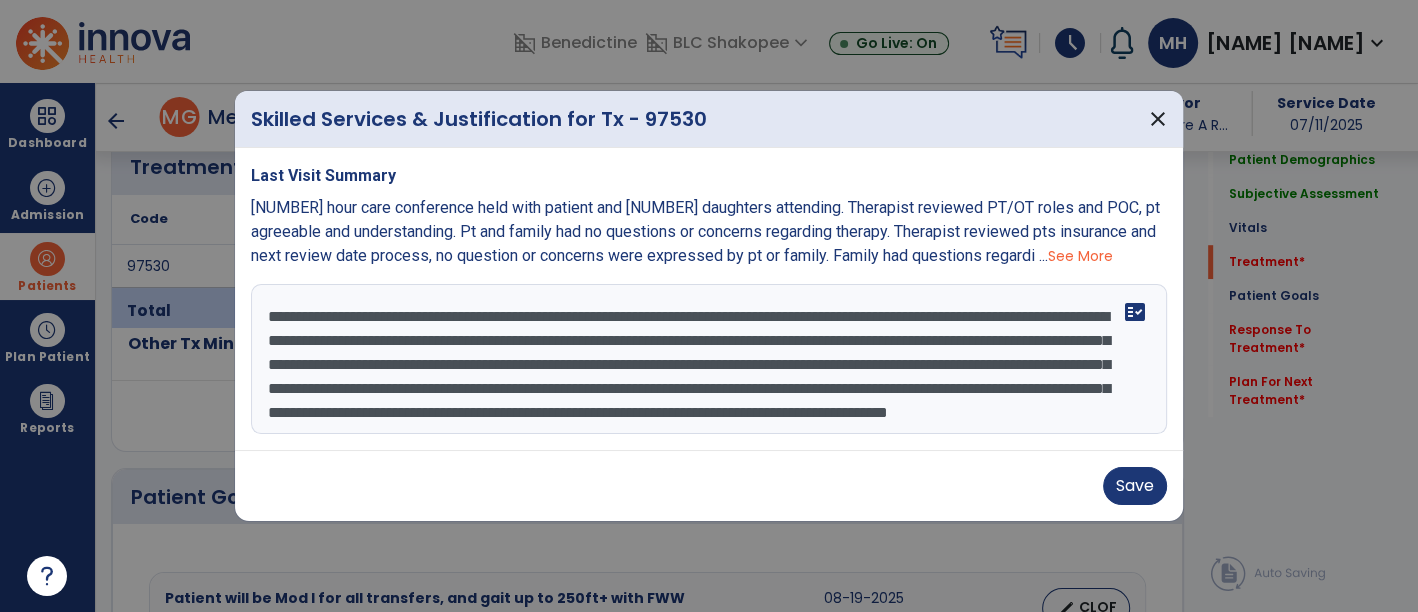 click on "**********" at bounding box center [709, 359] 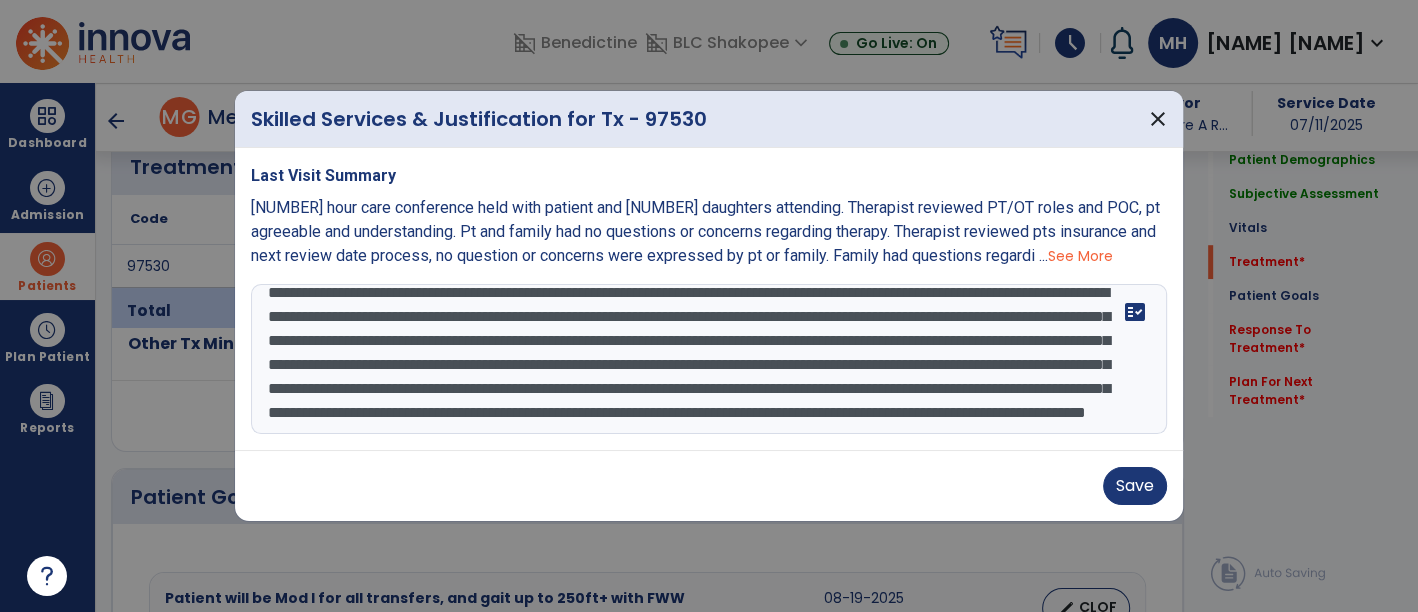 drag, startPoint x: 437, startPoint y: 412, endPoint x: 949, endPoint y: 383, distance: 512.8206 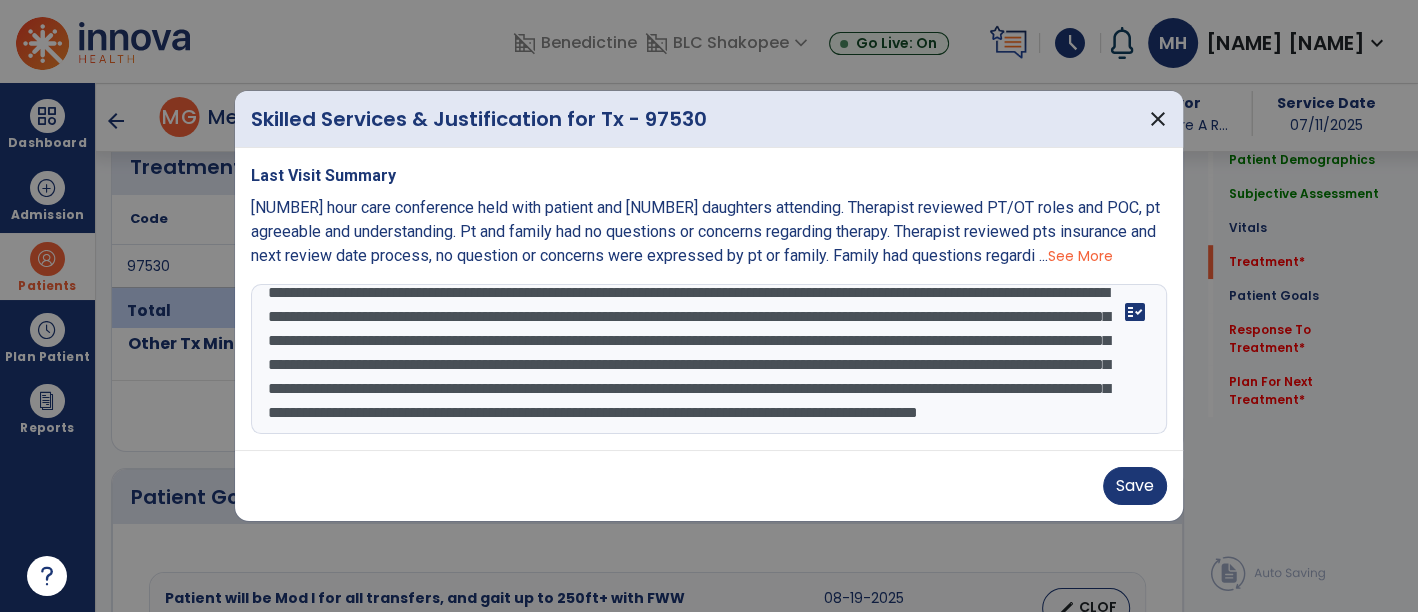 scroll, scrollTop: 67, scrollLeft: 0, axis: vertical 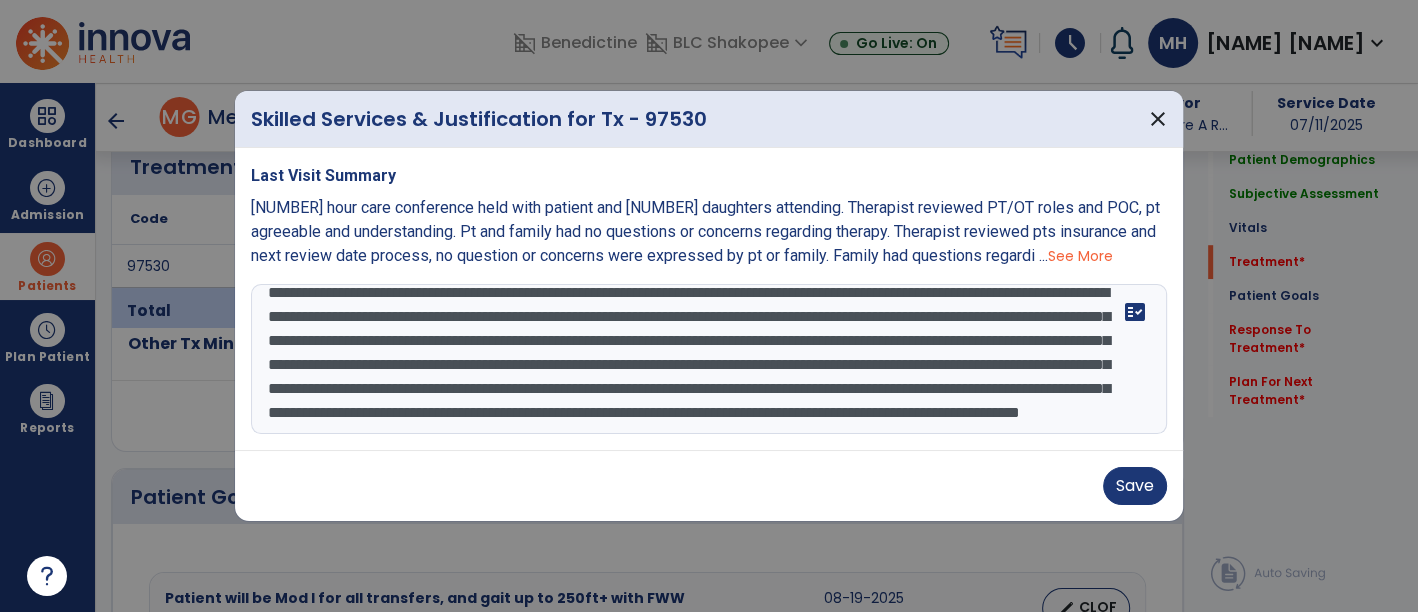 click on "**********" at bounding box center (709, 359) 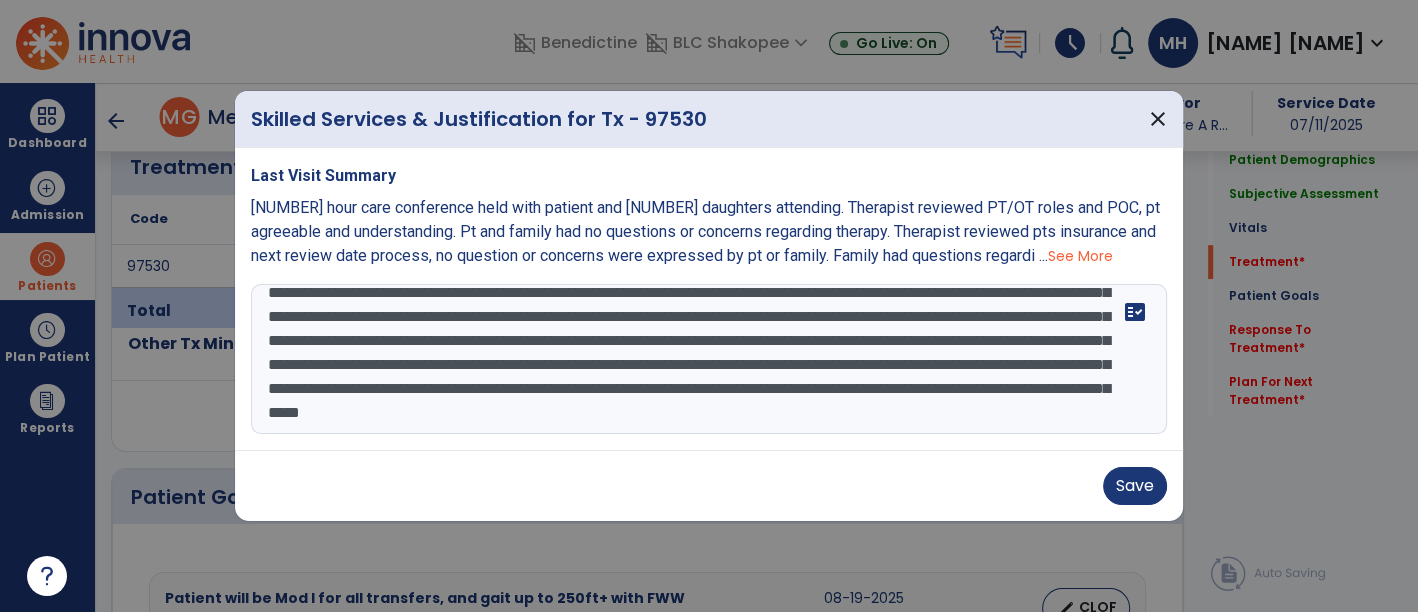 scroll, scrollTop: 87, scrollLeft: 0, axis: vertical 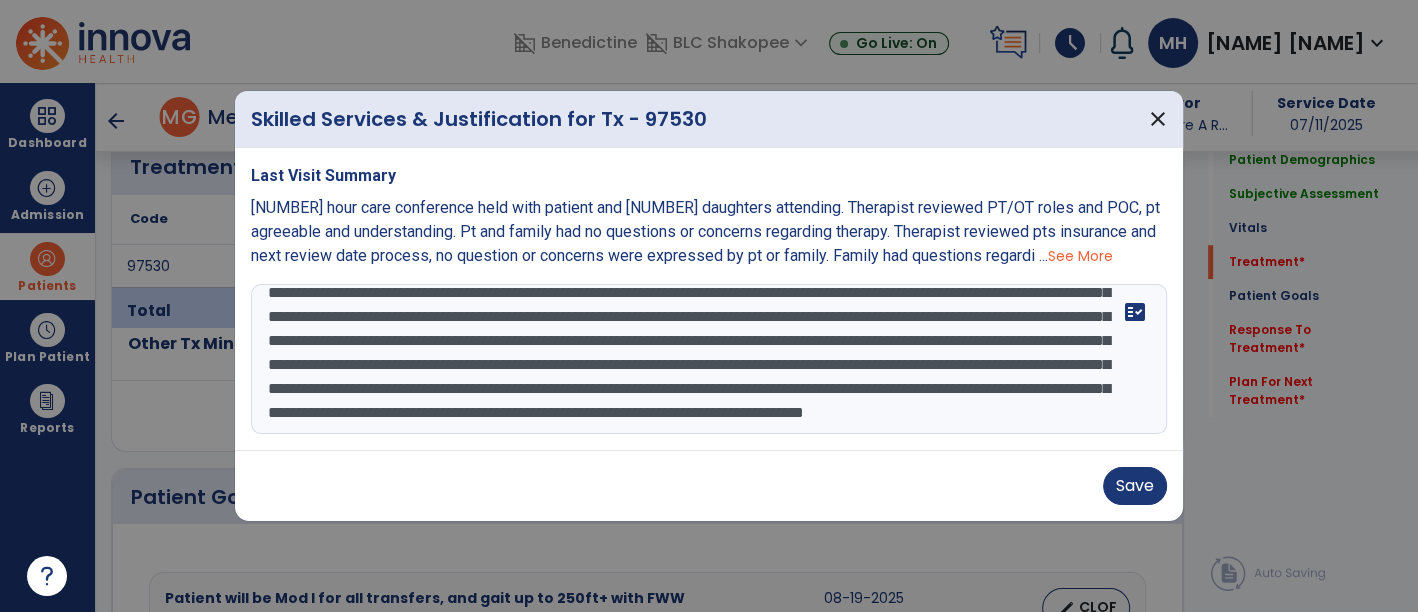 click on "**********" at bounding box center (709, 359) 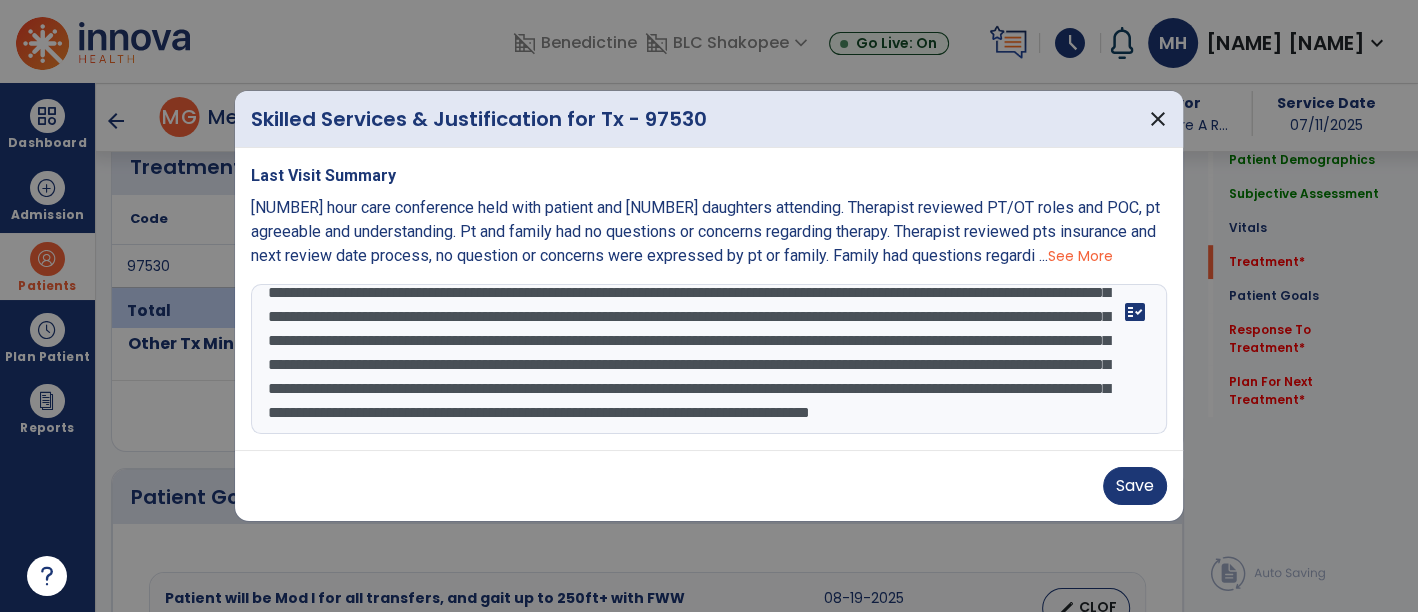 scroll, scrollTop: 27, scrollLeft: 0, axis: vertical 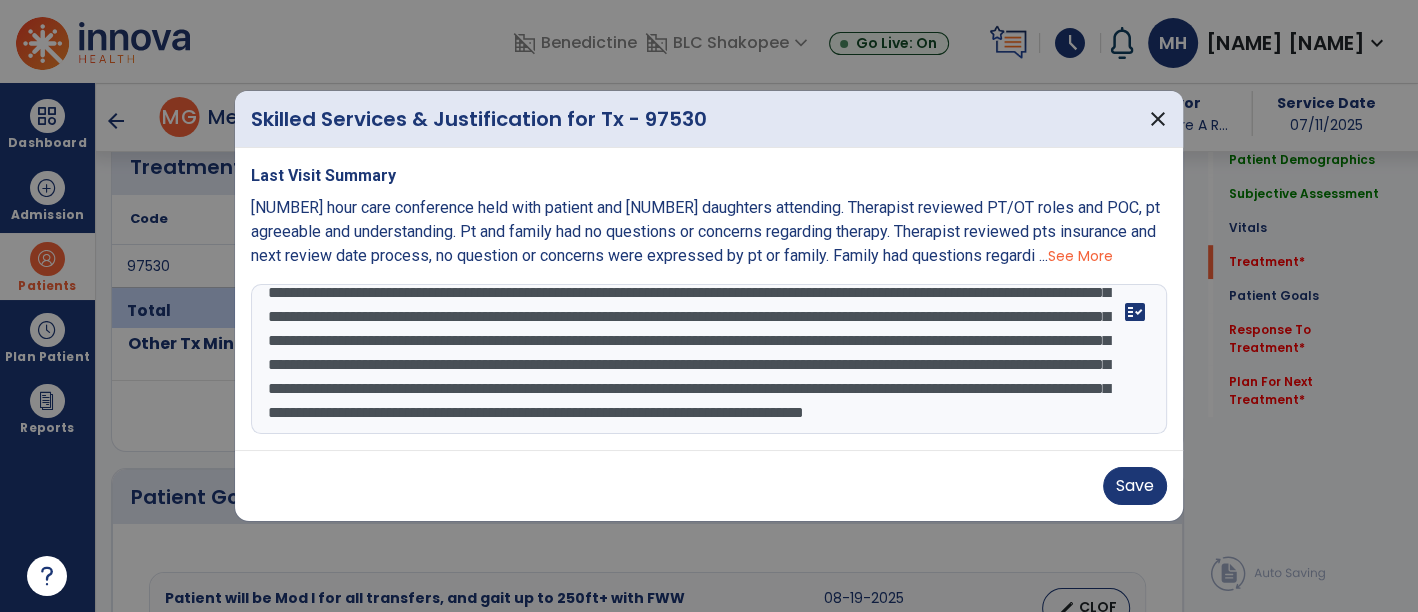 click on "**********" at bounding box center [709, 359] 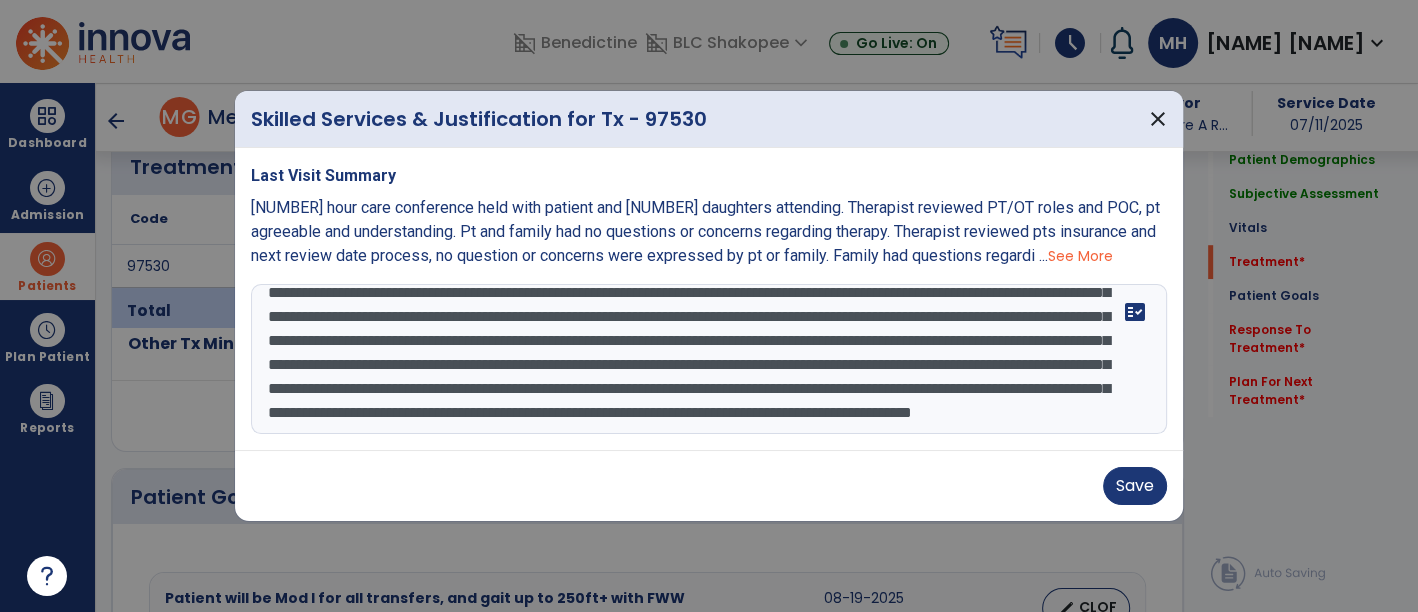 scroll, scrollTop: 111, scrollLeft: 0, axis: vertical 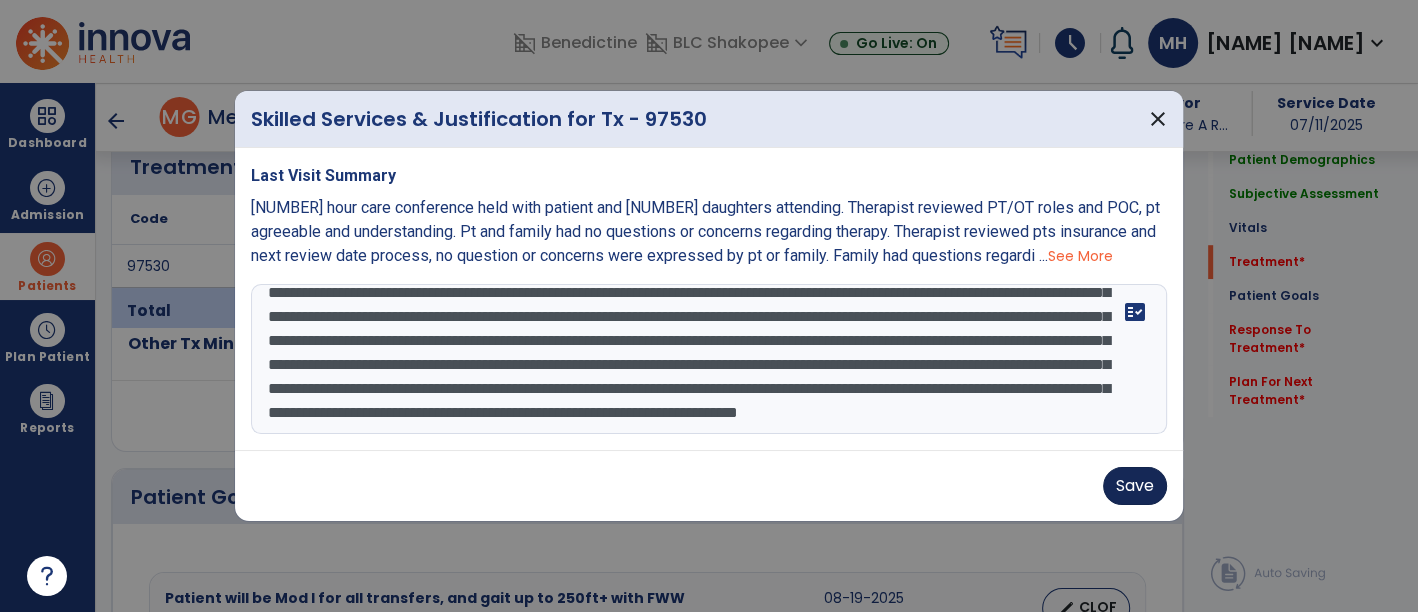 type on "**********" 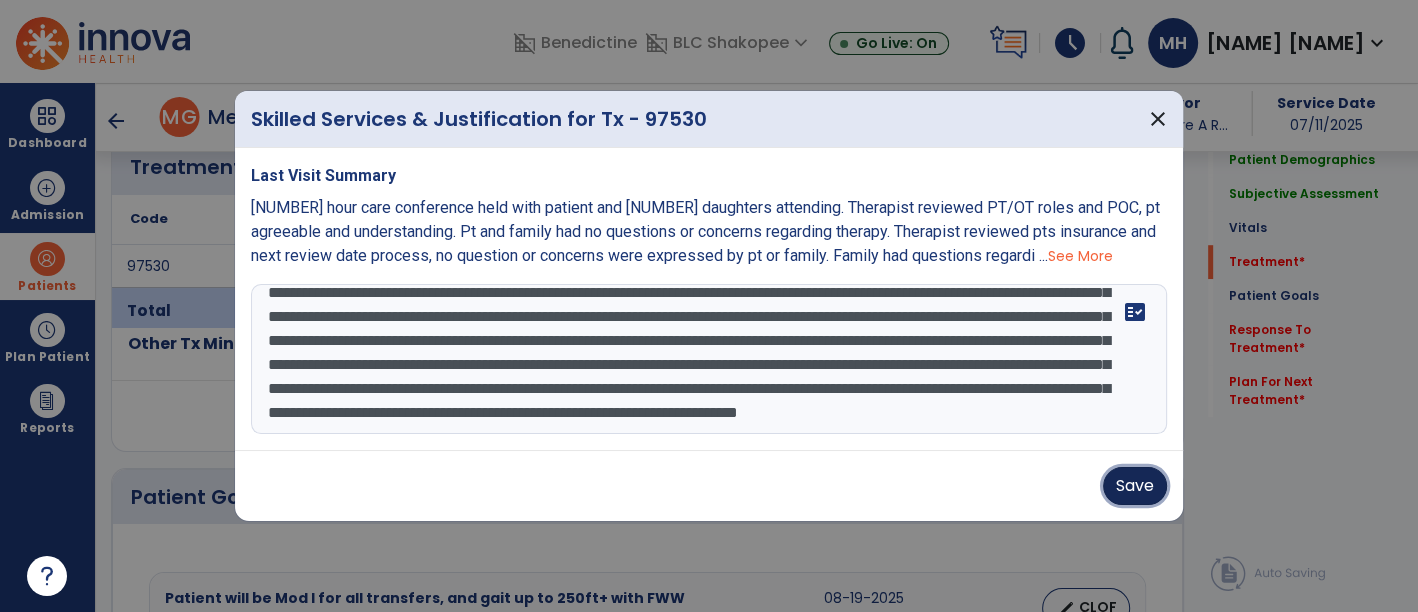 click on "Save" at bounding box center [1135, 486] 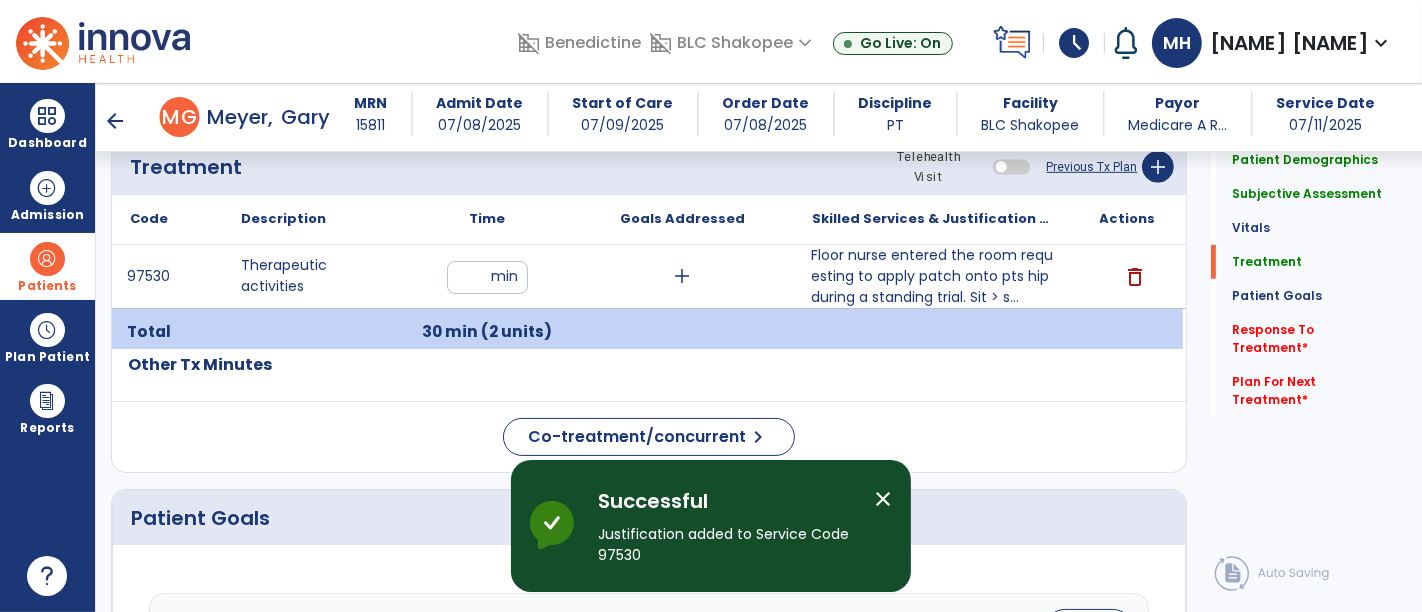 click on "Code
Description
Time" 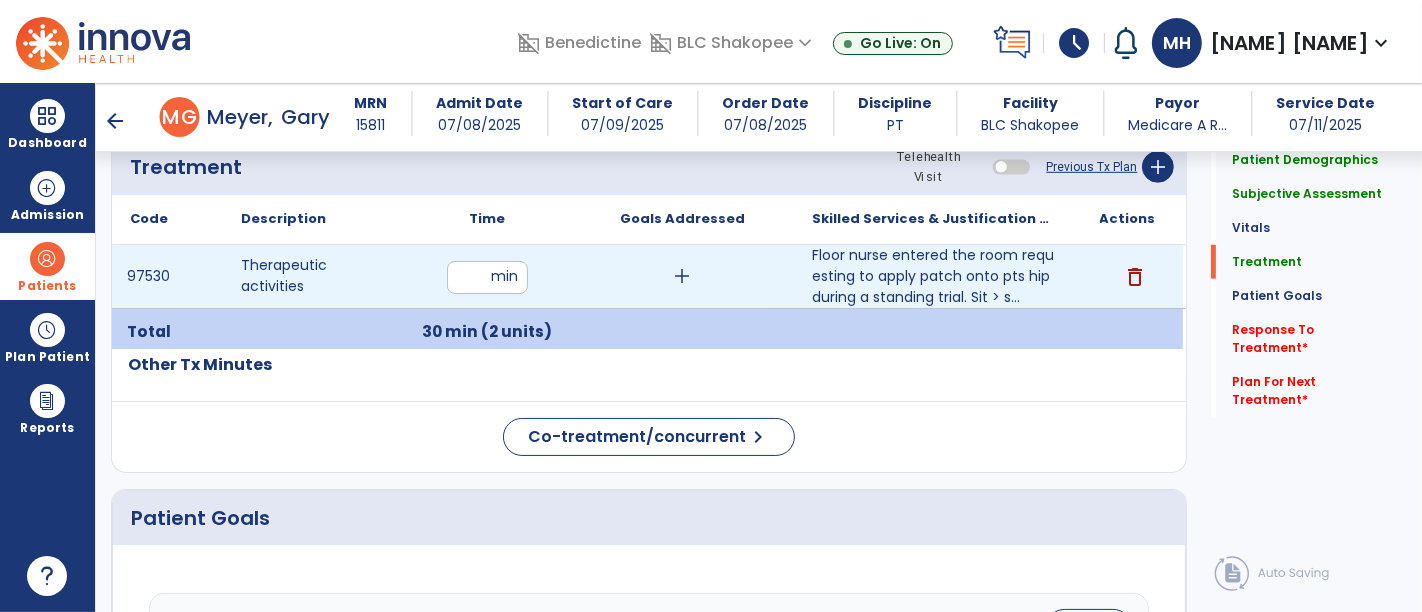 click on "**" at bounding box center [487, 277] 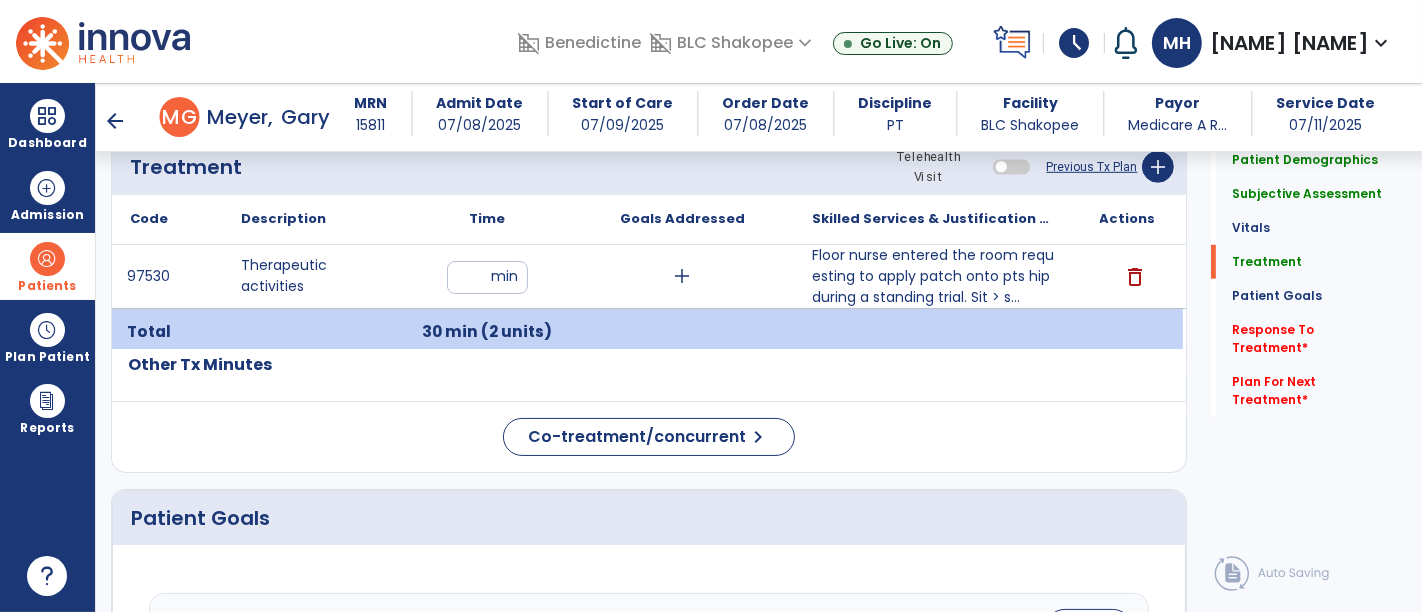 type on "**" 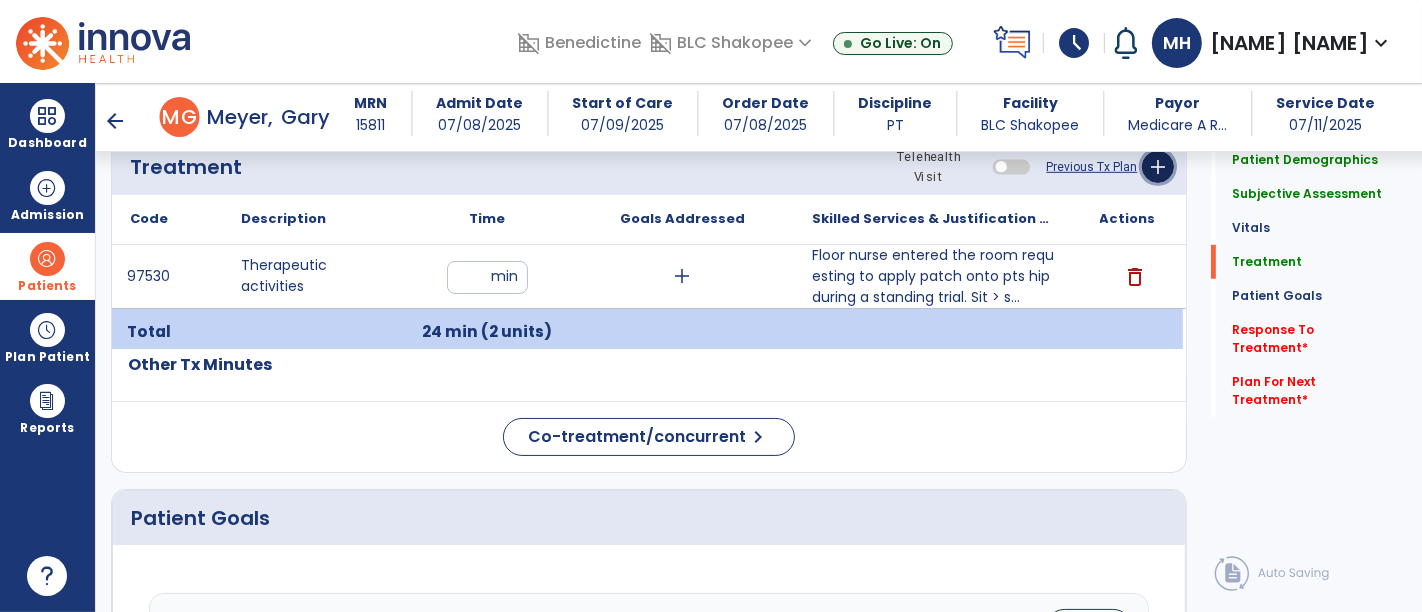 click on "add" 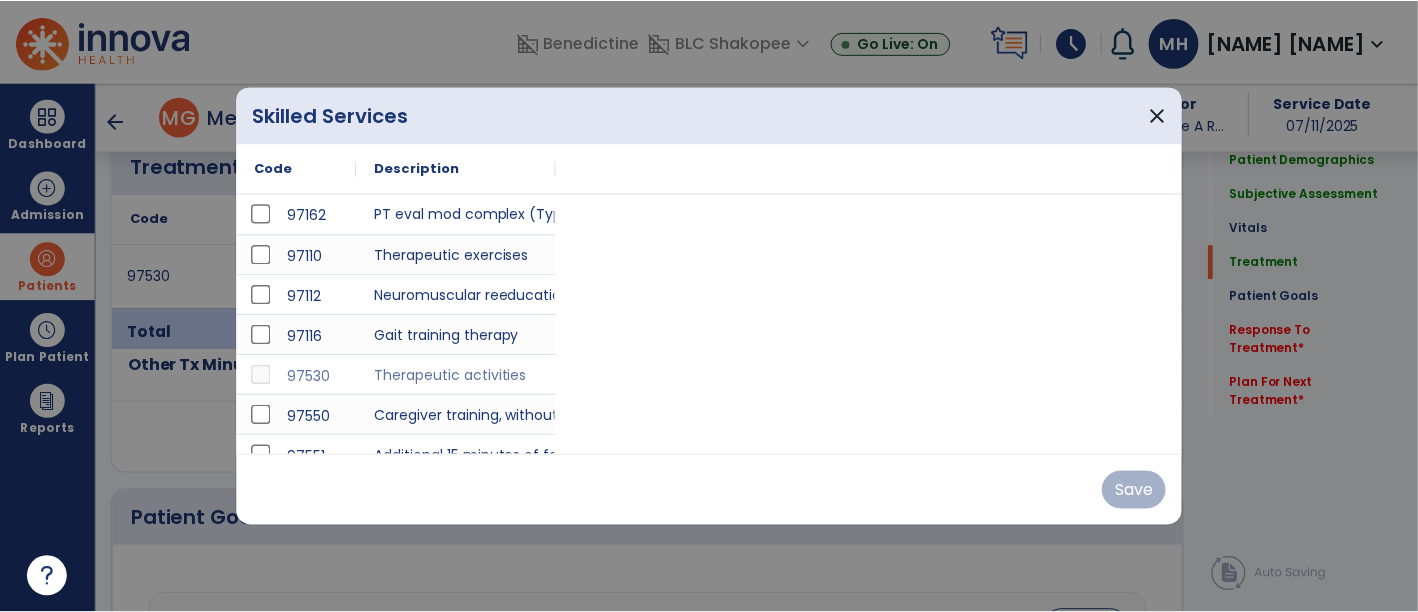 scroll, scrollTop: 1111, scrollLeft: 0, axis: vertical 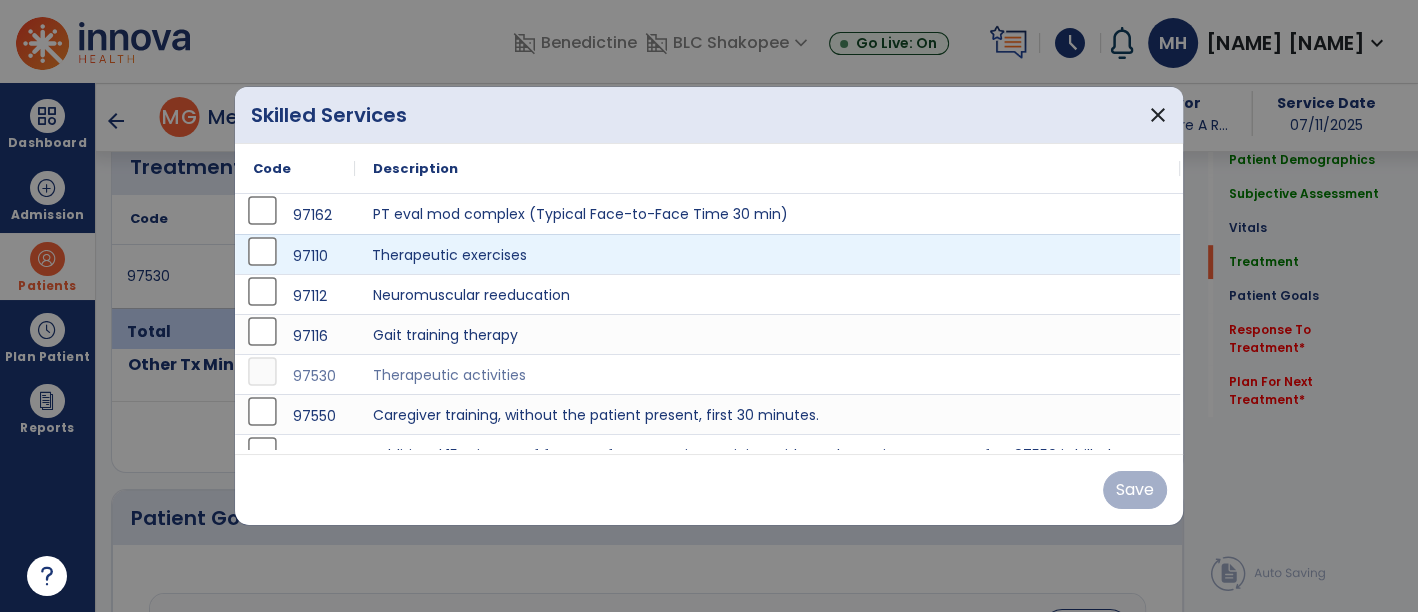 click on "Therapeutic exercises" at bounding box center (767, 254) 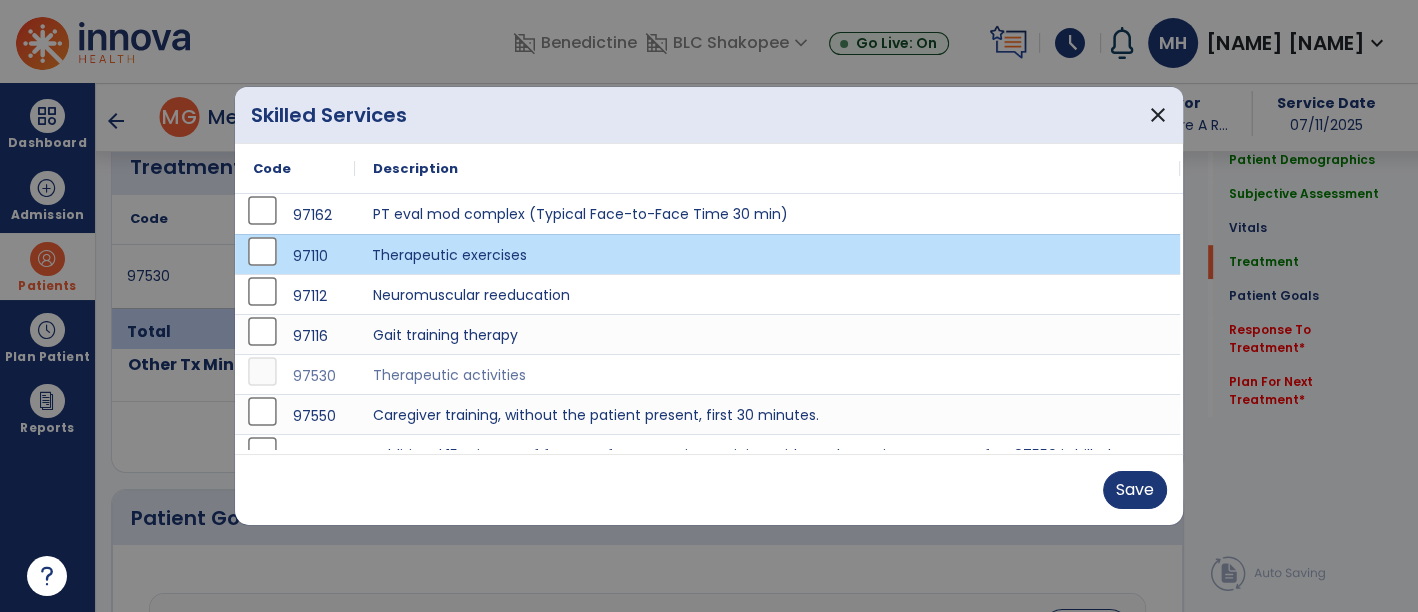 click on "Therapeutic exercises" at bounding box center [767, 254] 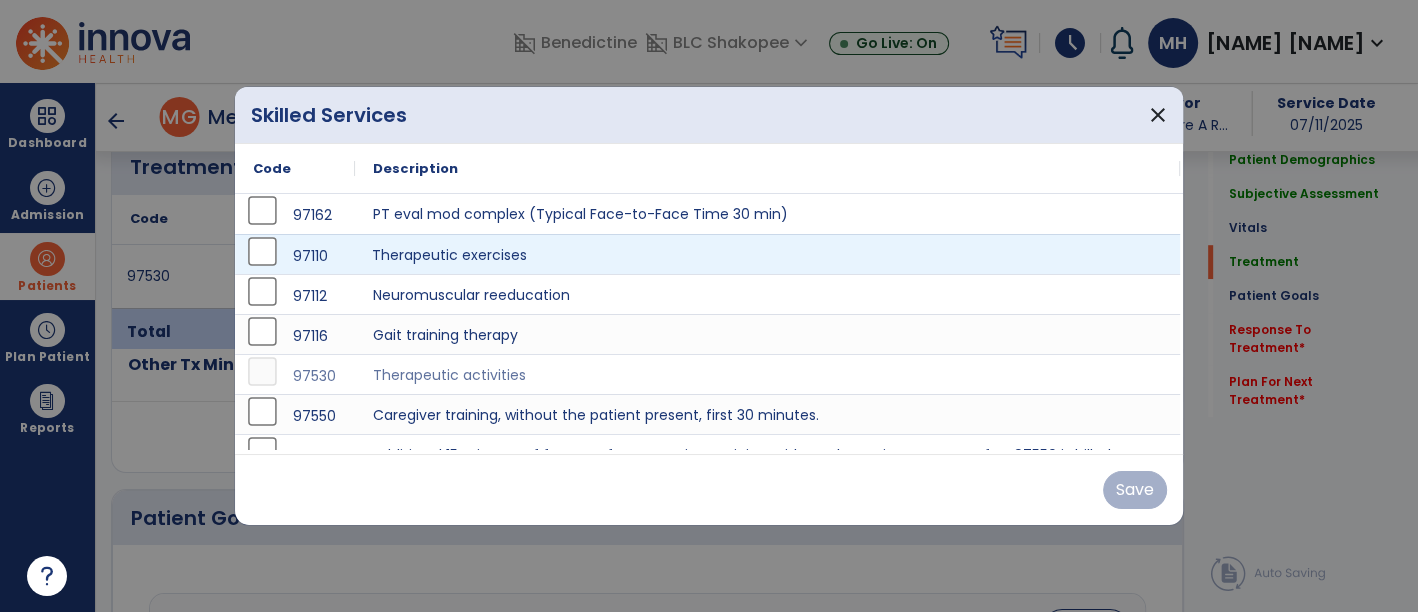 click on "Therapeutic exercises" at bounding box center (767, 254) 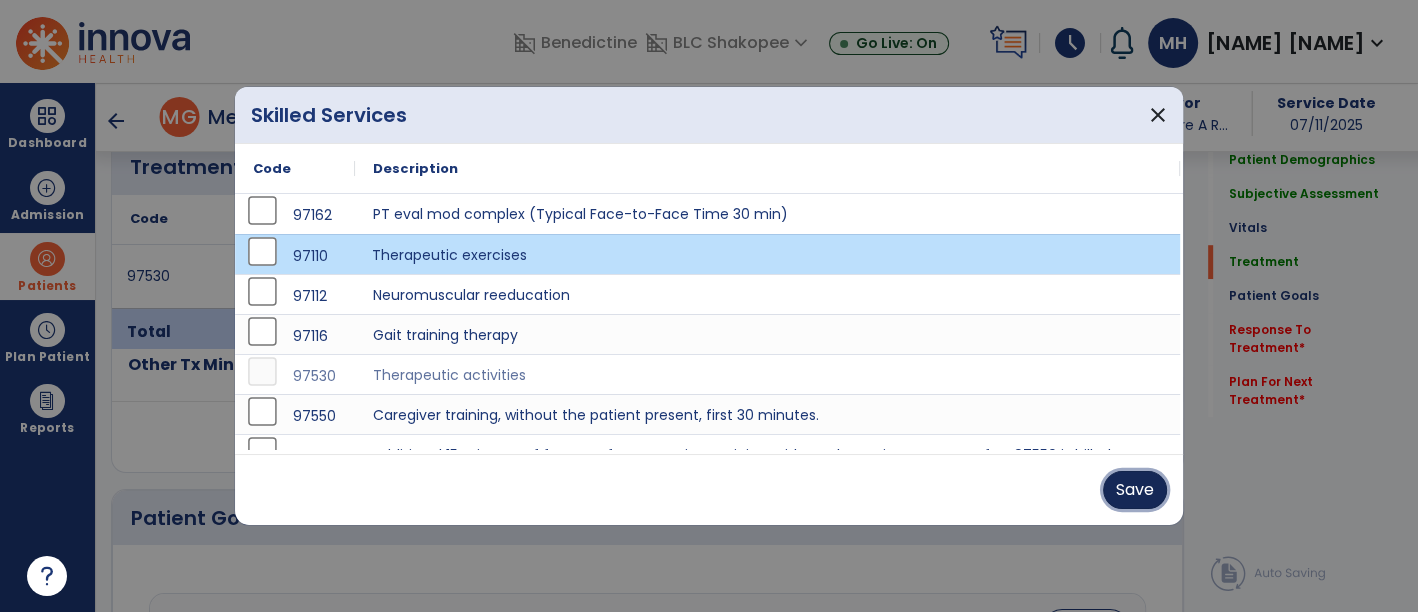 click on "Save" at bounding box center (1135, 490) 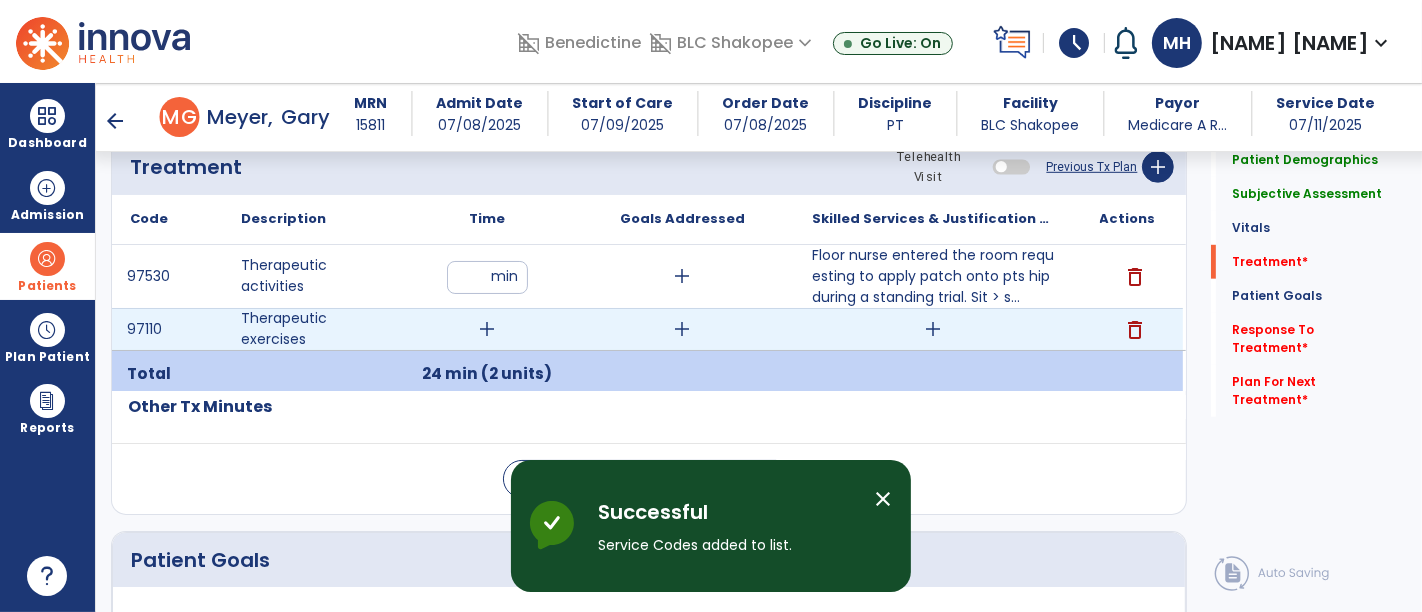 click on "add" at bounding box center [488, 329] 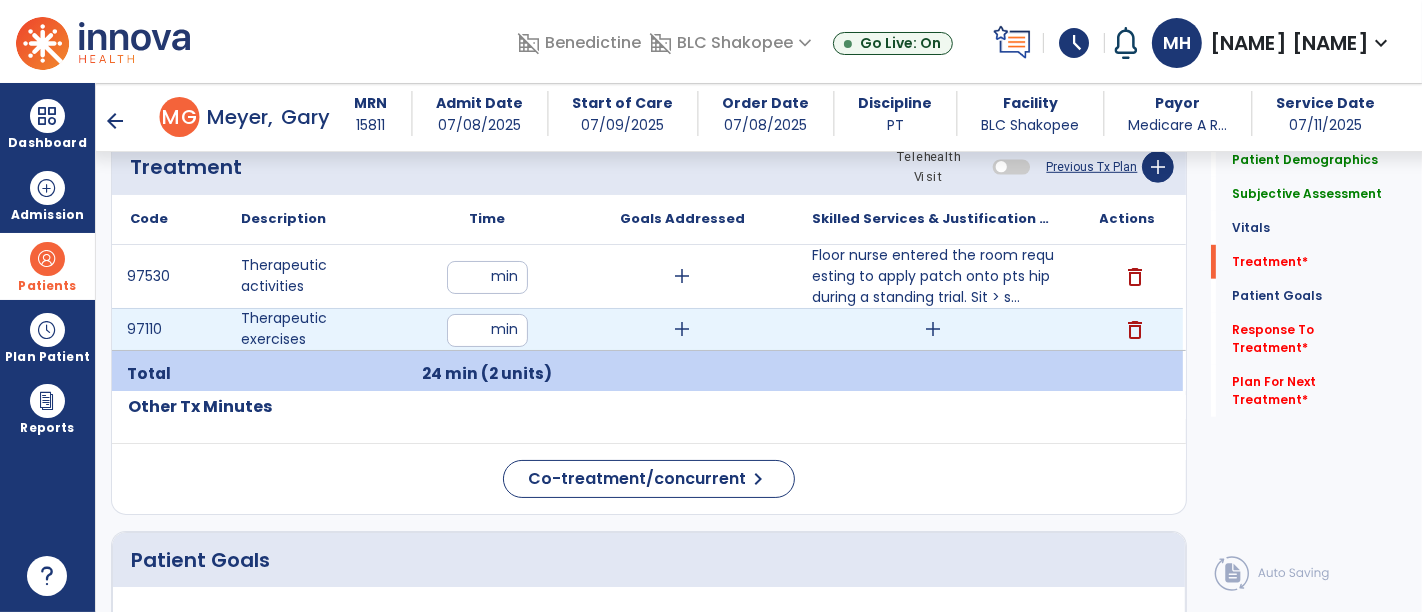 type on "*" 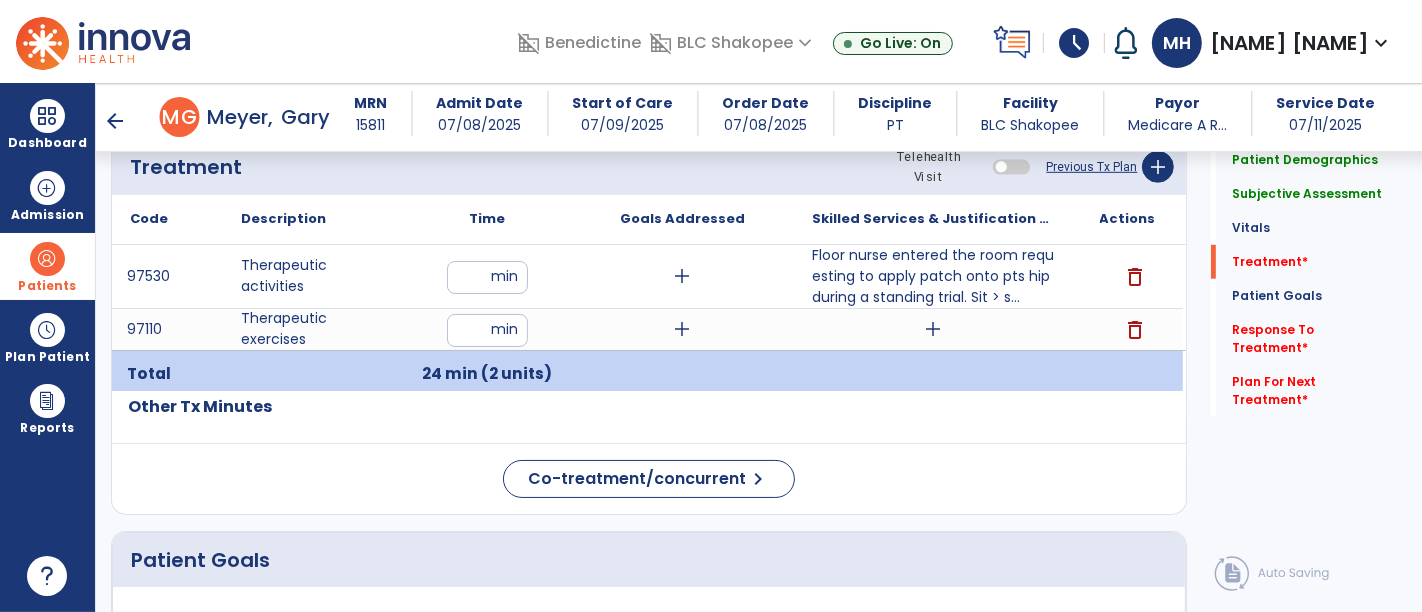 click on "Treatment Telehealth Visit  Previous Tx Plan   add
Code
Description
Time
*" 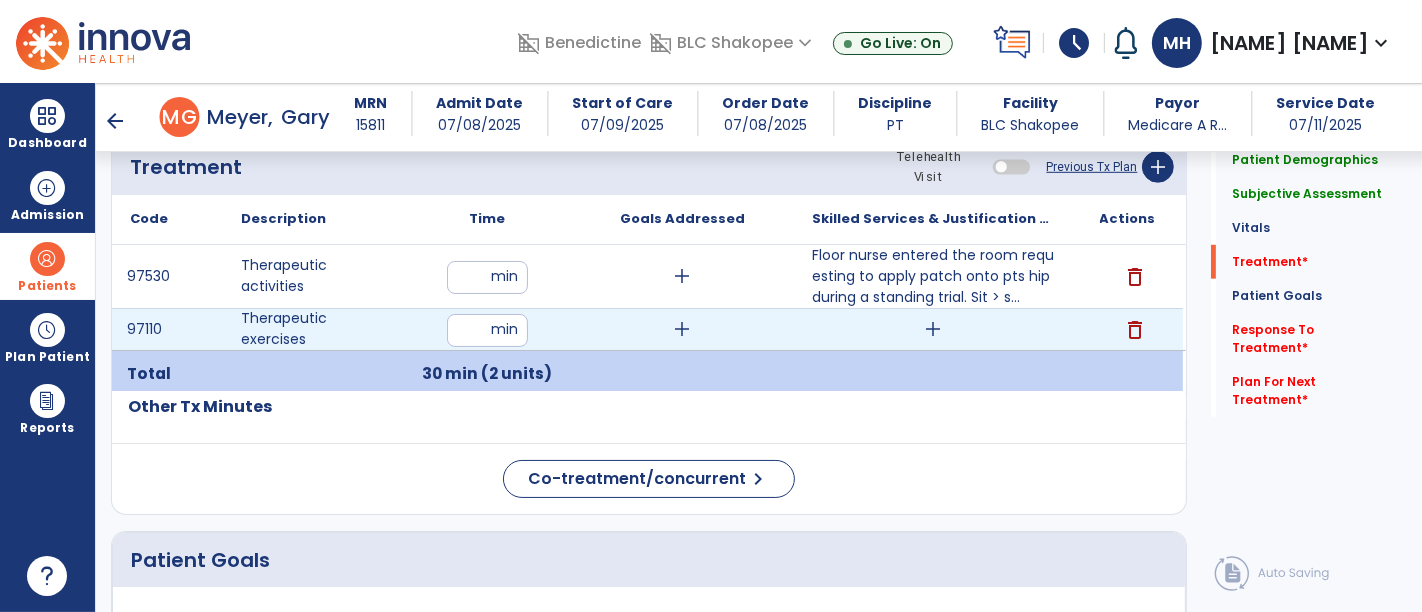 click on "add" at bounding box center [933, 329] 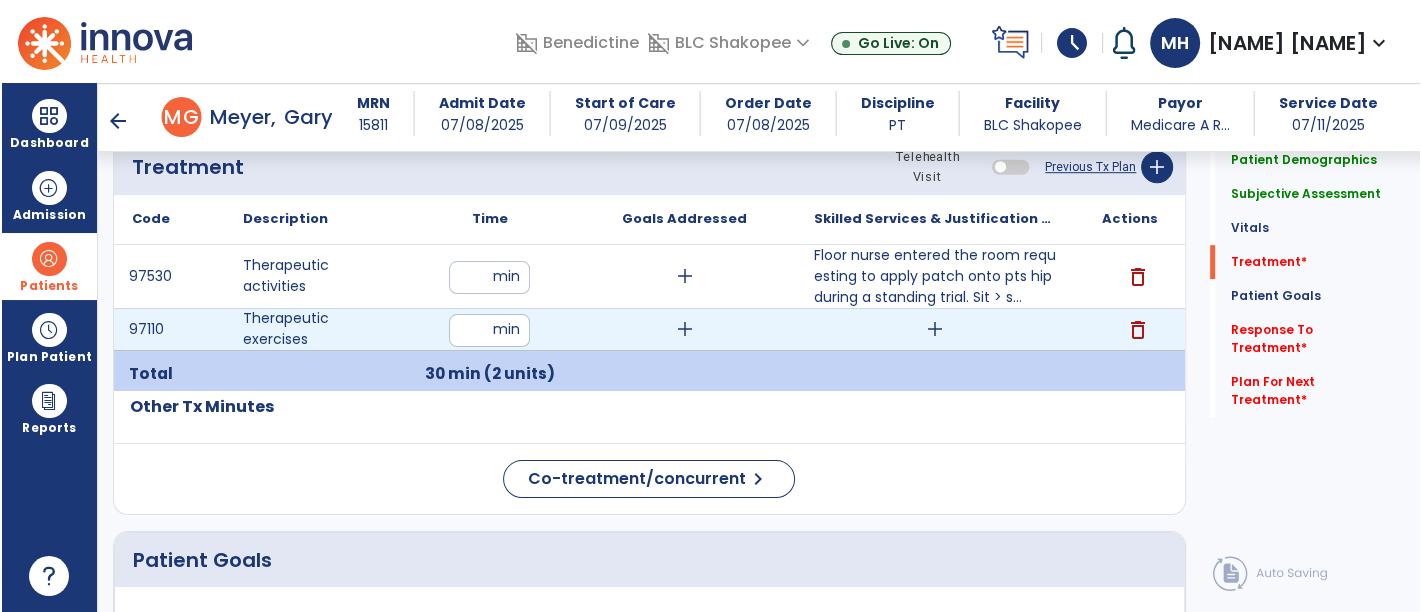 scroll, scrollTop: 1111, scrollLeft: 0, axis: vertical 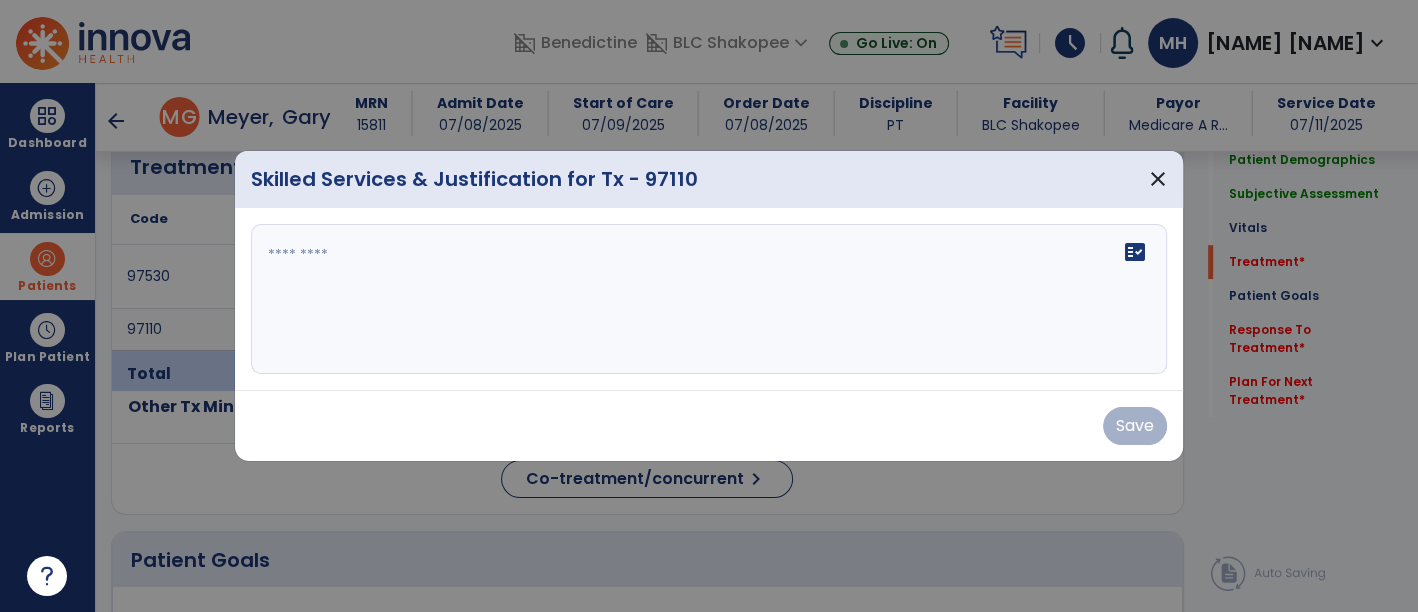 click on "fact_check" at bounding box center [709, 299] 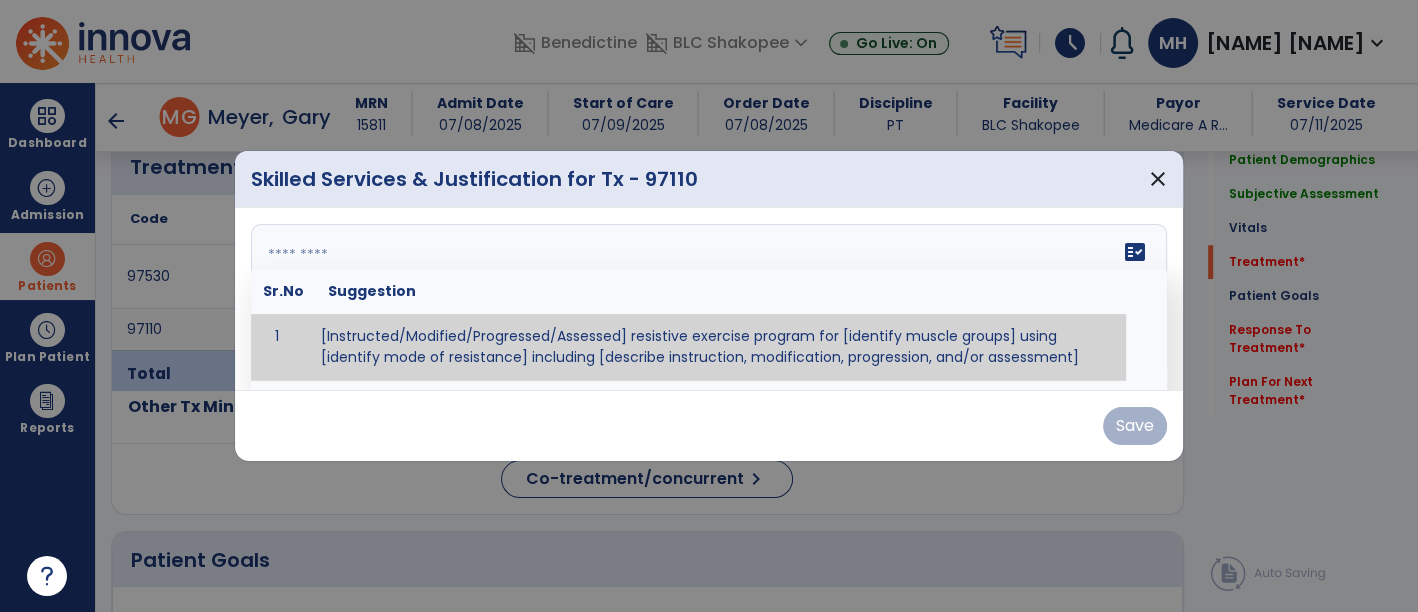 type on "*" 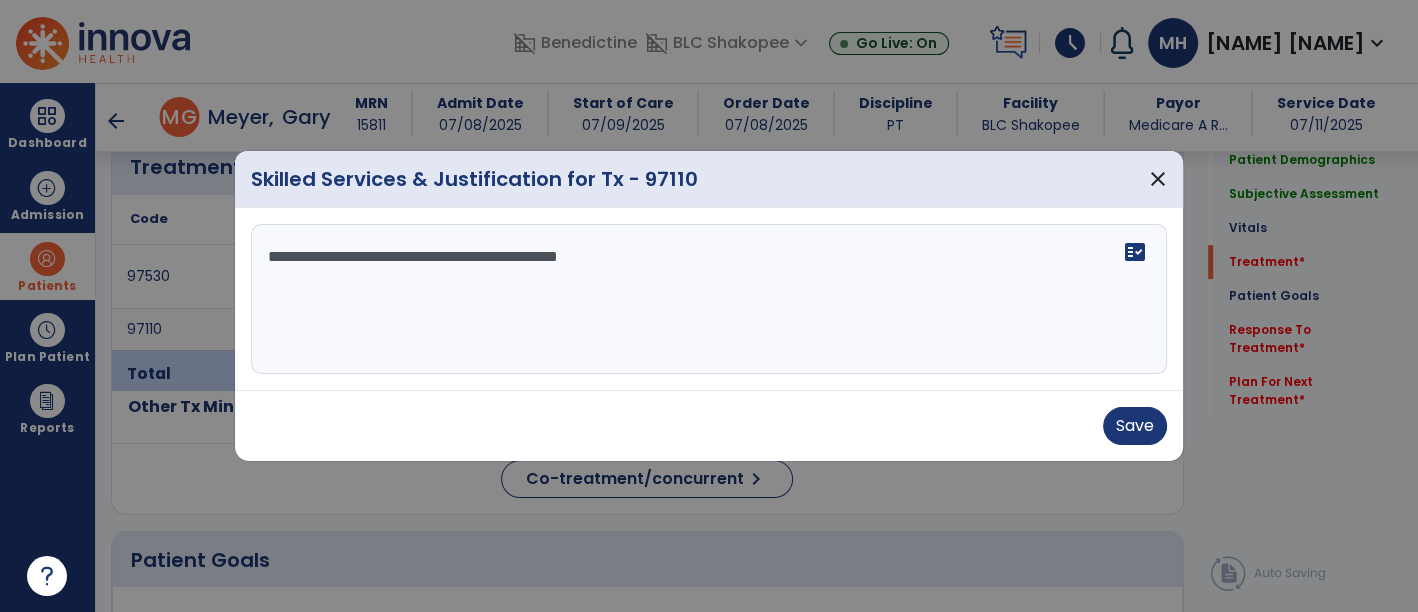 drag, startPoint x: 447, startPoint y: 259, endPoint x: 384, endPoint y: 255, distance: 63.126858 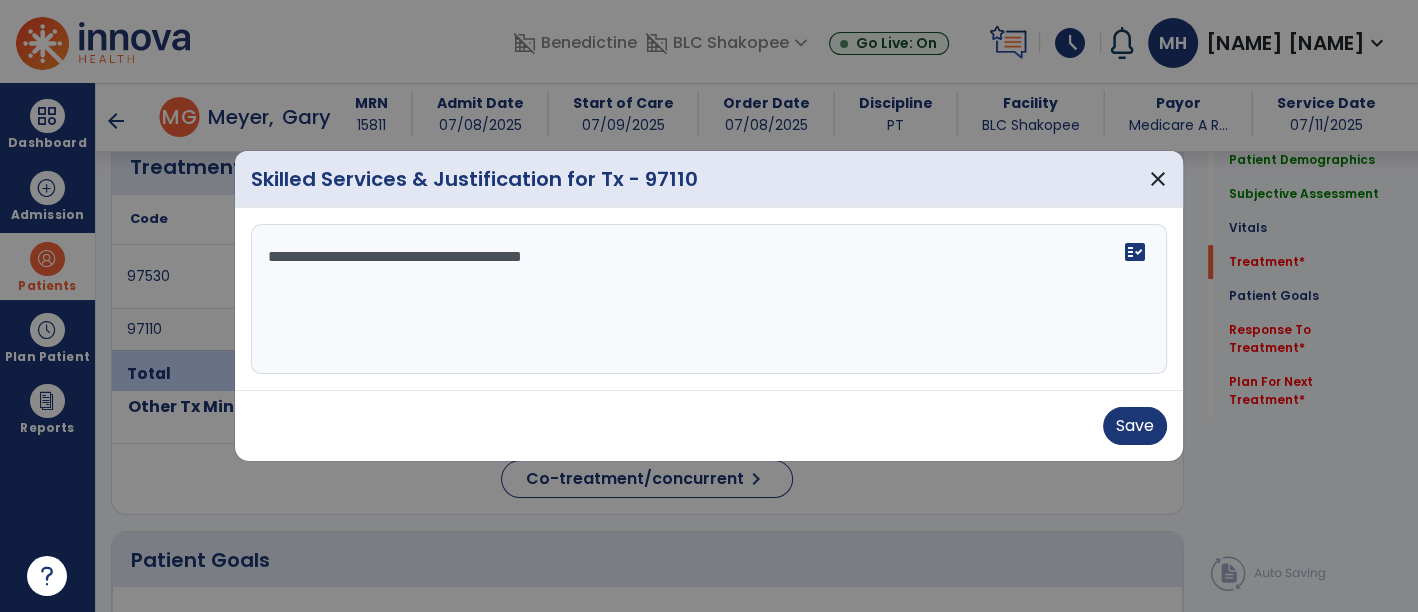 click on "**********" at bounding box center (709, 299) 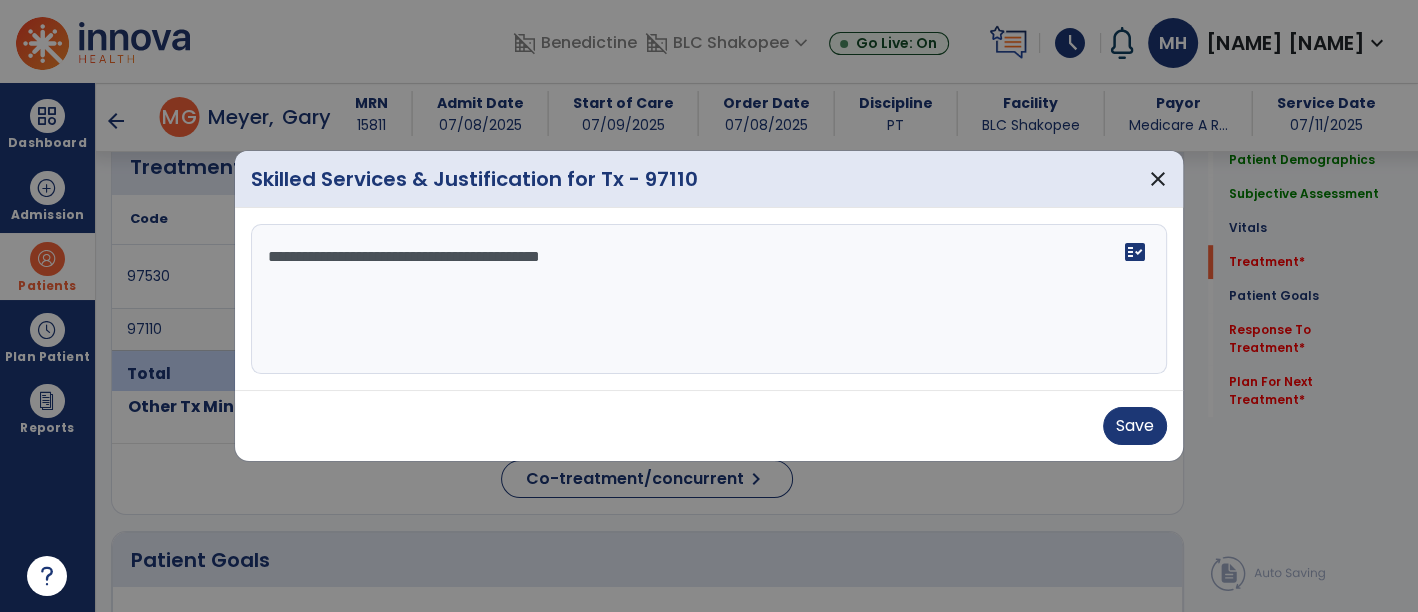 click on "**********" at bounding box center [709, 299] 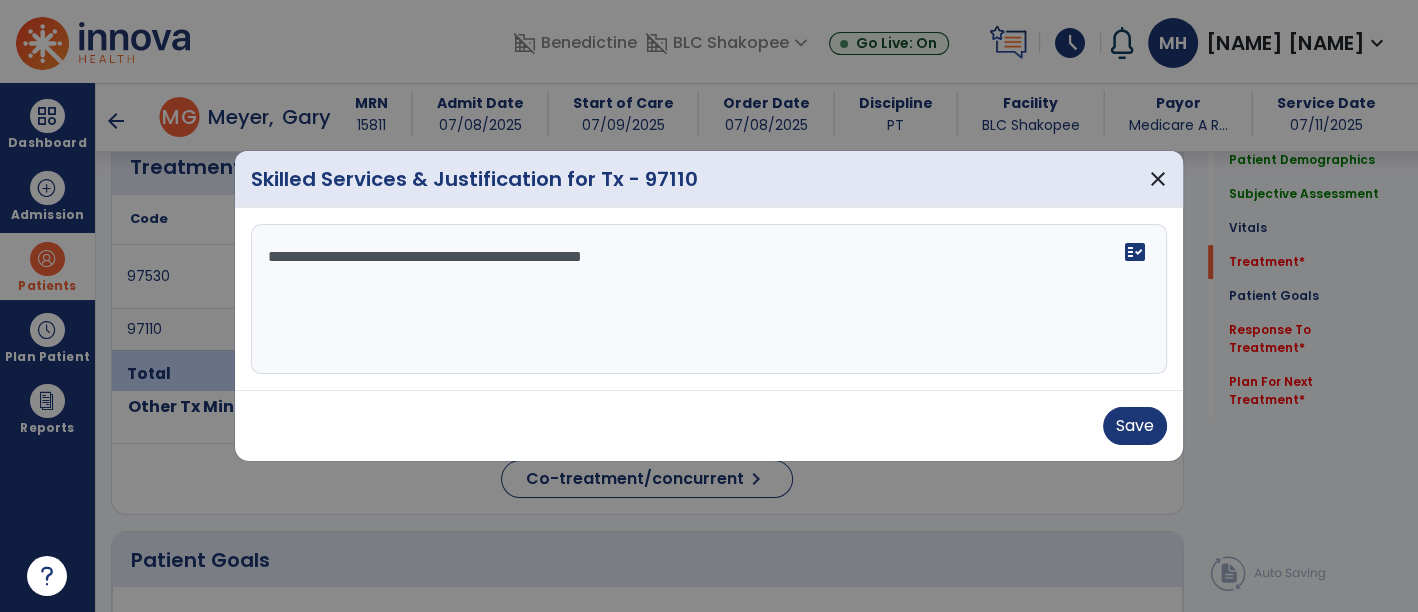 click on "**********" at bounding box center [709, 299] 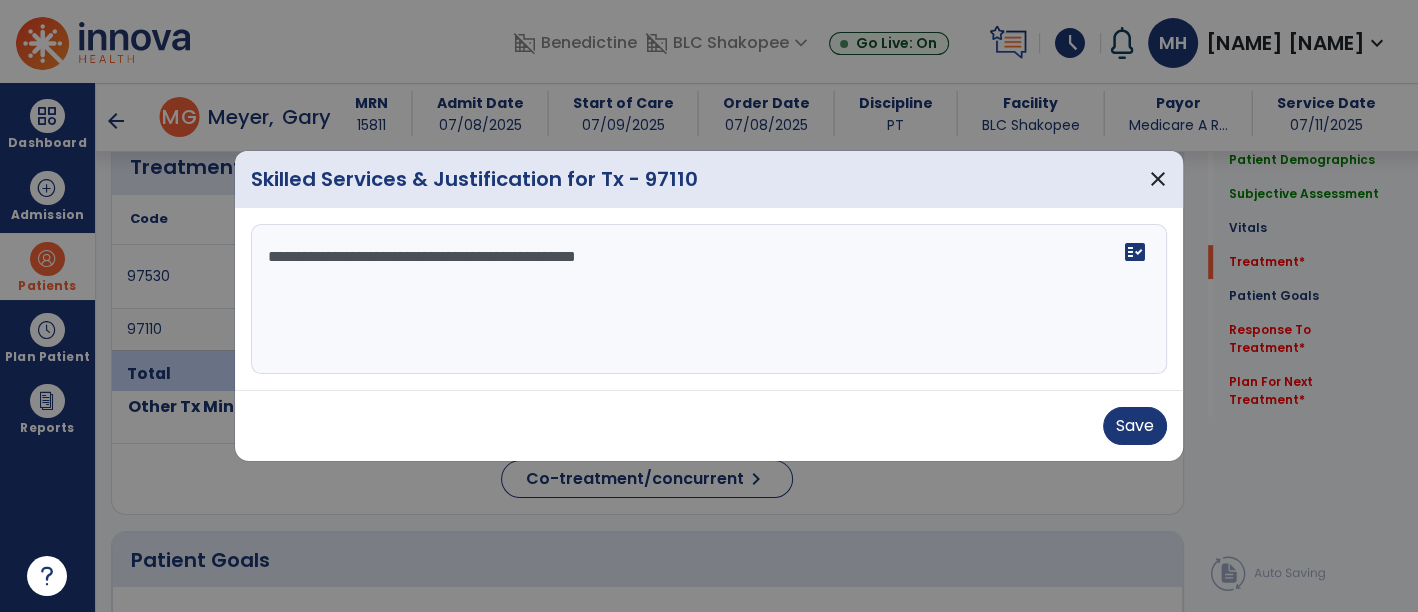 click on "**********" at bounding box center (709, 299) 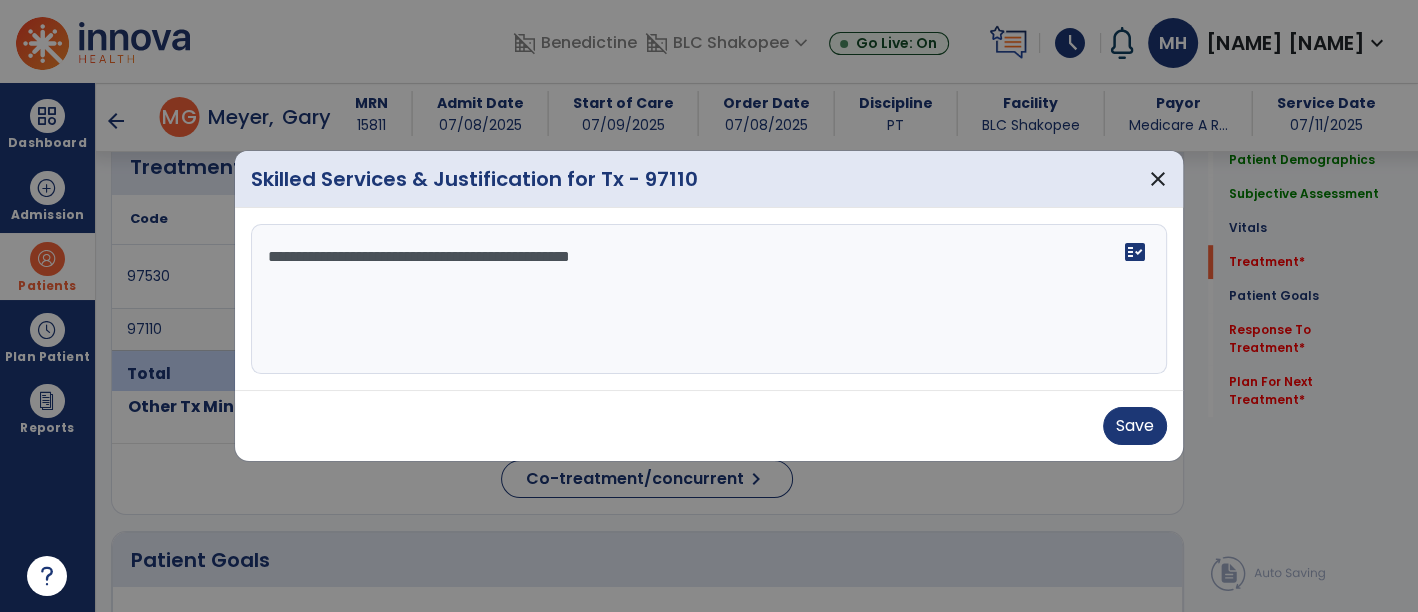 click on "**********" at bounding box center (709, 299) 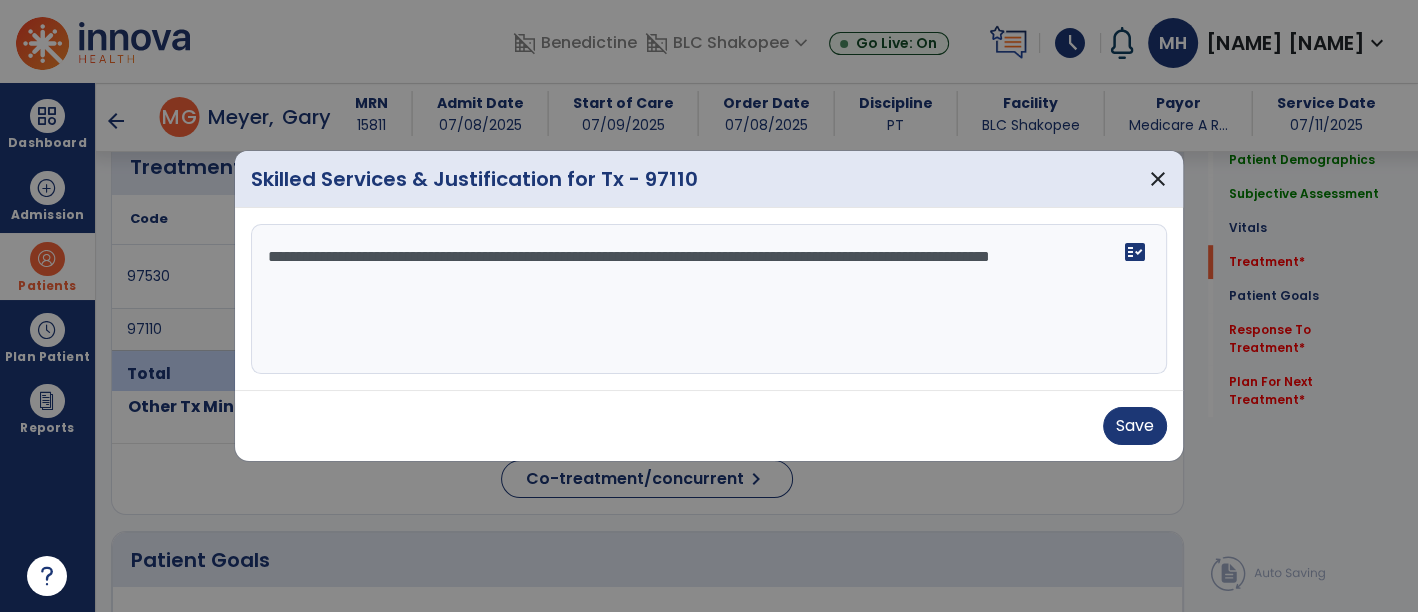 click on "**********" at bounding box center (709, 299) 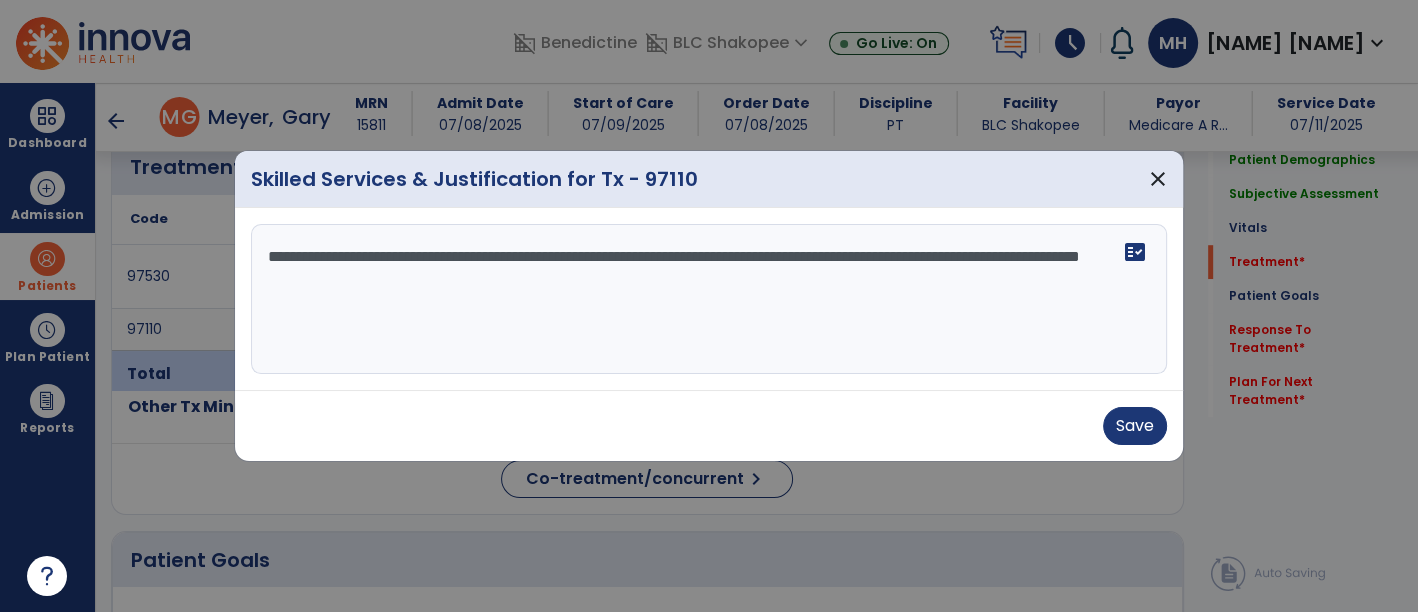 click on "**********" at bounding box center (709, 299) 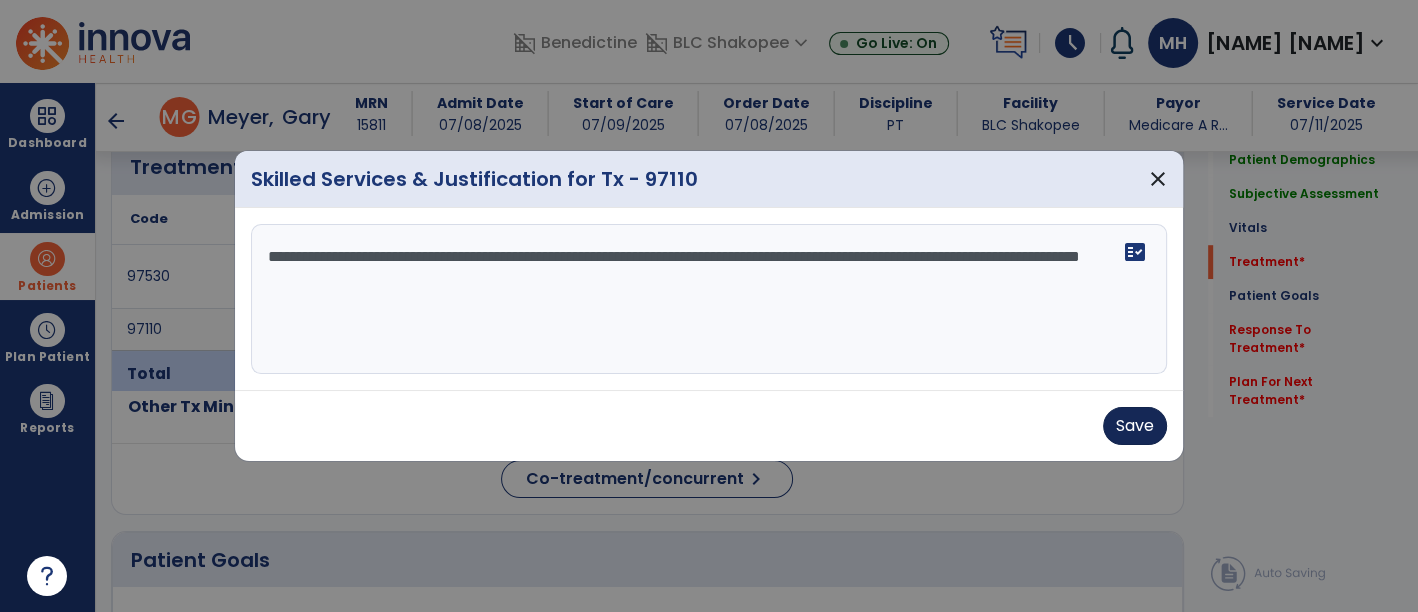 type on "**********" 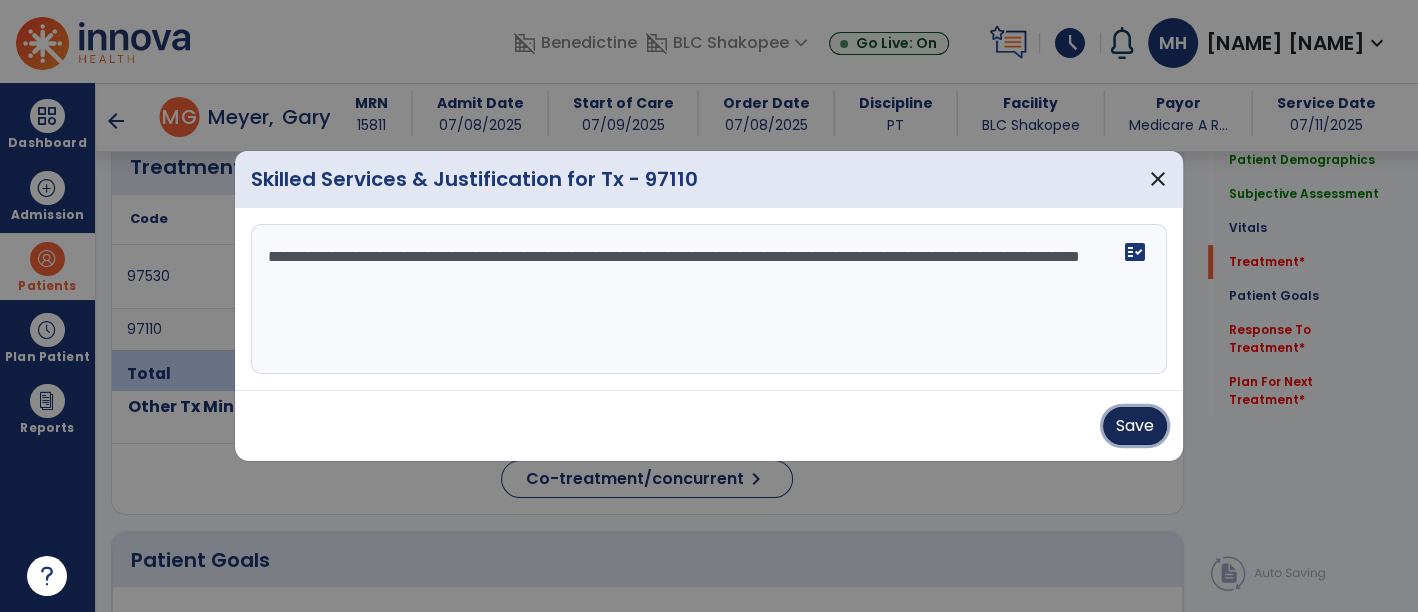 click on "Save" at bounding box center [1135, 426] 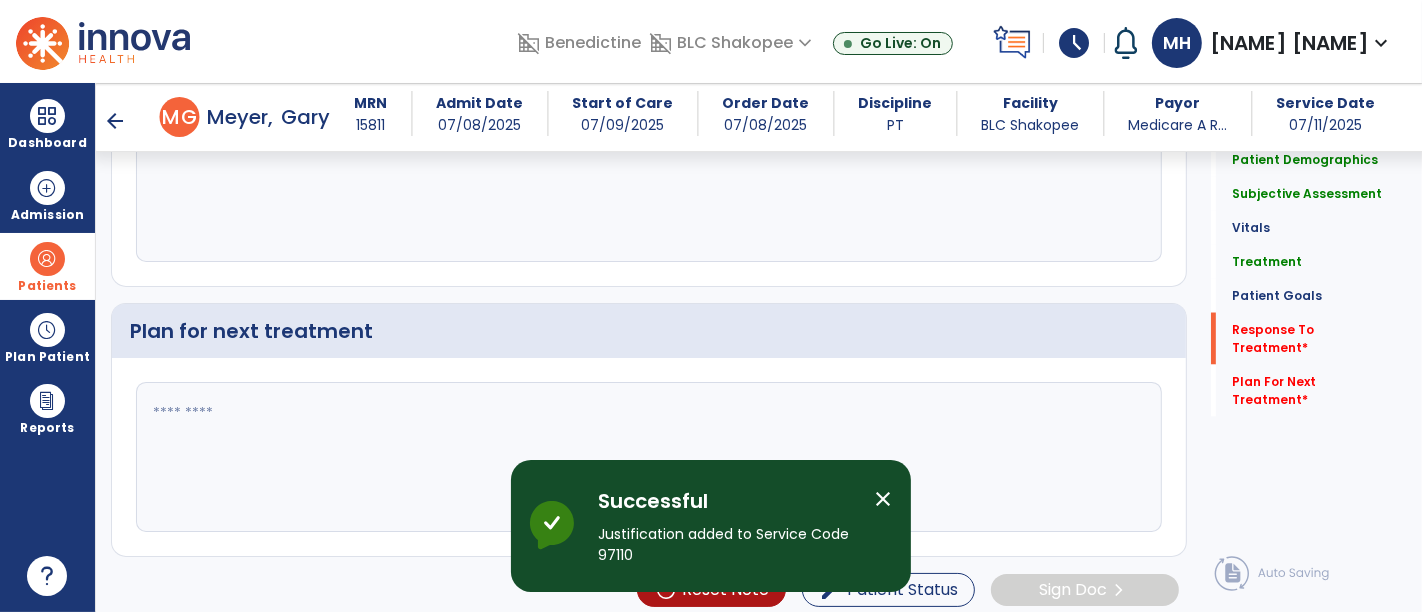 scroll, scrollTop: 2790, scrollLeft: 0, axis: vertical 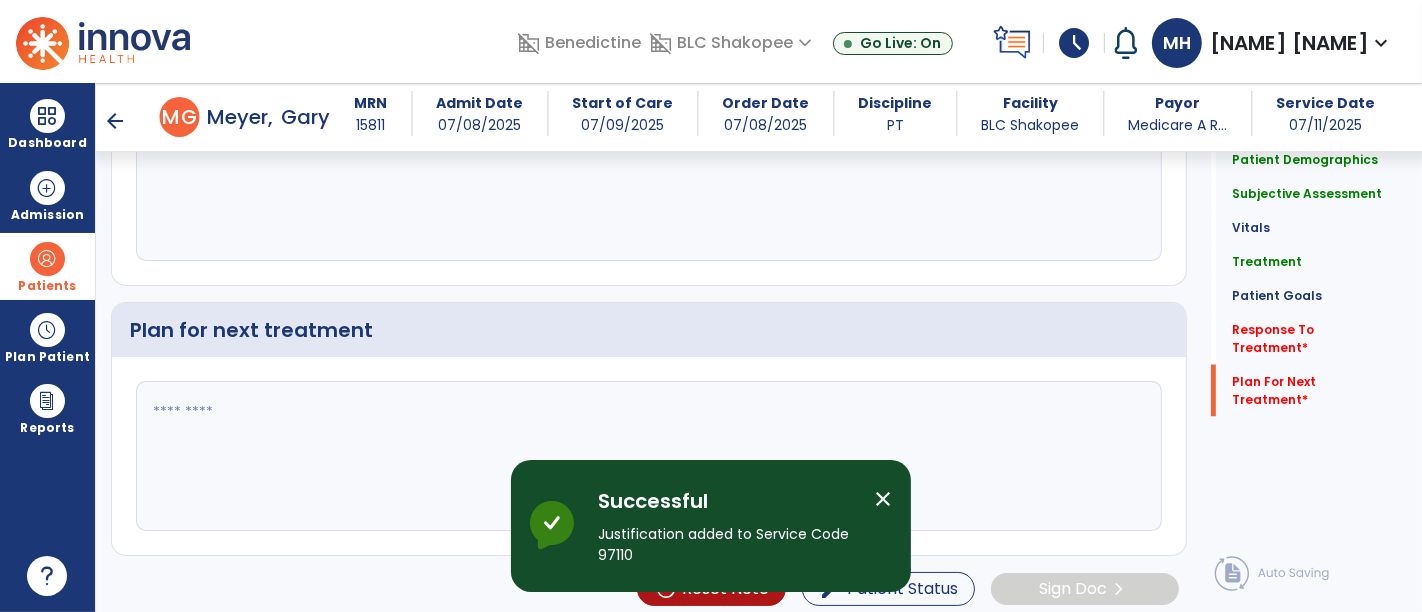 click 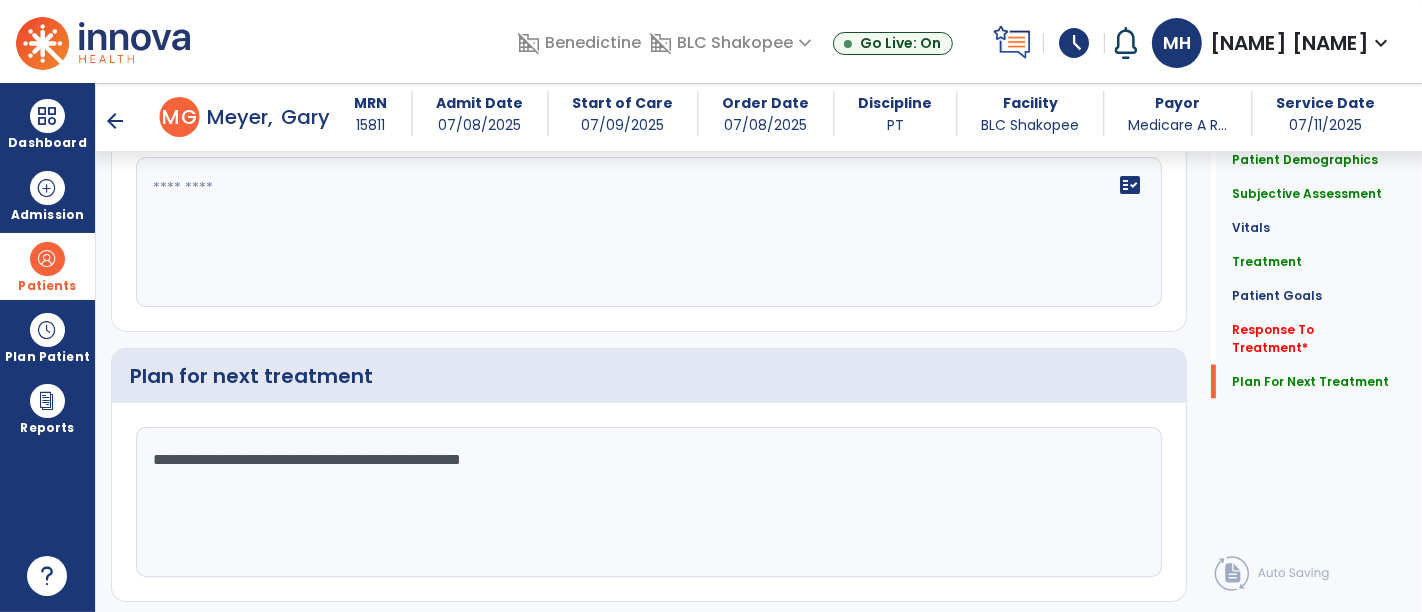 scroll, scrollTop: 2790, scrollLeft: 0, axis: vertical 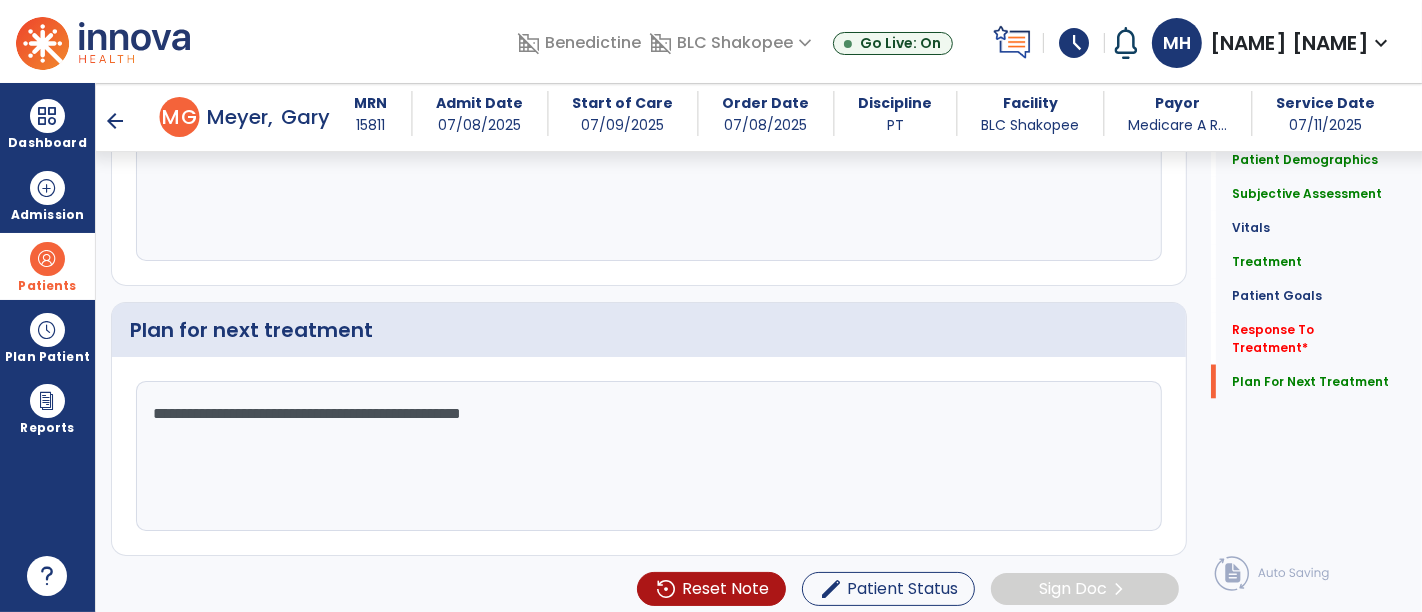 type on "**********" 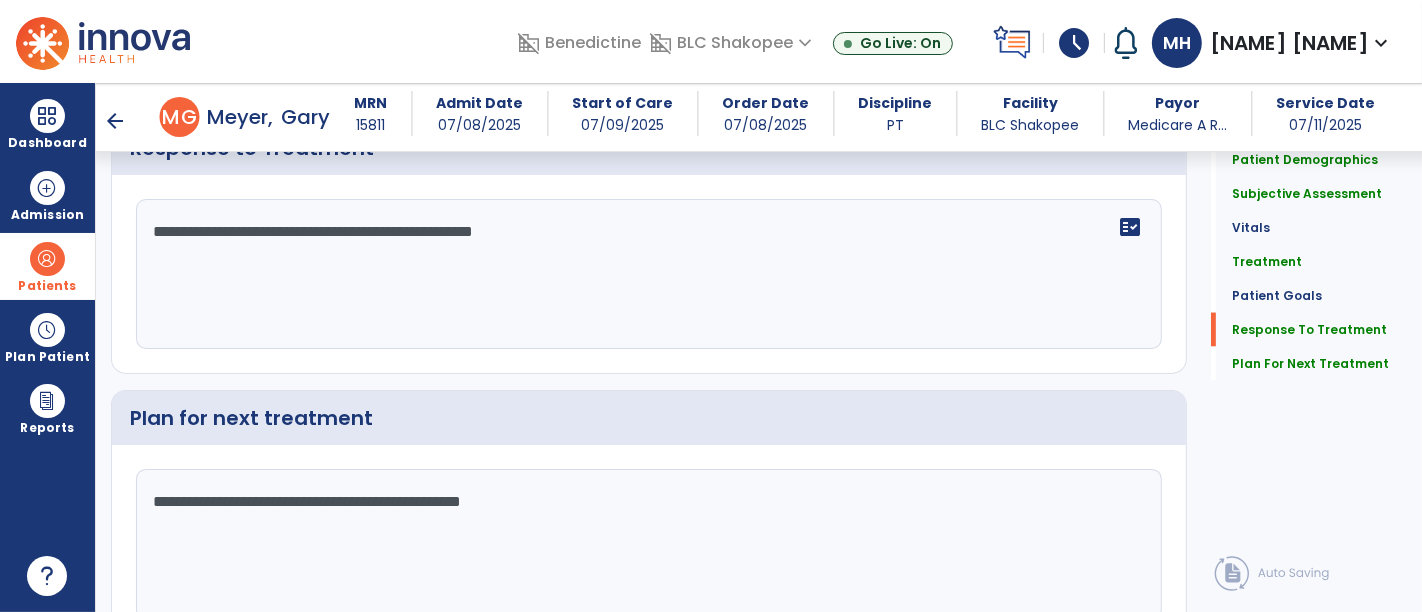 scroll, scrollTop: 2679, scrollLeft: 0, axis: vertical 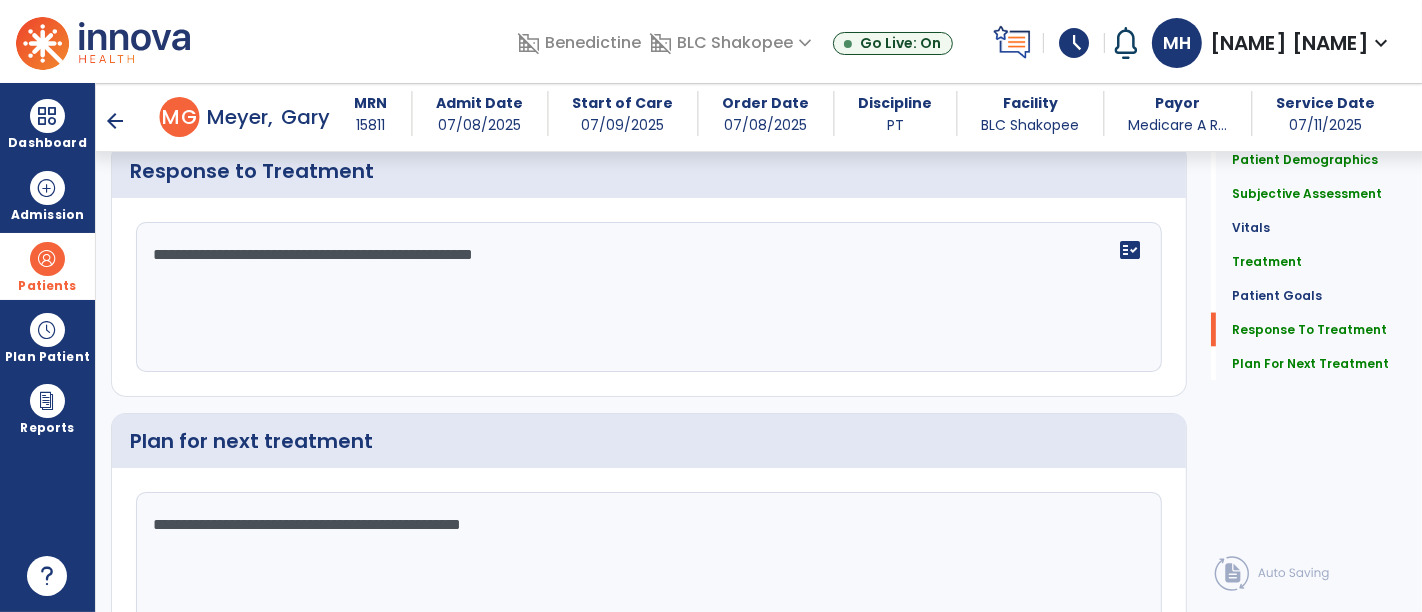 click on "**********" 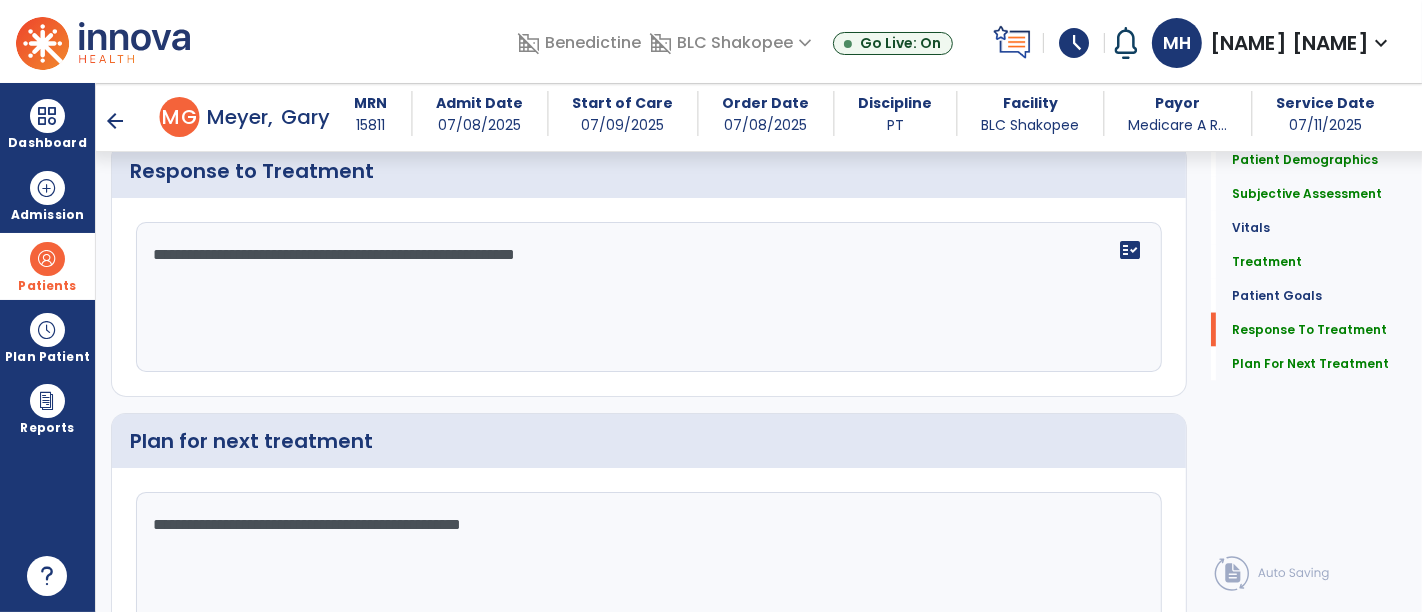 drag, startPoint x: 467, startPoint y: 251, endPoint x: 431, endPoint y: 247, distance: 36.221542 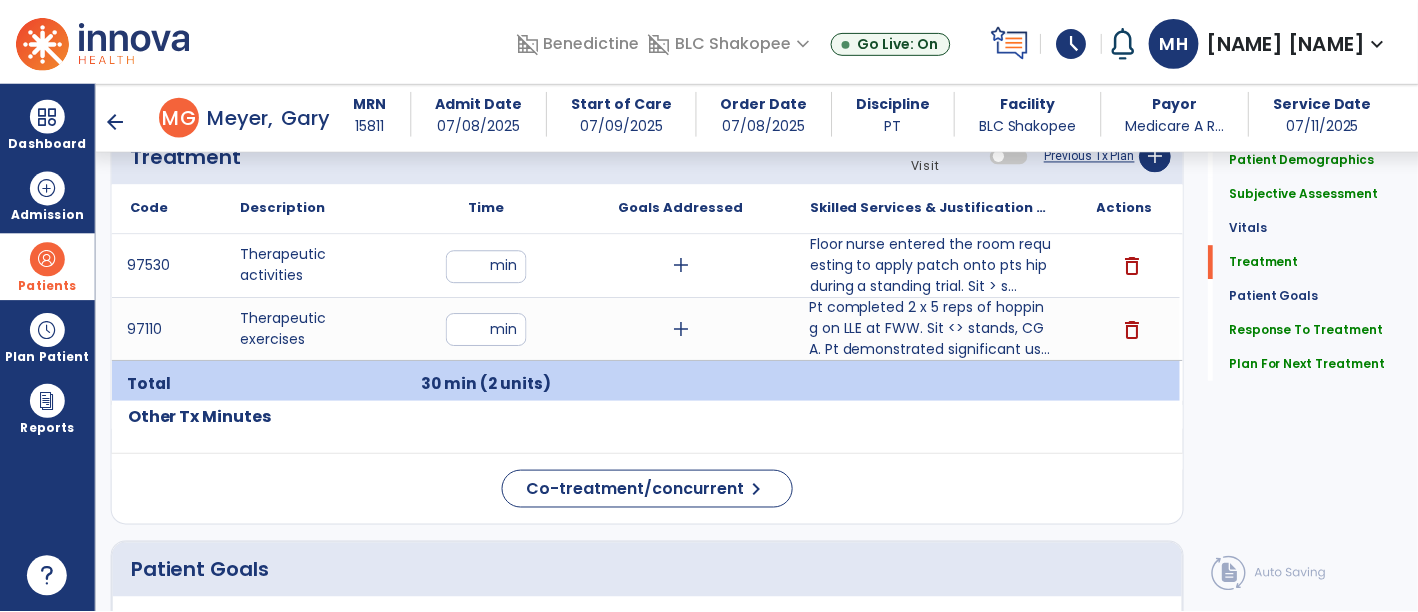 scroll, scrollTop: 1012, scrollLeft: 0, axis: vertical 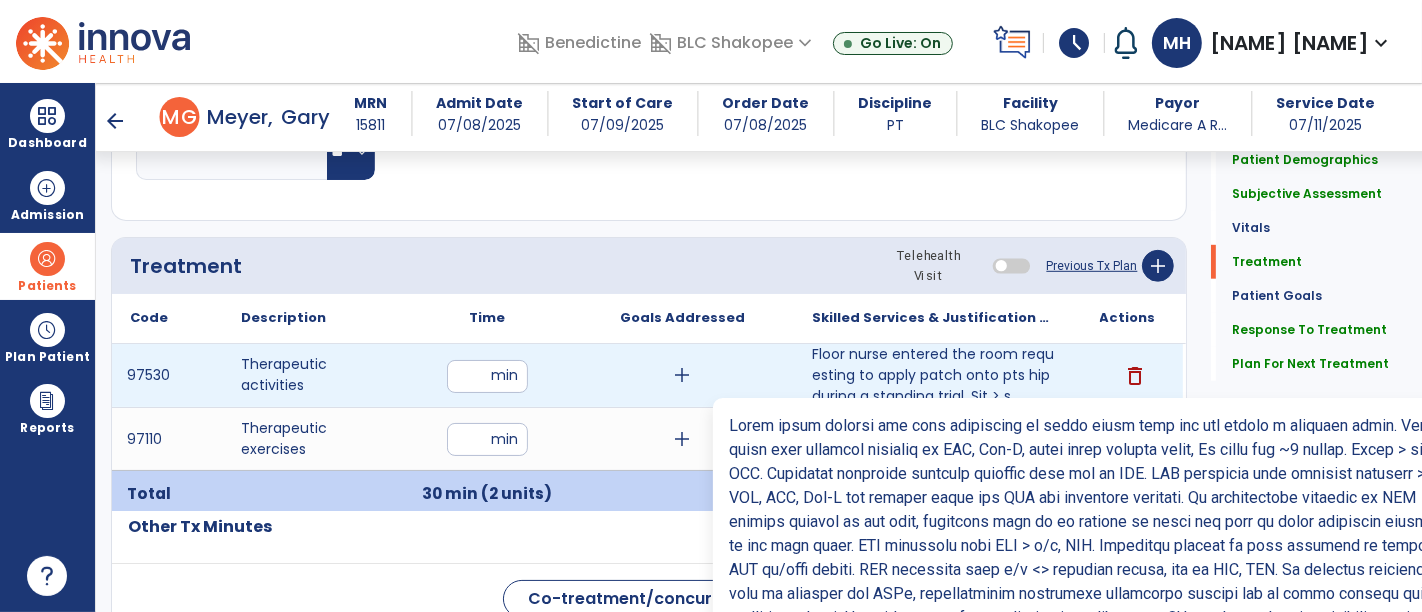 type on "**********" 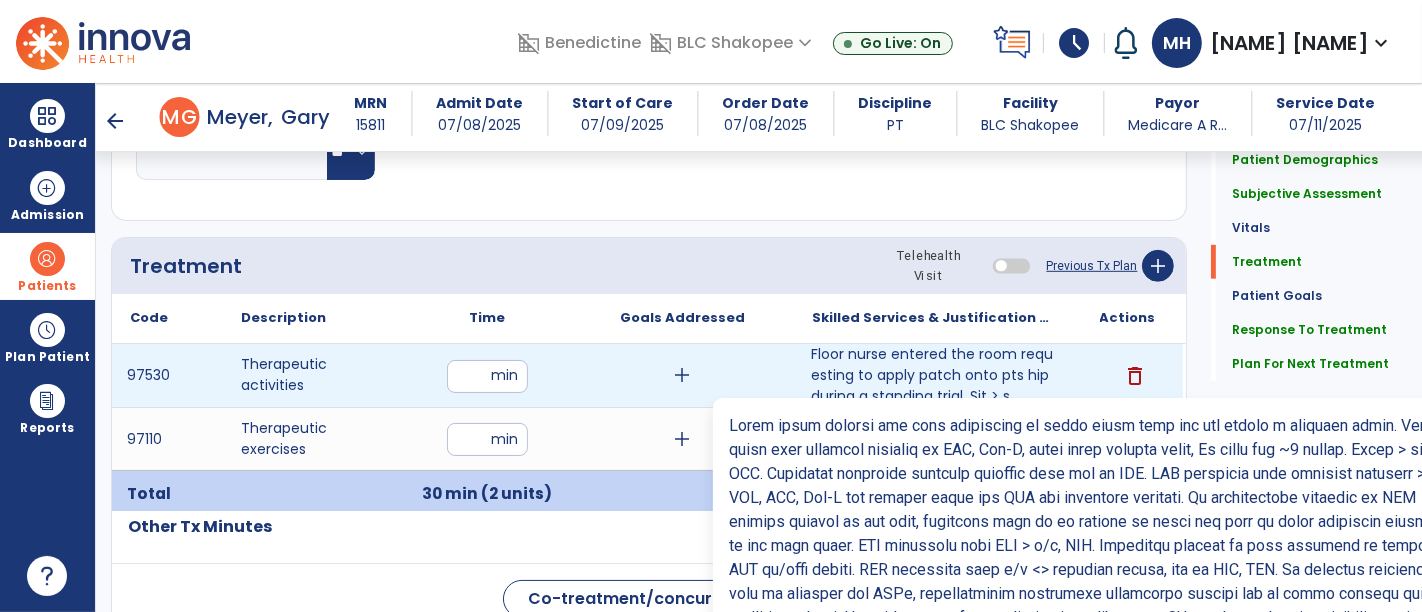 click on "Floor nurse entered the room requesting to apply patch onto pts hip during a standing trial. Sit > s..." at bounding box center [933, 375] 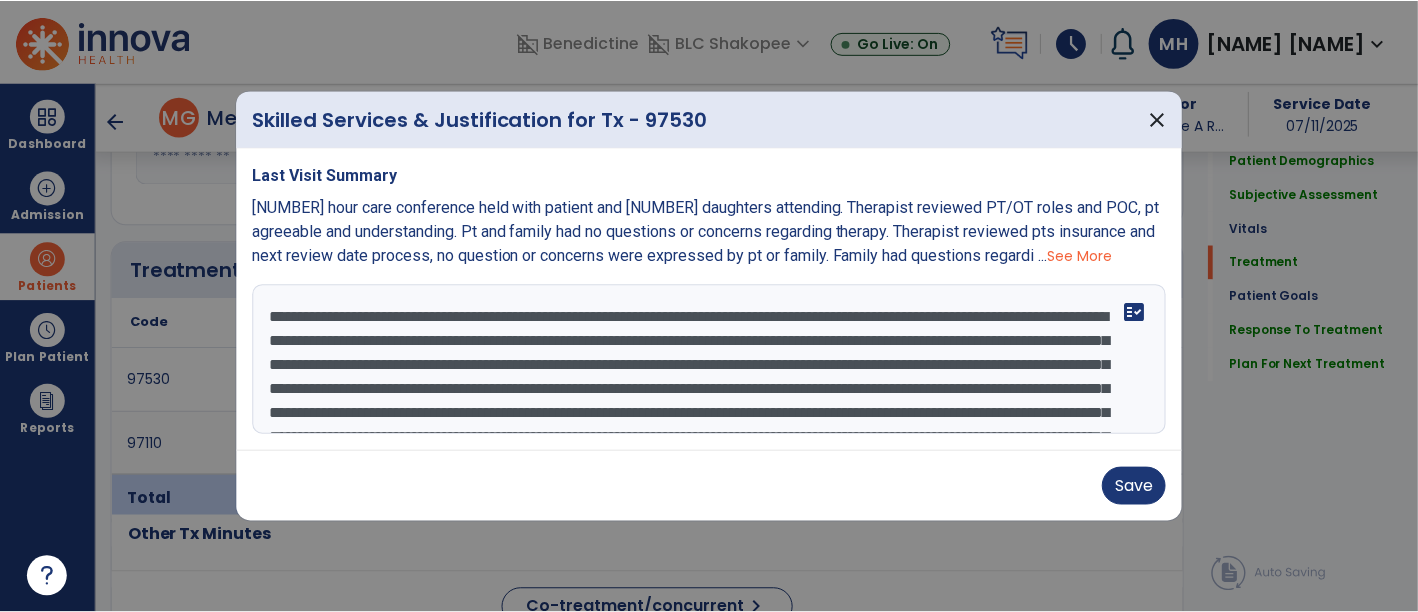 scroll, scrollTop: 1012, scrollLeft: 0, axis: vertical 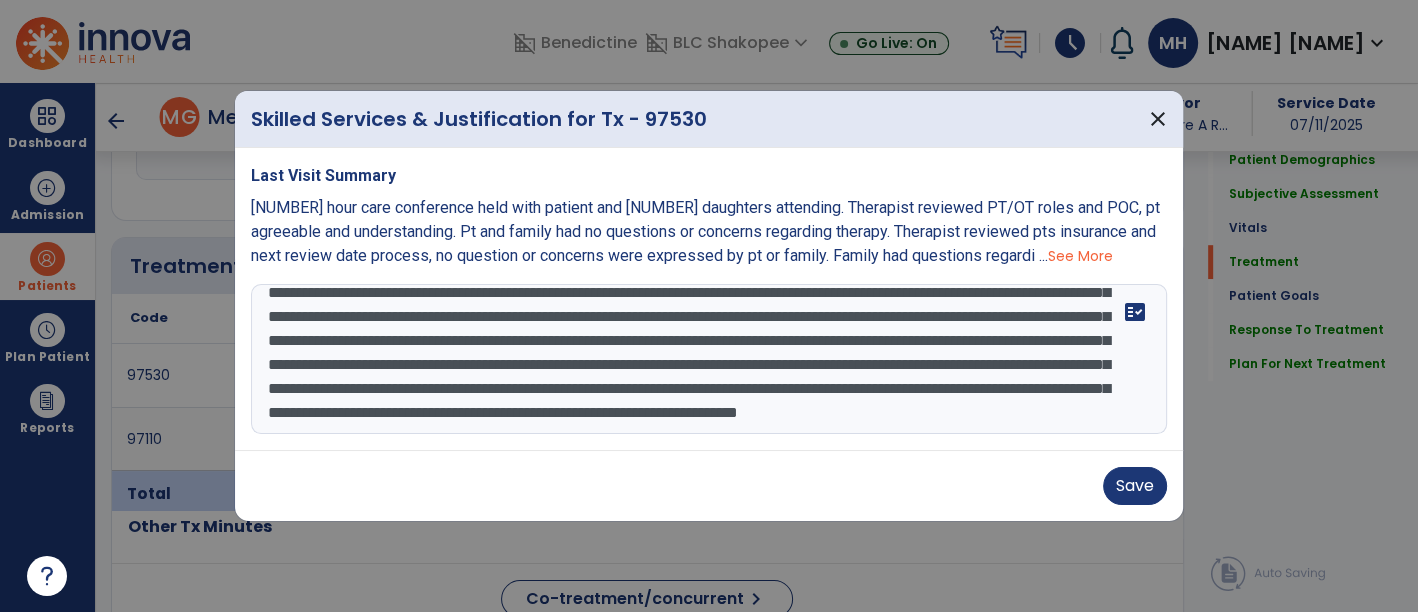 click at bounding box center (709, 359) 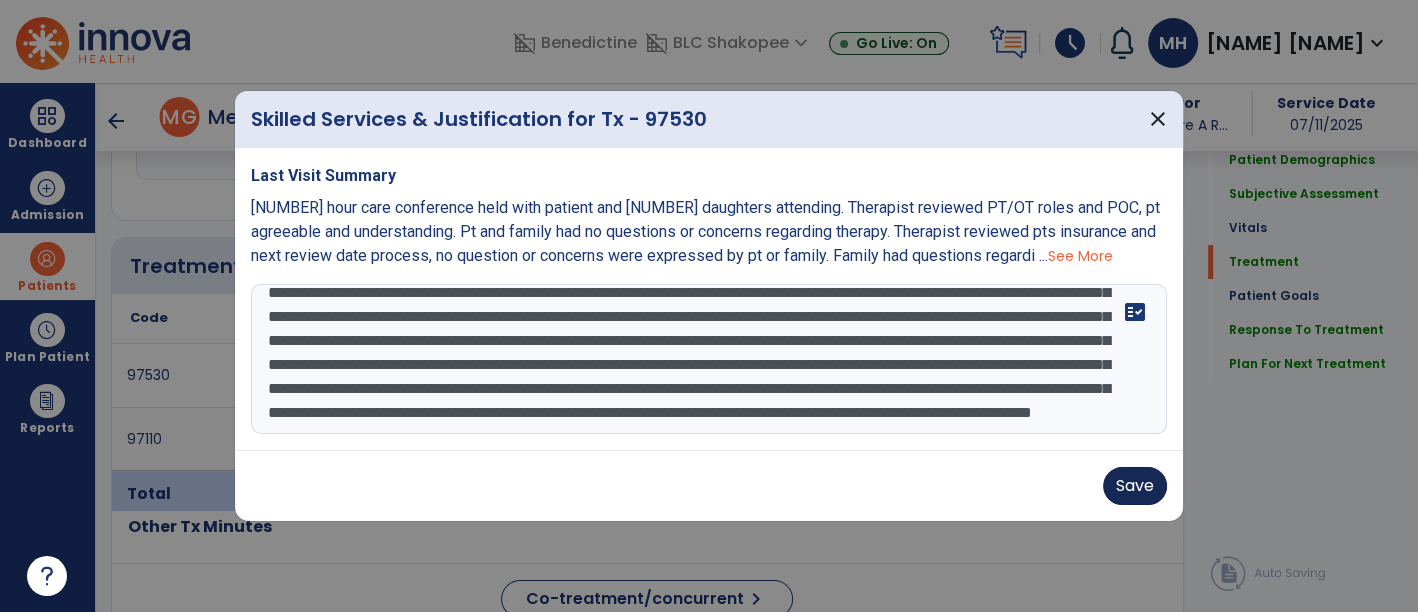 type on "**********" 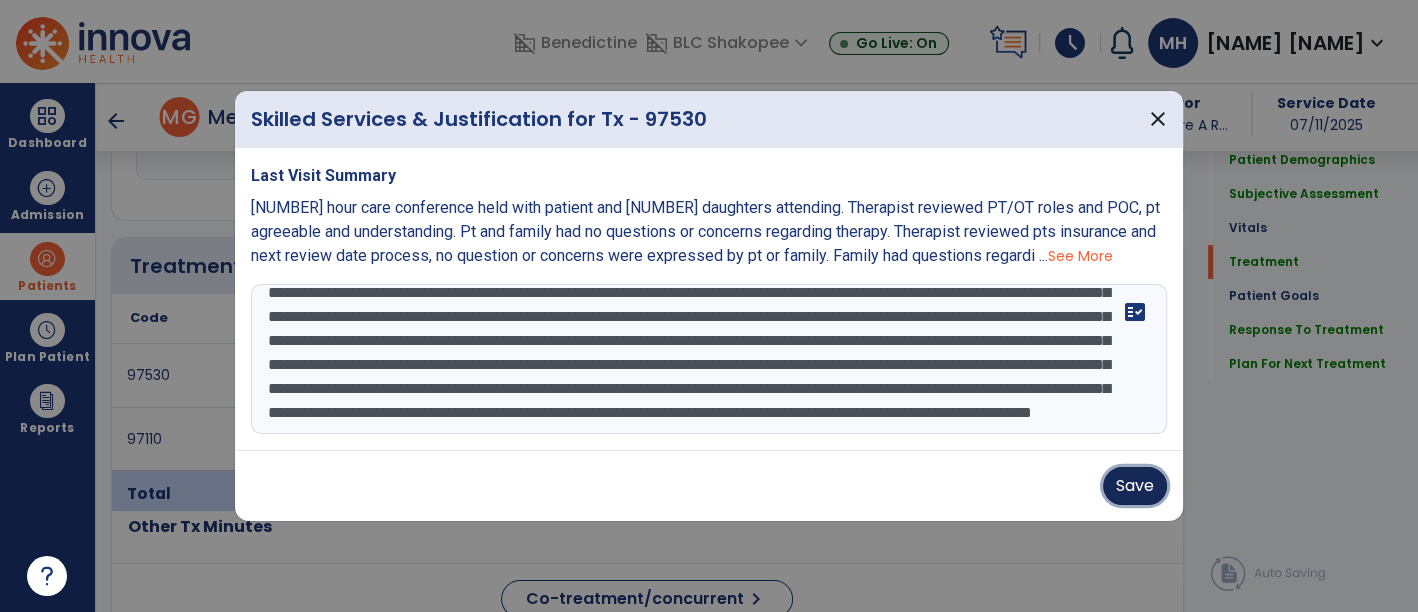 click on "Save" at bounding box center (1135, 486) 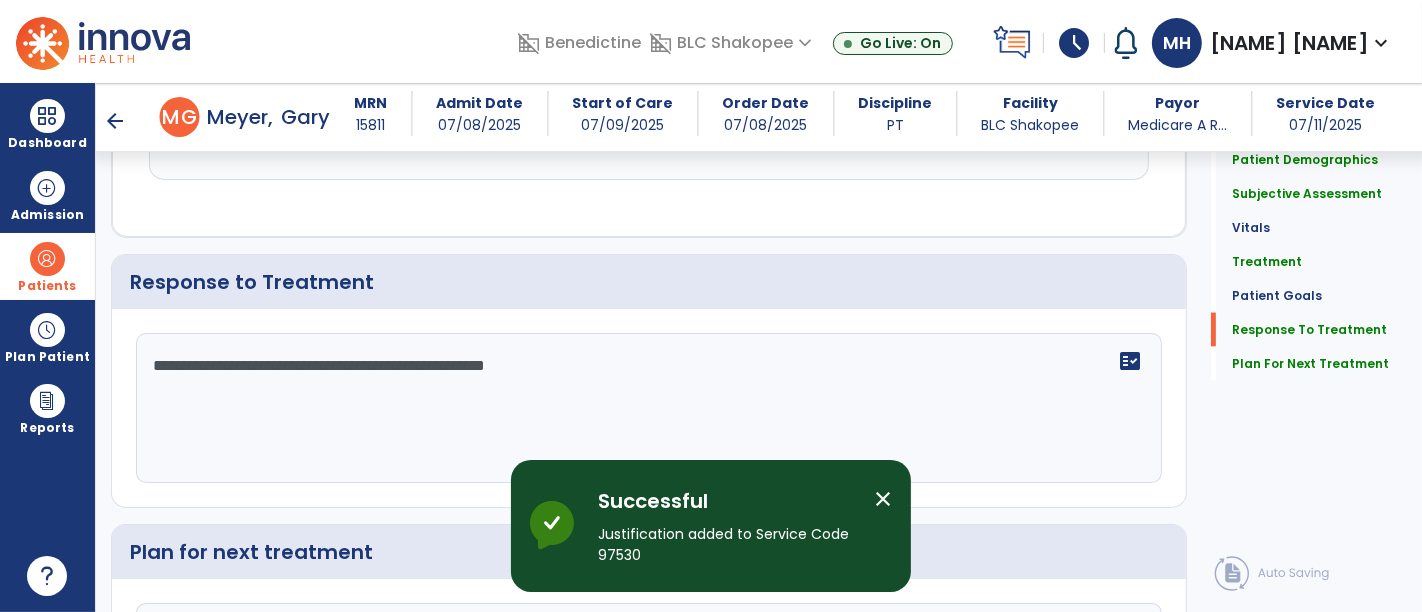 scroll, scrollTop: 2568, scrollLeft: 0, axis: vertical 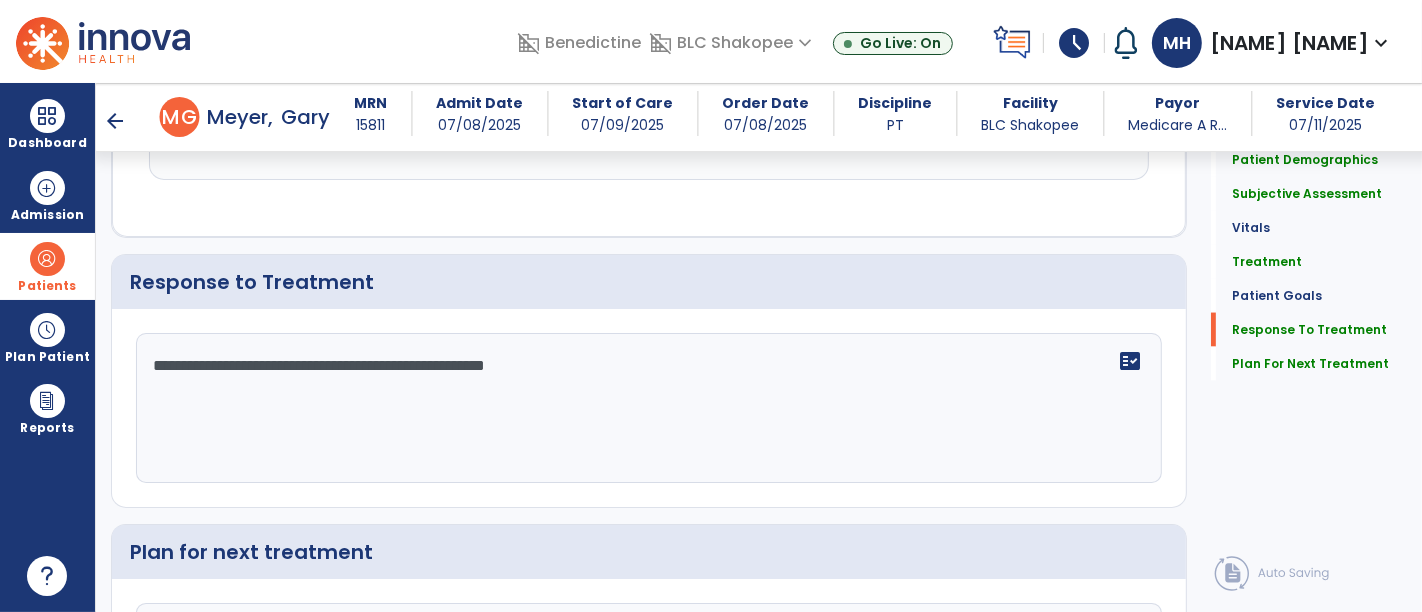 click on "**********" 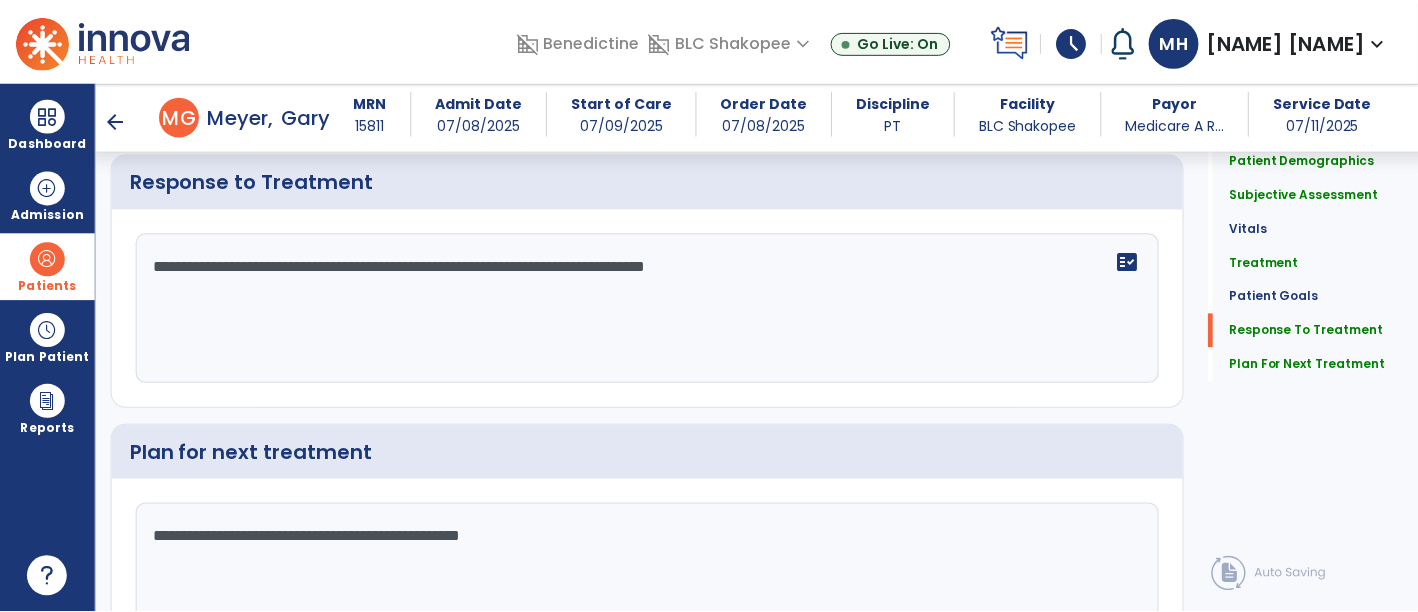 scroll, scrollTop: 2790, scrollLeft: 0, axis: vertical 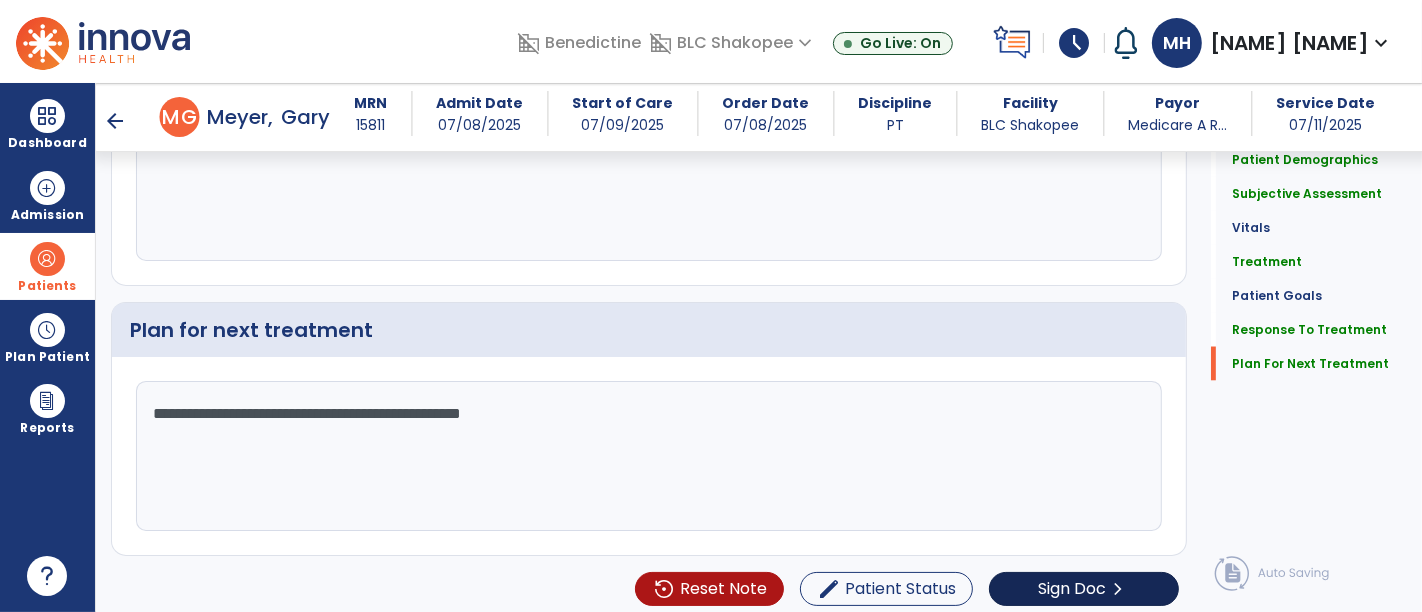 type on "**********" 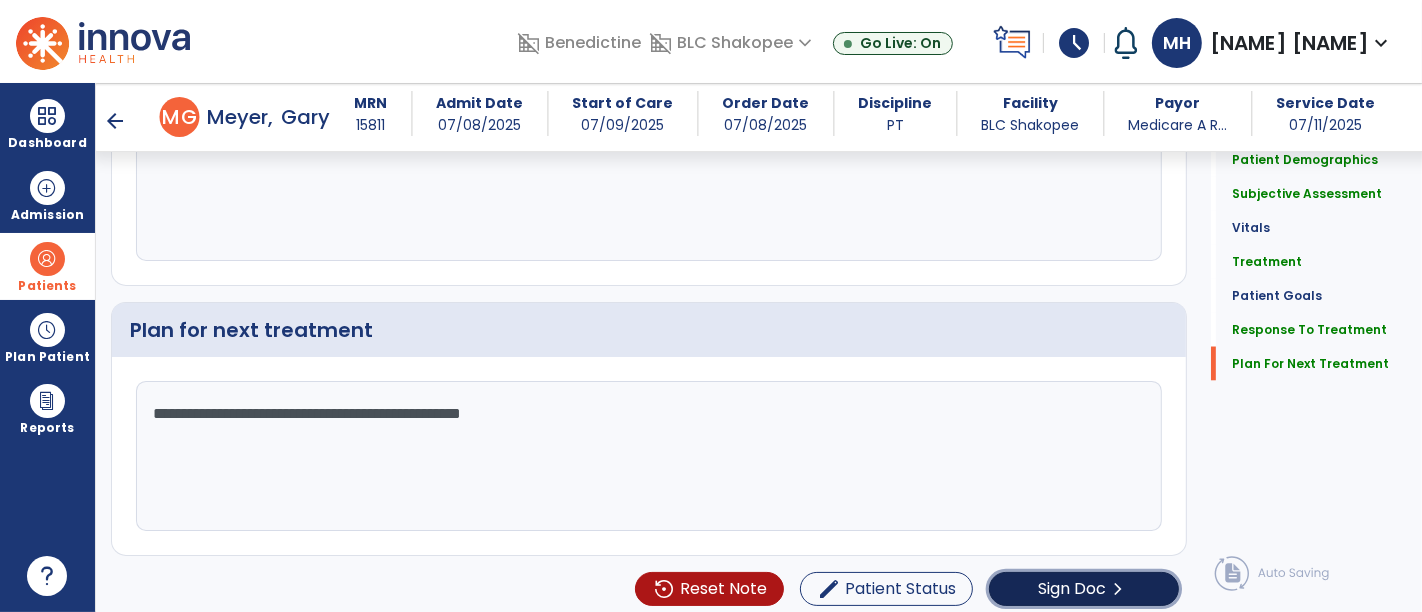 click on "Sign Doc" 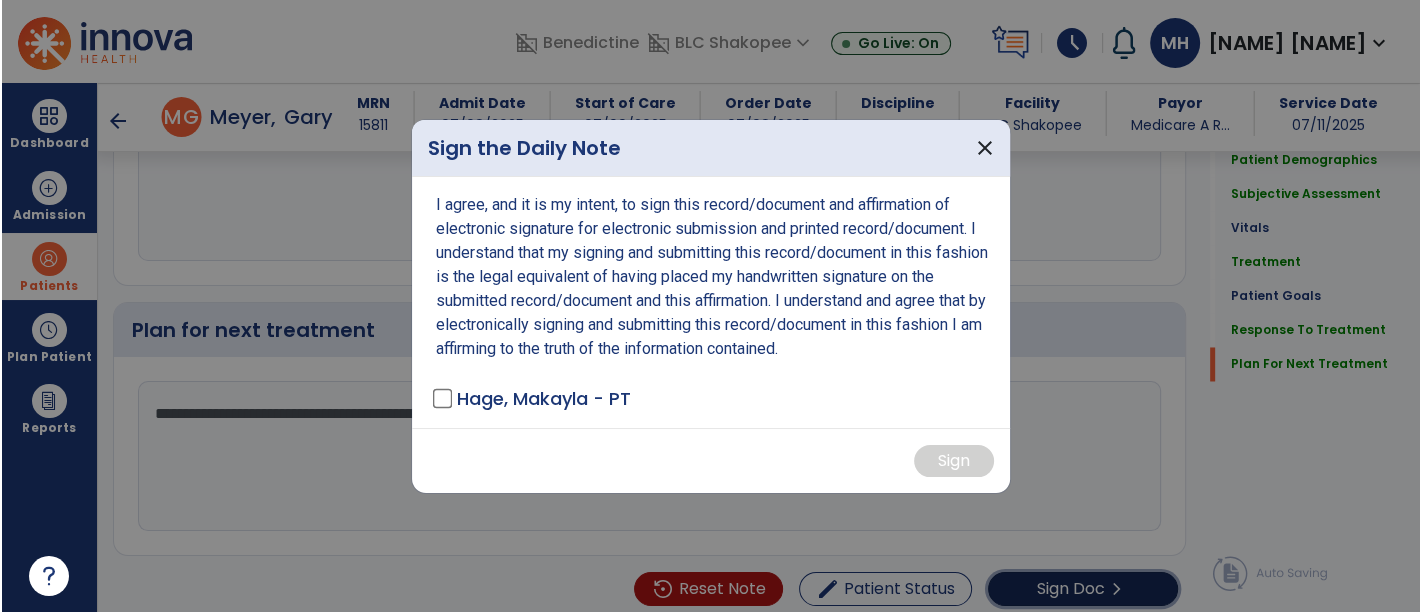 scroll, scrollTop: 2790, scrollLeft: 0, axis: vertical 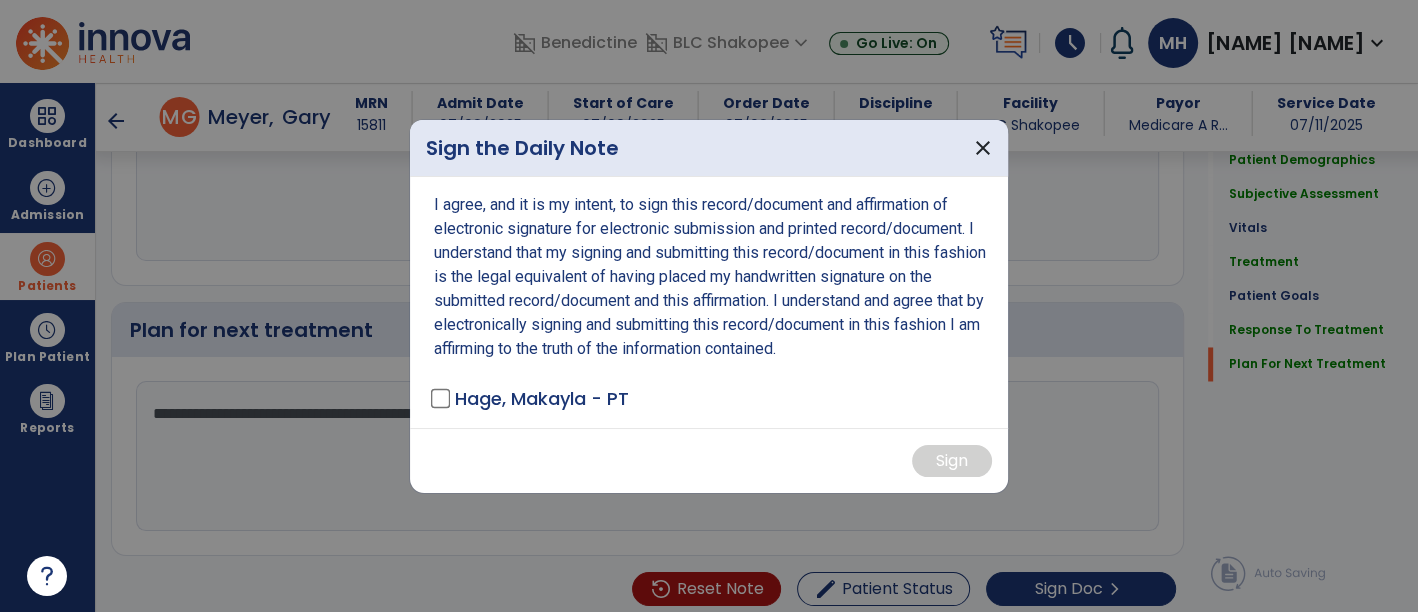 click on "Hage, Makayla   - PT" at bounding box center [531, 398] 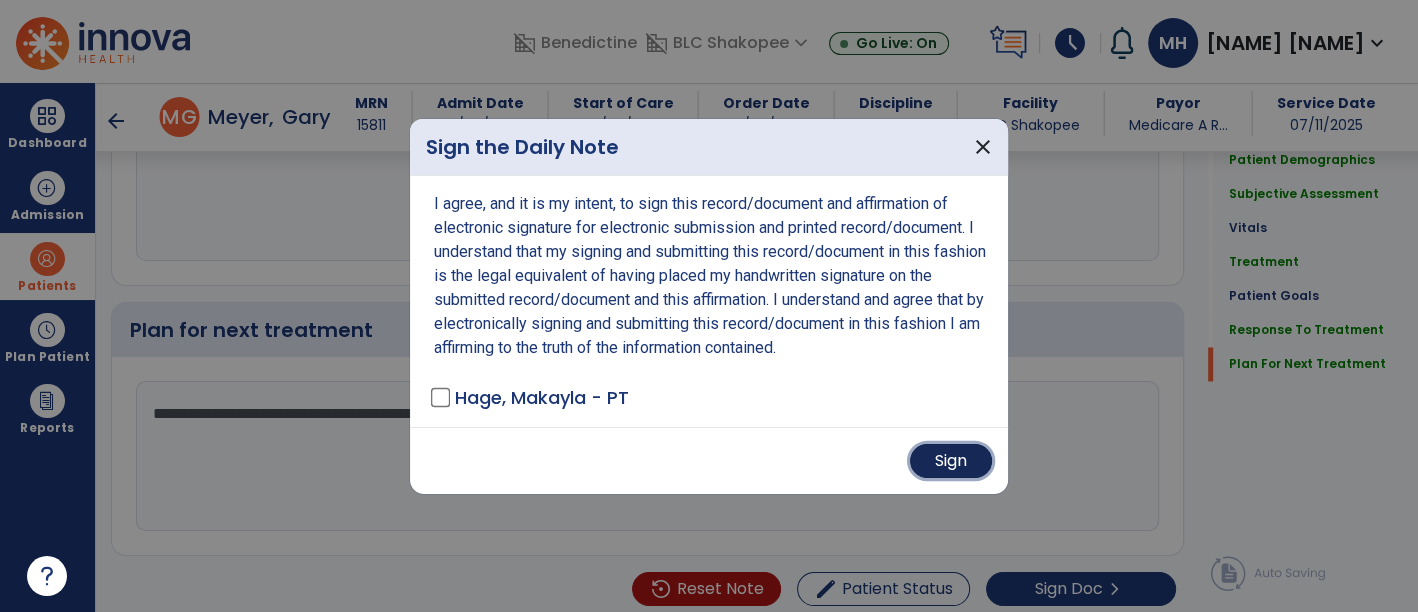 click on "Sign" at bounding box center (951, 461) 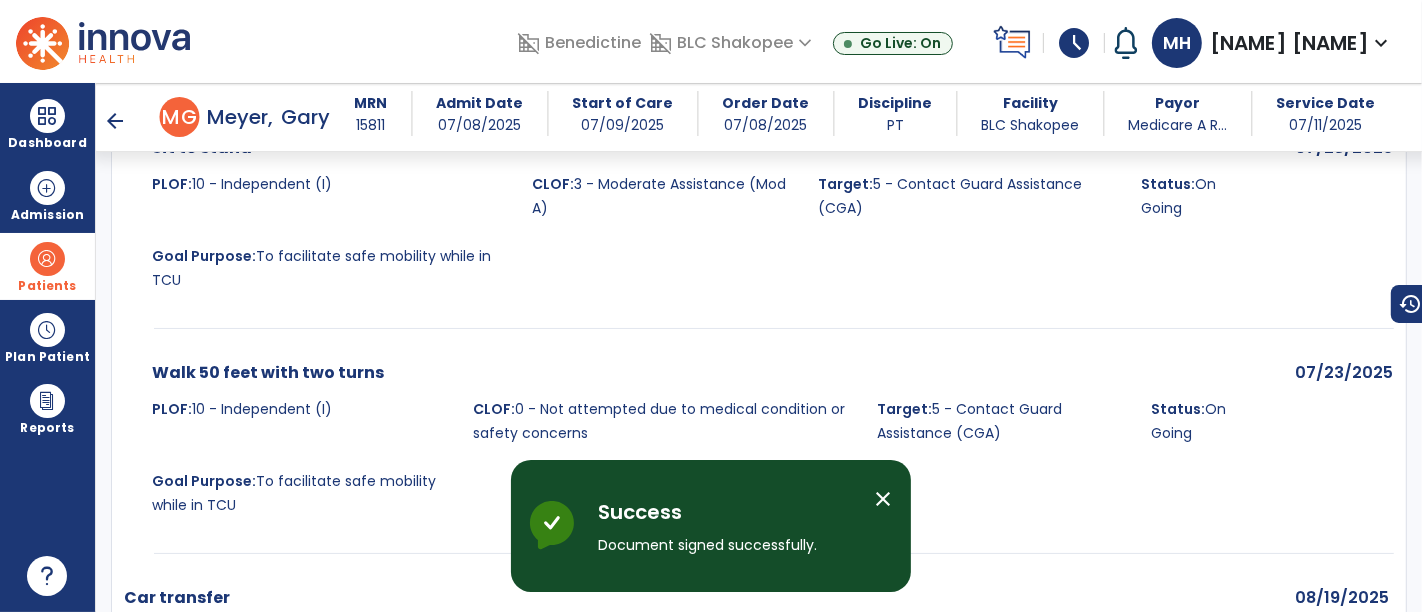 scroll, scrollTop: 4600, scrollLeft: 0, axis: vertical 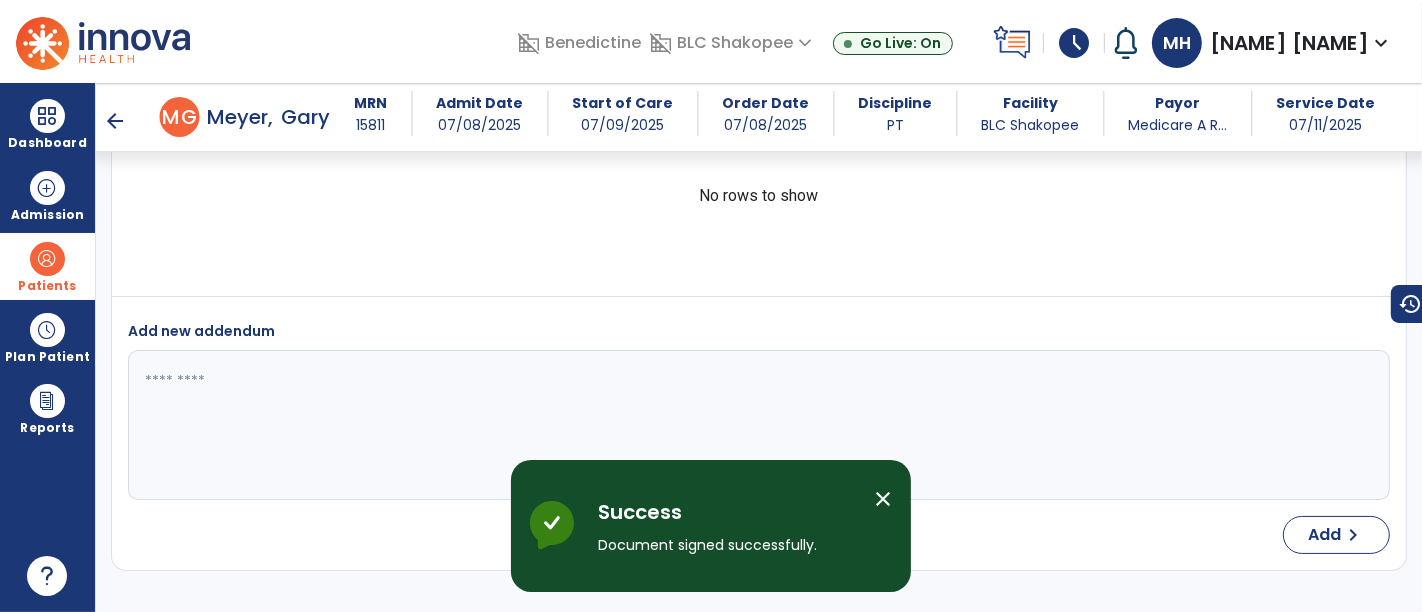 click at bounding box center [47, 259] 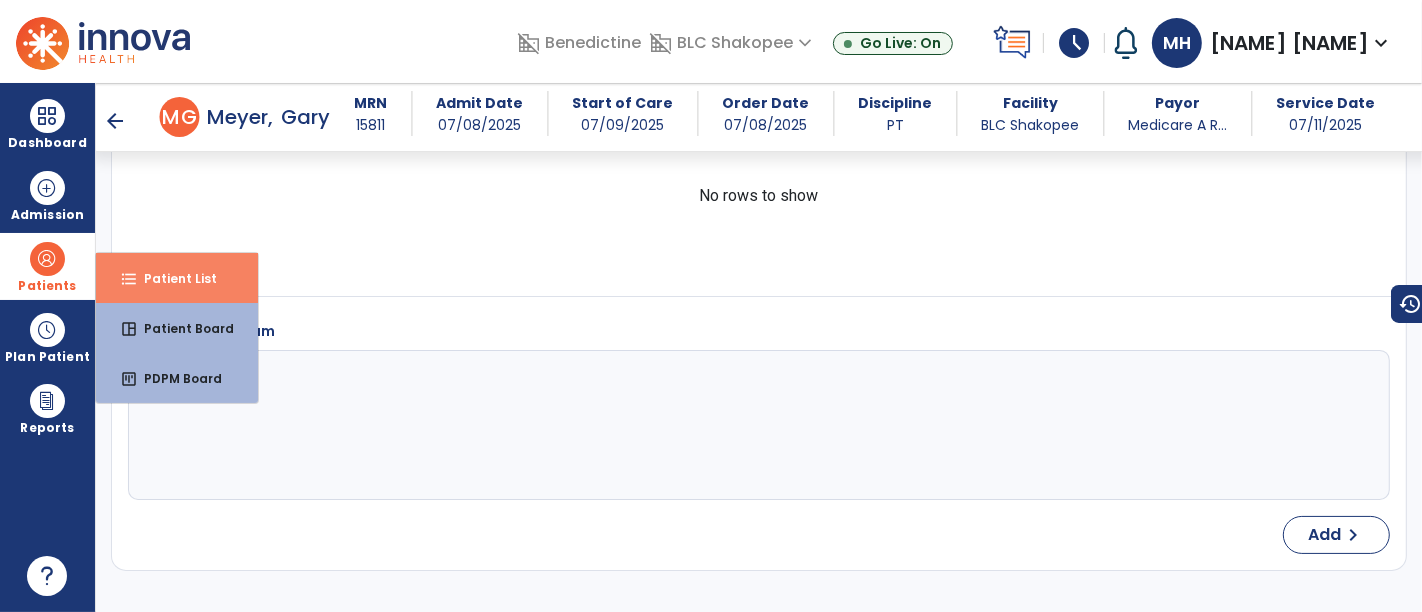 click on "format_list_bulleted  Patient List" at bounding box center [177, 278] 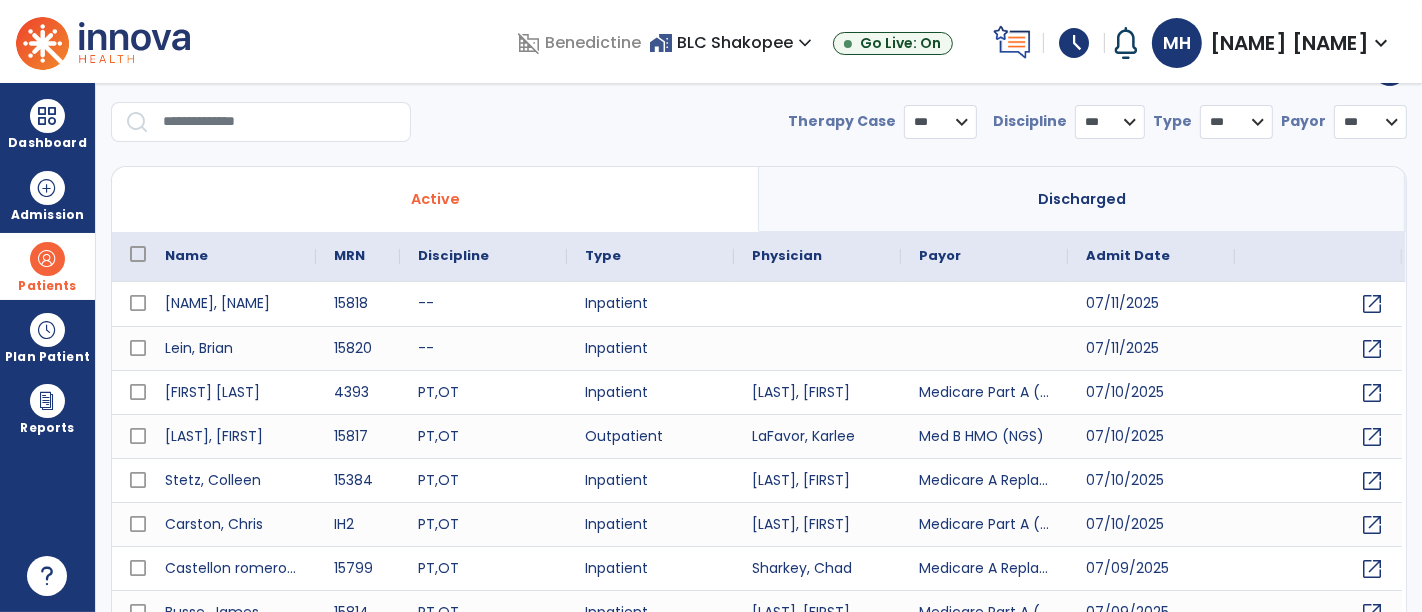 select on "***" 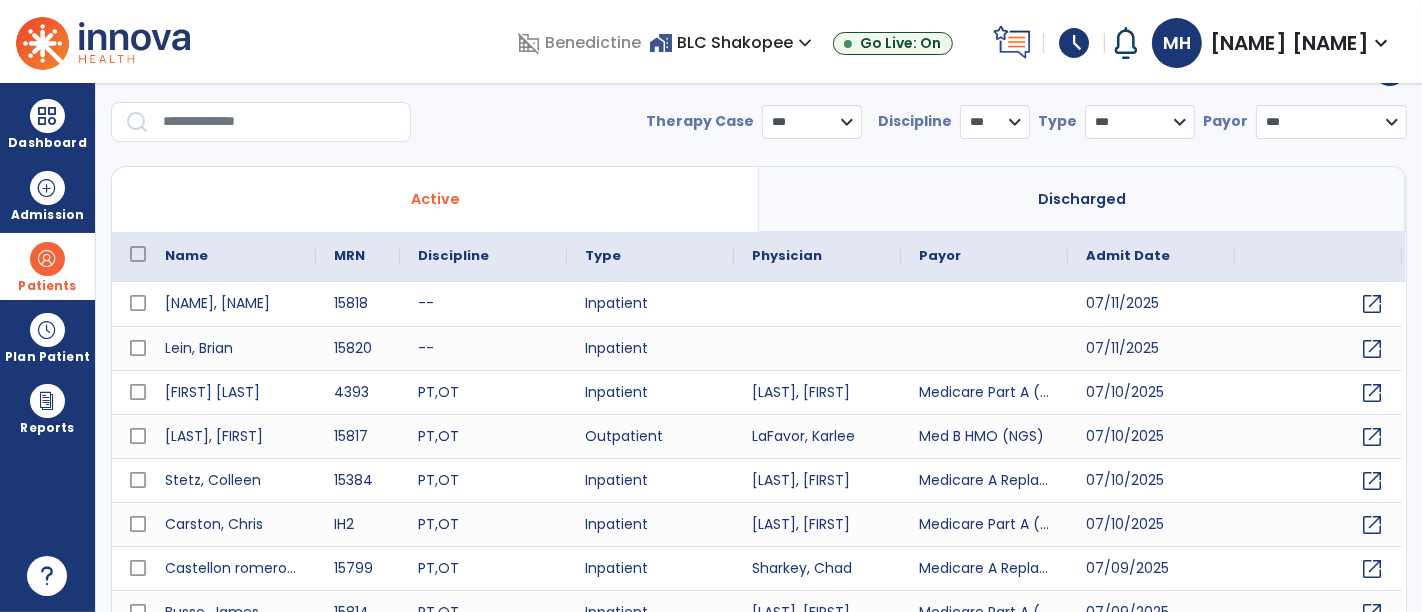 scroll, scrollTop: 18, scrollLeft: 0, axis: vertical 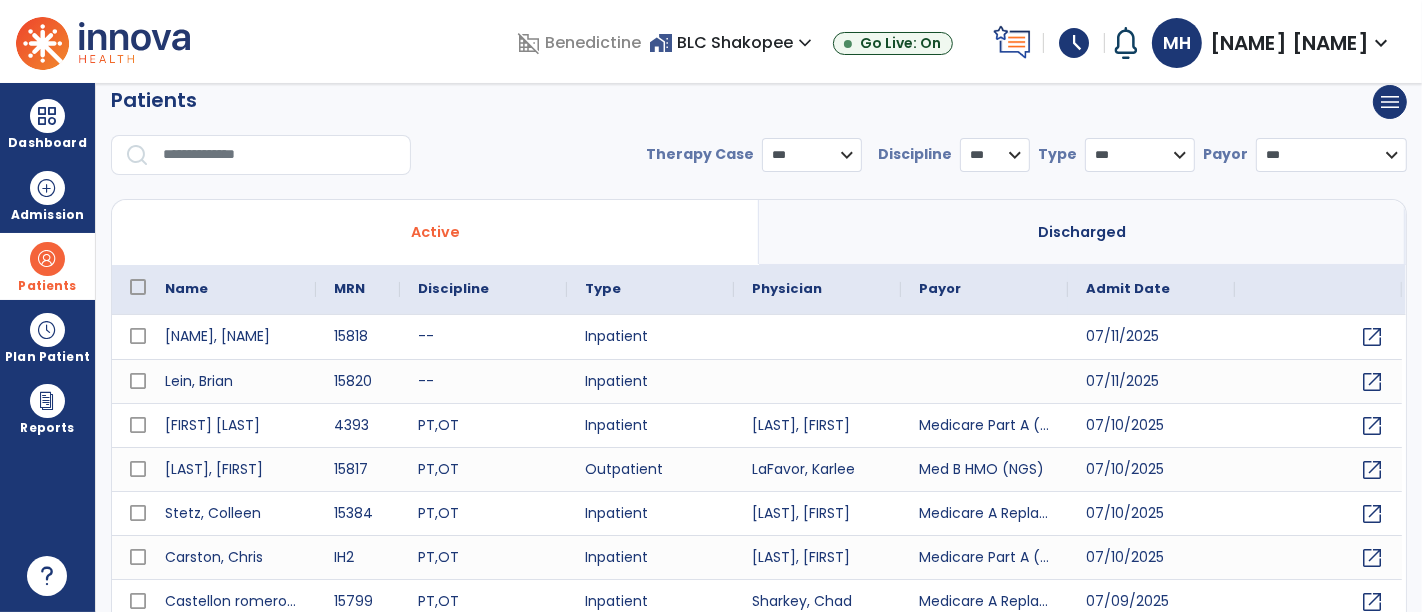 click at bounding box center [280, 155] 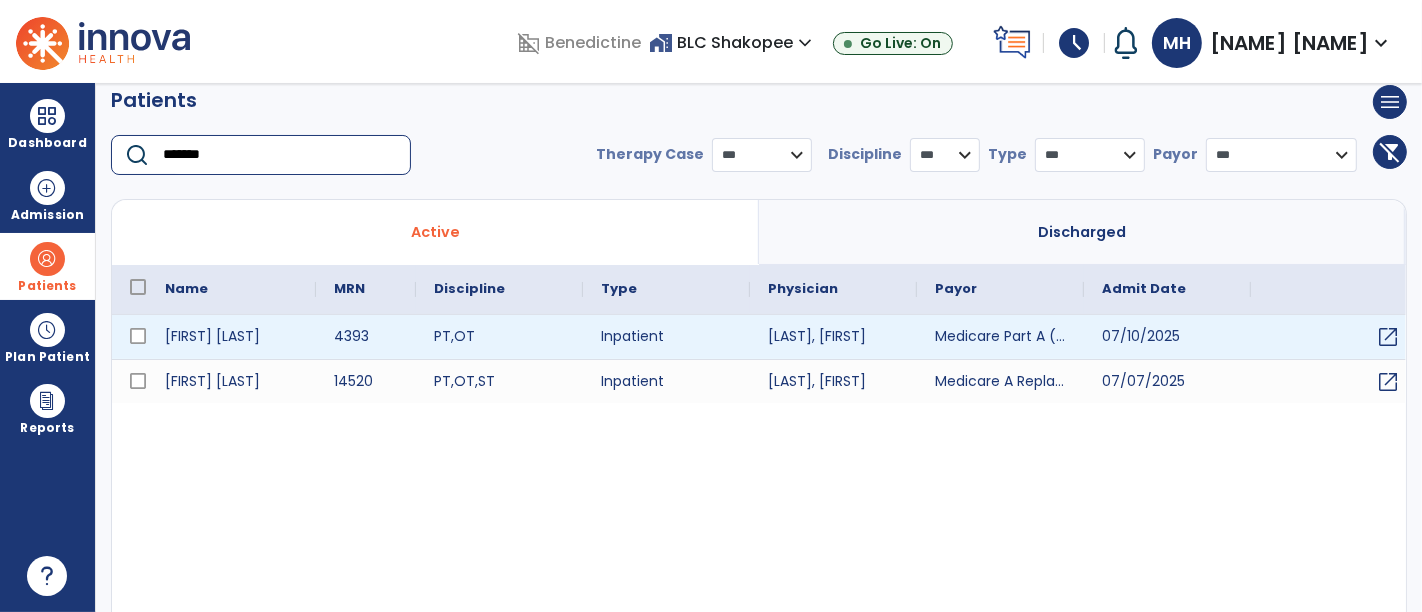 type on "*******" 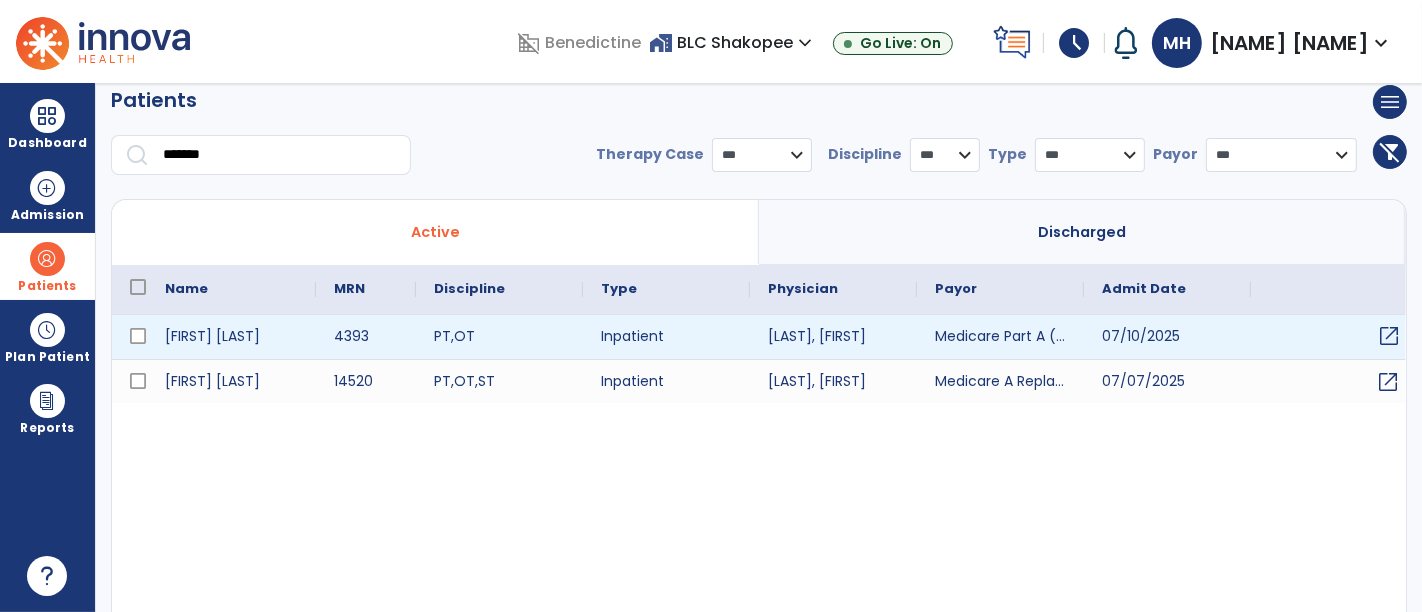 click on "open_in_new" at bounding box center [1389, 336] 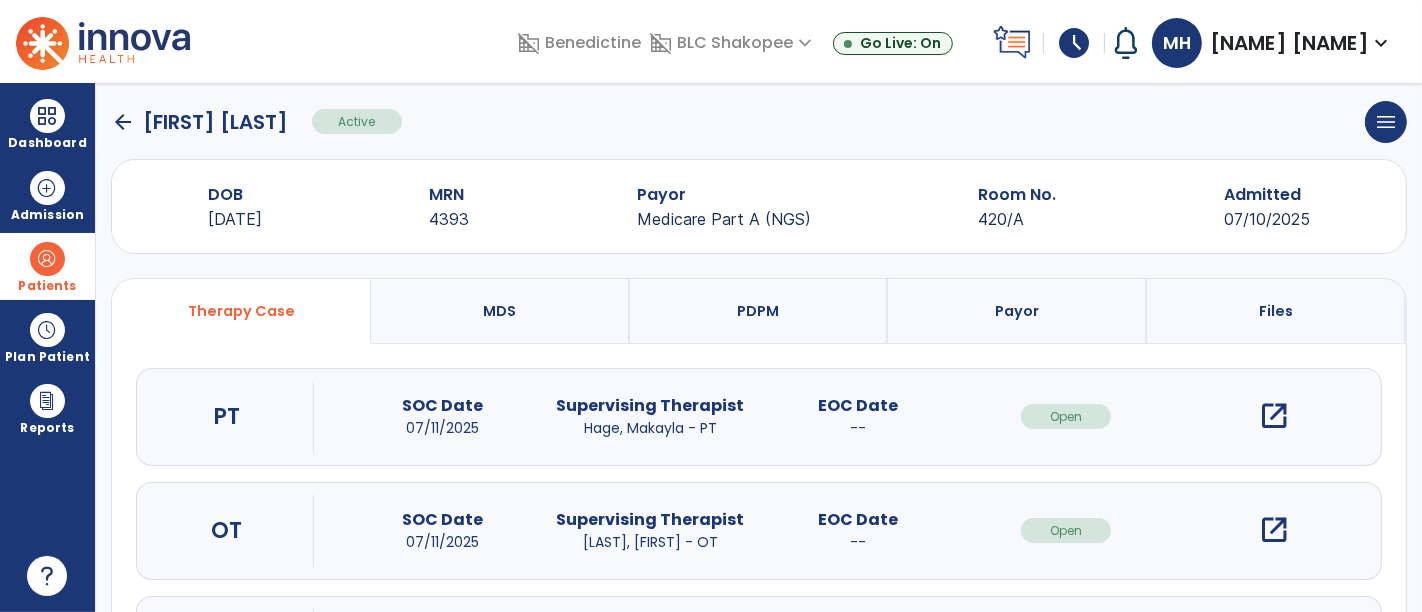 click on "open_in_new" at bounding box center [1274, 416] 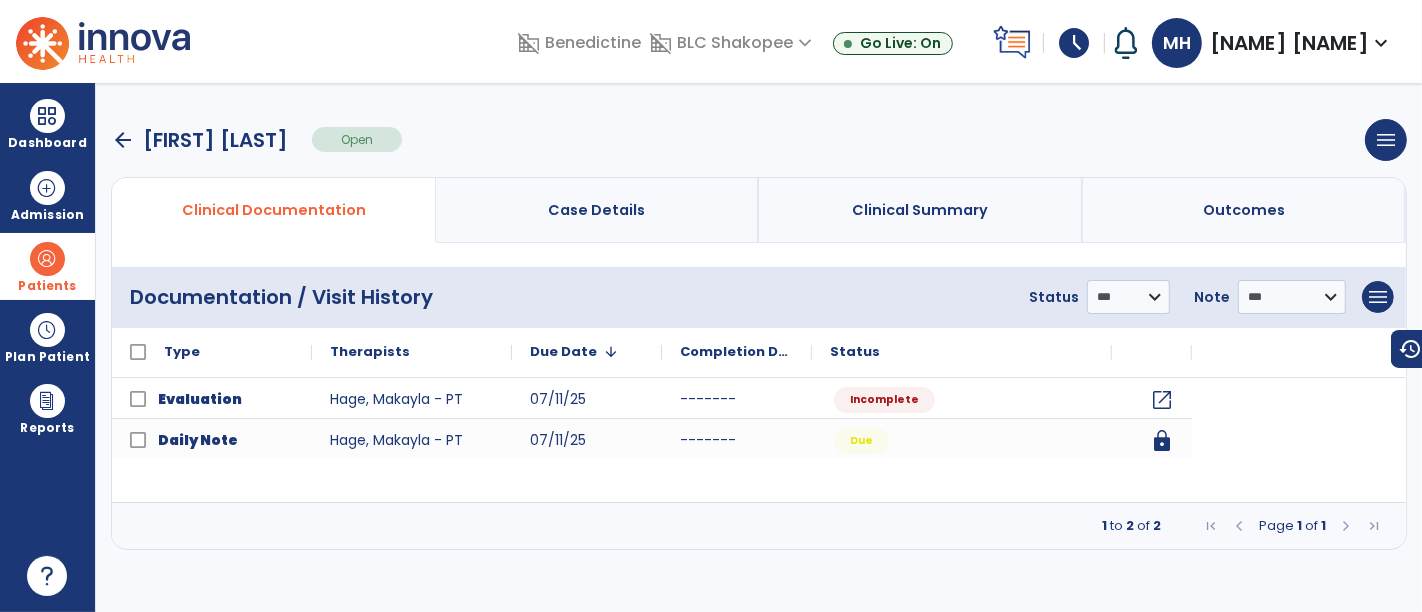 scroll, scrollTop: 0, scrollLeft: 0, axis: both 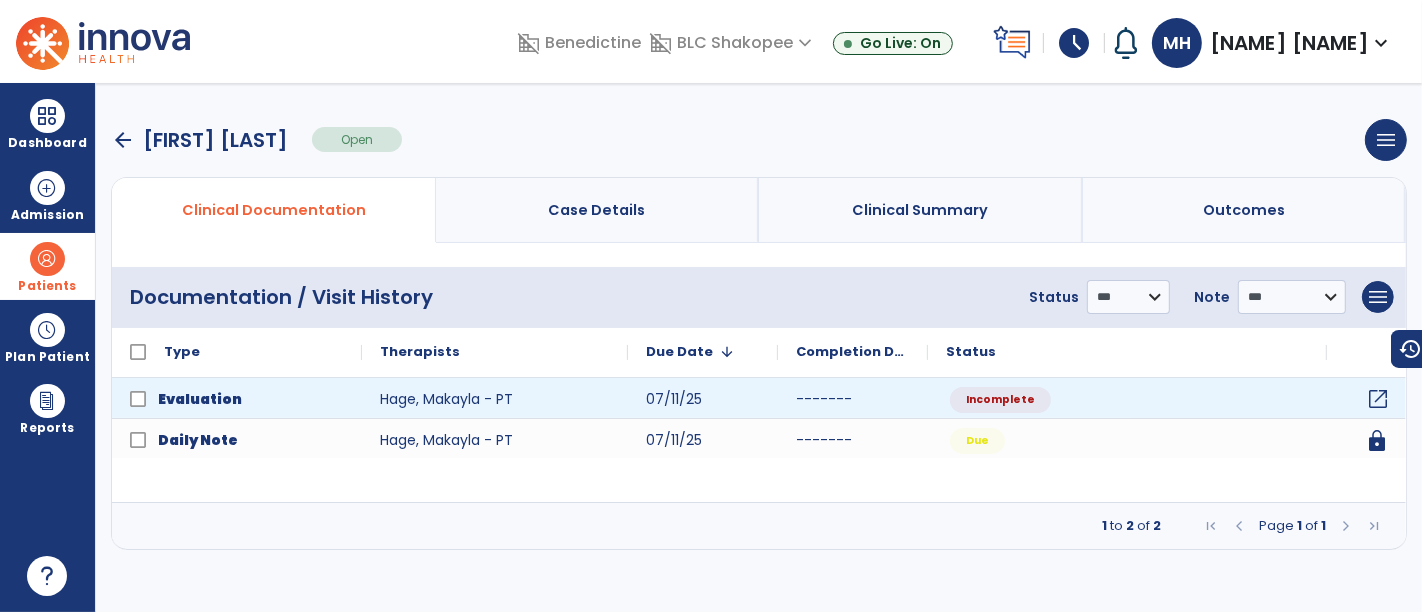 click on "open_in_new" 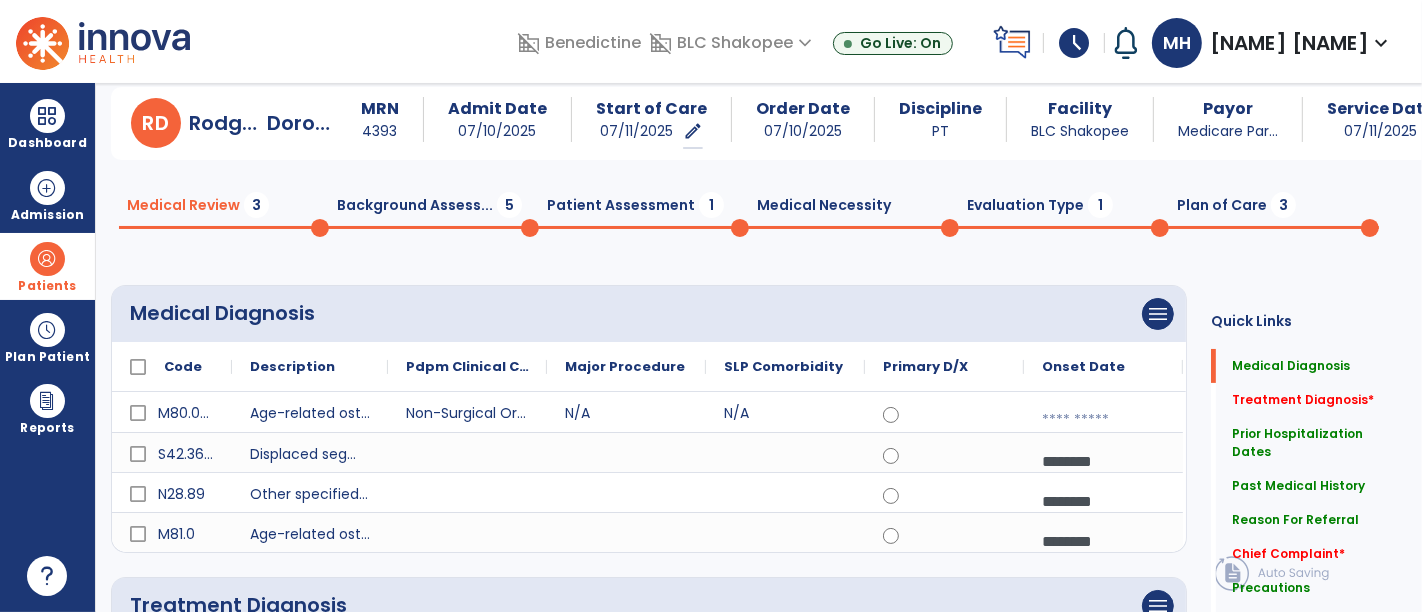 scroll, scrollTop: 111, scrollLeft: 0, axis: vertical 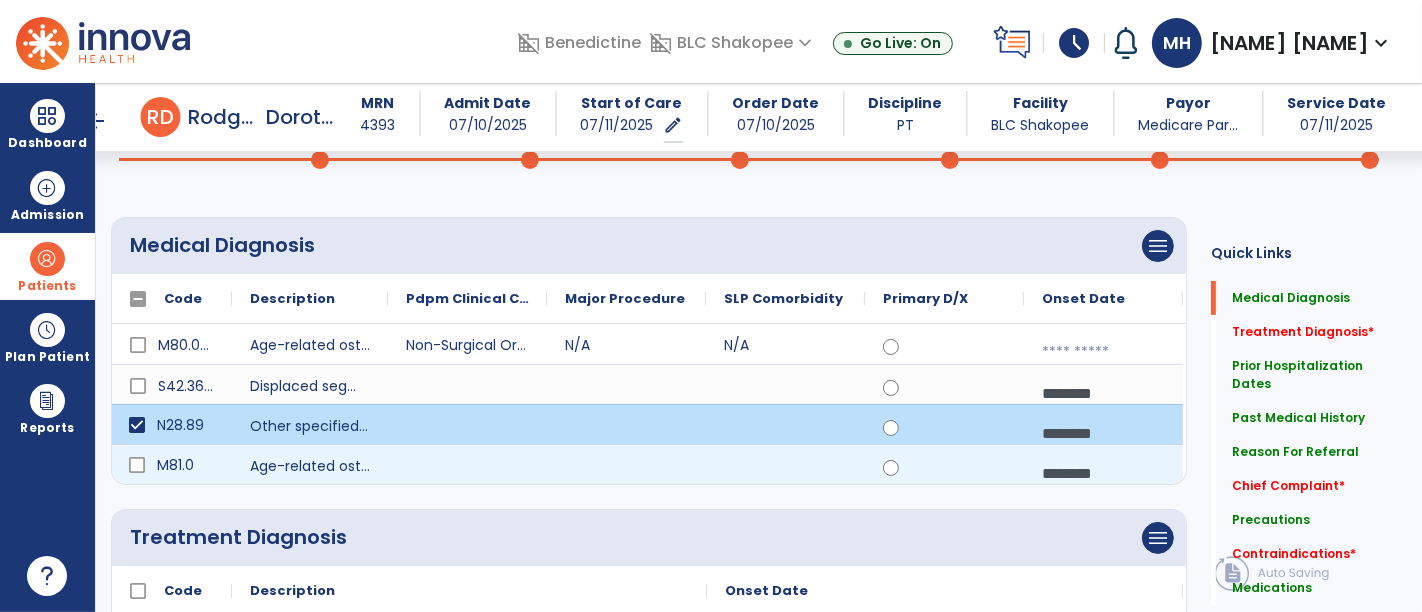 click 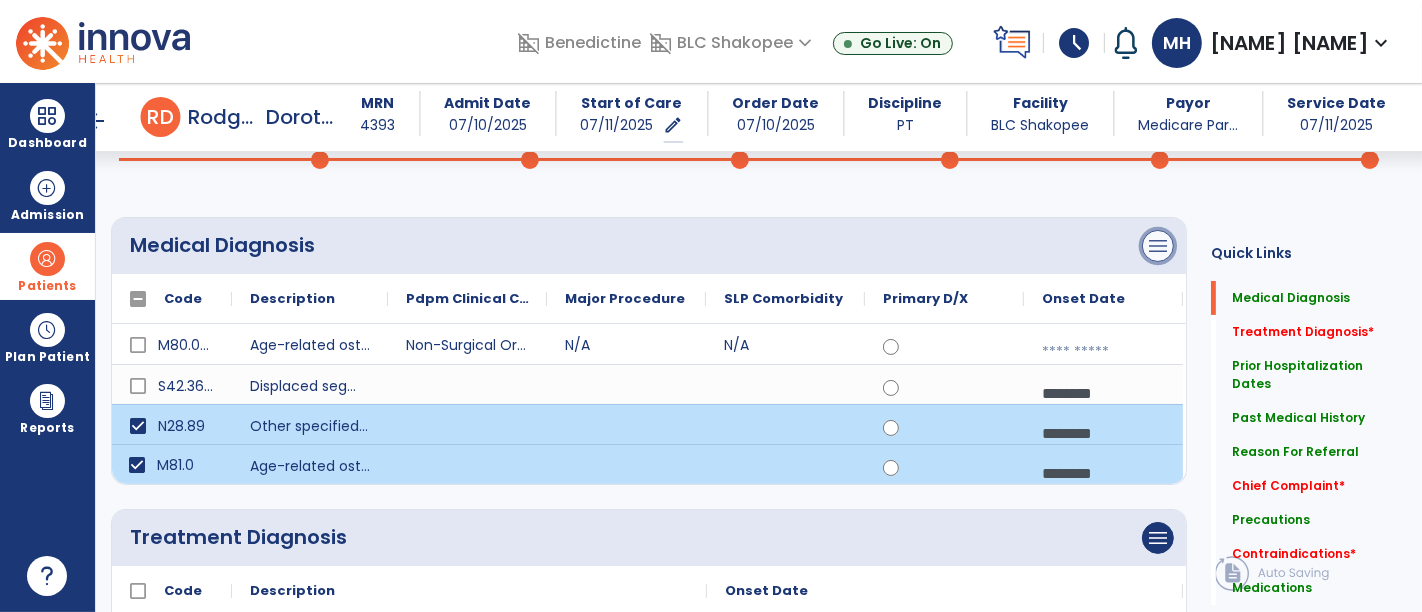click on "menu" at bounding box center (1158, 246) 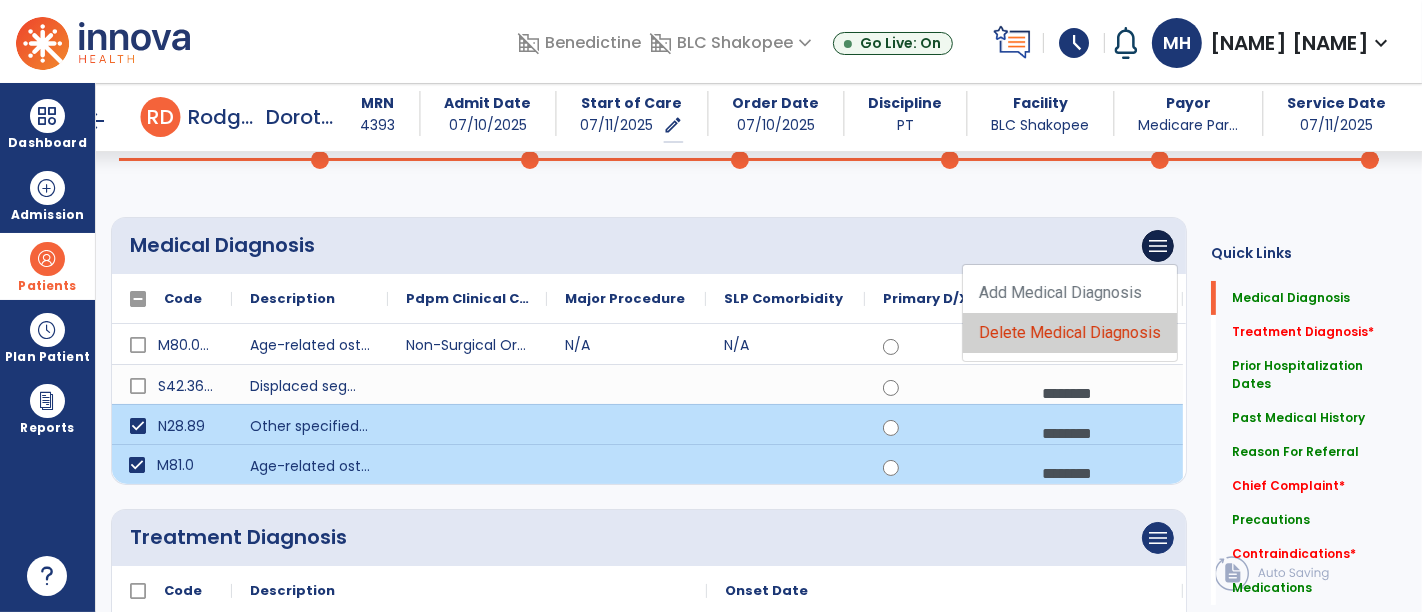 click on "Delete Medical Diagnosis" 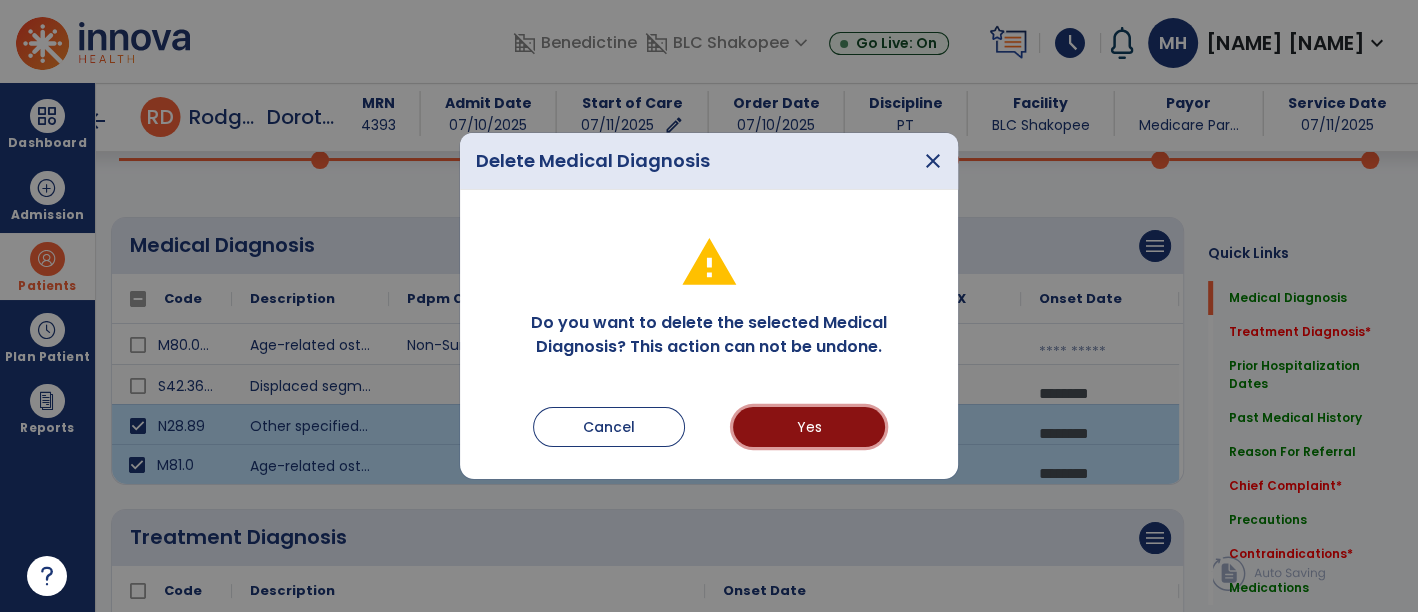 click on "Yes" at bounding box center (809, 427) 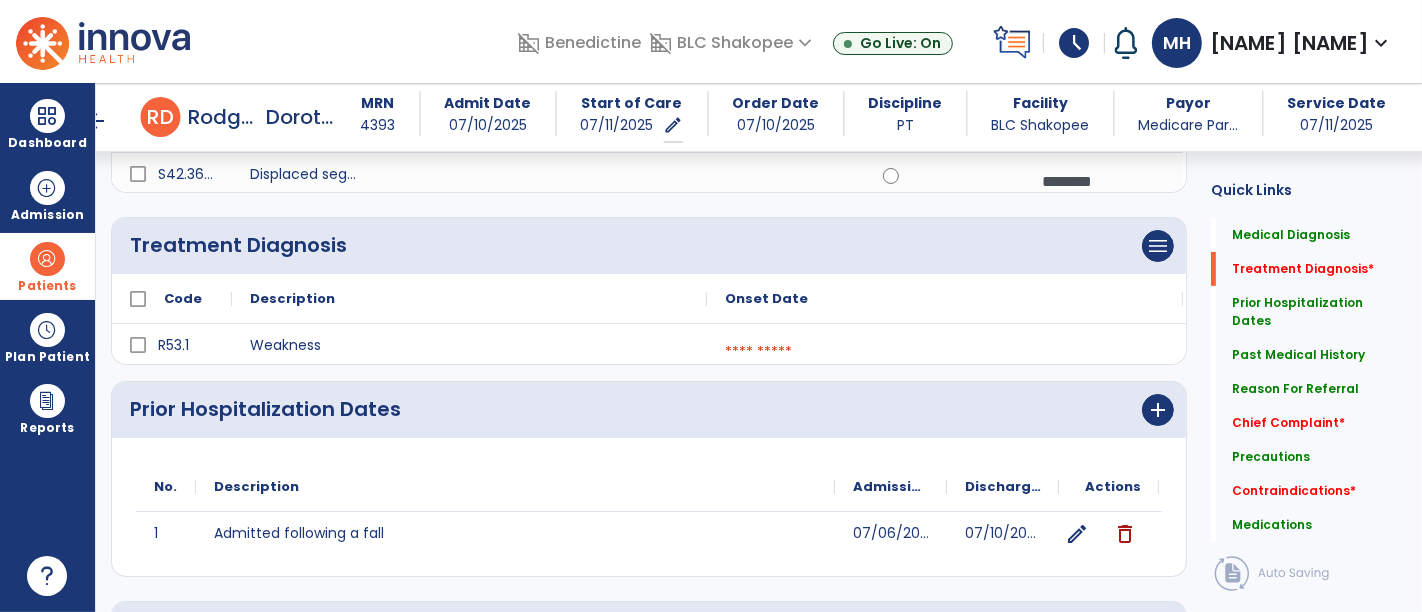 scroll, scrollTop: 333, scrollLeft: 0, axis: vertical 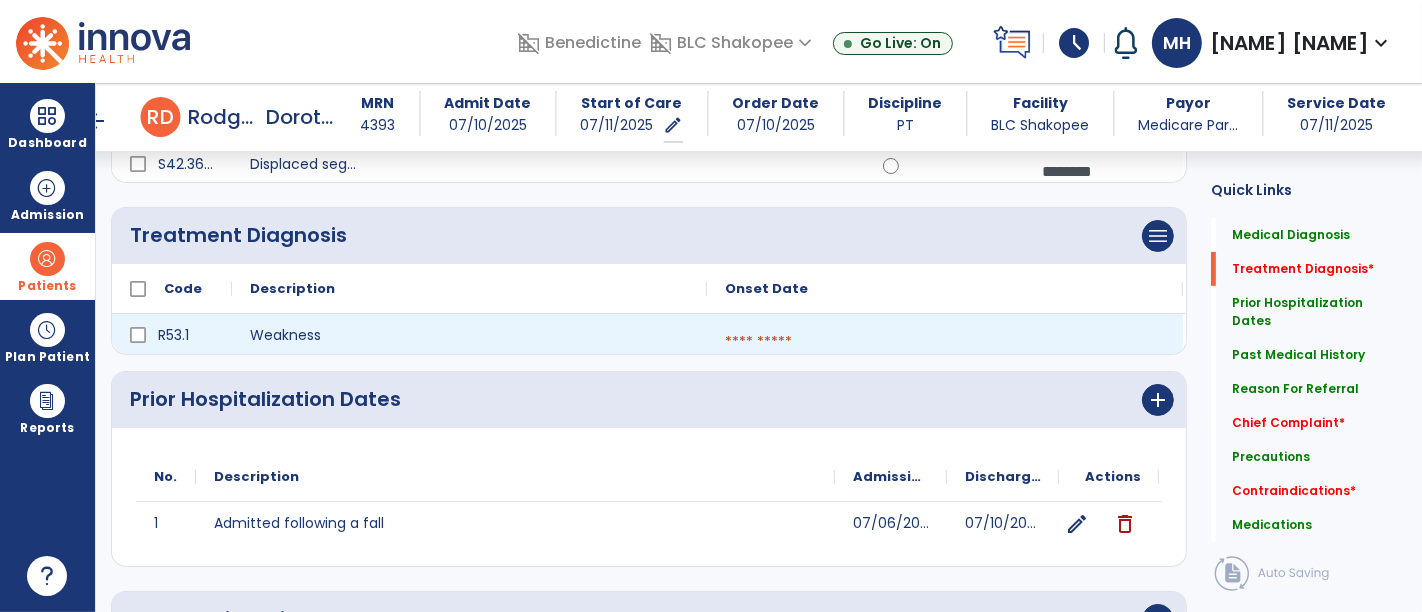 click at bounding box center [945, 342] 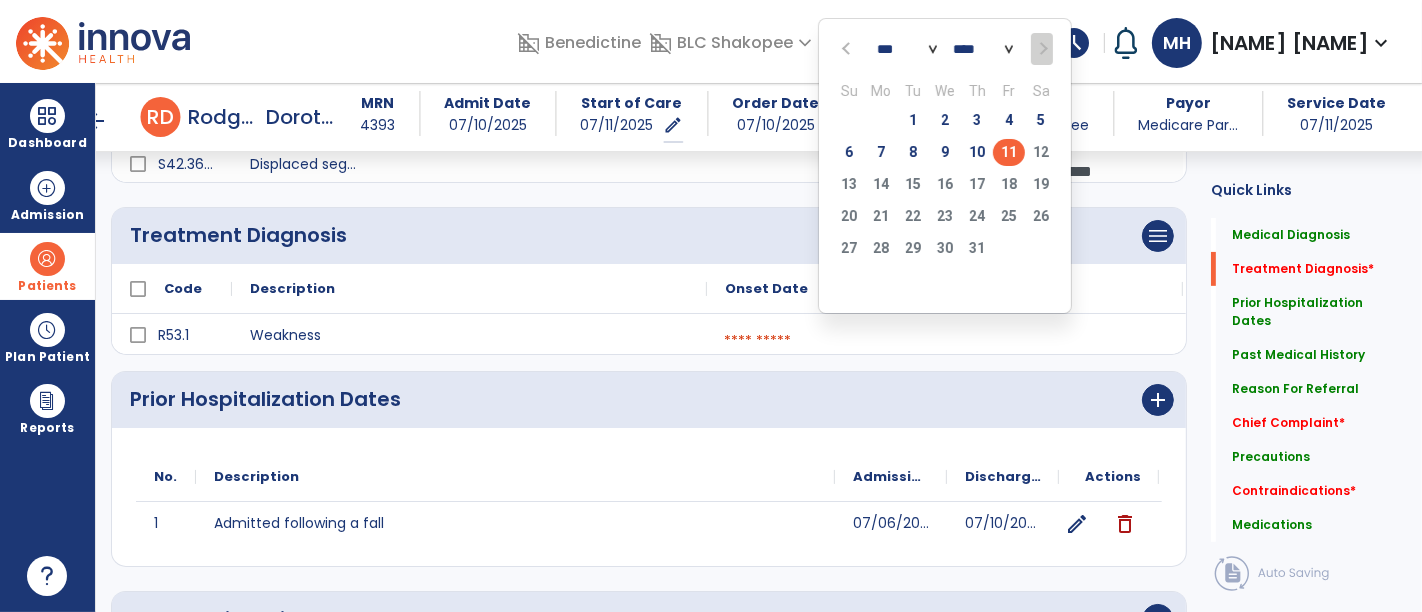 click on "11" 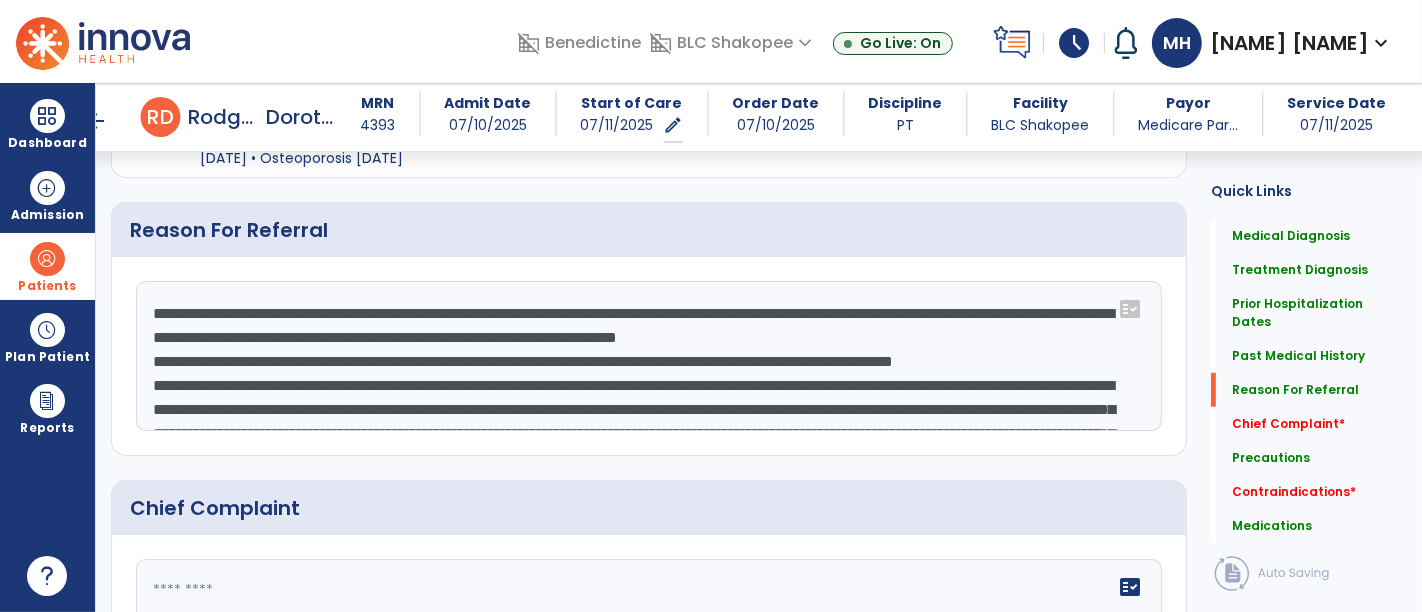 scroll, scrollTop: 1111, scrollLeft: 0, axis: vertical 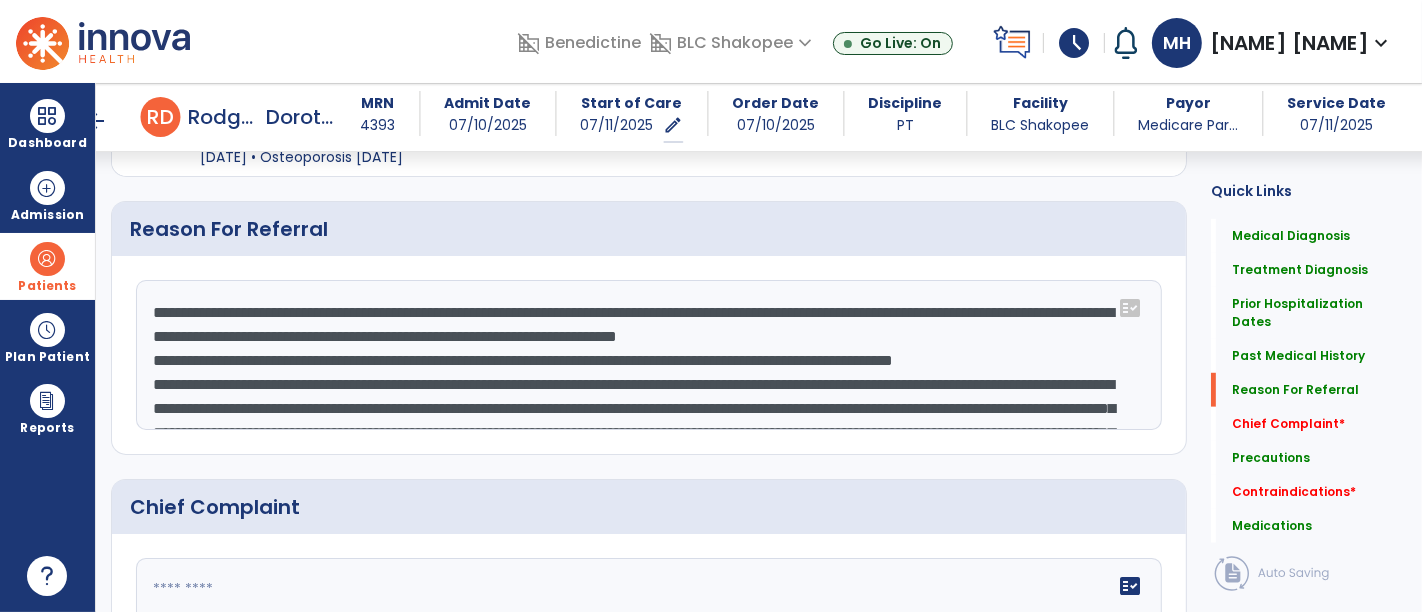 click on "**********" 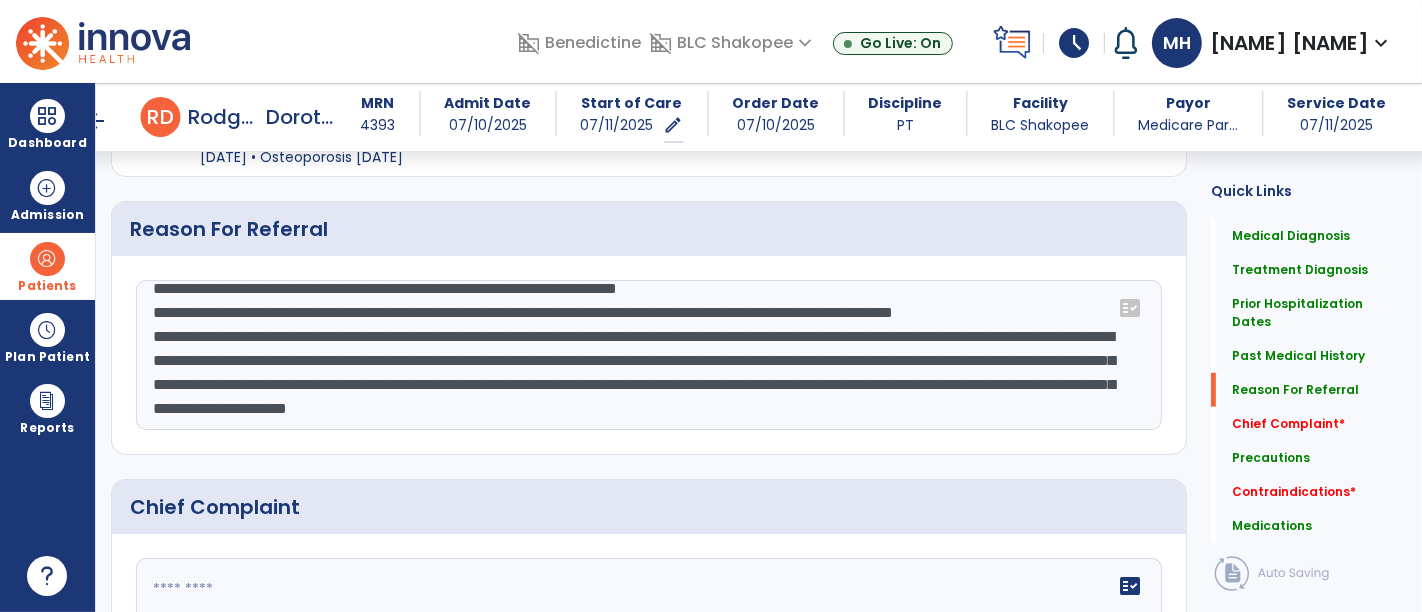 scroll, scrollTop: 1222, scrollLeft: 0, axis: vertical 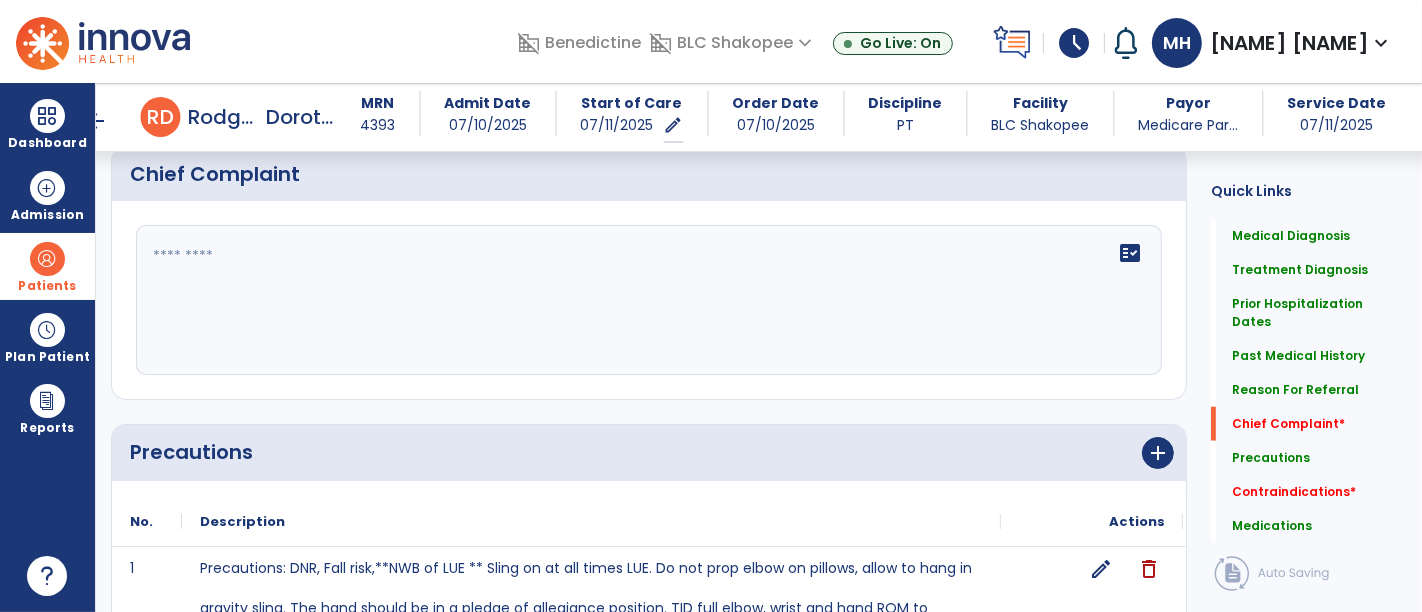 click on "fact_check" 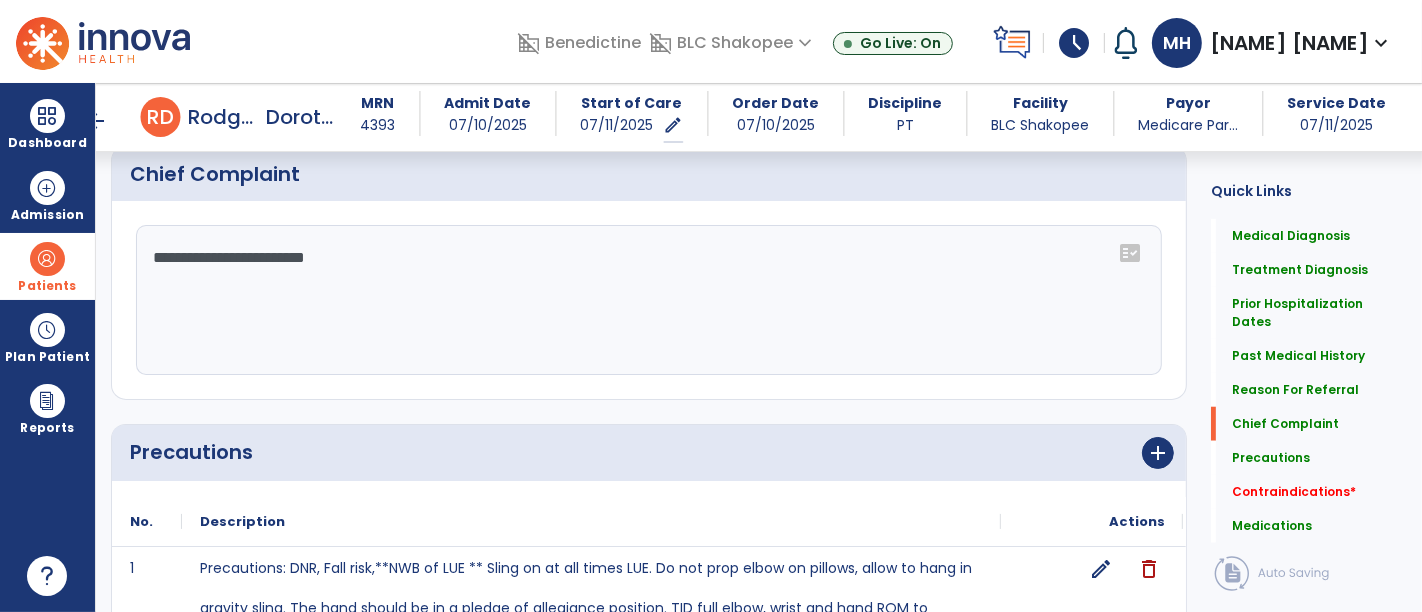scroll, scrollTop: 1444, scrollLeft: 0, axis: vertical 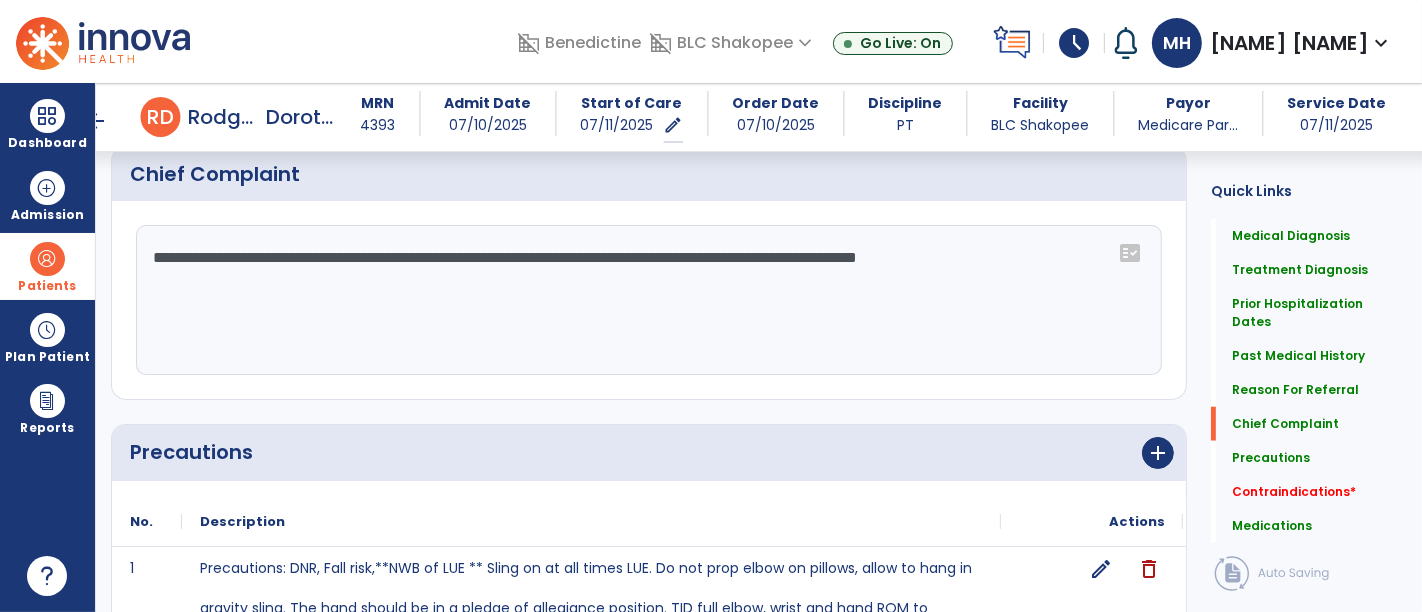 type on "**********" 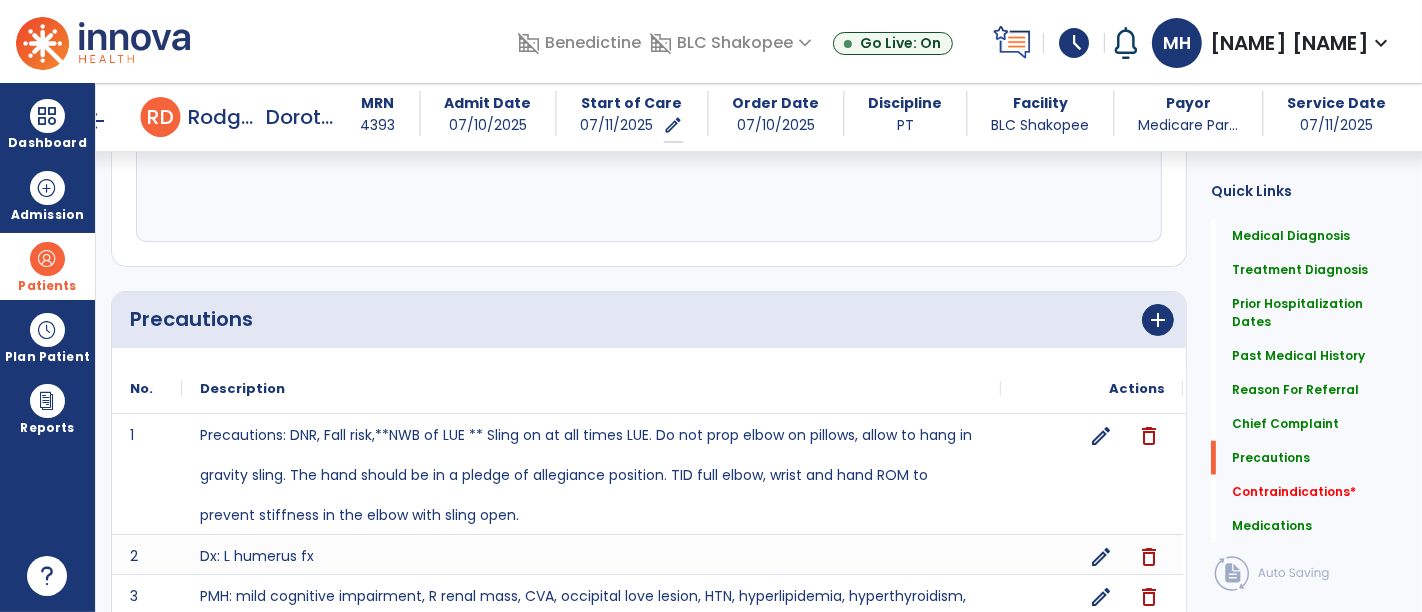 scroll, scrollTop: 1777, scrollLeft: 0, axis: vertical 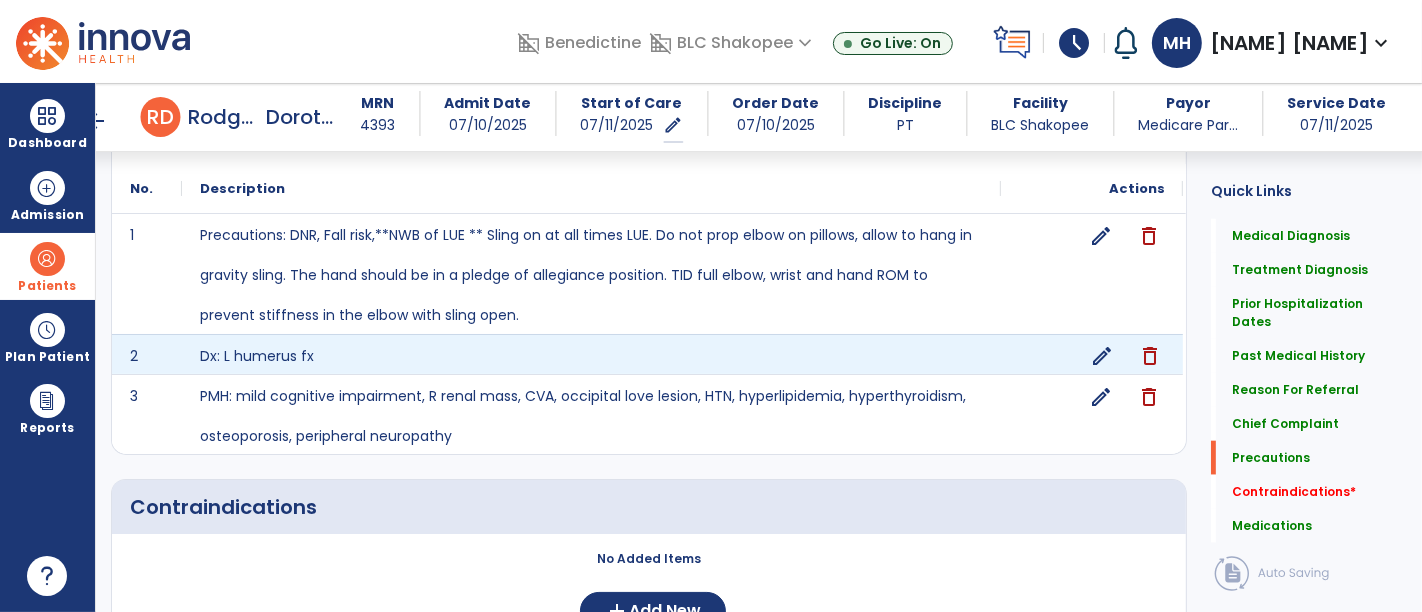 click on "edit" 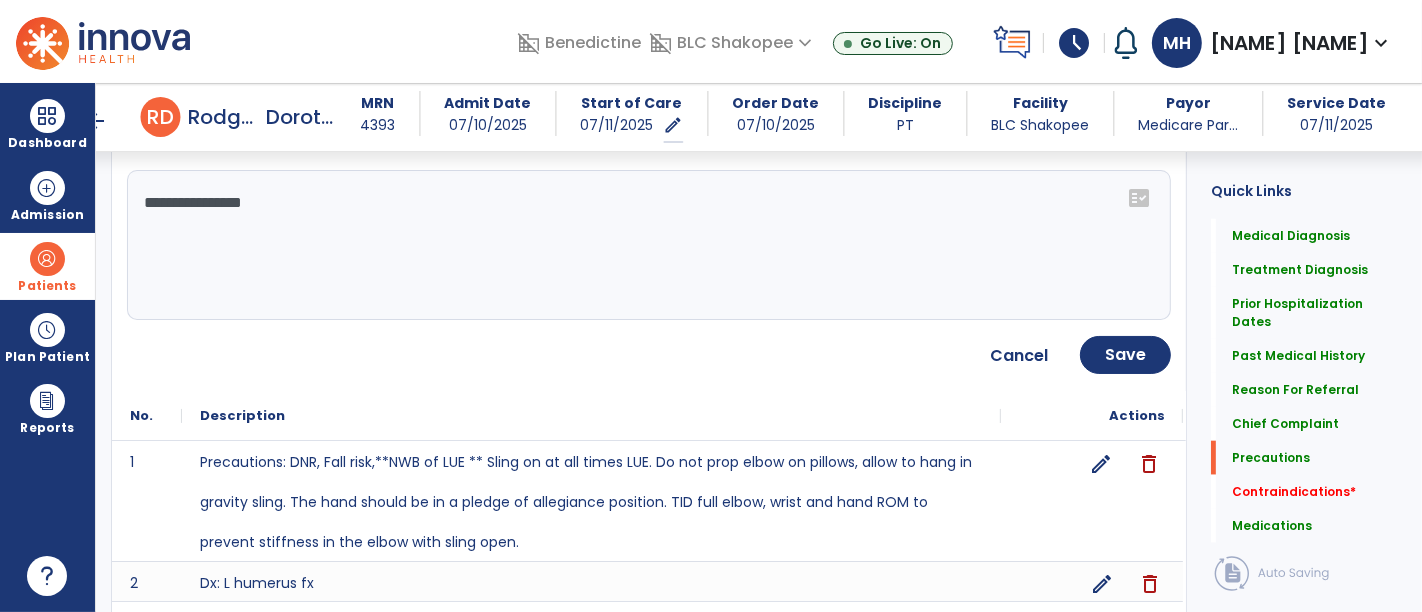 click on "**********" 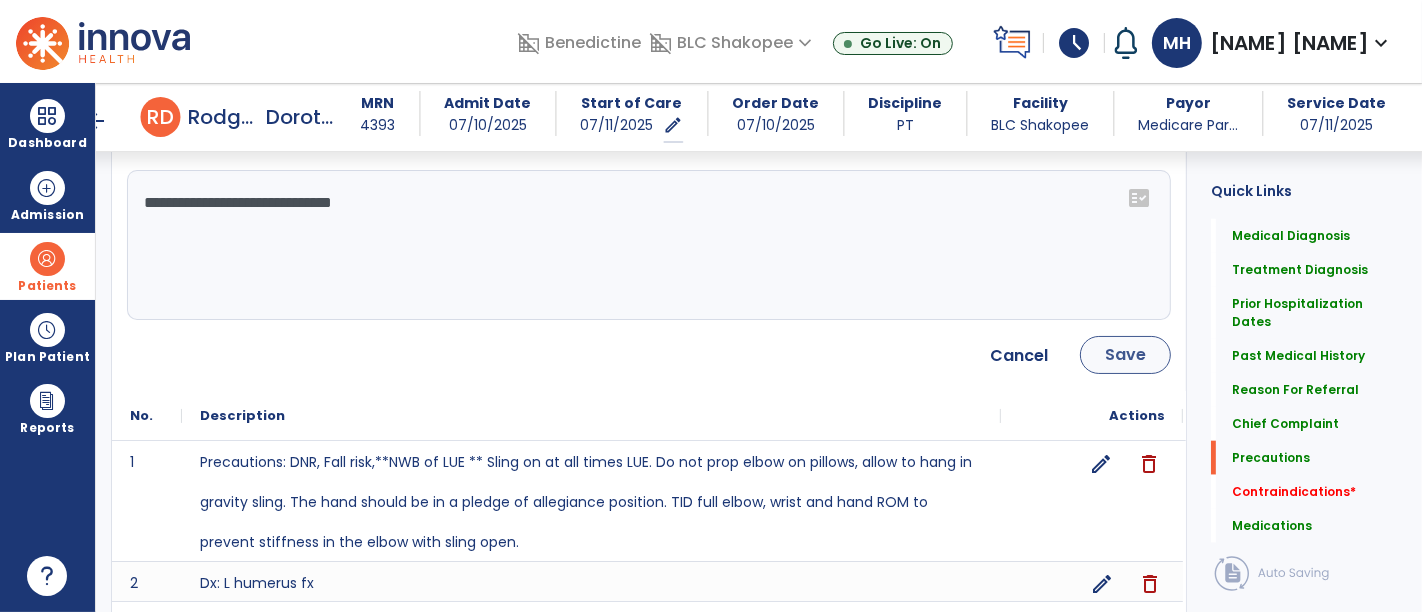 type on "**********" 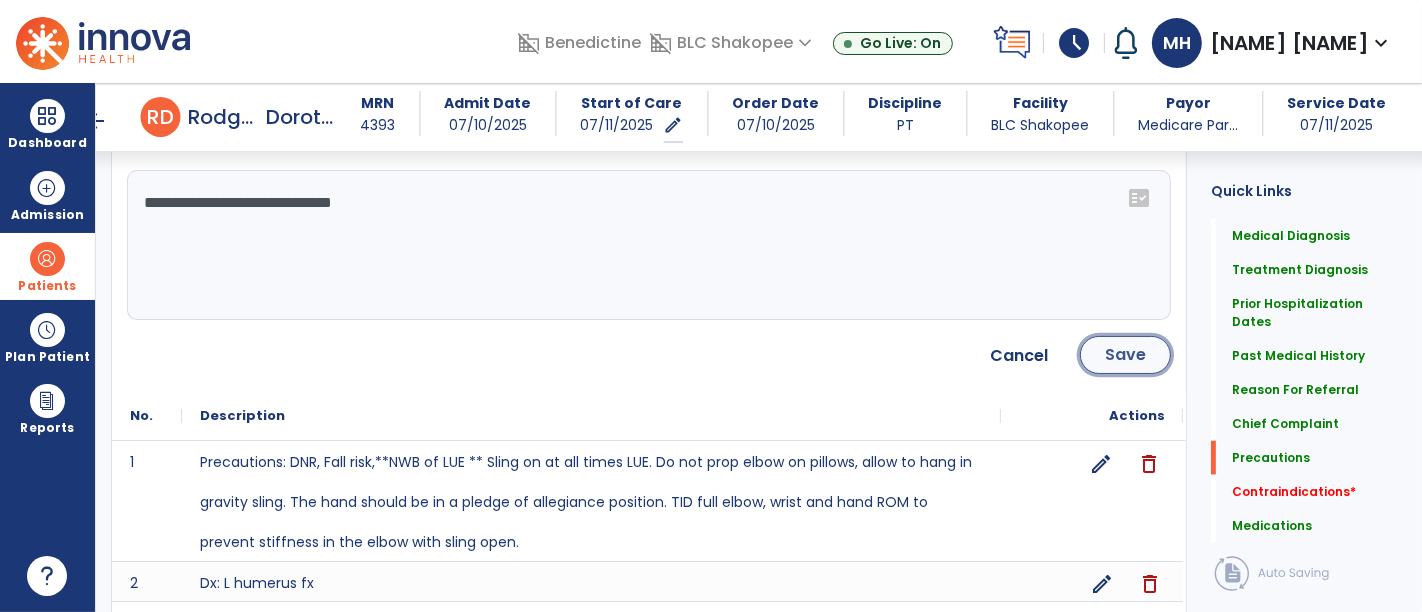 click on "Save" 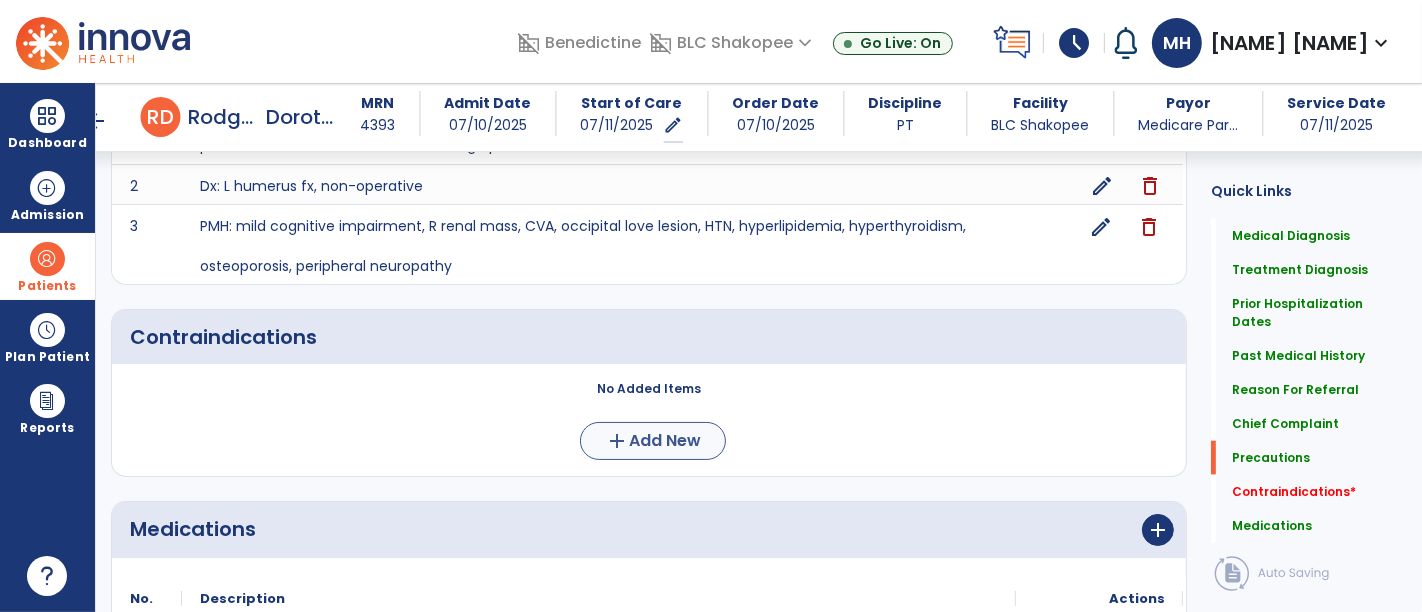 scroll, scrollTop: 2000, scrollLeft: 0, axis: vertical 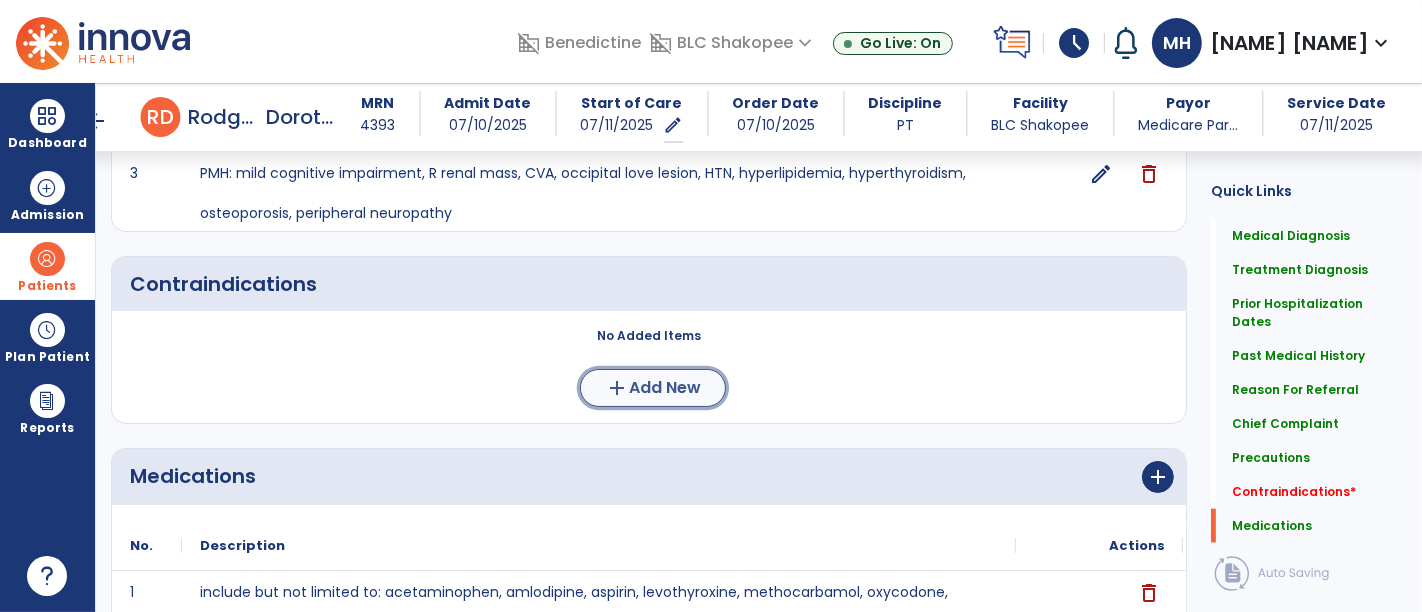 click on "Add New" 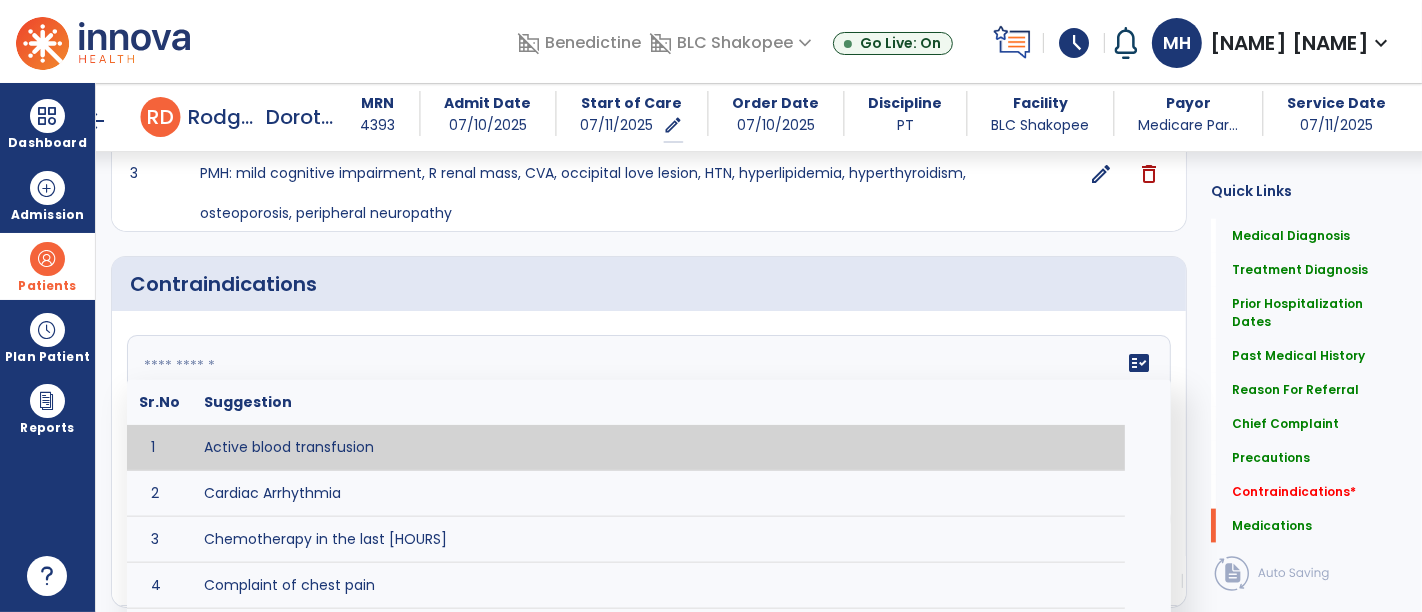 click 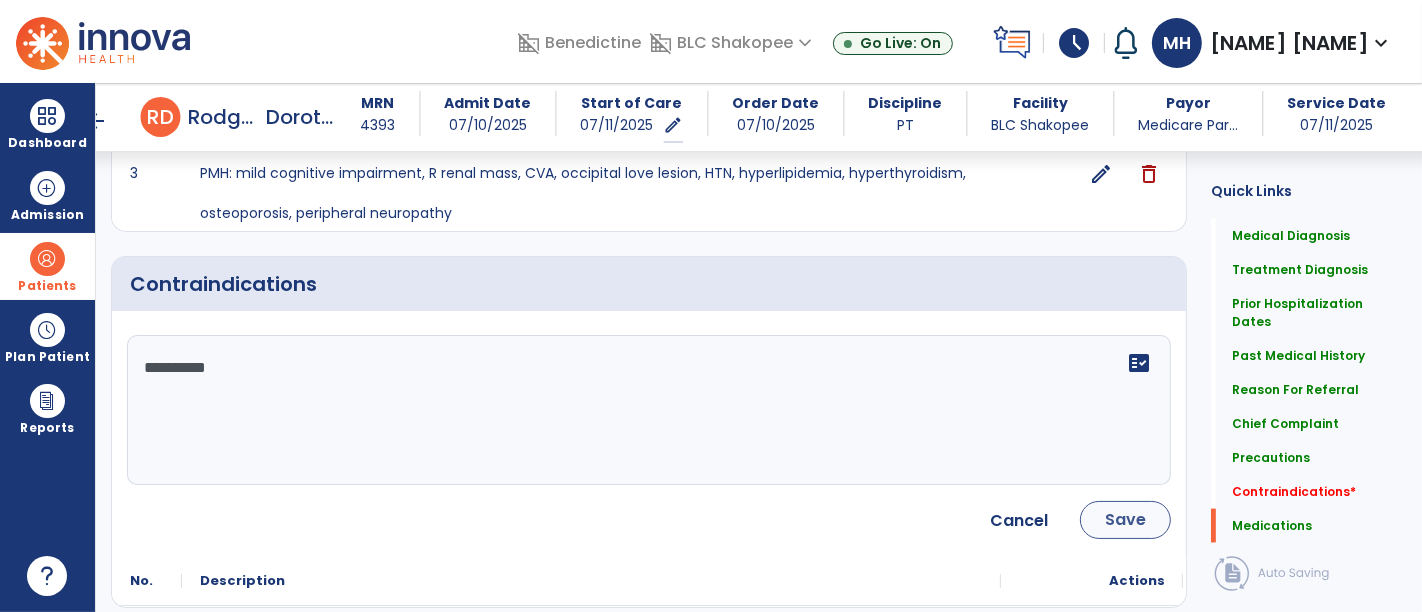type on "**********" 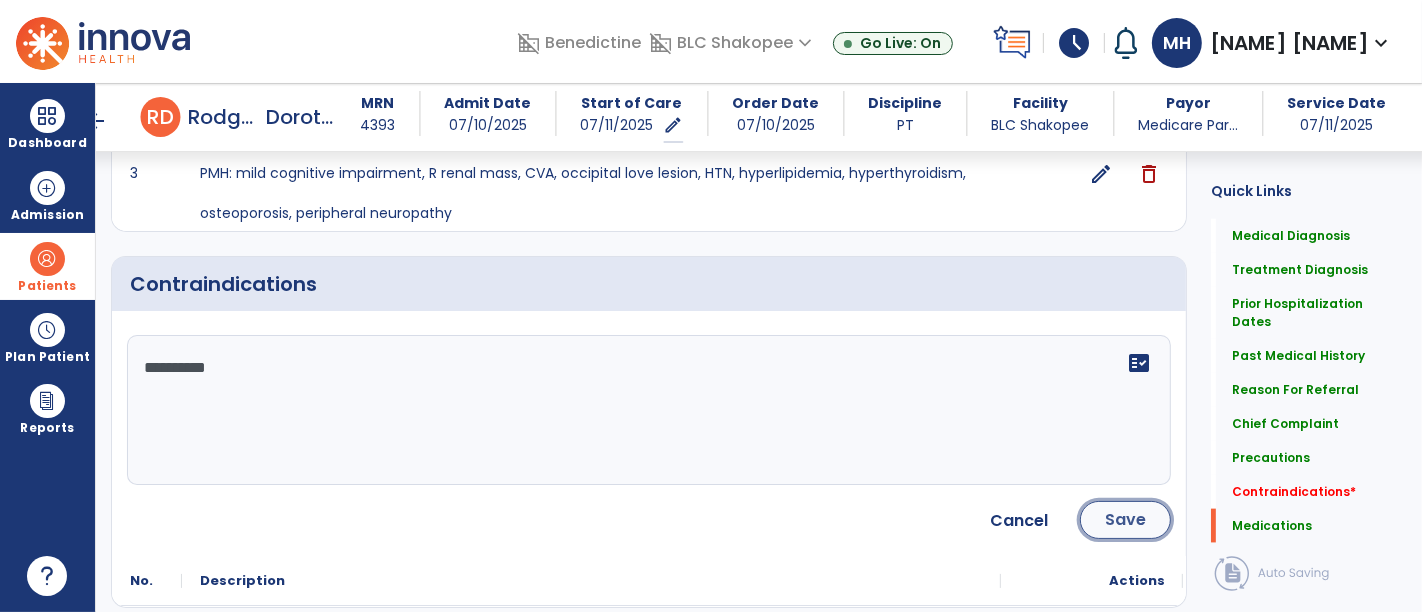 click on "Save" 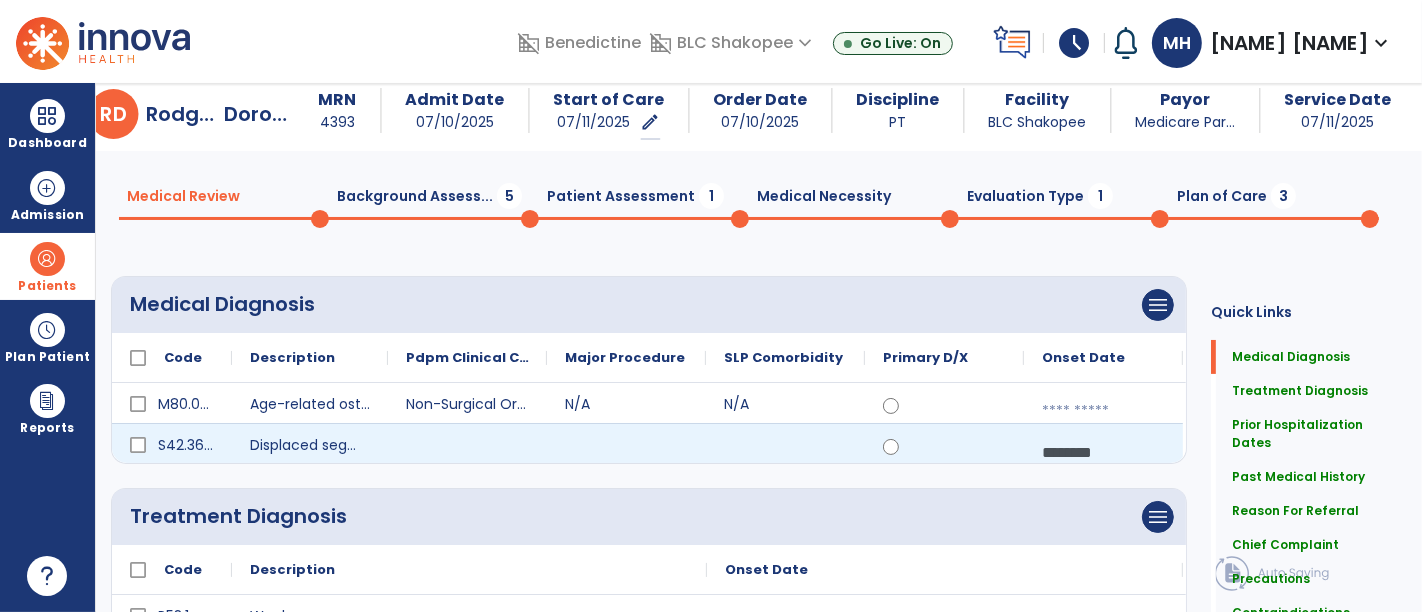 scroll, scrollTop: 0, scrollLeft: 0, axis: both 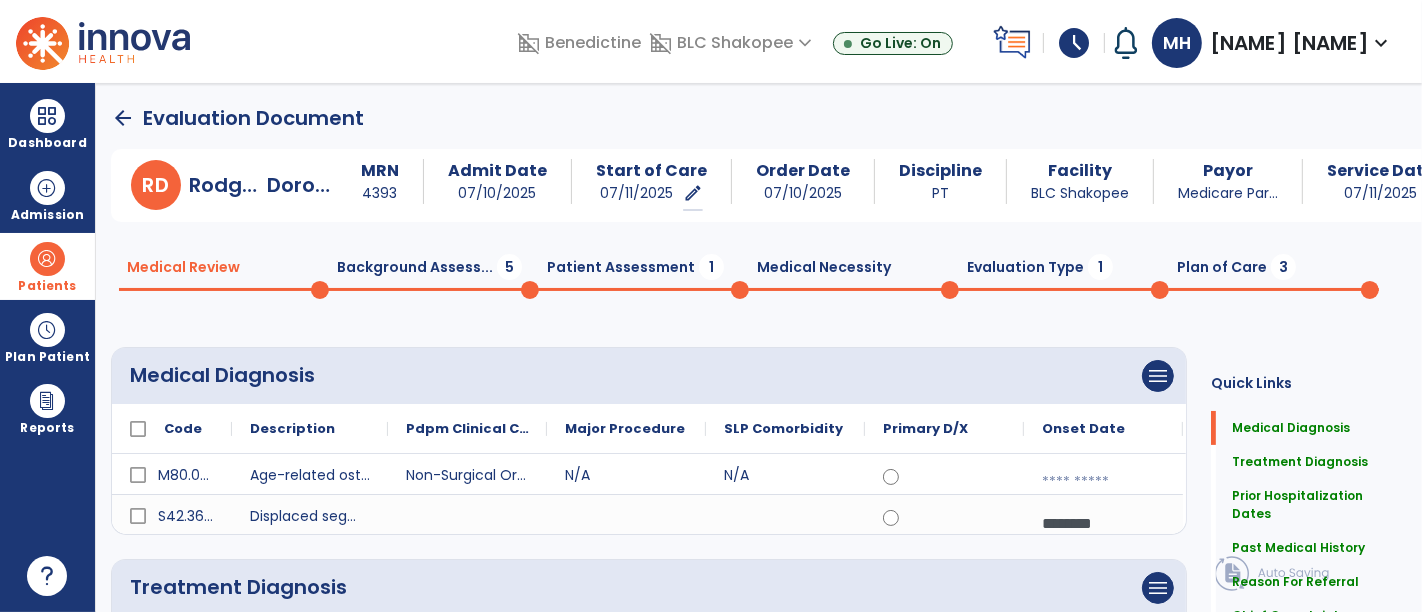 click on "Background Assess...  5" 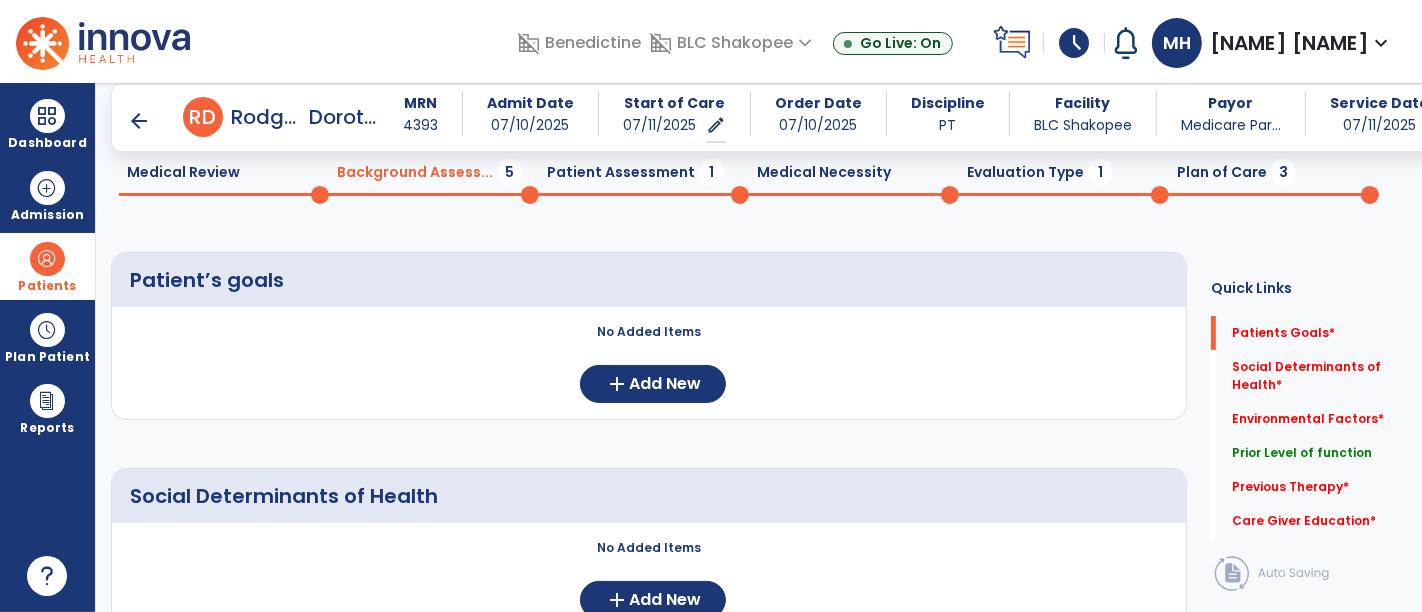 scroll, scrollTop: 111, scrollLeft: 0, axis: vertical 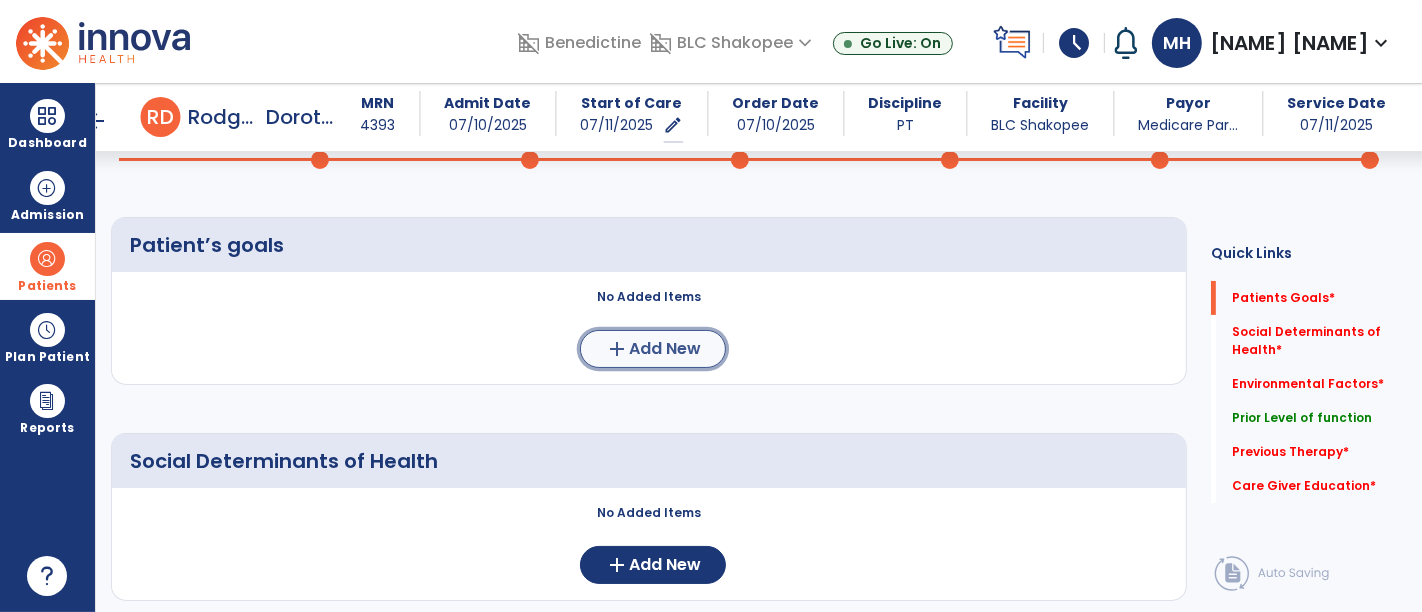 click on "add" 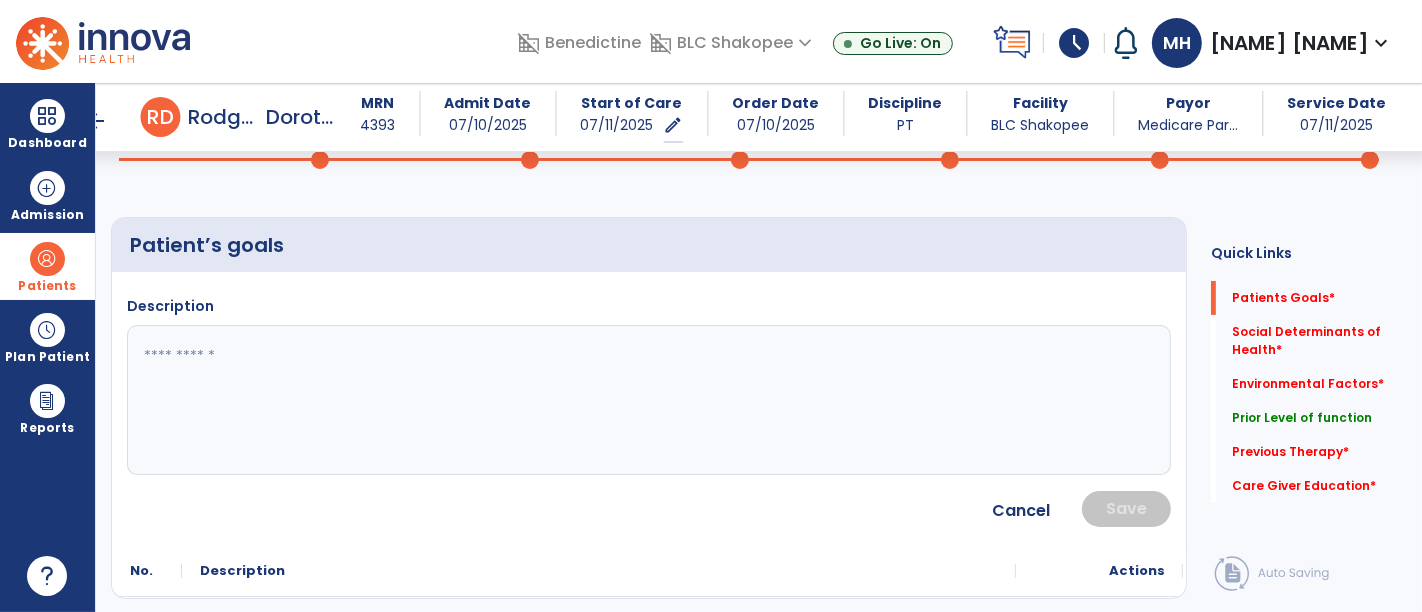 click on "Description" 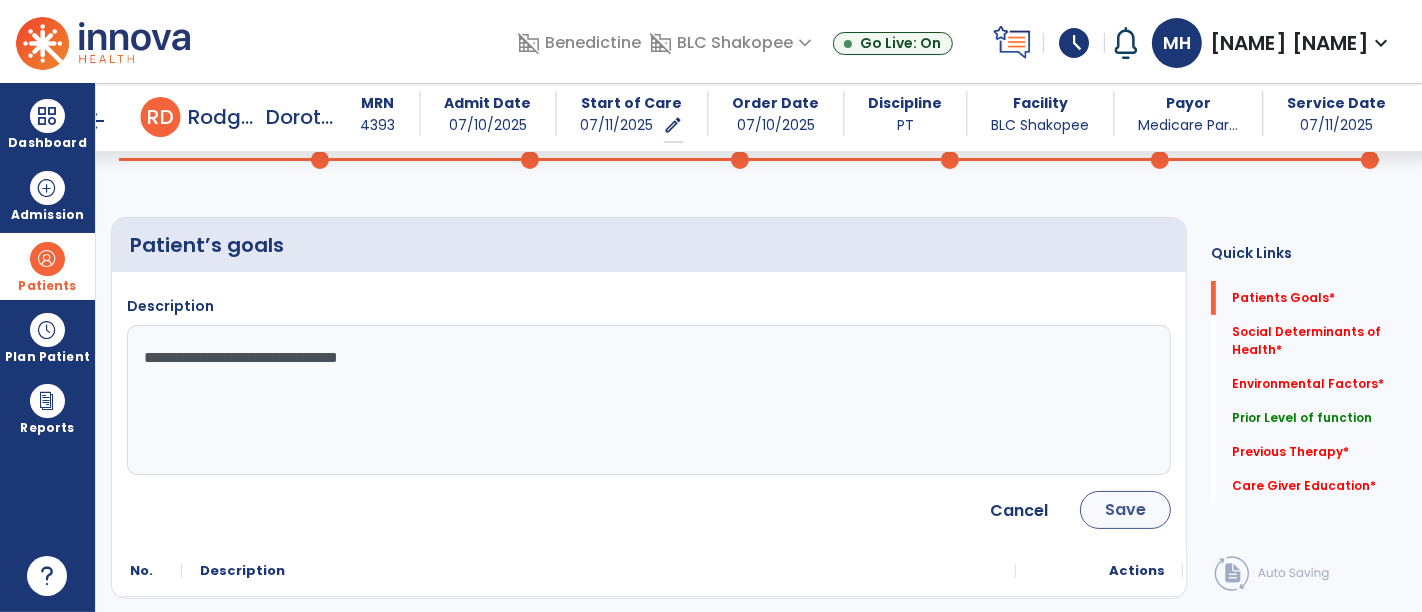 type on "**********" 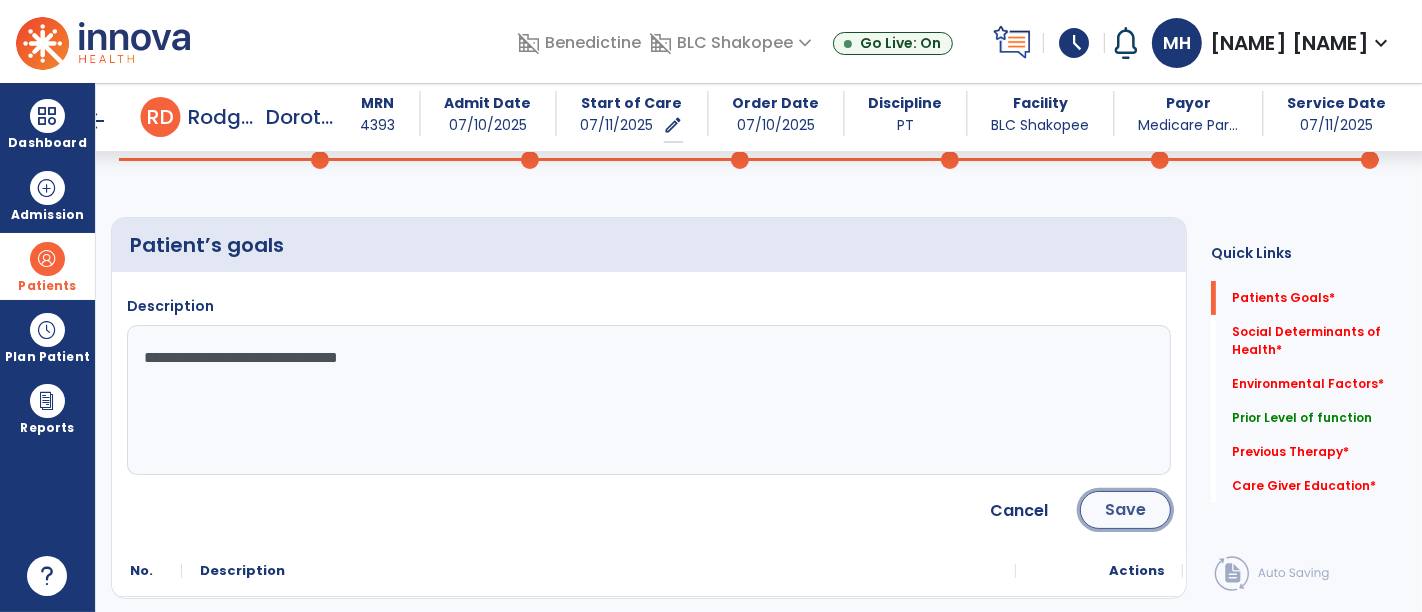 click on "Save" 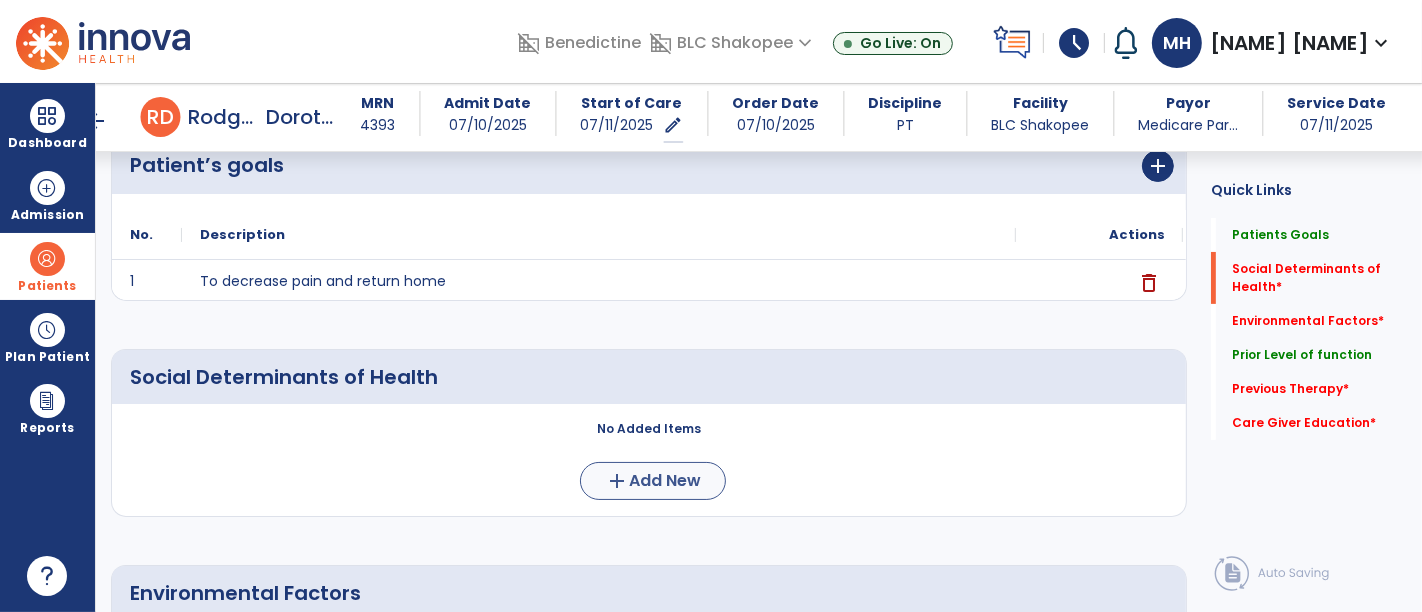 scroll, scrollTop: 222, scrollLeft: 0, axis: vertical 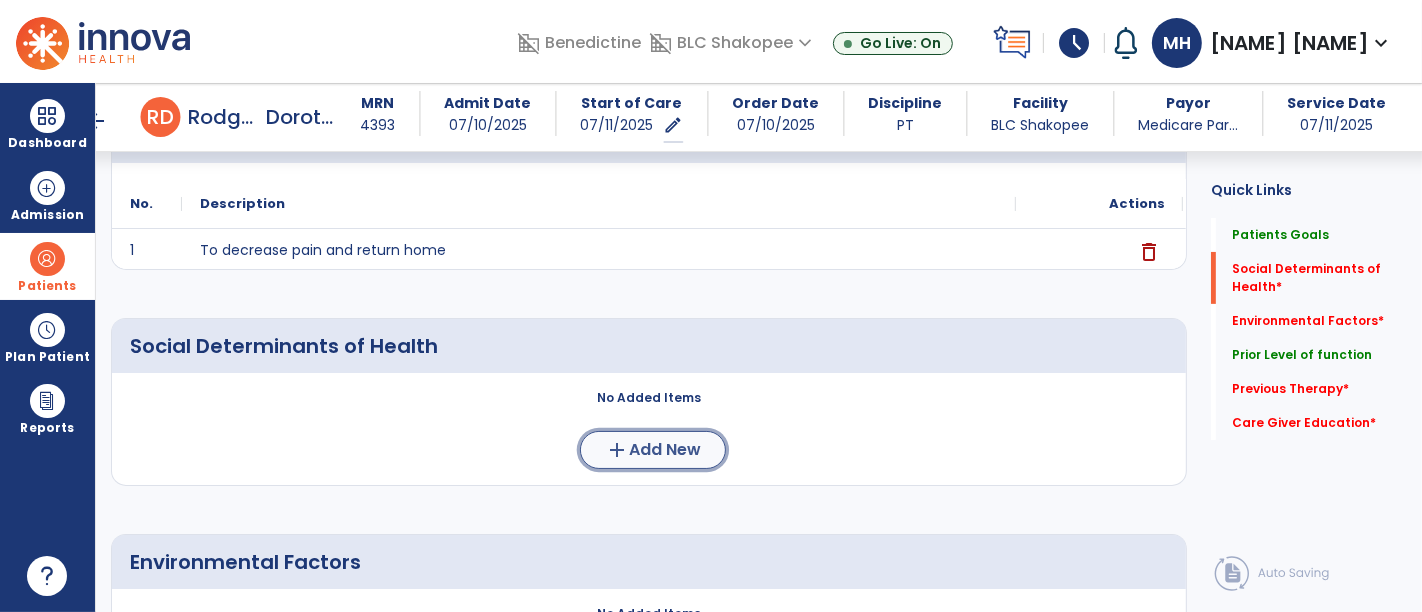 click on "add  Add New" 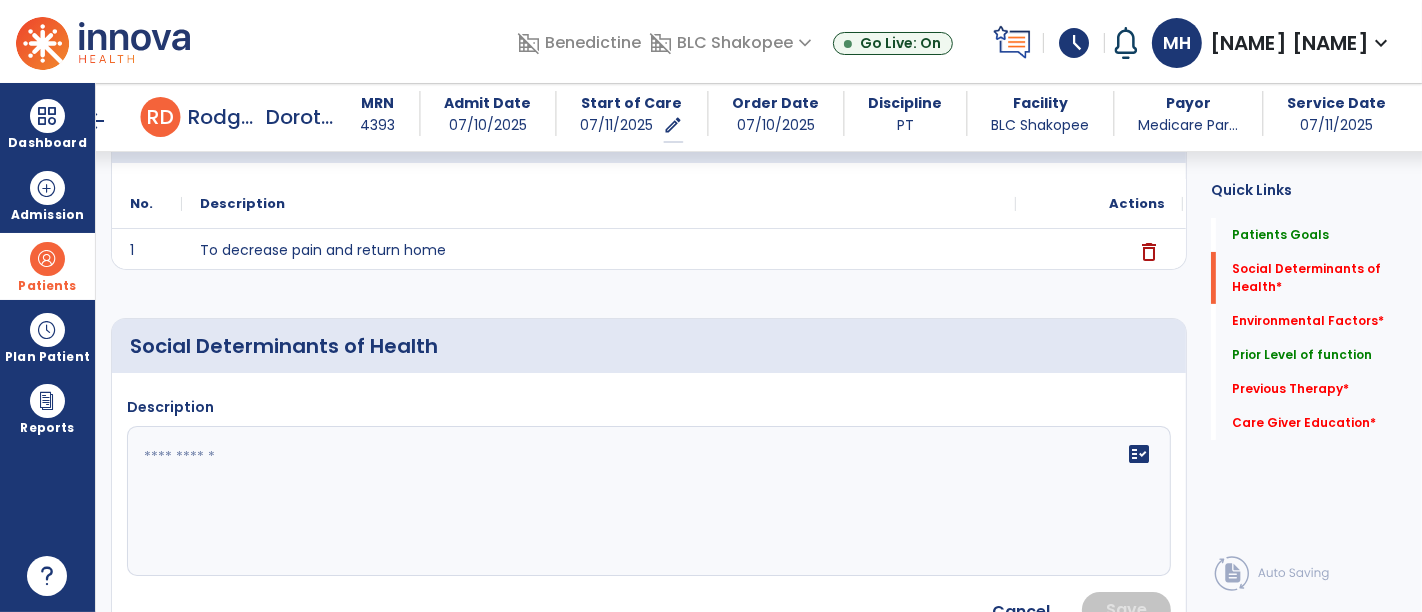 click on "Description   fact_check" 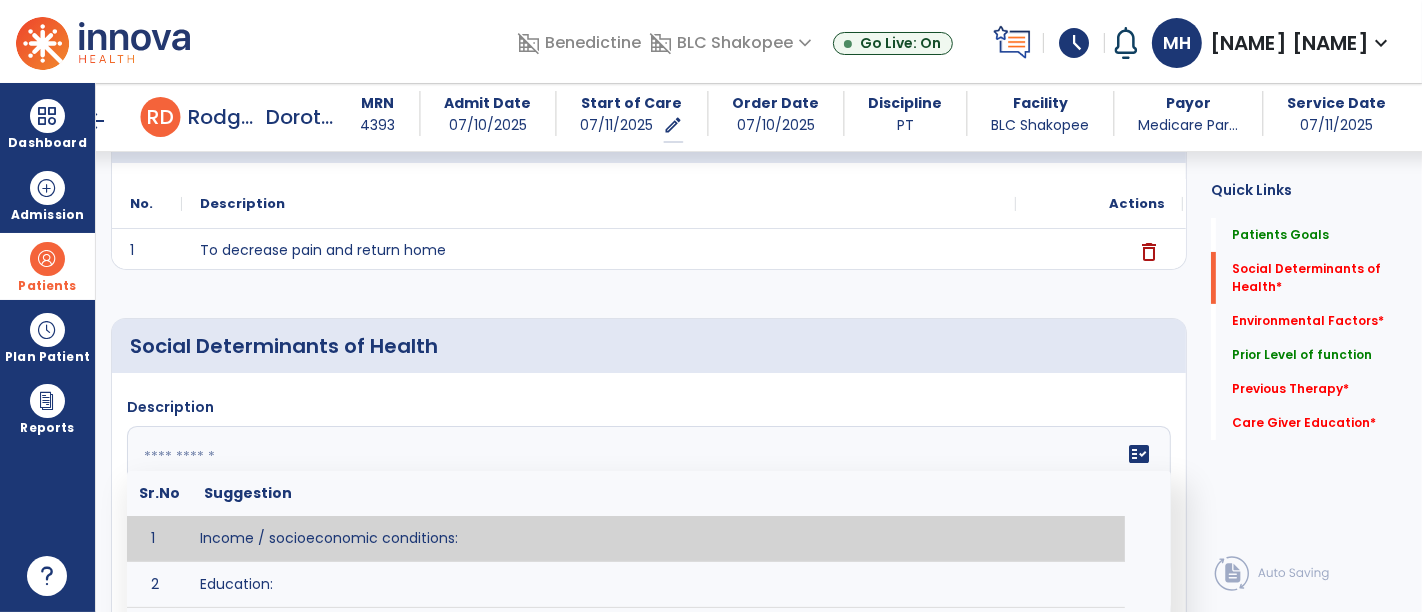 click 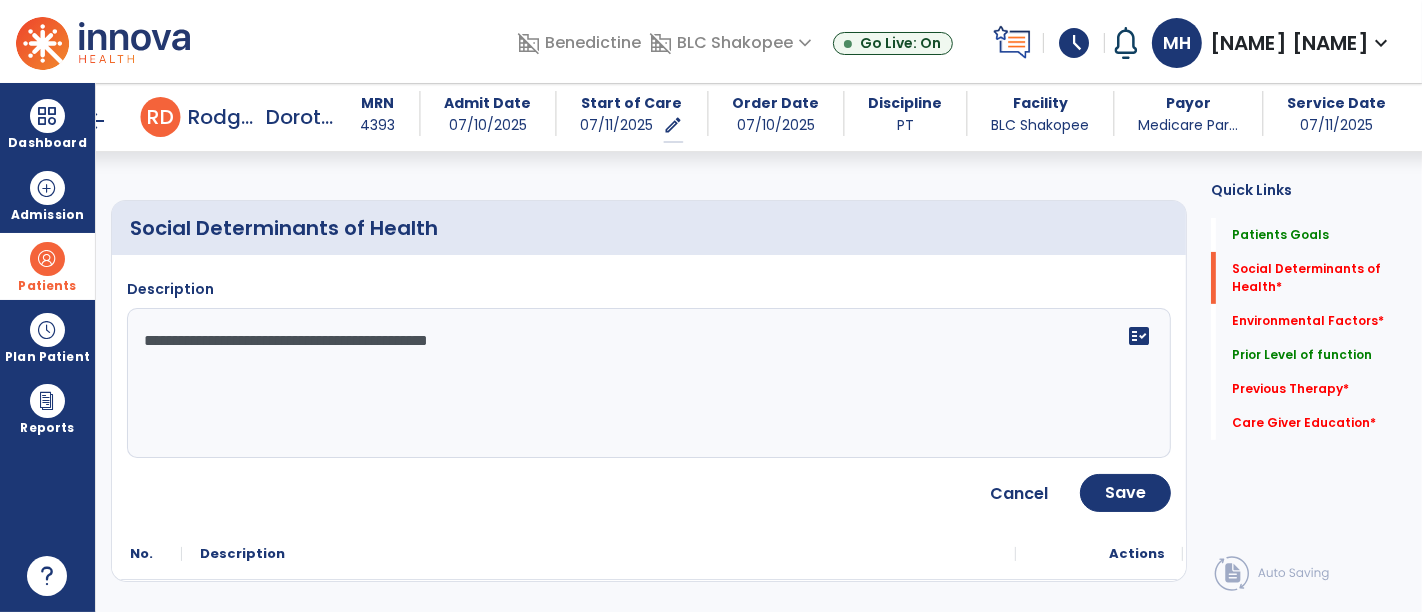 scroll, scrollTop: 444, scrollLeft: 0, axis: vertical 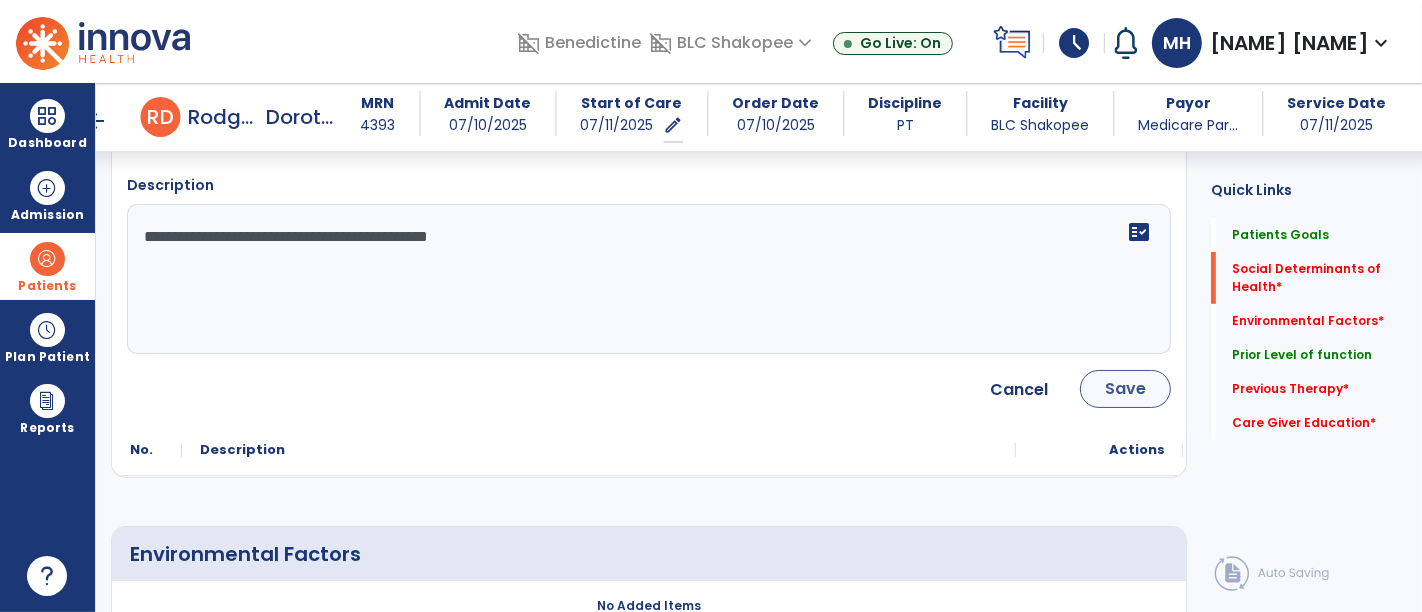 type on "**********" 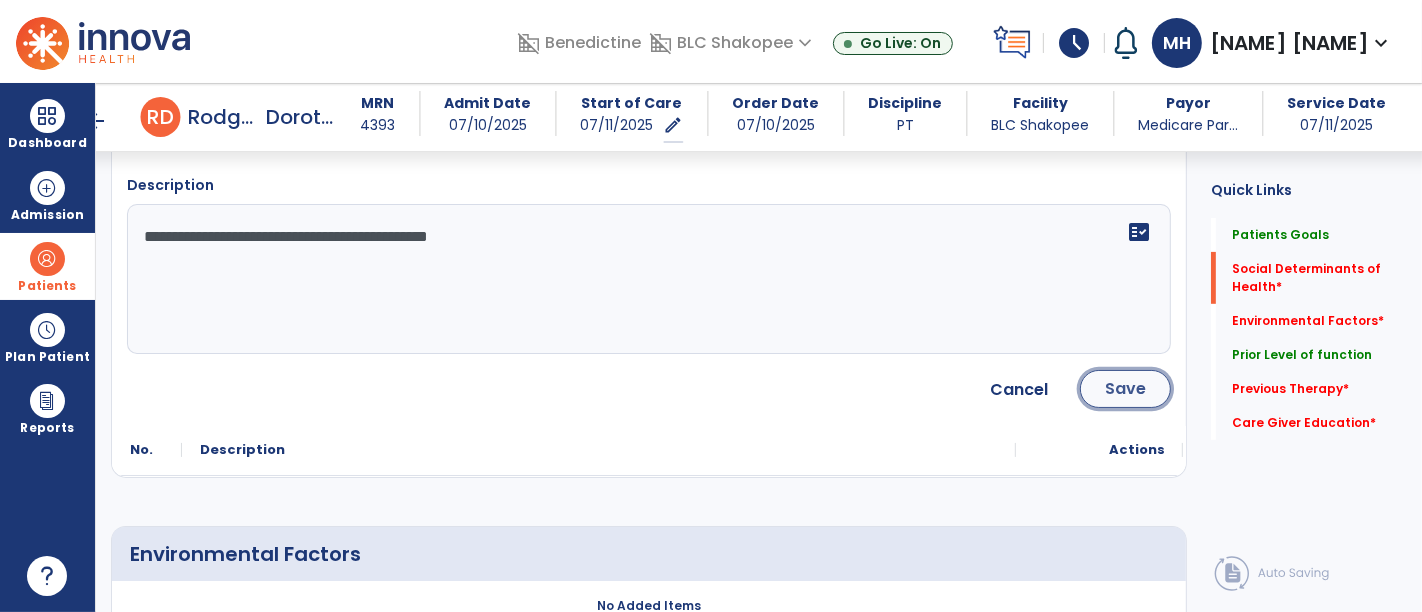 click on "Save" 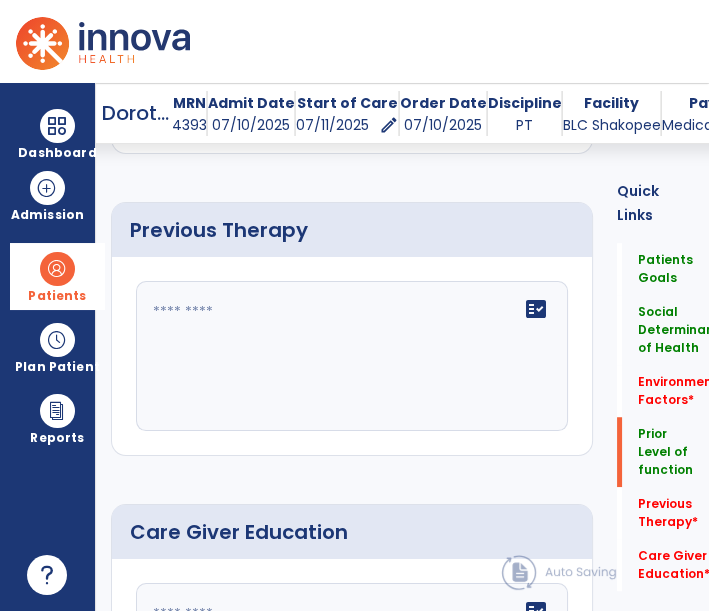 scroll, scrollTop: 1207, scrollLeft: 0, axis: vertical 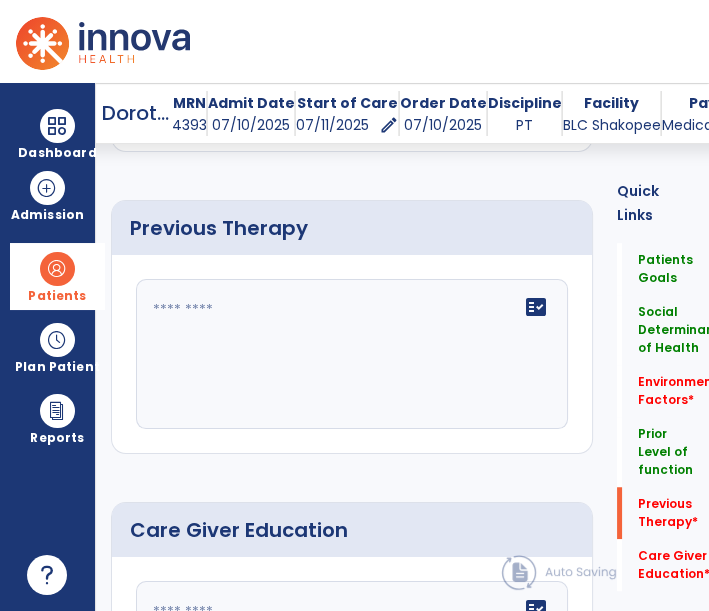 click 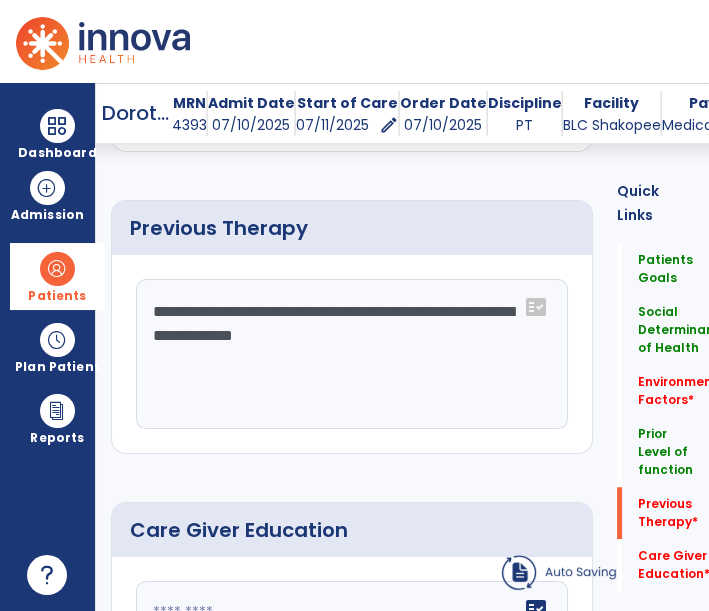 click on "**********" 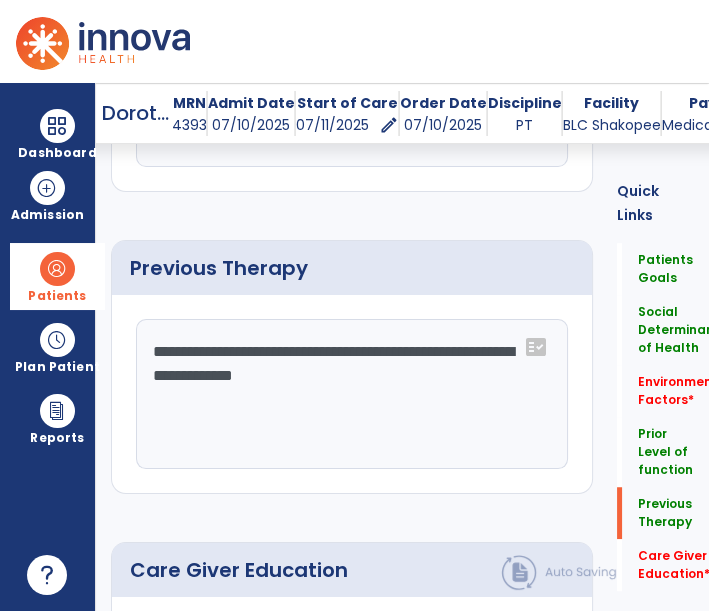 scroll, scrollTop: 1207, scrollLeft: 0, axis: vertical 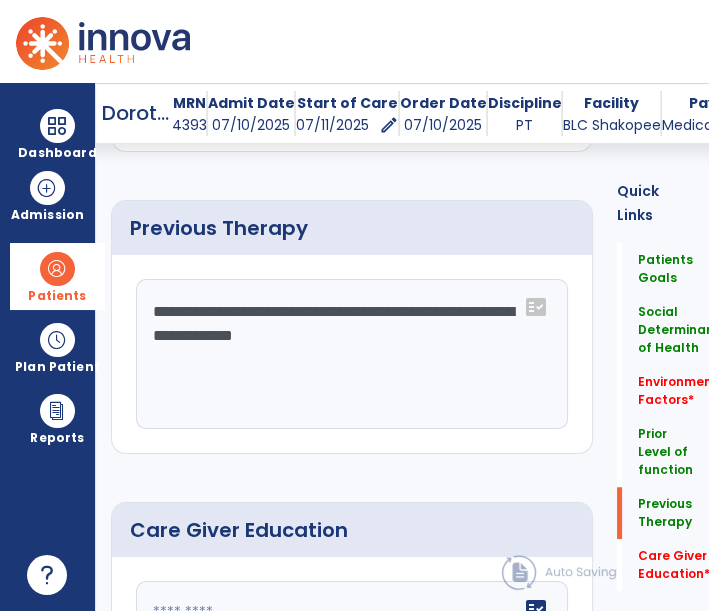 click on "**********" 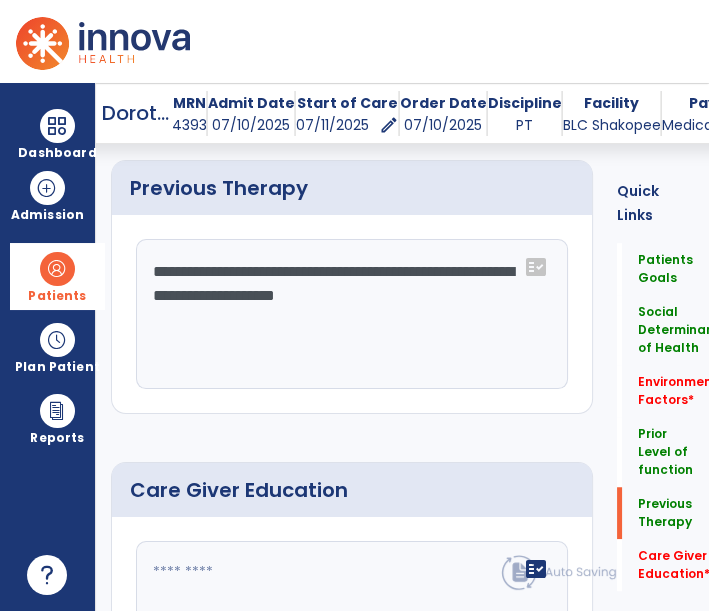 scroll, scrollTop: 1207, scrollLeft: 0, axis: vertical 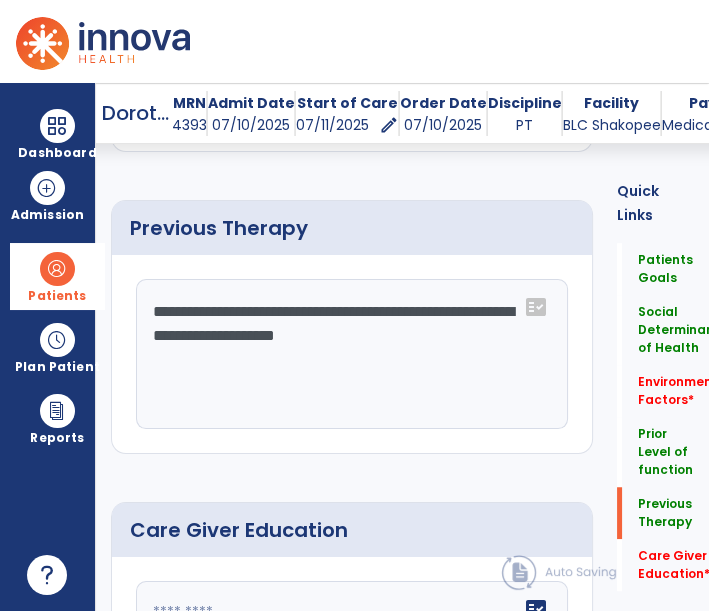 click on "**********" 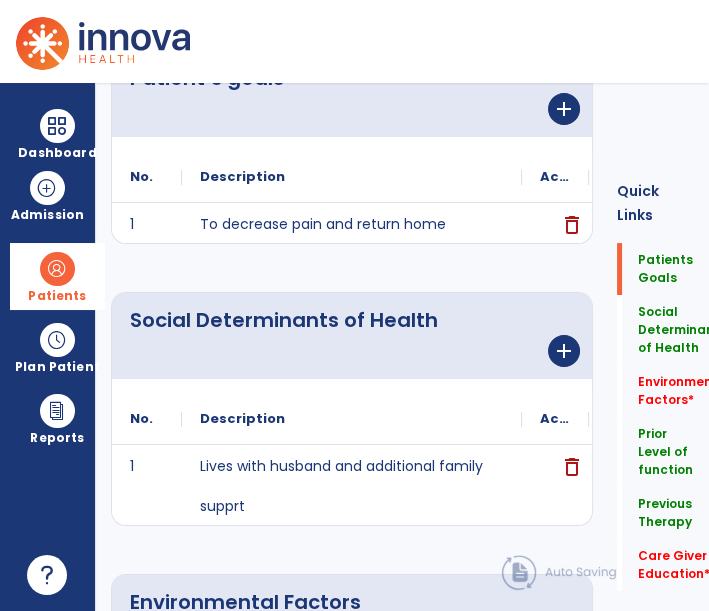 scroll, scrollTop: 0, scrollLeft: 0, axis: both 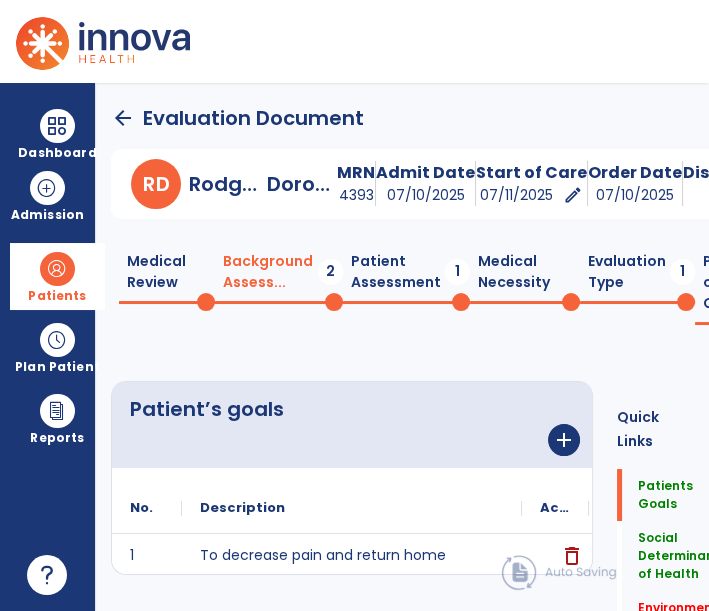 type on "**********" 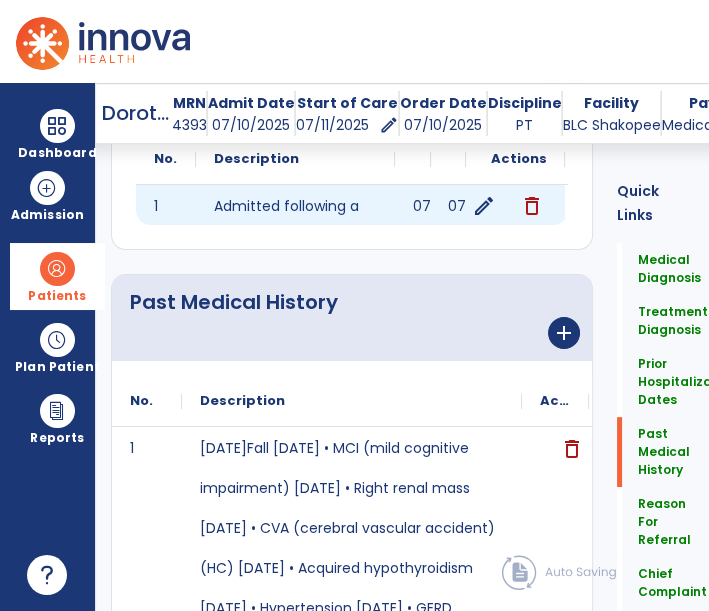 click on "edit" 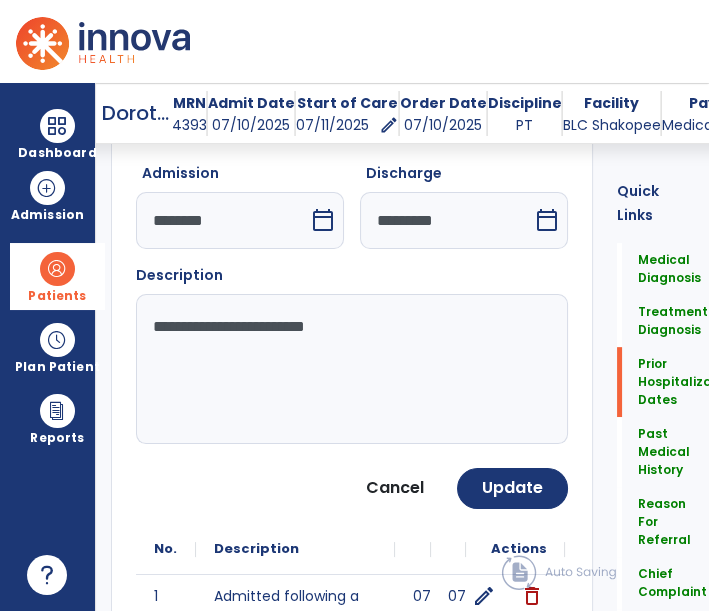 scroll, scrollTop: 703, scrollLeft: 0, axis: vertical 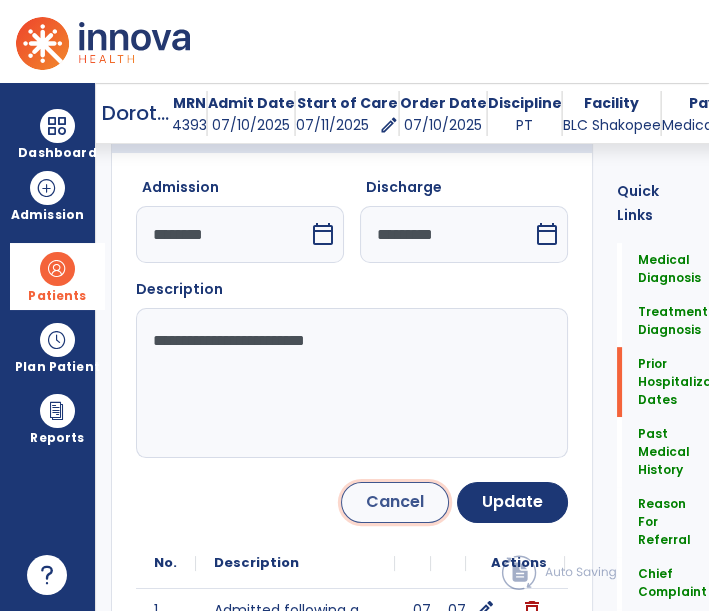 click on "Cancel" 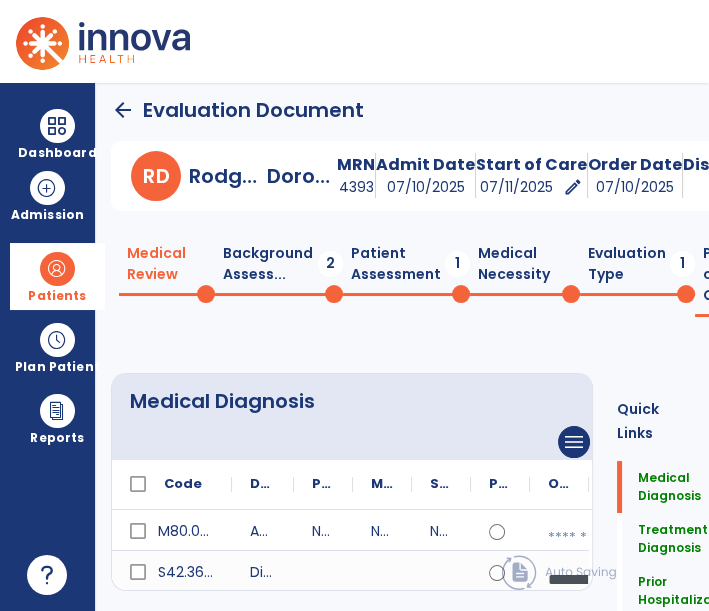 scroll, scrollTop: 0, scrollLeft: 0, axis: both 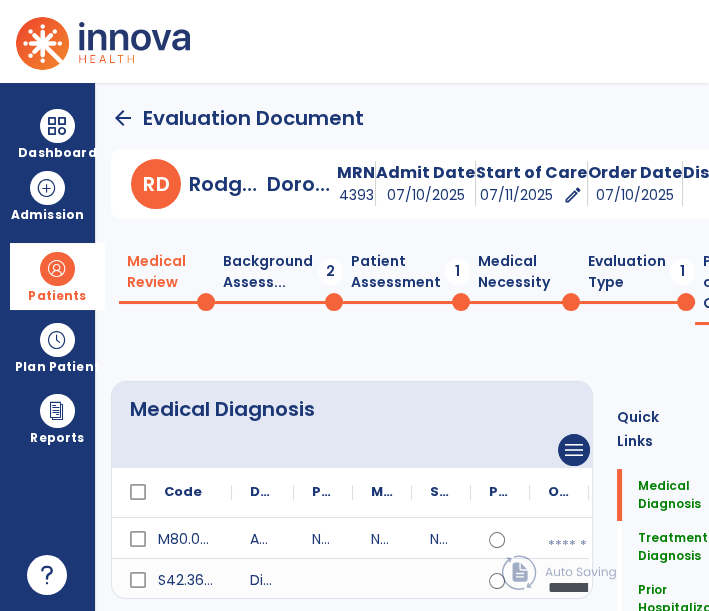 click on "Background Assess...  2" 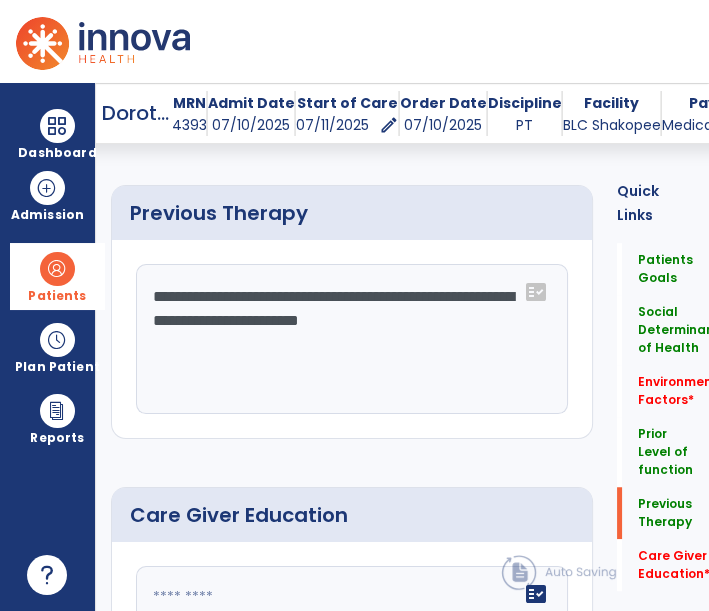 scroll, scrollTop: 1415, scrollLeft: 0, axis: vertical 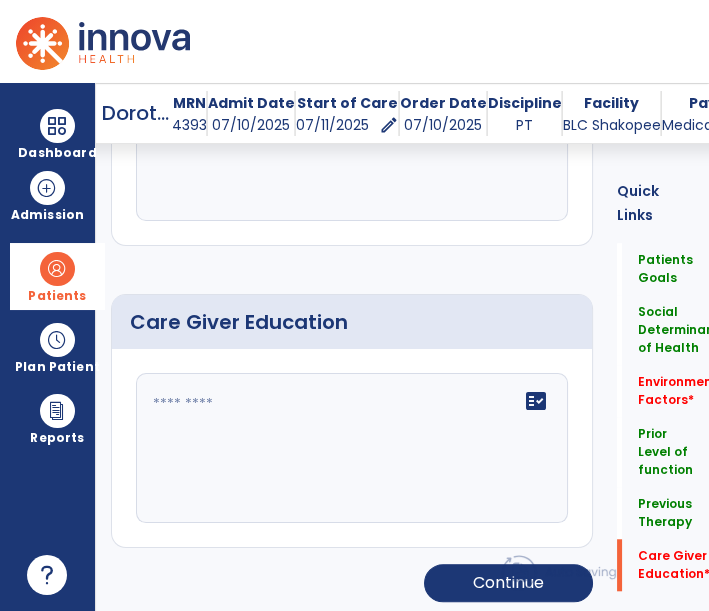 click on "fact_check" 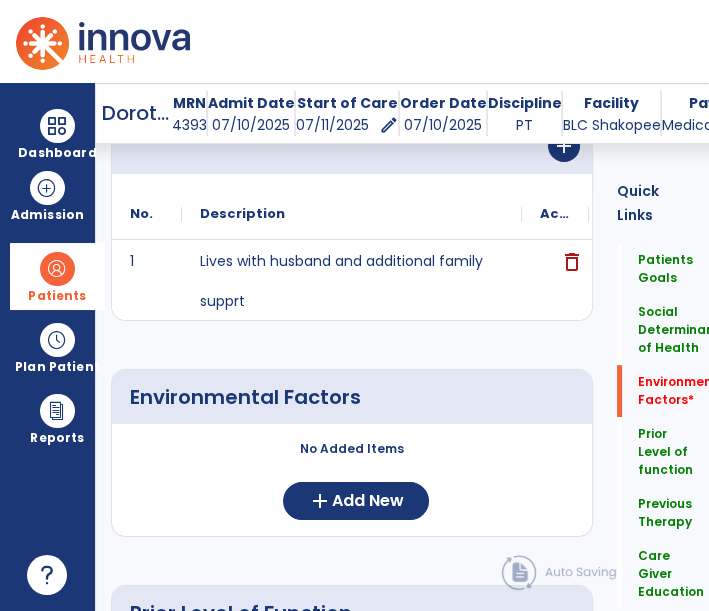 scroll, scrollTop: 555, scrollLeft: 0, axis: vertical 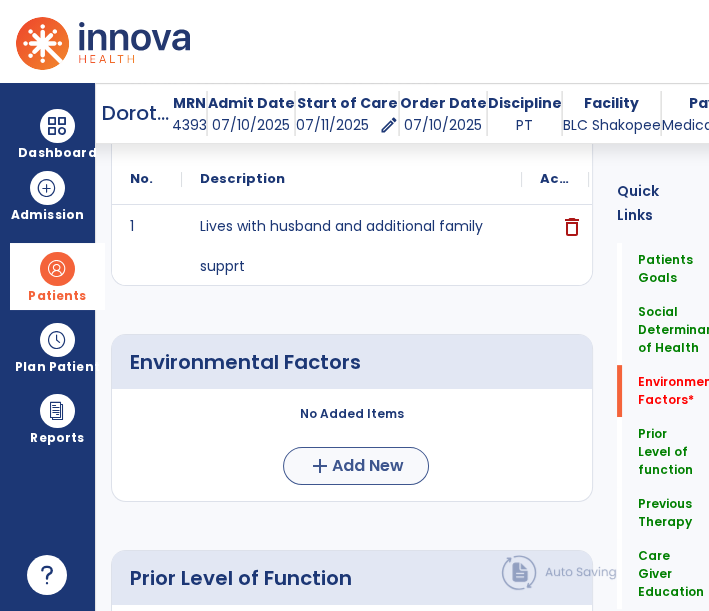 type on "**********" 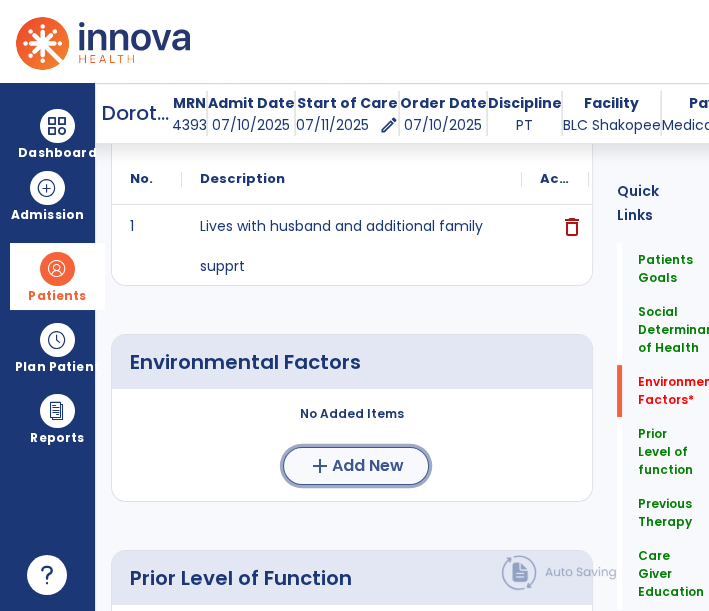 click on "Add New" 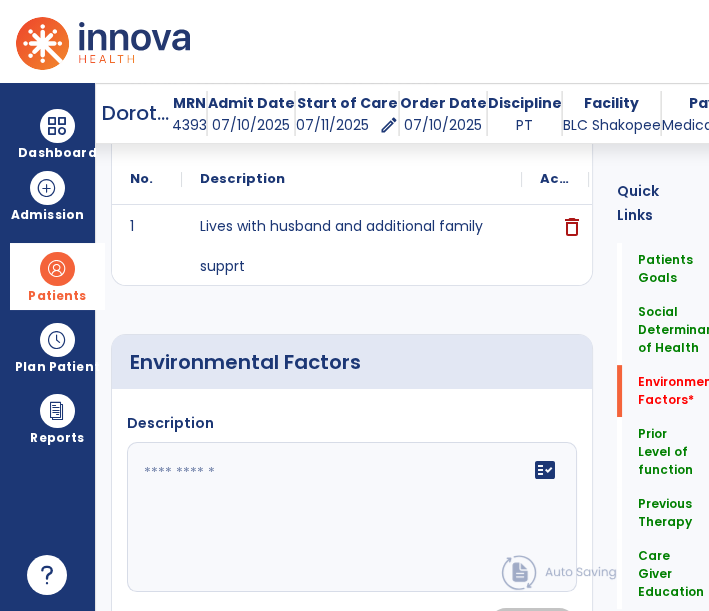 click on "fact_check" 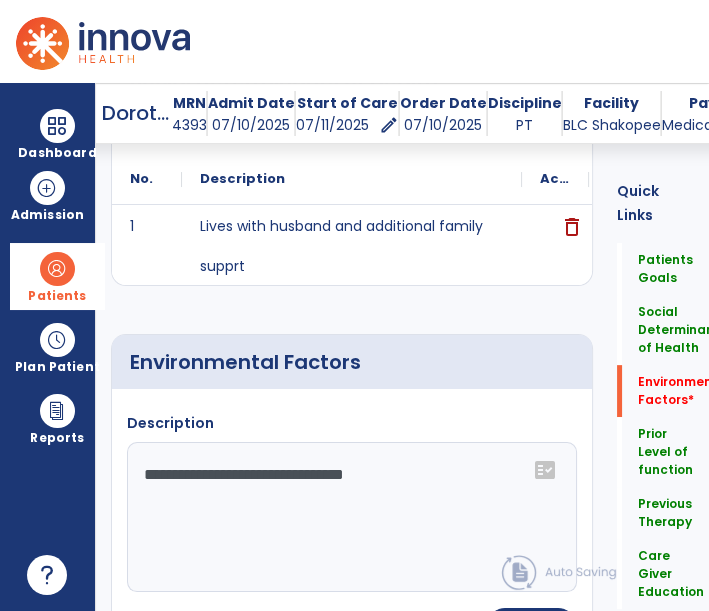 click on "**********" 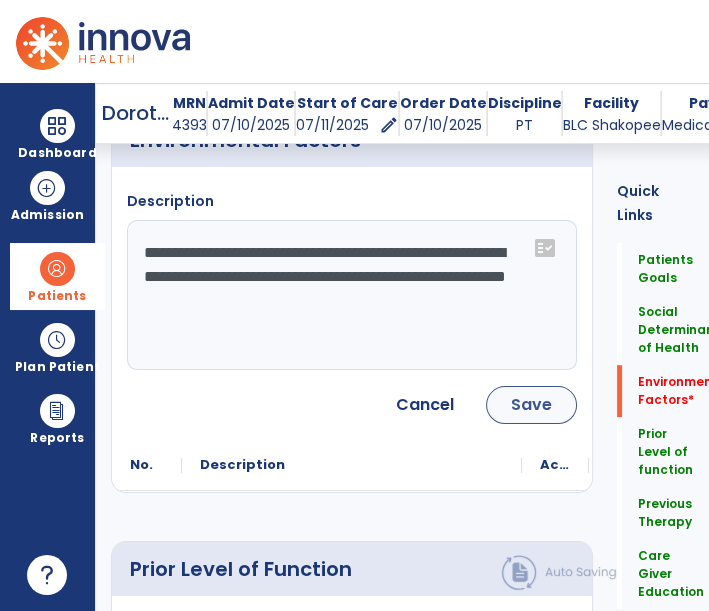 type on "**********" 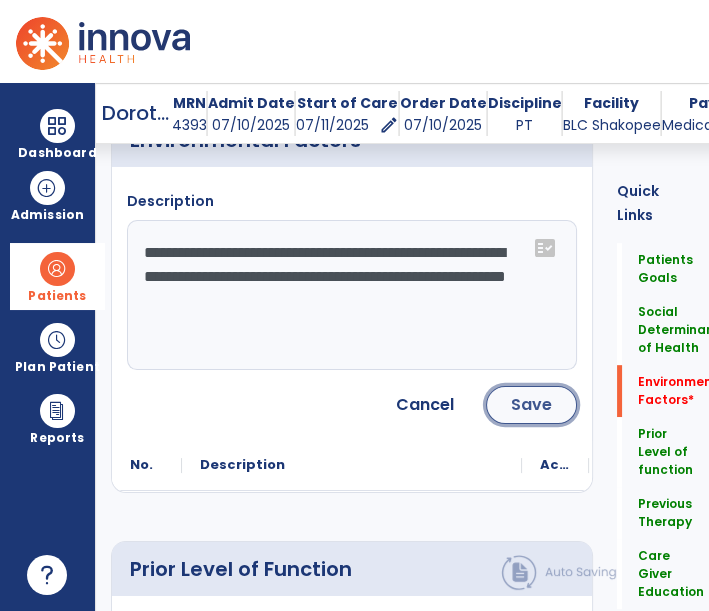 click on "Save" 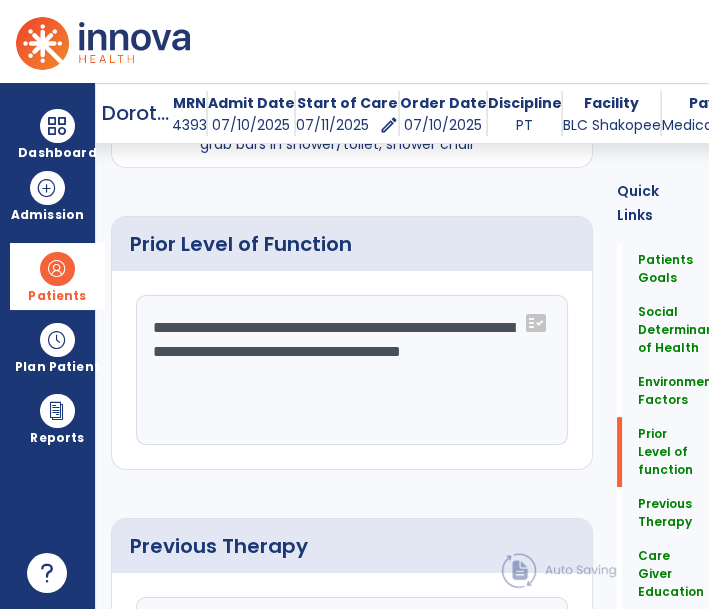 scroll, scrollTop: 1000, scrollLeft: 0, axis: vertical 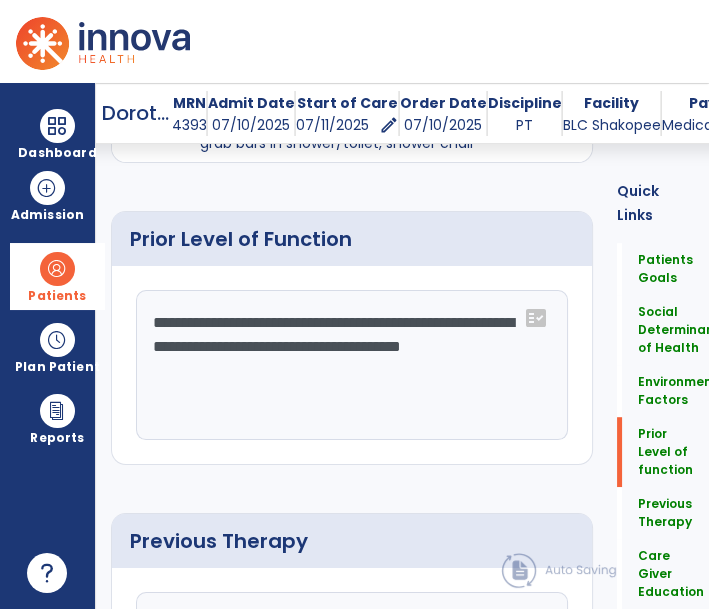 click on "**********" 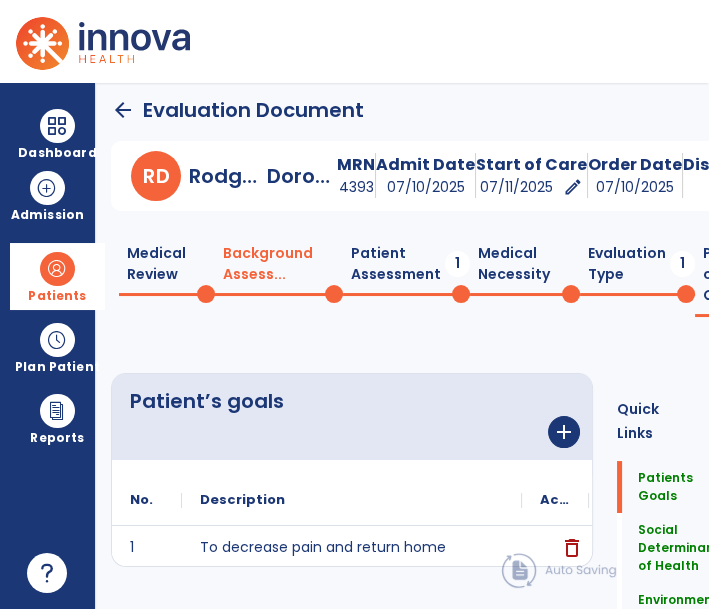 scroll, scrollTop: 0, scrollLeft: 0, axis: both 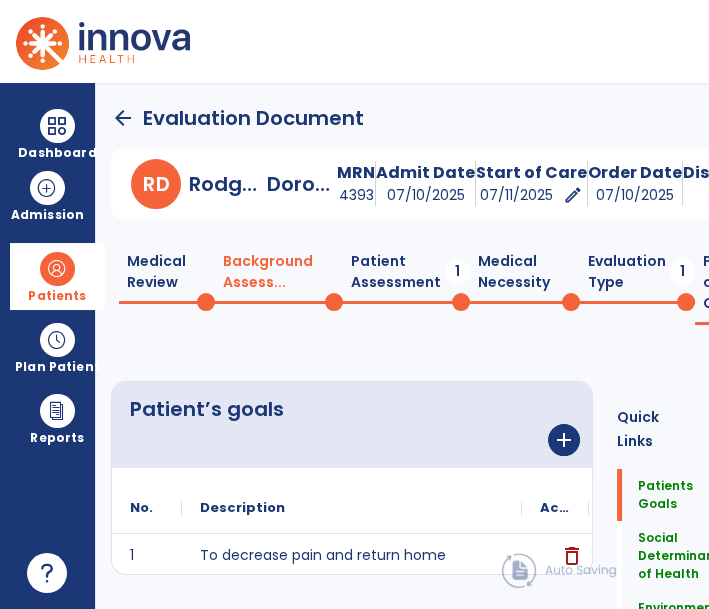 click on "Medical Review  0" 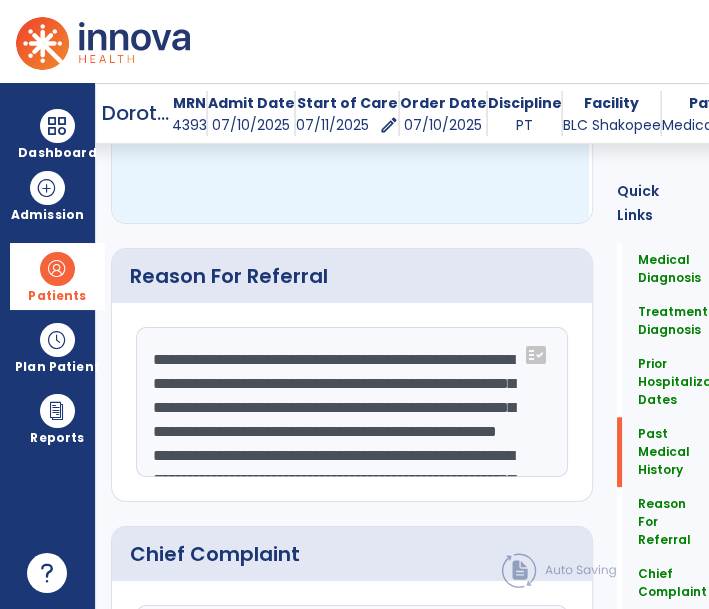 scroll, scrollTop: 1666, scrollLeft: 0, axis: vertical 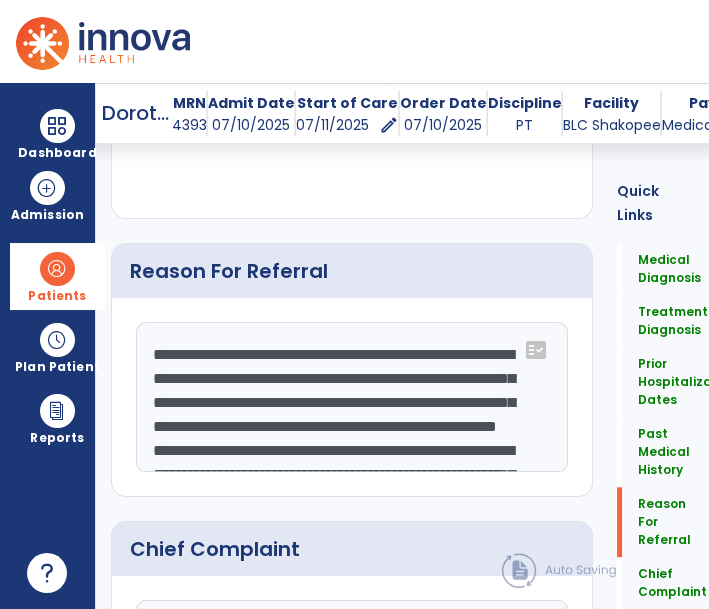 click on "**********" 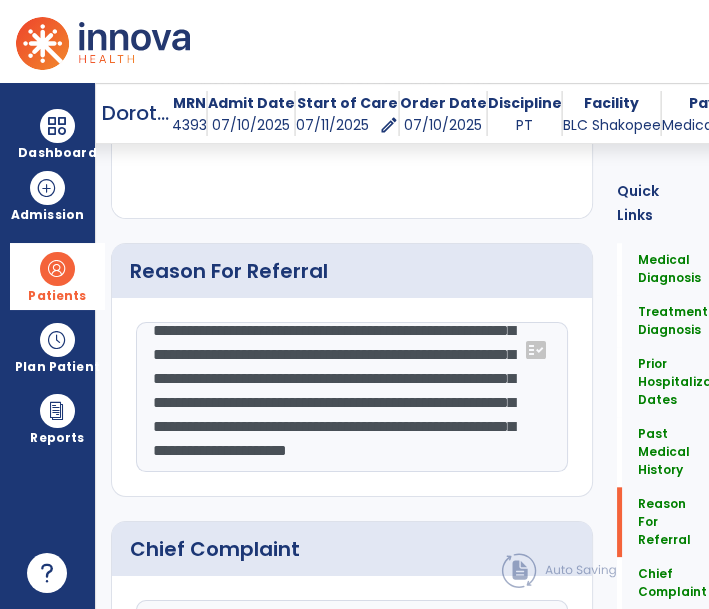 scroll, scrollTop: 431, scrollLeft: 0, axis: vertical 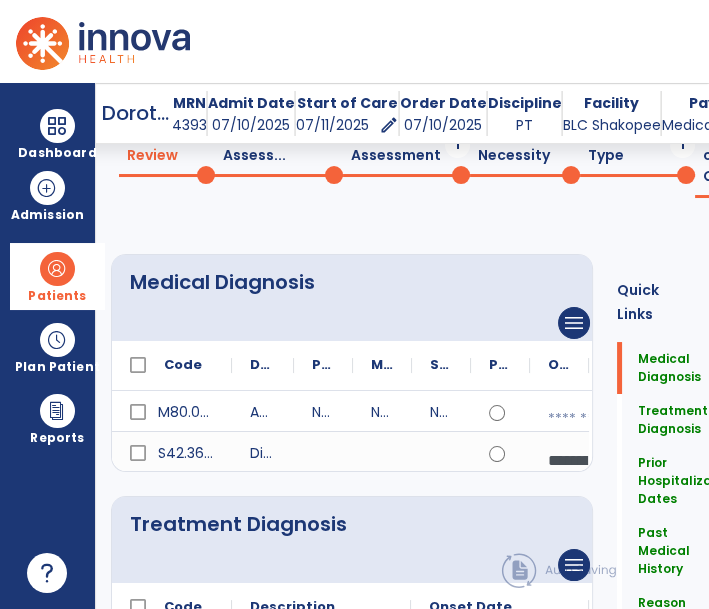 click on "Background Assess...  0" 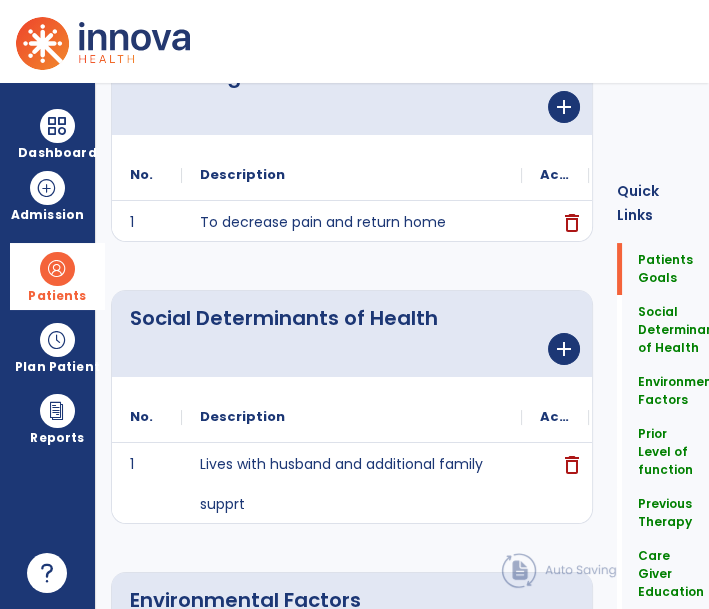 scroll, scrollTop: 0, scrollLeft: 0, axis: both 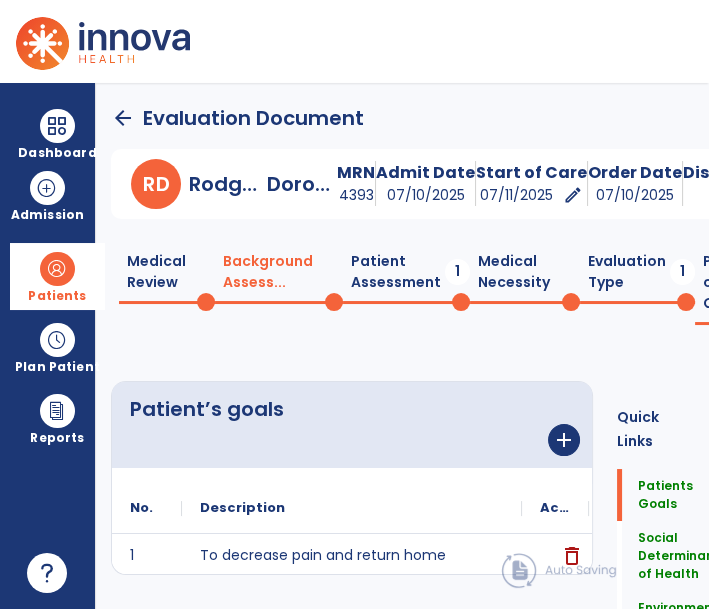 click on "Medical Review  0" 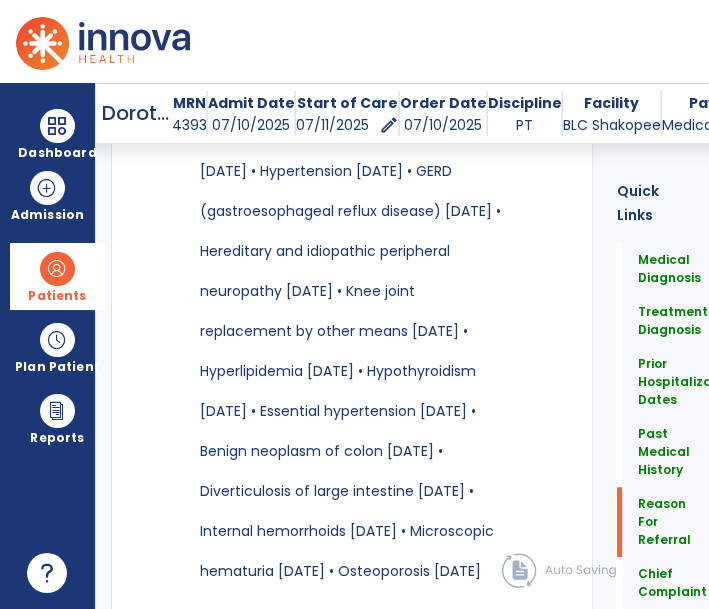 click on "**********" 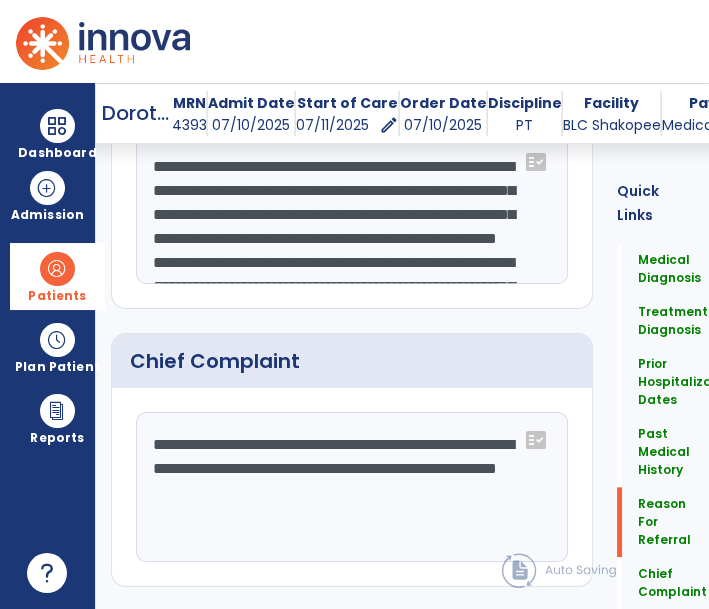 scroll, scrollTop: 431, scrollLeft: 0, axis: vertical 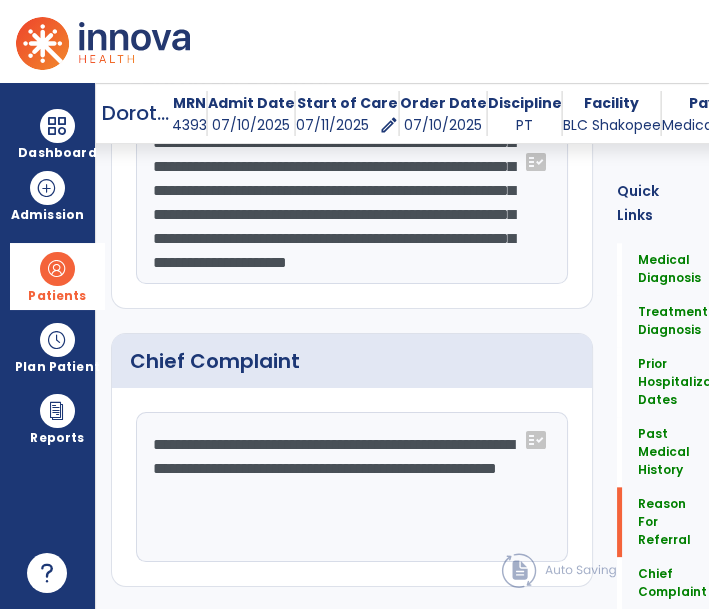 paste on "**********" 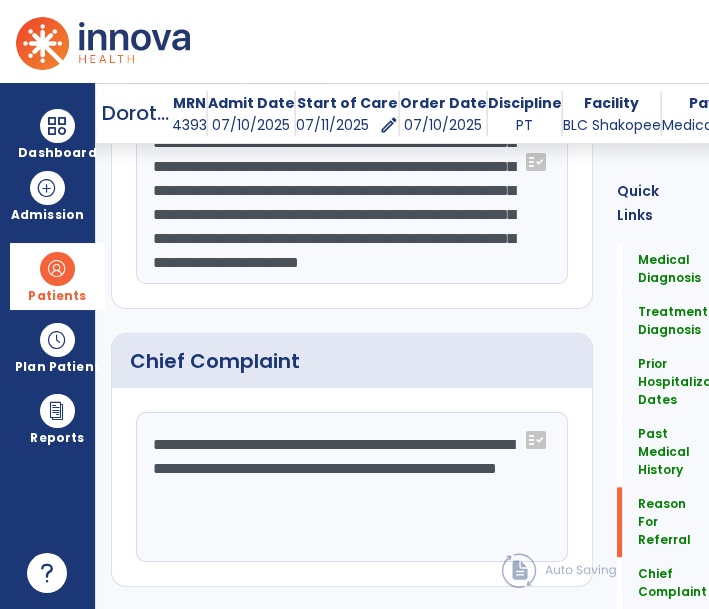 scroll, scrollTop: 446, scrollLeft: 0, axis: vertical 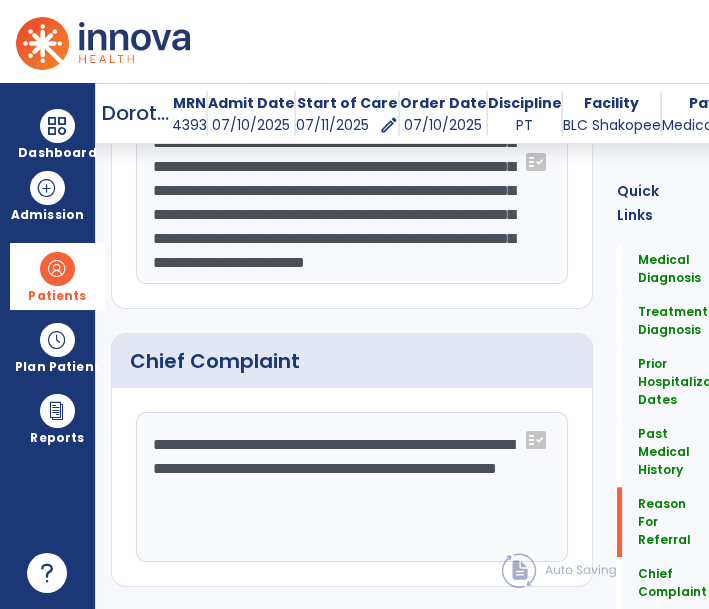 type on "**********" 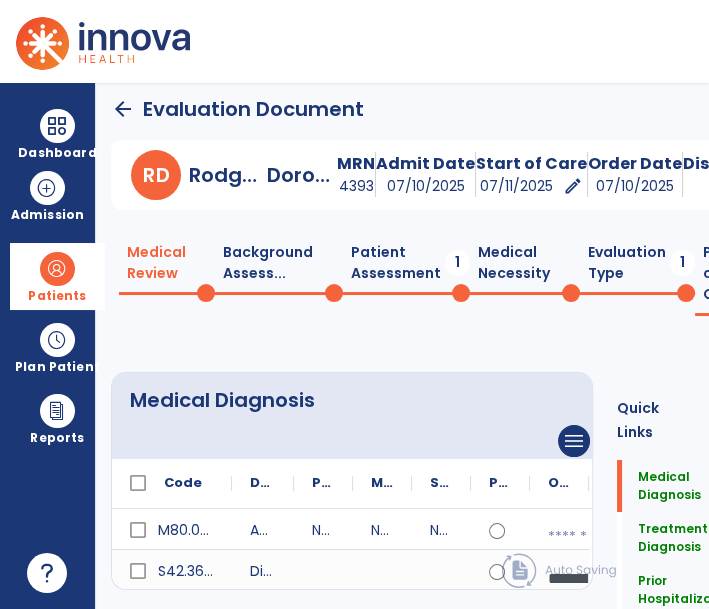 scroll, scrollTop: 0, scrollLeft: 0, axis: both 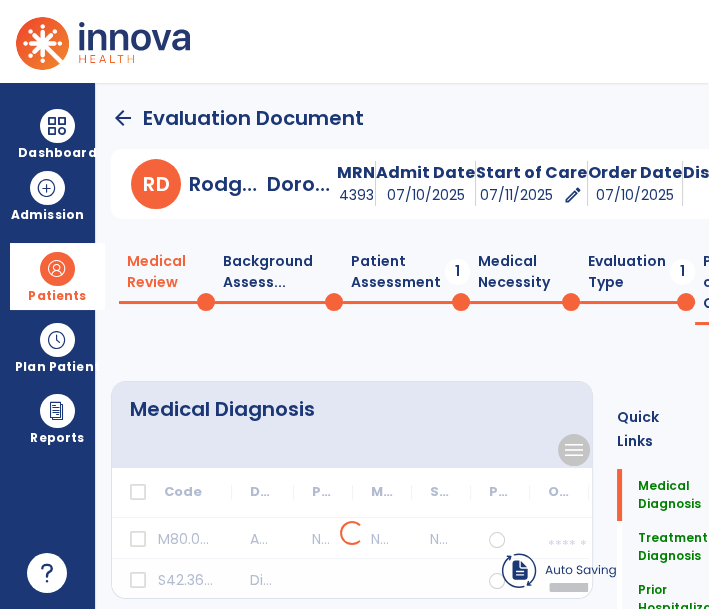 click on "Background Assess...  0" 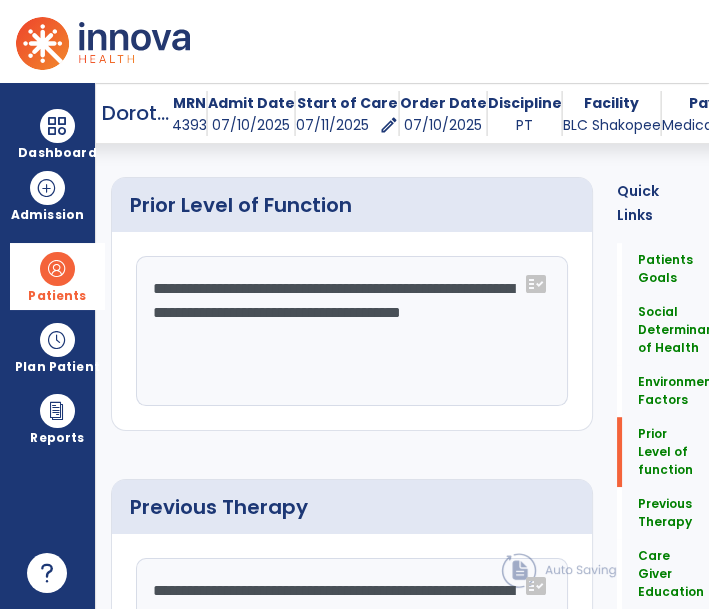 scroll, scrollTop: 1040, scrollLeft: 0, axis: vertical 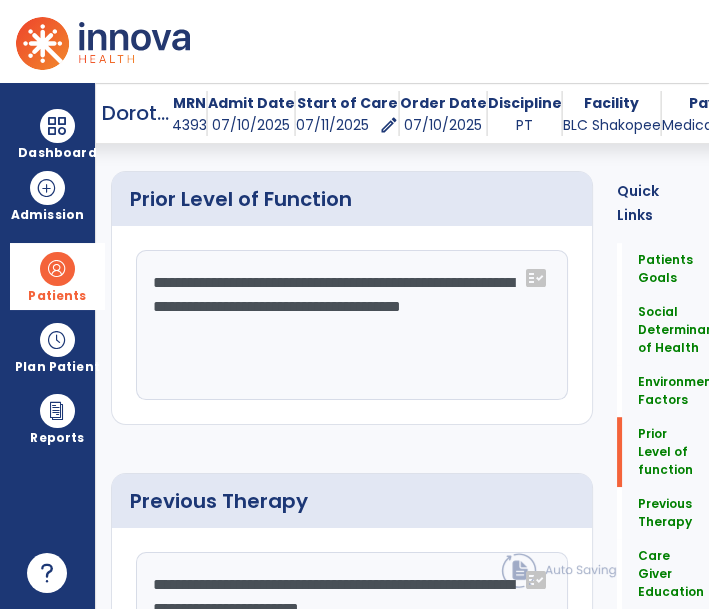 click on "**********" 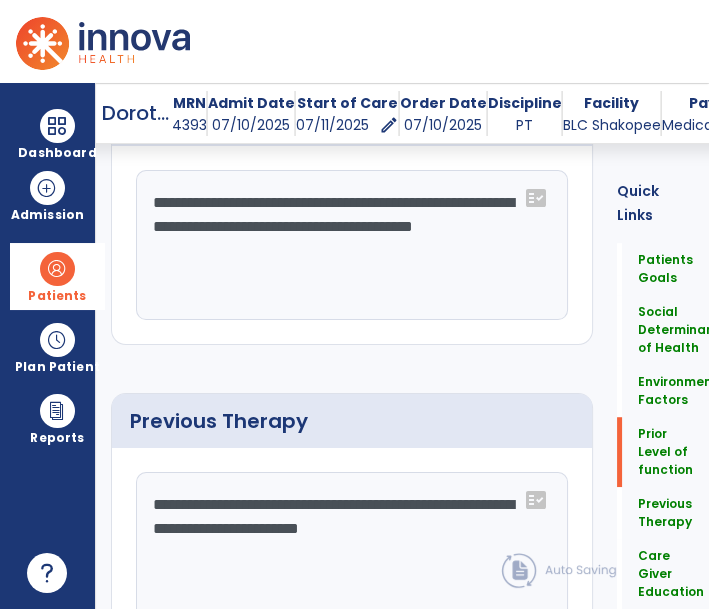 scroll, scrollTop: 1120, scrollLeft: 0, axis: vertical 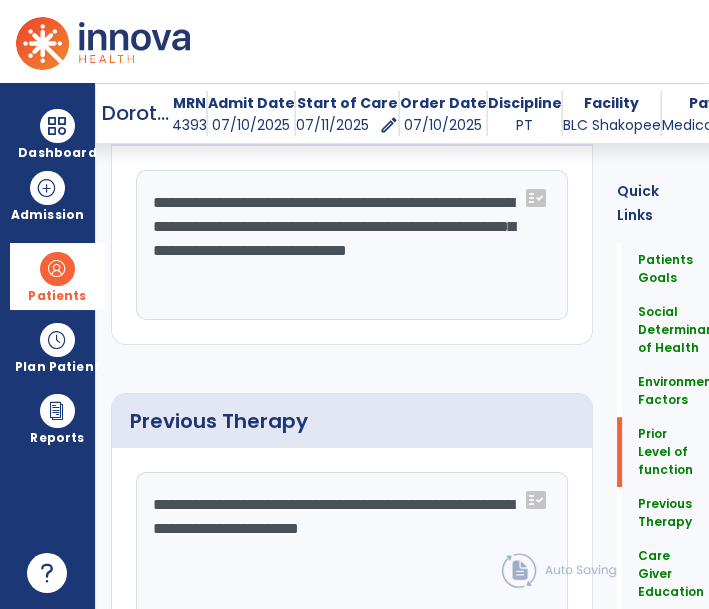 click on "**********" 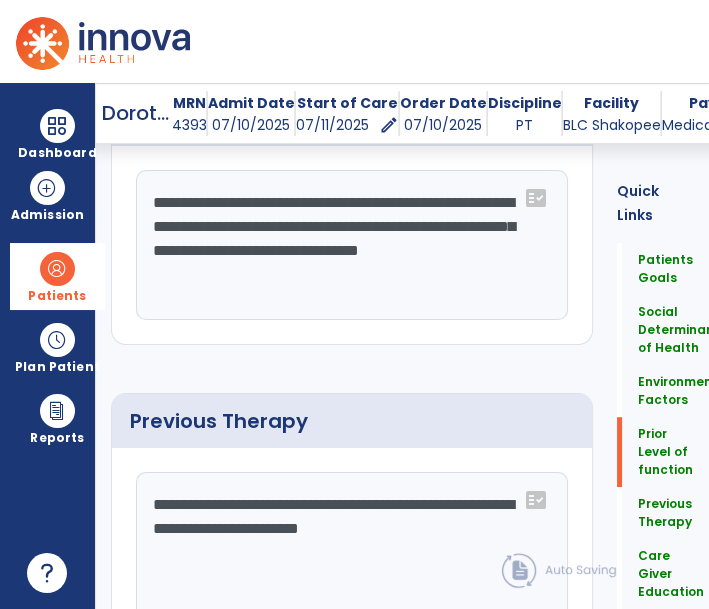 scroll, scrollTop: 1120, scrollLeft: 0, axis: vertical 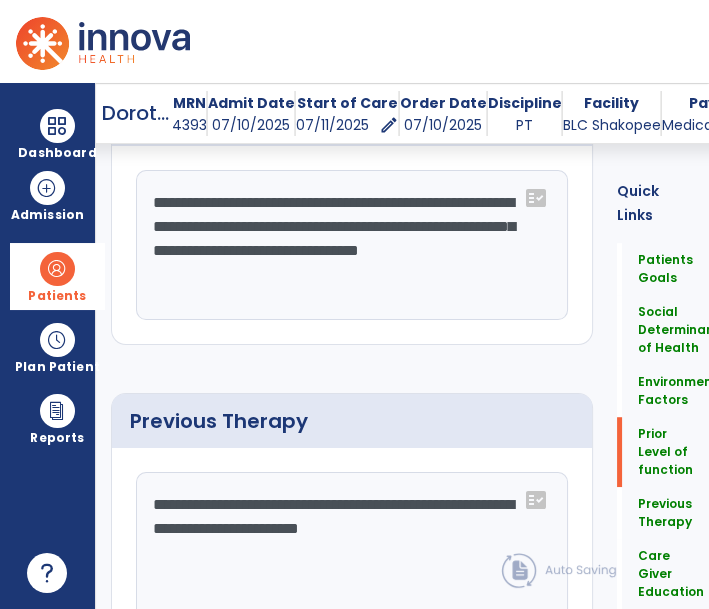 click on "**********" 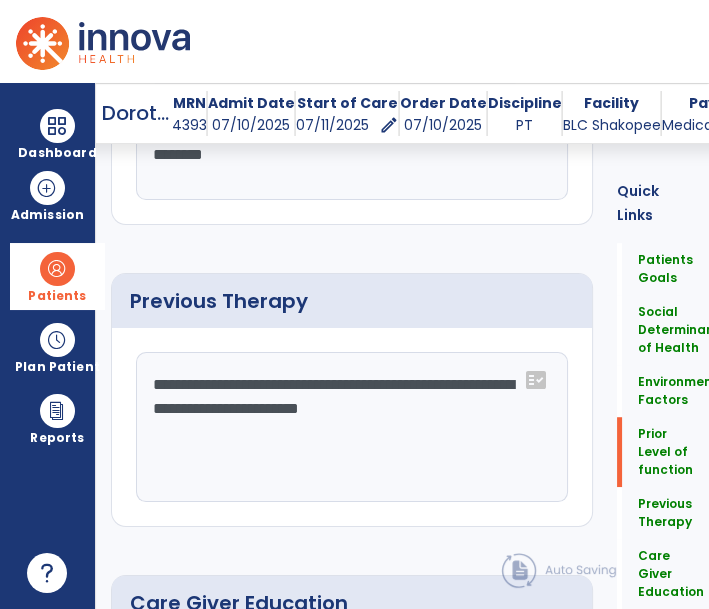 scroll, scrollTop: 1120, scrollLeft: 0, axis: vertical 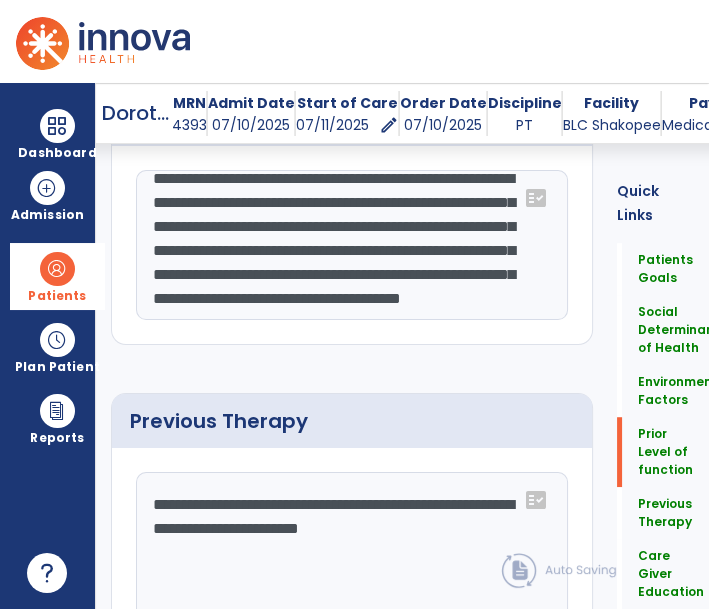click on "**********" 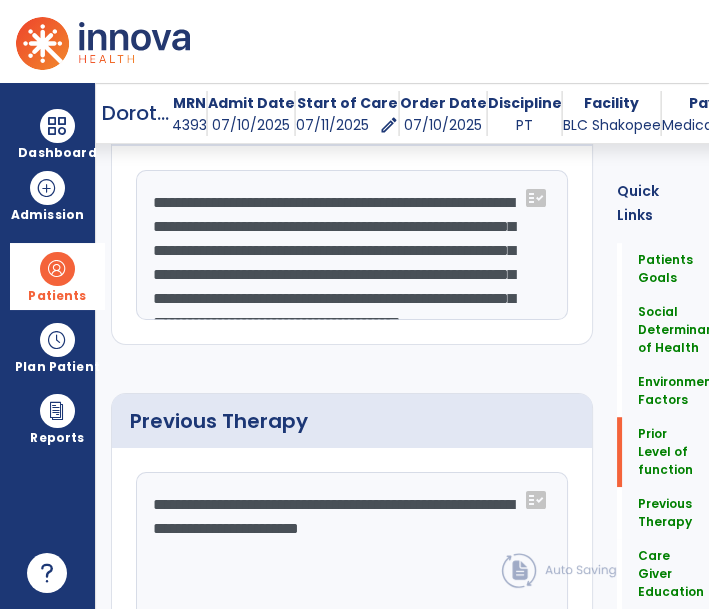 scroll, scrollTop: 80, scrollLeft: 0, axis: vertical 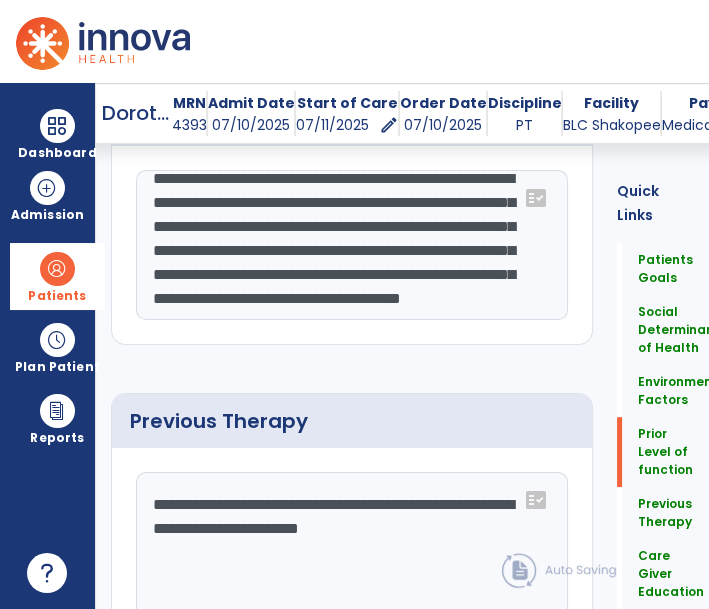 type on "**********" 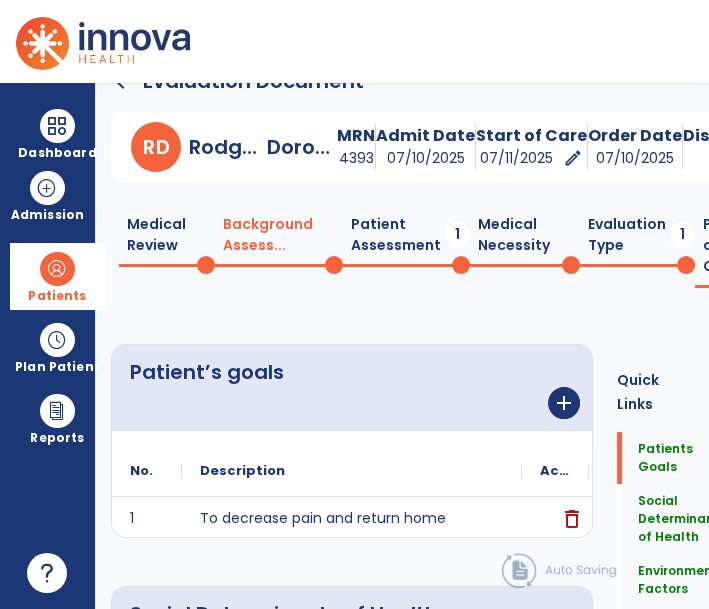 scroll, scrollTop: 0, scrollLeft: 0, axis: both 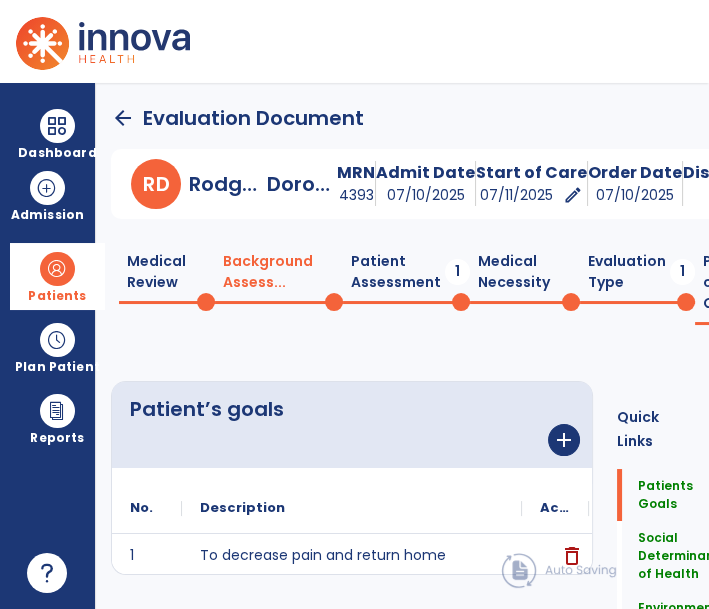 click on "Medical Review  0" 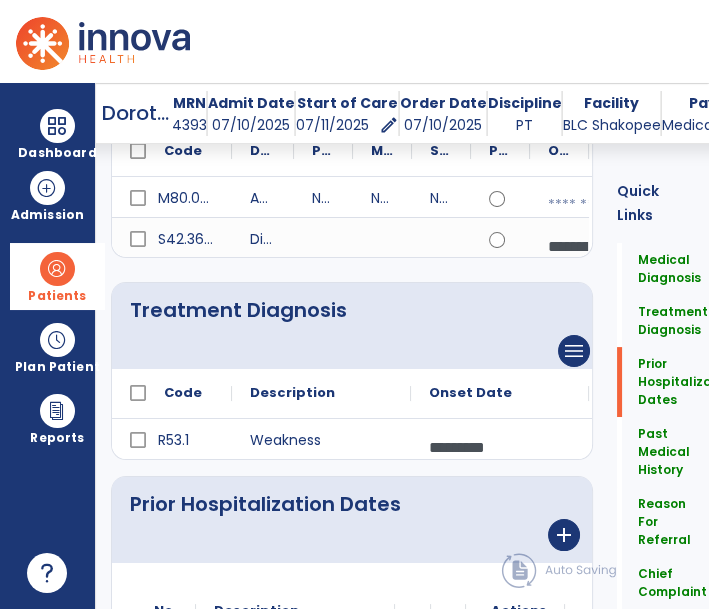scroll, scrollTop: 662, scrollLeft: 0, axis: vertical 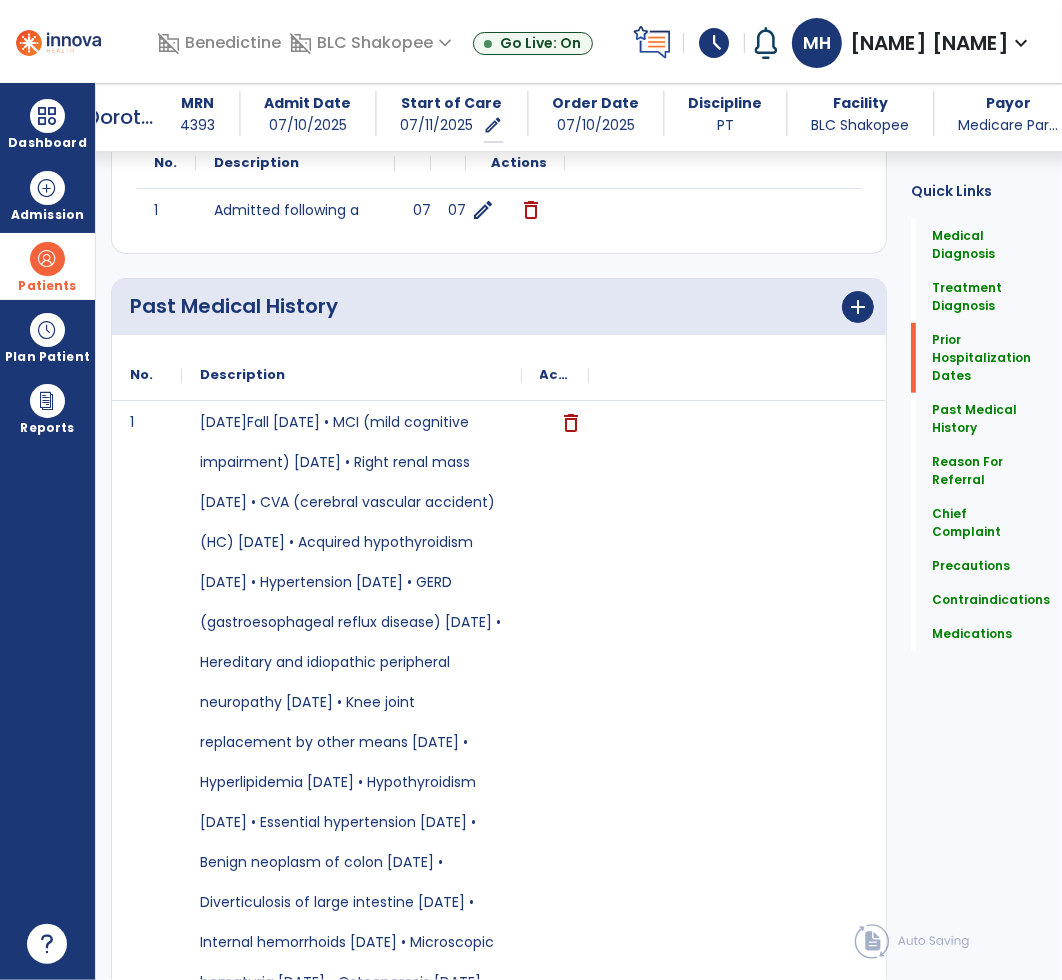 click on "Medical Diagnosis" 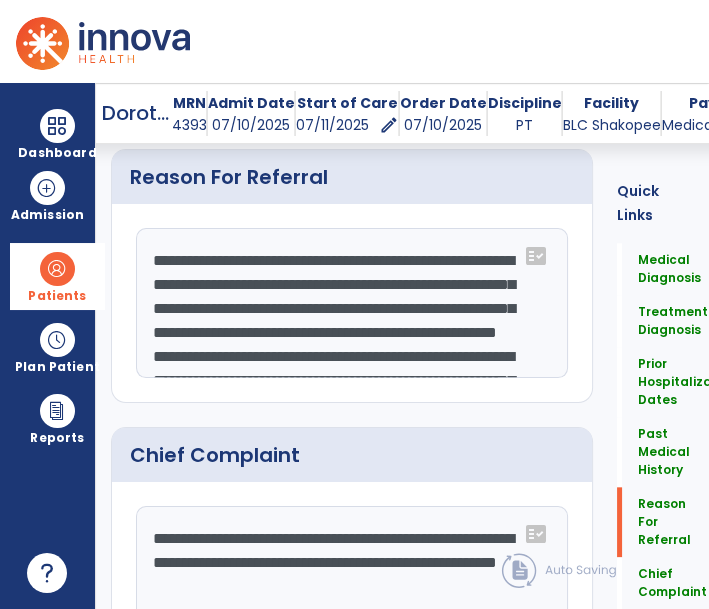 scroll, scrollTop: 1777, scrollLeft: 0, axis: vertical 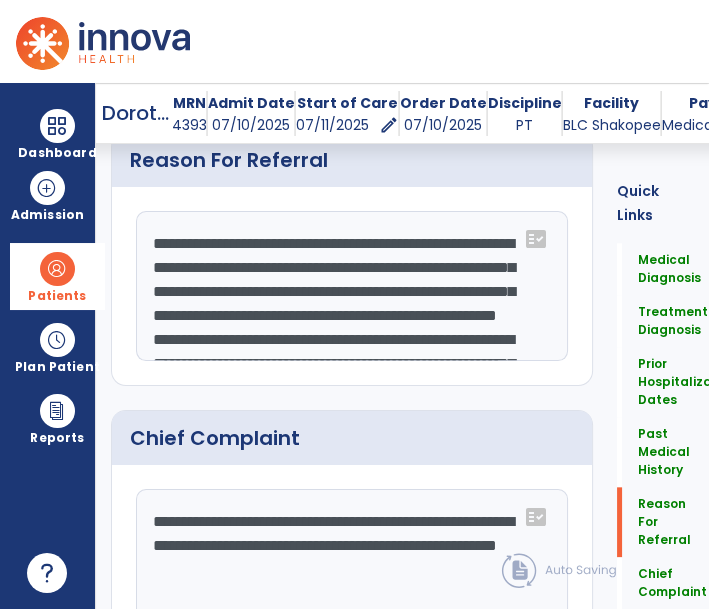 click on "**********" 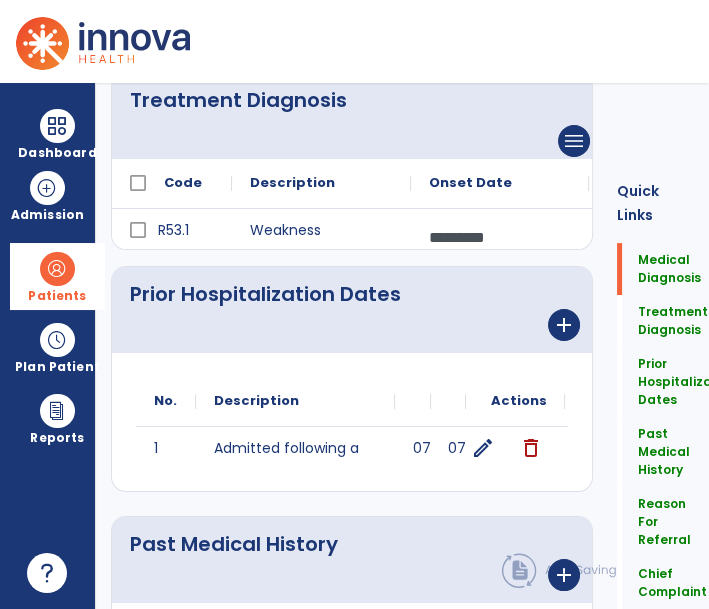 scroll, scrollTop: 0, scrollLeft: 0, axis: both 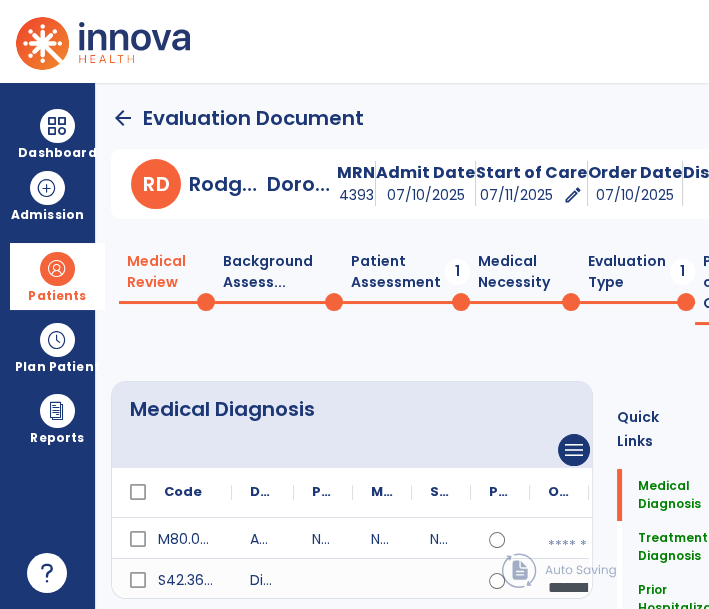 click on "Background Assess...  0" 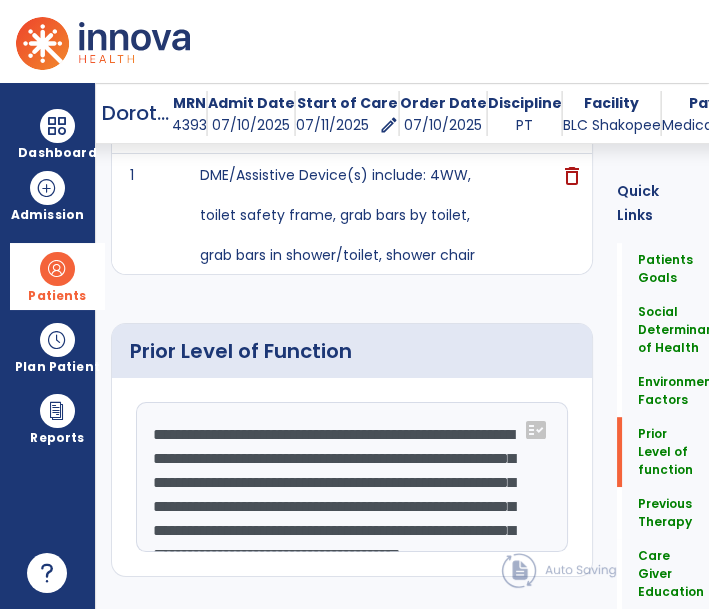 click on "**********" 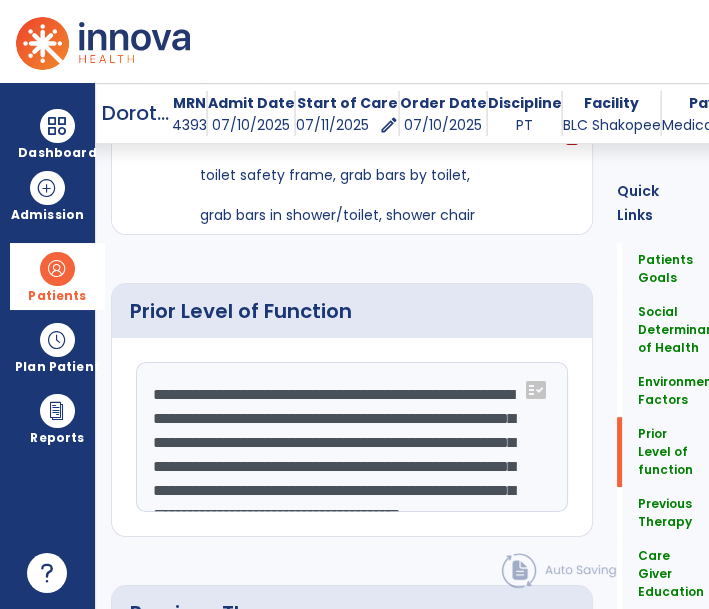 click on "**********" 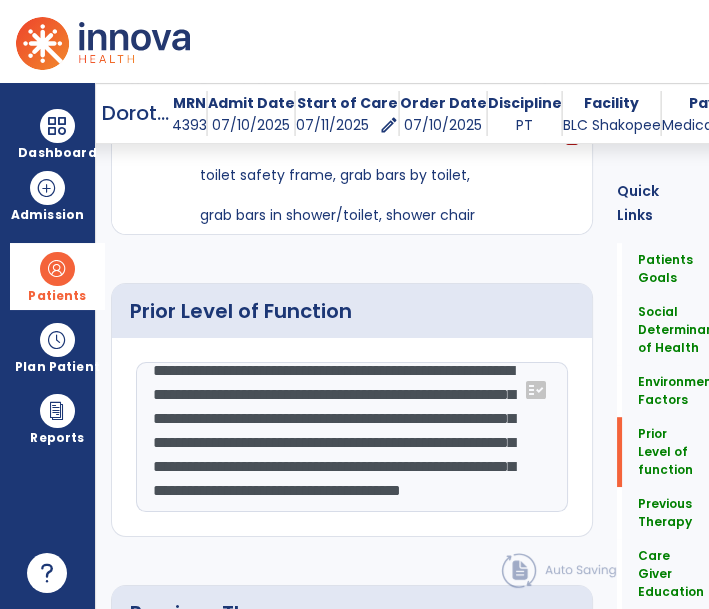 scroll, scrollTop: 95, scrollLeft: 0, axis: vertical 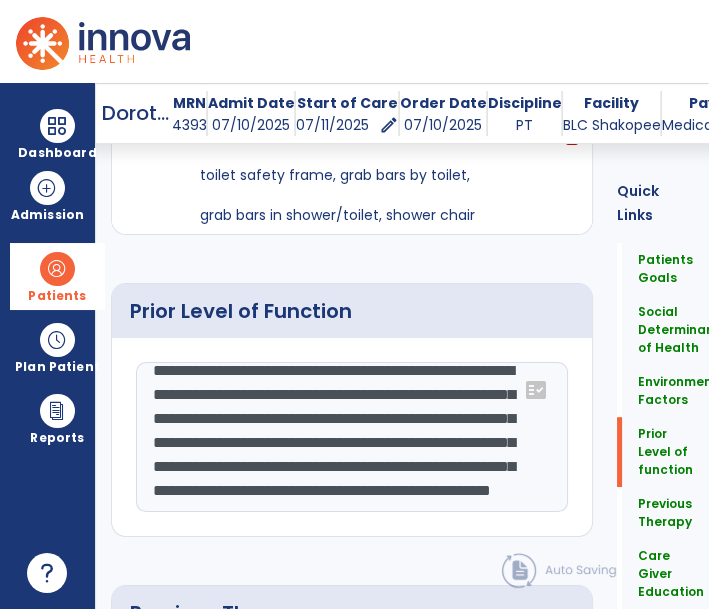 drag, startPoint x: 230, startPoint y: 394, endPoint x: 394, endPoint y: 392, distance: 164.01219 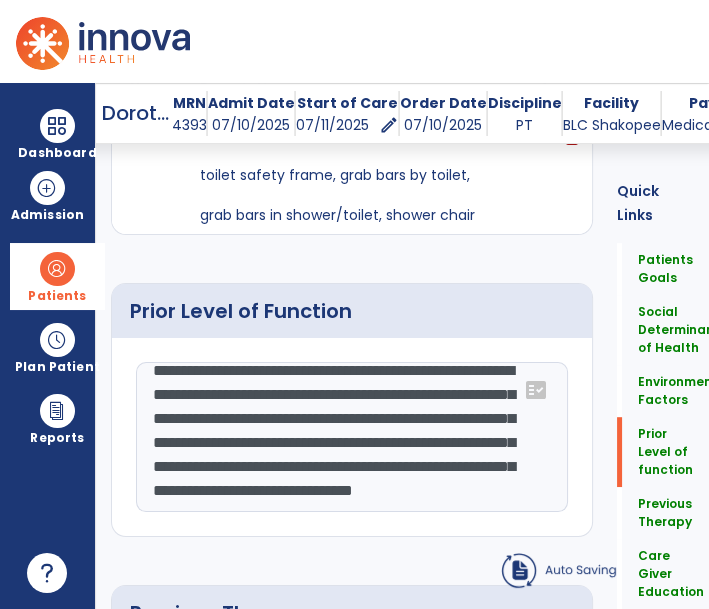 scroll, scrollTop: 928, scrollLeft: 0, axis: vertical 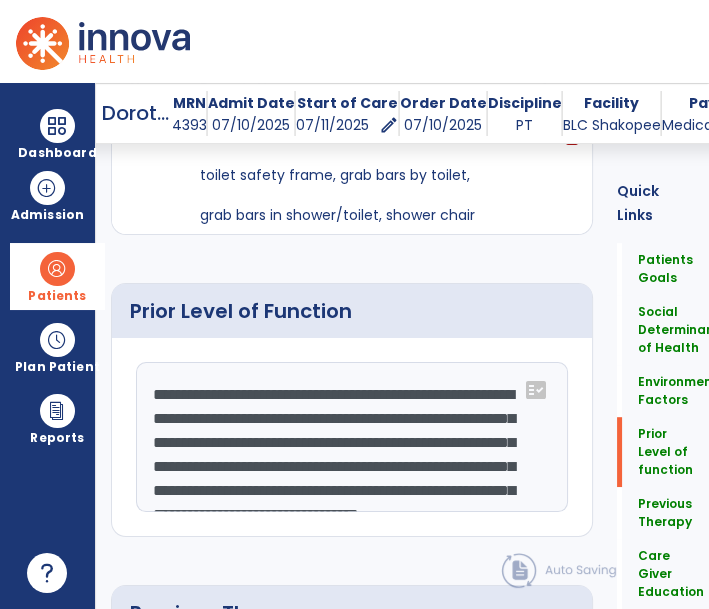 click on "**********" 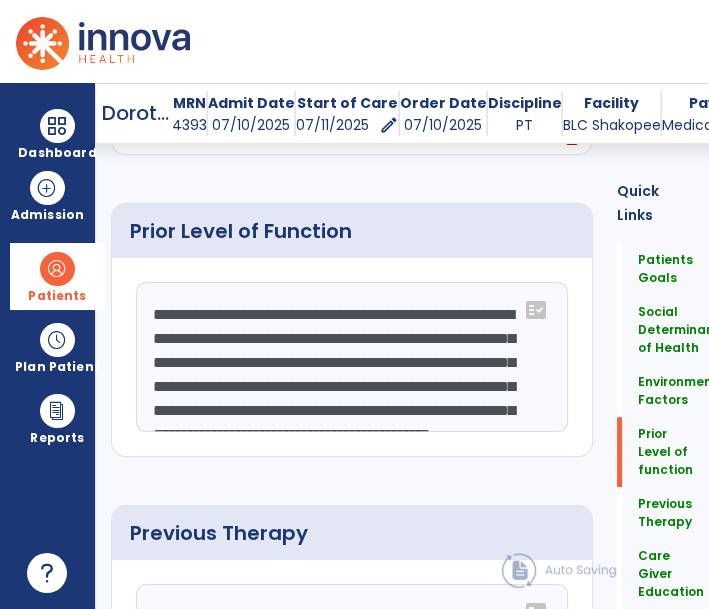 drag, startPoint x: 213, startPoint y: 491, endPoint x: 168, endPoint y: 474, distance: 48.104053 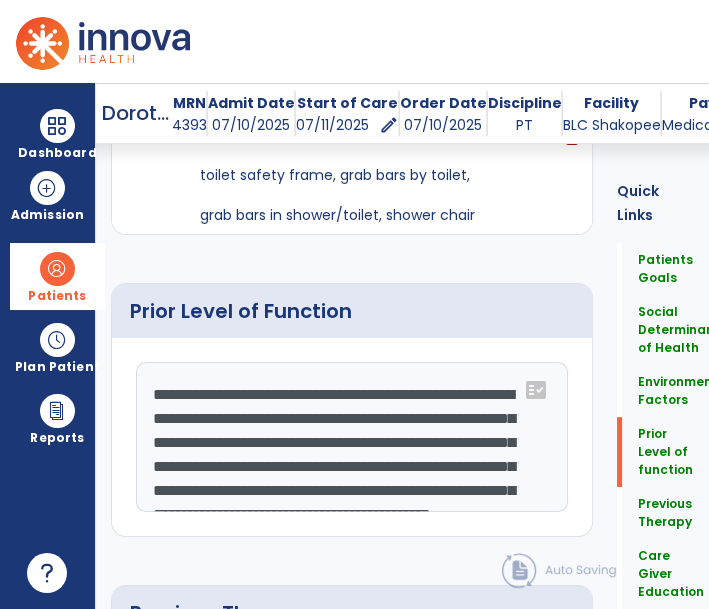 click on "**********" 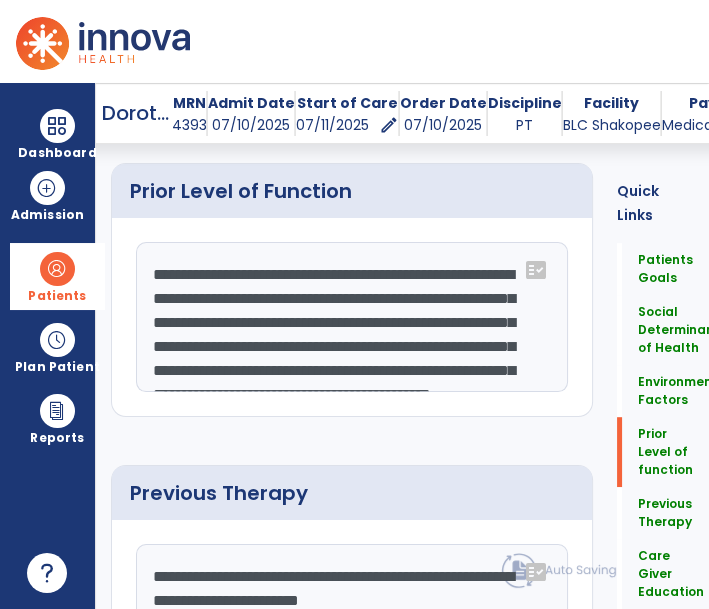 scroll, scrollTop: 928, scrollLeft: 0, axis: vertical 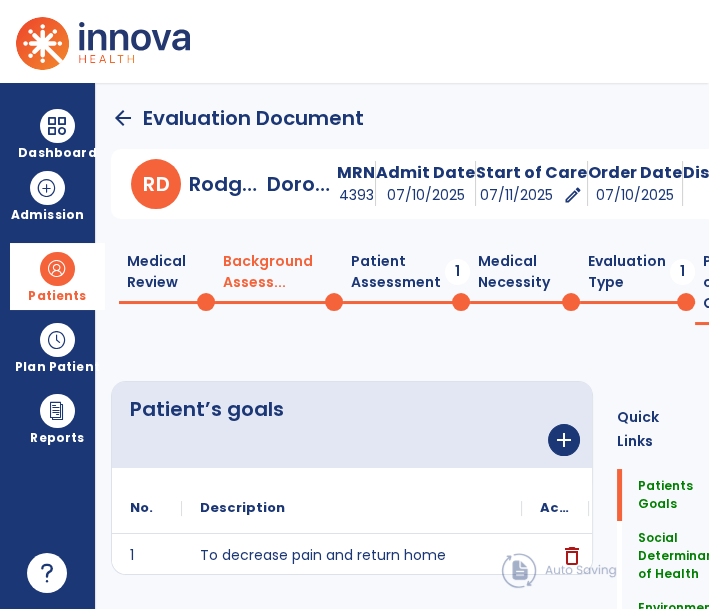 type on "**********" 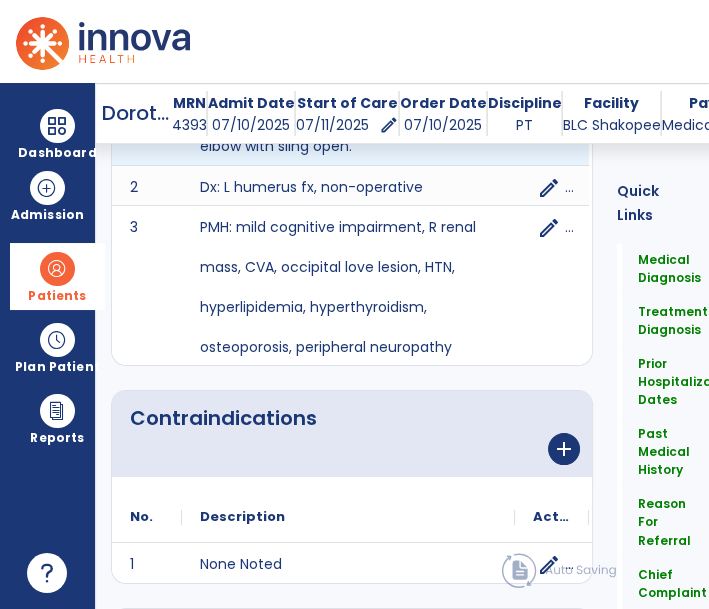 scroll, scrollTop: 2306, scrollLeft: 0, axis: vertical 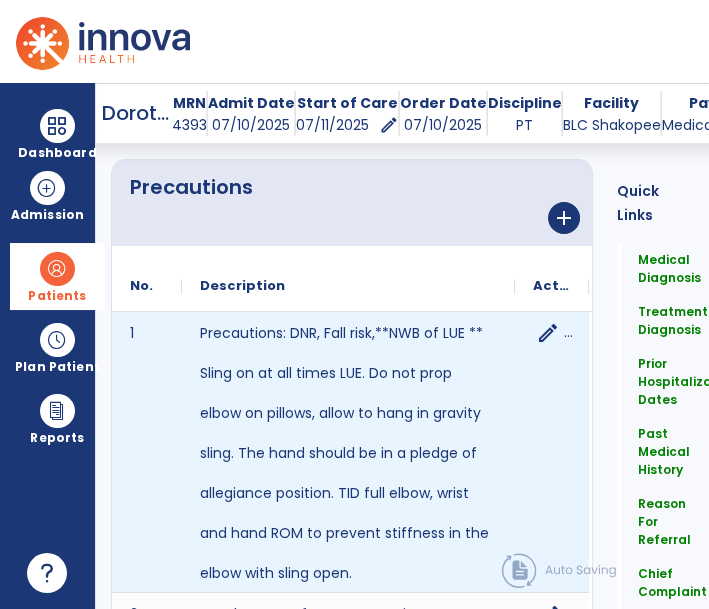 click on "edit" 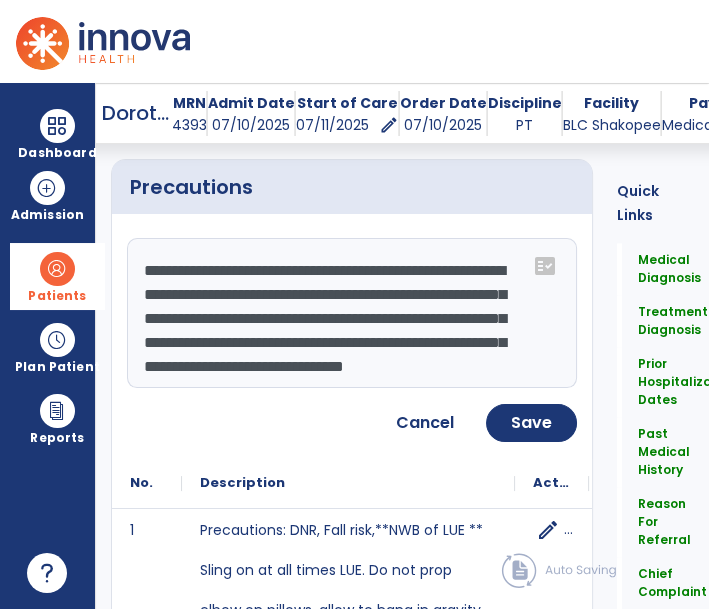 click on "**********" 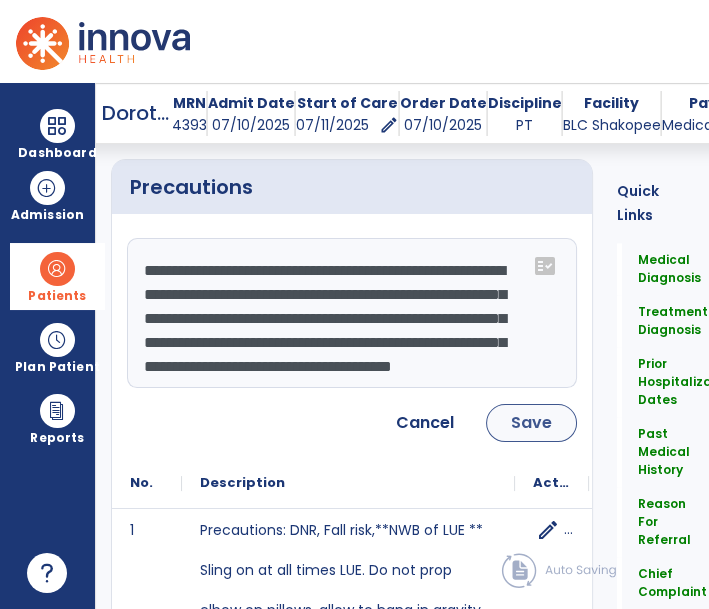 type on "**********" 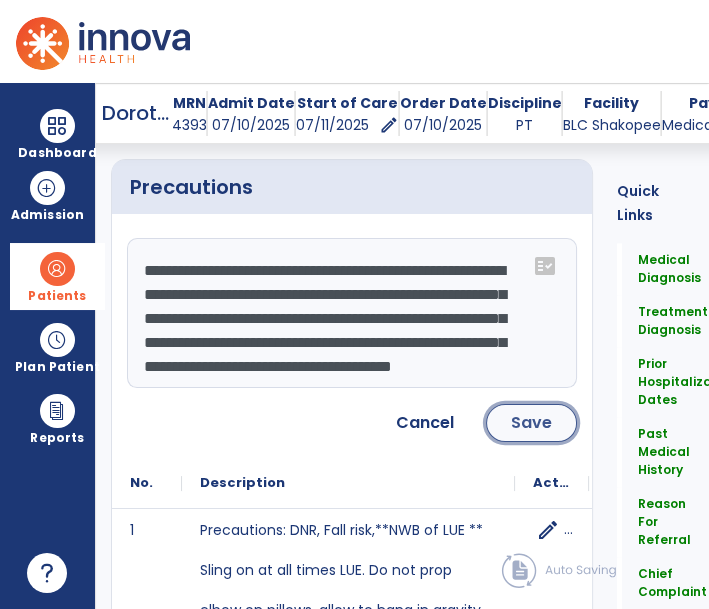 click on "Save" 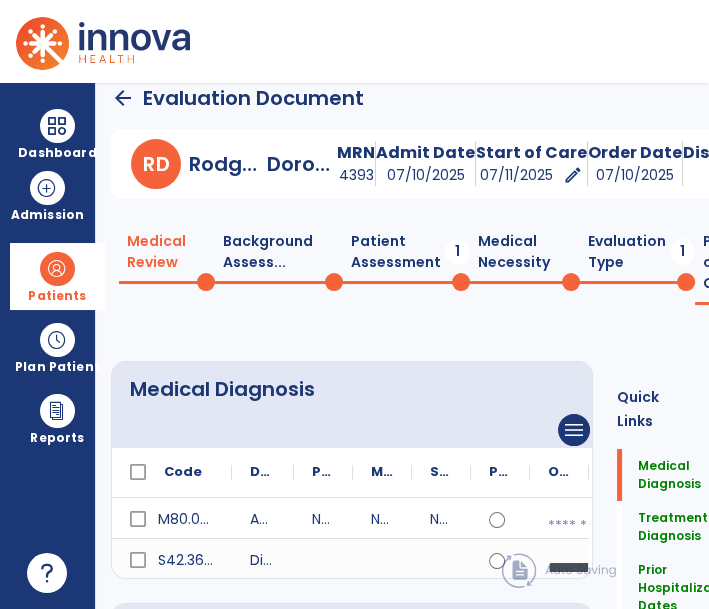 scroll, scrollTop: 0, scrollLeft: 0, axis: both 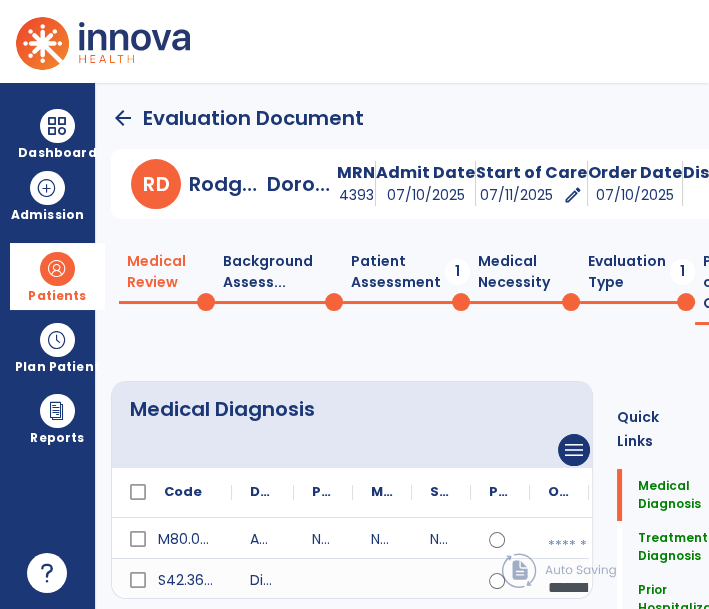 click on "Background Assess...  0" 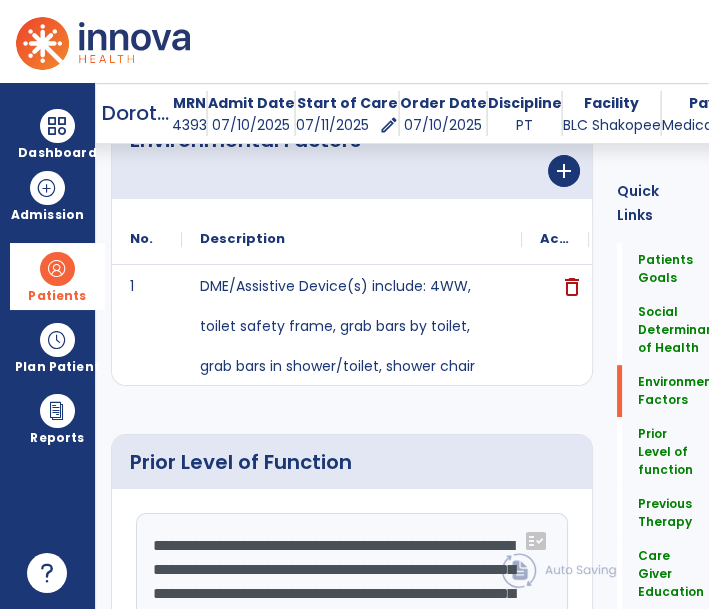 scroll, scrollTop: 1000, scrollLeft: 0, axis: vertical 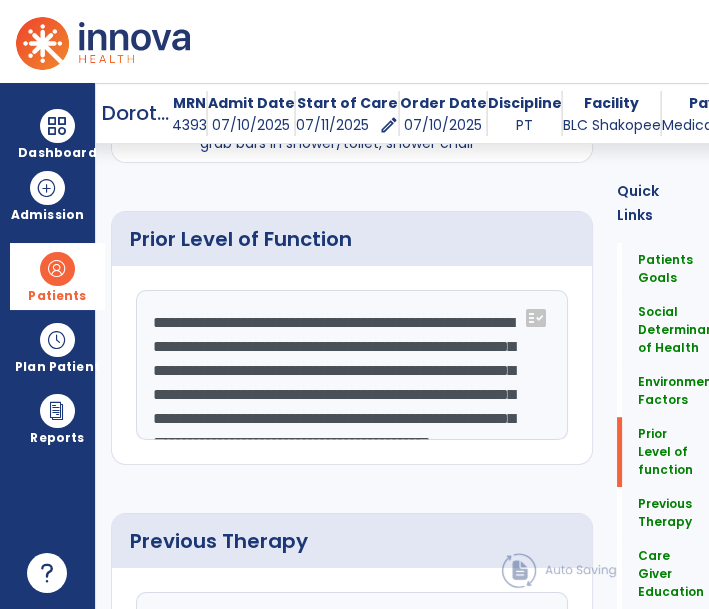 click on "**********" 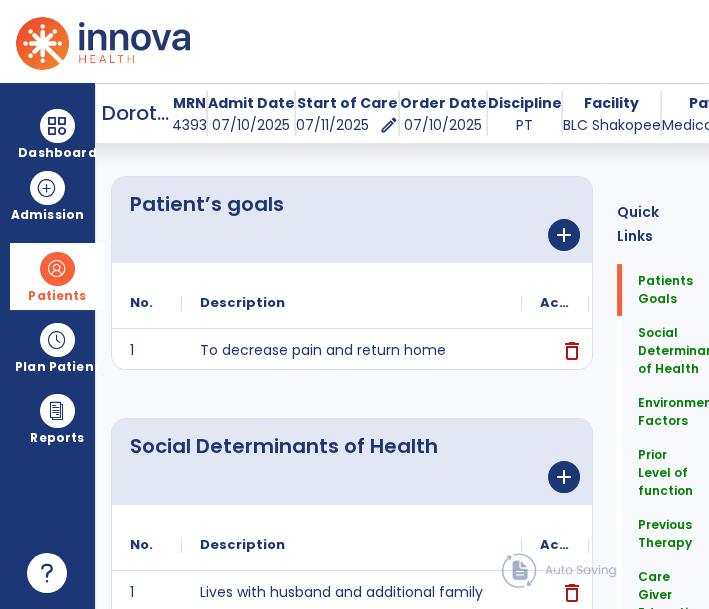 scroll, scrollTop: 111, scrollLeft: 0, axis: vertical 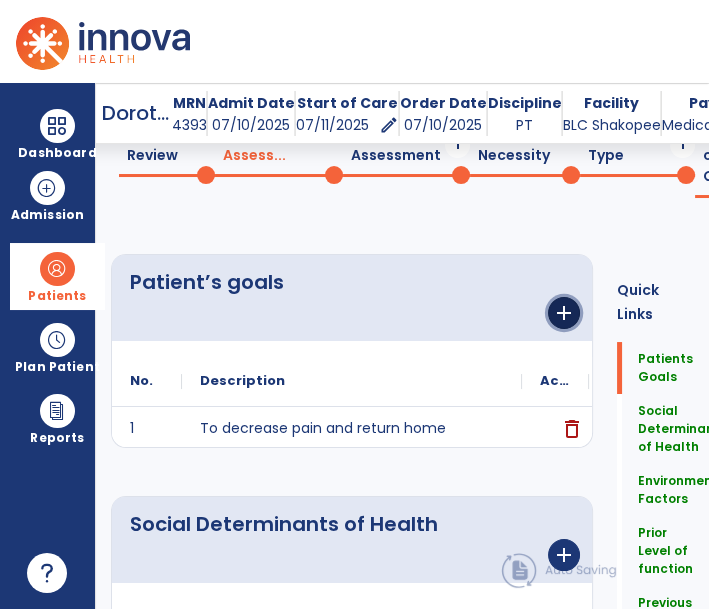click on "add" 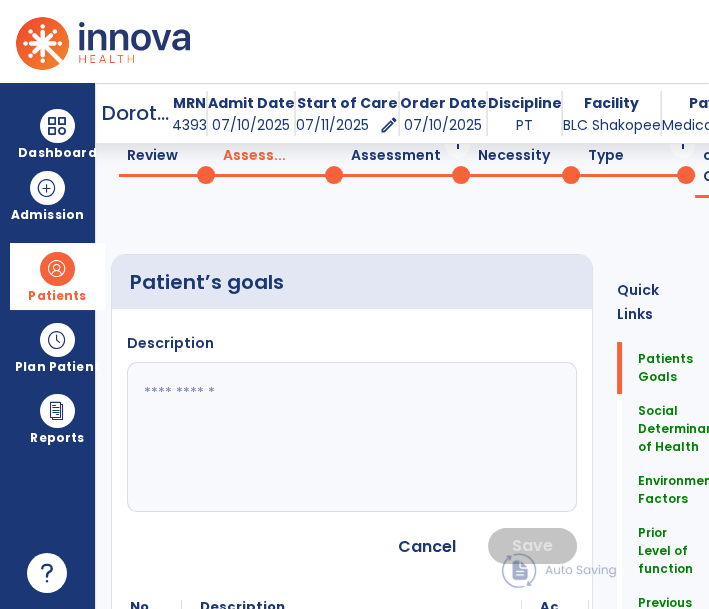 click 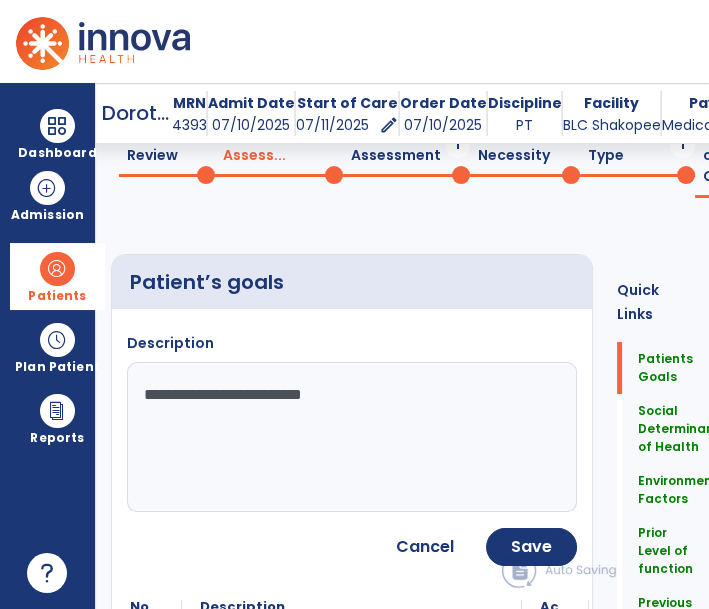 type on "**********" 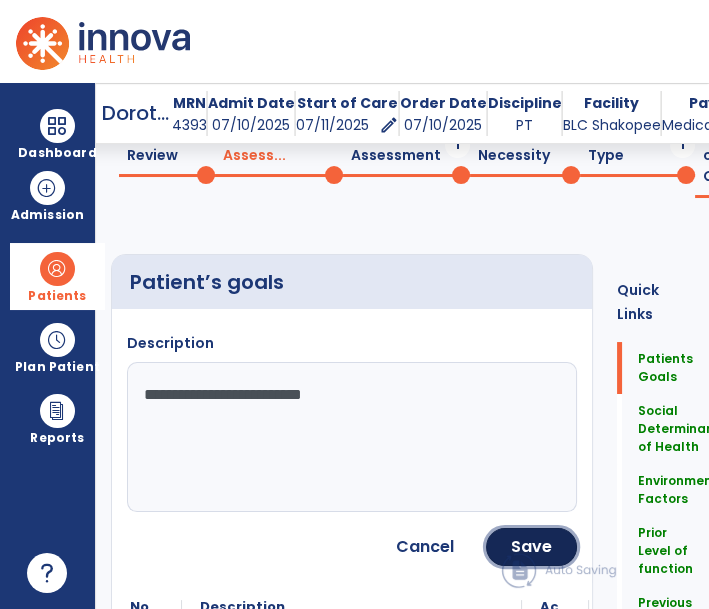 click on "Save" 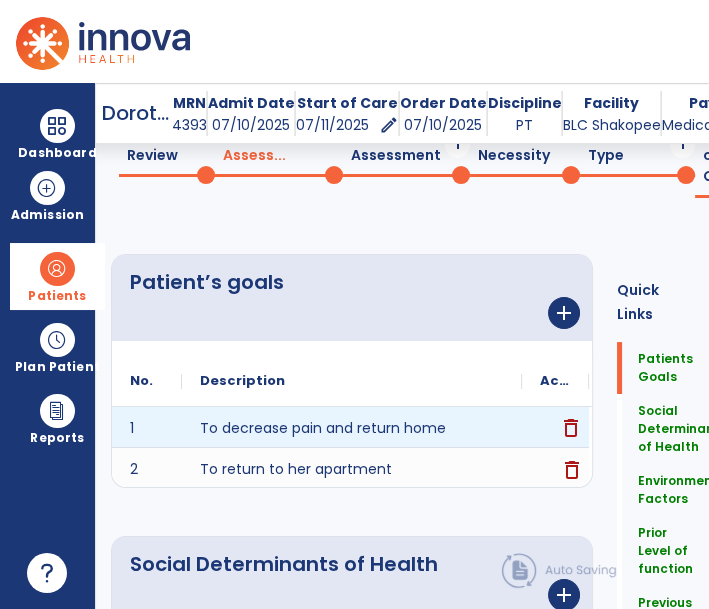click on "delete" 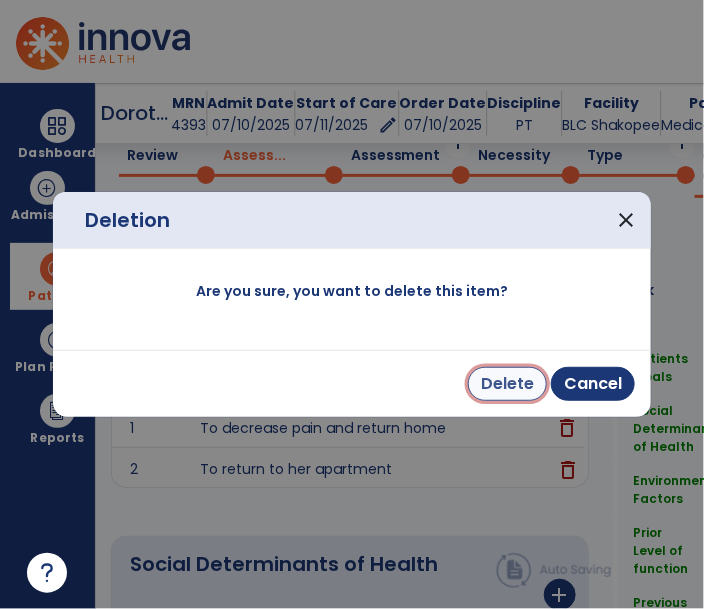 click on "Delete" at bounding box center (507, 384) 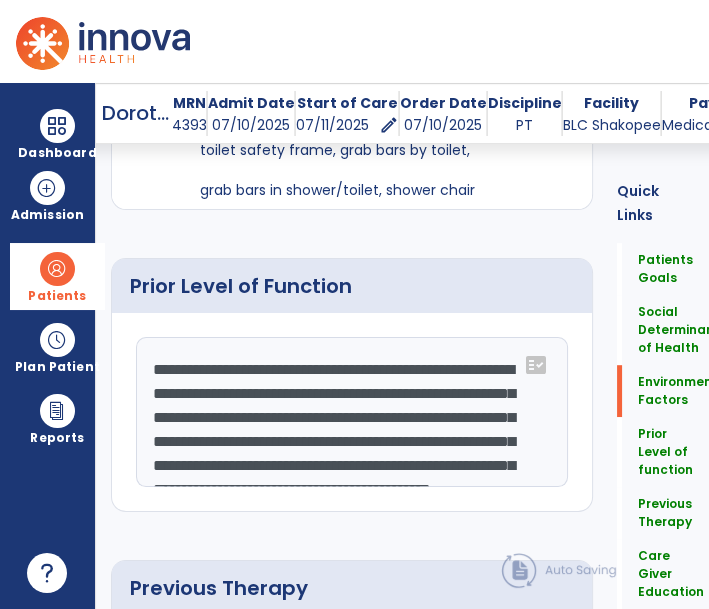 scroll, scrollTop: 1000, scrollLeft: 0, axis: vertical 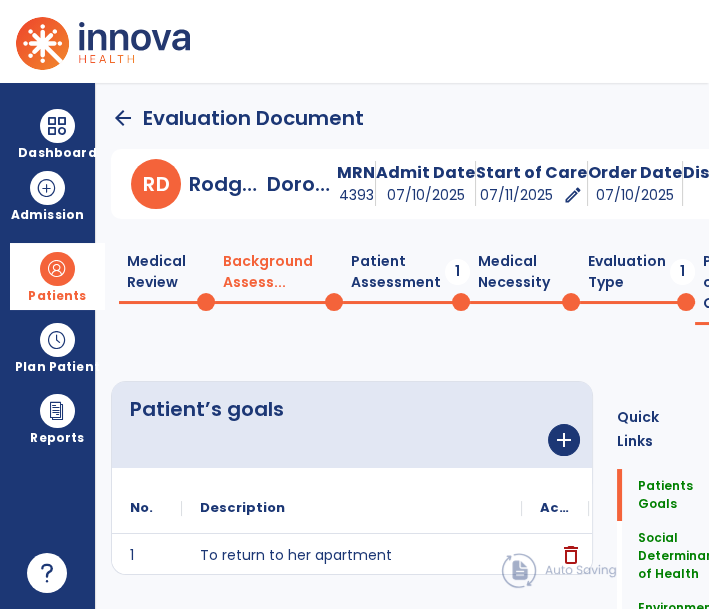 type on "**********" 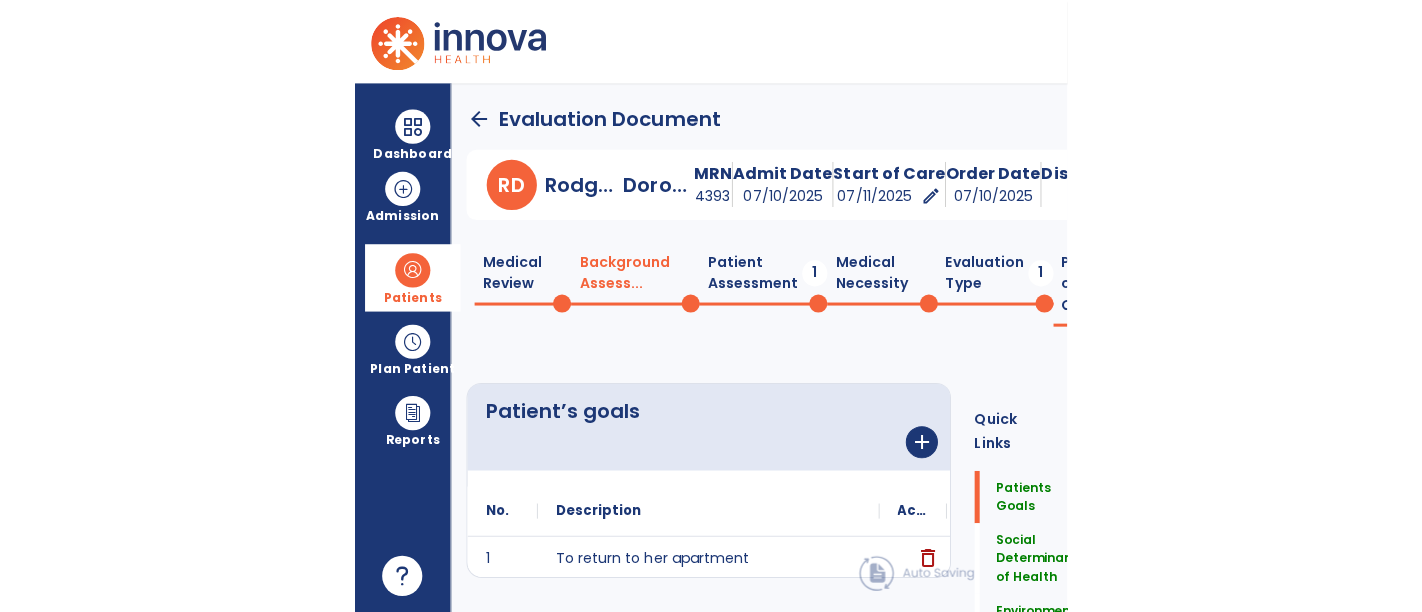 scroll, scrollTop: 0, scrollLeft: 0, axis: both 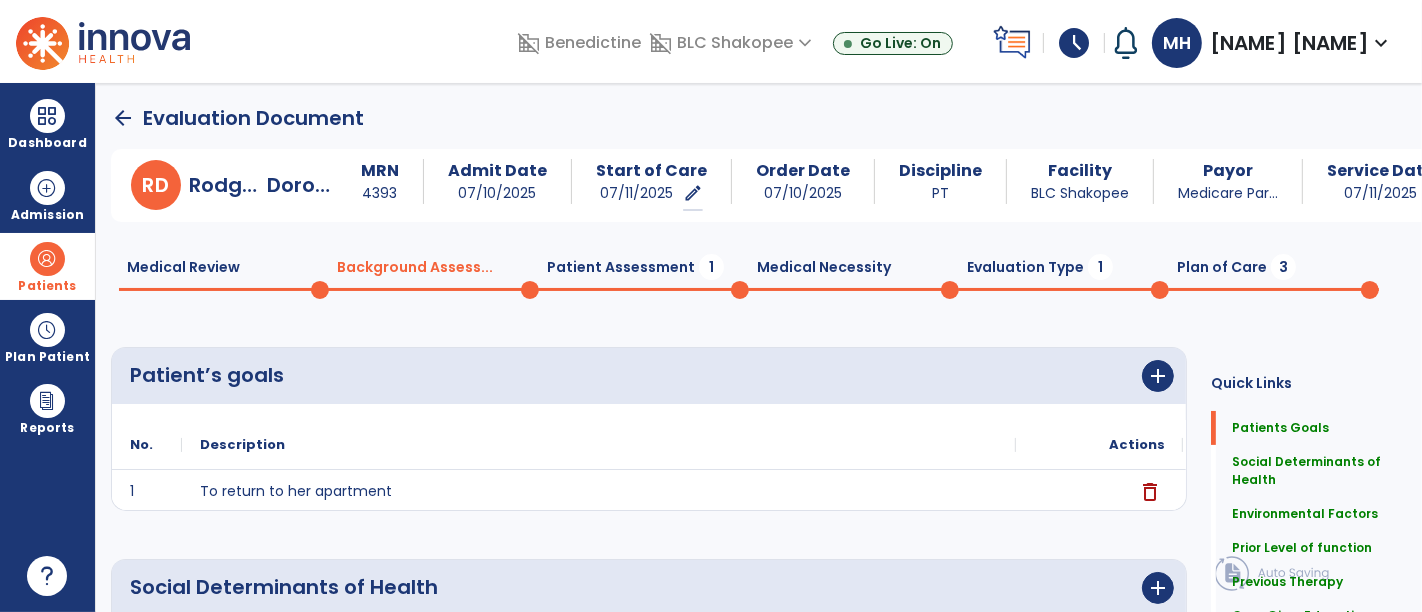 click on "Patient Assessment  1" 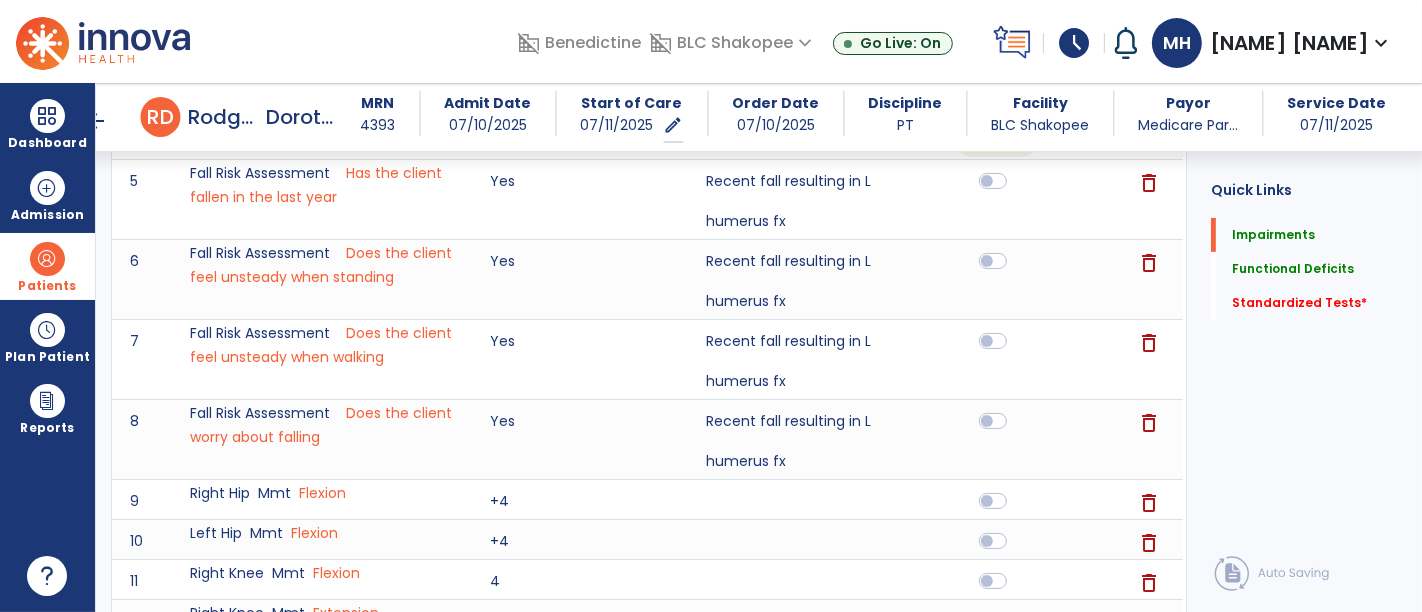 scroll, scrollTop: 1111, scrollLeft: 0, axis: vertical 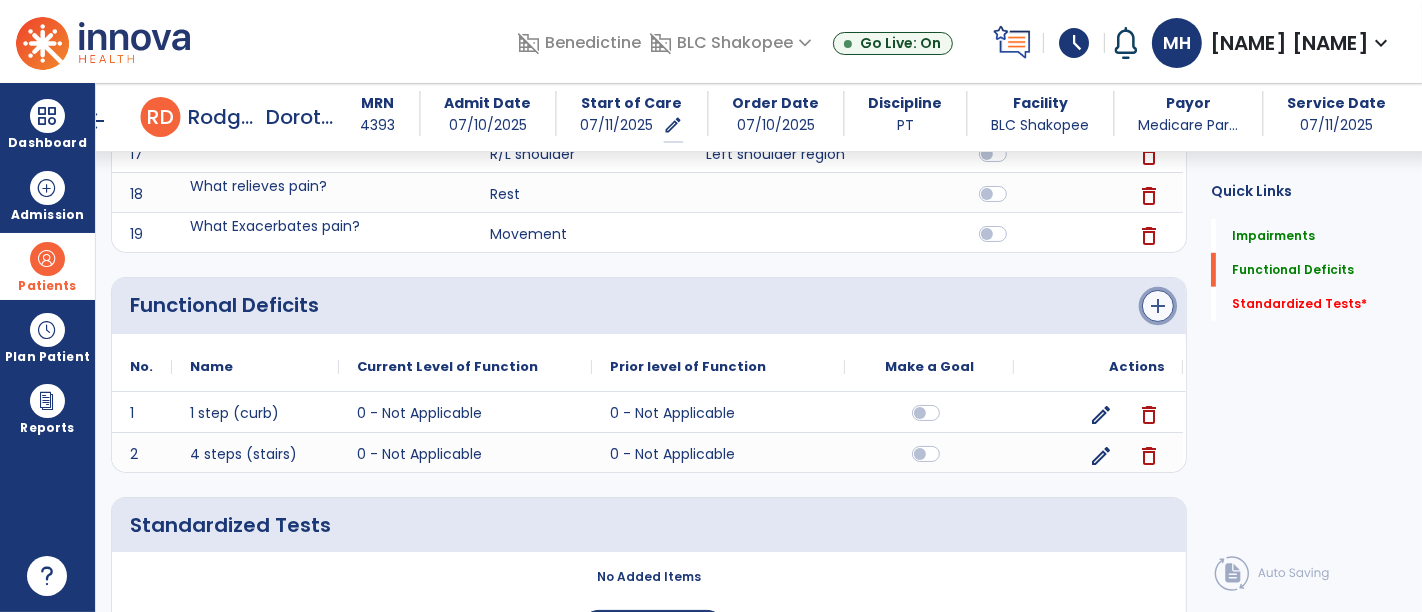 click on "add" 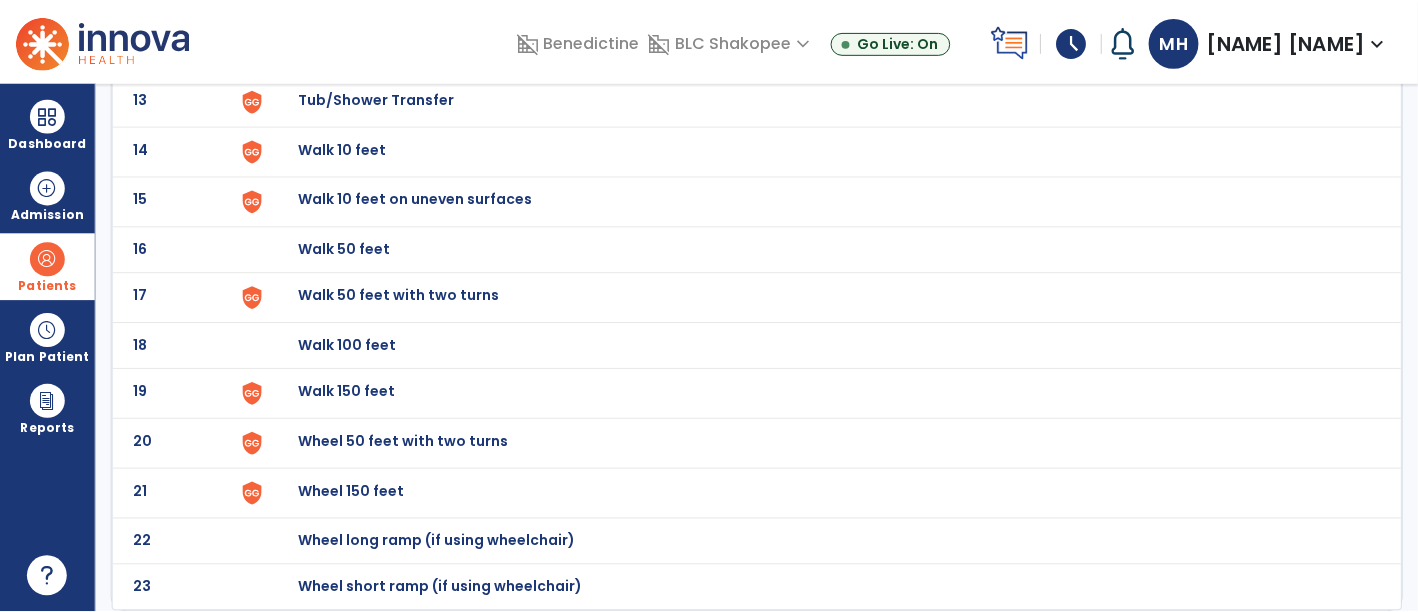 scroll, scrollTop: 0, scrollLeft: 0, axis: both 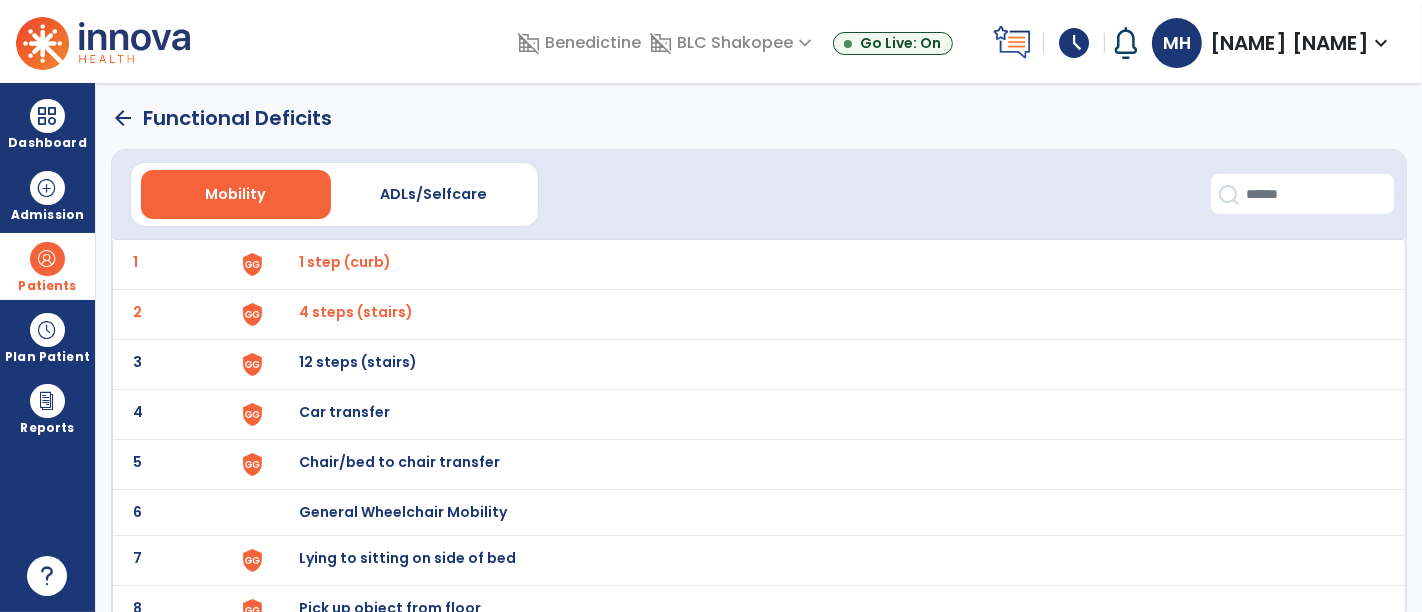 click on "12 steps (stairs)" at bounding box center (345, 262) 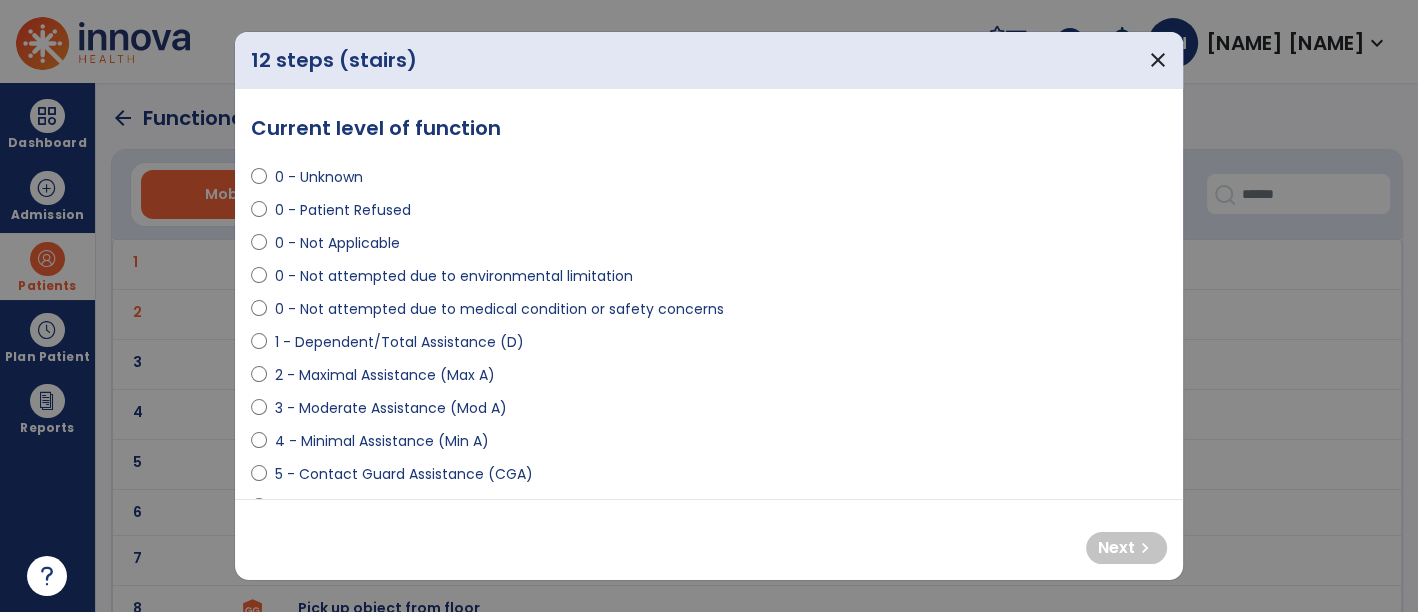 click on "0 - Not Applicable" at bounding box center [337, 243] 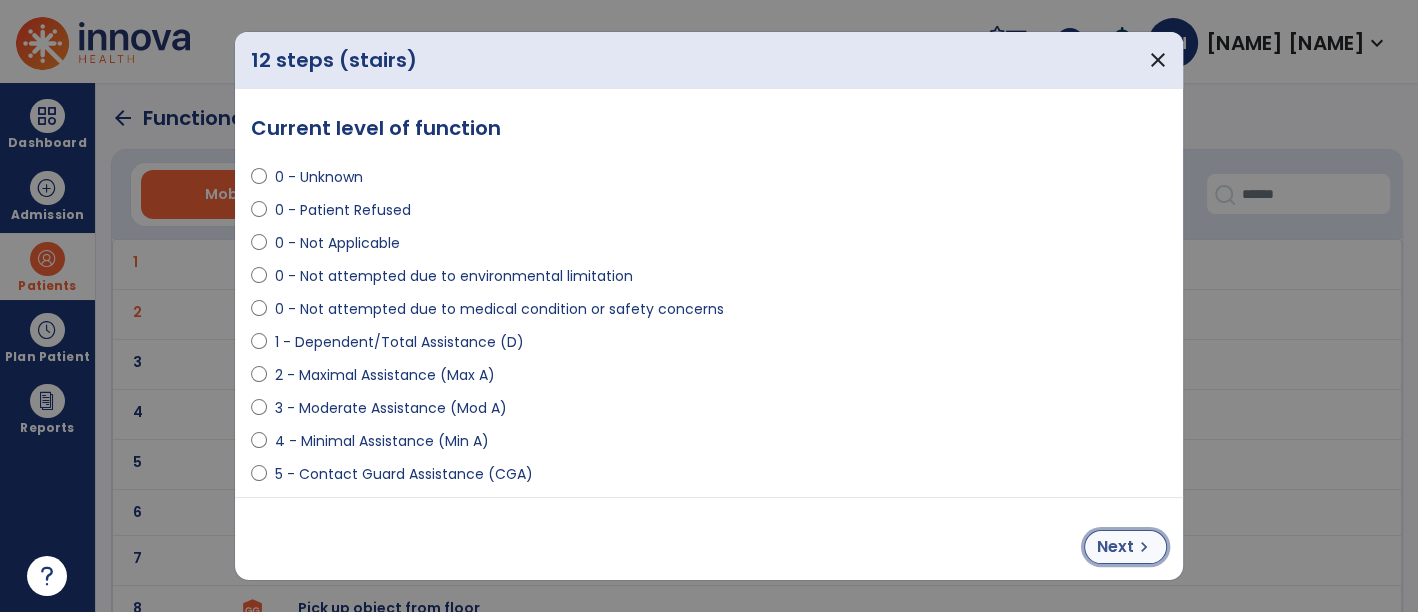 click on "Next  chevron_right" at bounding box center [1125, 547] 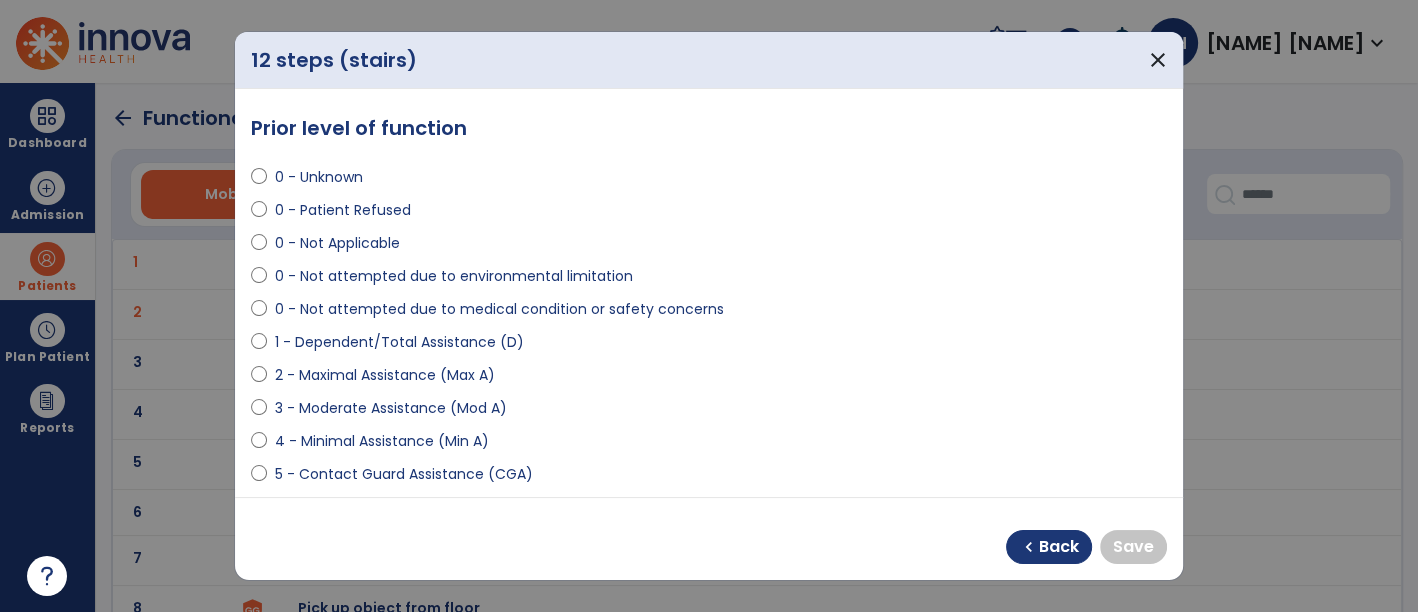 click on "0 - Not Applicable" at bounding box center [337, 243] 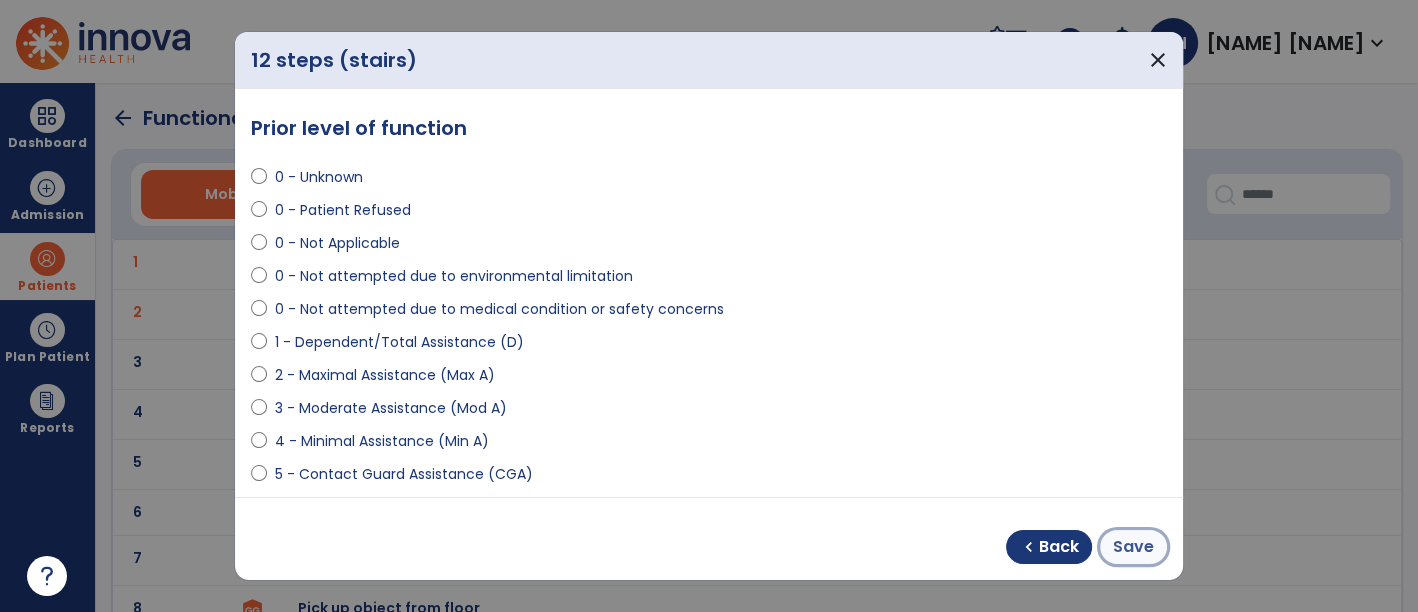 click on "Save" at bounding box center [1133, 547] 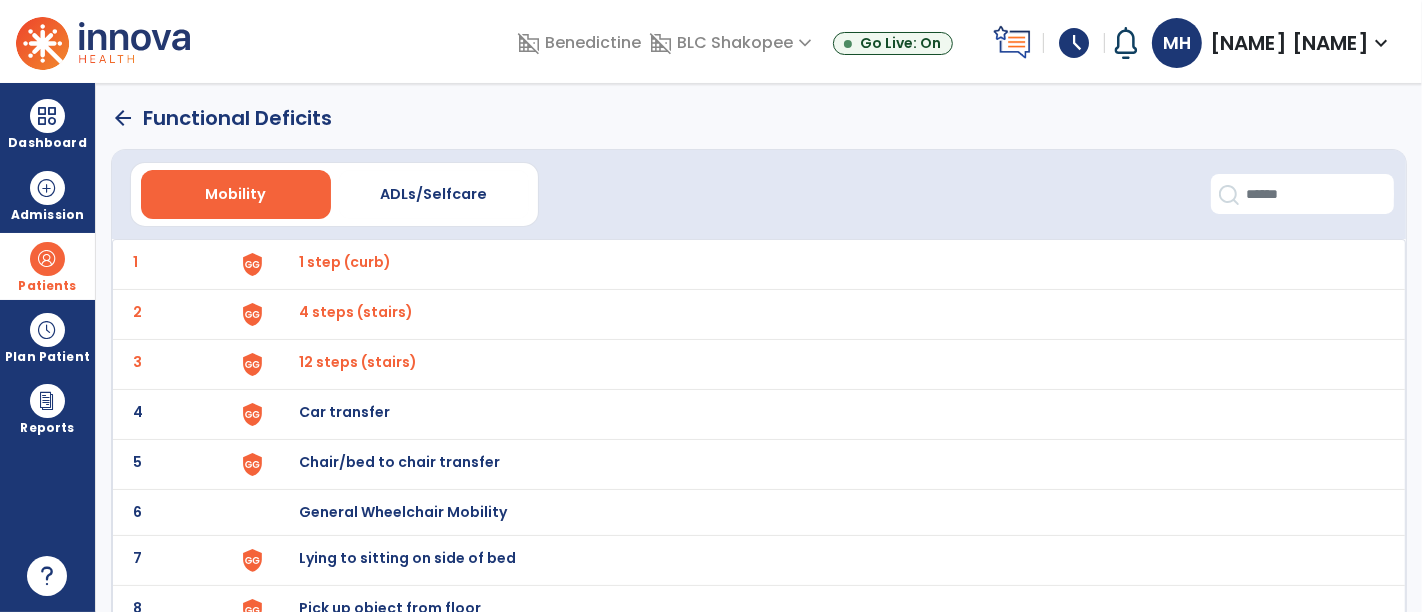 click on "Car transfer" at bounding box center [345, 262] 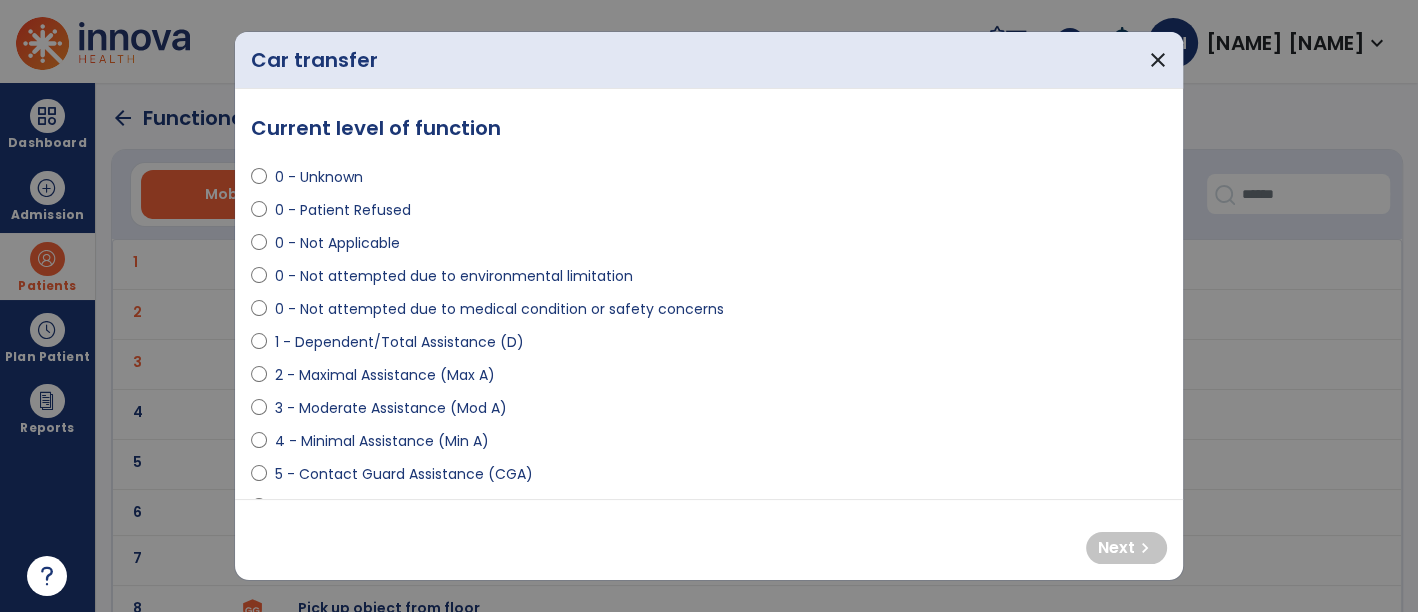 click on "0 - Not attempted due to medical condition or safety concerns" at bounding box center (499, 309) 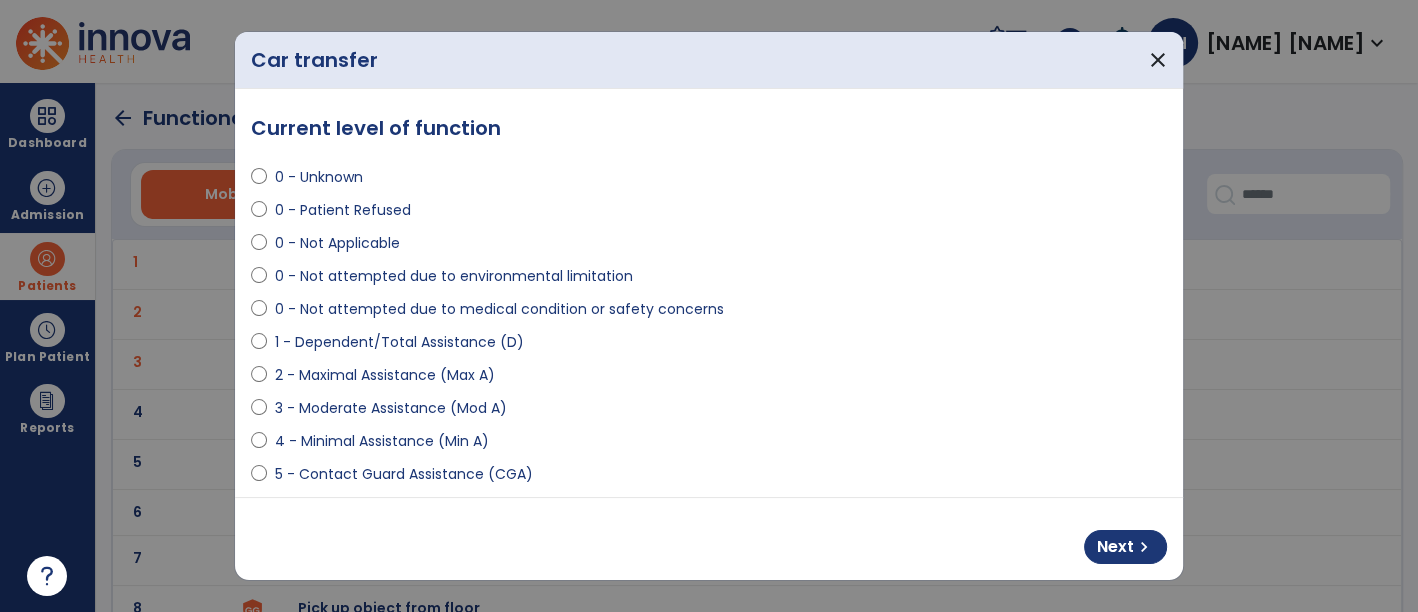 click on "Next  chevron_right" at bounding box center (709, 539) 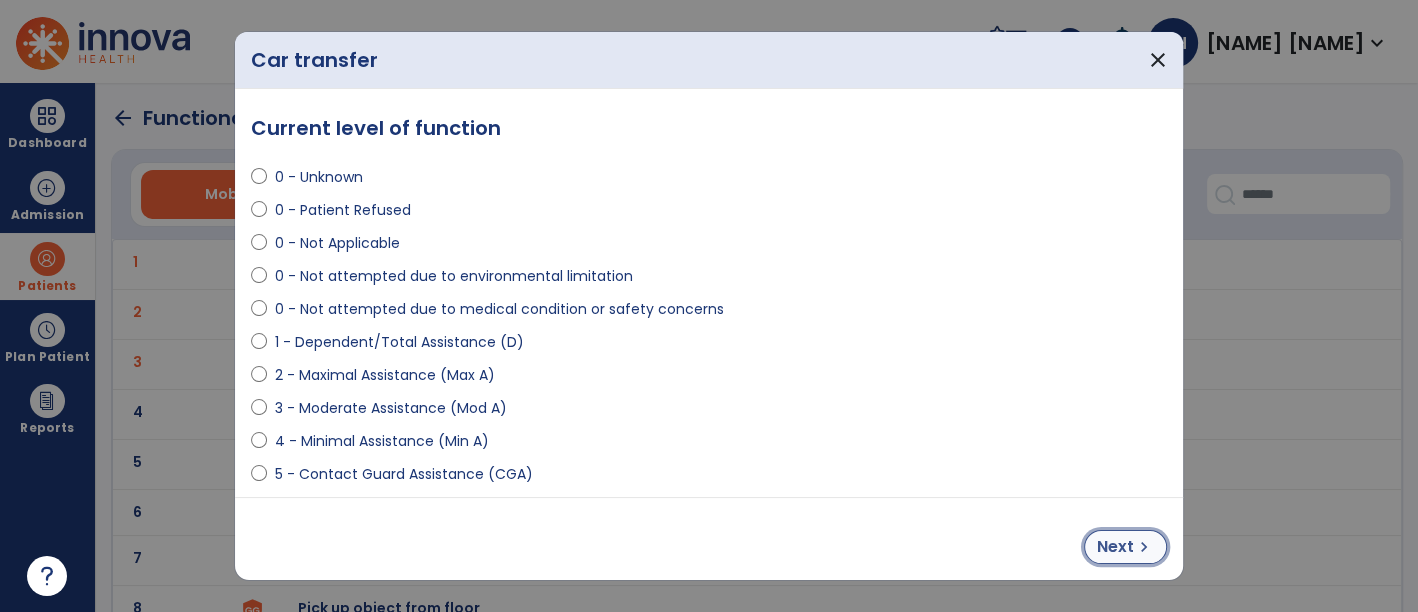 click on "chevron_right" at bounding box center [1144, 547] 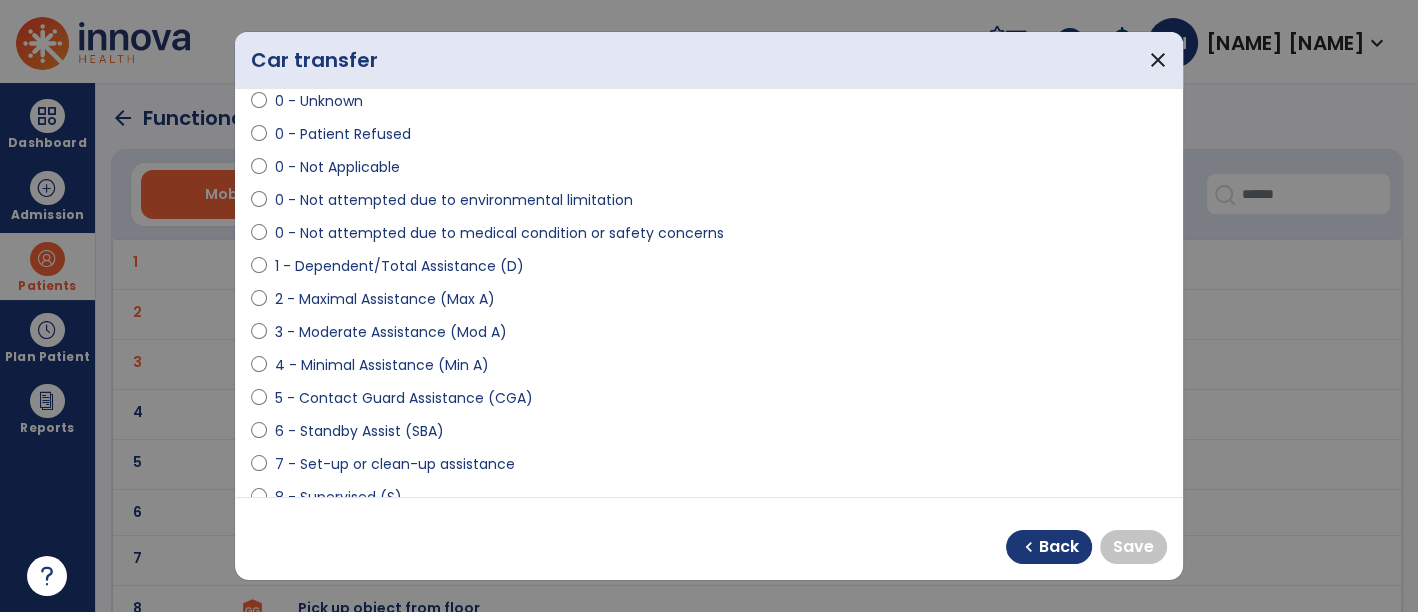 scroll, scrollTop: 111, scrollLeft: 0, axis: vertical 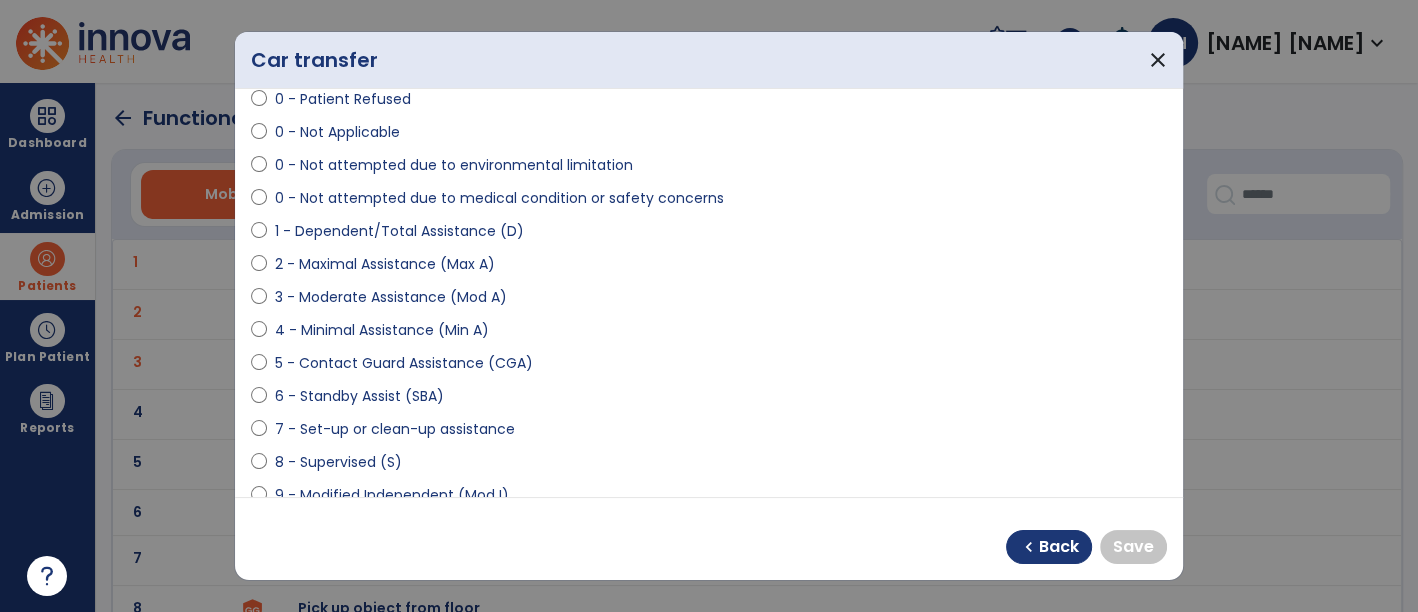 click on "8 - Supervised (S)" at bounding box center [338, 462] 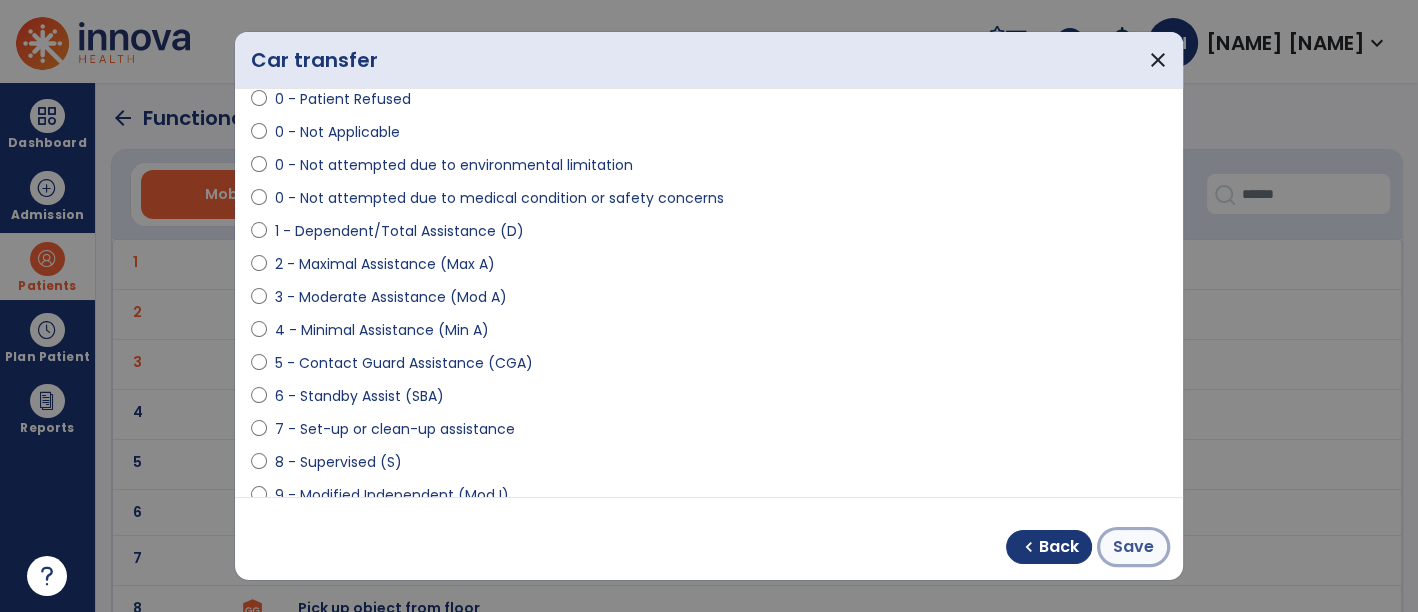 click on "Save" at bounding box center (1133, 547) 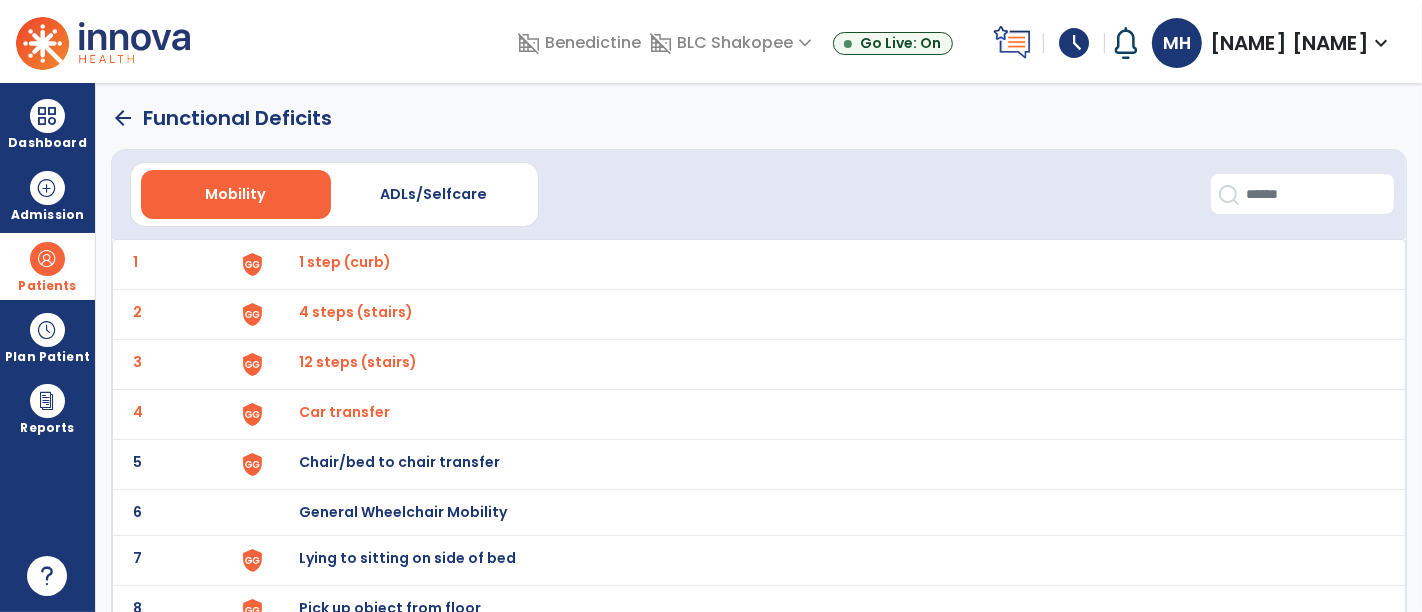 click on "Chair/bed to chair transfer" at bounding box center [345, 262] 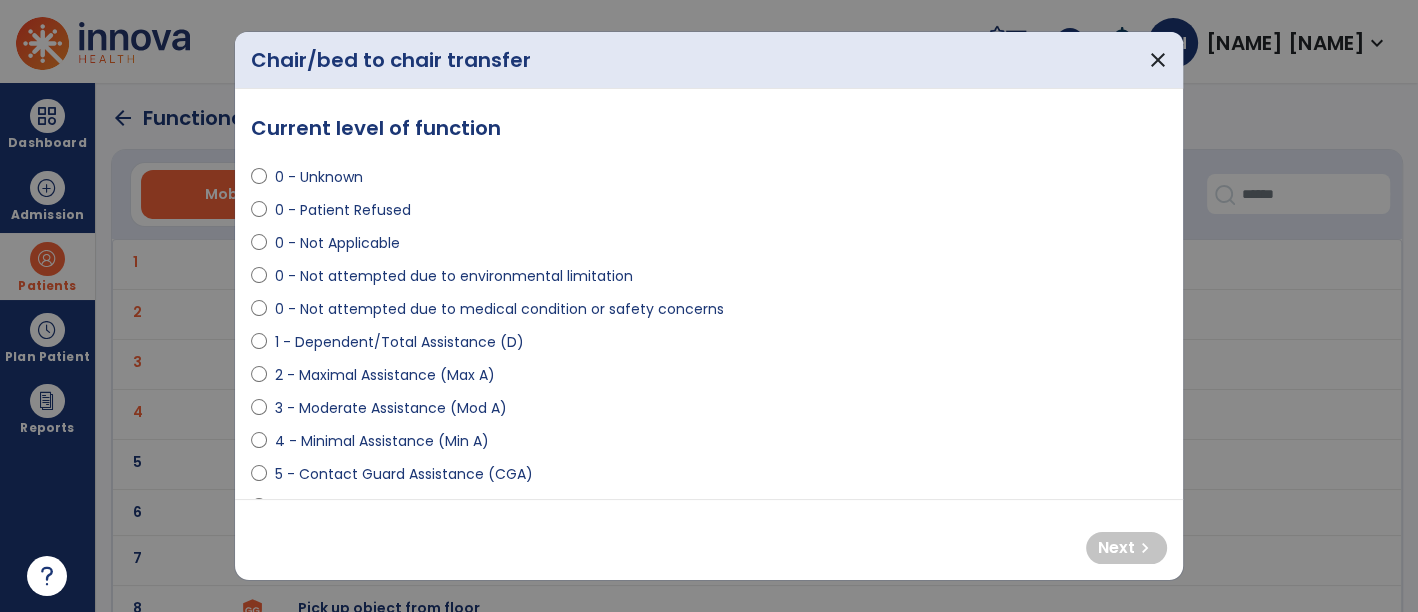 scroll, scrollTop: 111, scrollLeft: 0, axis: vertical 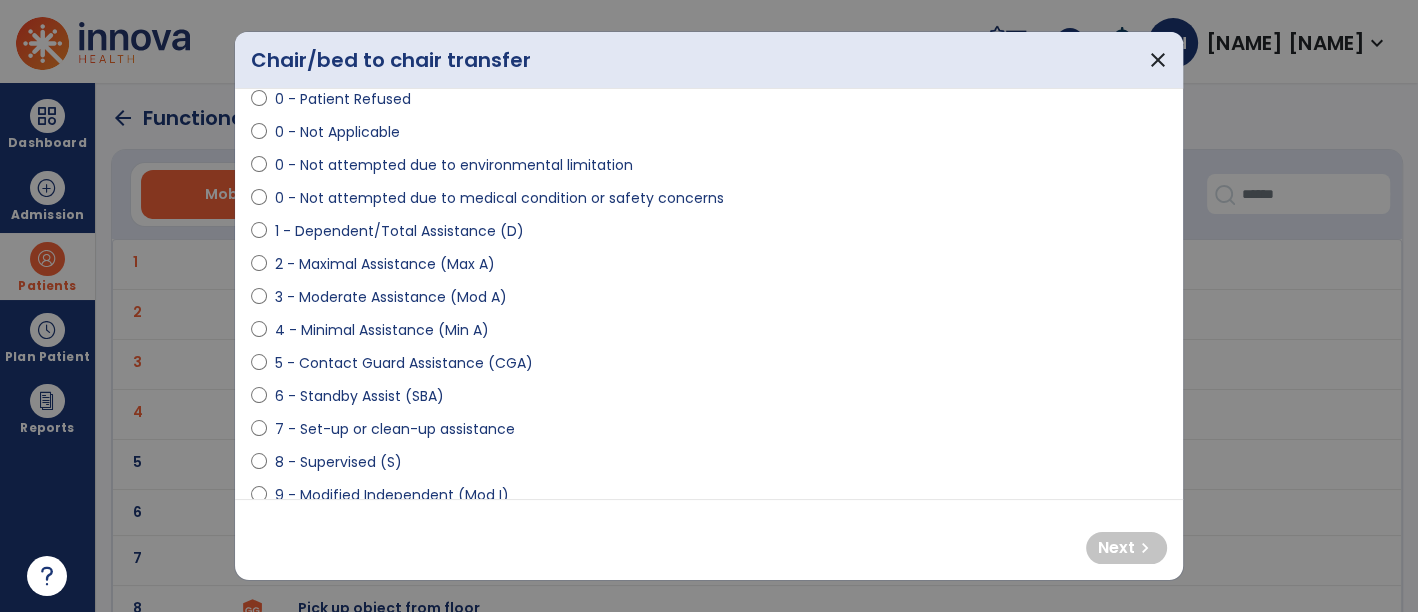click on "1 - Dependent/Total Assistance (D)" at bounding box center (399, 231) 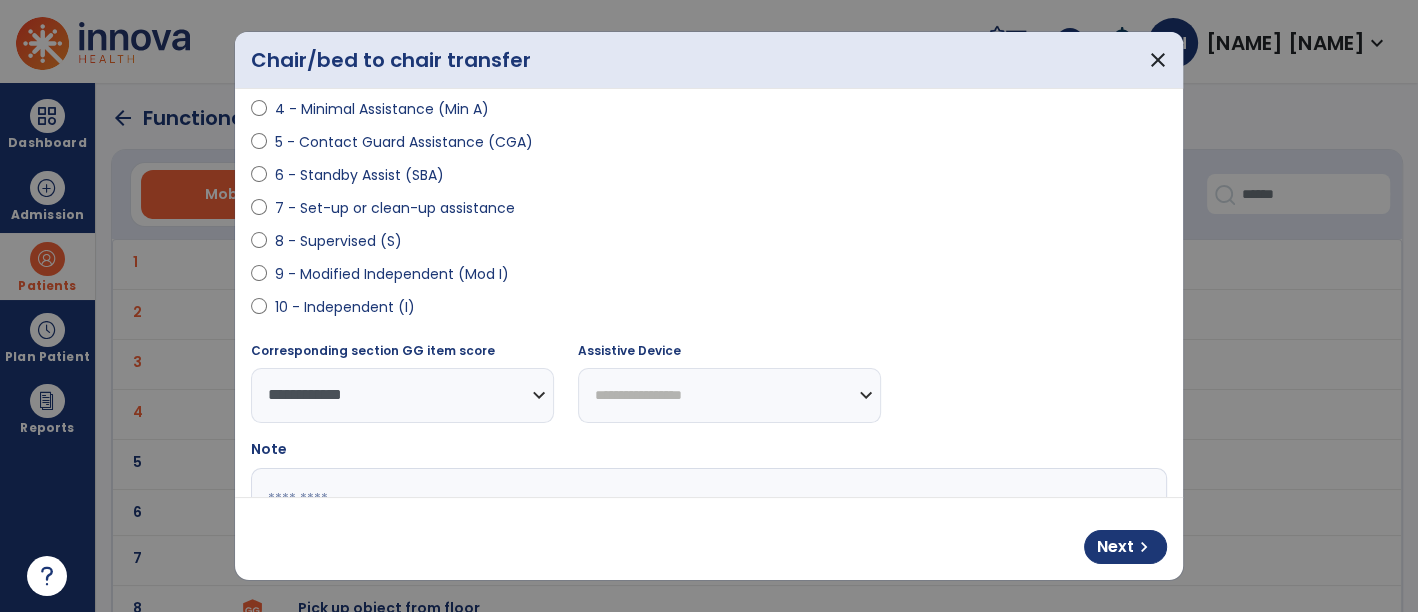 scroll, scrollTop: 333, scrollLeft: 0, axis: vertical 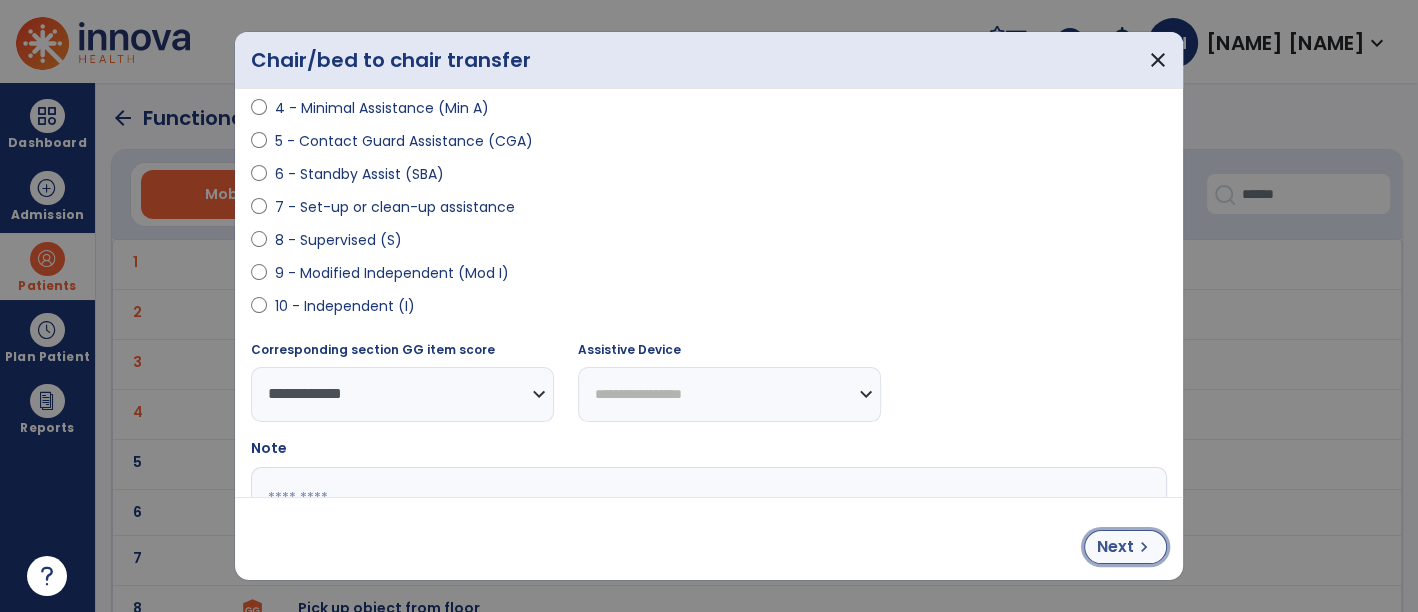 click on "Next" at bounding box center (1115, 547) 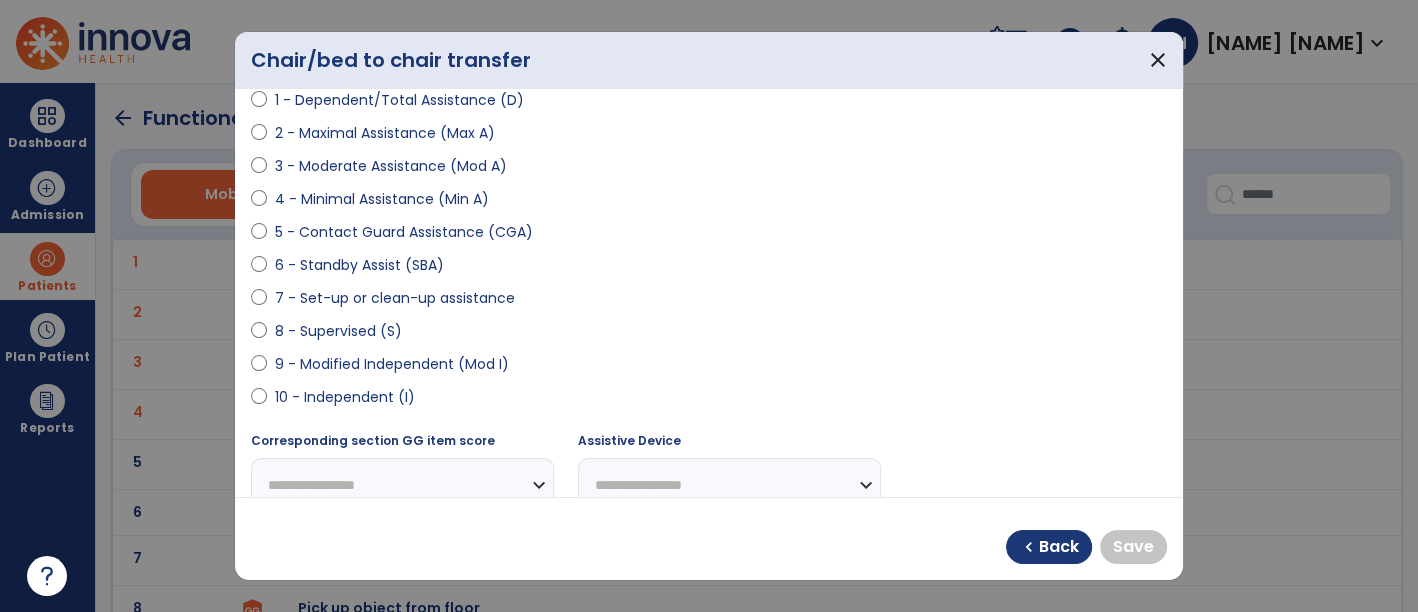 scroll, scrollTop: 222, scrollLeft: 0, axis: vertical 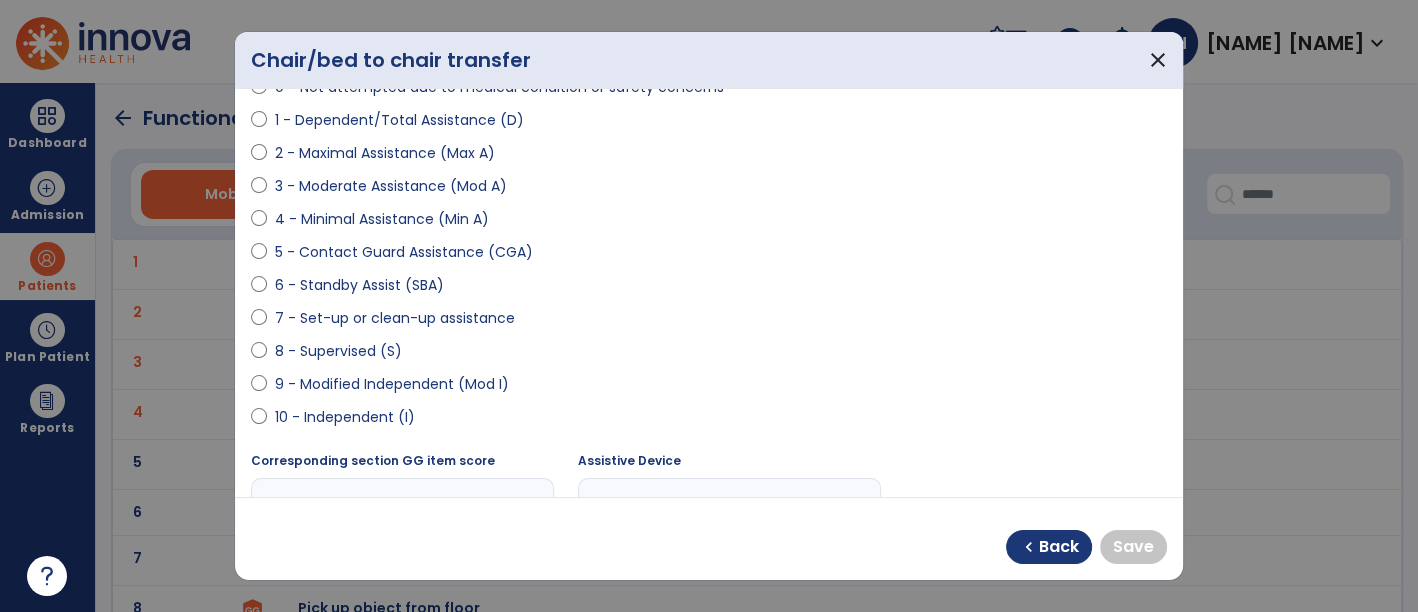 click on "9 - Modified Independent (Mod I)" at bounding box center (392, 384) 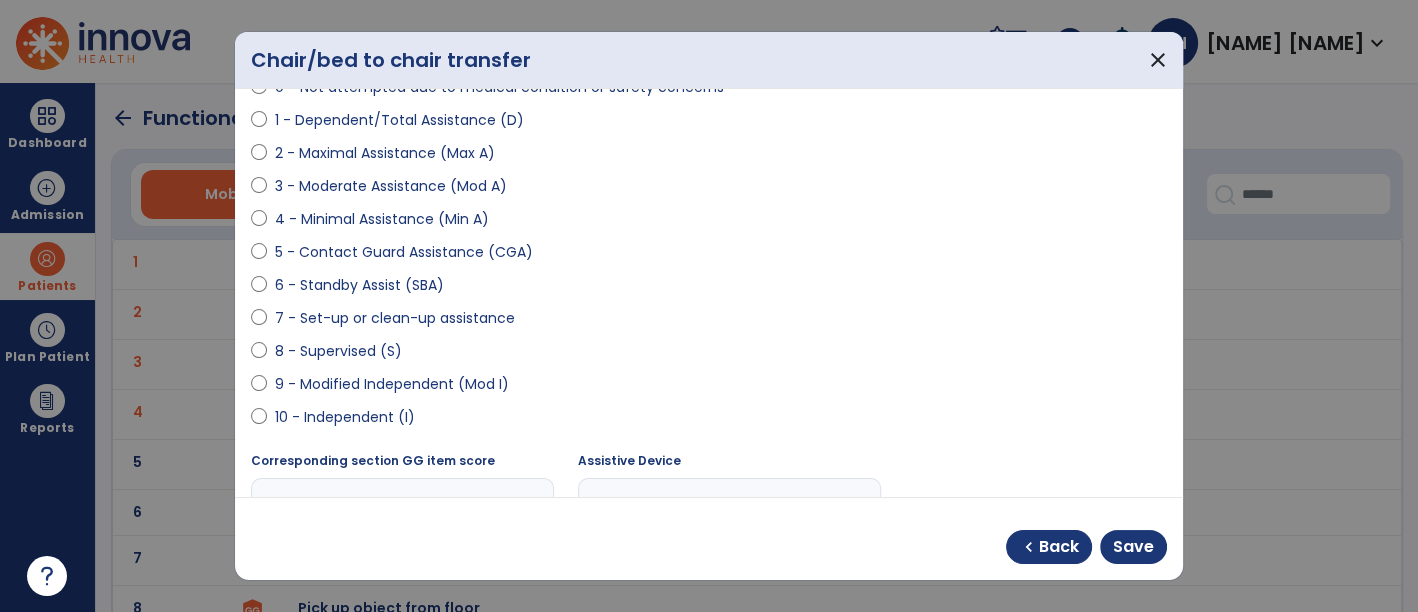 click on "**********" at bounding box center (729, 505) 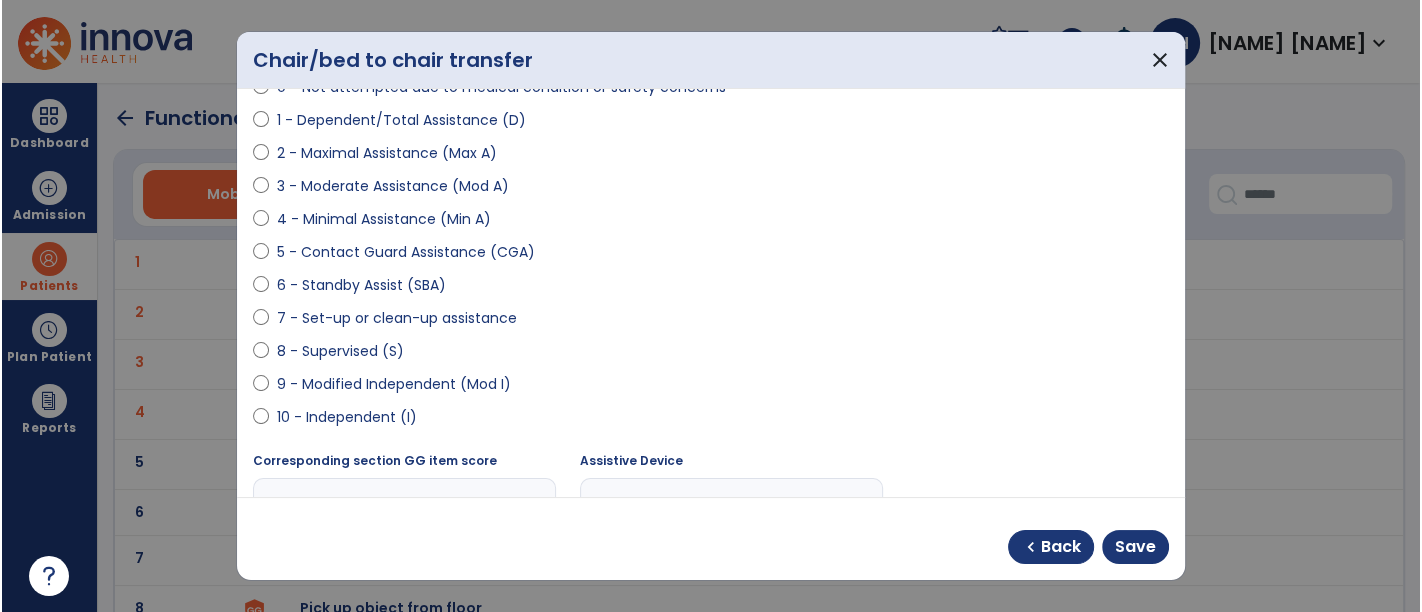 scroll, scrollTop: 256, scrollLeft: 0, axis: vertical 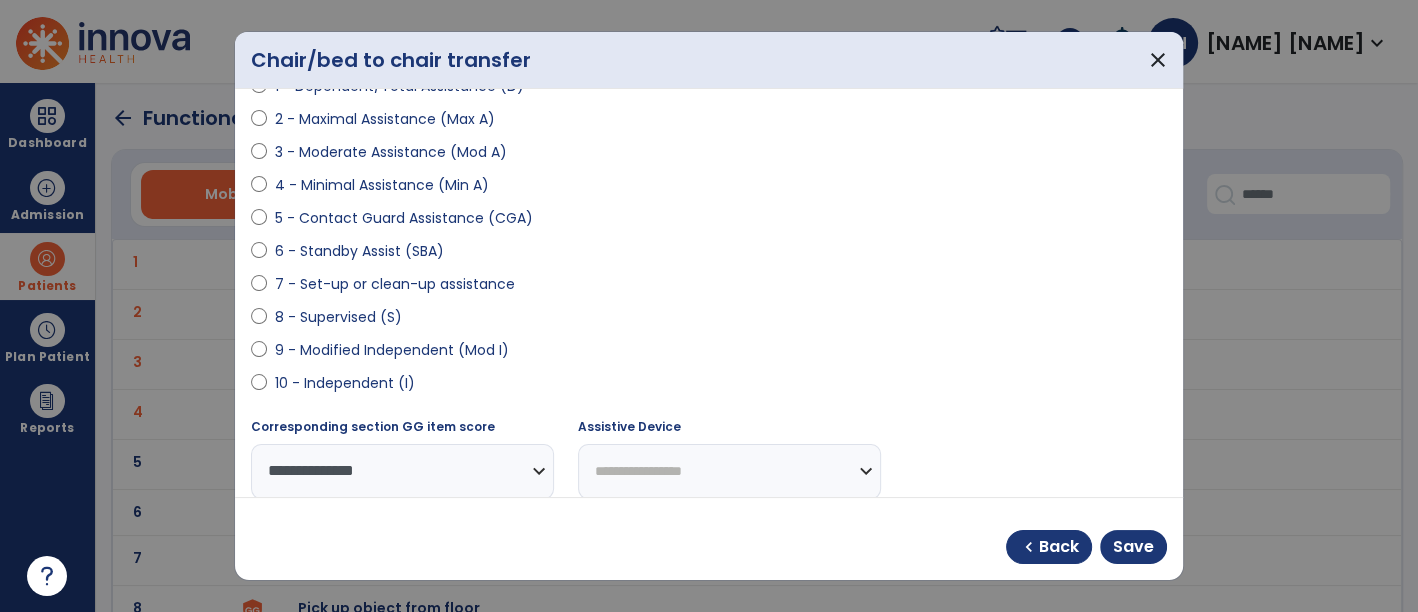 select on "**********" 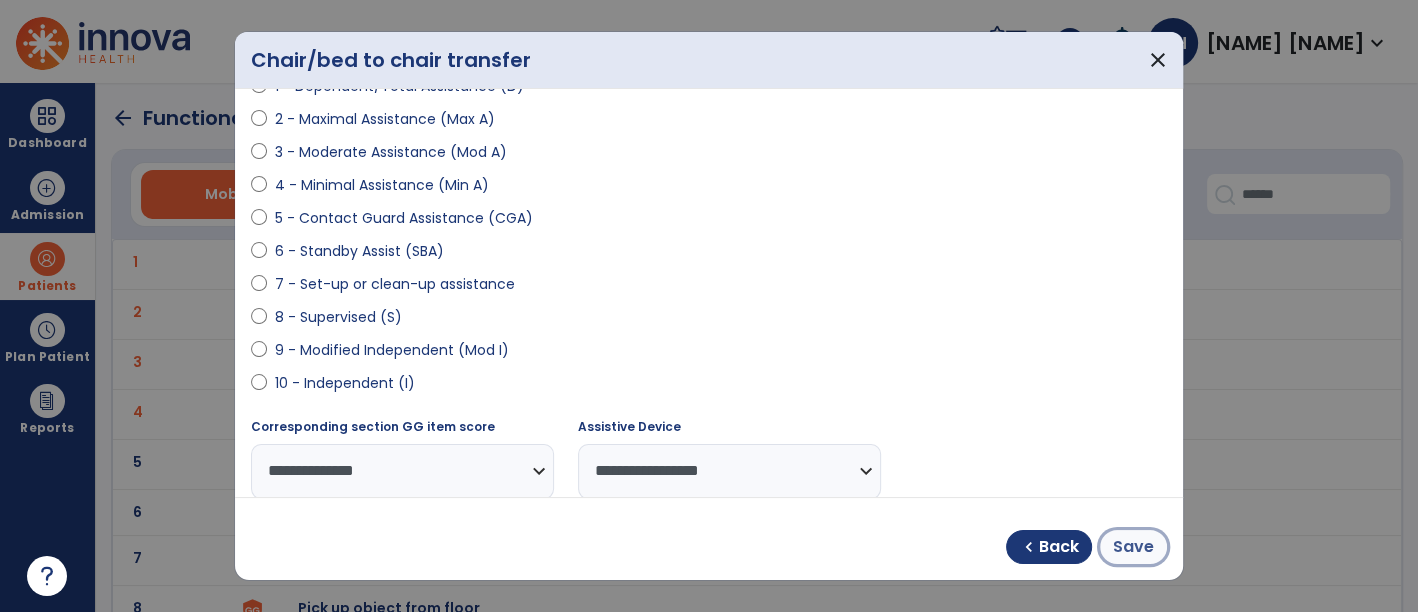 click on "Save" at bounding box center [1133, 547] 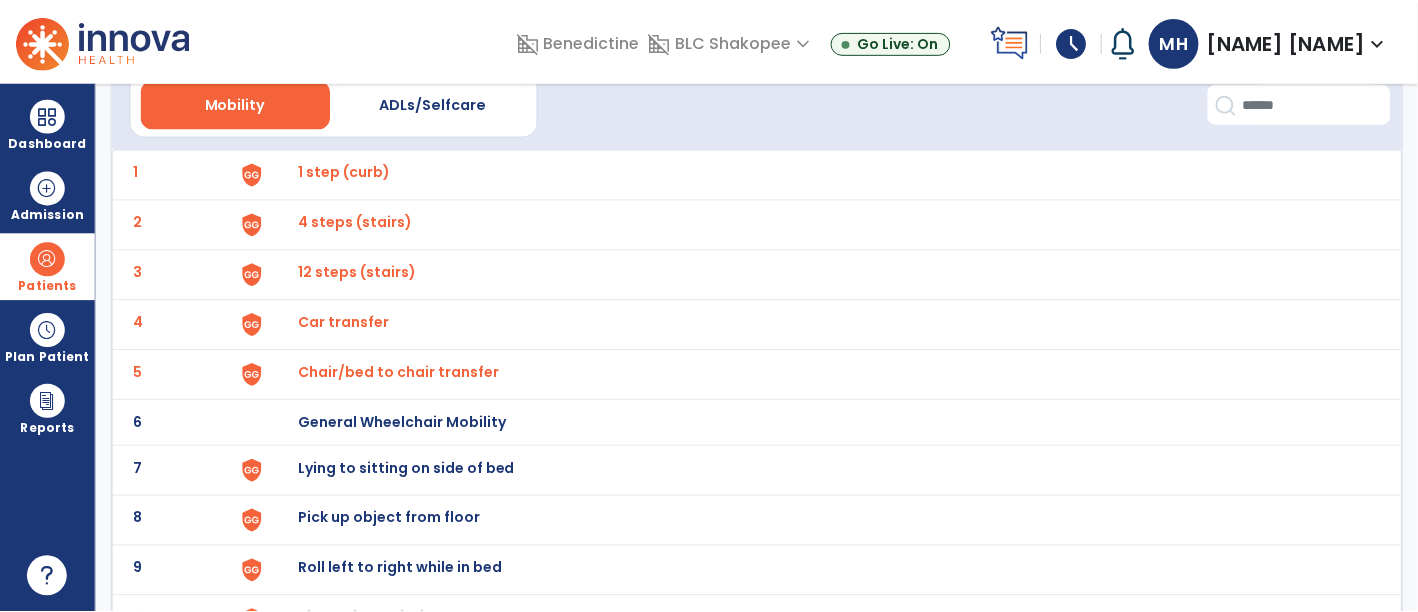 scroll, scrollTop: 111, scrollLeft: 0, axis: vertical 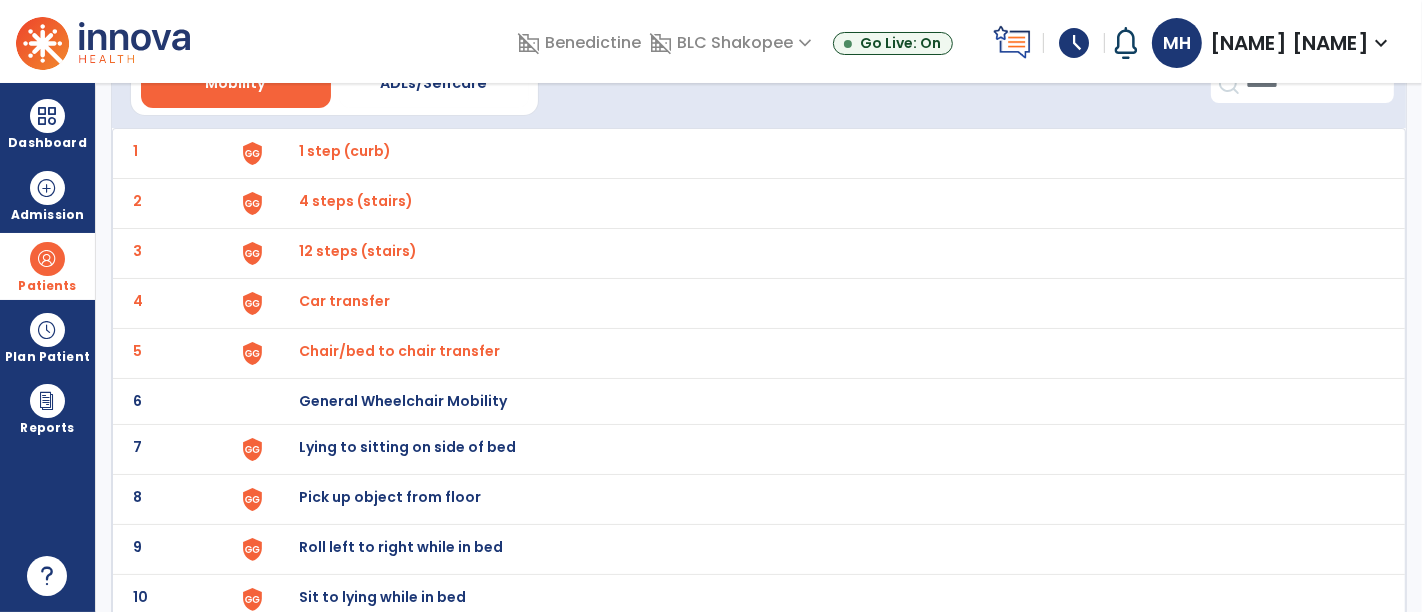 click on "Lying to sitting on side of bed" at bounding box center [345, 151] 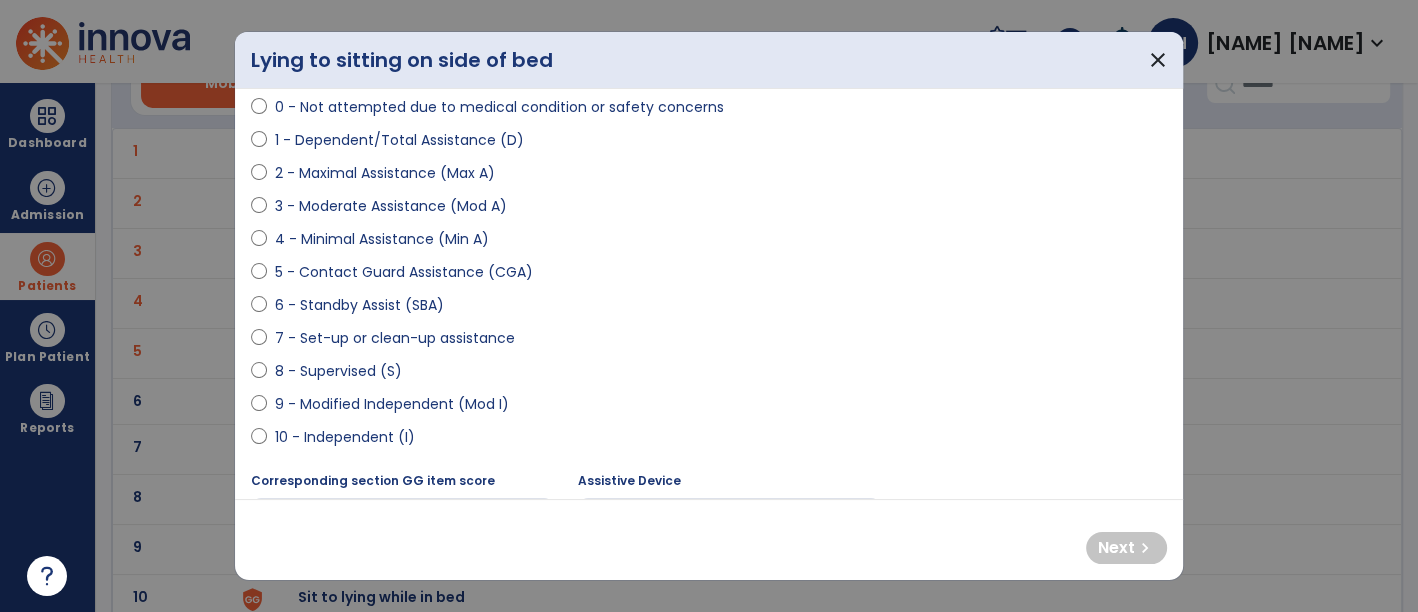 scroll, scrollTop: 222, scrollLeft: 0, axis: vertical 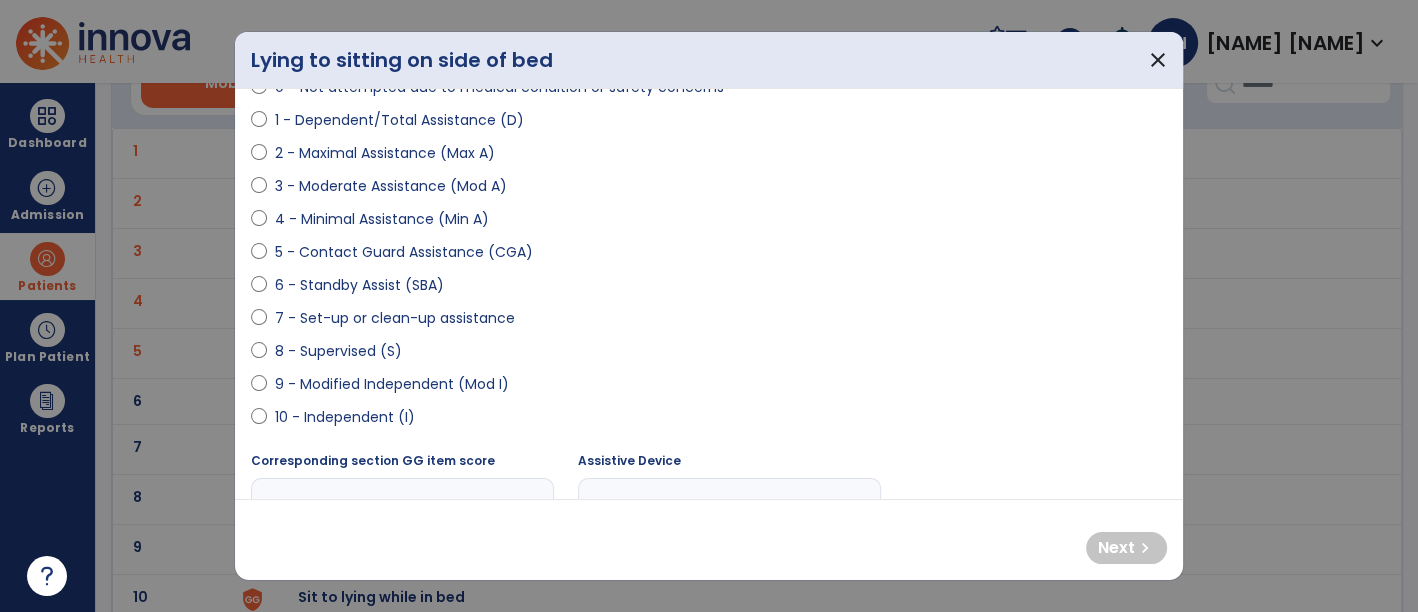 click on "2 - Maximal Assistance (Max A)" at bounding box center [385, 153] 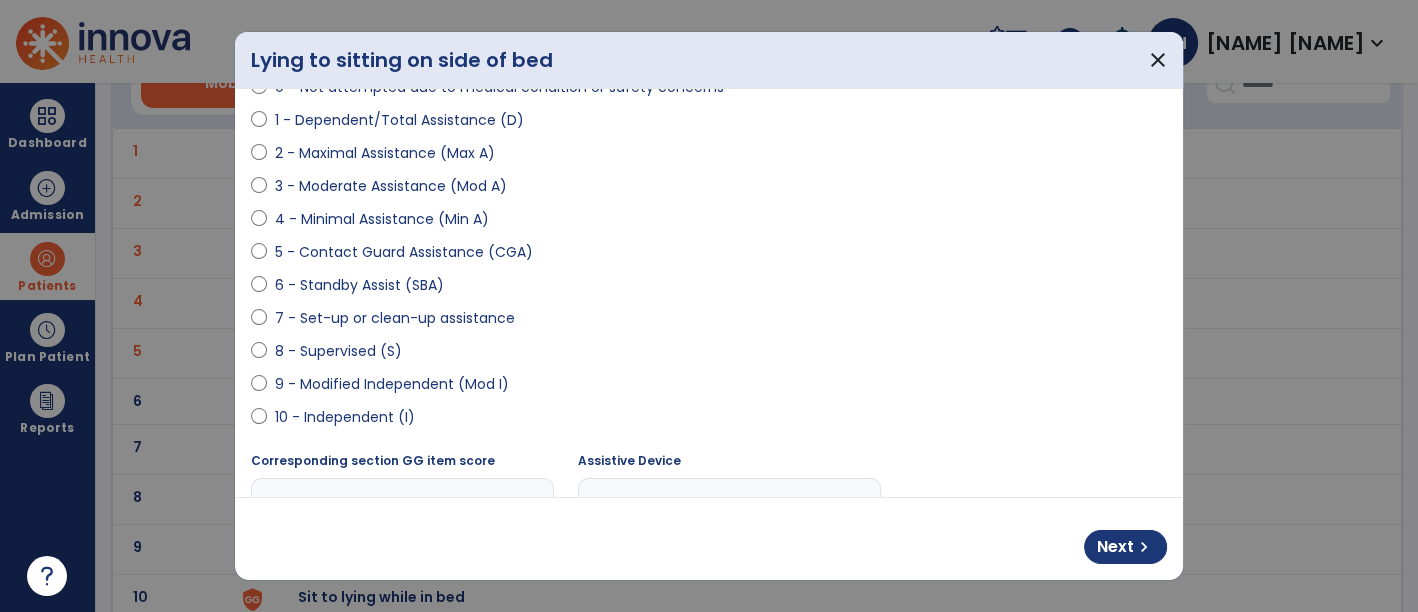 scroll, scrollTop: 333, scrollLeft: 0, axis: vertical 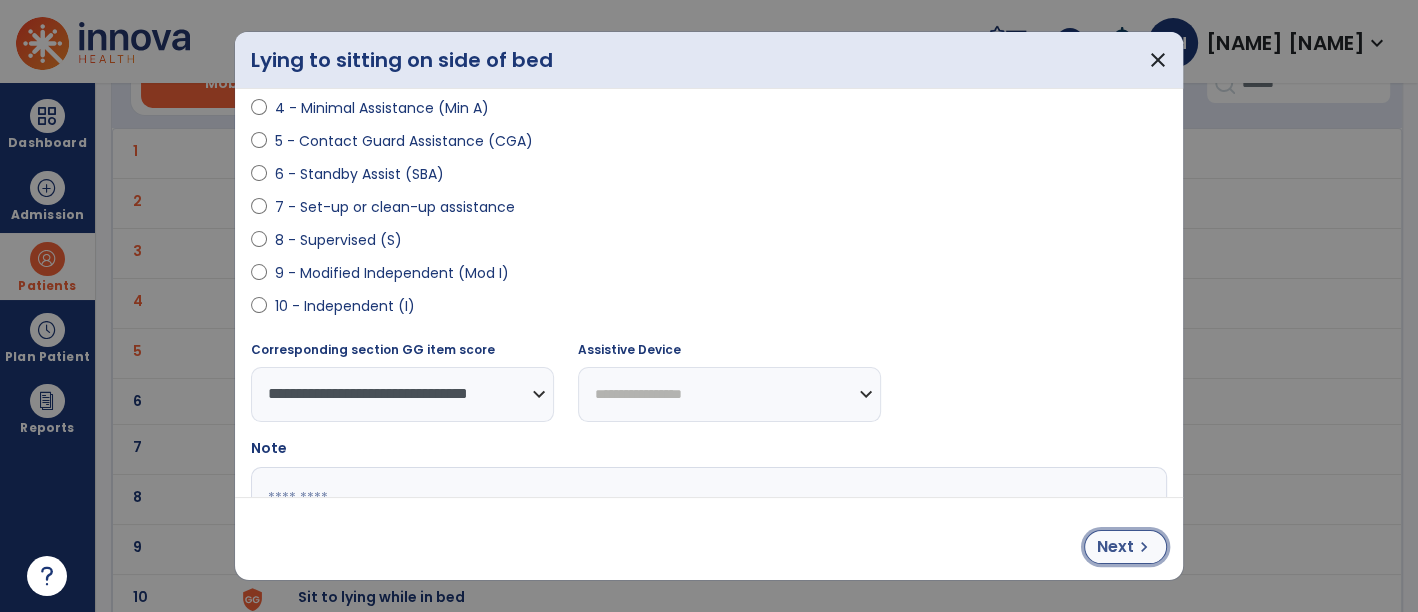 click on "Next" at bounding box center [1115, 547] 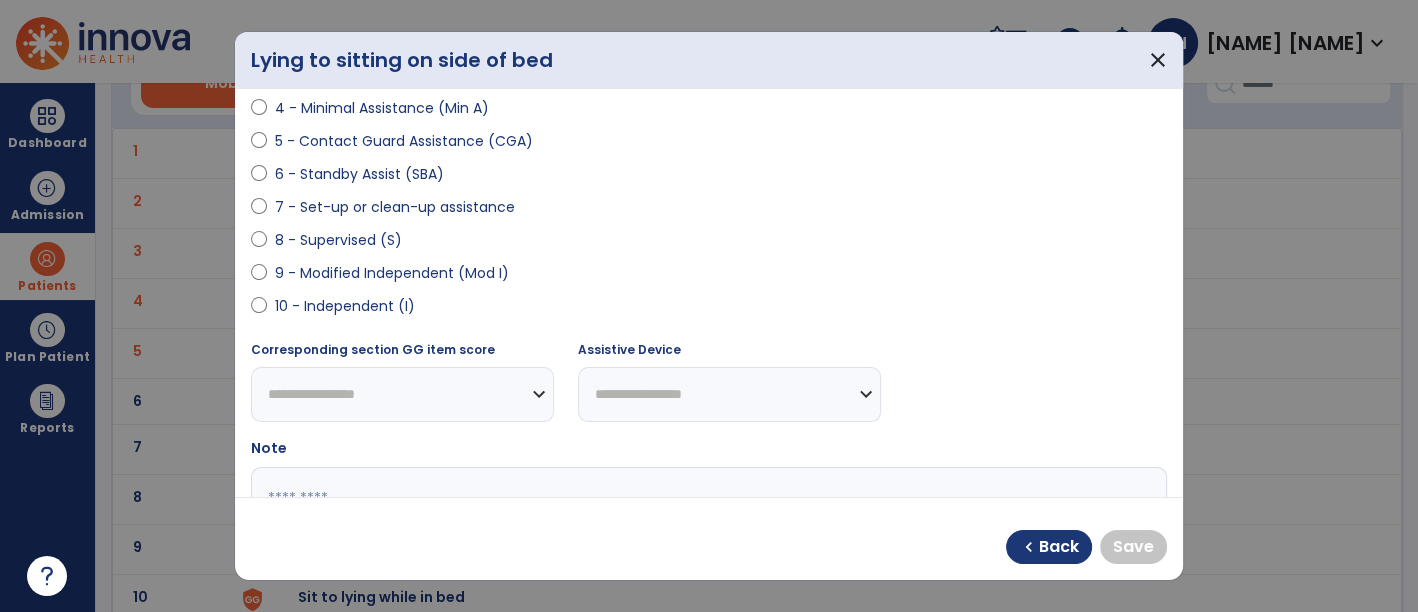 click on "9 - Modified Independent (Mod I)" at bounding box center [392, 273] 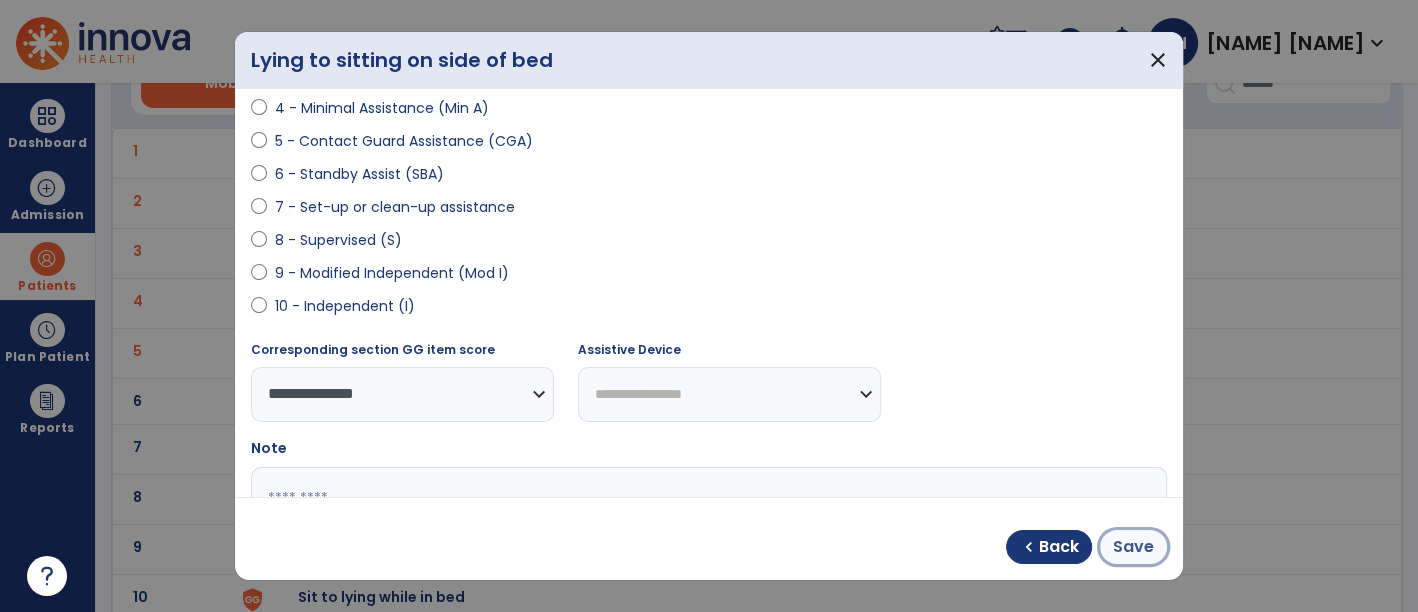 click on "Save" at bounding box center [1133, 547] 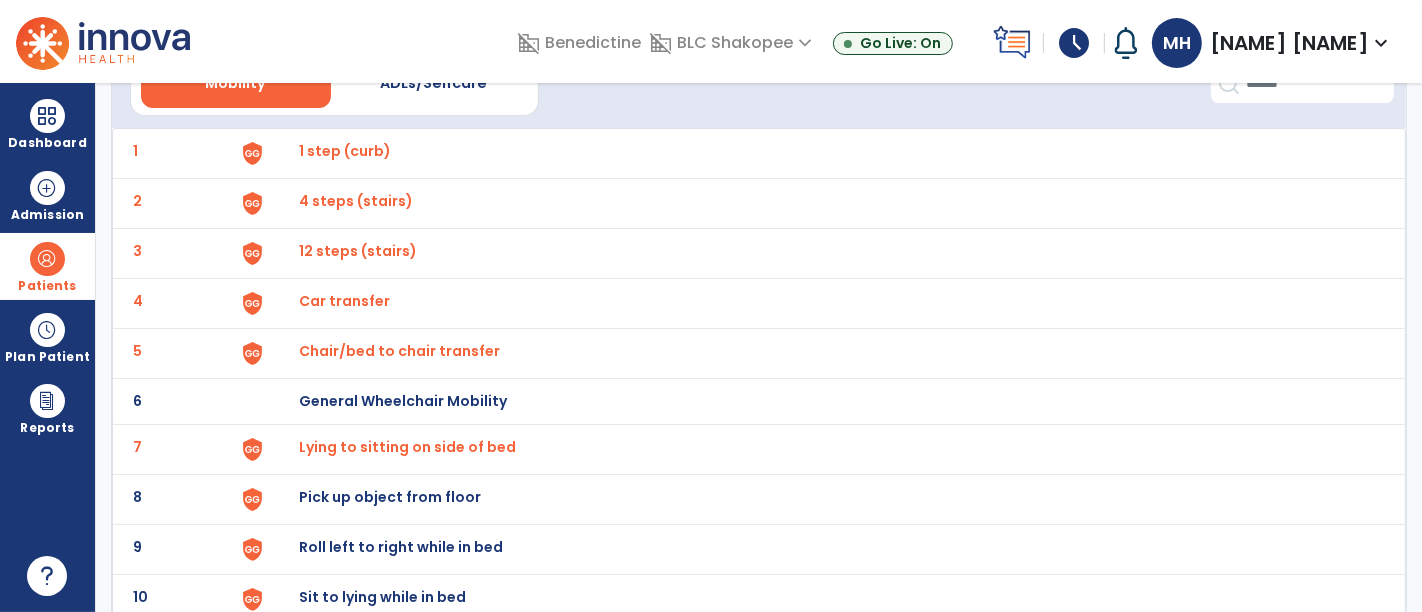click on "Pick up object from floor" at bounding box center (345, 151) 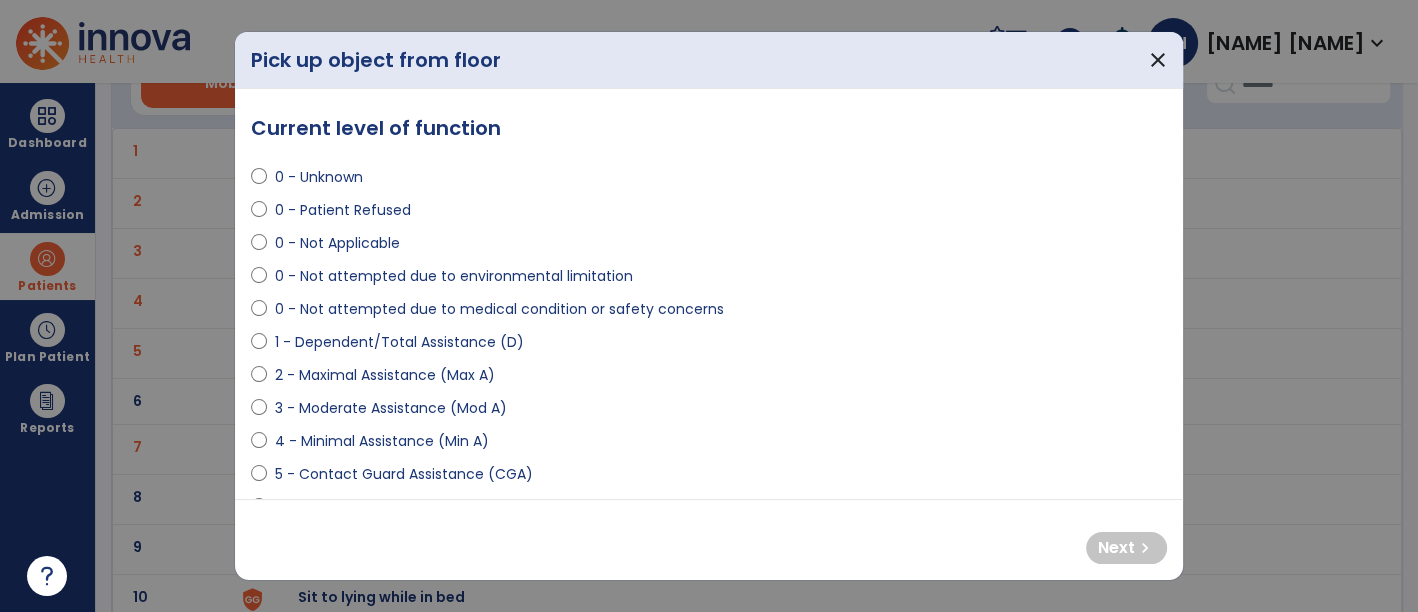 click on "0 - Not attempted due to medical condition or safety concerns" at bounding box center [499, 309] 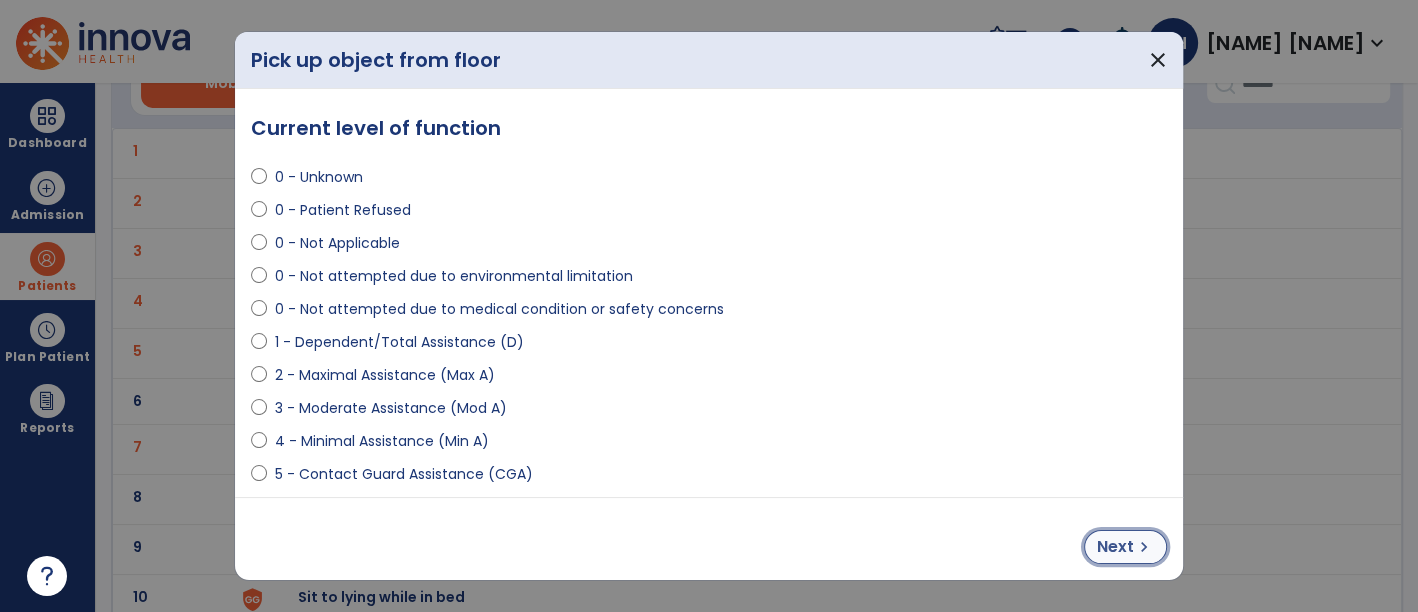 click on "Next  chevron_right" at bounding box center (1125, 547) 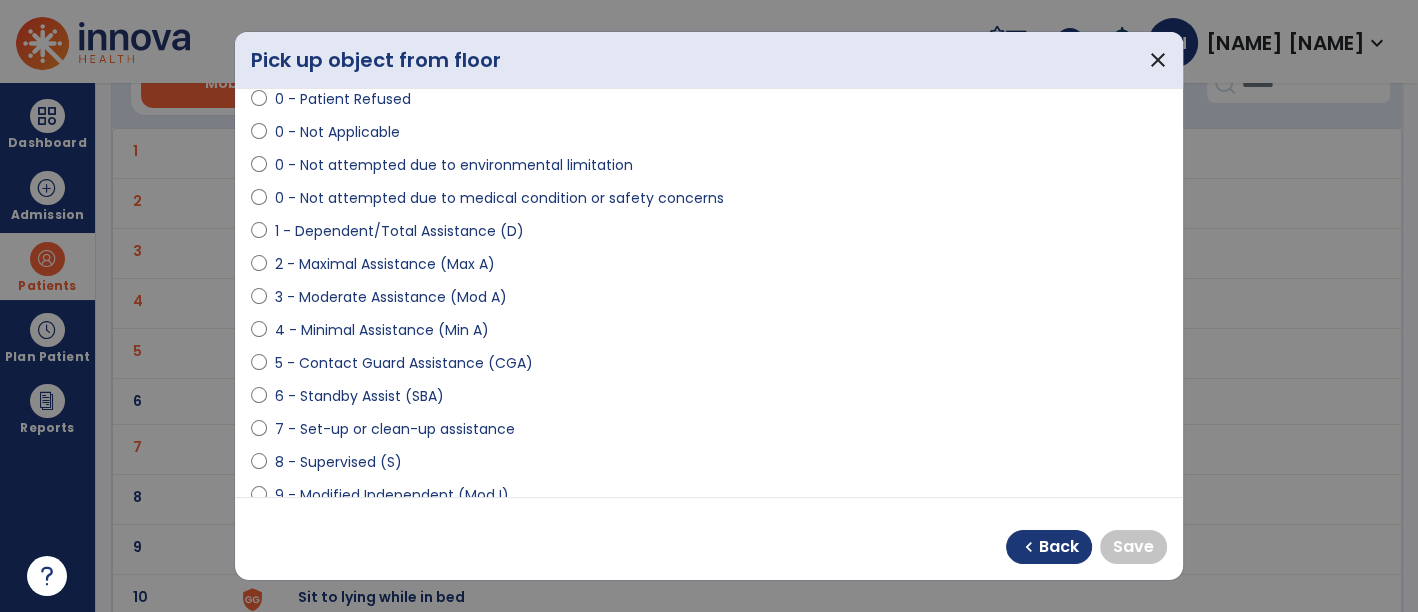 scroll, scrollTop: 222, scrollLeft: 0, axis: vertical 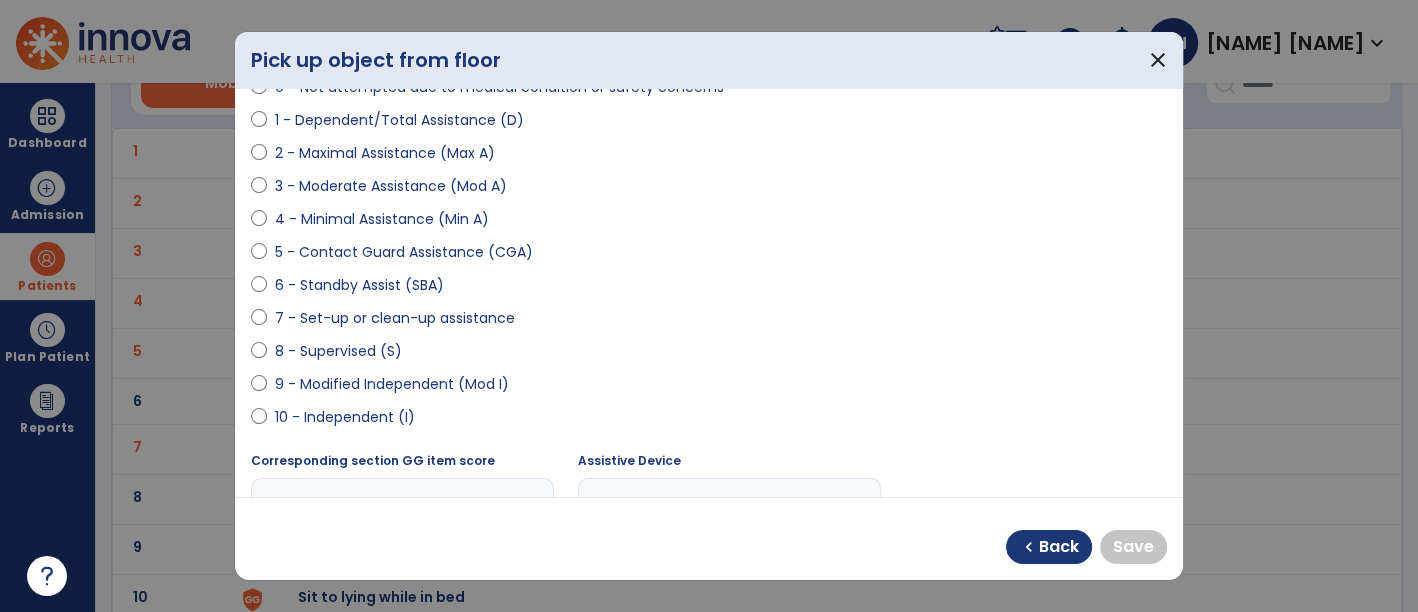 click on "9 - Modified Independent (Mod I)" at bounding box center [392, 384] 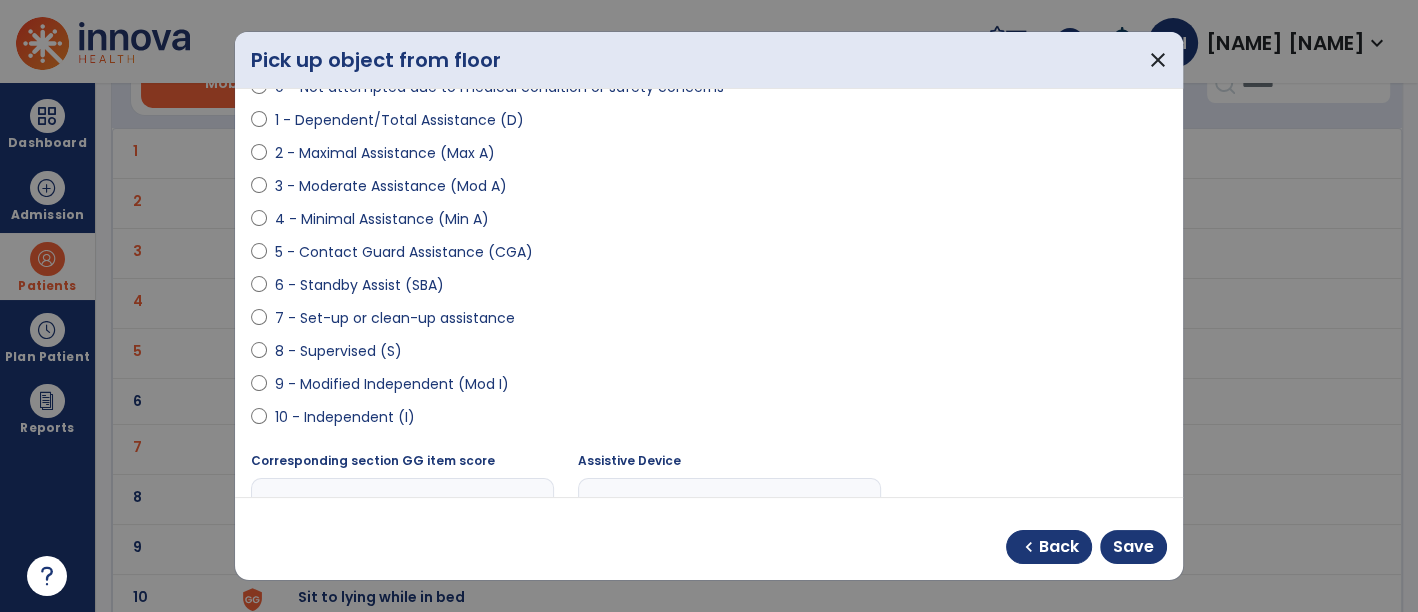 click on "8 - Supervised (S)" at bounding box center (338, 351) 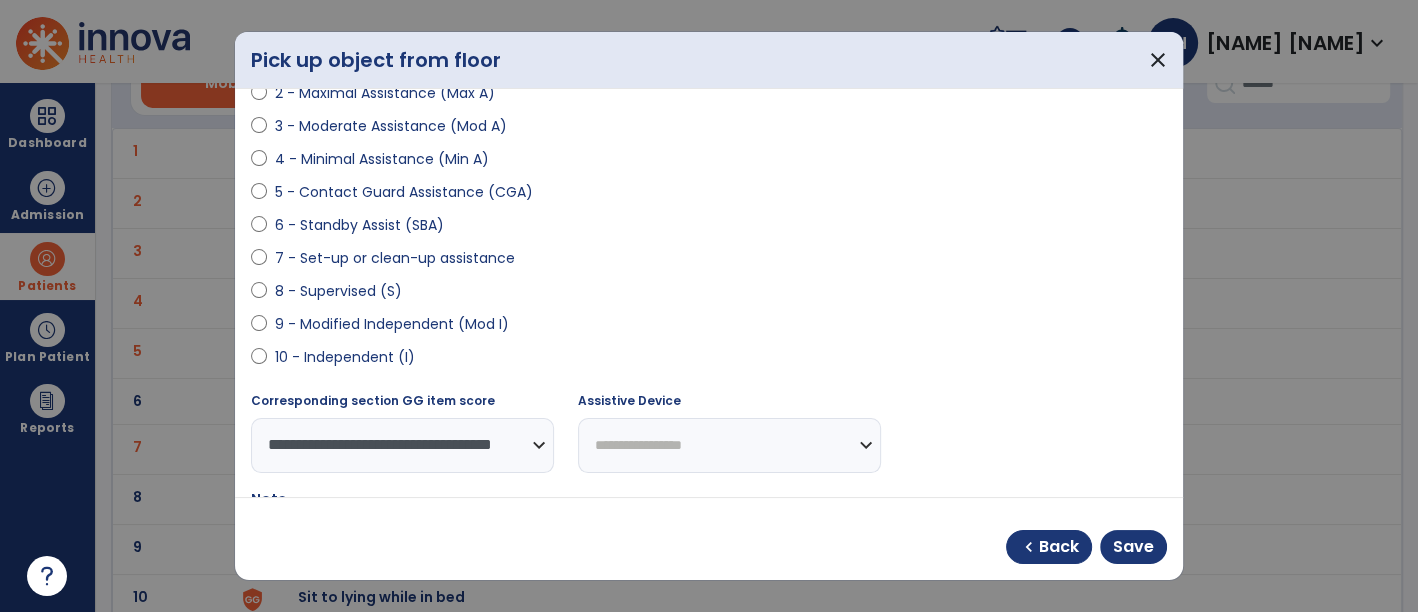 scroll, scrollTop: 333, scrollLeft: 0, axis: vertical 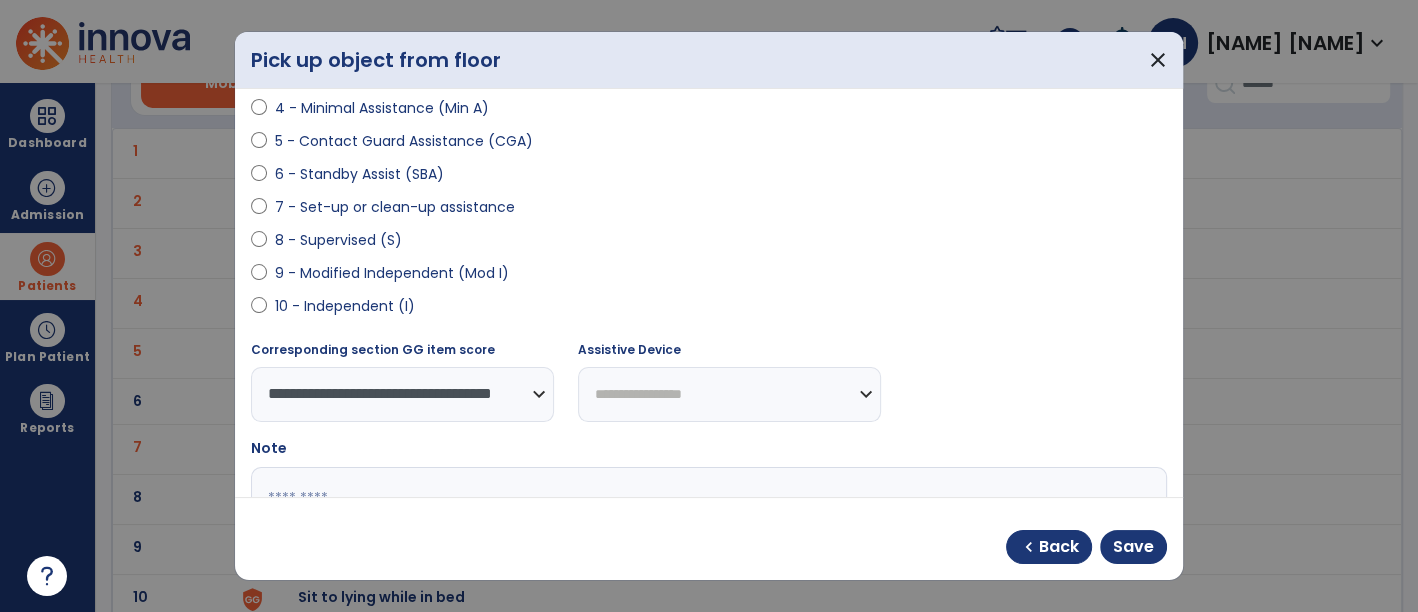 click on "**********" at bounding box center (729, 394) 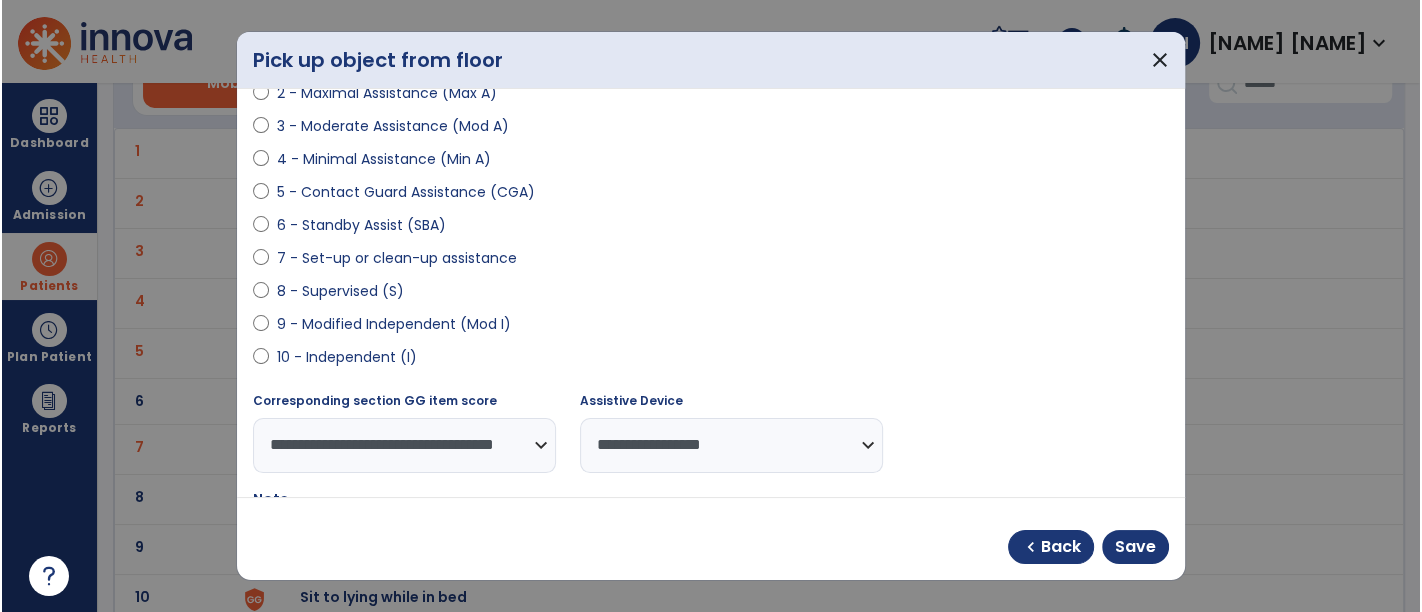 scroll, scrollTop: 333, scrollLeft: 0, axis: vertical 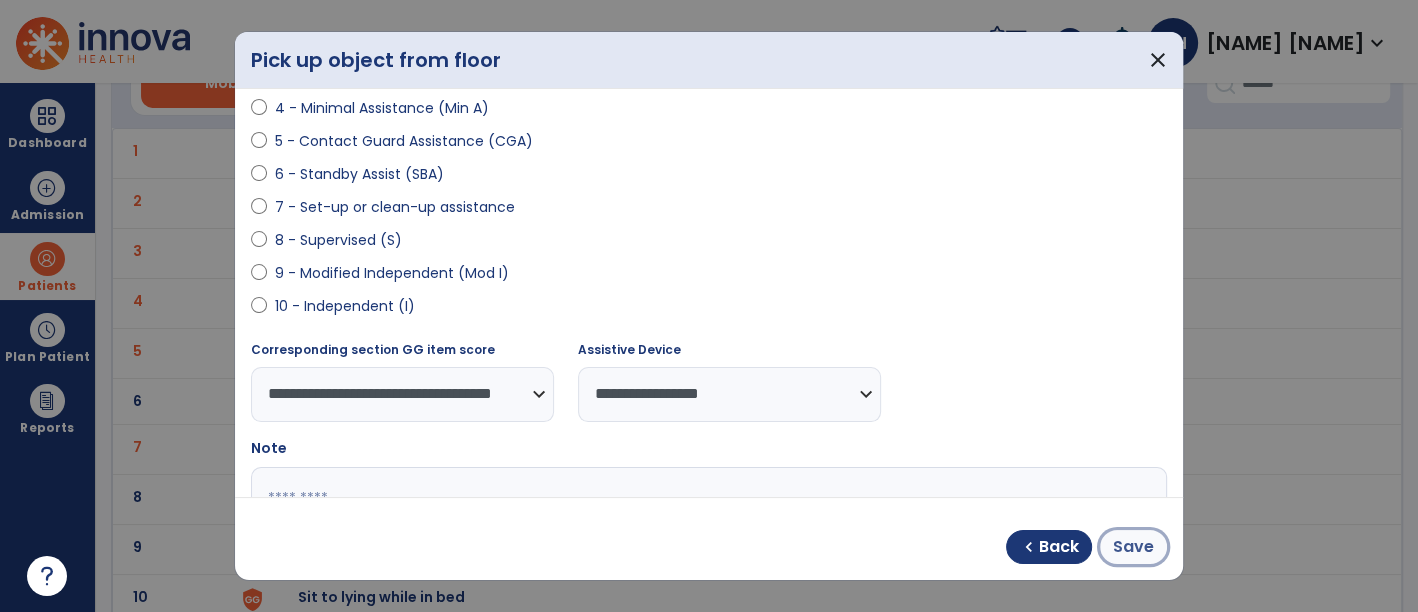 click on "Save" at bounding box center [1133, 547] 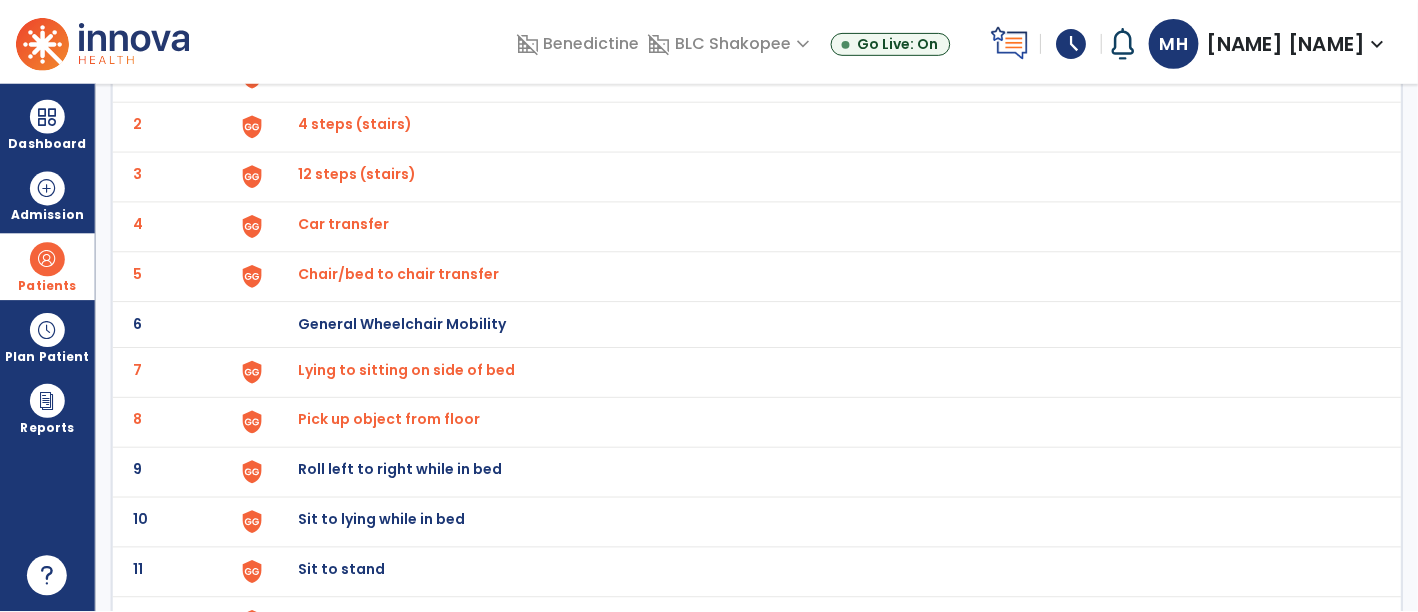 scroll, scrollTop: 222, scrollLeft: 0, axis: vertical 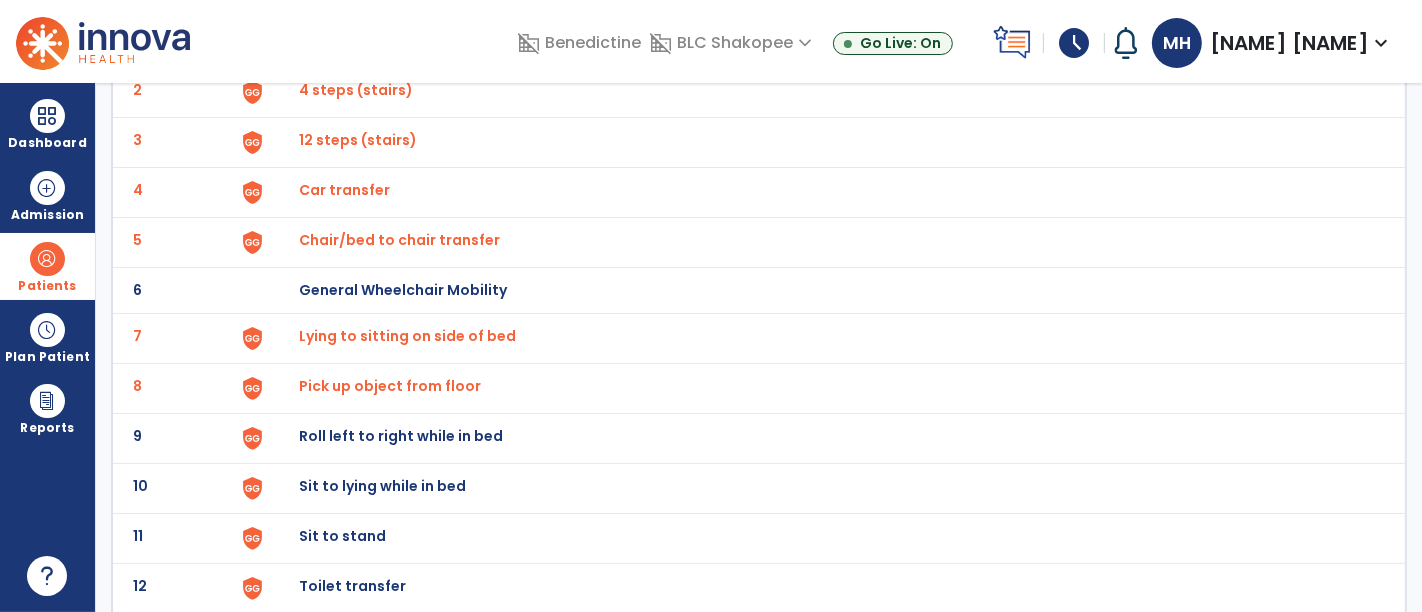 click on "Roll left to right while in bed" at bounding box center (345, 40) 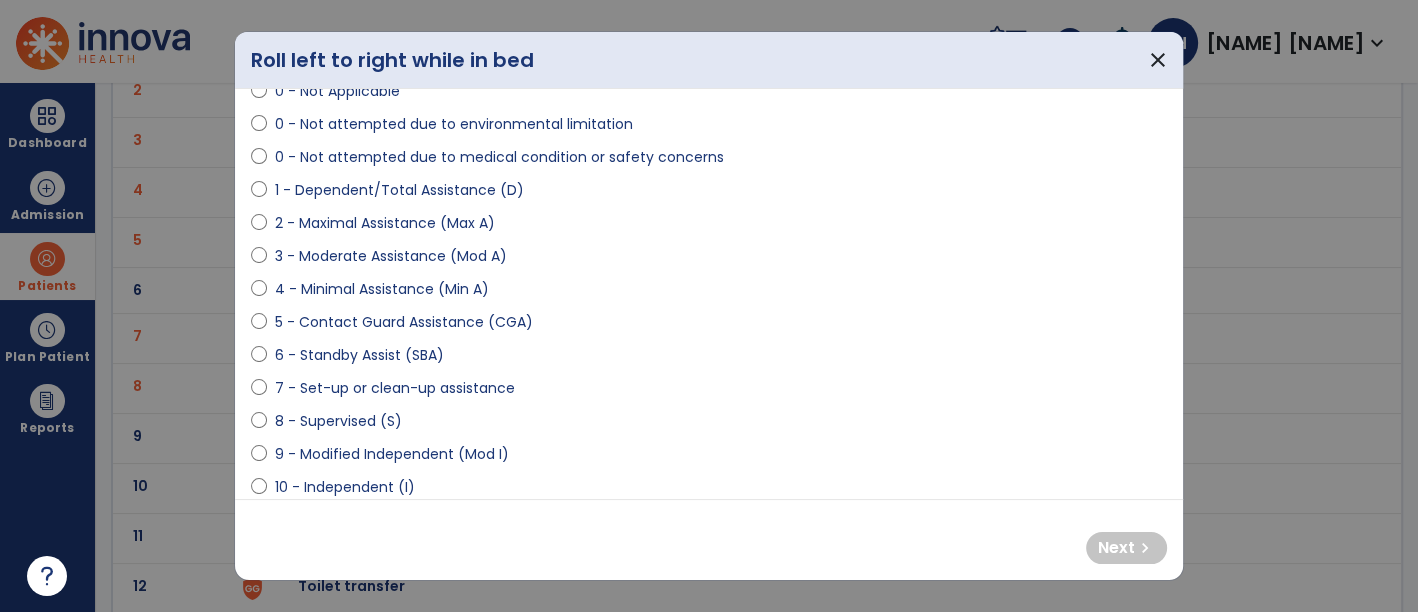 scroll, scrollTop: 222, scrollLeft: 0, axis: vertical 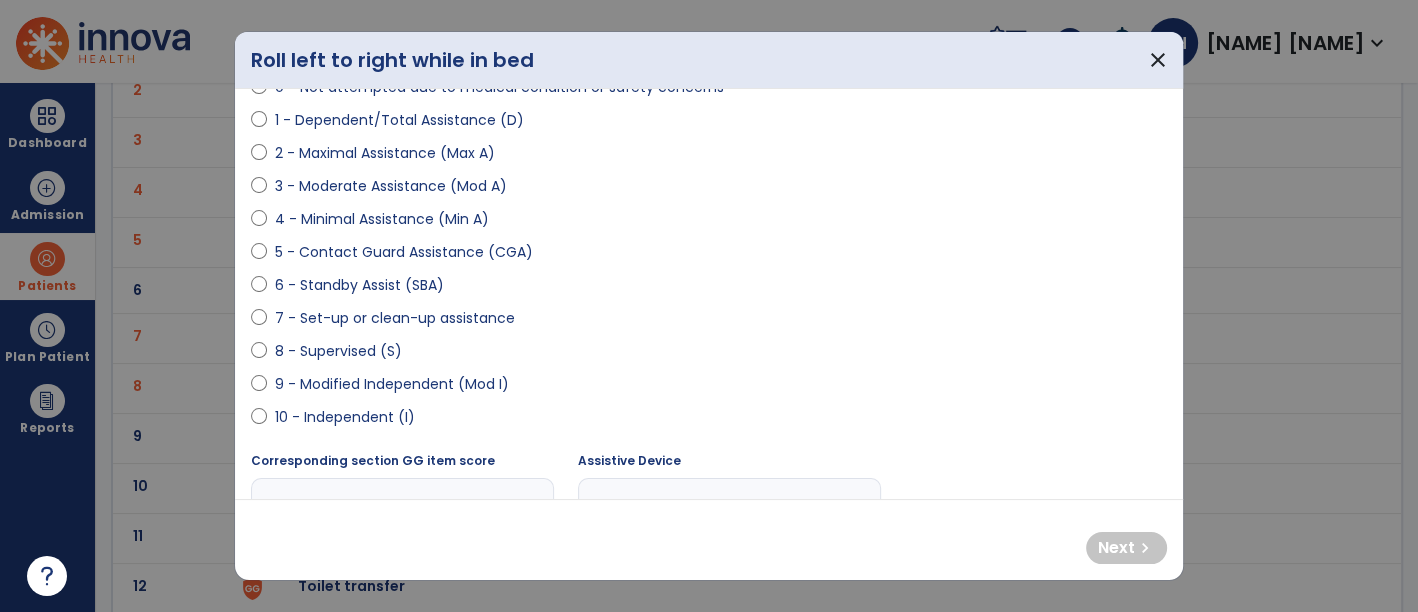drag, startPoint x: 354, startPoint y: 418, endPoint x: 488, endPoint y: 413, distance: 134.09325 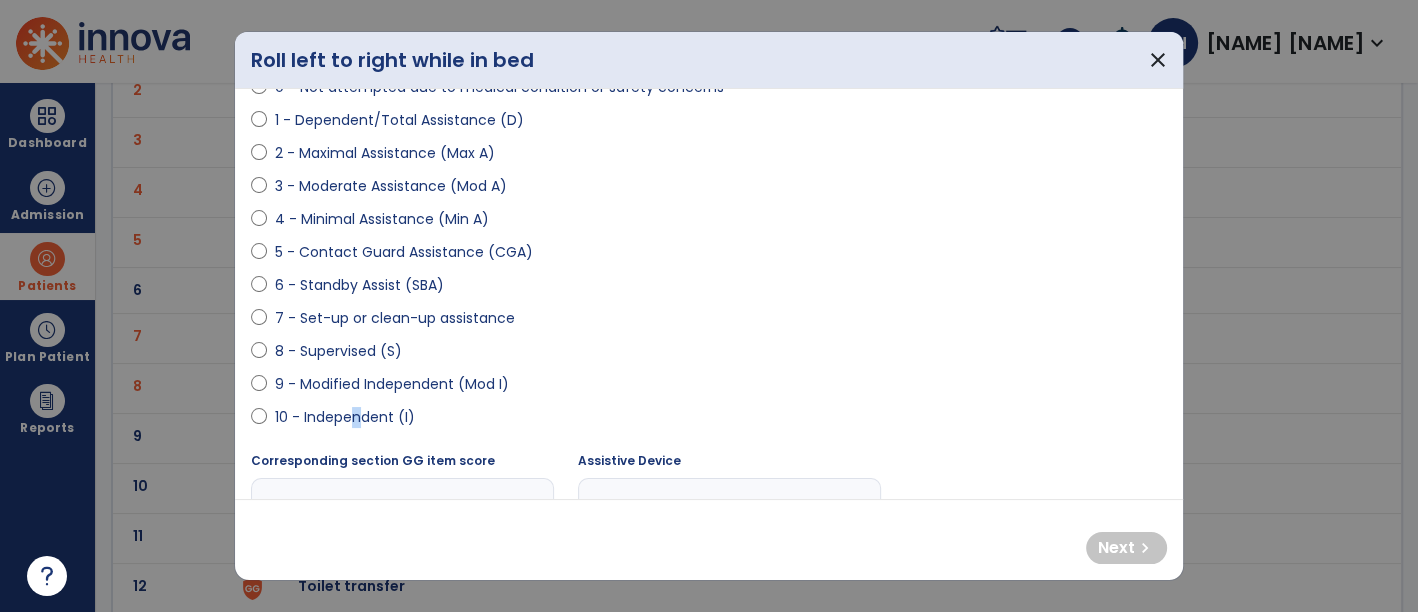 select on "**********" 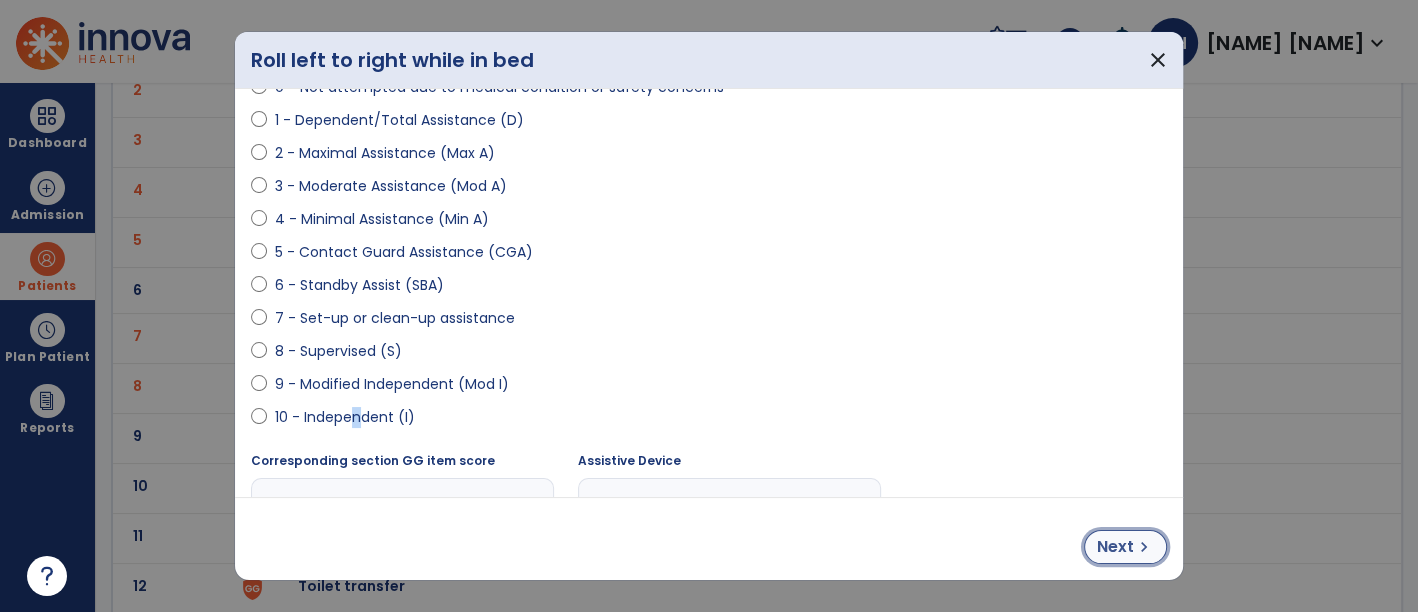 click on "chevron_right" at bounding box center [1144, 547] 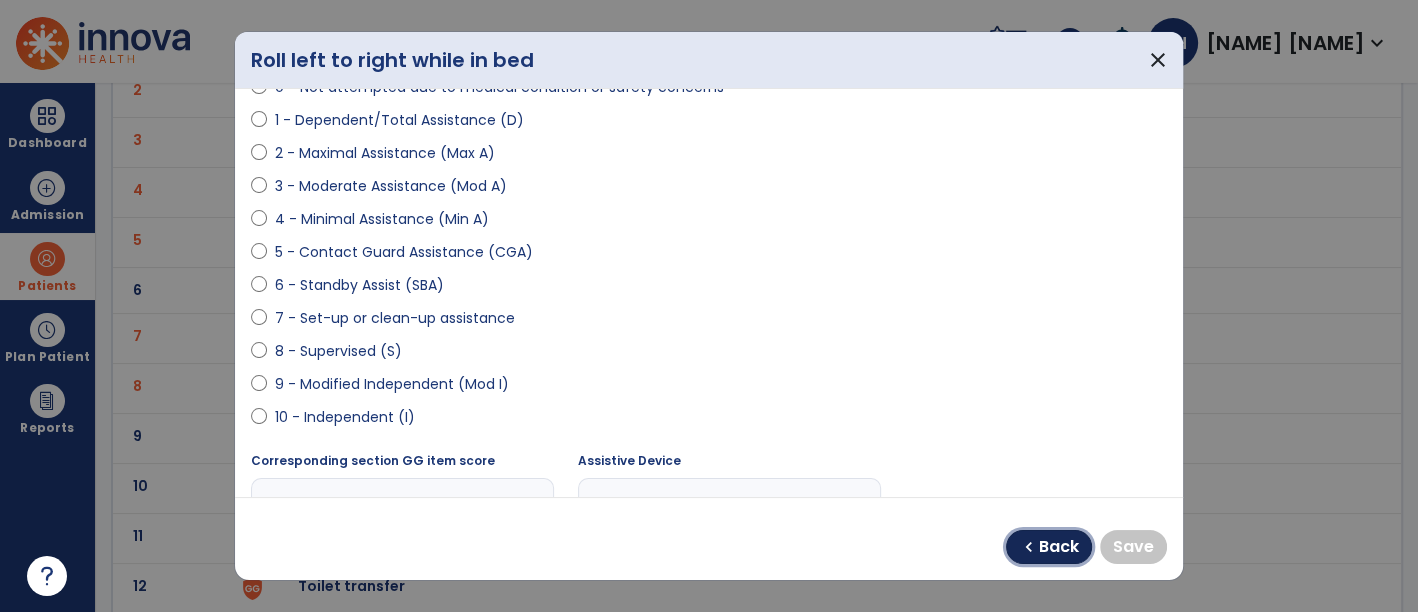 drag, startPoint x: 1057, startPoint y: 538, endPoint x: 1034, endPoint y: 539, distance: 23.021729 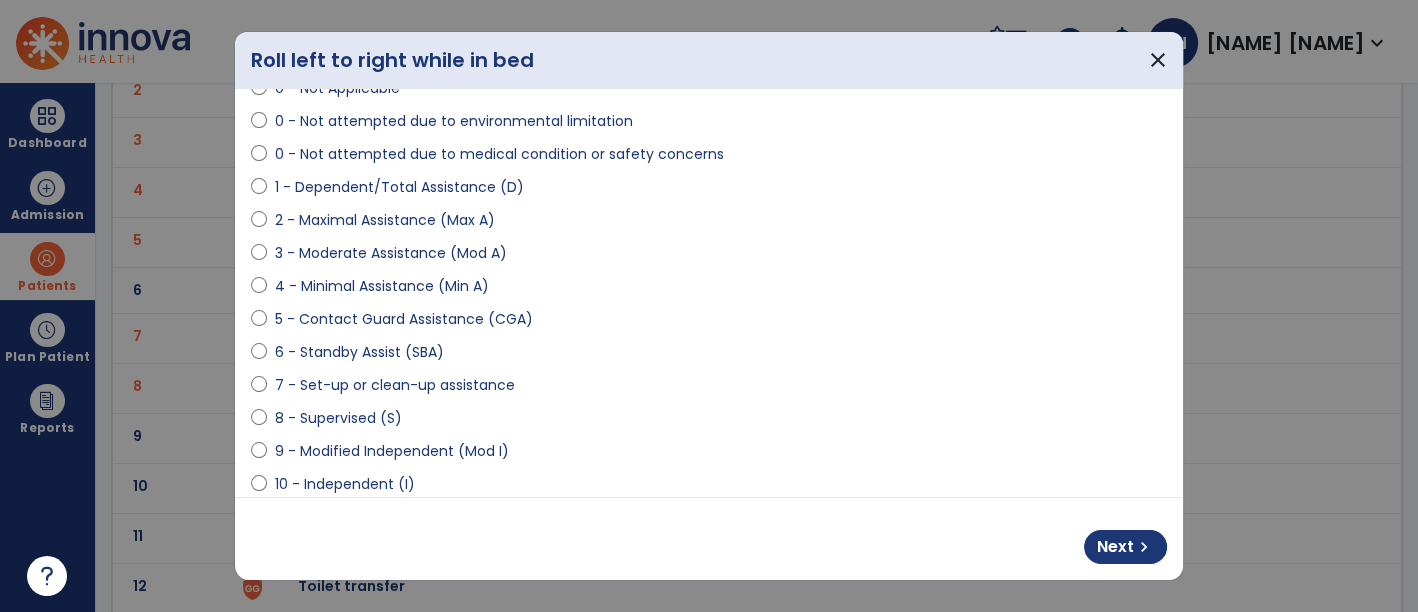 scroll, scrollTop: 111, scrollLeft: 0, axis: vertical 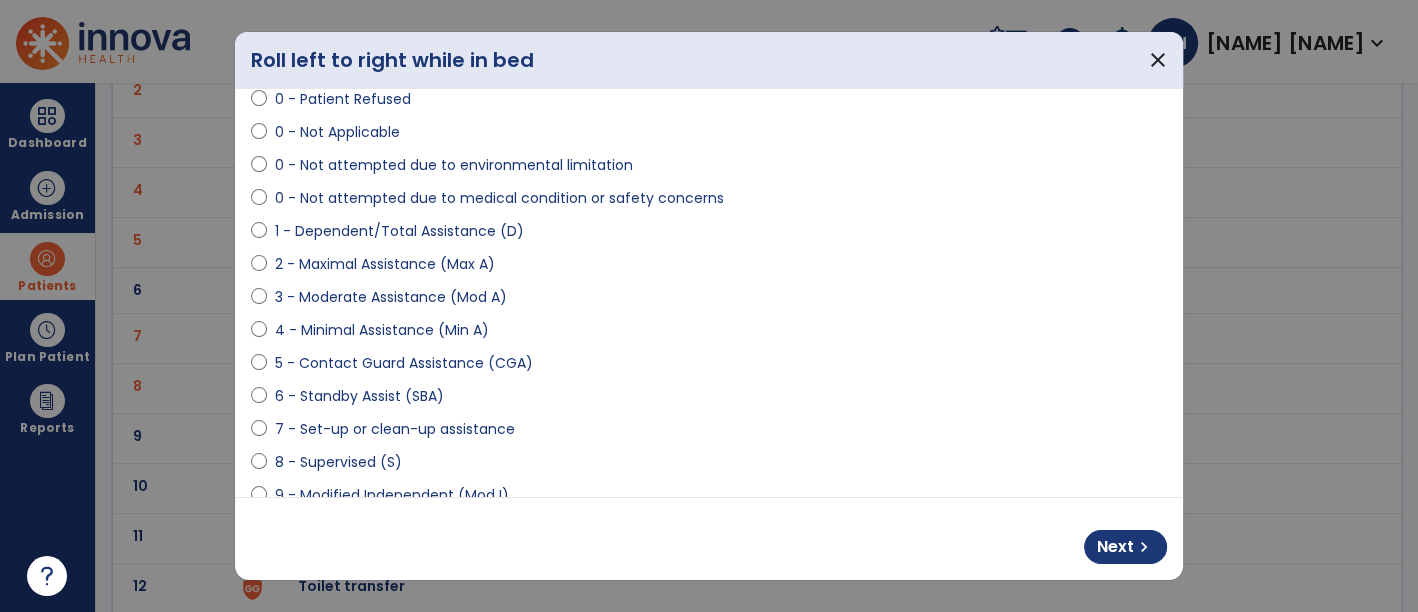 click on "3 - Moderate Assistance (Mod A)" at bounding box center [391, 297] 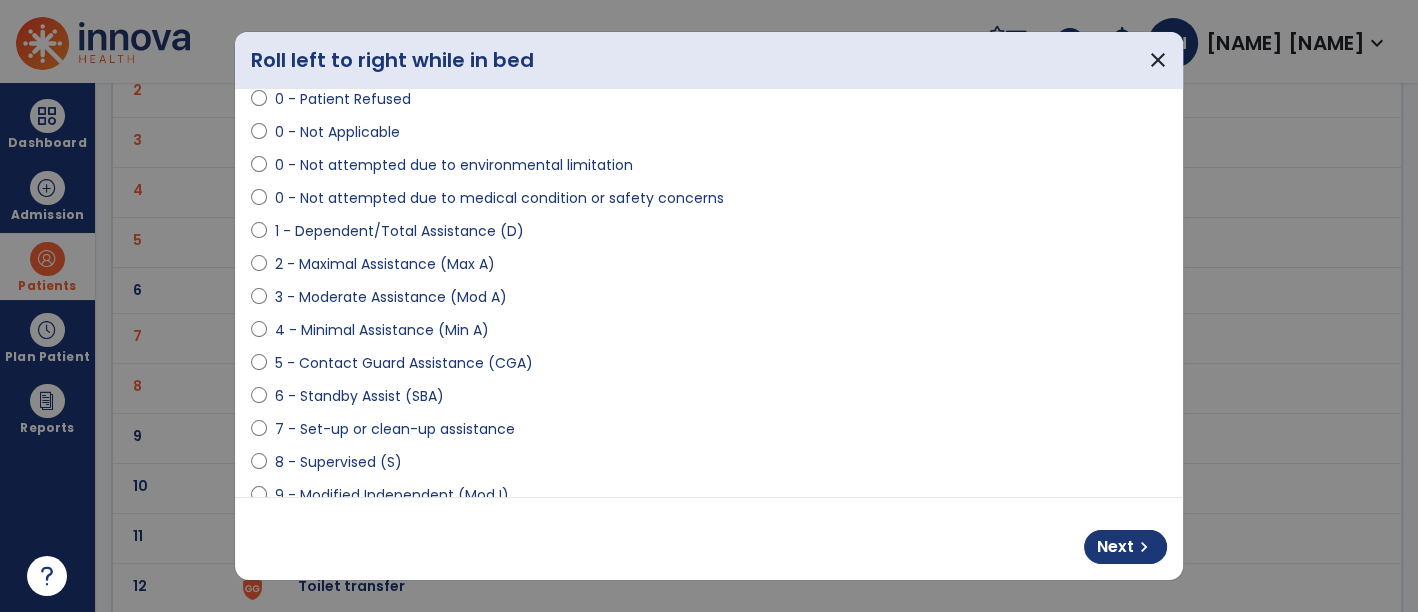 scroll, scrollTop: 222, scrollLeft: 0, axis: vertical 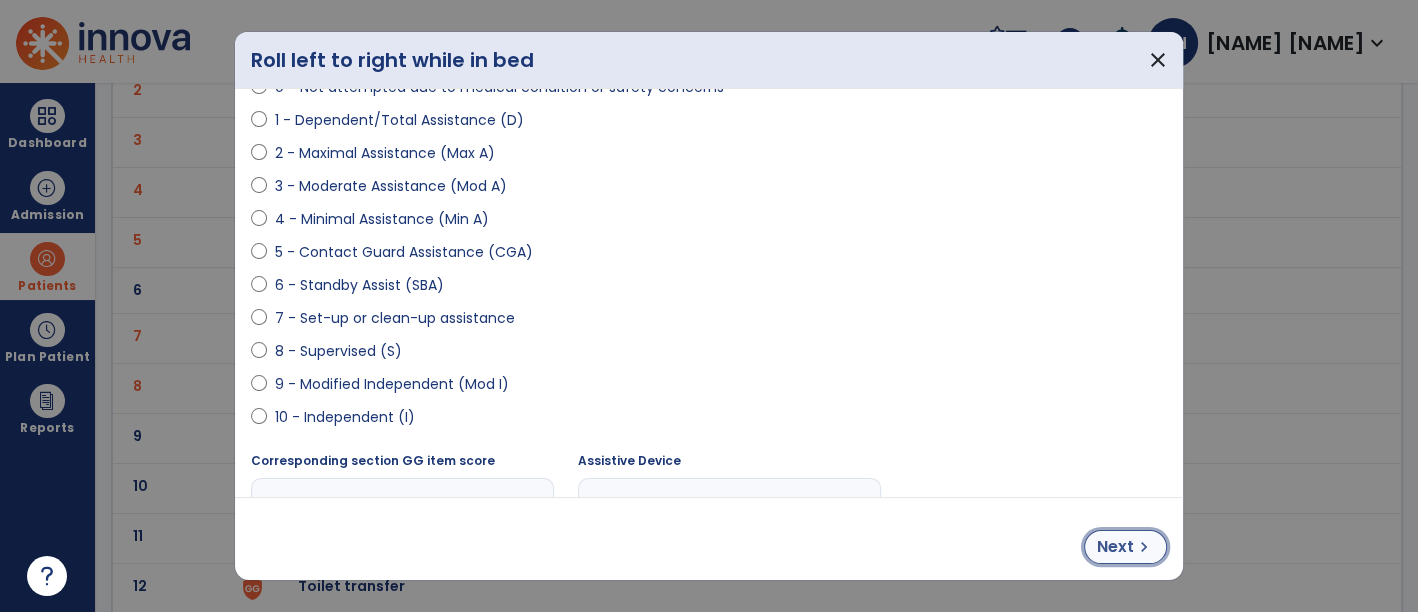 click on "chevron_right" at bounding box center (1144, 547) 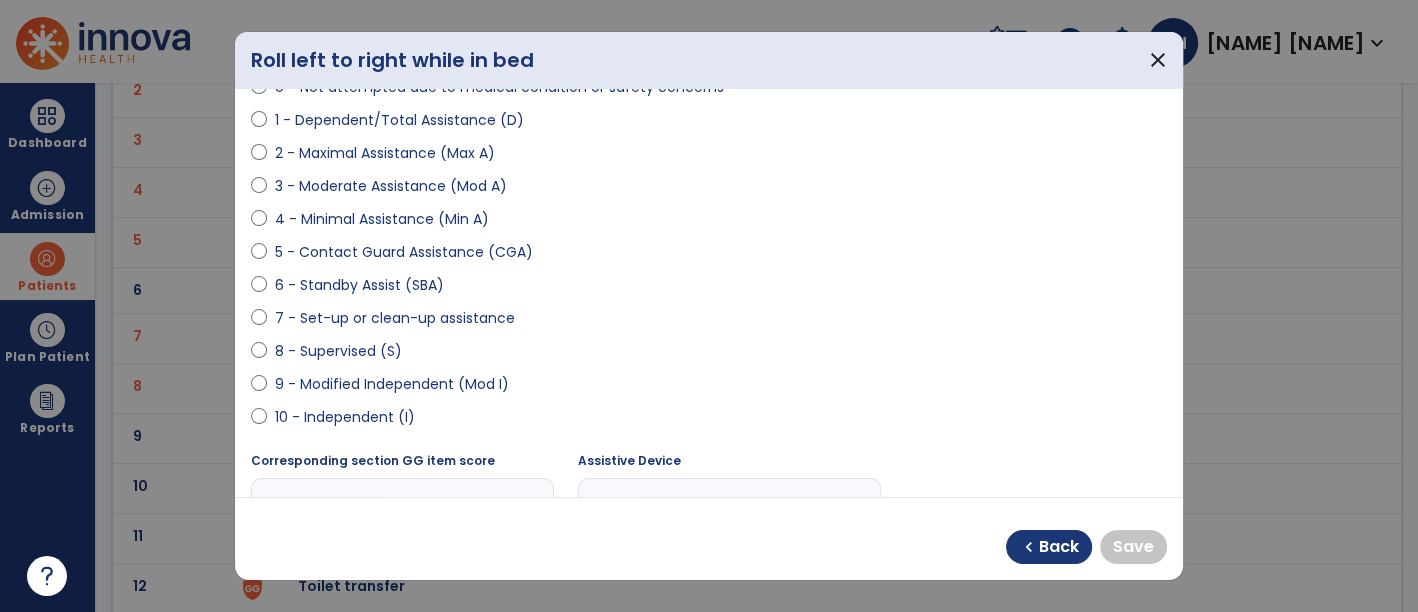 click on "10 - Independent (I)" at bounding box center (345, 417) 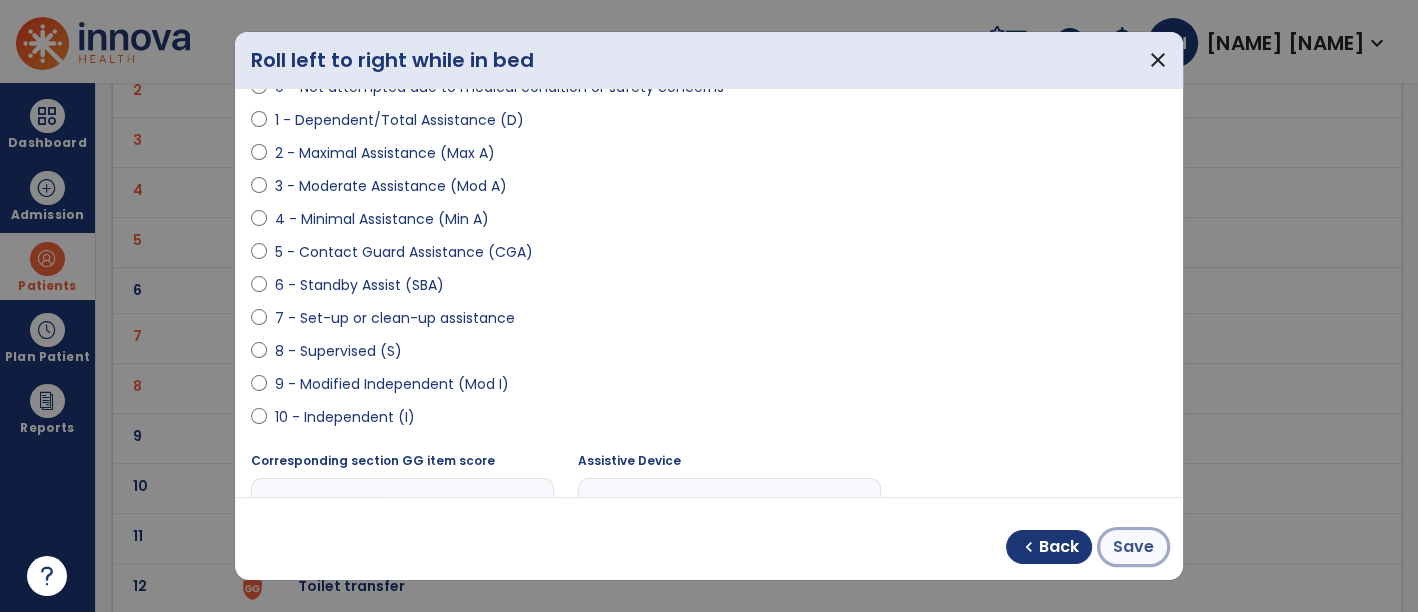 click on "Save" at bounding box center (1133, 547) 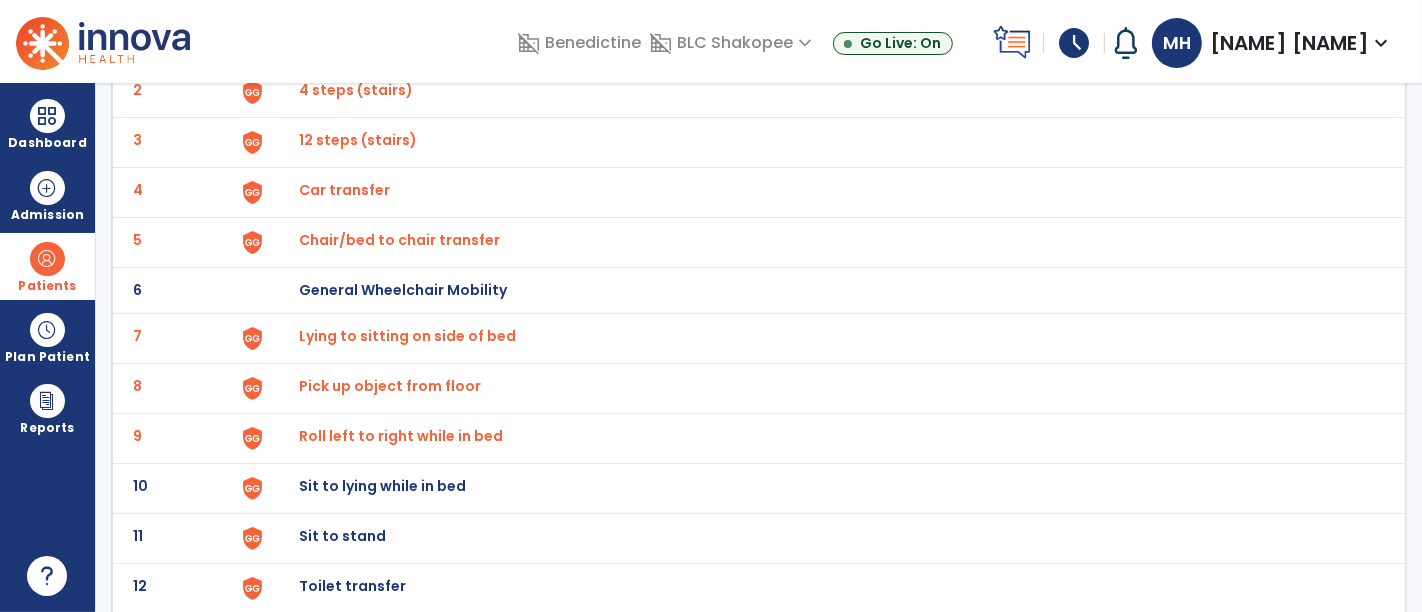 click on "Sit to lying while in bed" at bounding box center [345, 40] 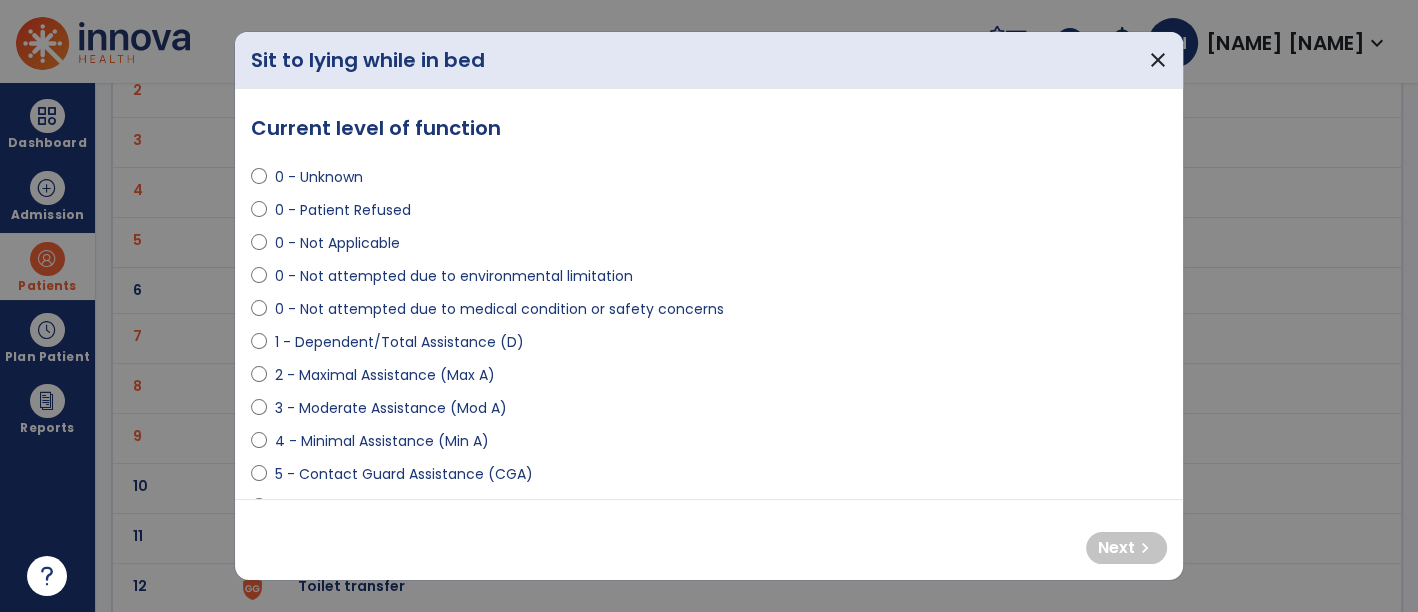click on "0 - Not attempted due to environmental limitation" at bounding box center (454, 276) 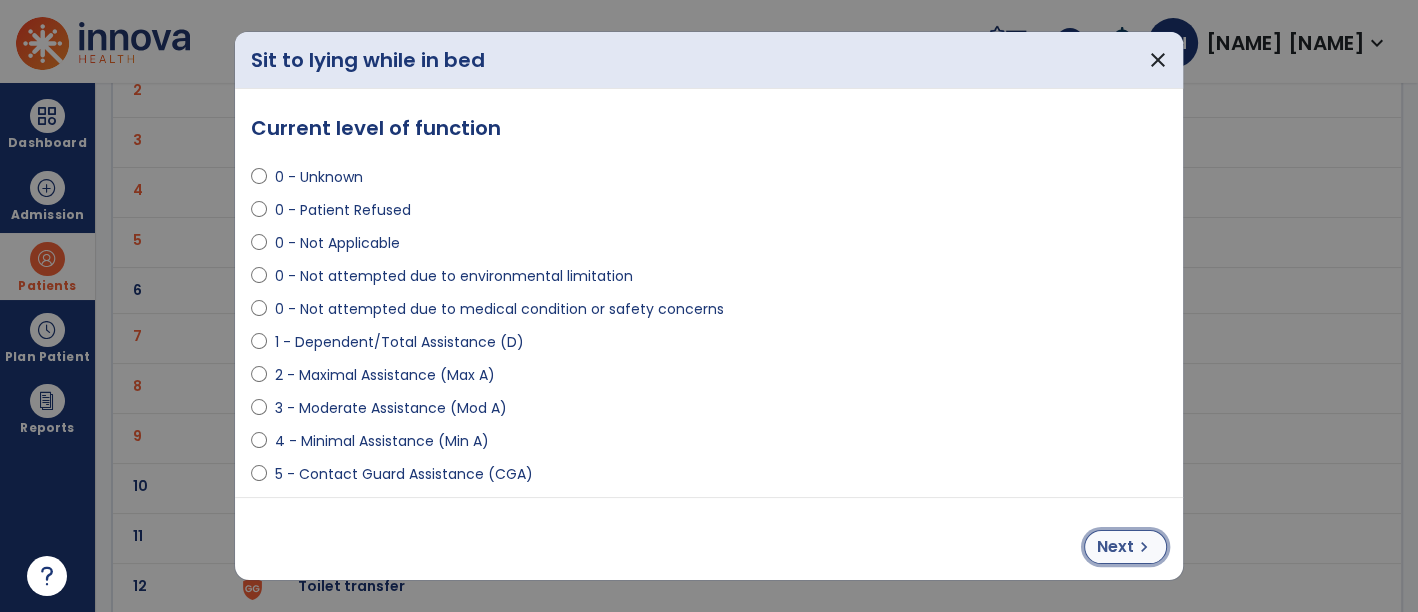click on "chevron_right" at bounding box center [1144, 547] 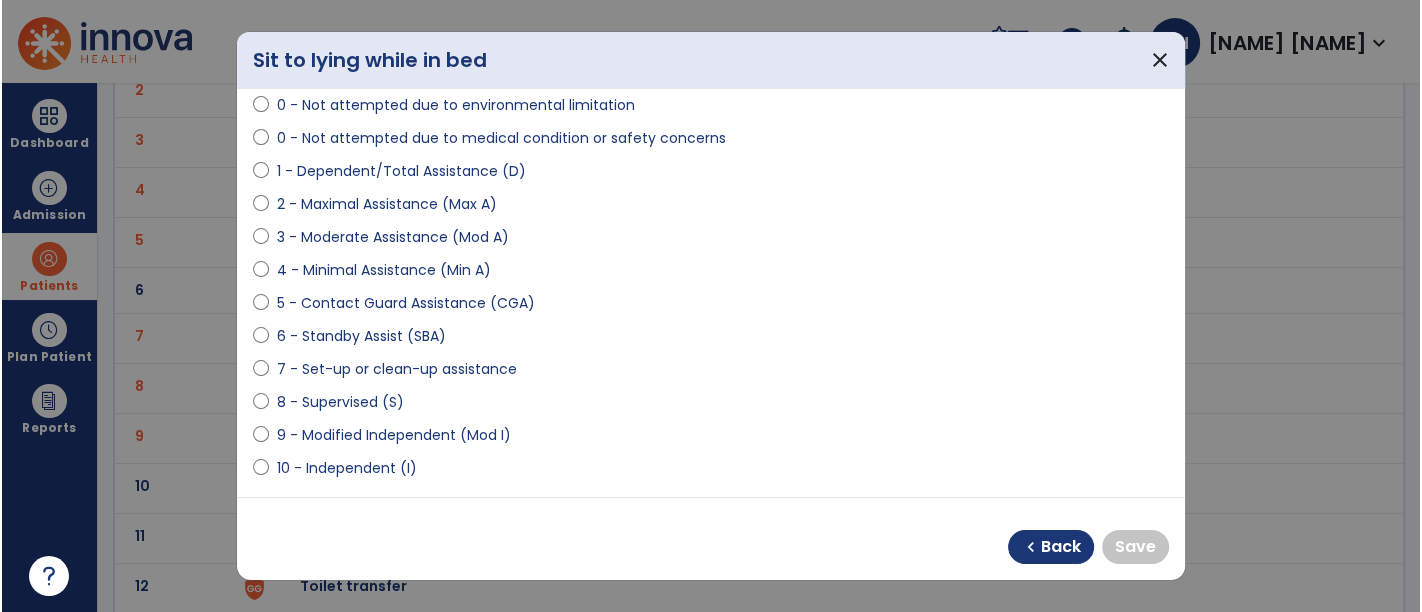 scroll, scrollTop: 222, scrollLeft: 0, axis: vertical 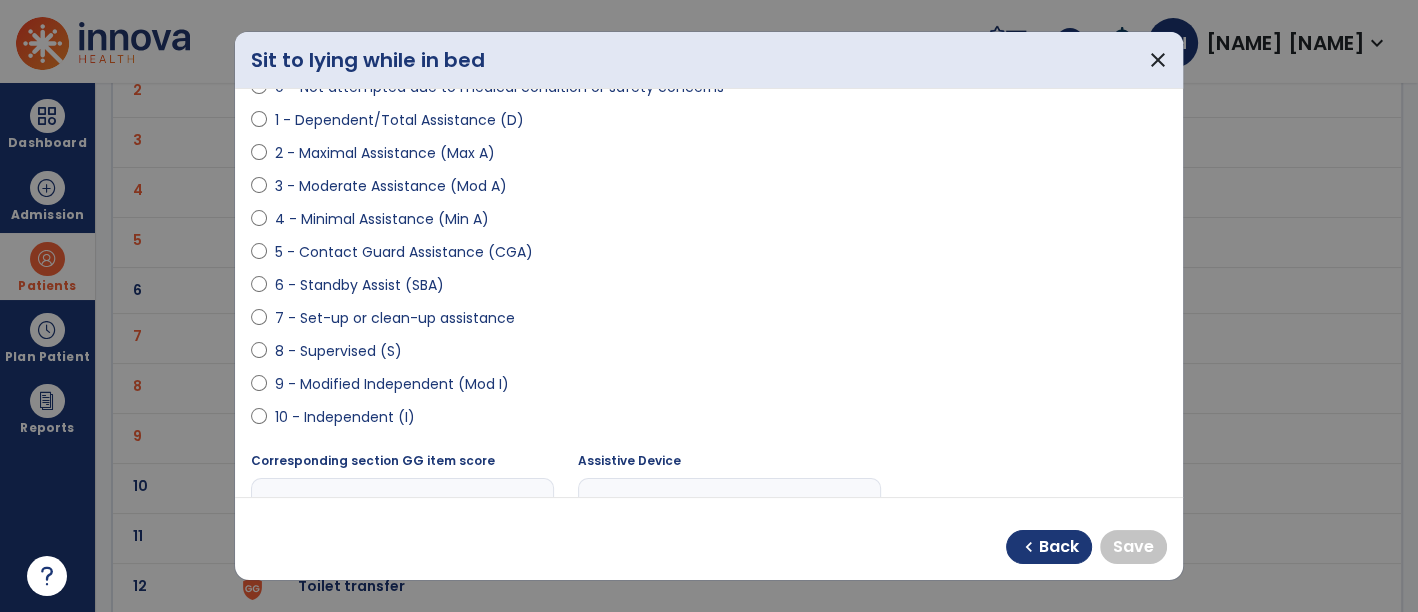 click on "10 - Independent (I)" at bounding box center [345, 417] 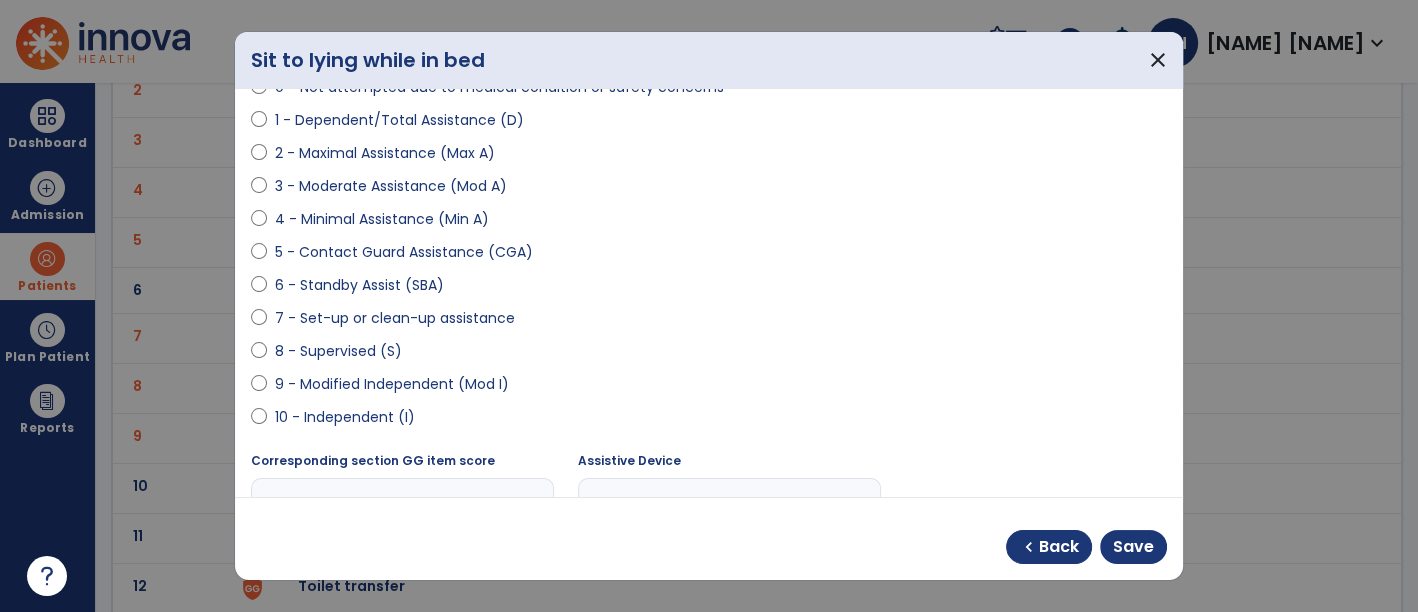 click on "8 - Supervised (S)" at bounding box center [338, 351] 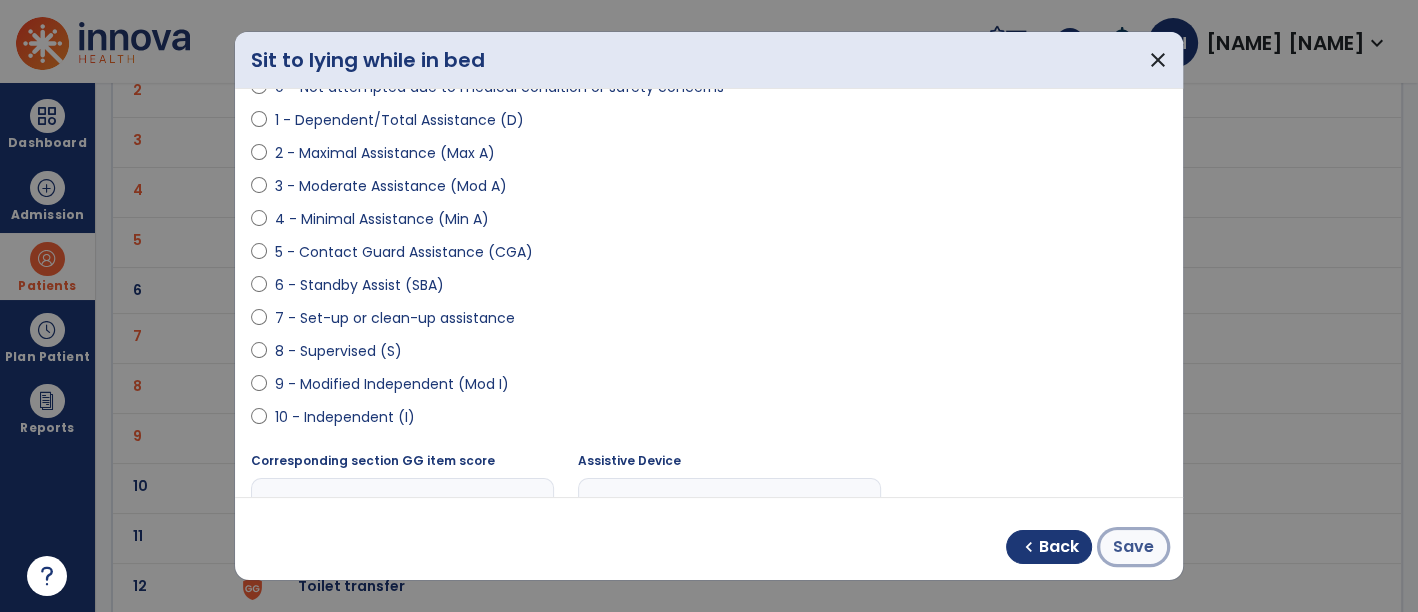 click on "Save" at bounding box center (1133, 547) 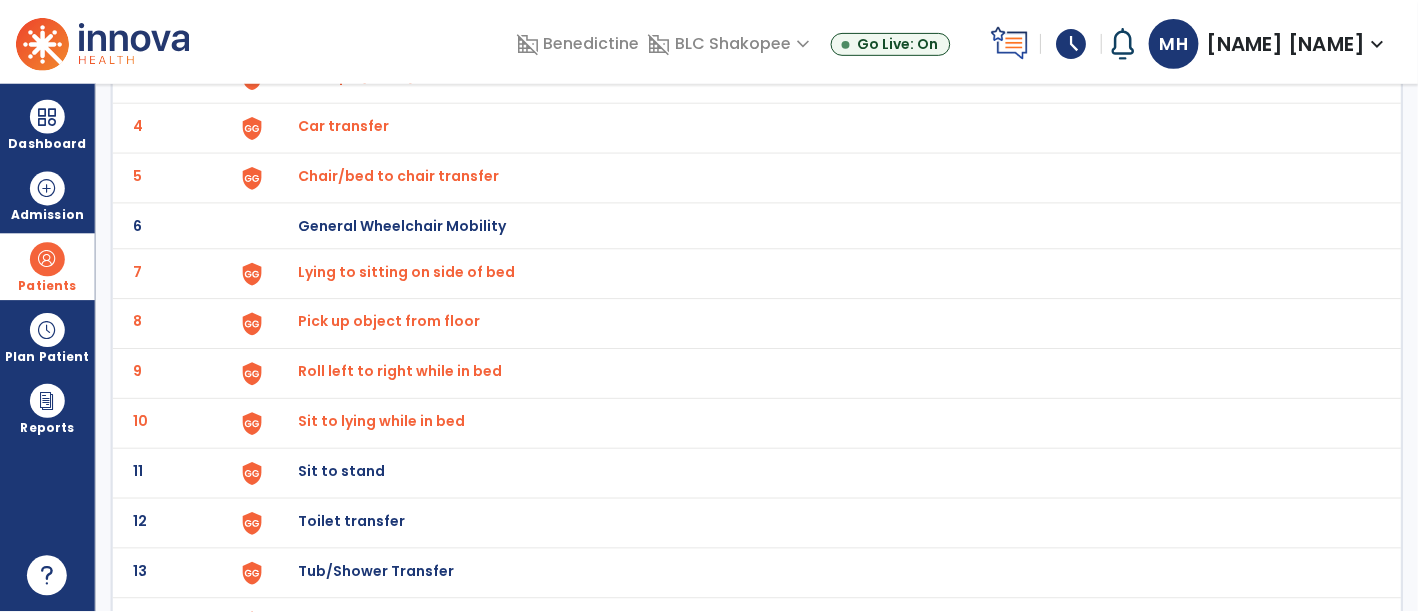 scroll, scrollTop: 333, scrollLeft: 0, axis: vertical 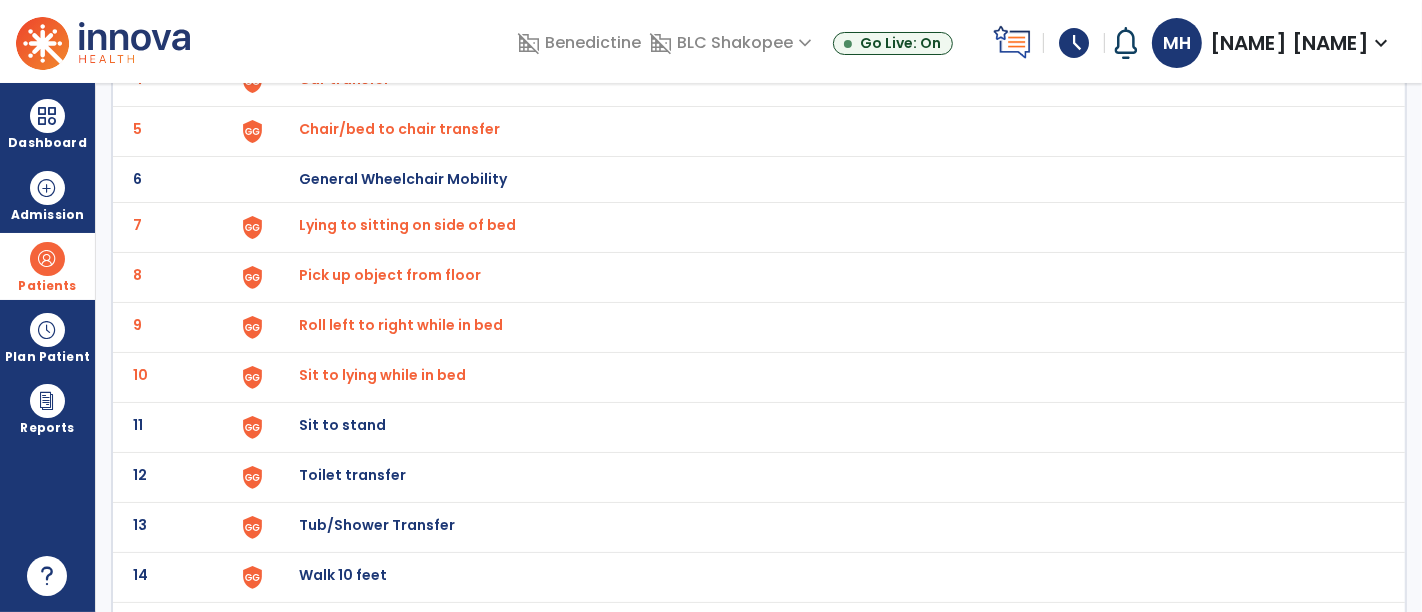 click on "Sit to stand" at bounding box center (345, -71) 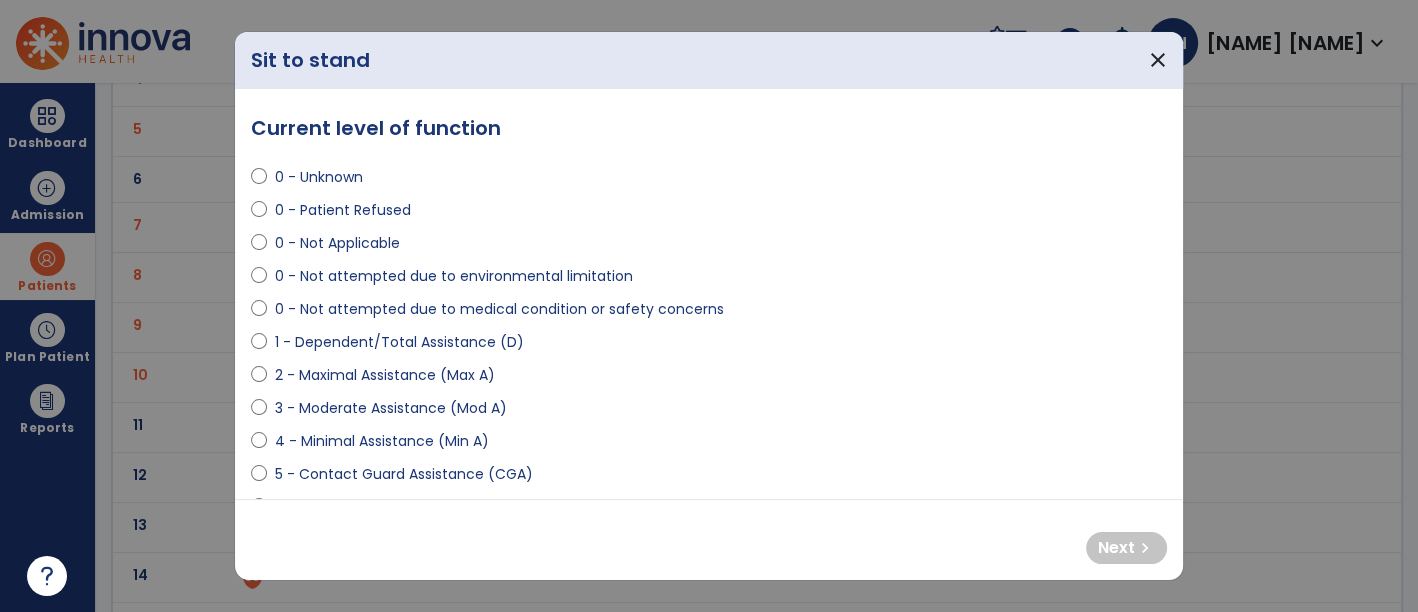 click on "2 - Maximal Assistance (Max A)" at bounding box center [385, 375] 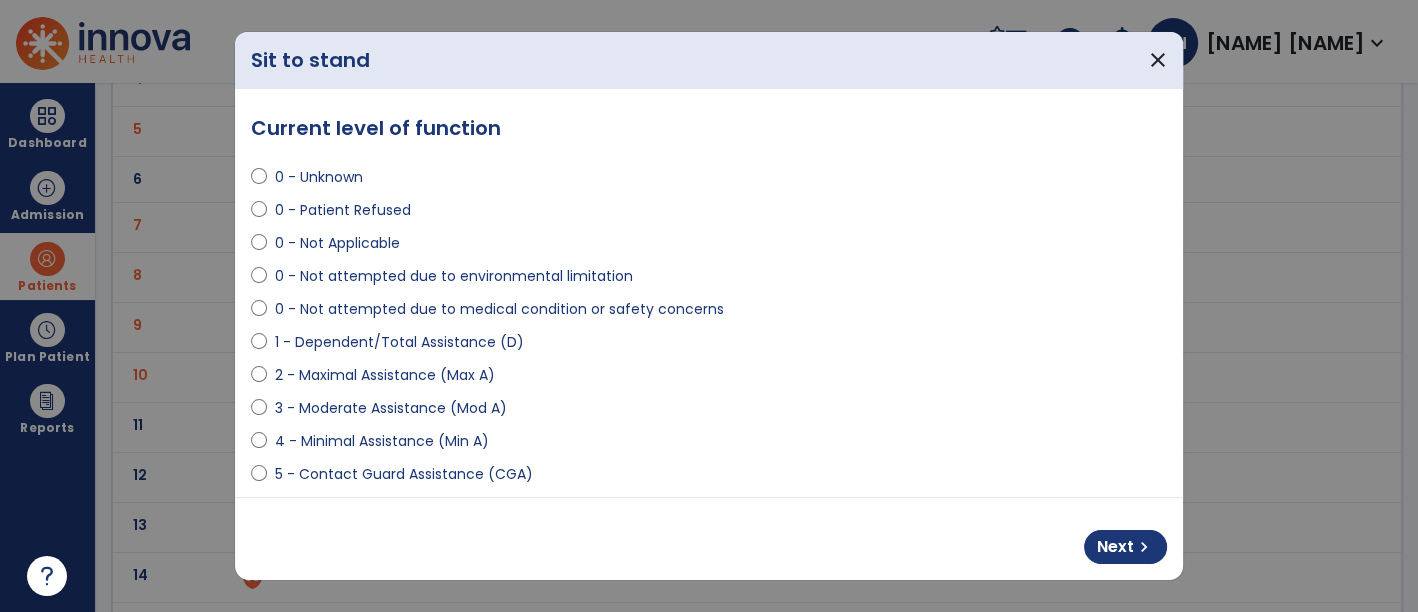 select on "**********" 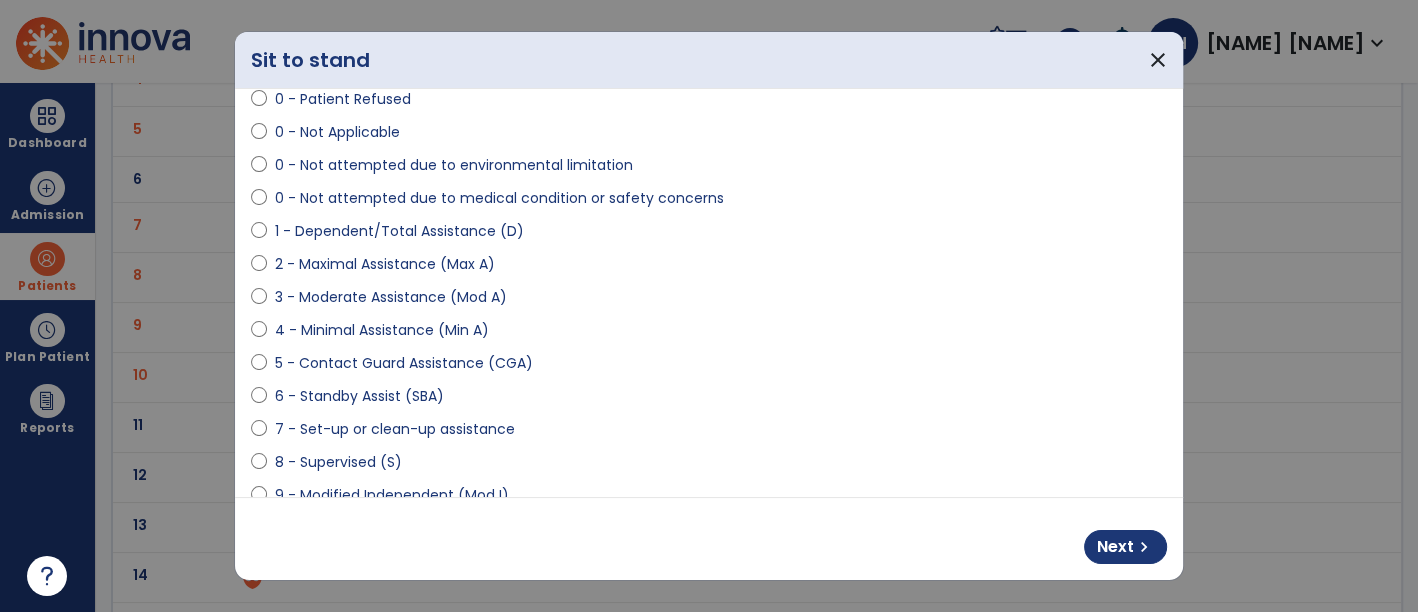 scroll, scrollTop: 222, scrollLeft: 0, axis: vertical 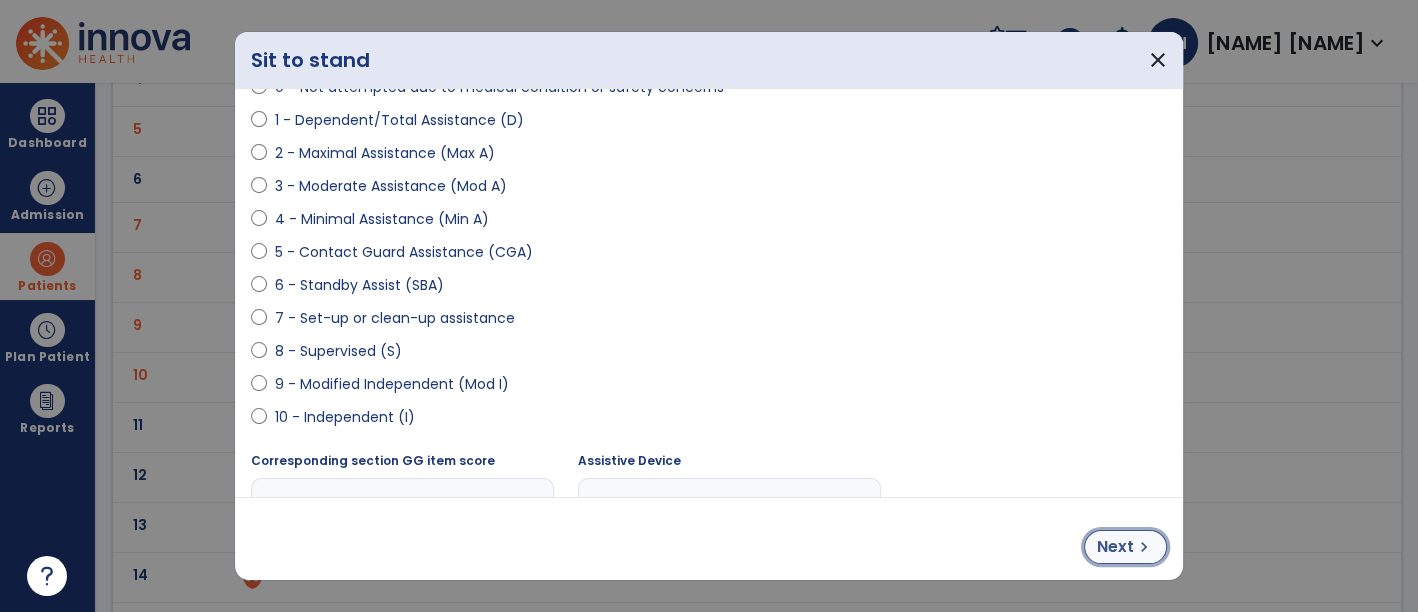 click on "Next" at bounding box center [1115, 547] 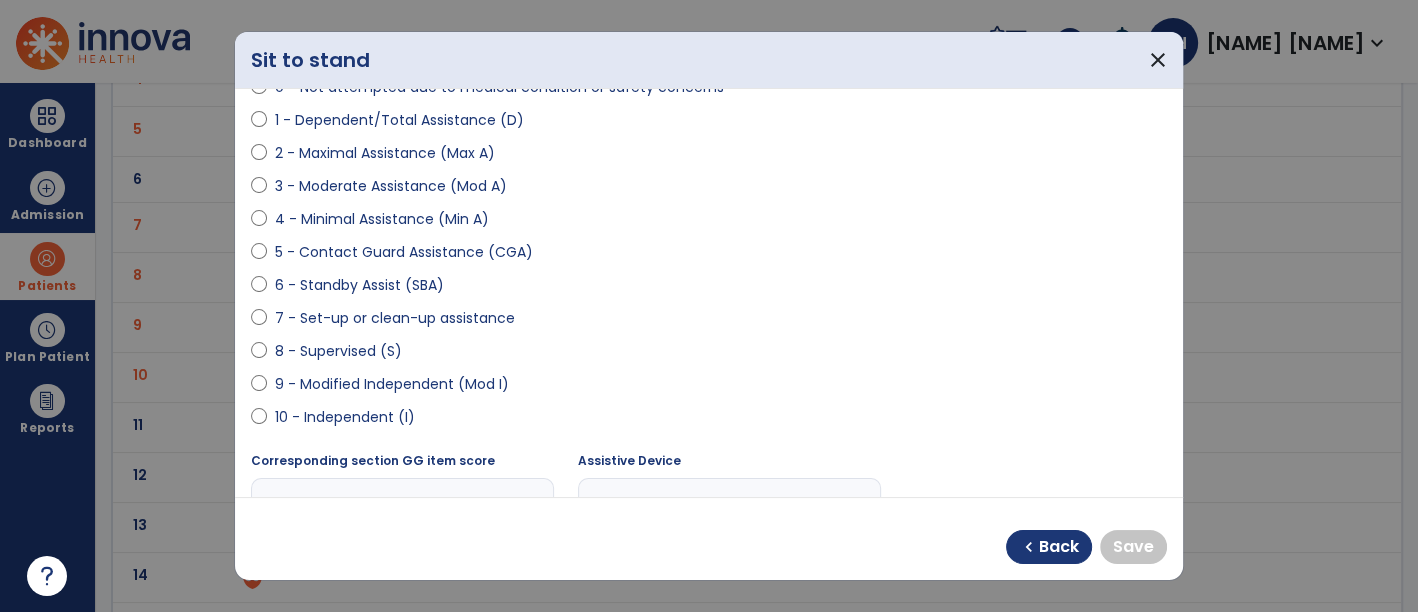 click on "9 - Modified Independent (Mod I)" at bounding box center (392, 384) 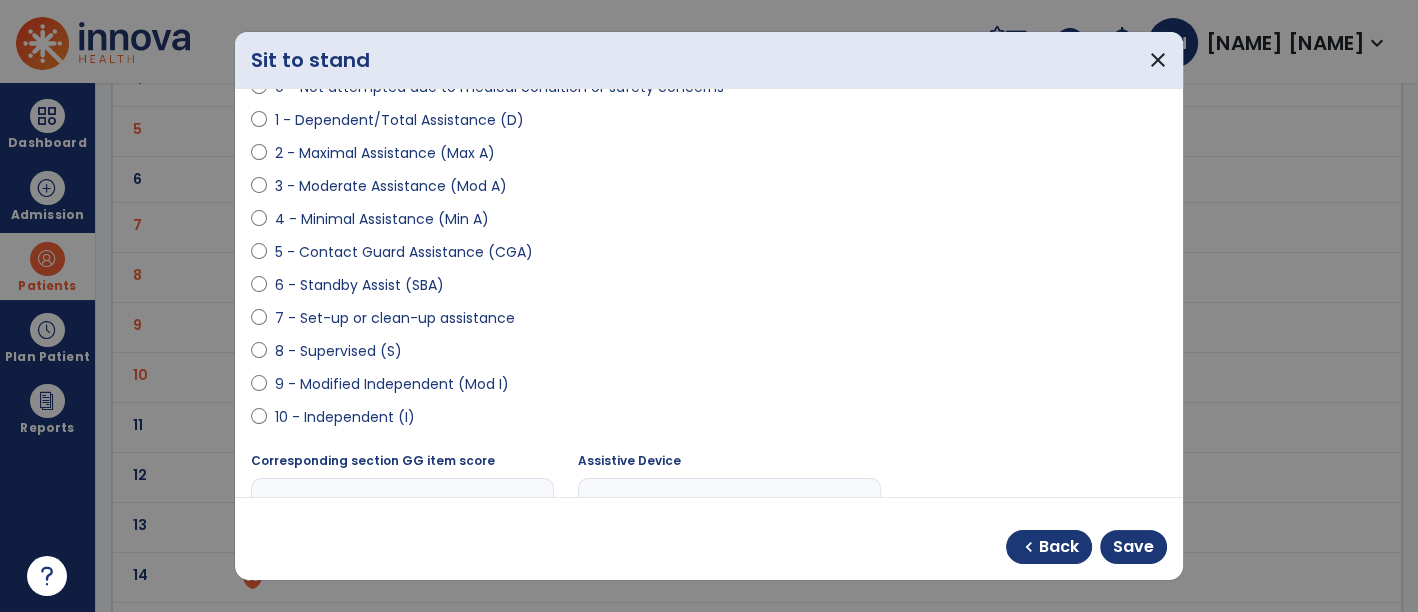 drag, startPoint x: 358, startPoint y: 348, endPoint x: 522, endPoint y: 419, distance: 178.70926 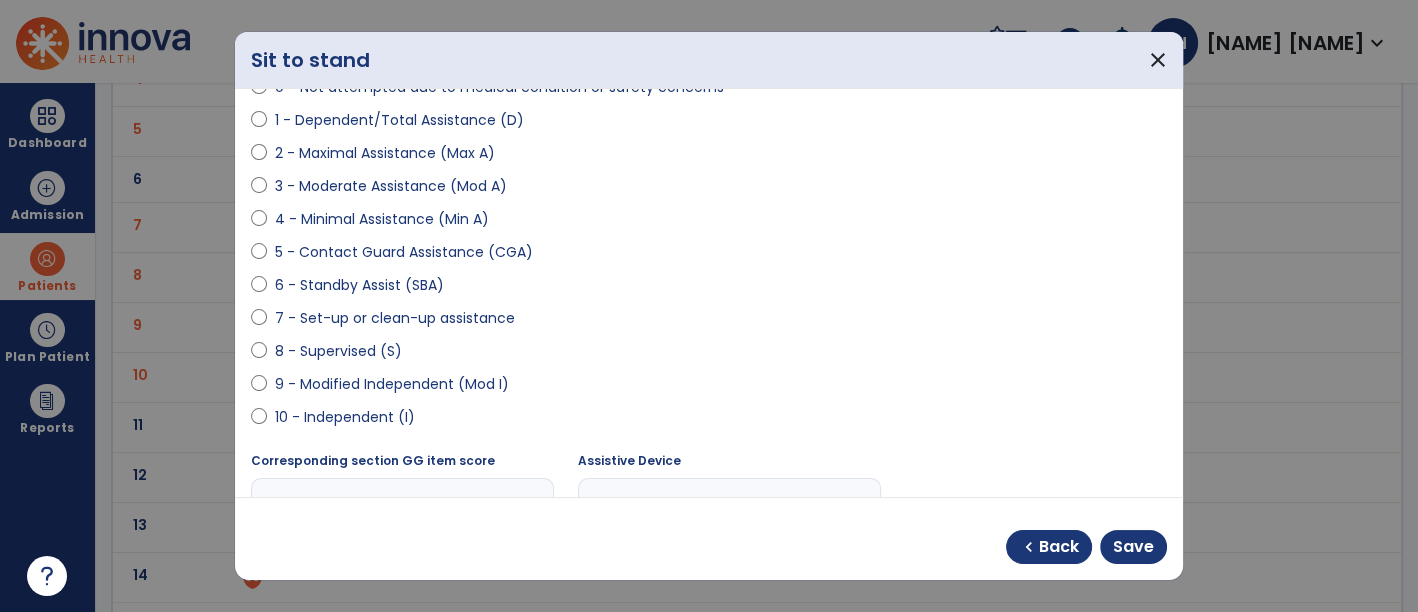 click on "**********" at bounding box center (729, 505) 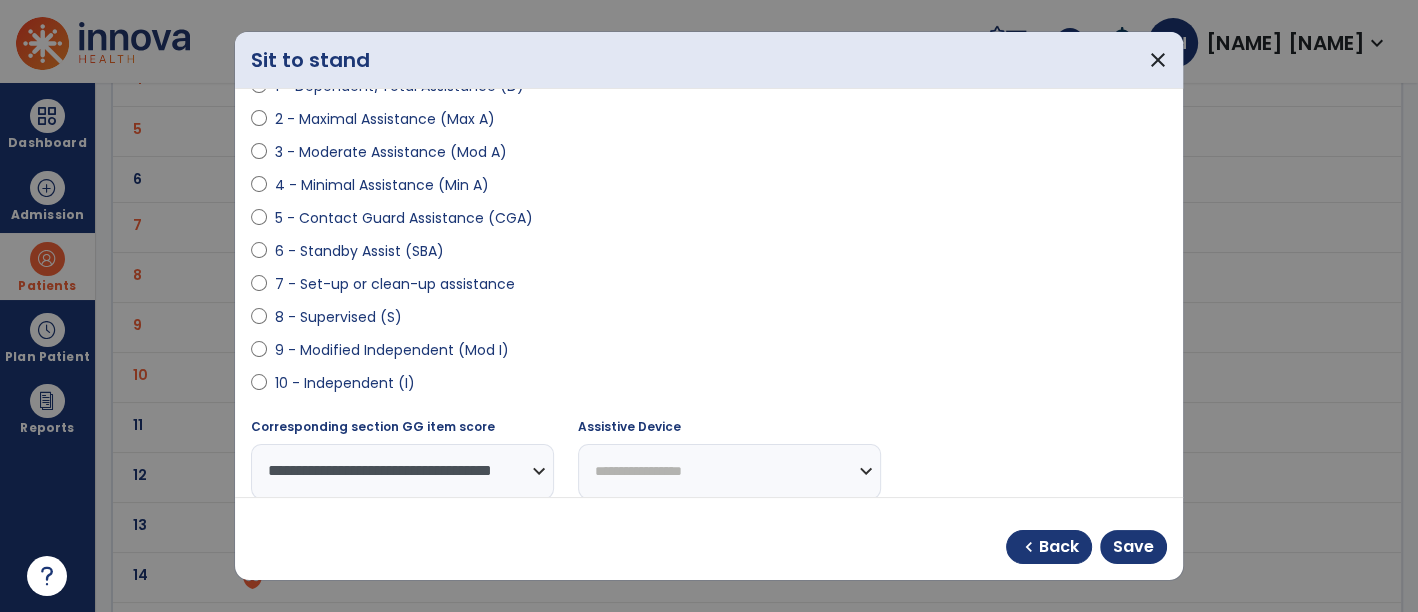 select on "**********" 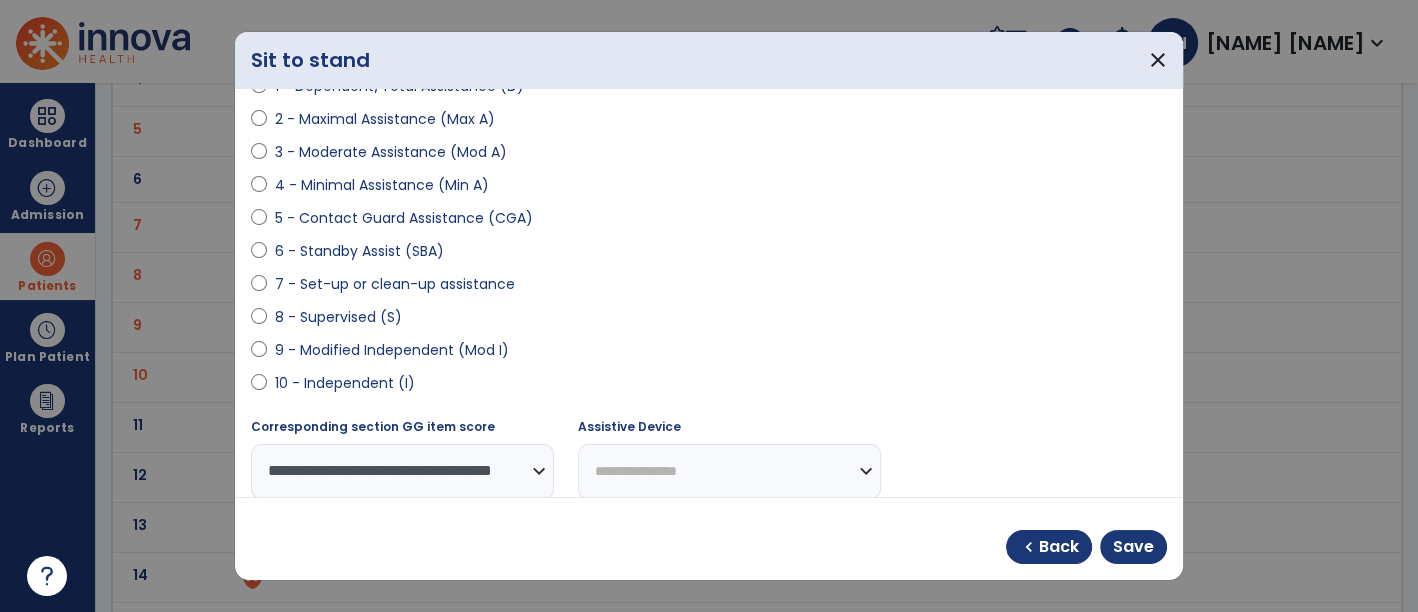 click on "**********" at bounding box center [729, 471] 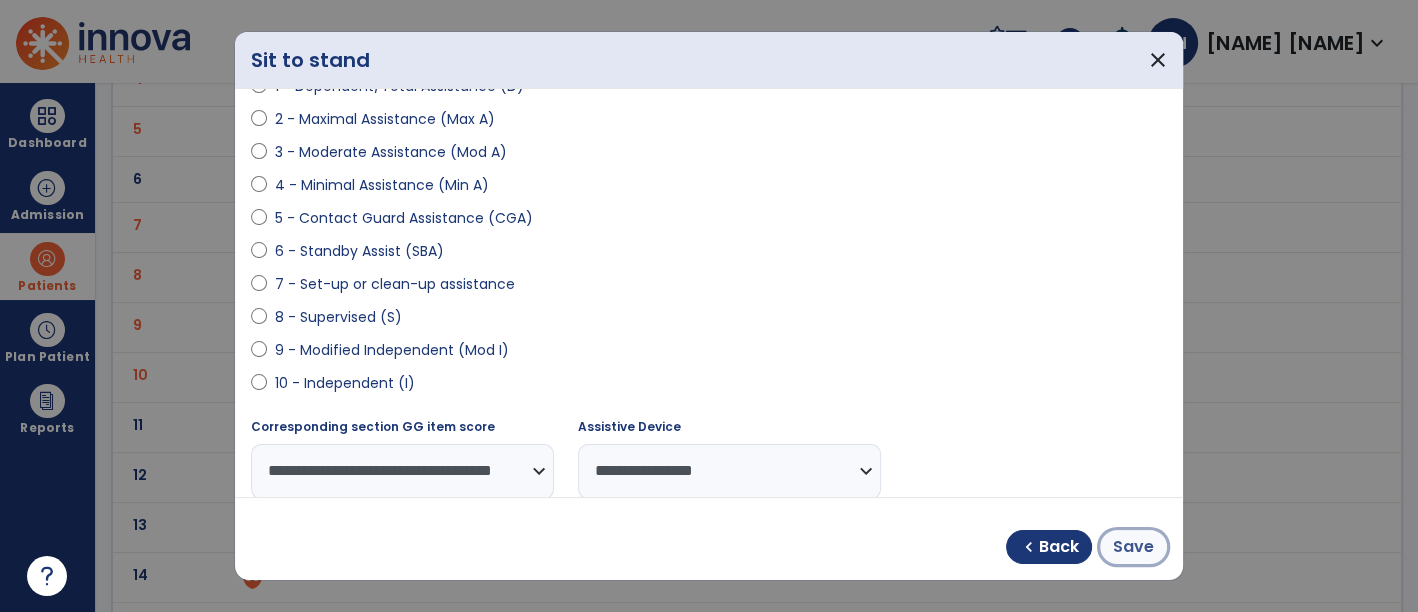 click on "Save" at bounding box center (1133, 547) 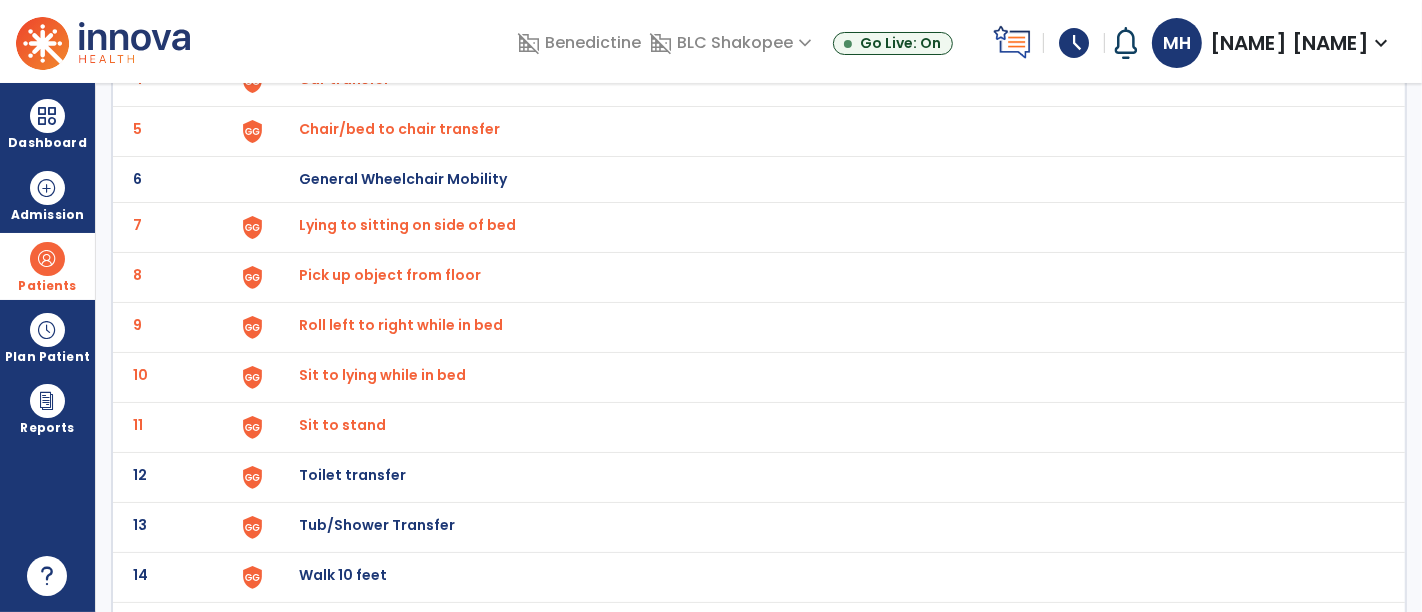 click on "Sit to stand" at bounding box center [822, -69] 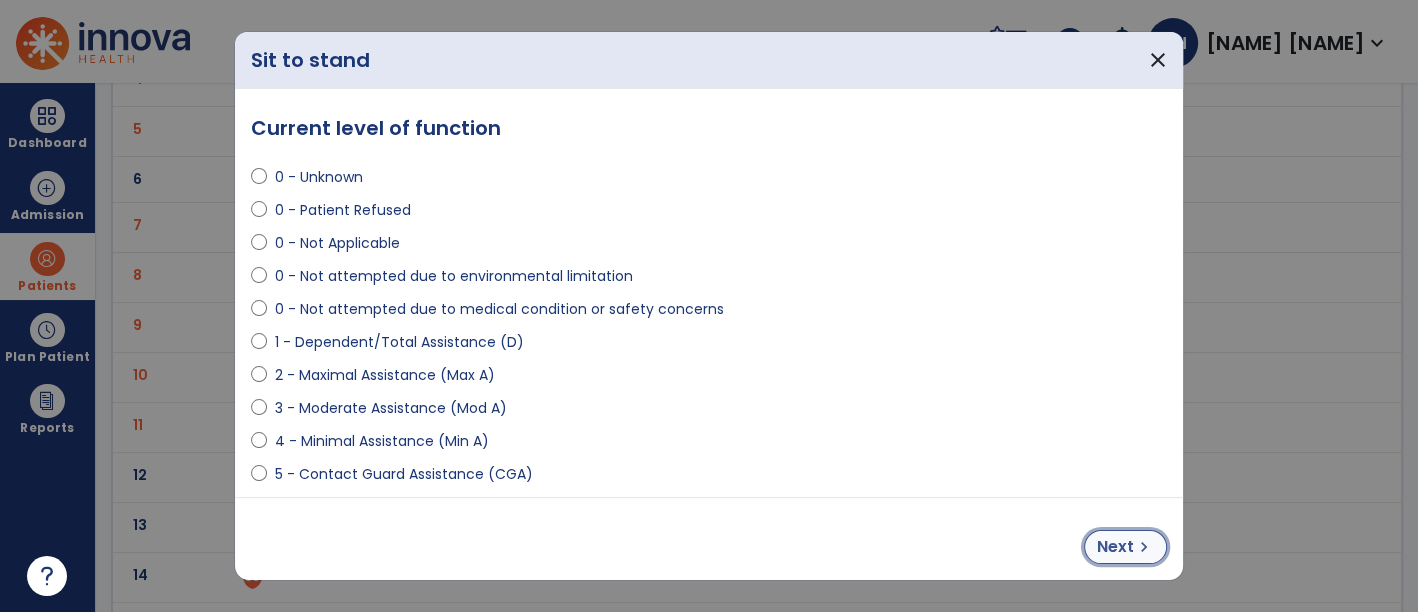 click on "chevron_right" at bounding box center [1144, 547] 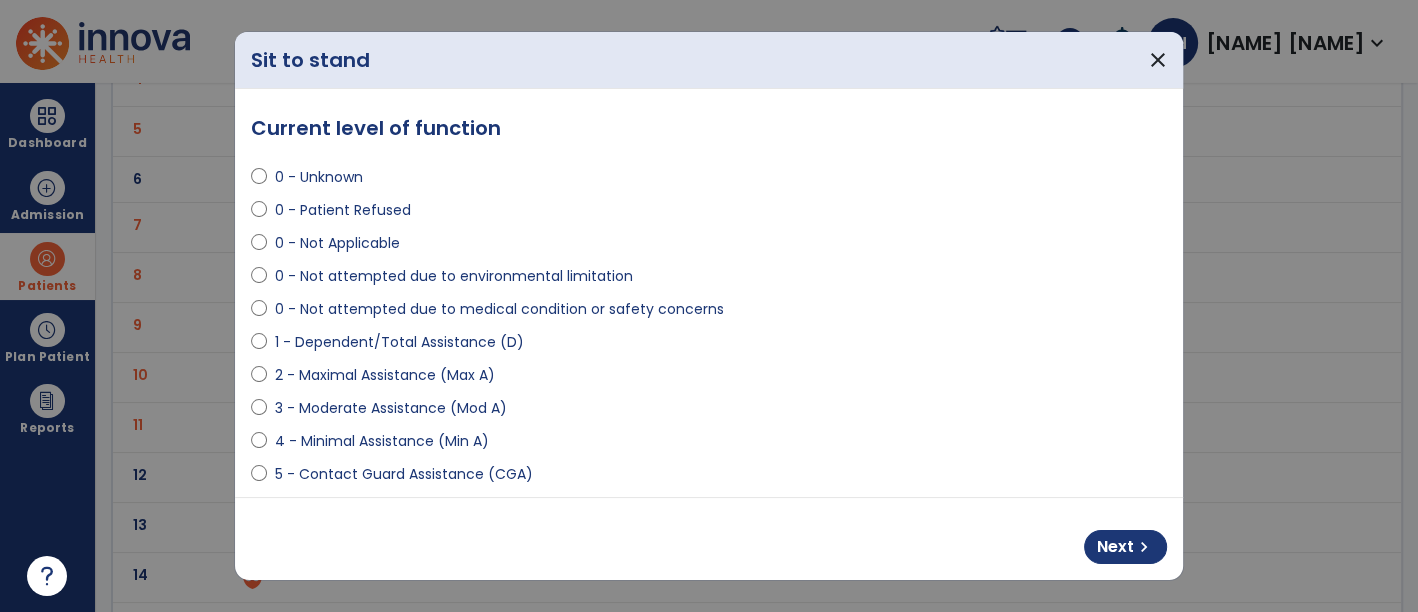 select on "**********" 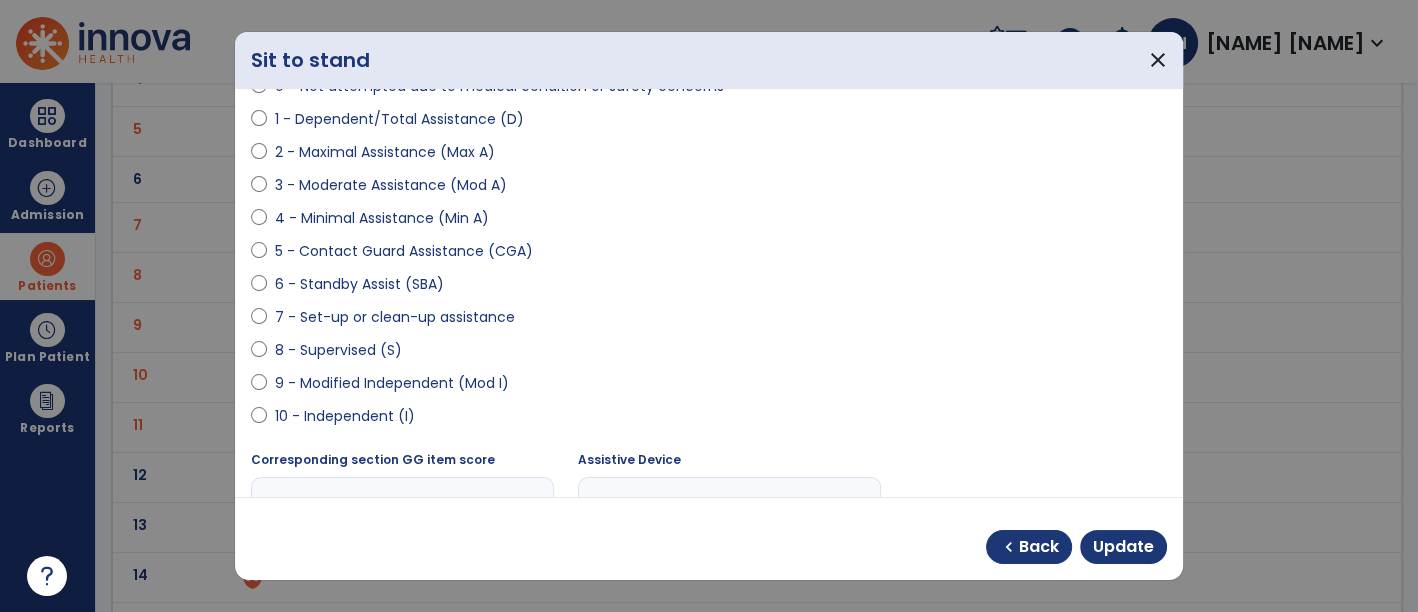 scroll, scrollTop: 333, scrollLeft: 0, axis: vertical 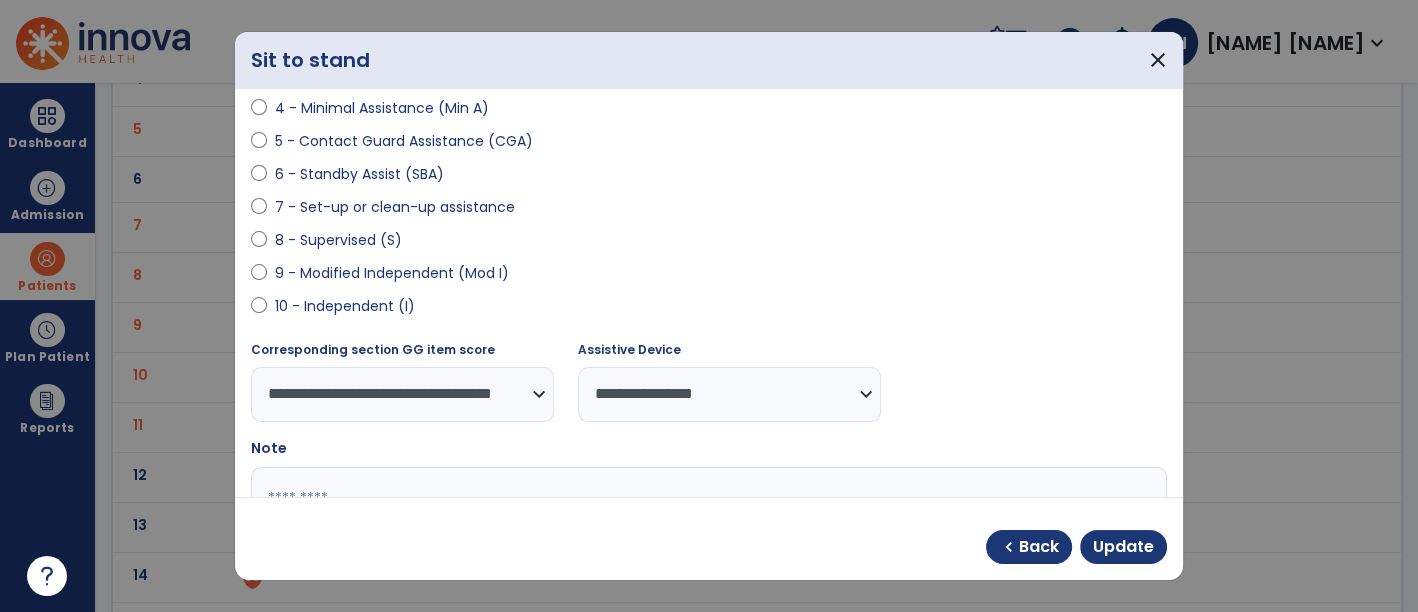 click on "**********" at bounding box center (729, 394) 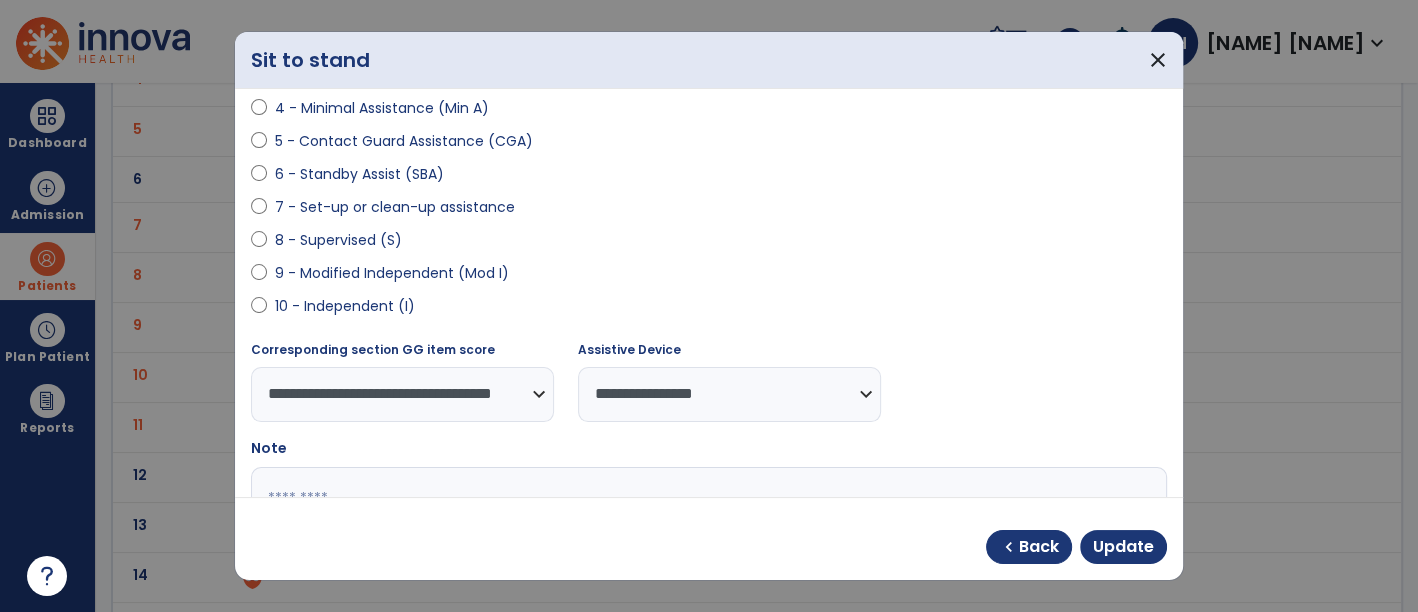 select on "**********" 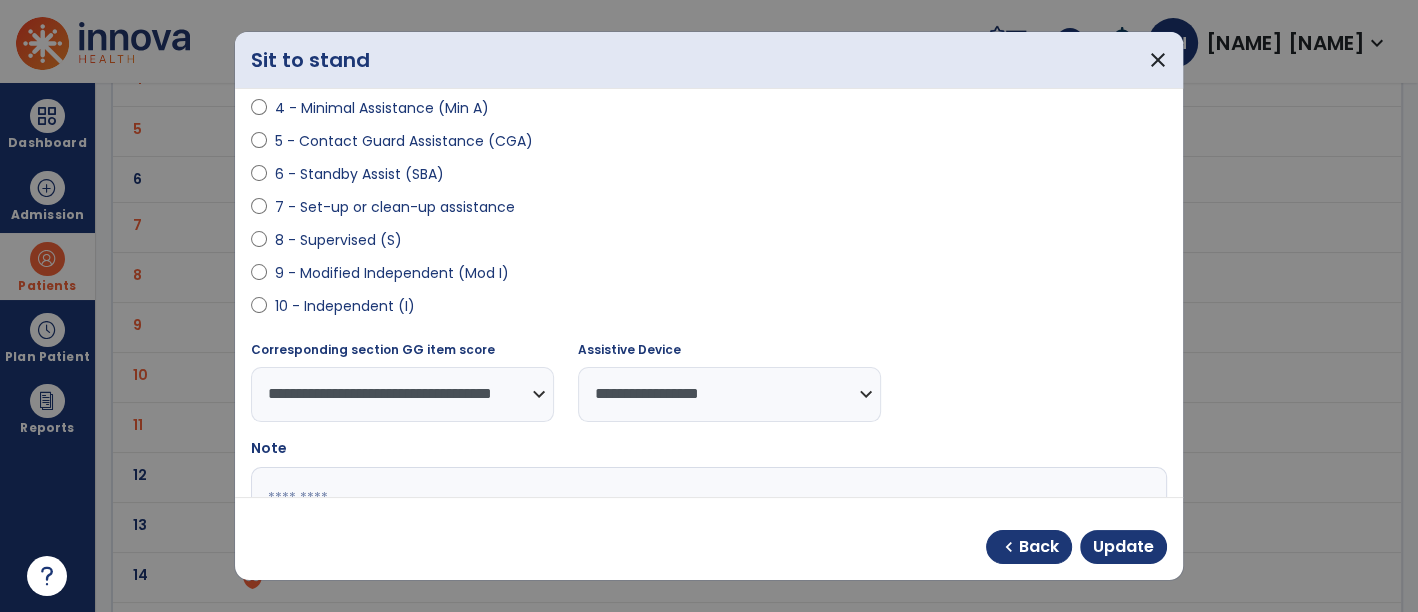 click on "**********" at bounding box center (729, 394) 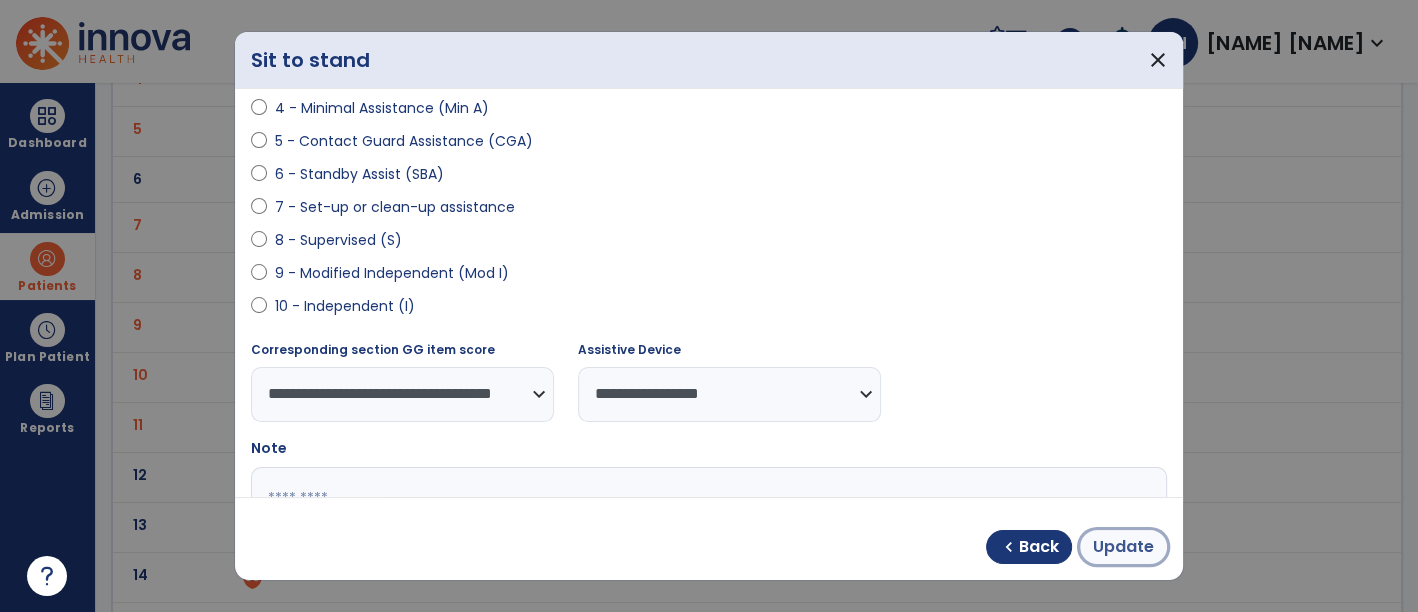 click on "Update" at bounding box center [1123, 547] 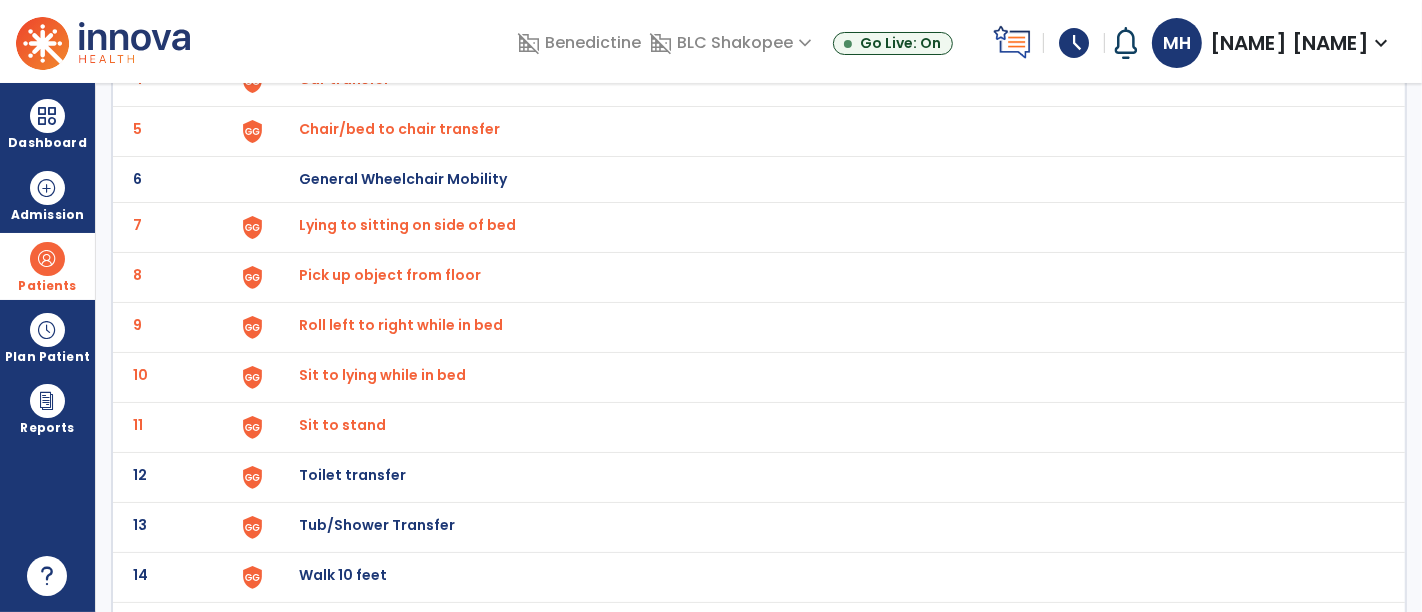 click on "Toilet transfer" at bounding box center (345, -71) 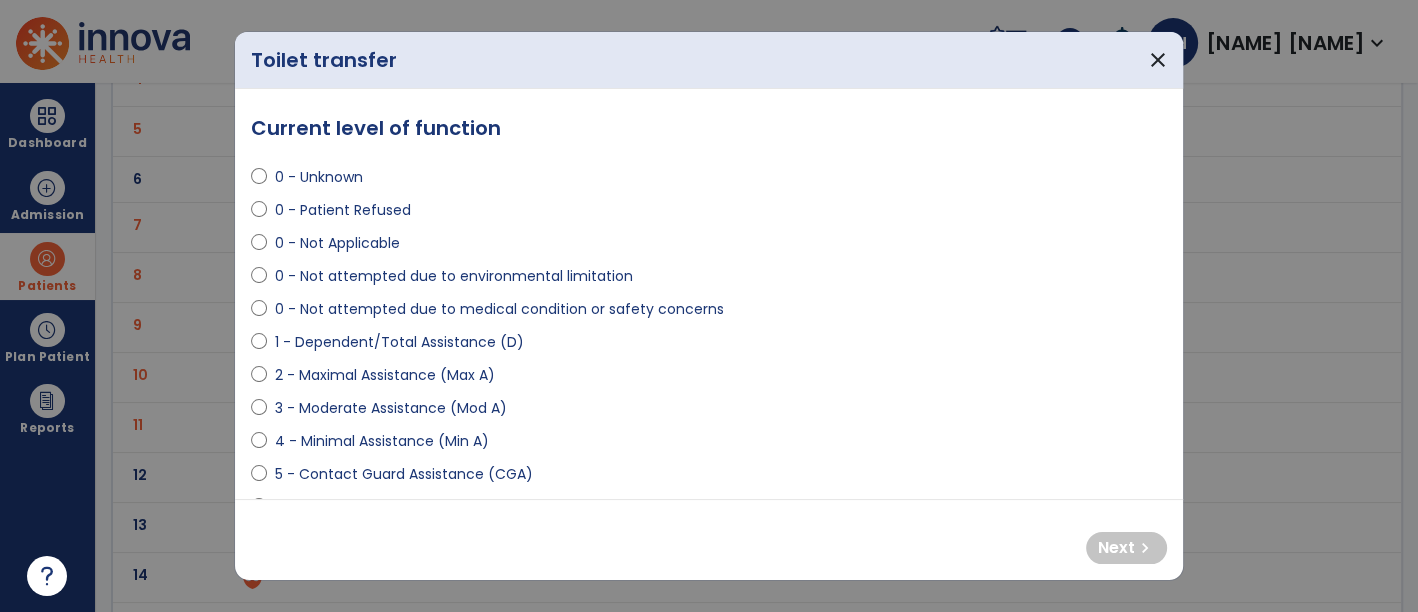 select on "**********" 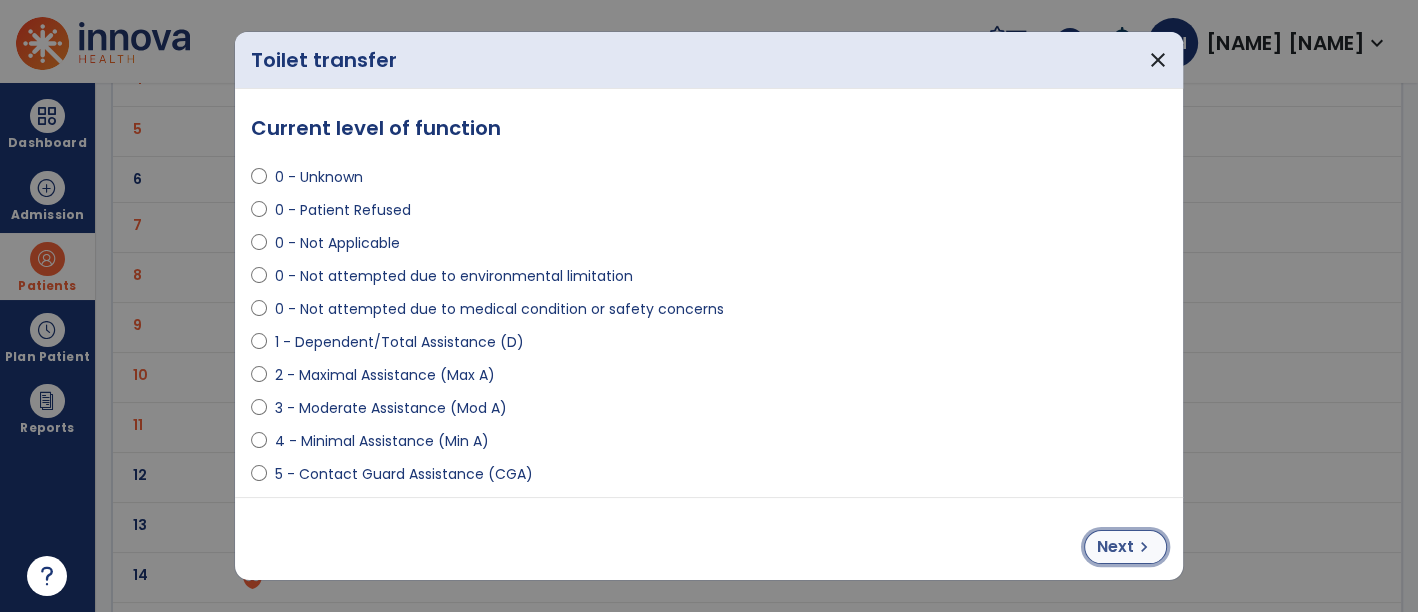 click on "Next" at bounding box center [1115, 547] 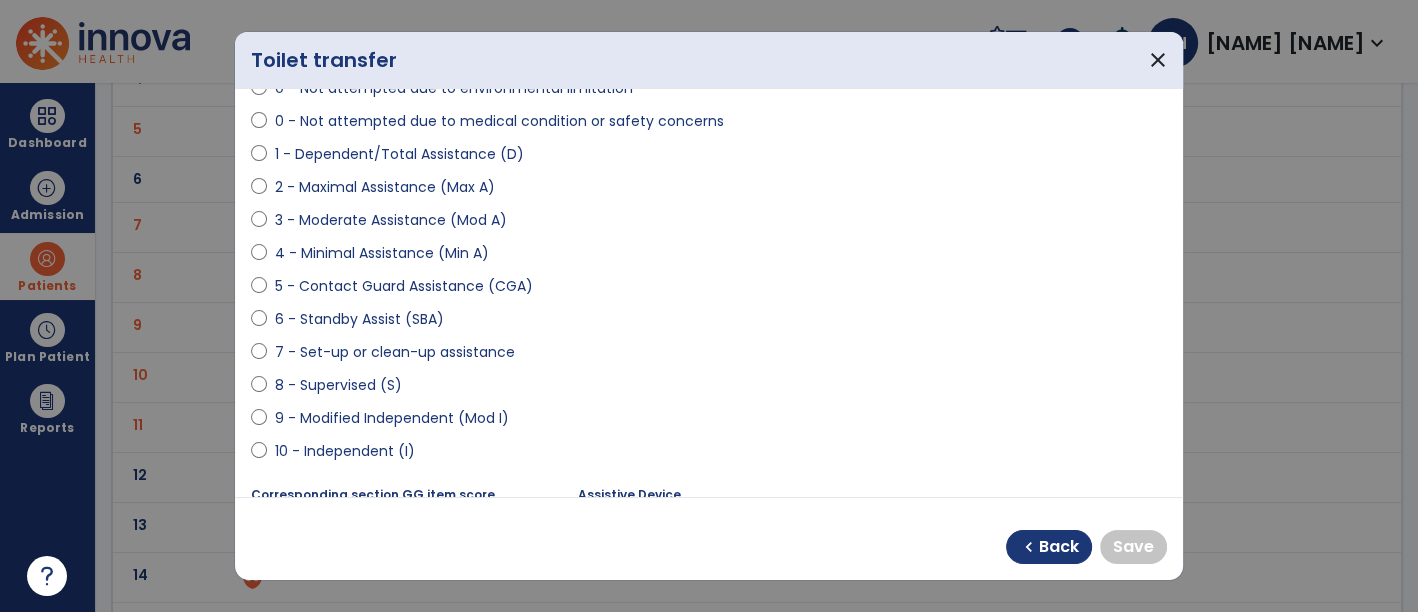 scroll, scrollTop: 222, scrollLeft: 0, axis: vertical 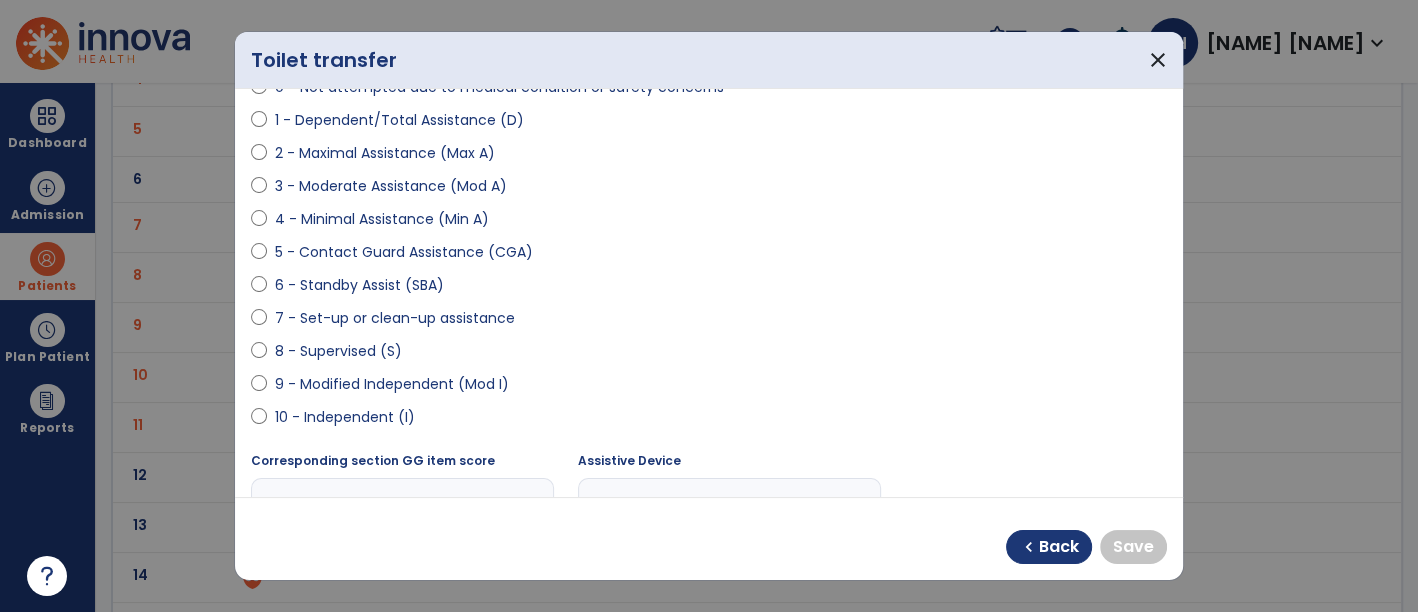 click on "7 - Set-up or clean-up assistance" at bounding box center [709, 322] 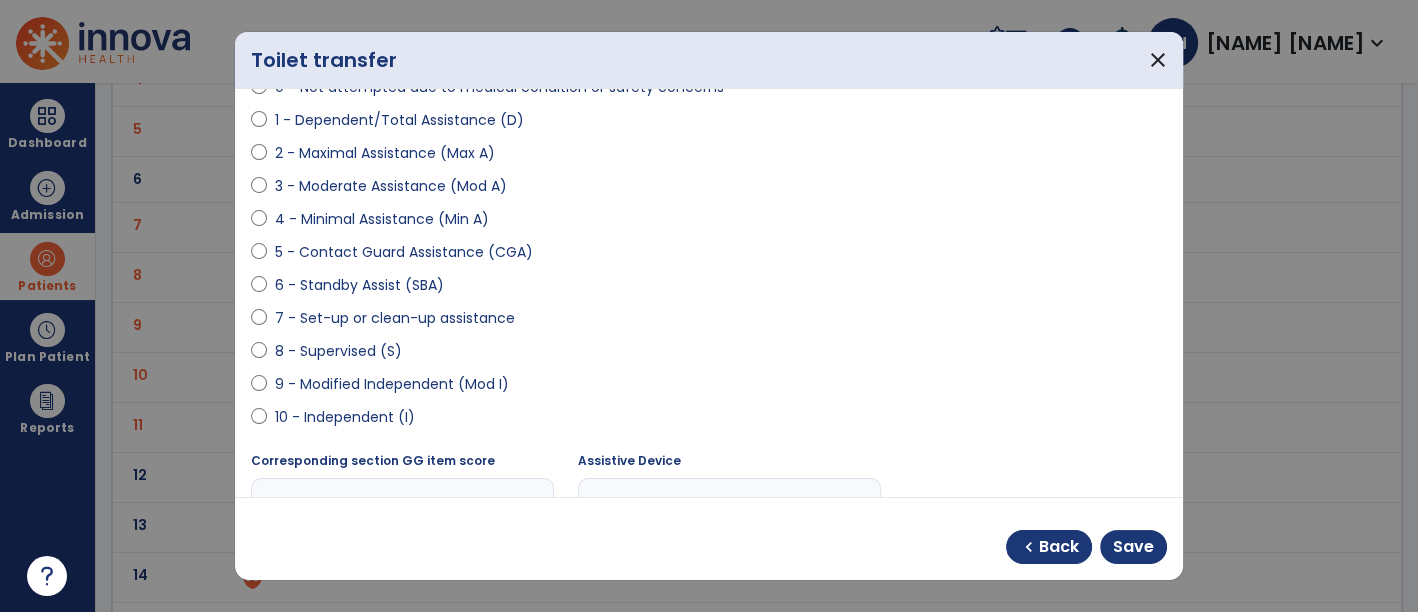 click on "**********" at bounding box center [729, 505] 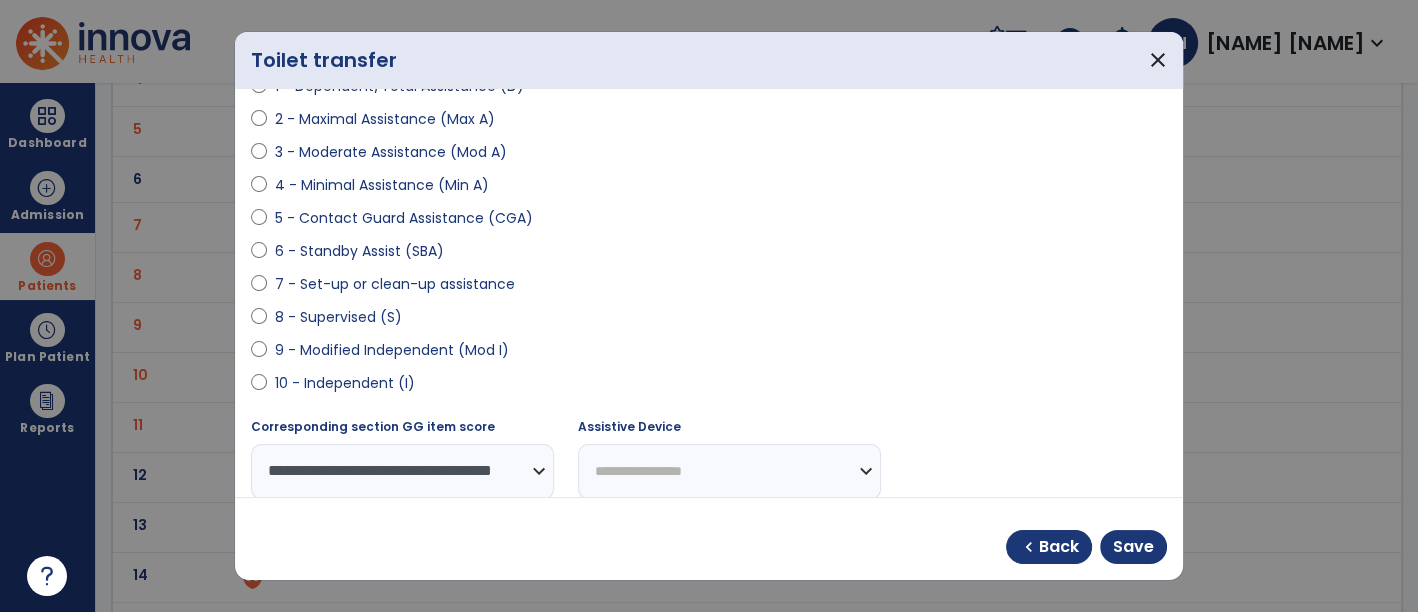 select on "**********" 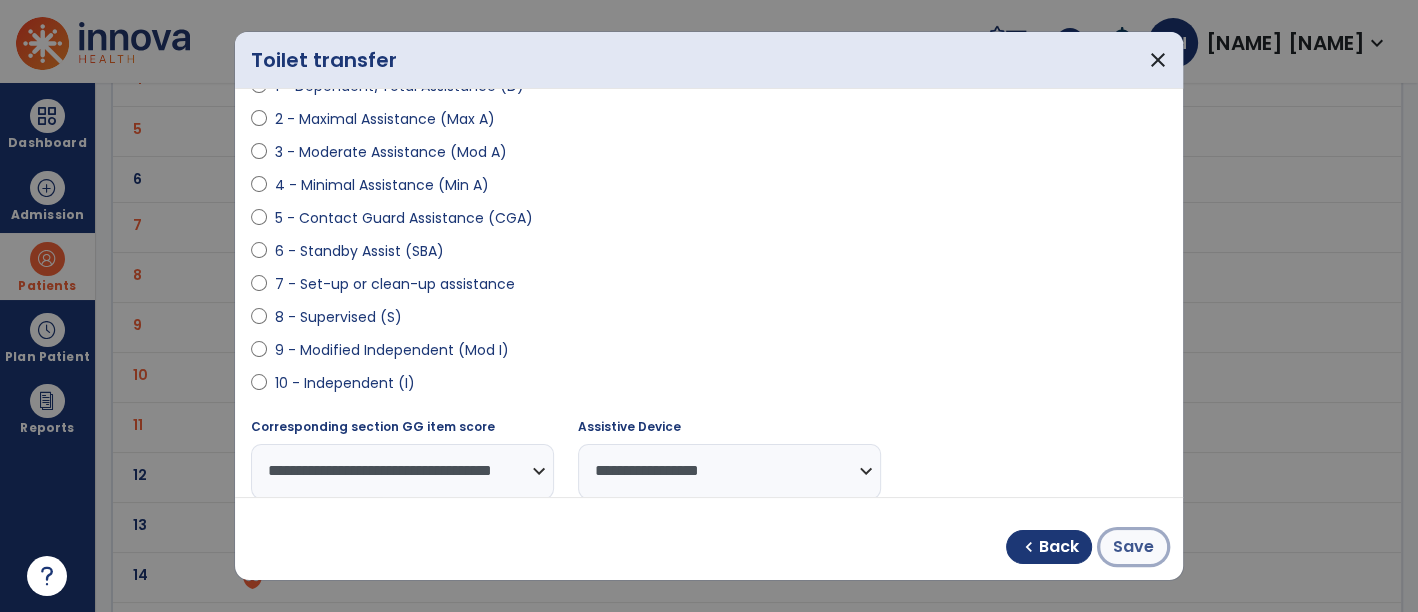 click on "Save" at bounding box center (1133, 547) 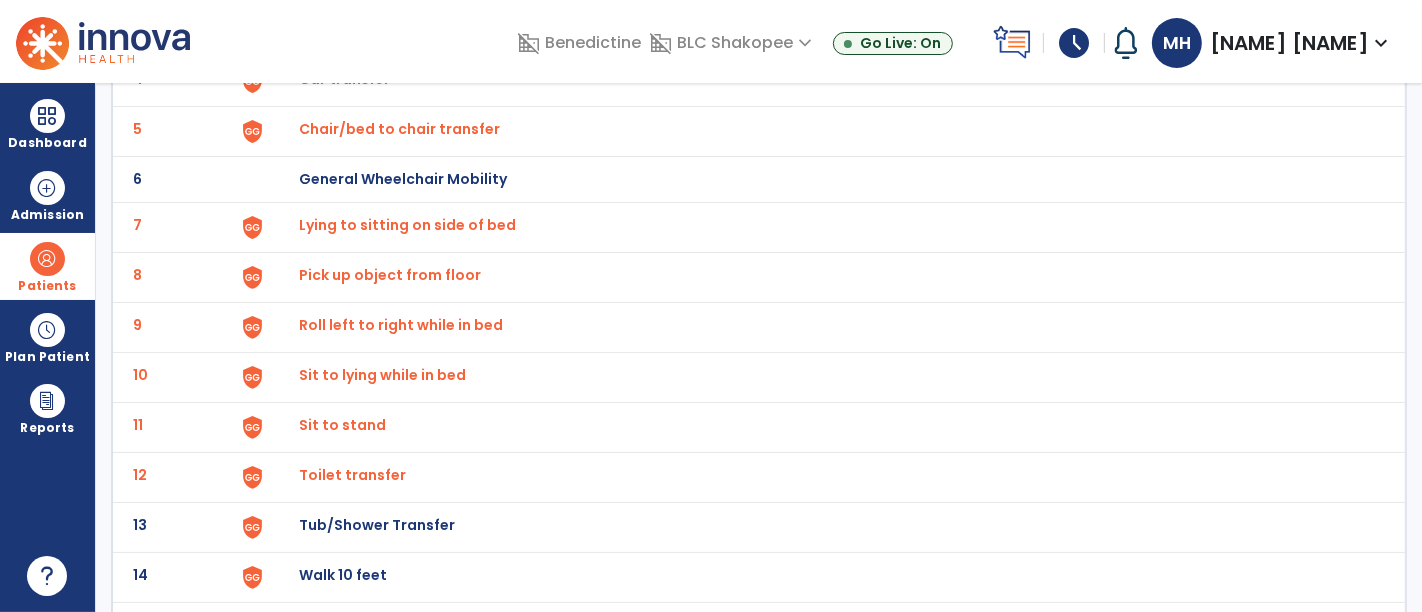 click on "Toilet transfer" at bounding box center (345, -71) 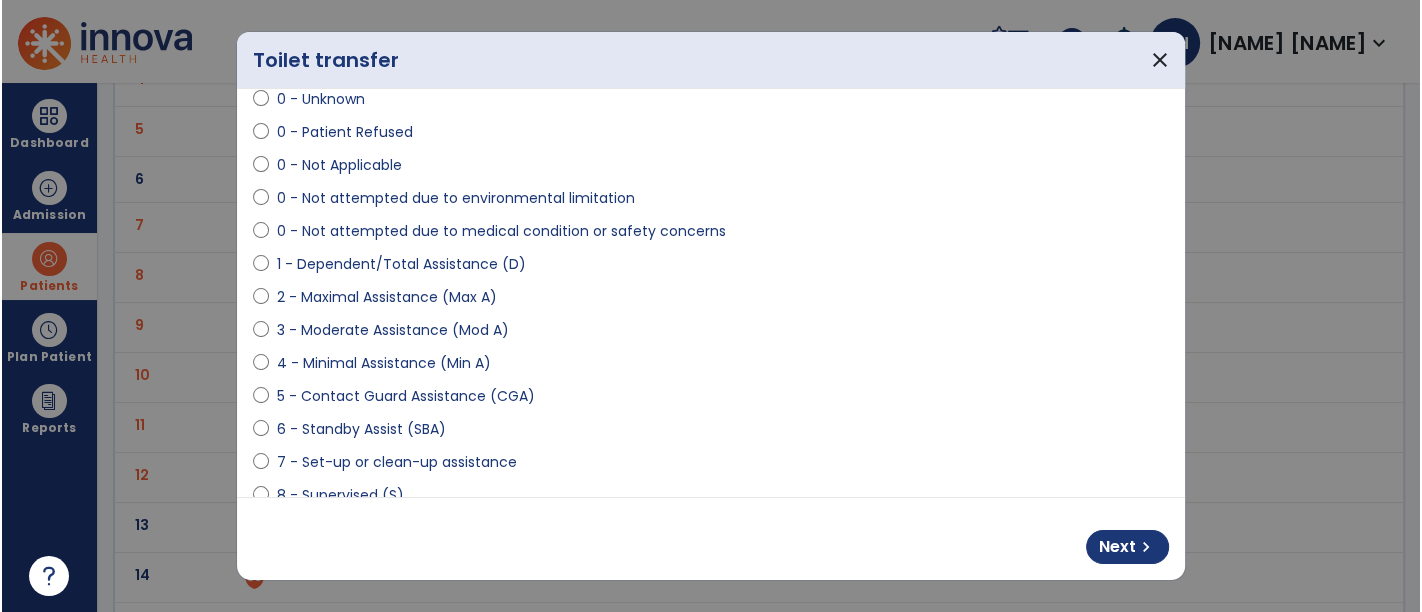scroll, scrollTop: 222, scrollLeft: 0, axis: vertical 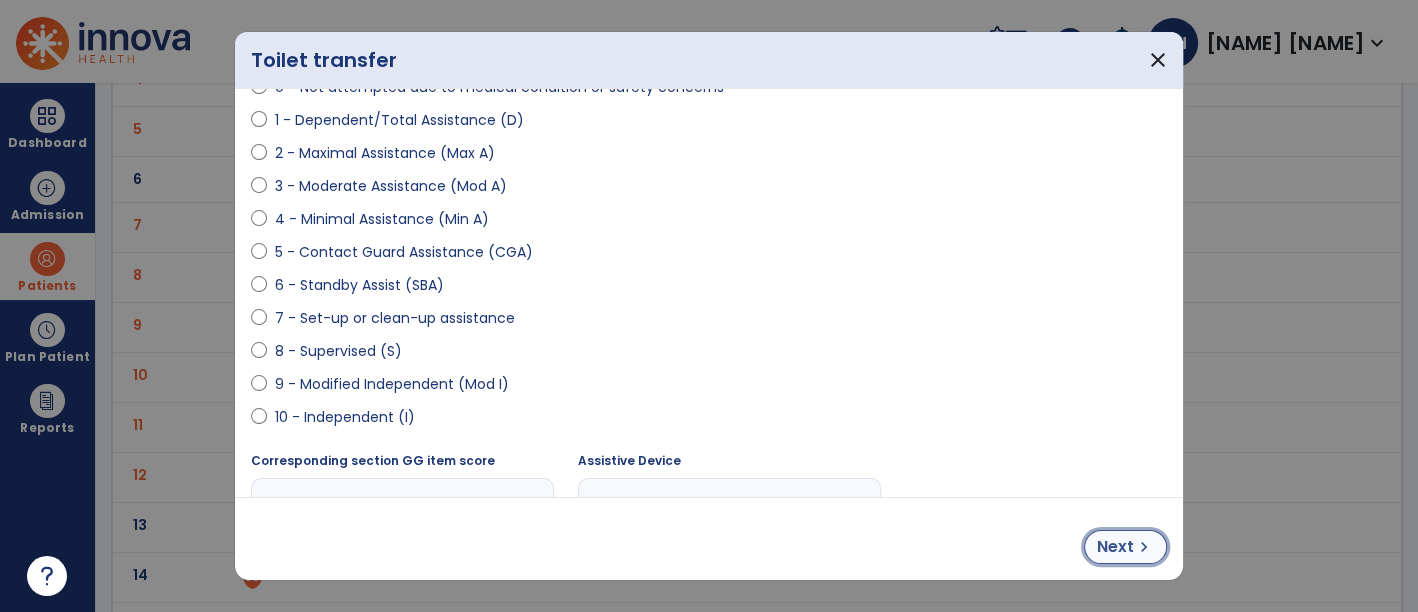 click on "Next" at bounding box center [1115, 547] 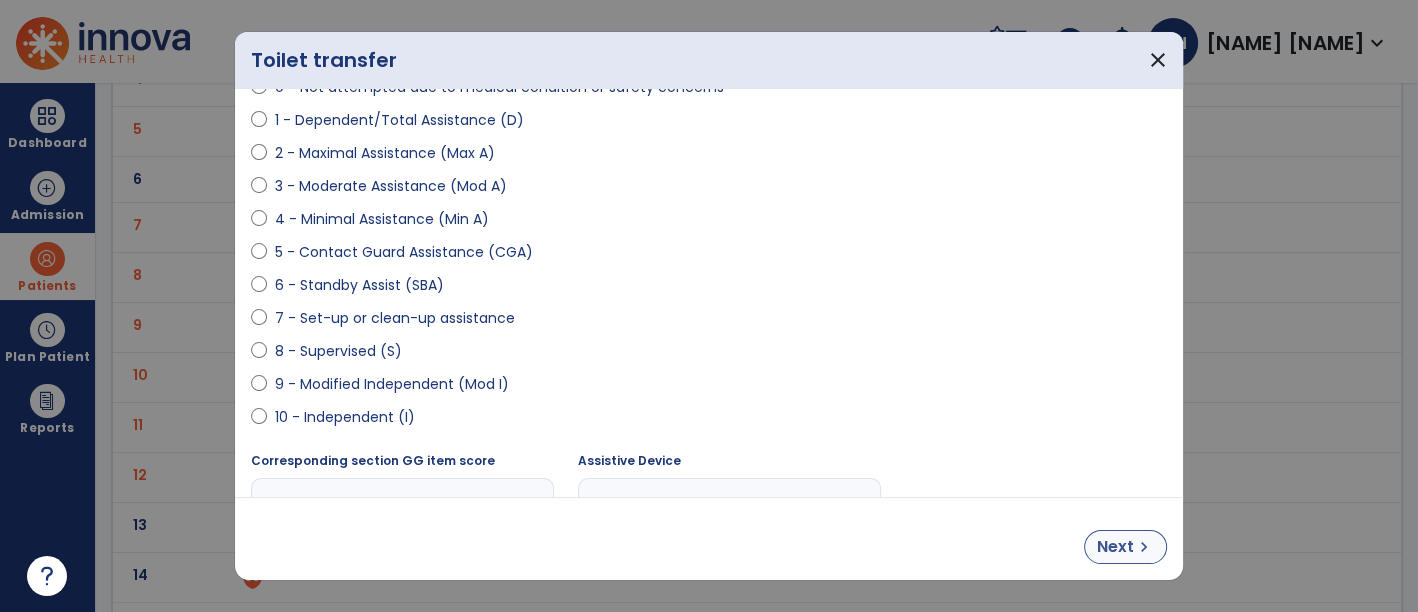 select on "**********" 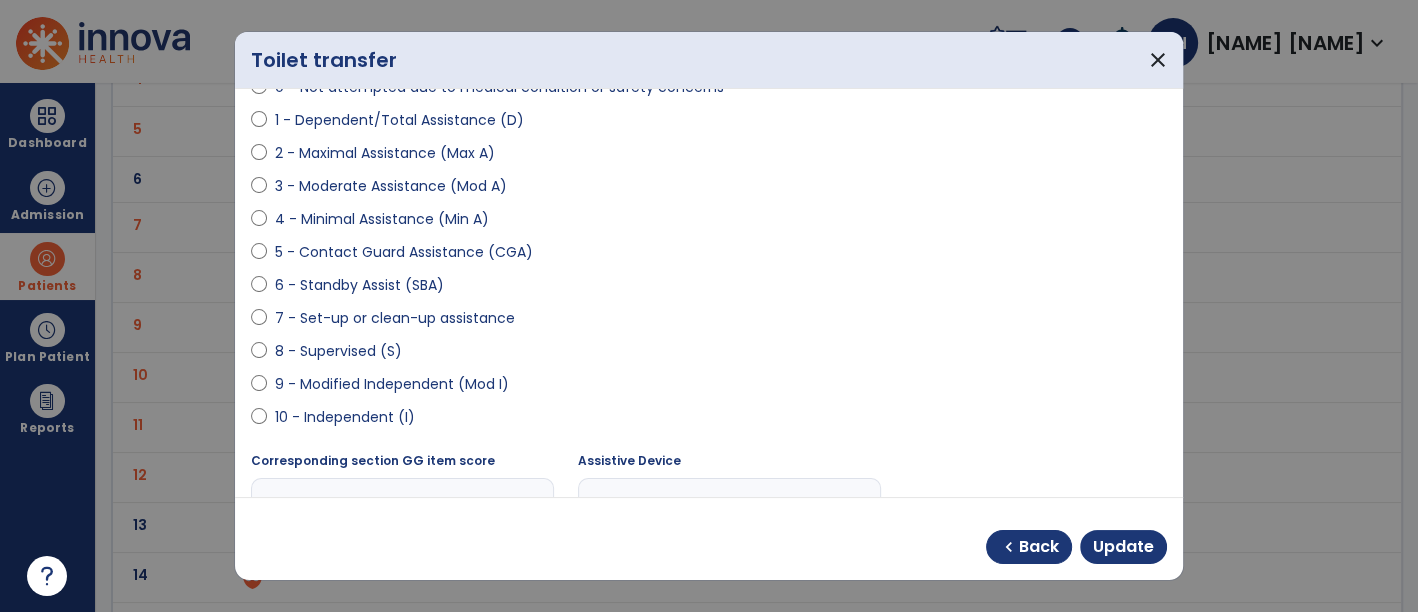 click on "7 - Set-up or clean-up assistance" at bounding box center (395, 318) 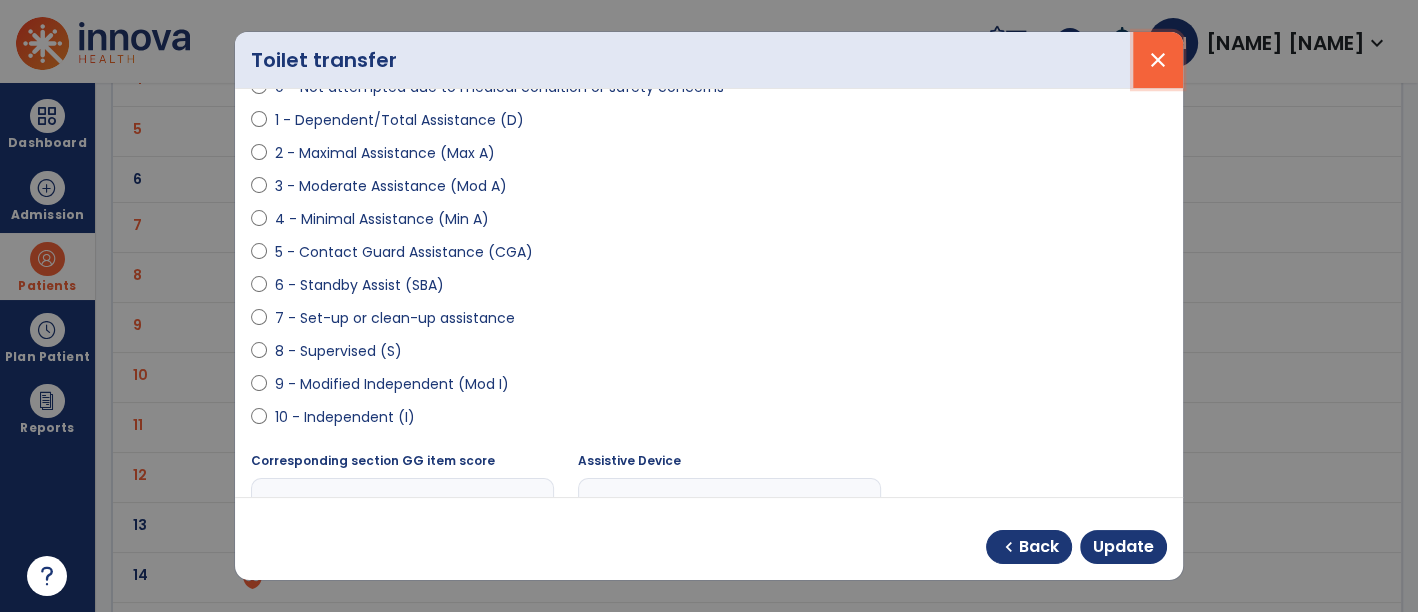 click on "close" at bounding box center [1158, 60] 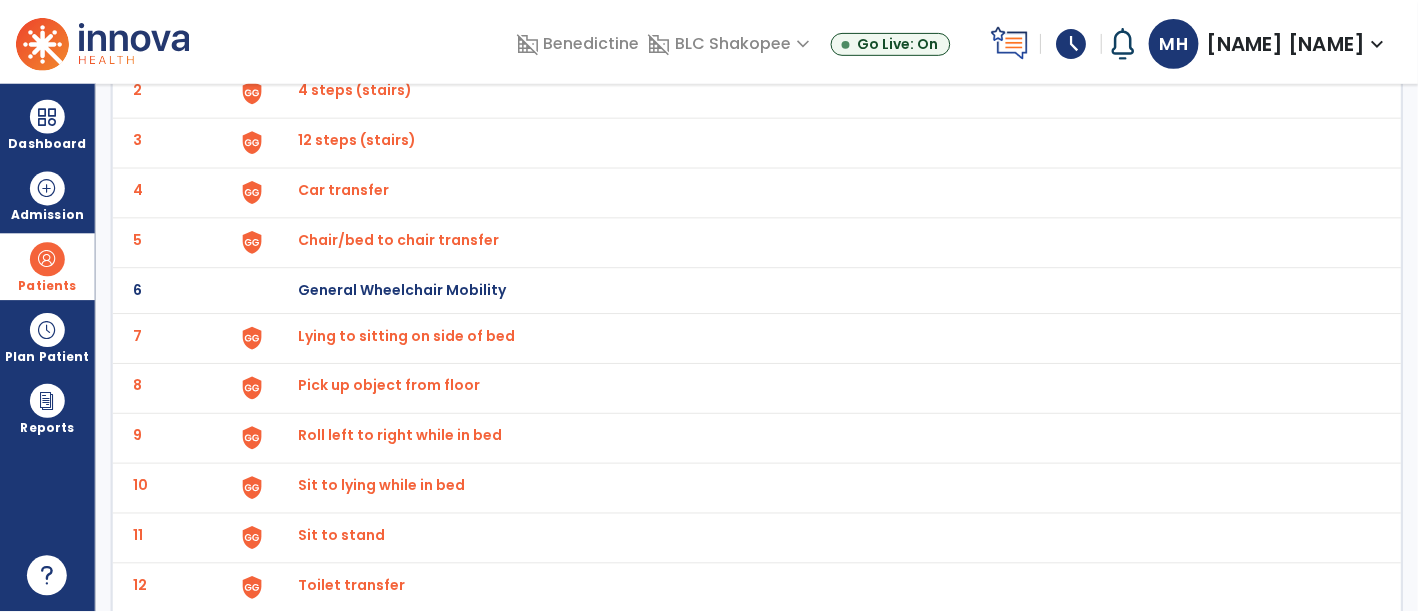 scroll, scrollTop: 333, scrollLeft: 0, axis: vertical 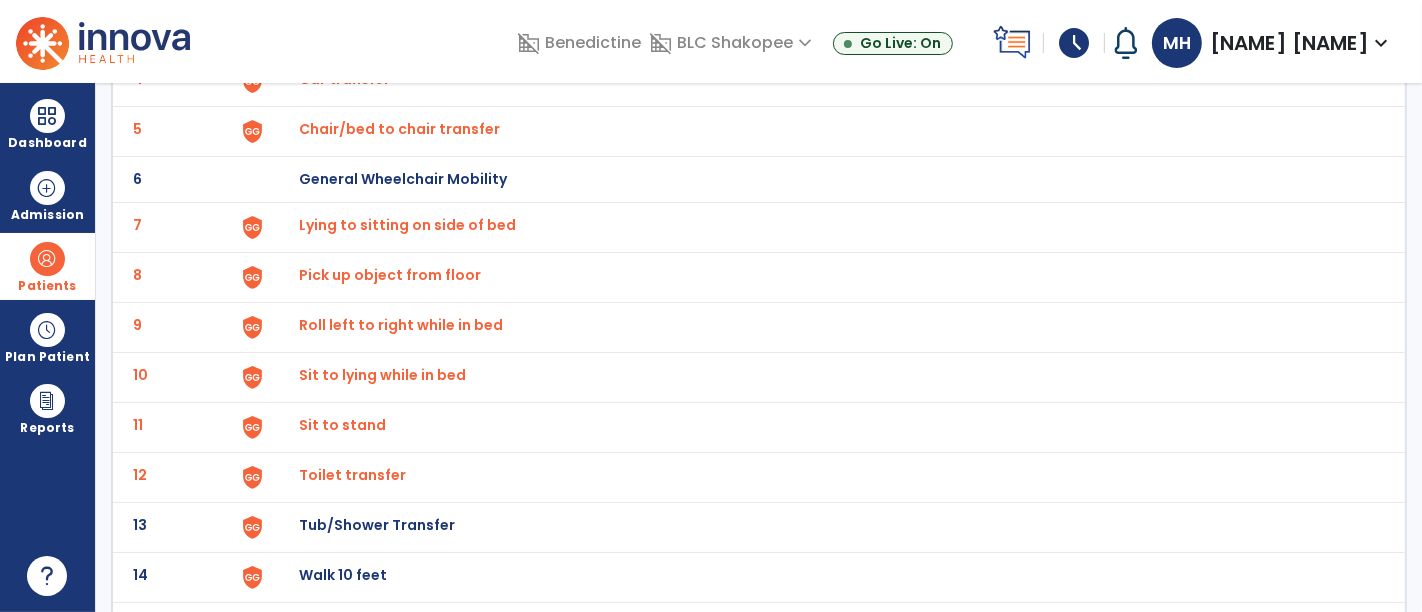 click on "Chair/bed to chair transfer" at bounding box center [345, -71] 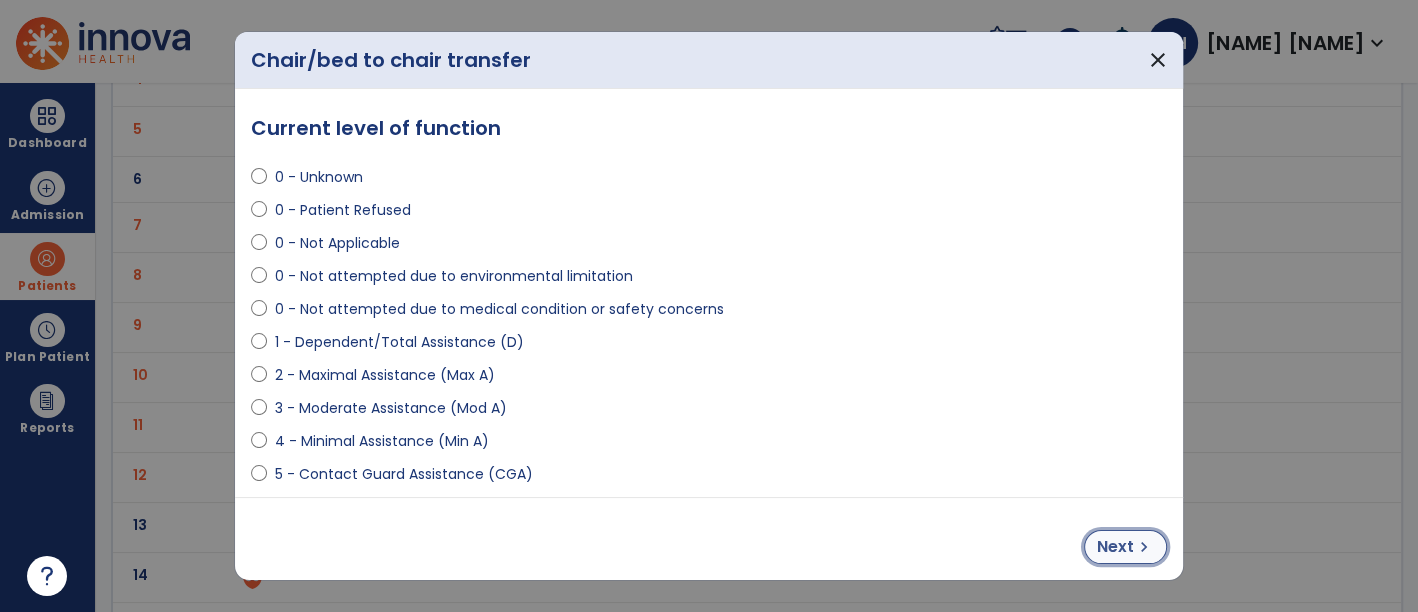 click on "Next" at bounding box center (1115, 547) 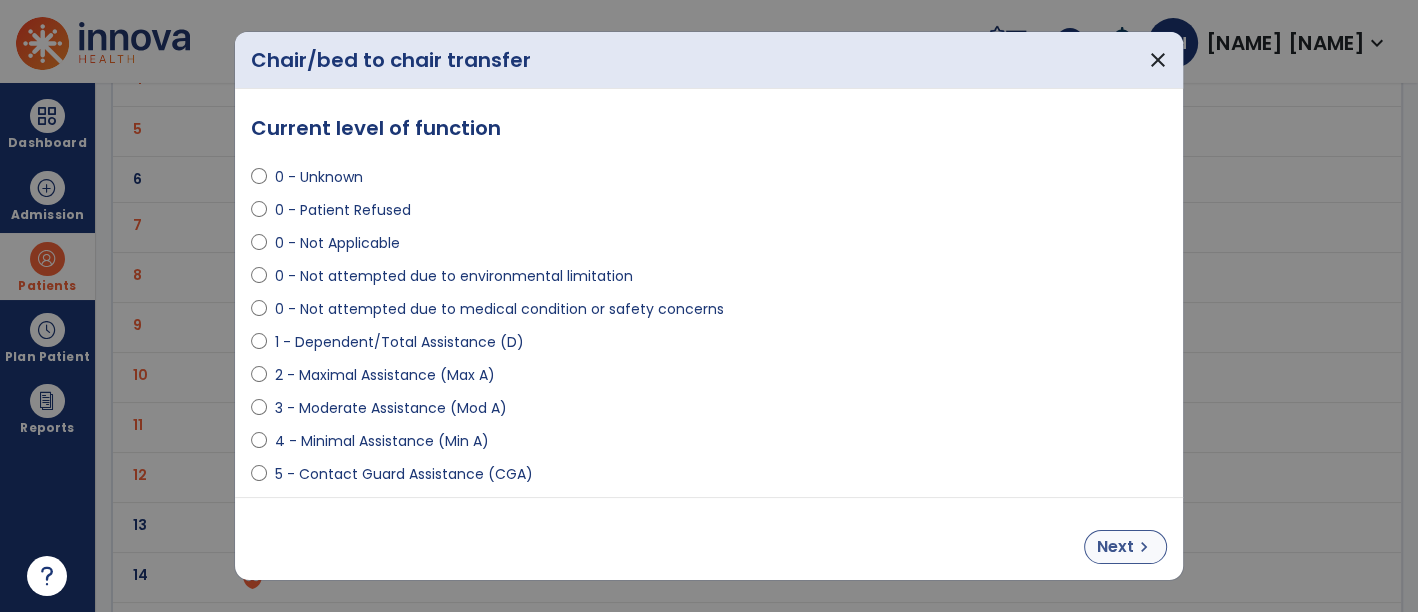 select on "**********" 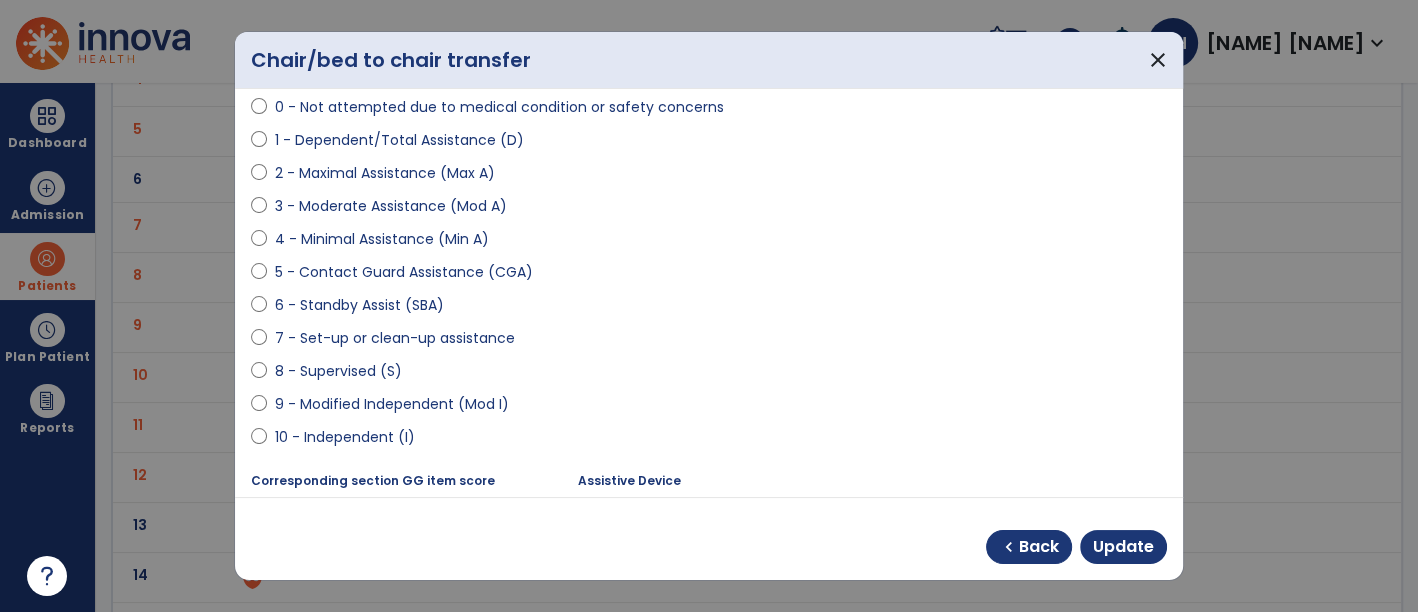 scroll, scrollTop: 222, scrollLeft: 0, axis: vertical 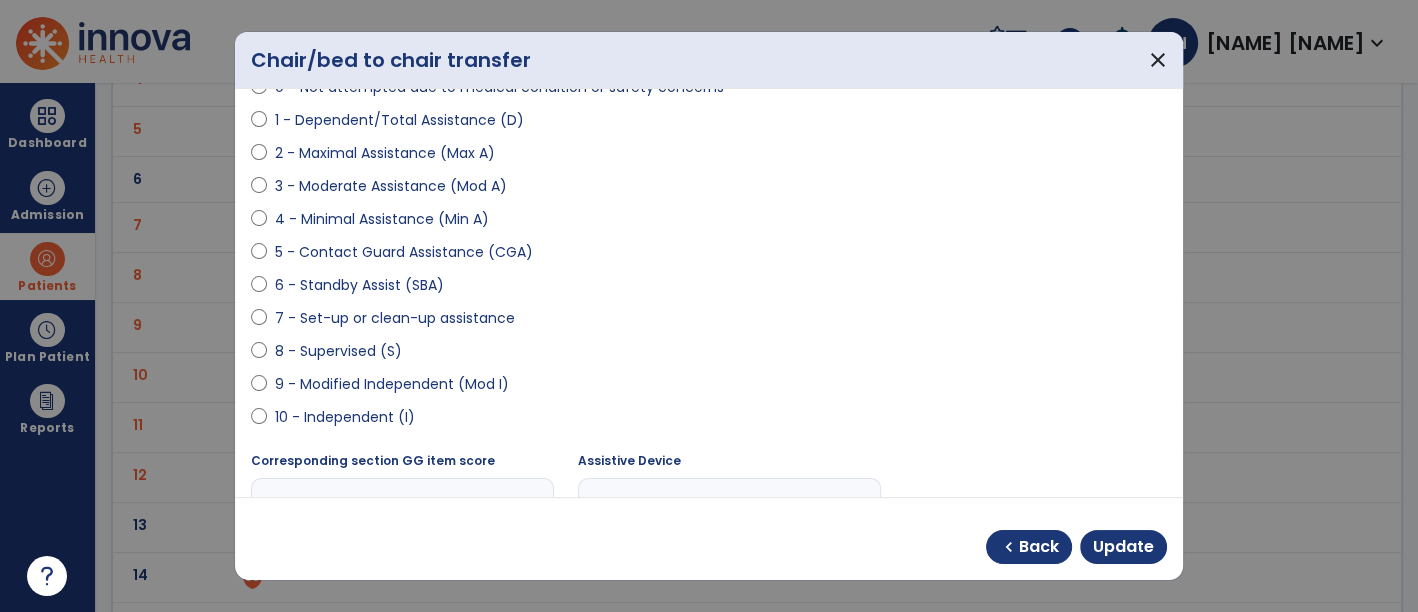 click on "8 - Supervised (S)" at bounding box center (338, 351) 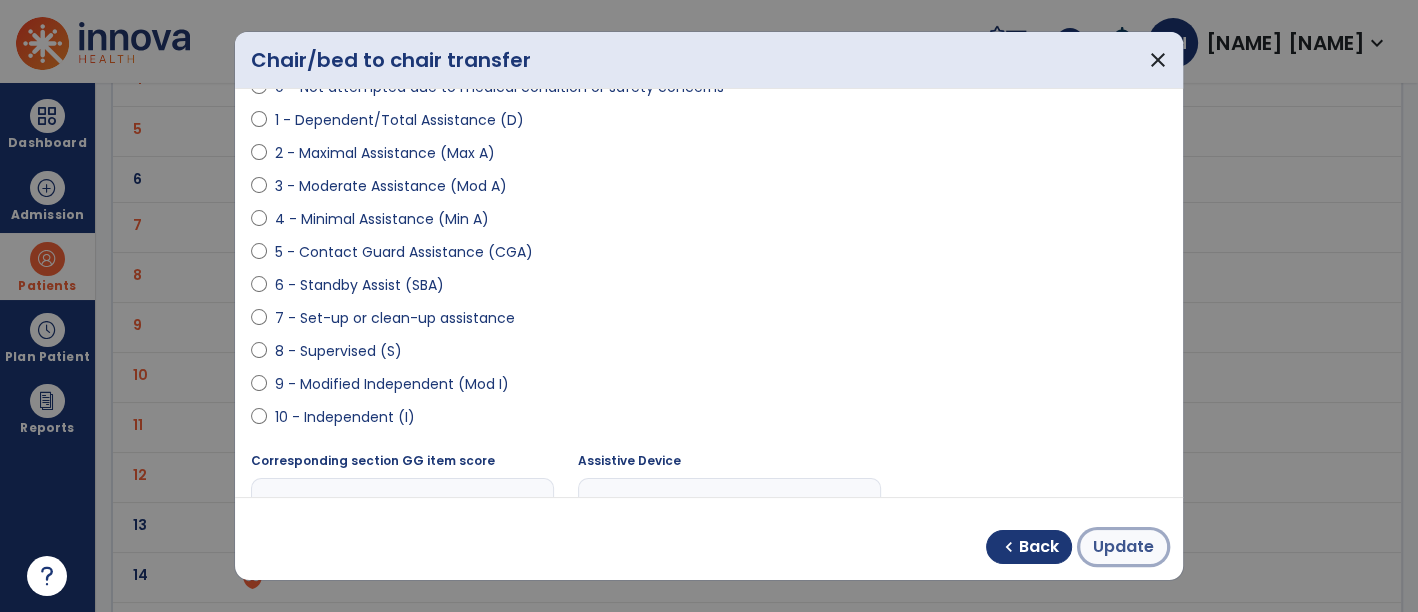 click on "Update" at bounding box center (1123, 547) 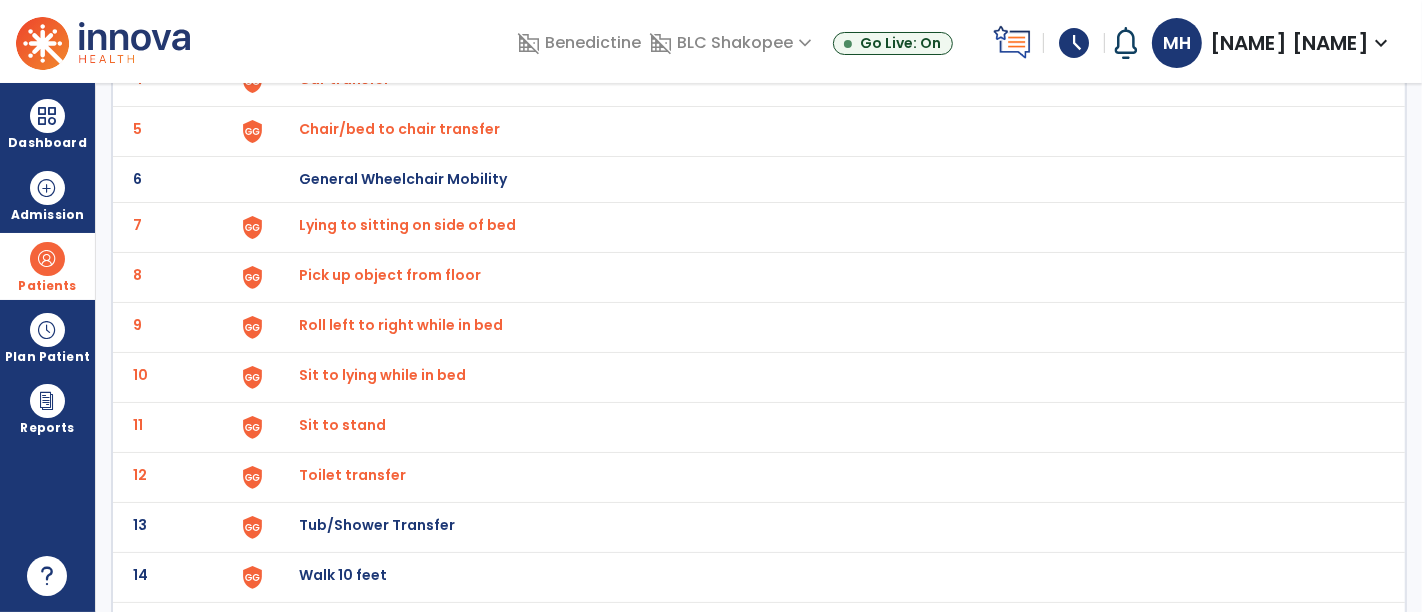 click on "Sit to lying while in bed" at bounding box center (345, -71) 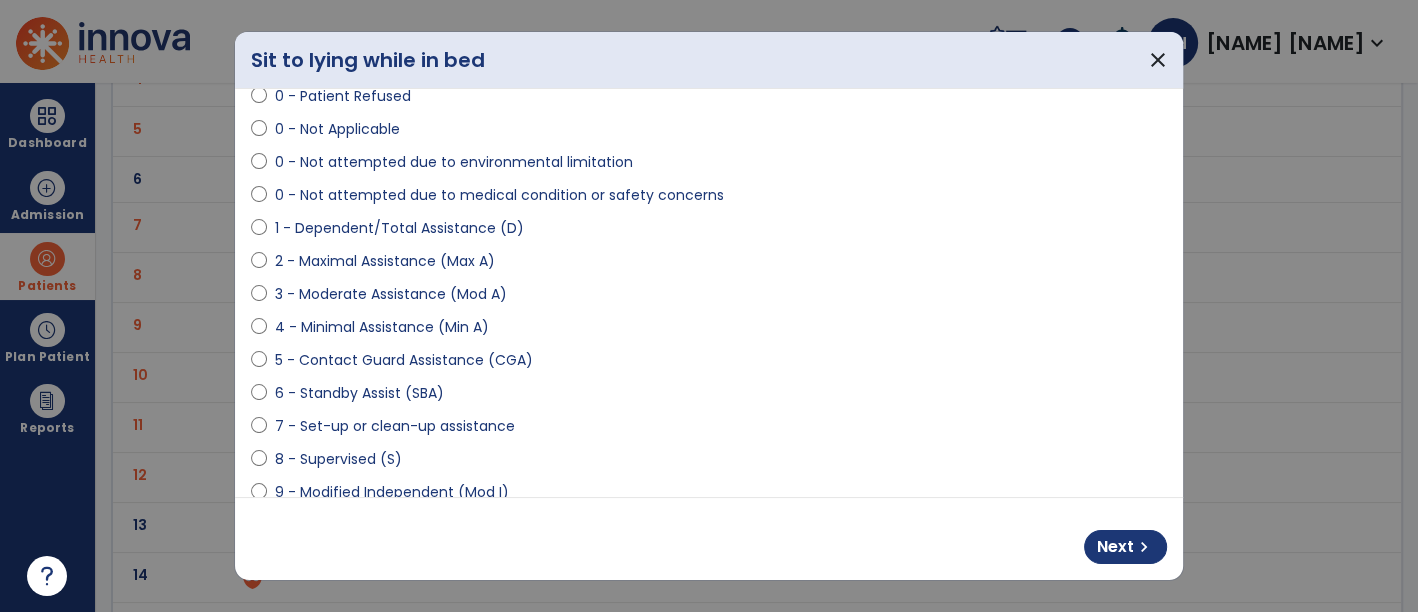 scroll, scrollTop: 111, scrollLeft: 0, axis: vertical 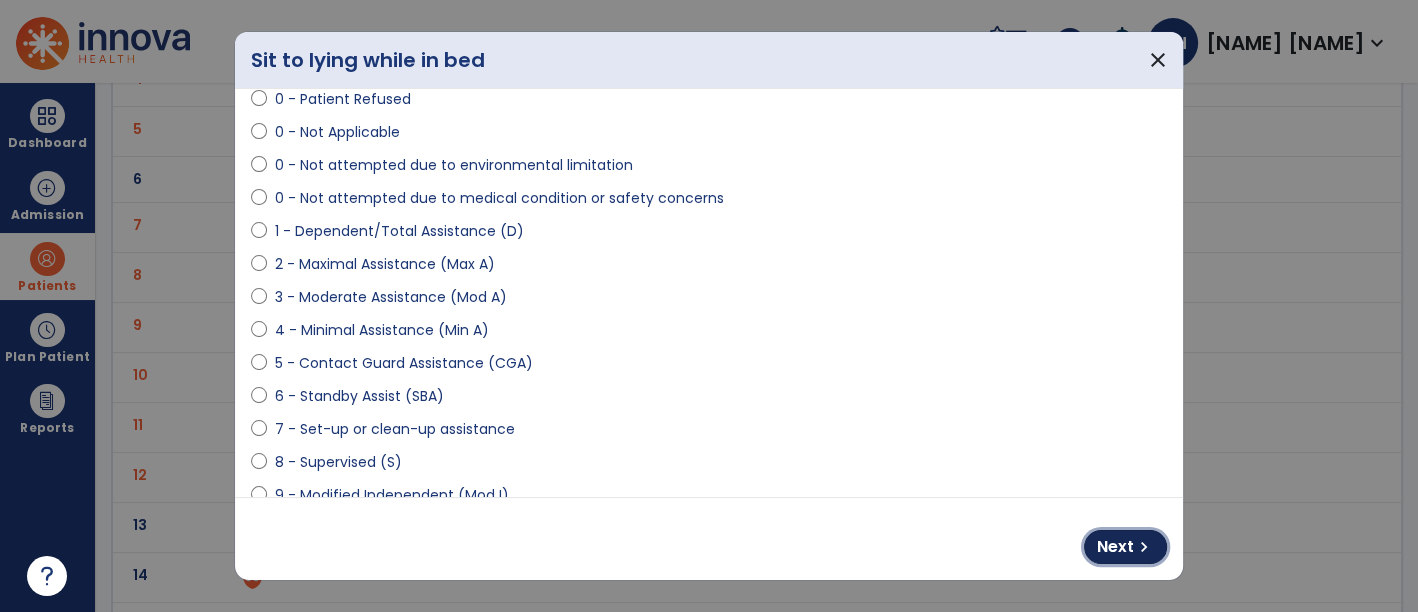 drag, startPoint x: 1136, startPoint y: 542, endPoint x: 760, endPoint y: 498, distance: 378.5657 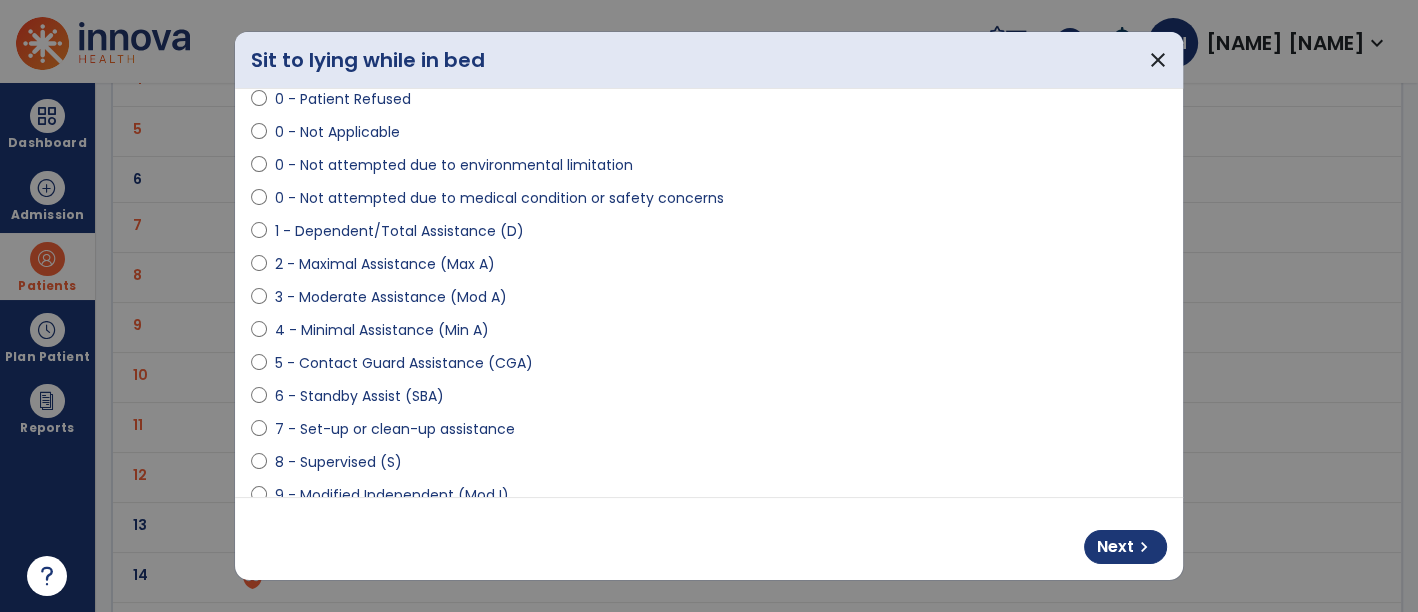 select on "**********" 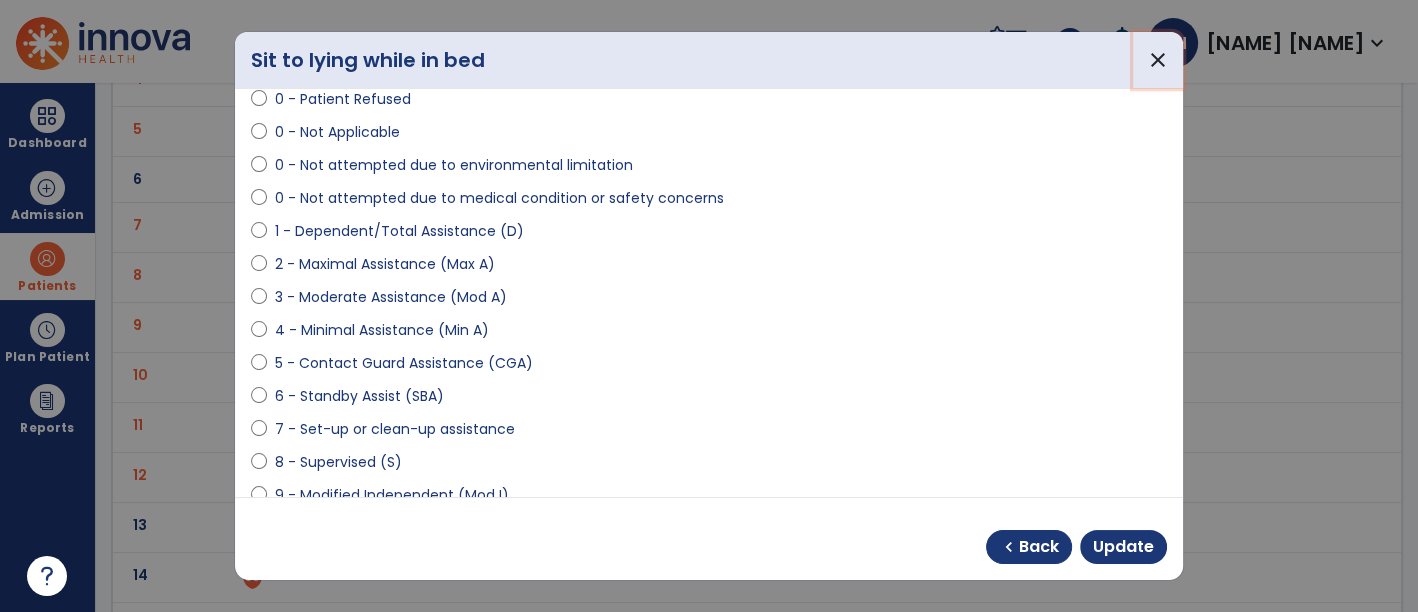 drag, startPoint x: 1156, startPoint y: 55, endPoint x: 731, endPoint y: 272, distance: 477.19388 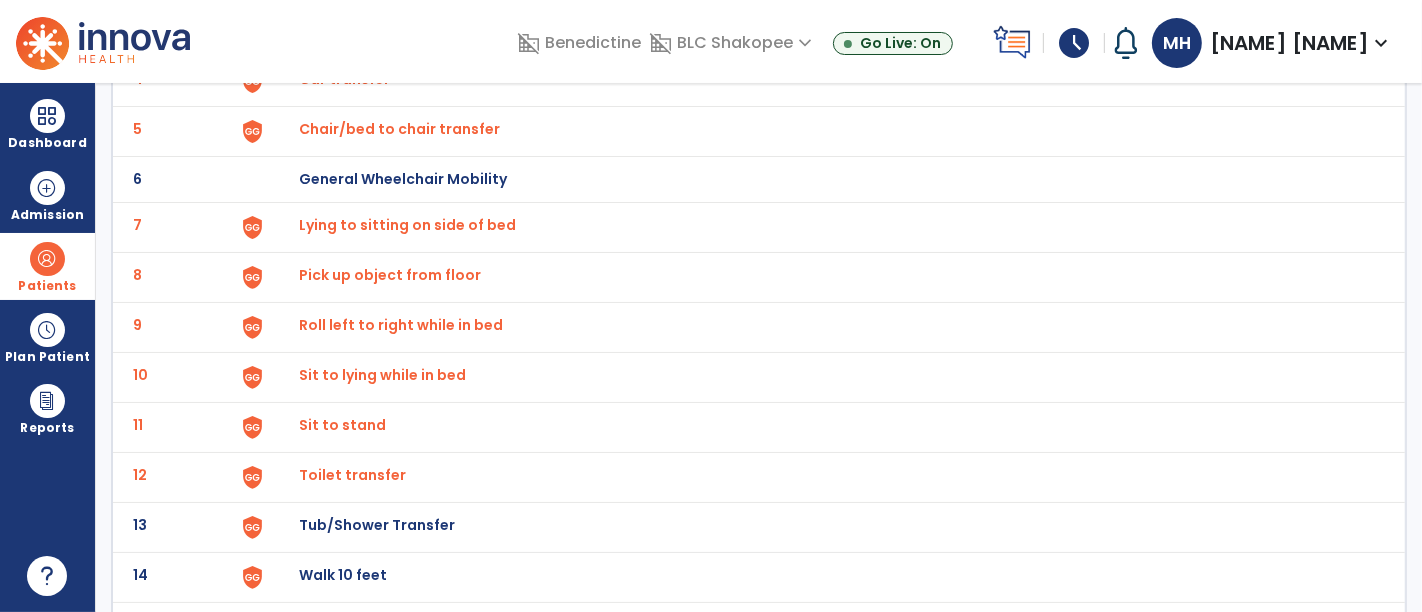 click on "Sit to stand" at bounding box center (345, -71) 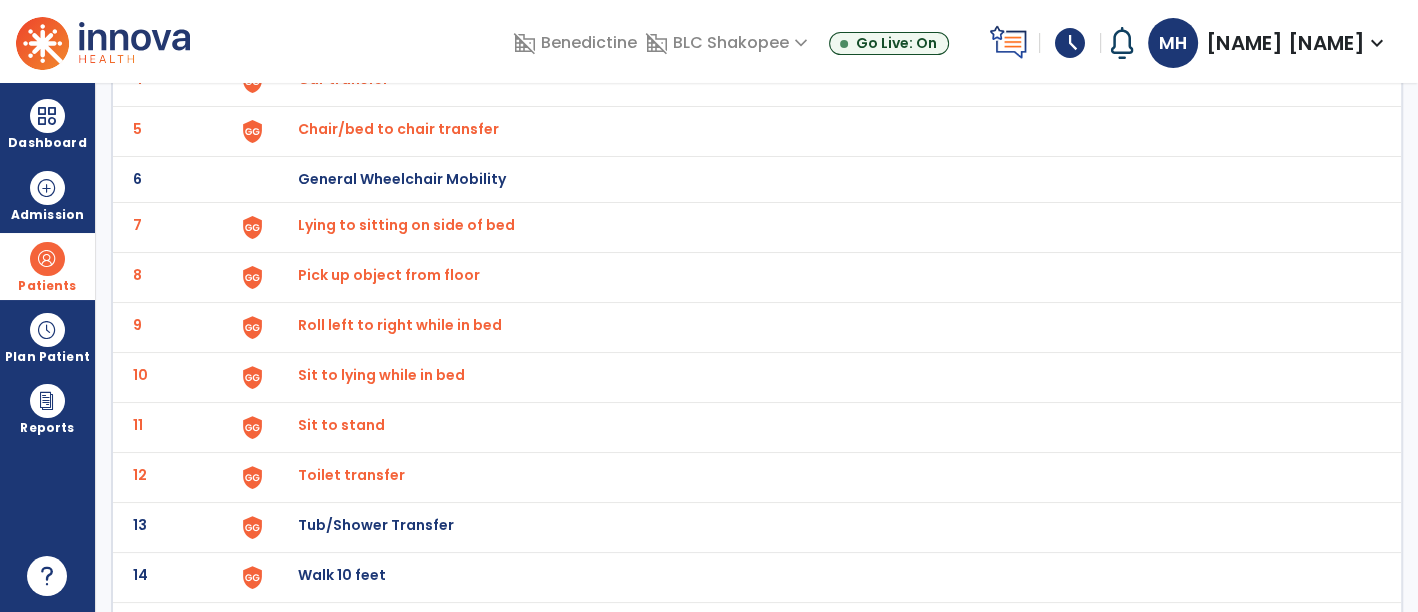 select on "**********" 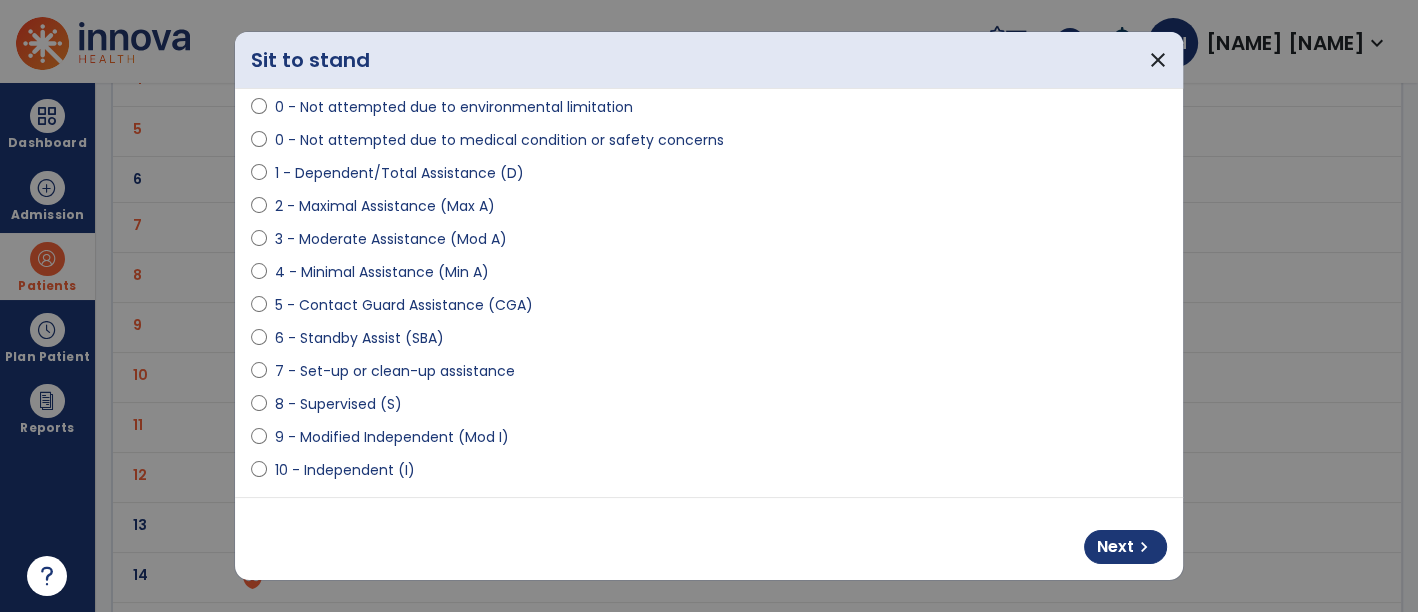 scroll, scrollTop: 222, scrollLeft: 0, axis: vertical 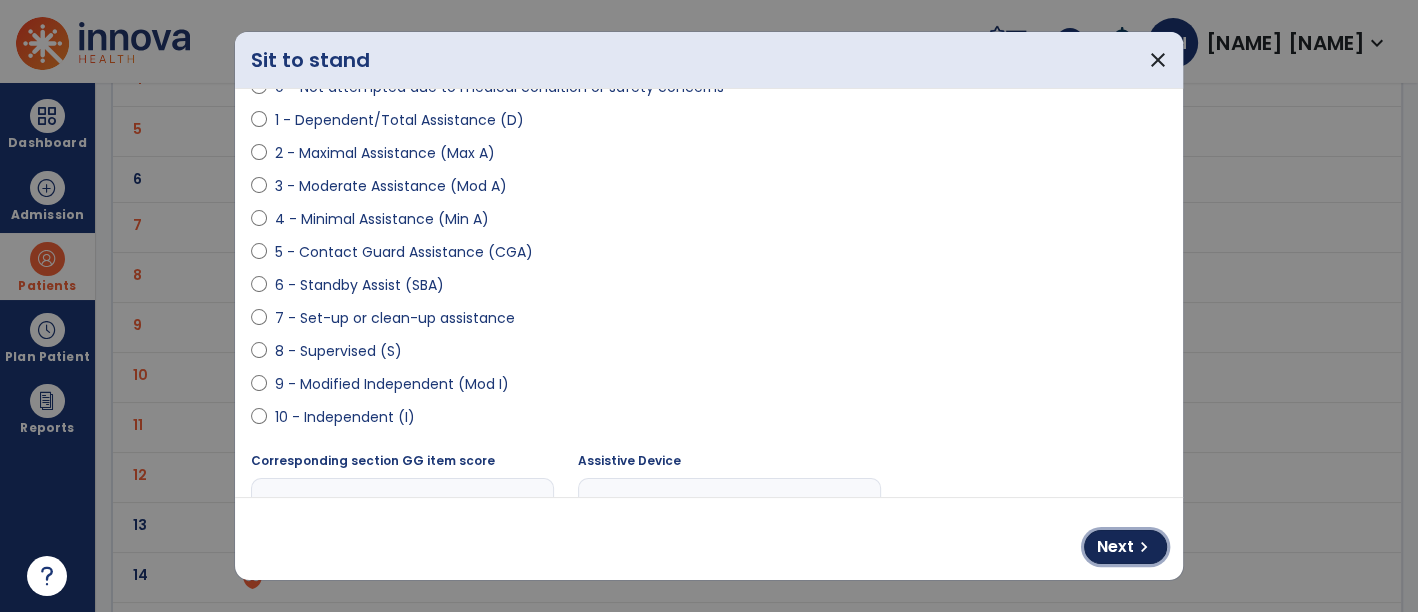 drag, startPoint x: 1129, startPoint y: 537, endPoint x: 902, endPoint y: 507, distance: 228.9738 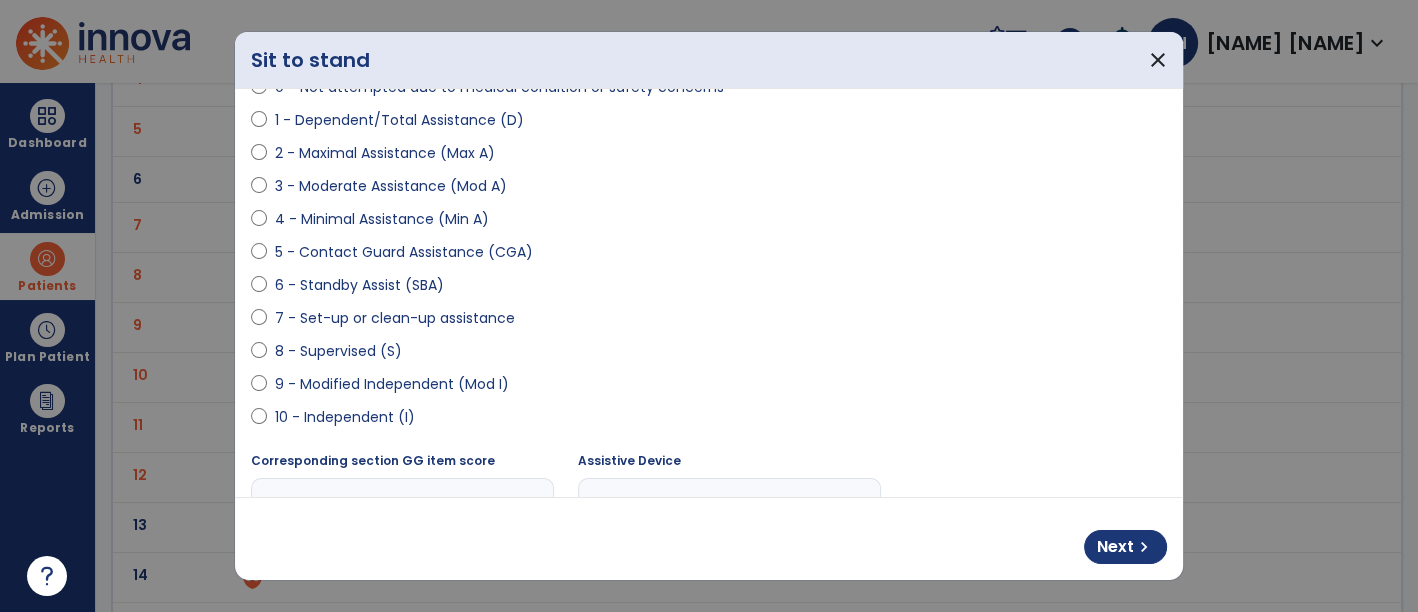select on "**********" 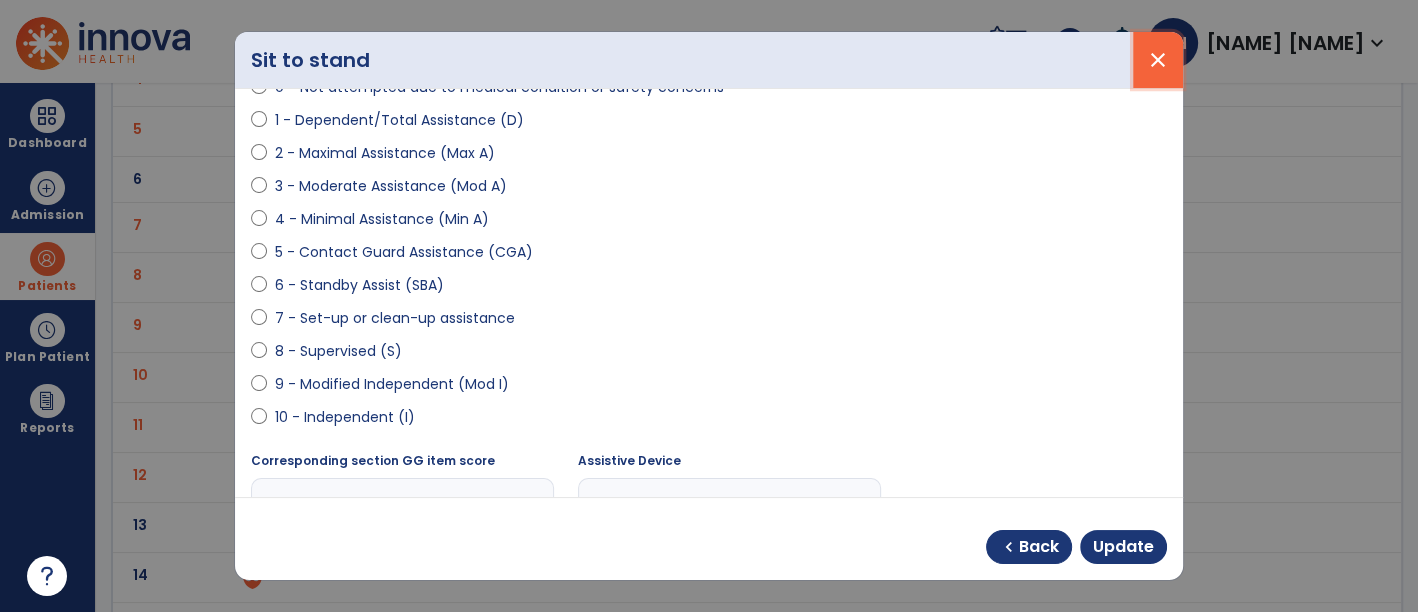click on "close" at bounding box center [1158, 60] 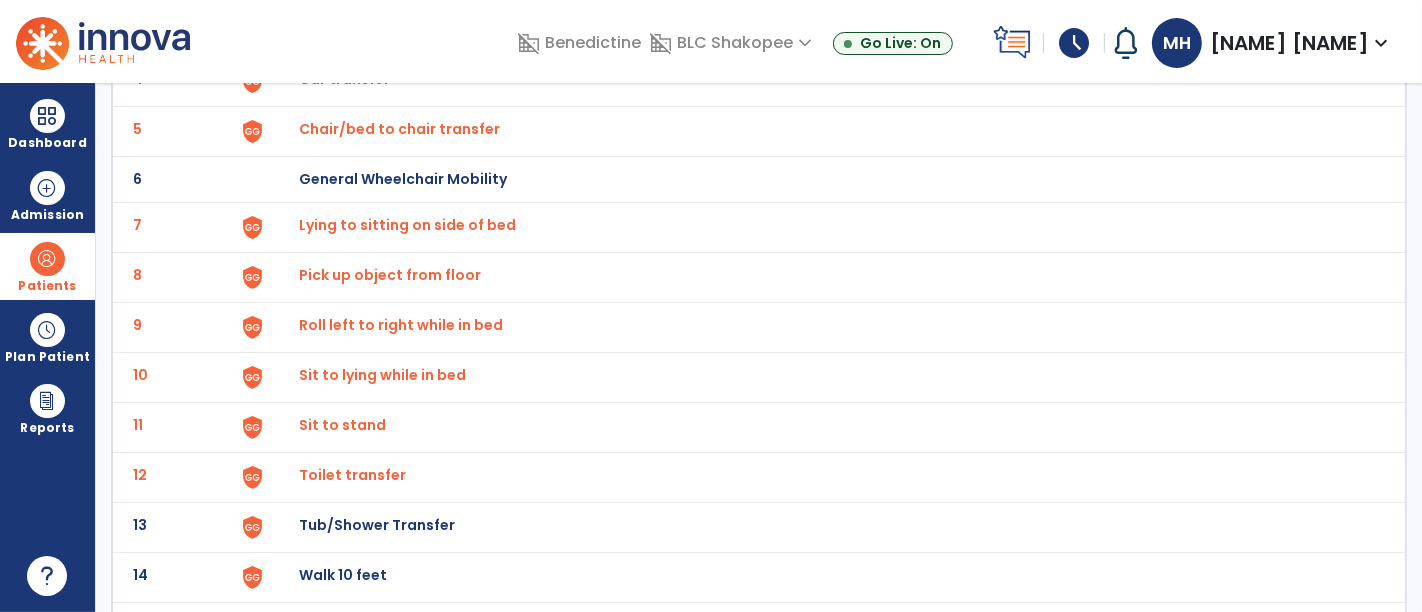 click on "Toilet transfer" at bounding box center [345, -71] 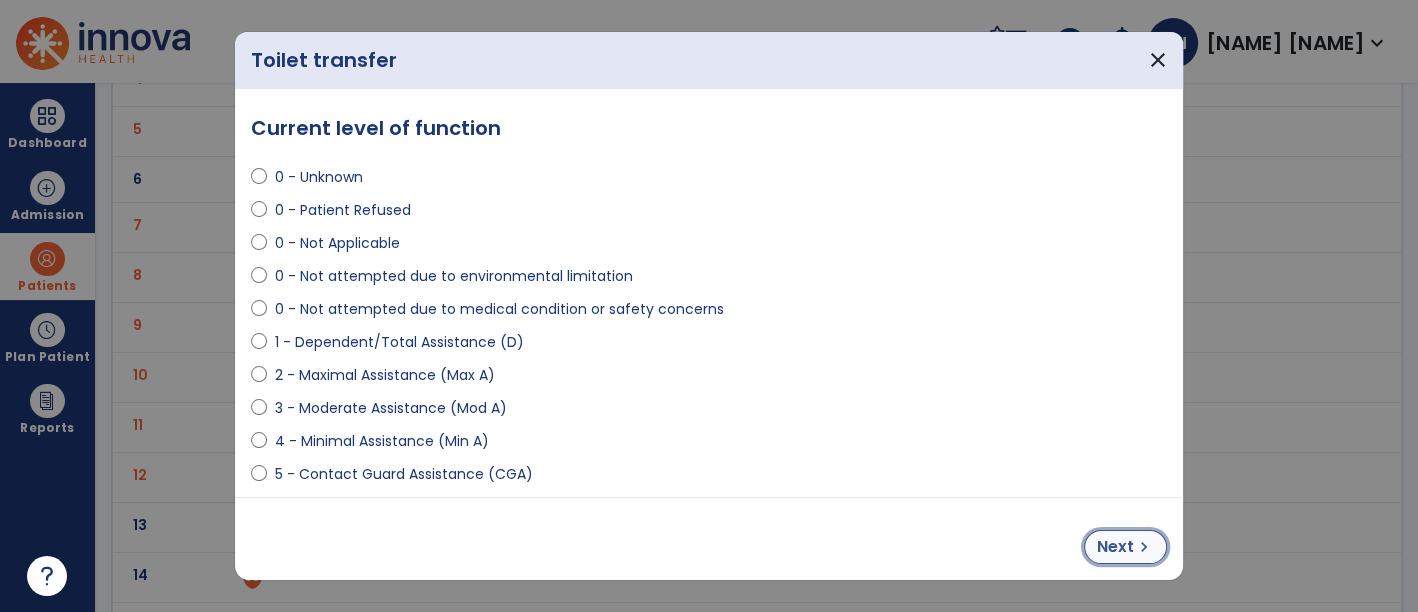click on "Next  chevron_right" at bounding box center [1125, 547] 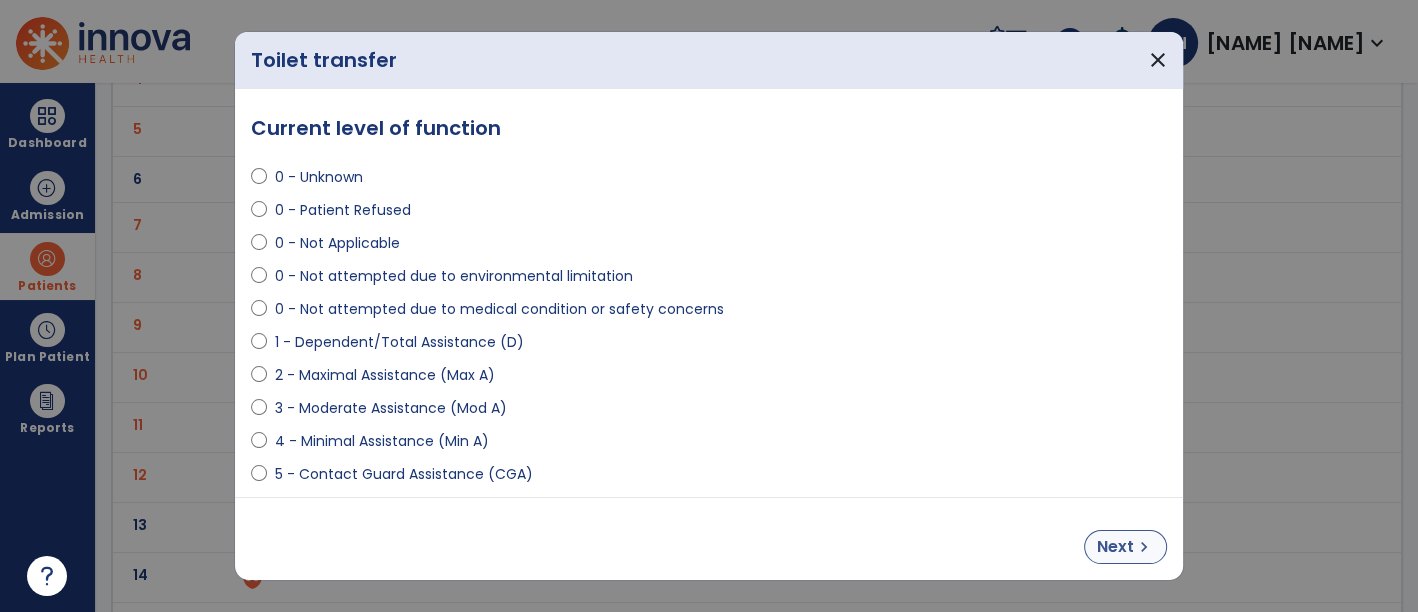 select on "**********" 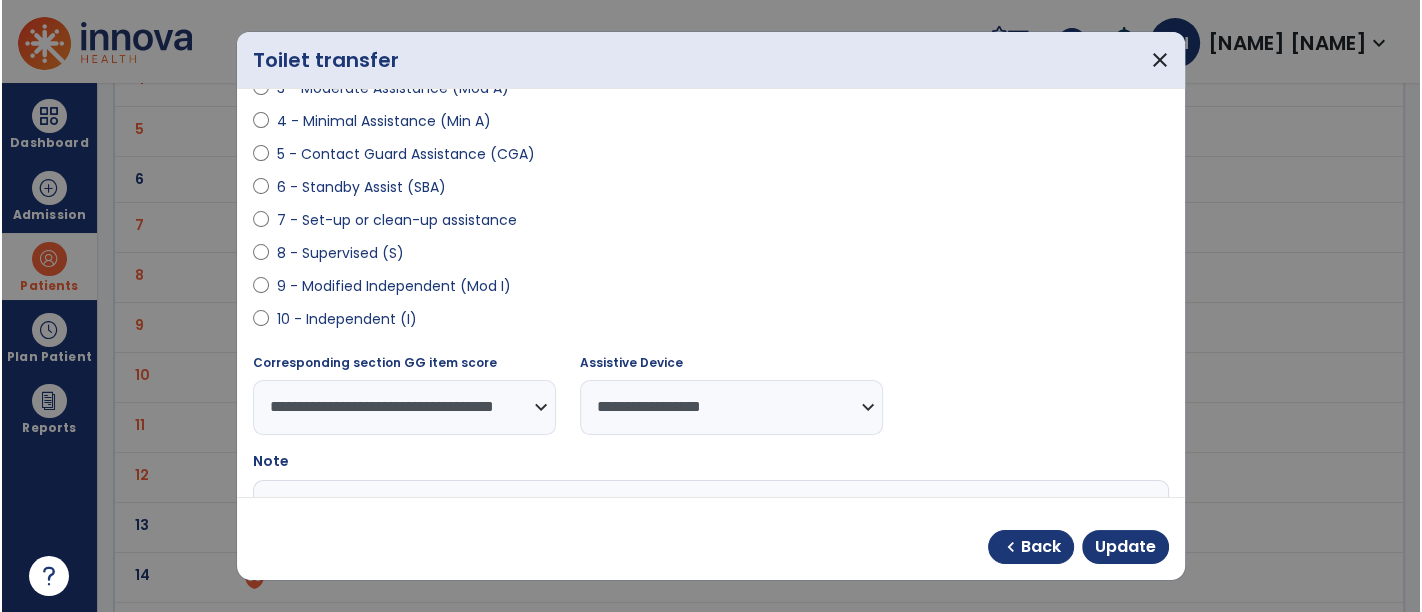 scroll, scrollTop: 333, scrollLeft: 0, axis: vertical 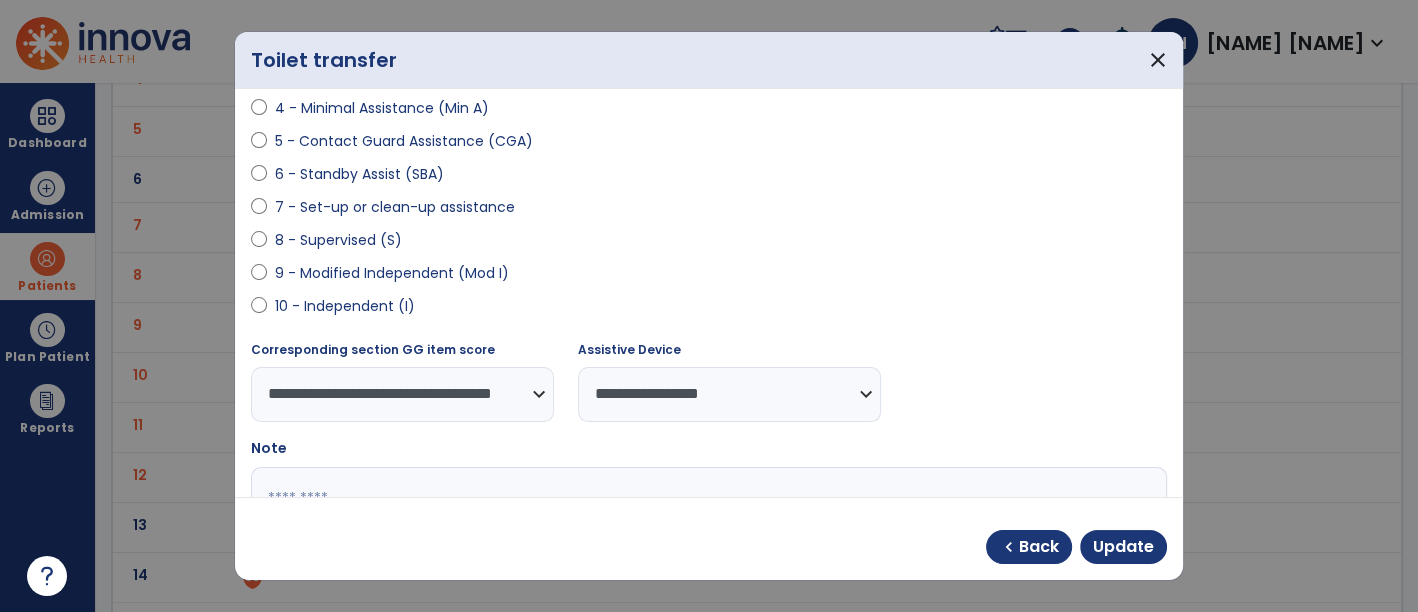 click on "6 - Standby Assist (SBA)" at bounding box center [359, 174] 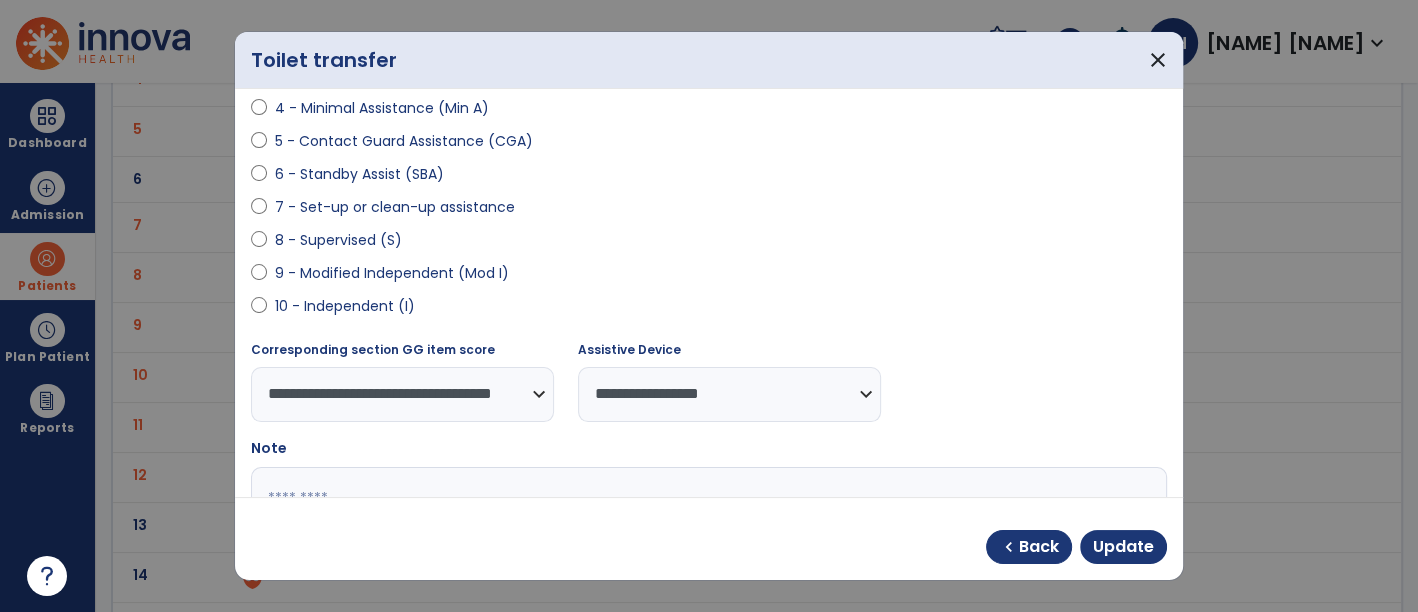 click on "0 - Unknown 0 - Patient Refused 0 - Not Applicable 0 - Not attempted due to environmental limitation 0 - Not attempted due to medical condition or safety concerns 1 - Dependent/Total Assistance (D) 2 - Maximal Assistance (Max A) 3 - Moderate Assistance (Mod A) 4 - Minimal Assistance (Min A) 5 - Contact Guard Assistance (CGA) 6 - Standby Assist (SBA) 7 - Set-up or clean-up assistance 8 - Supervised (S) 9 - Modified Independent (Mod I) 10 - Independent (I)" at bounding box center (709, 67) 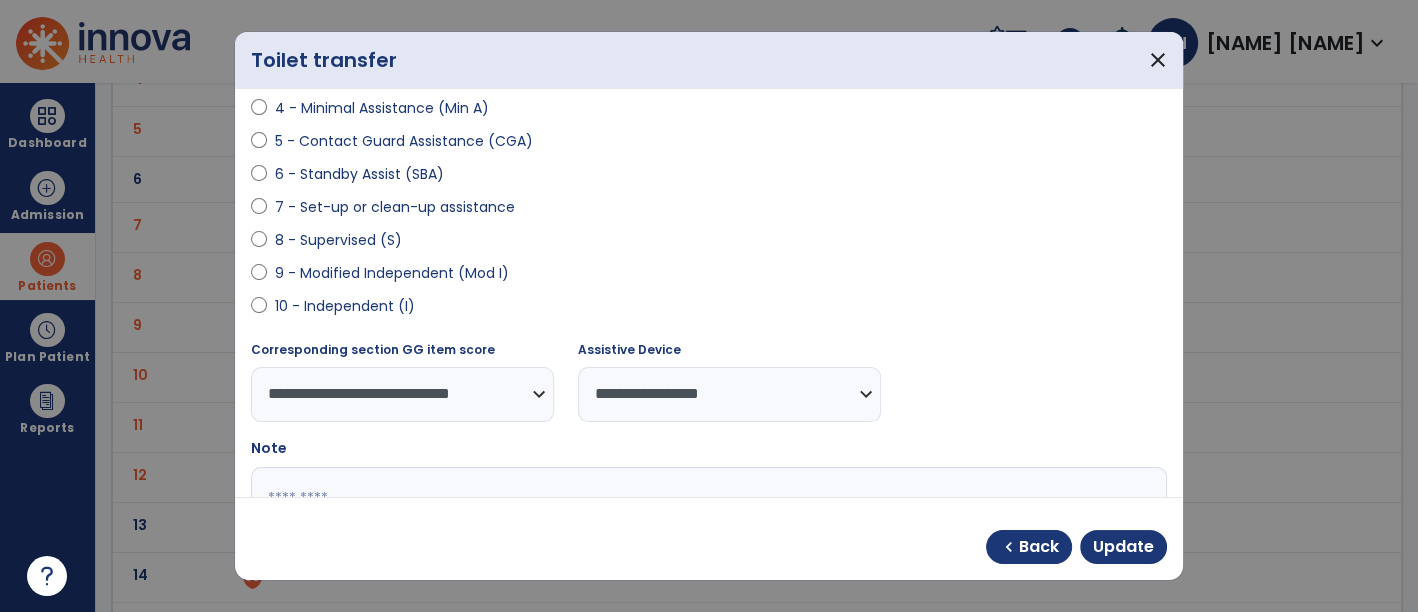 click on "6 - Standby Assist (SBA)" at bounding box center [359, 174] 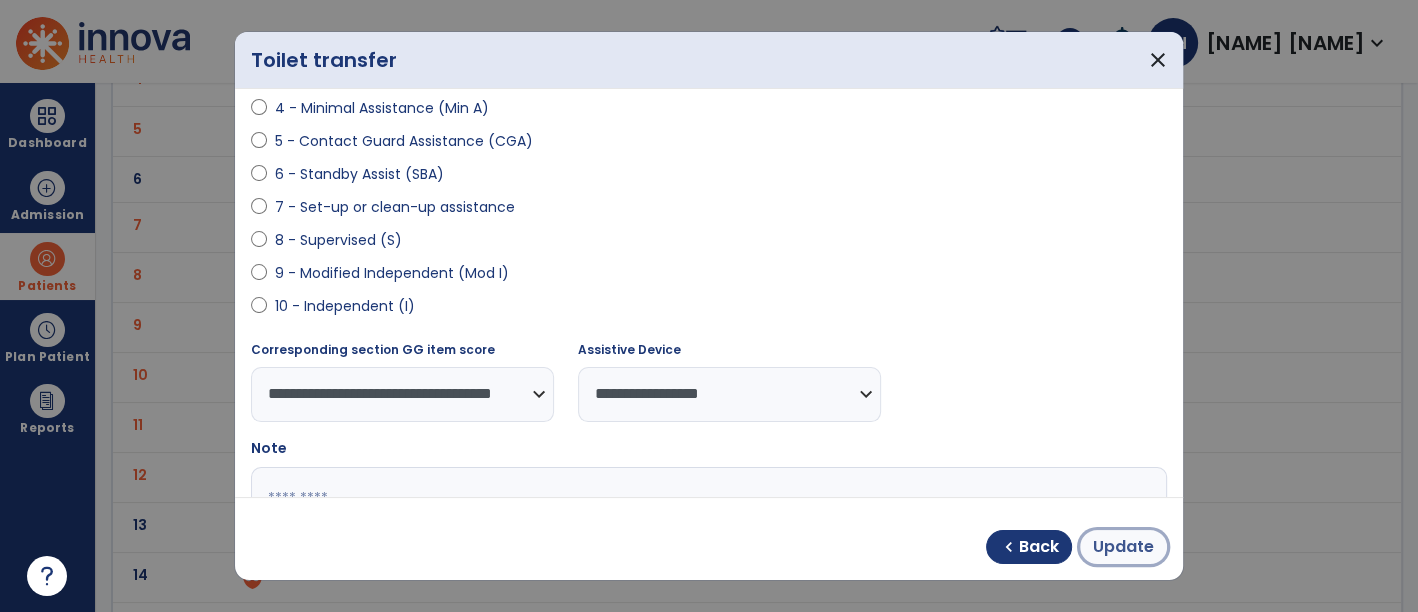 click on "Update" at bounding box center (1123, 547) 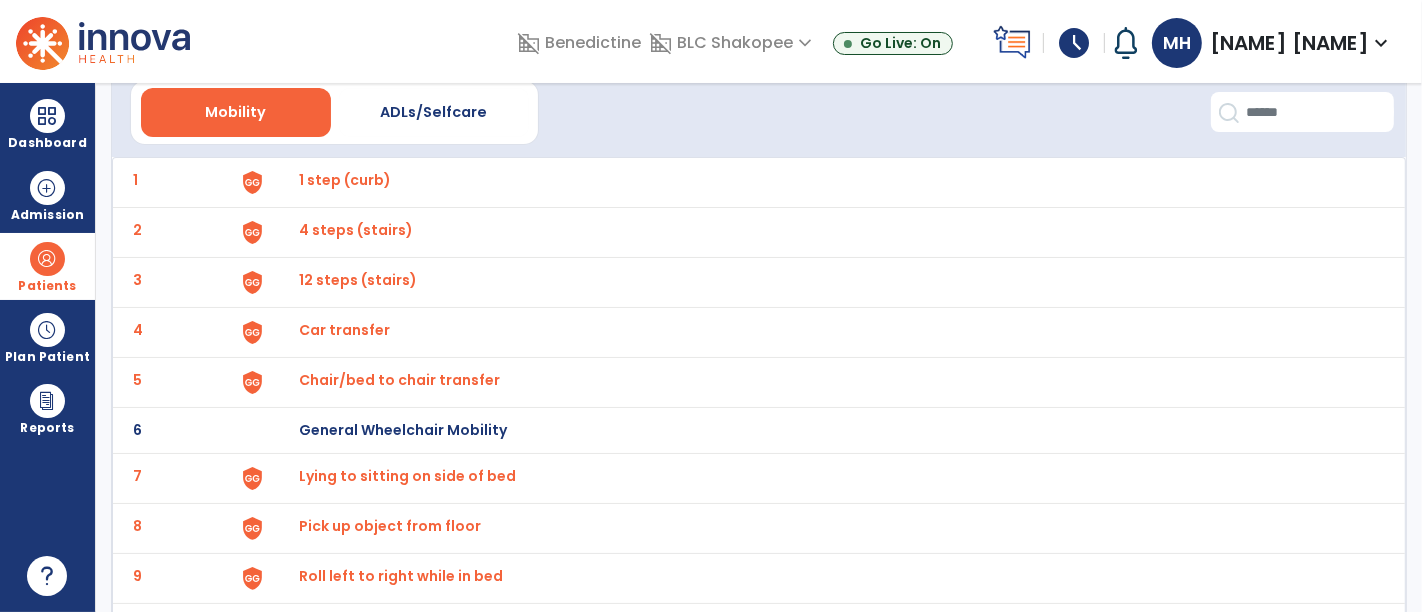 scroll, scrollTop: 0, scrollLeft: 0, axis: both 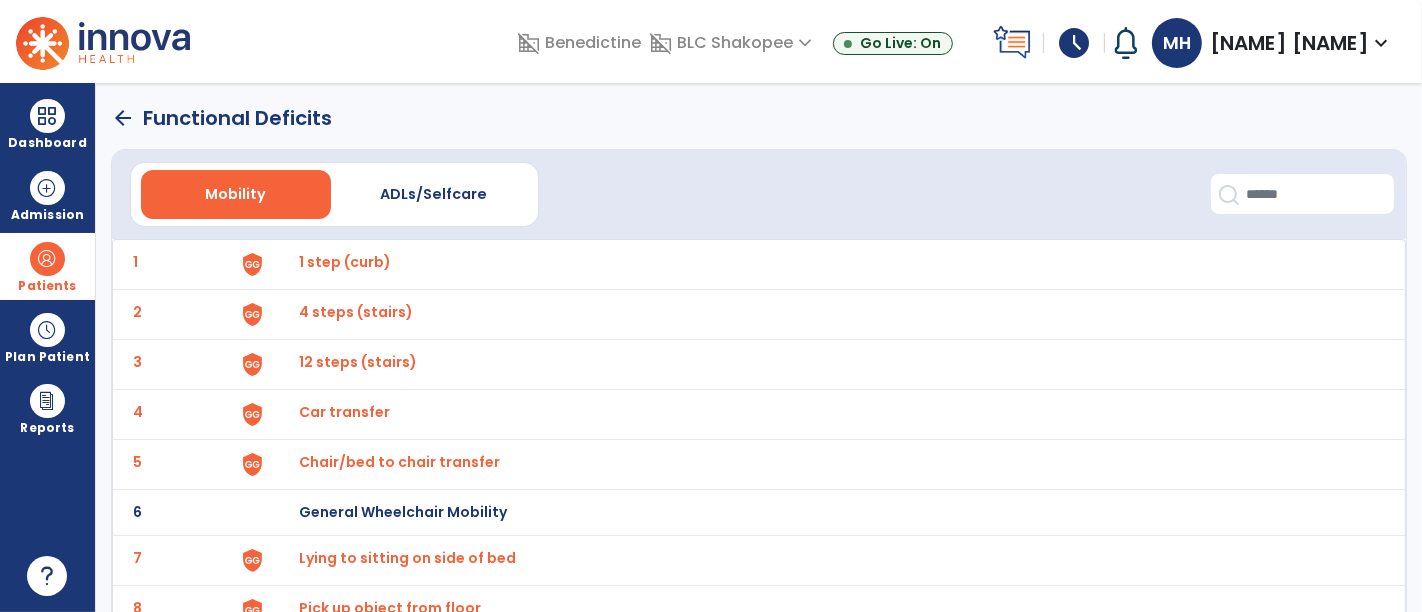click on "arrow_back" 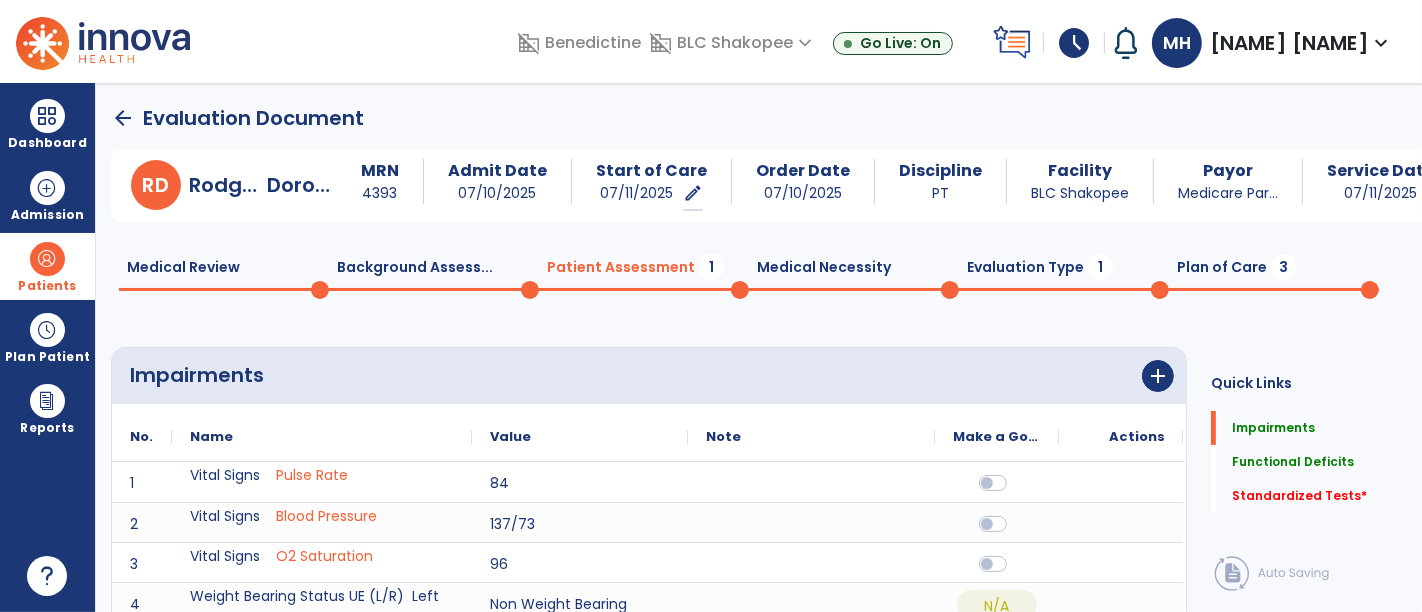 click on "Patients" at bounding box center [47, 286] 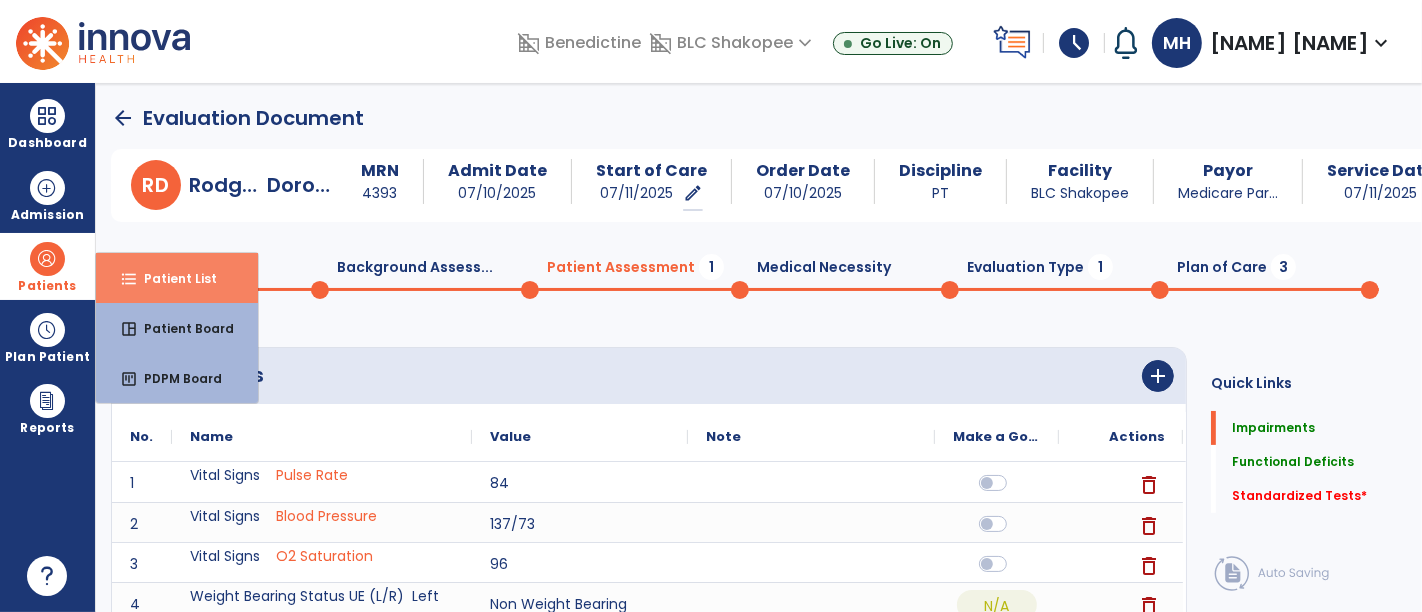scroll, scrollTop: 20, scrollLeft: 0, axis: vertical 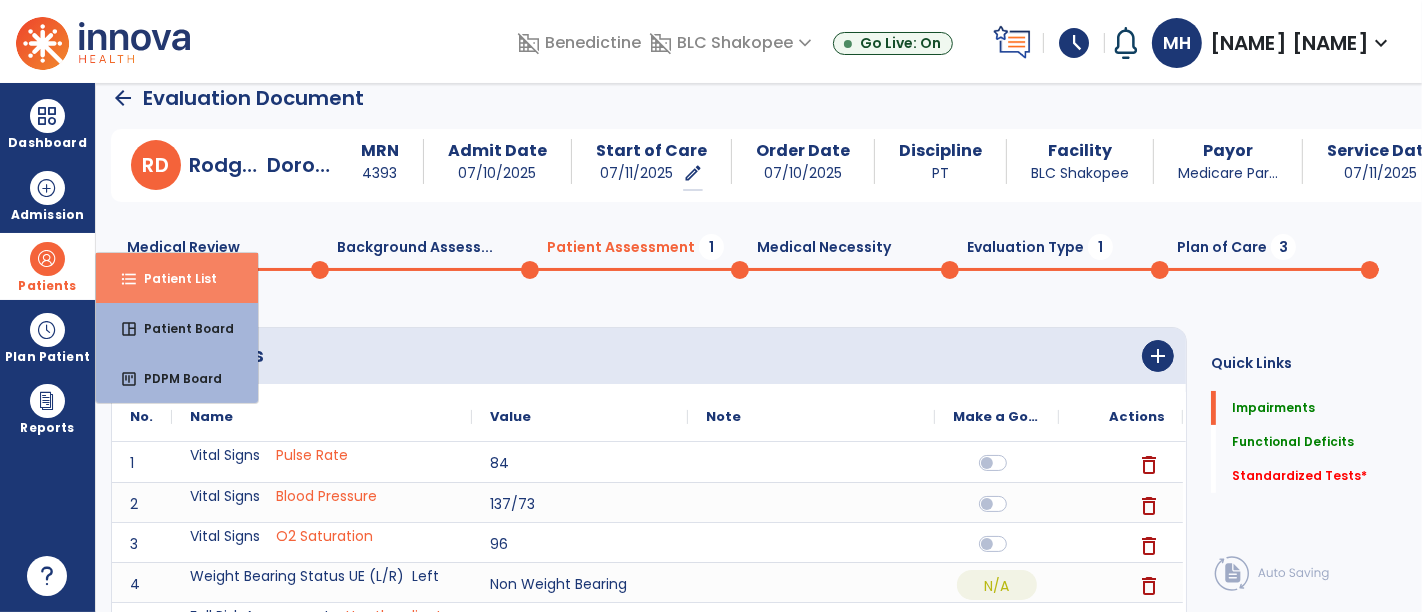 click on "format_list_bulleted  Patient List" at bounding box center [177, 278] 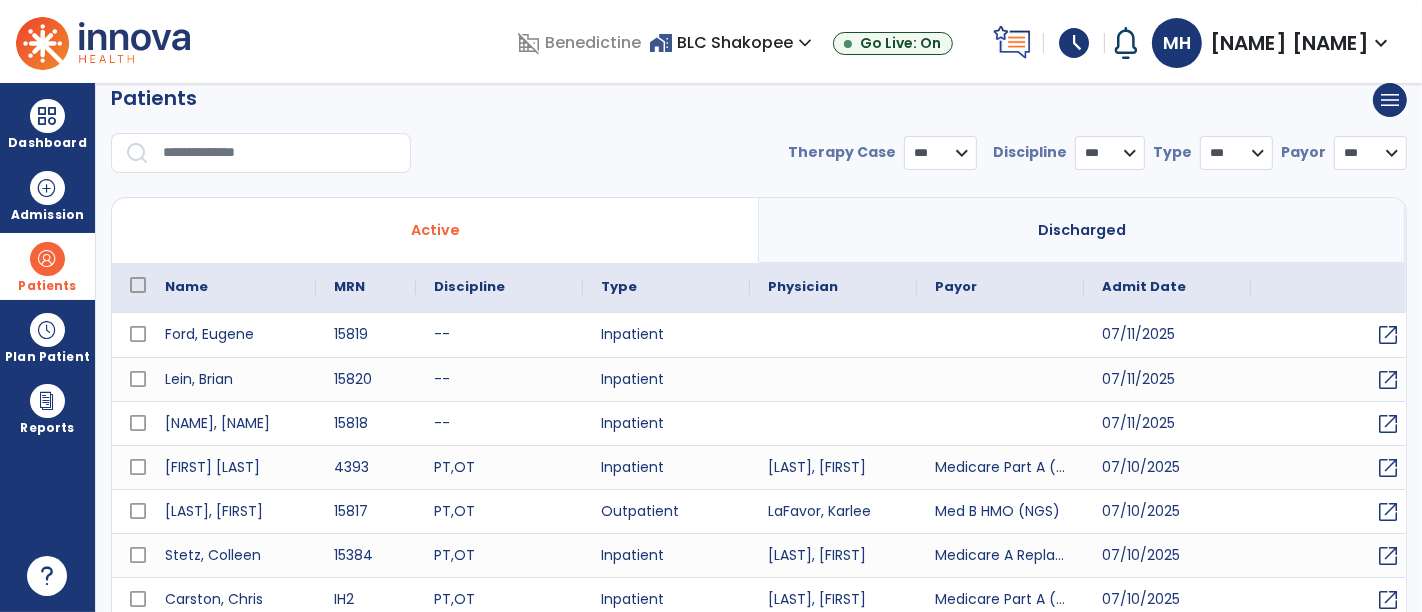 select on "***" 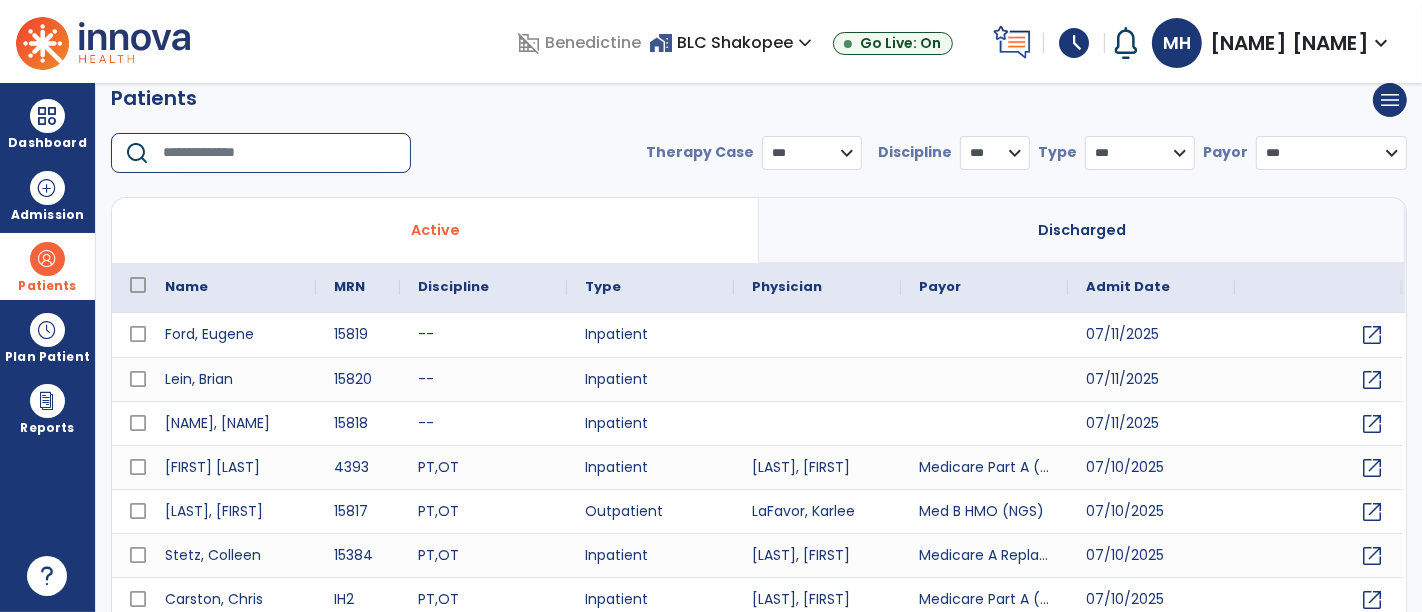 click at bounding box center [280, 153] 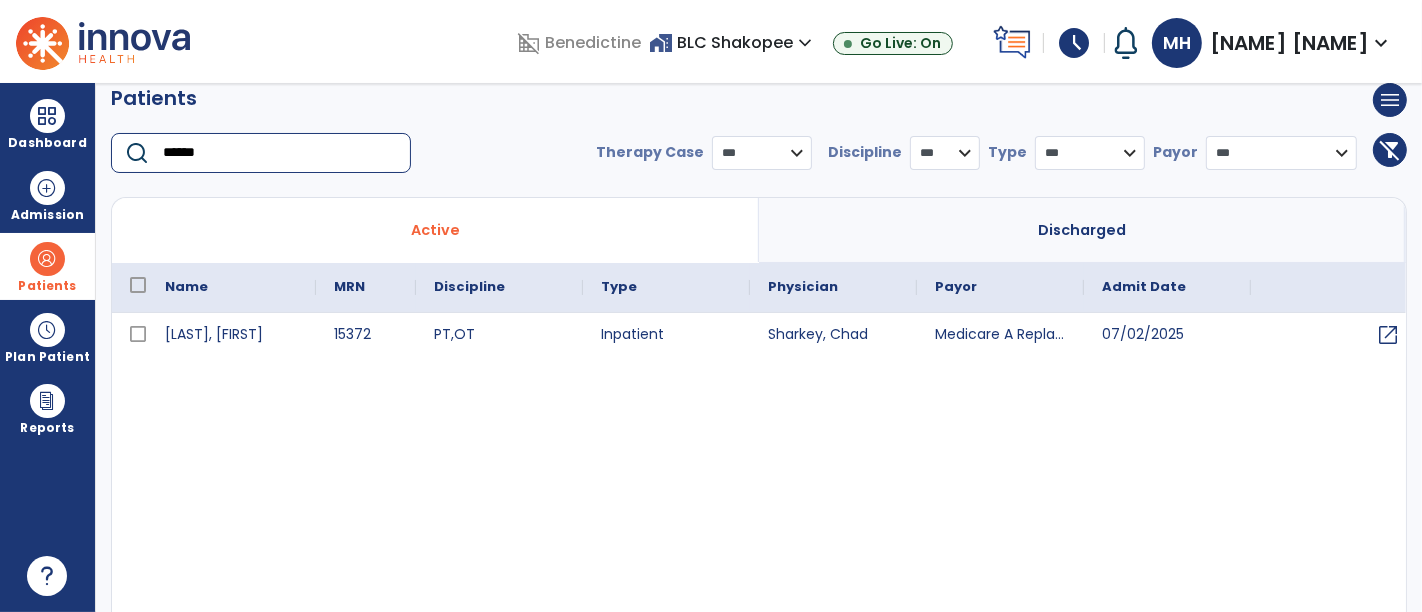type on "******" 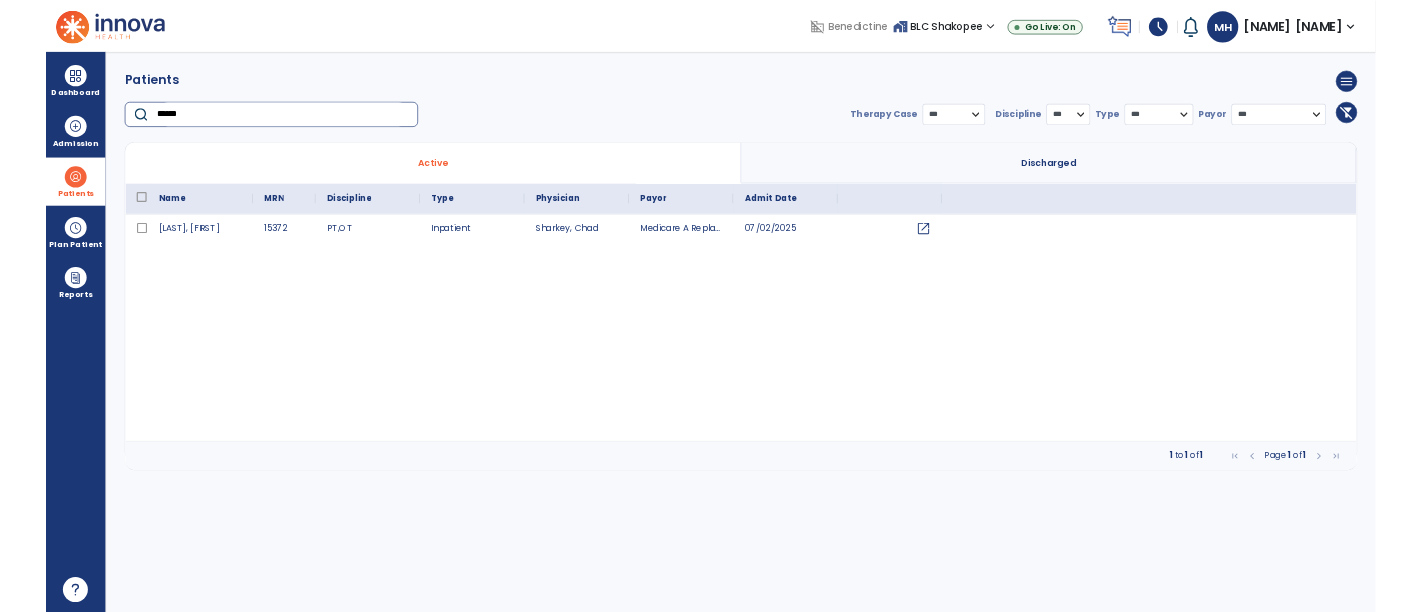 scroll, scrollTop: 0, scrollLeft: 0, axis: both 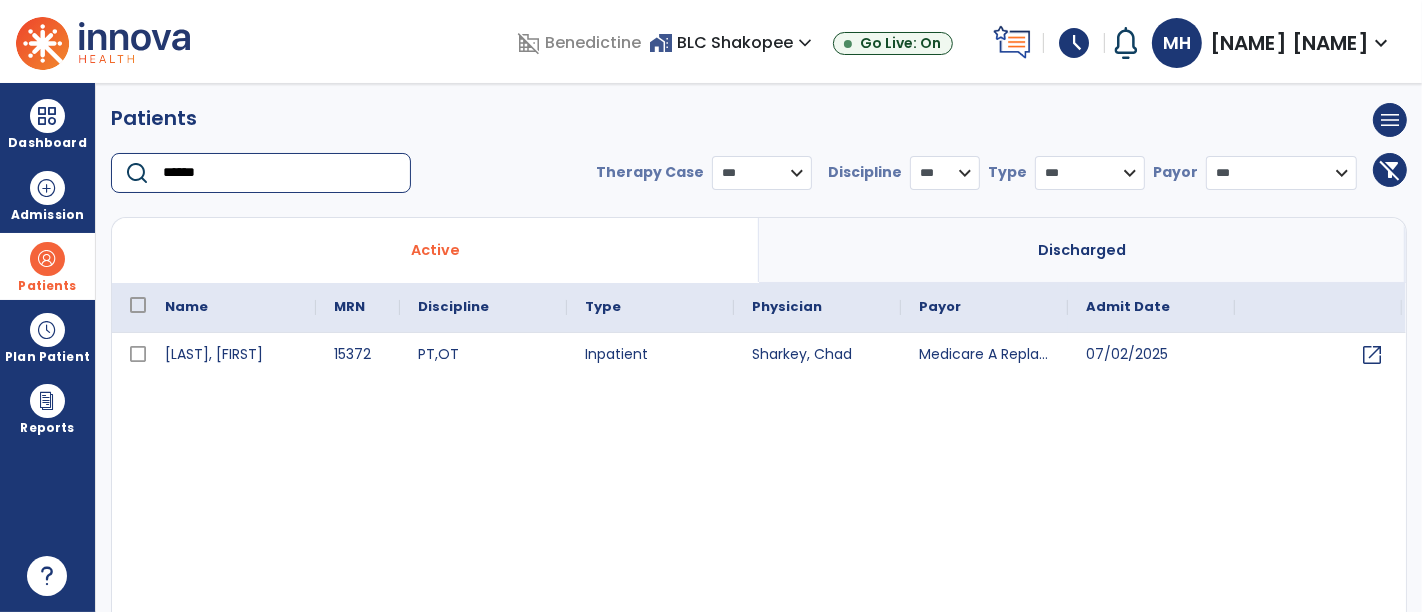 drag, startPoint x: 220, startPoint y: 168, endPoint x: 221, endPoint y: 216, distance: 48.010414 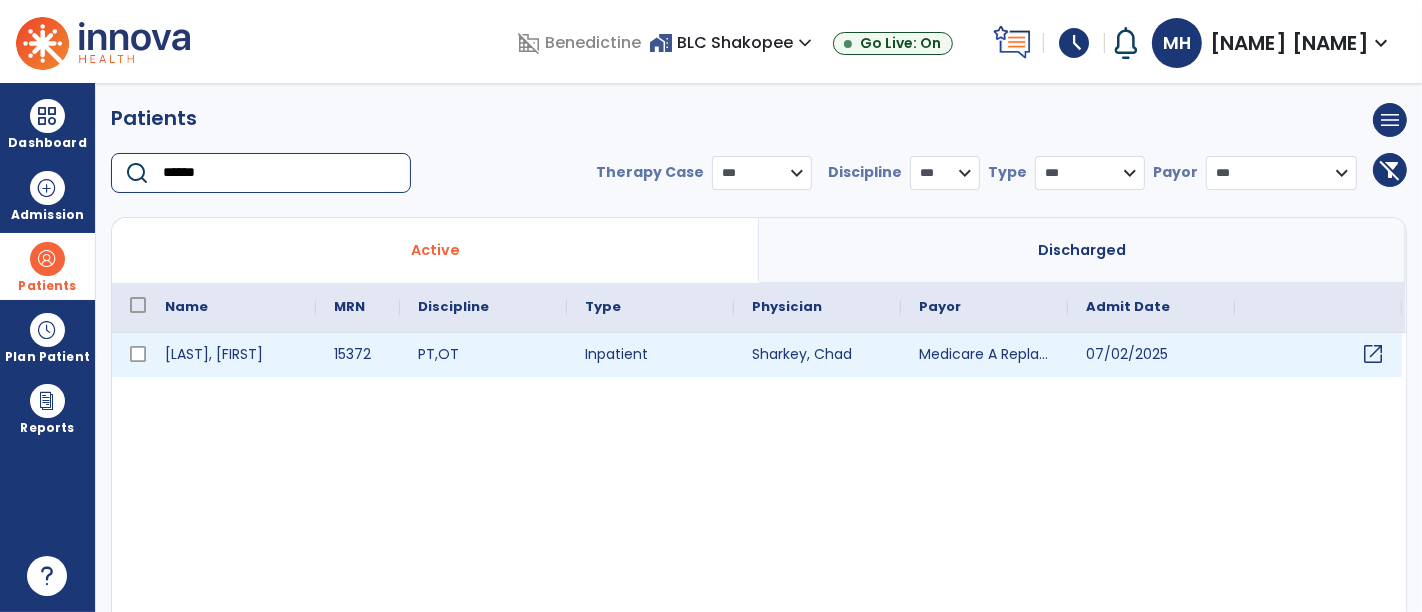 click on "open_in_new" at bounding box center (1318, 355) 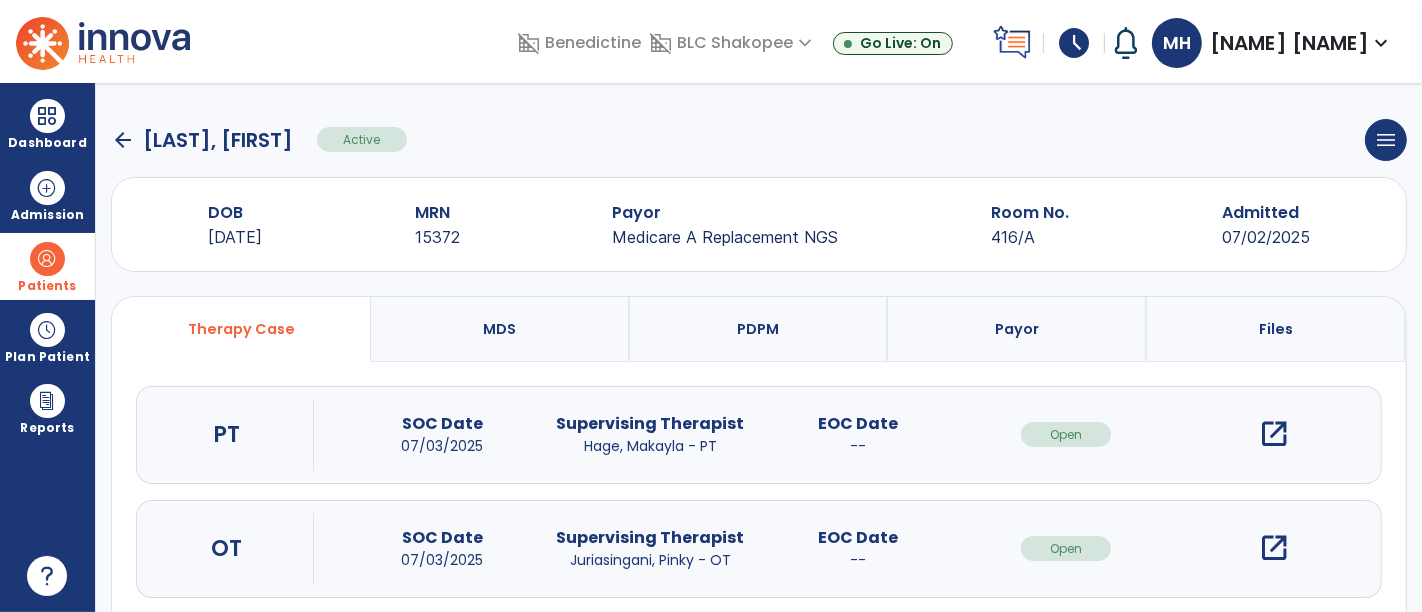 click on "open_in_new" at bounding box center [1274, 434] 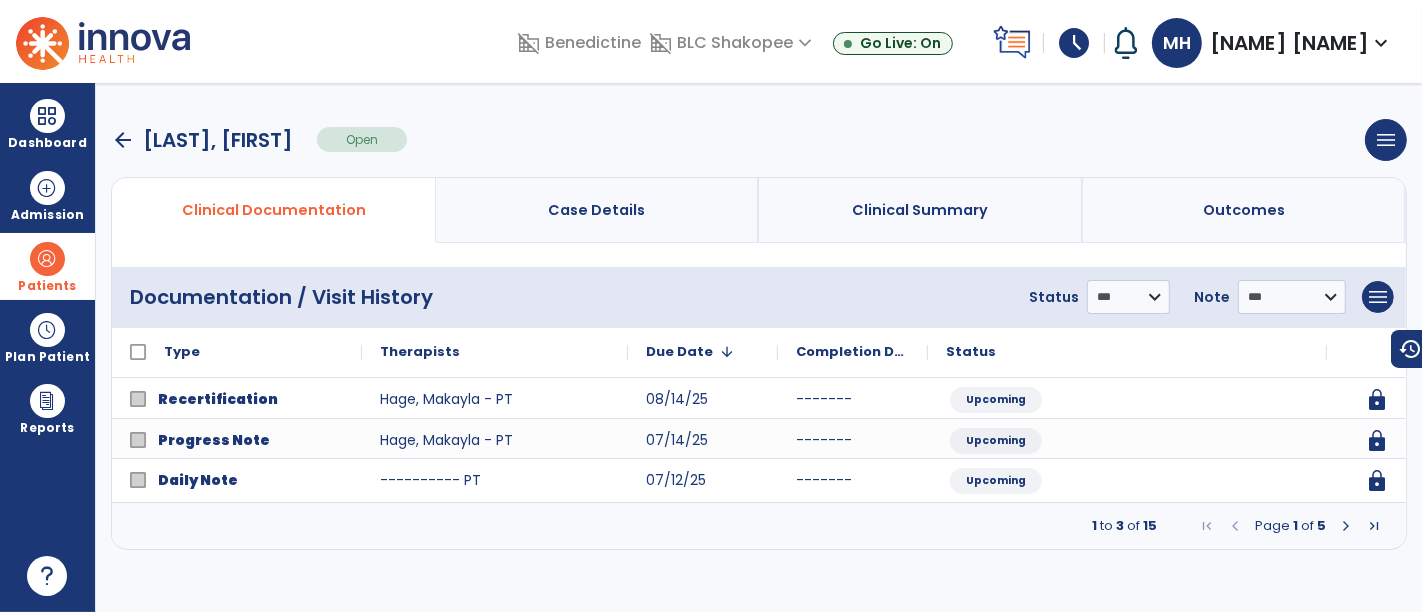click at bounding box center [1346, 526] 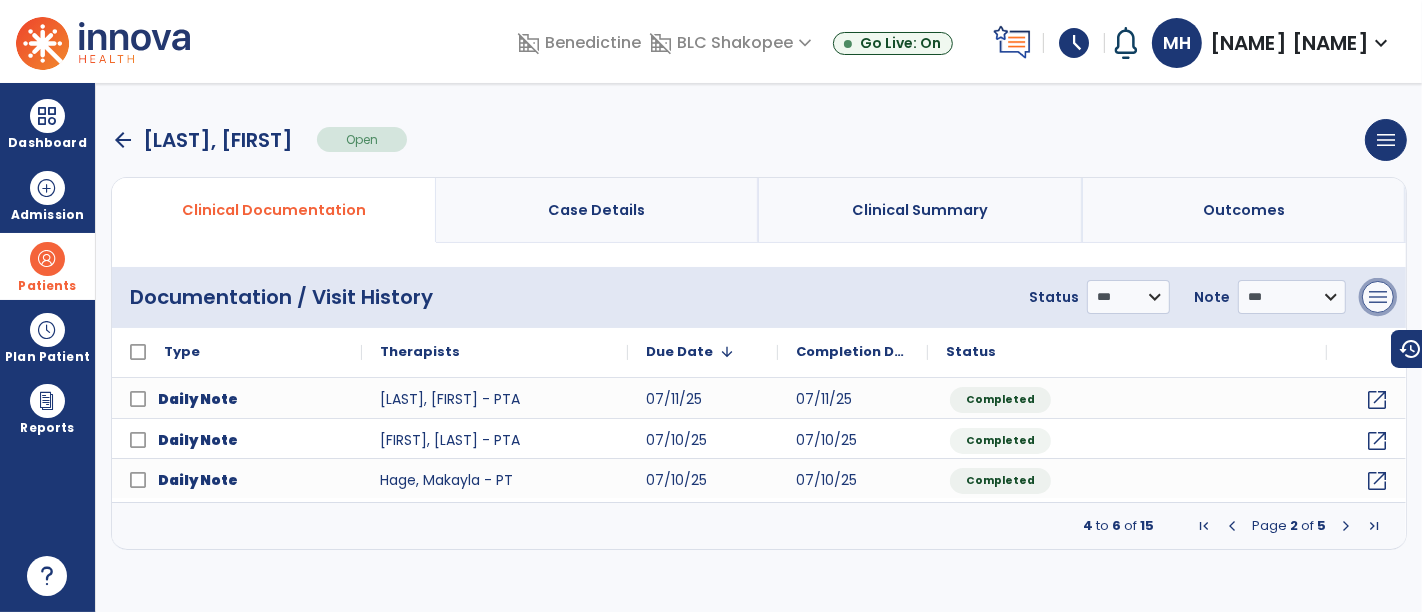 click on "menu" at bounding box center (1378, 297) 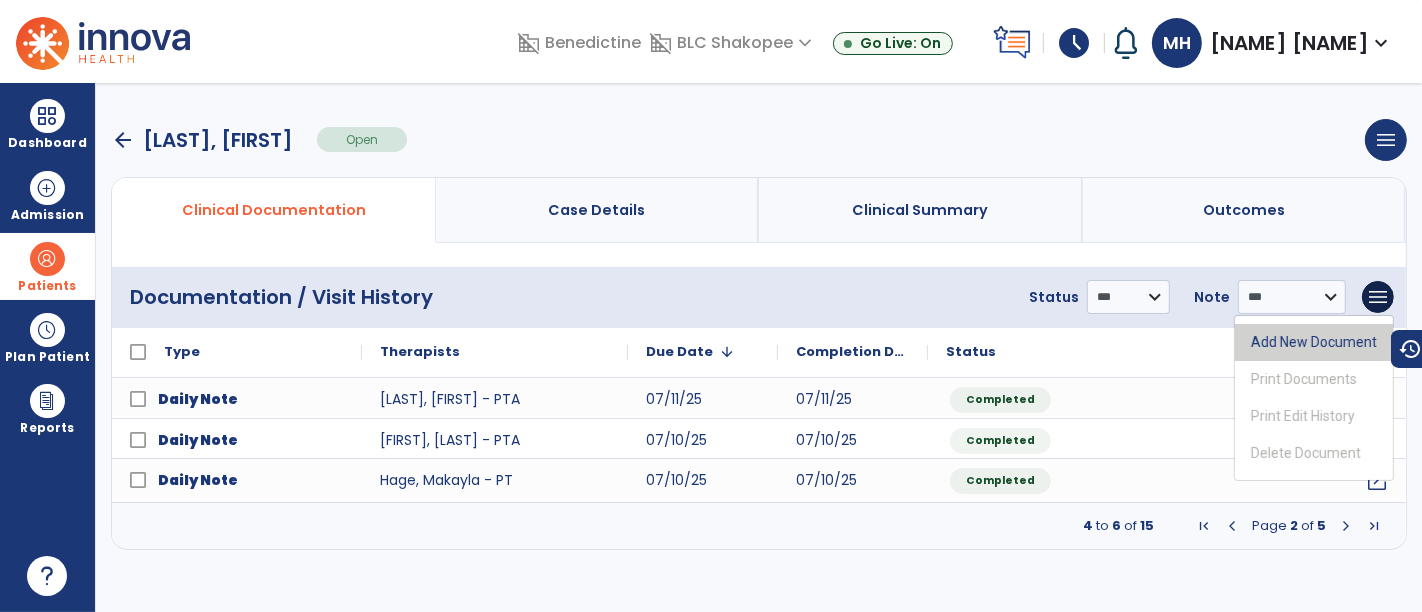 click on "Add New Document" at bounding box center [1314, 342] 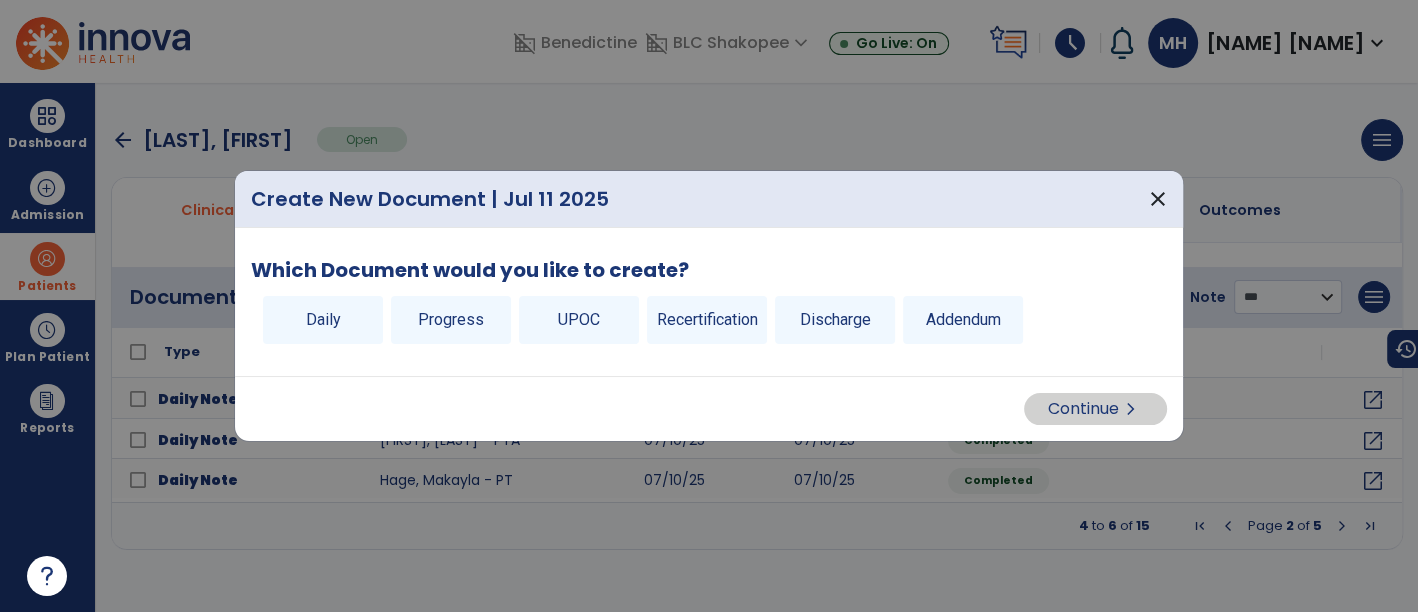 click on "Daily   Progress   UPOC   Recertification   Discharge   Addendum" at bounding box center (709, 324) 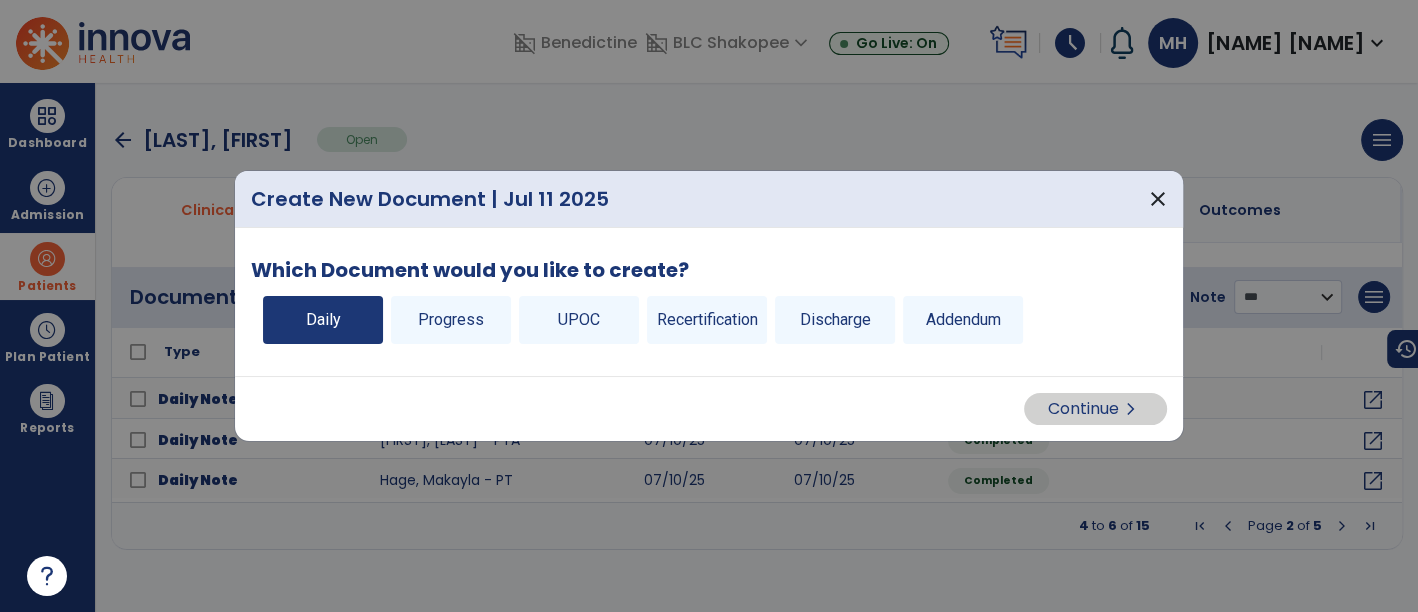 click on "Daily" at bounding box center (323, 320) 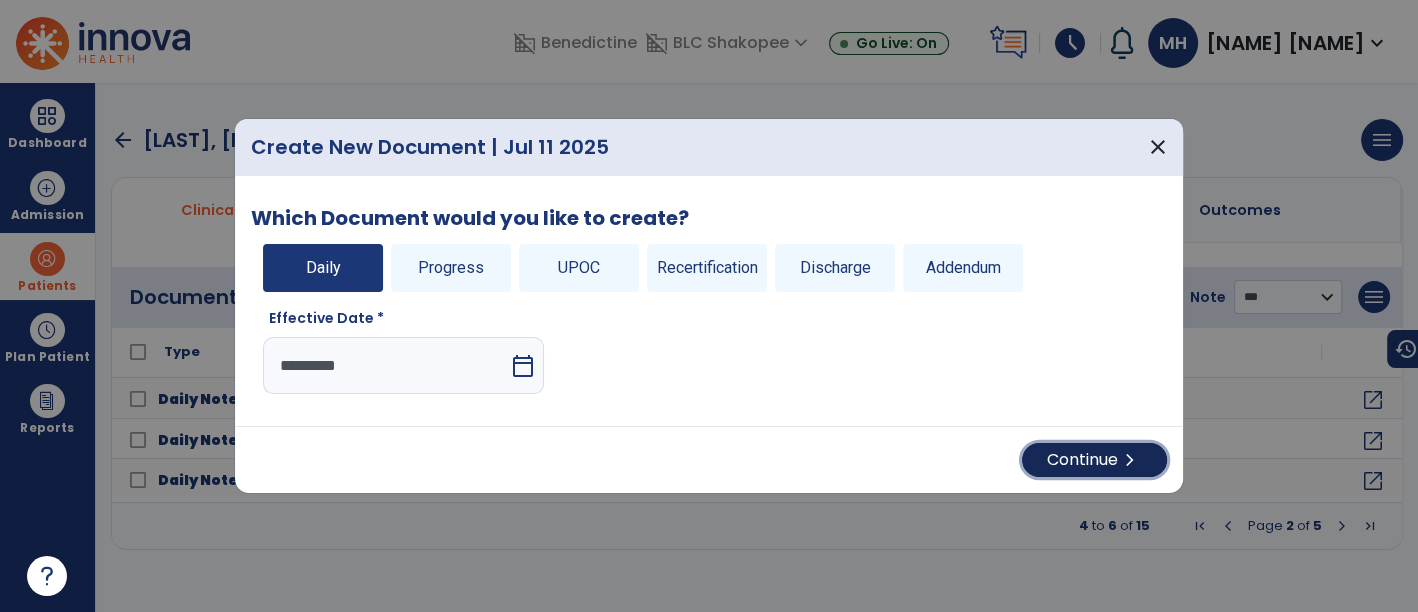 click on "Continue   chevron_right" at bounding box center (1094, 460) 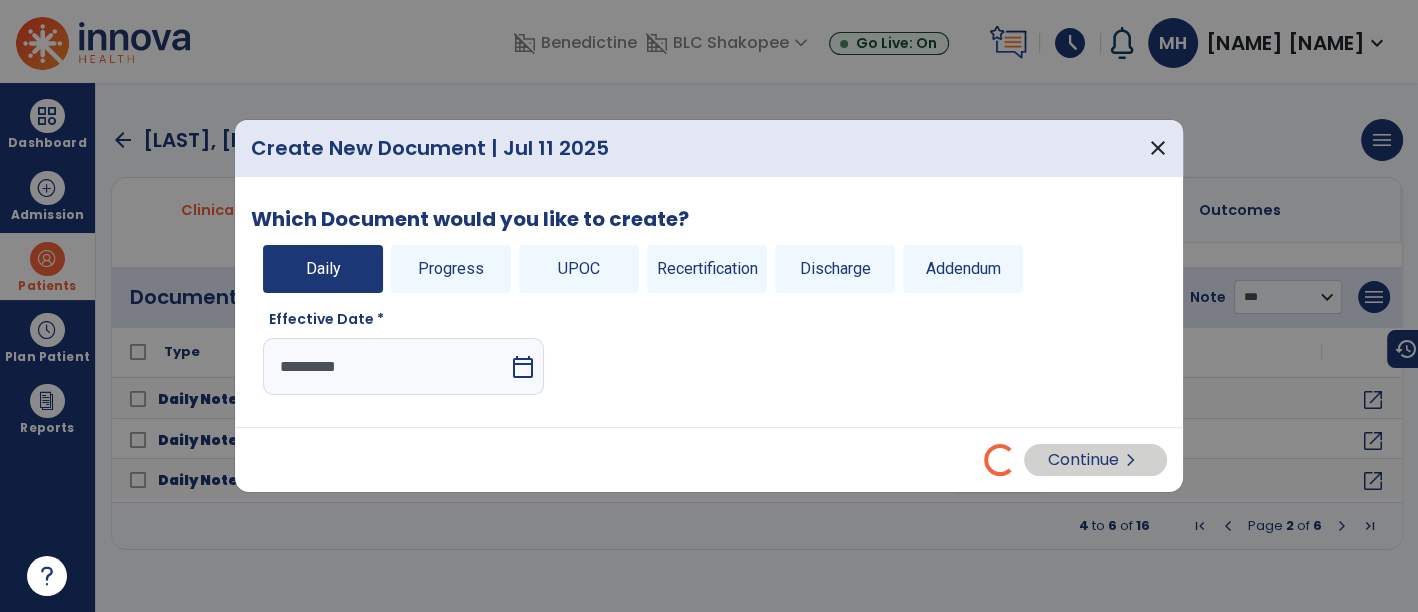select on "*" 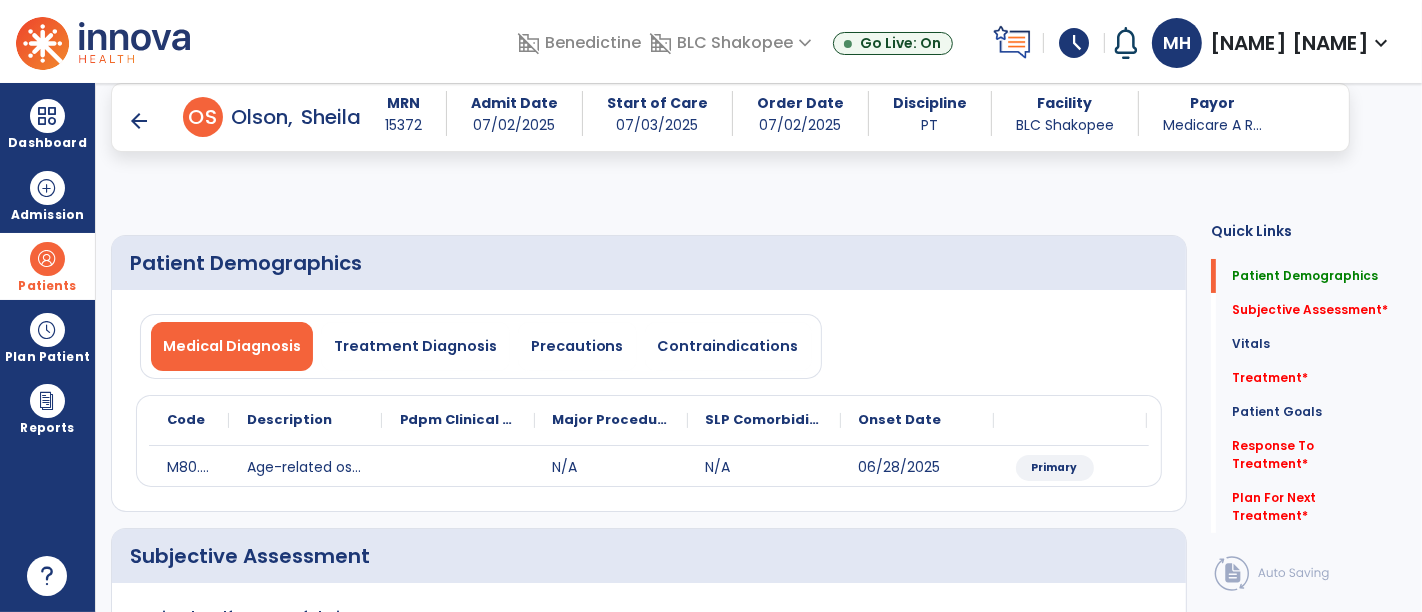 scroll, scrollTop: 111, scrollLeft: 0, axis: vertical 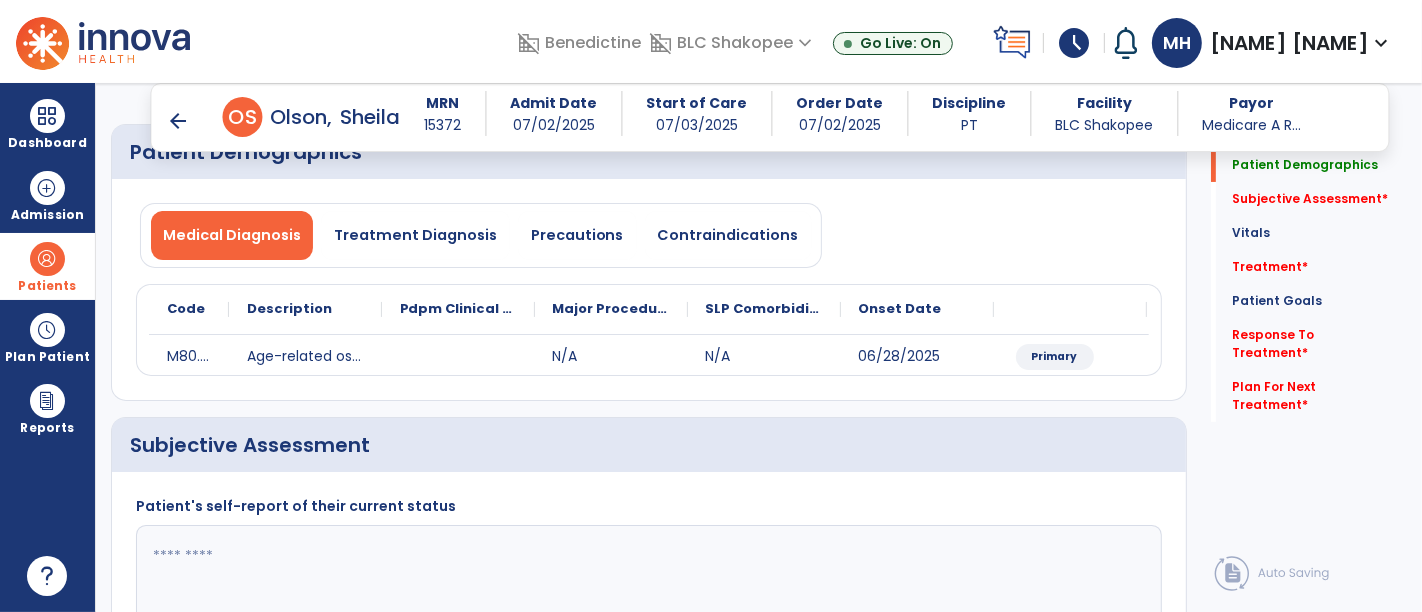 click 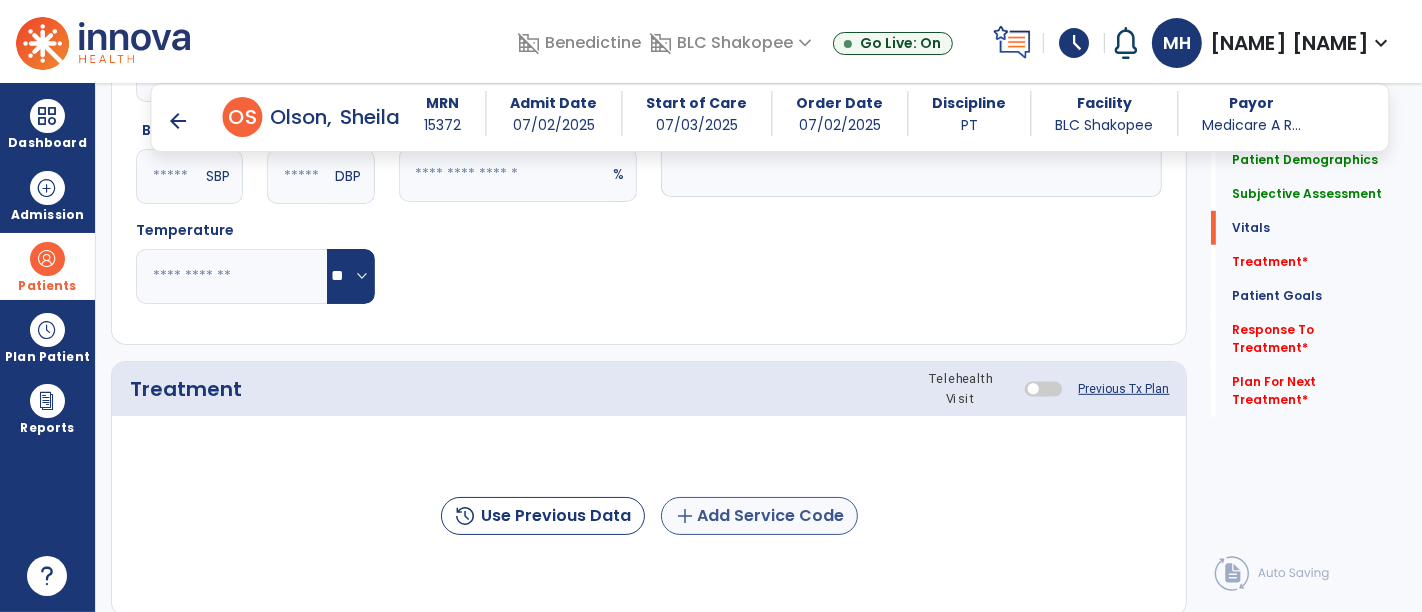 type on "**********" 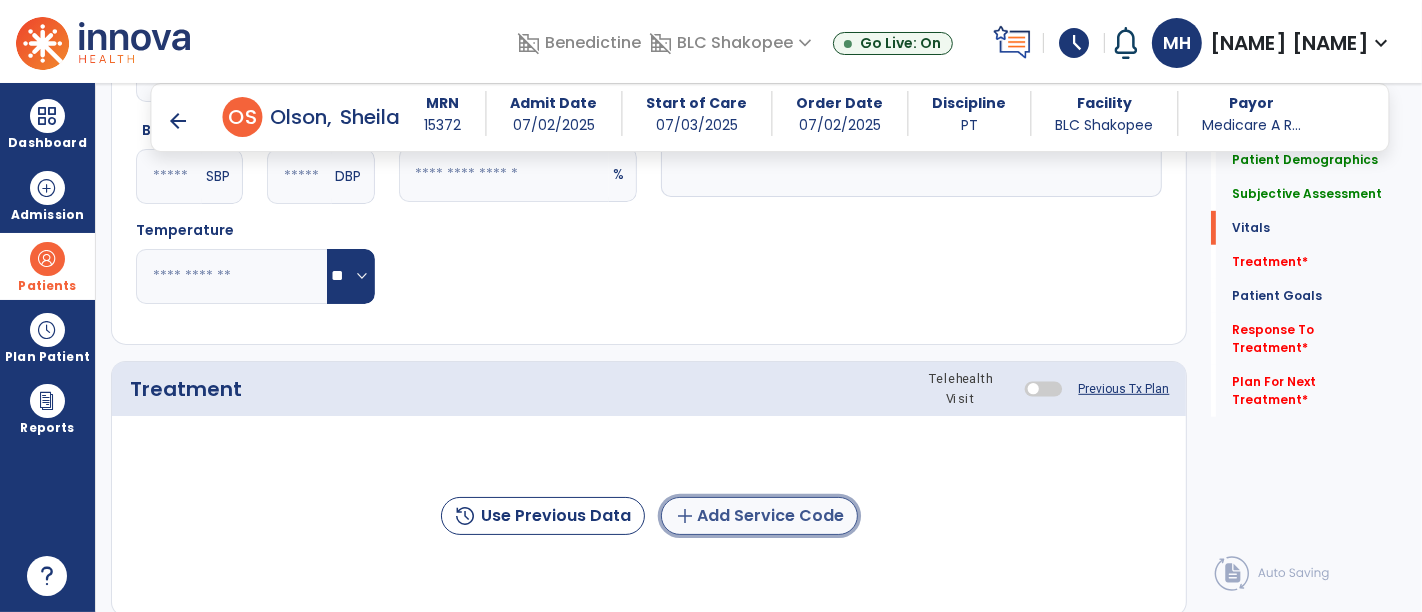 click on "add  Add Service Code" 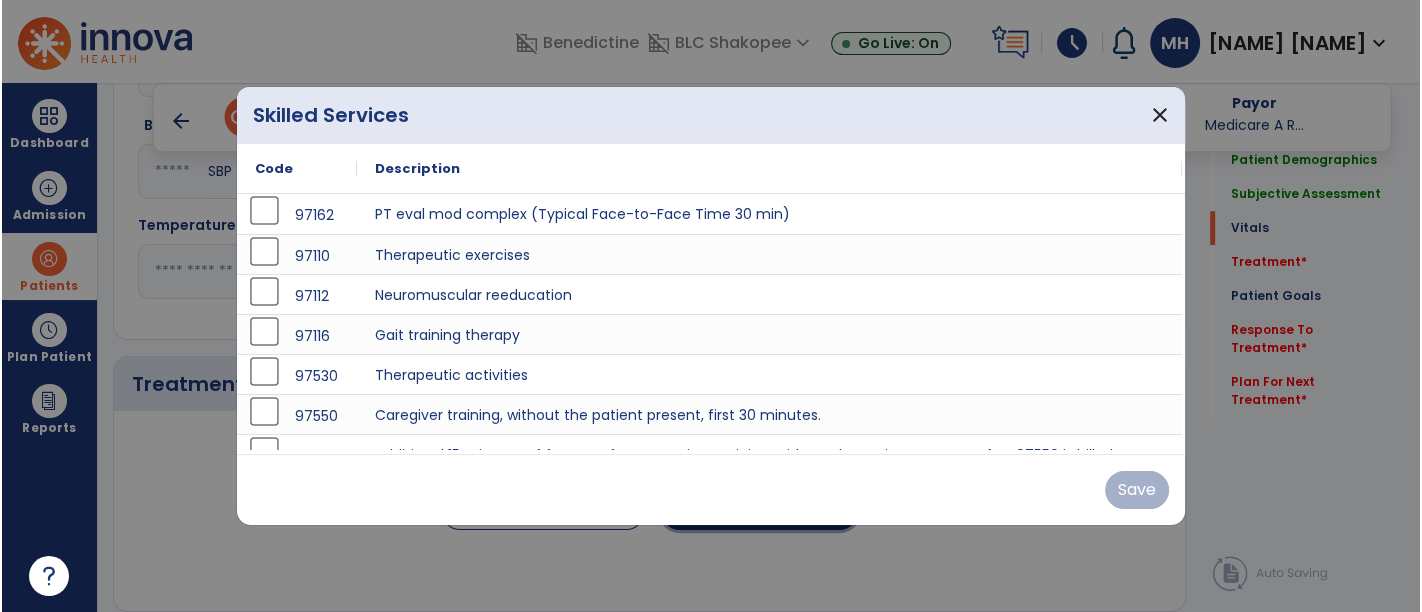 scroll, scrollTop: 888, scrollLeft: 0, axis: vertical 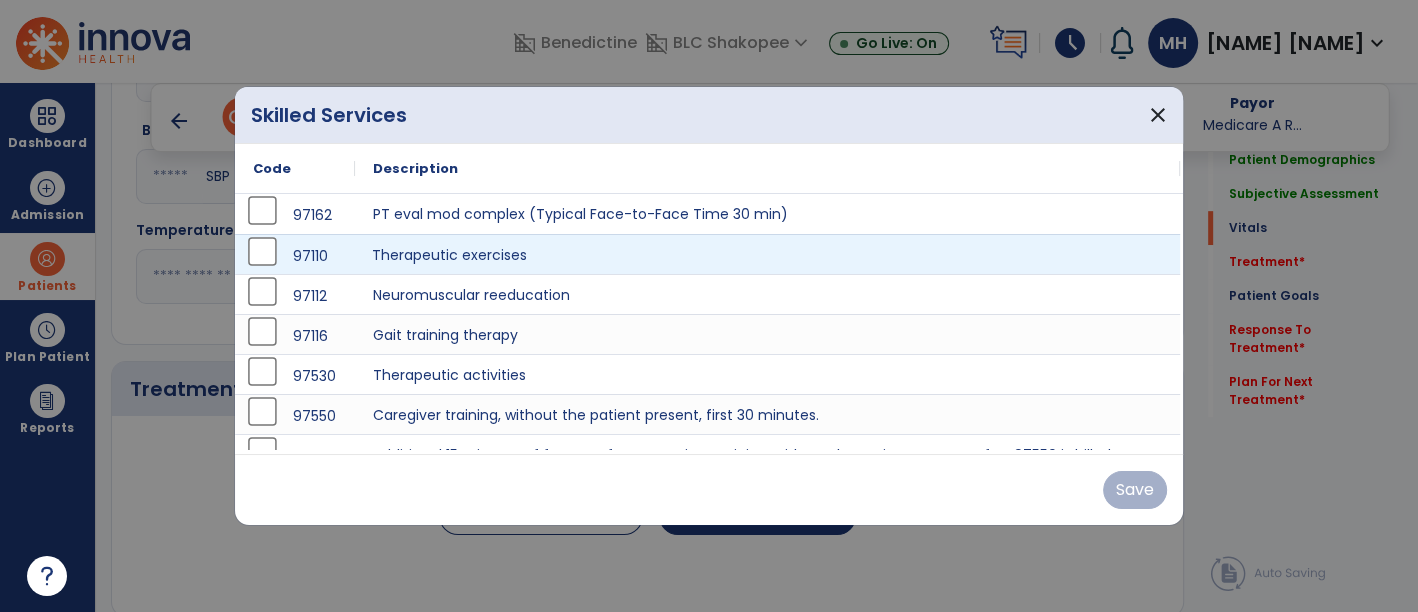 click on "Therapeutic exercises" at bounding box center [767, 254] 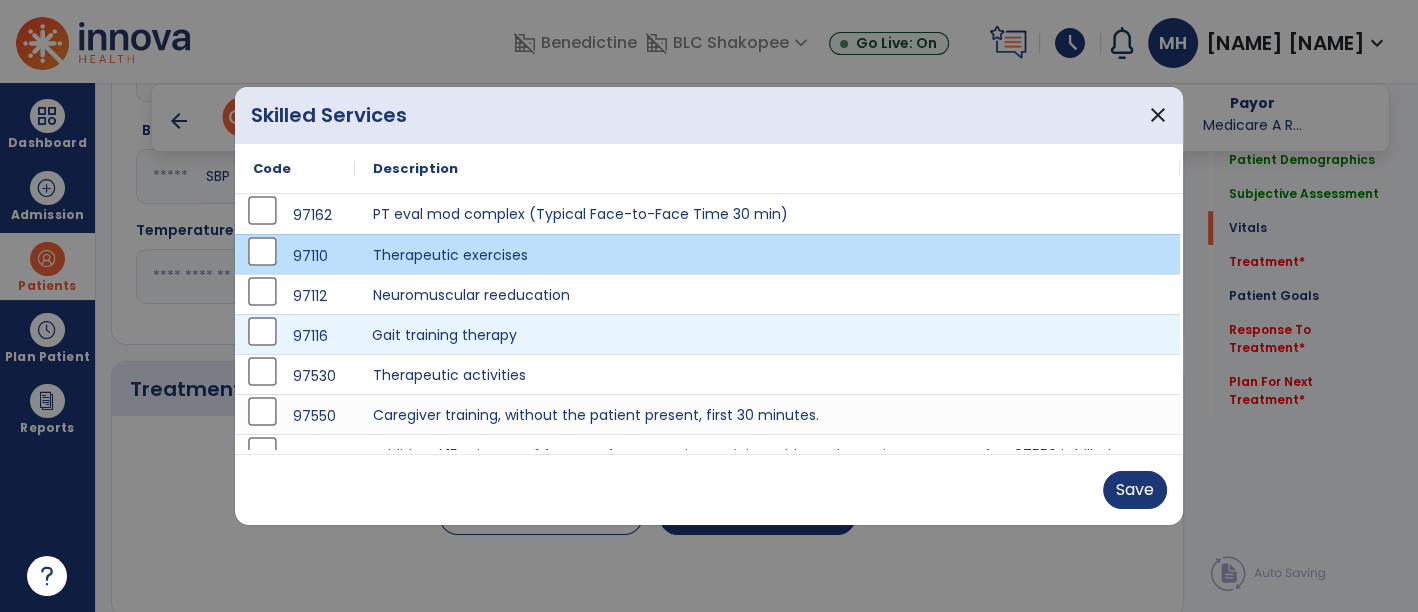 click on "Gait training therapy" at bounding box center [767, 334] 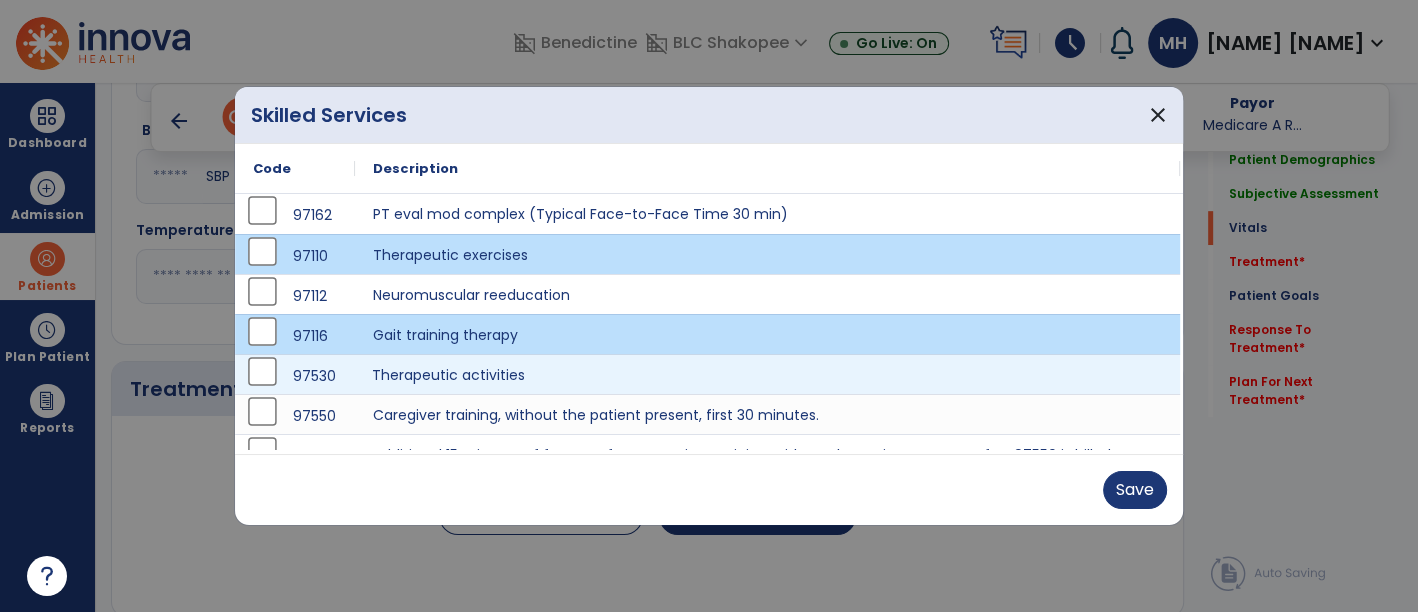 click on "Therapeutic activities" at bounding box center (767, 374) 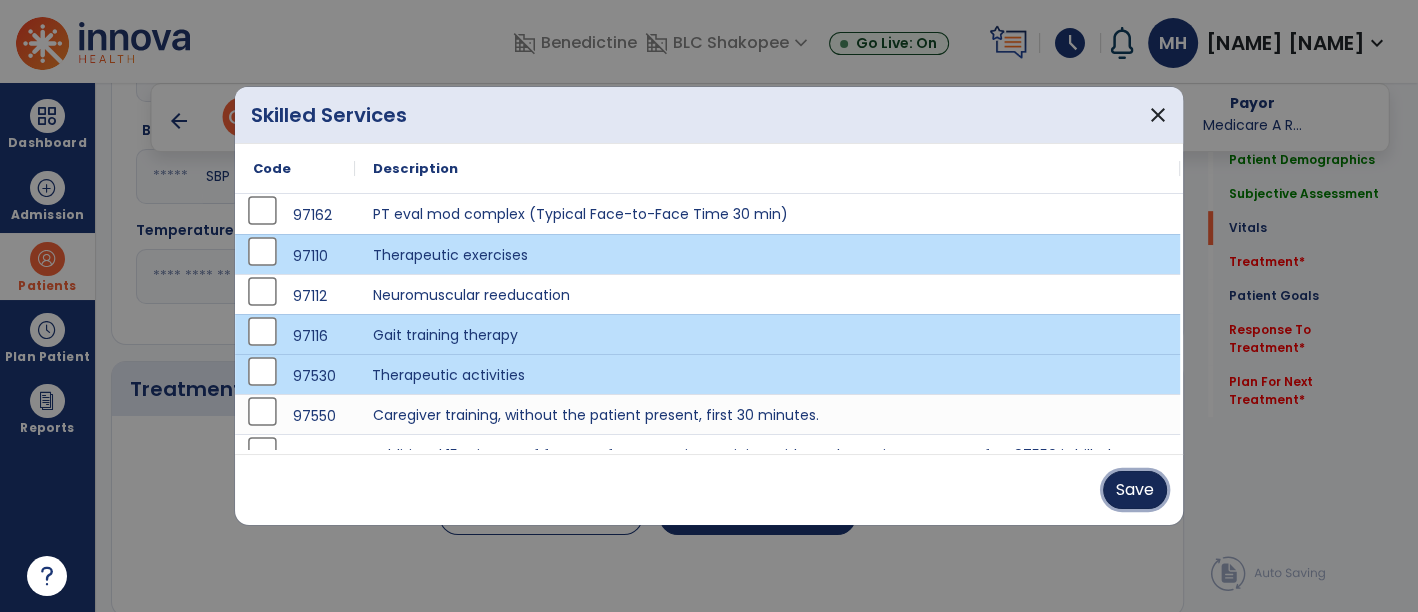 click on "Save" at bounding box center [1135, 490] 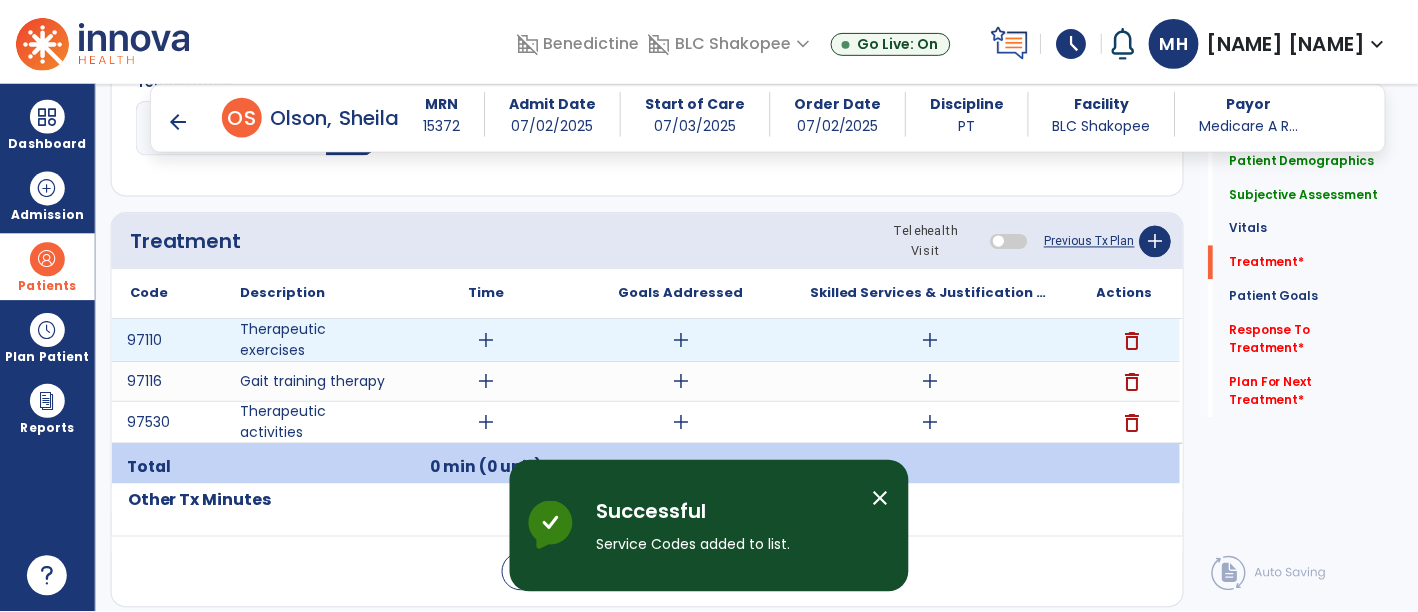 scroll, scrollTop: 1111, scrollLeft: 0, axis: vertical 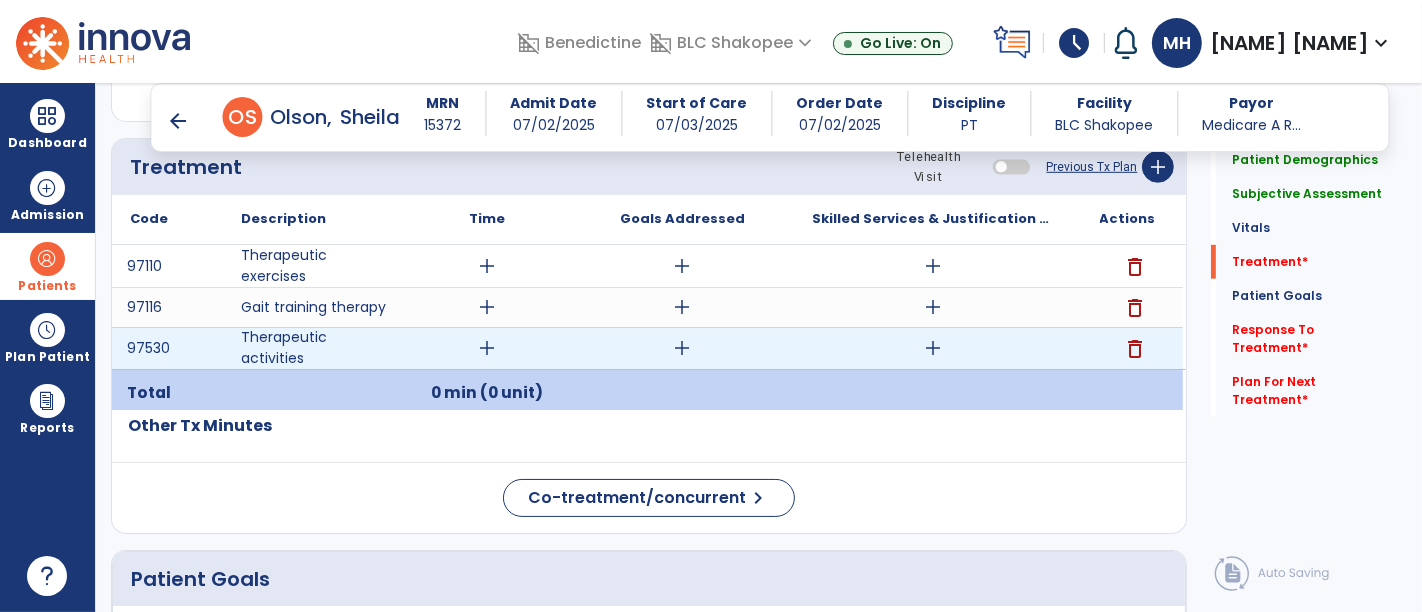 click on "add" at bounding box center [933, 348] 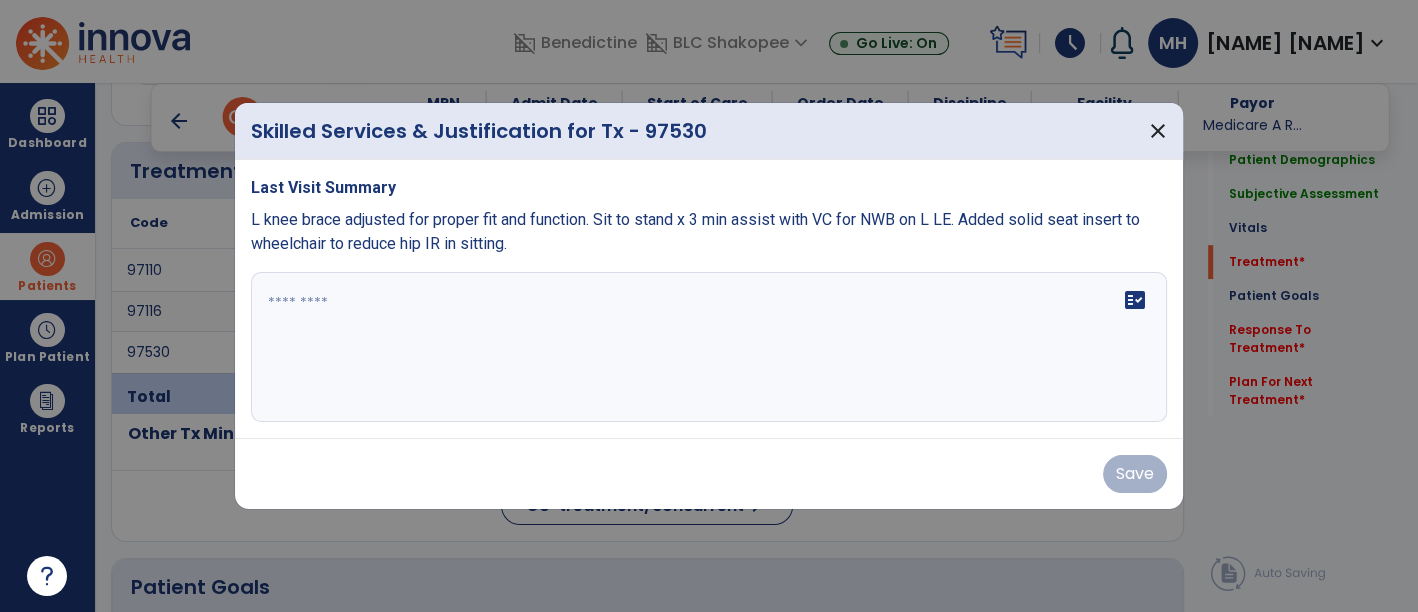 scroll, scrollTop: 1111, scrollLeft: 0, axis: vertical 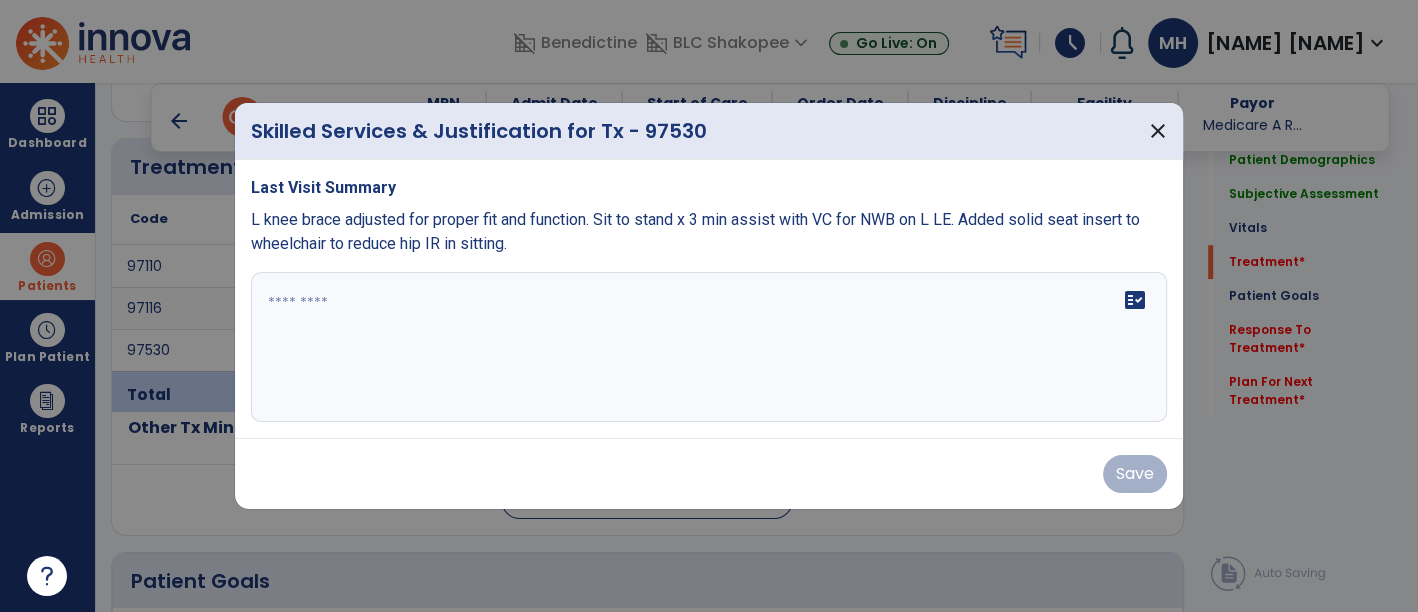 click on "fact_check" at bounding box center (709, 347) 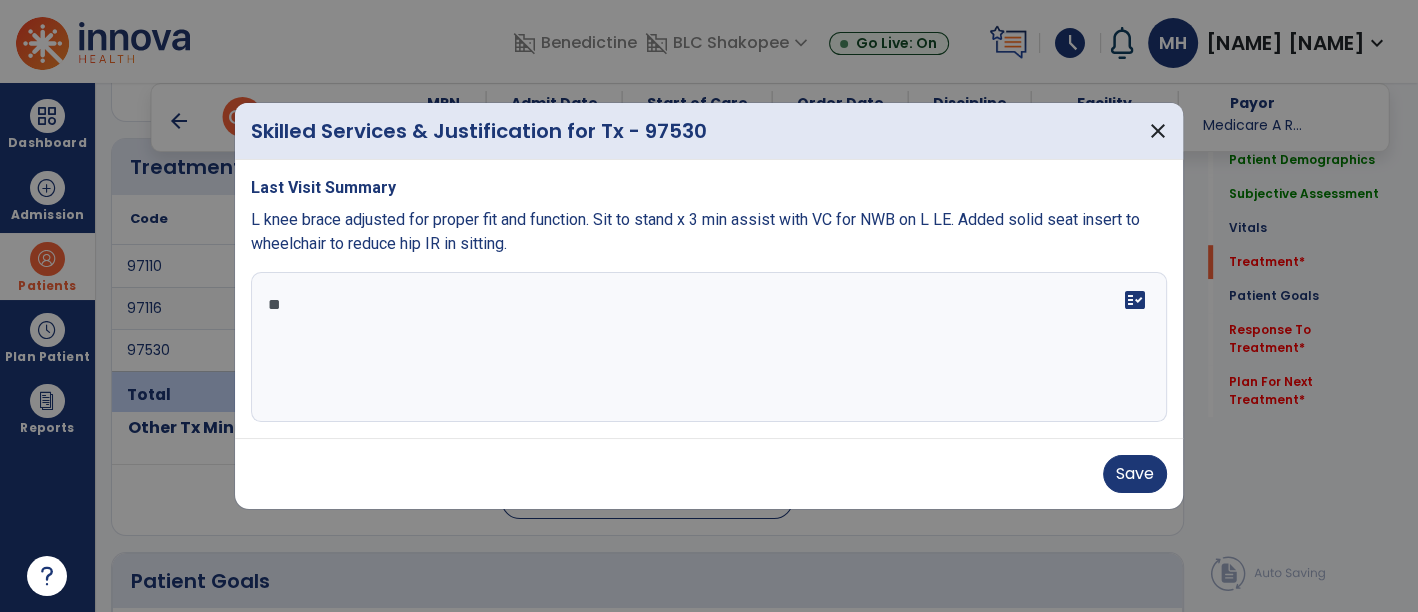 type on "*" 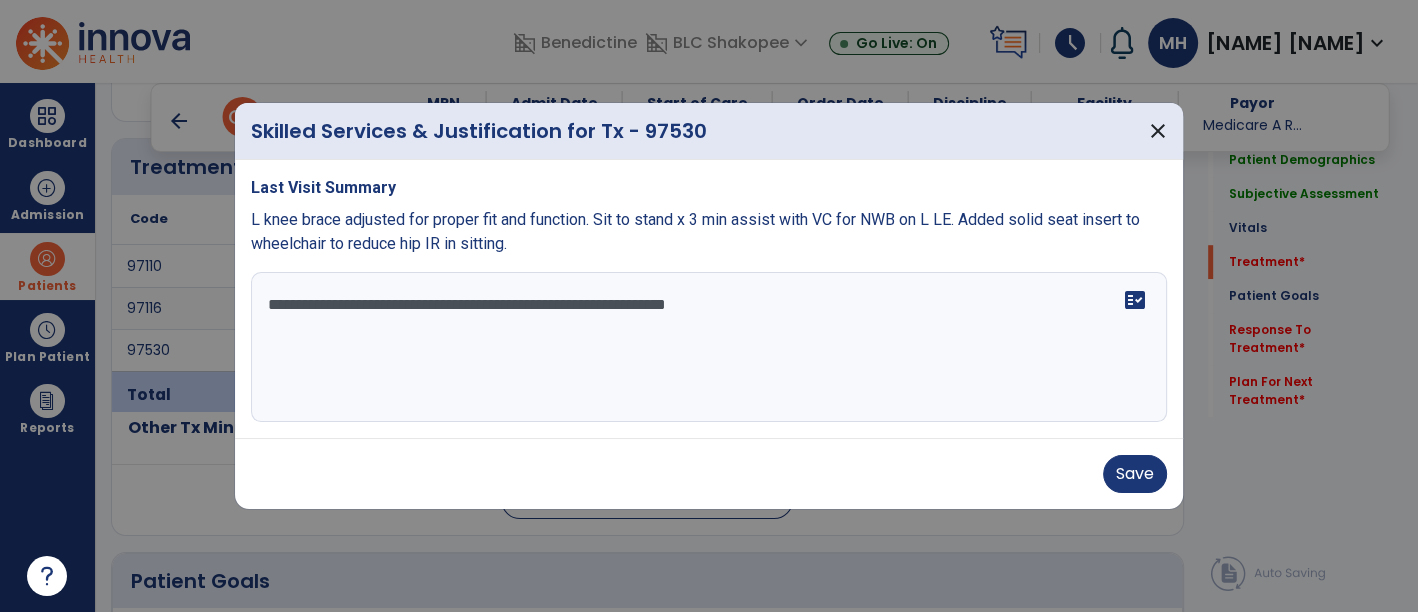 click on "**********" at bounding box center (709, 347) 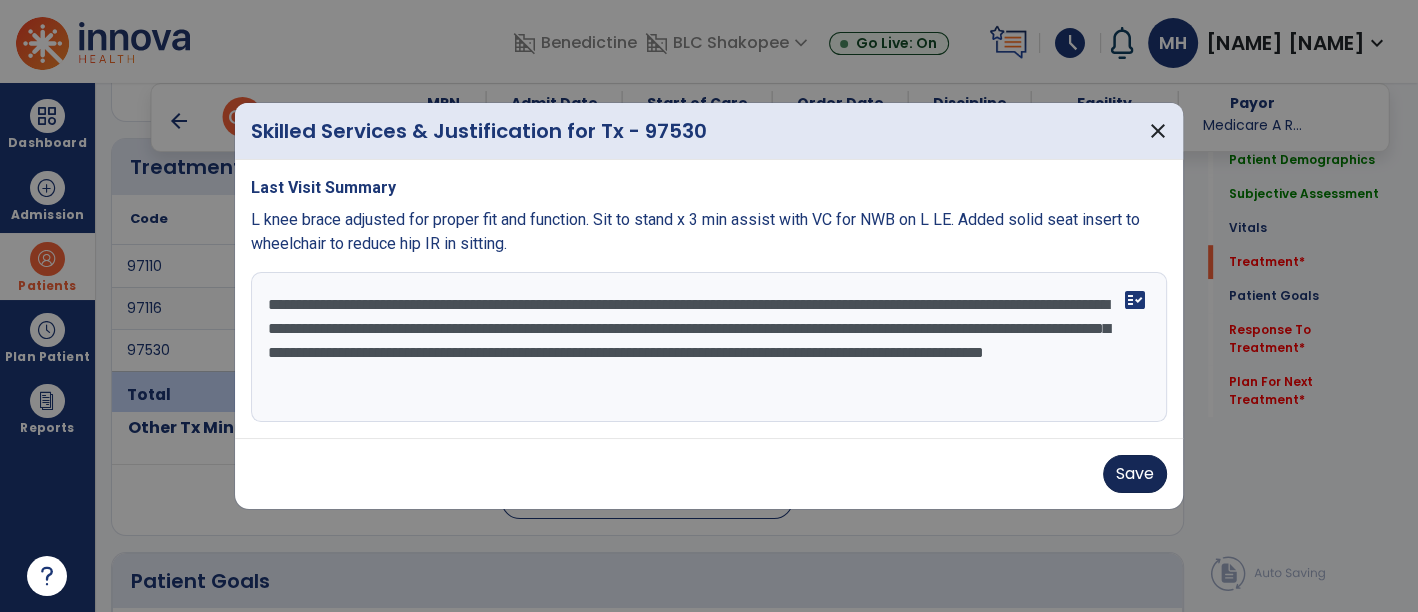 type on "**********" 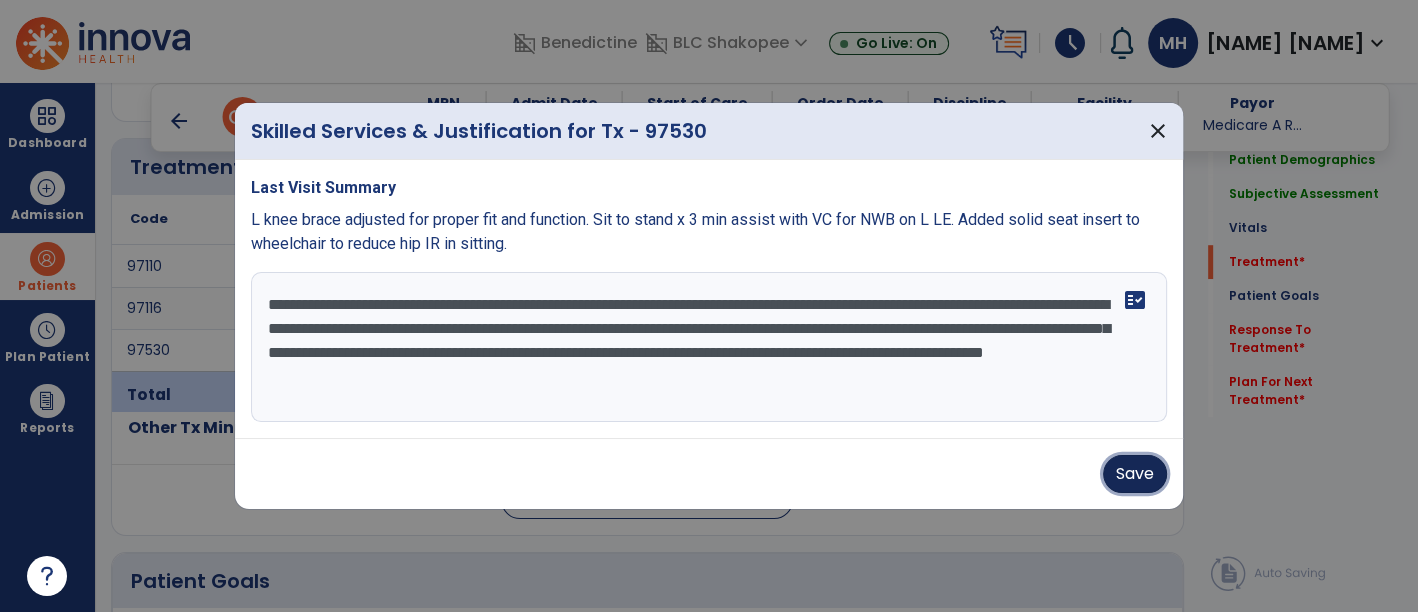 click on "Save" at bounding box center (1135, 474) 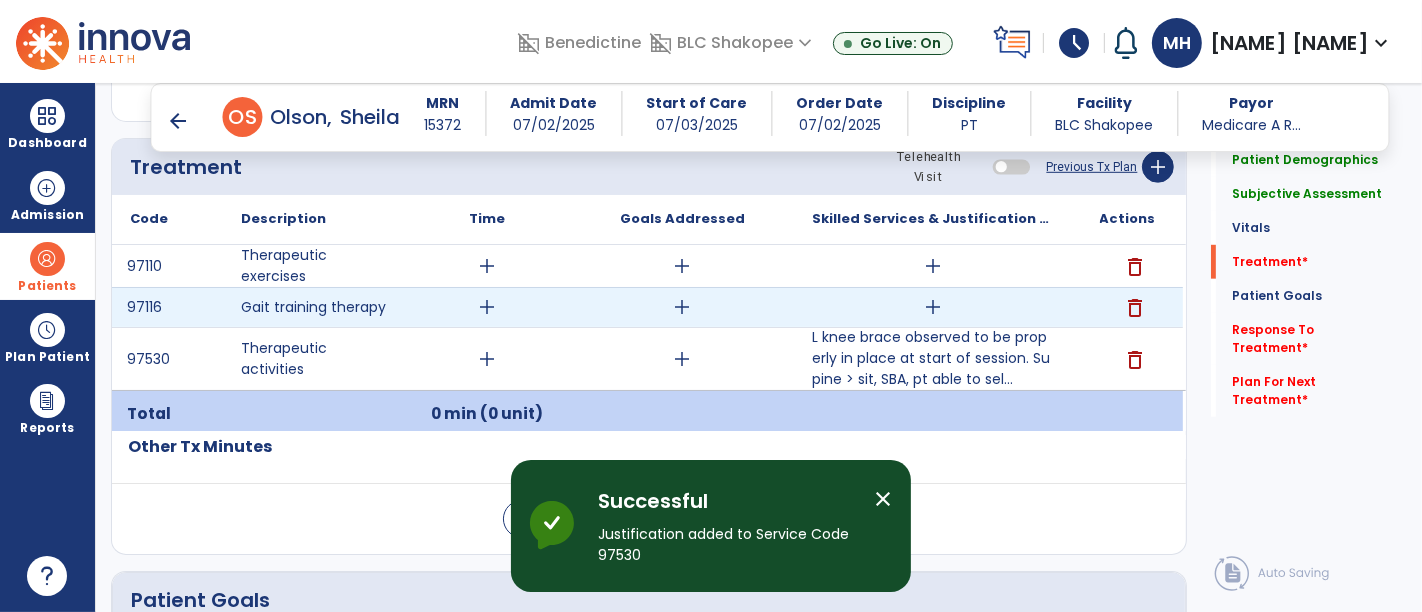 click on "add" at bounding box center [933, 307] 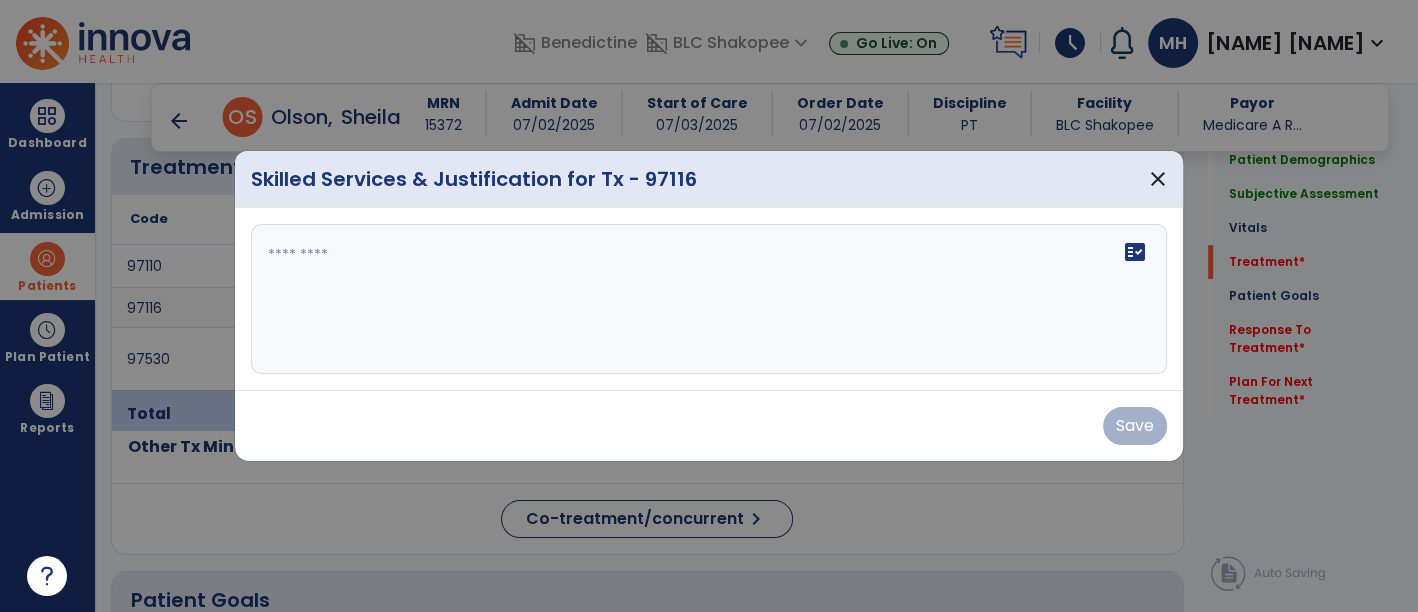 scroll, scrollTop: 1111, scrollLeft: 0, axis: vertical 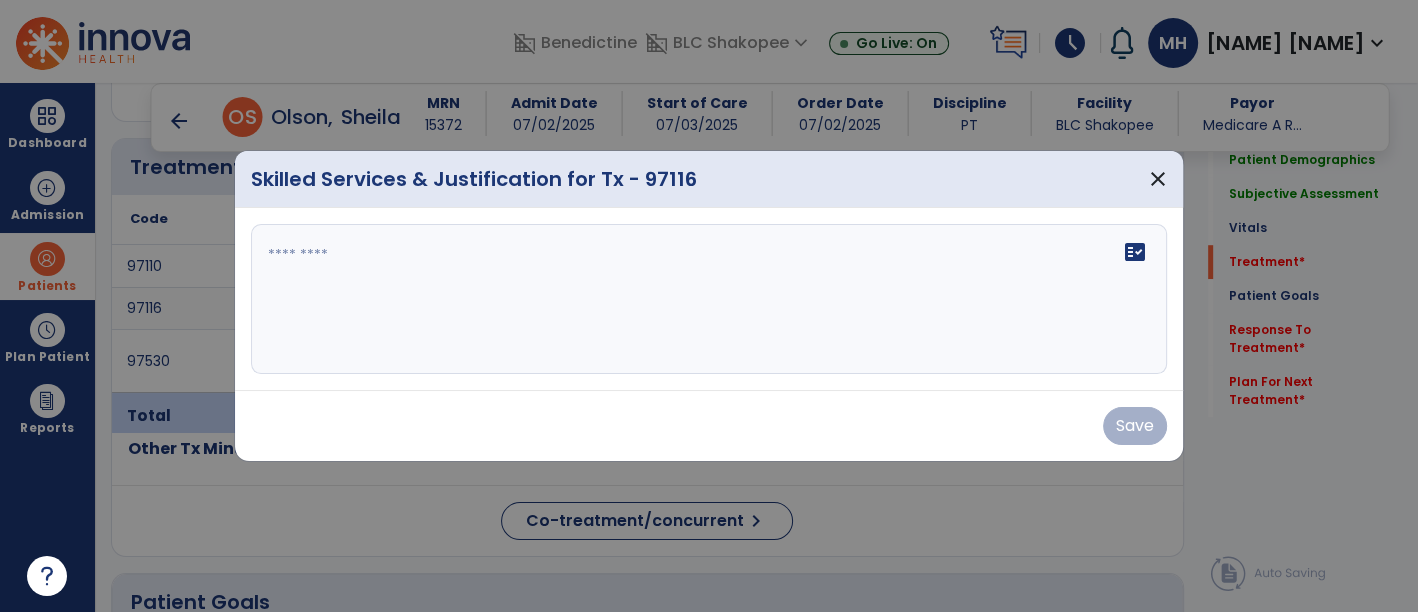 click on "fact_check" at bounding box center (709, 299) 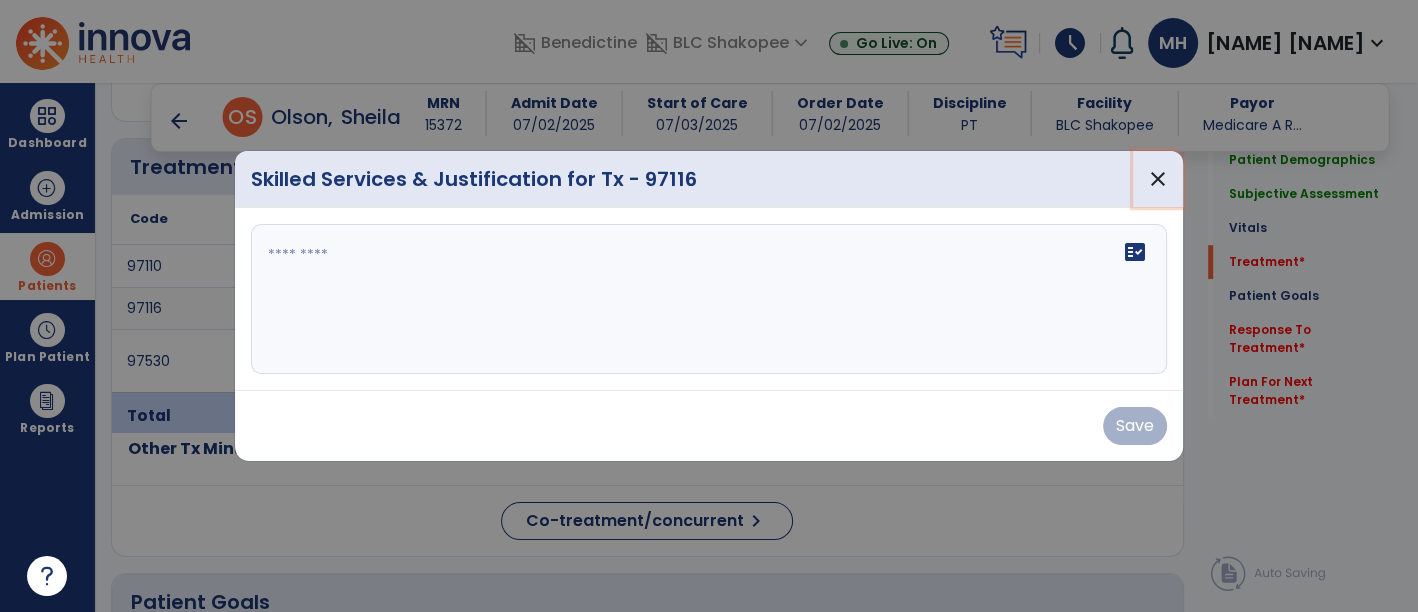 click on "close" at bounding box center (1158, 179) 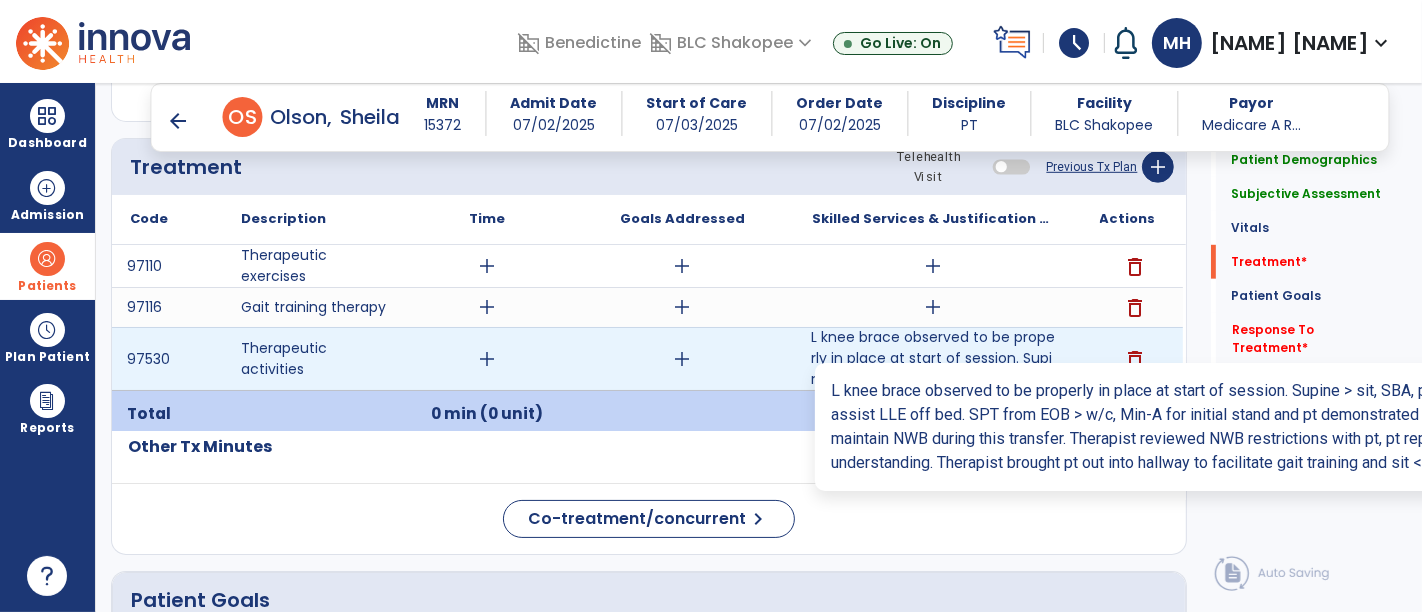 click on "L knee brace observed to be properly in place at start of session. Supine > sit, SBA, pt able to sel..." at bounding box center [933, 358] 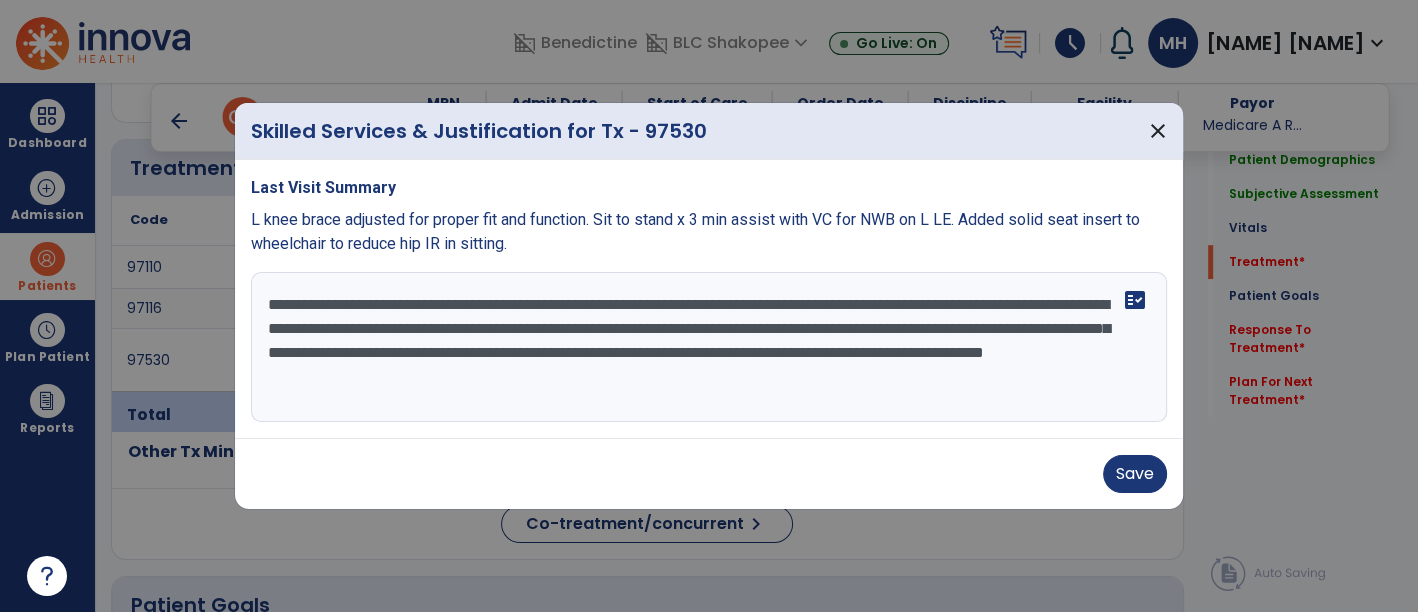 scroll, scrollTop: 1111, scrollLeft: 0, axis: vertical 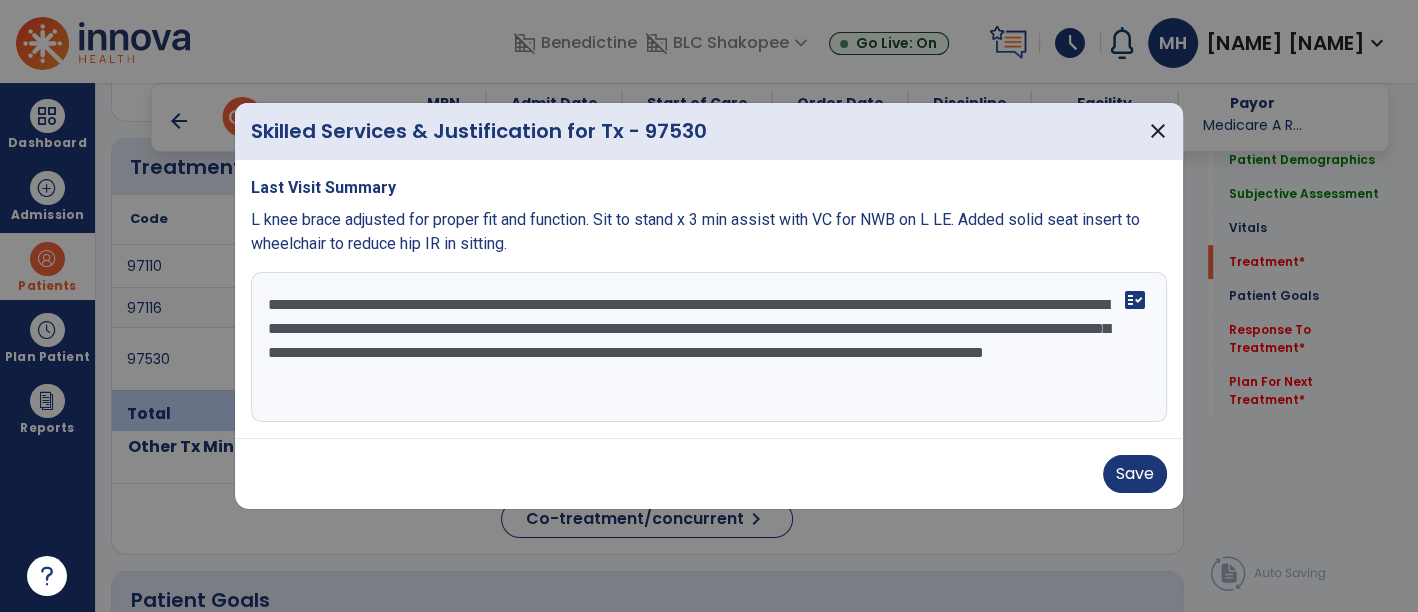 click on "**********" at bounding box center [709, 347] 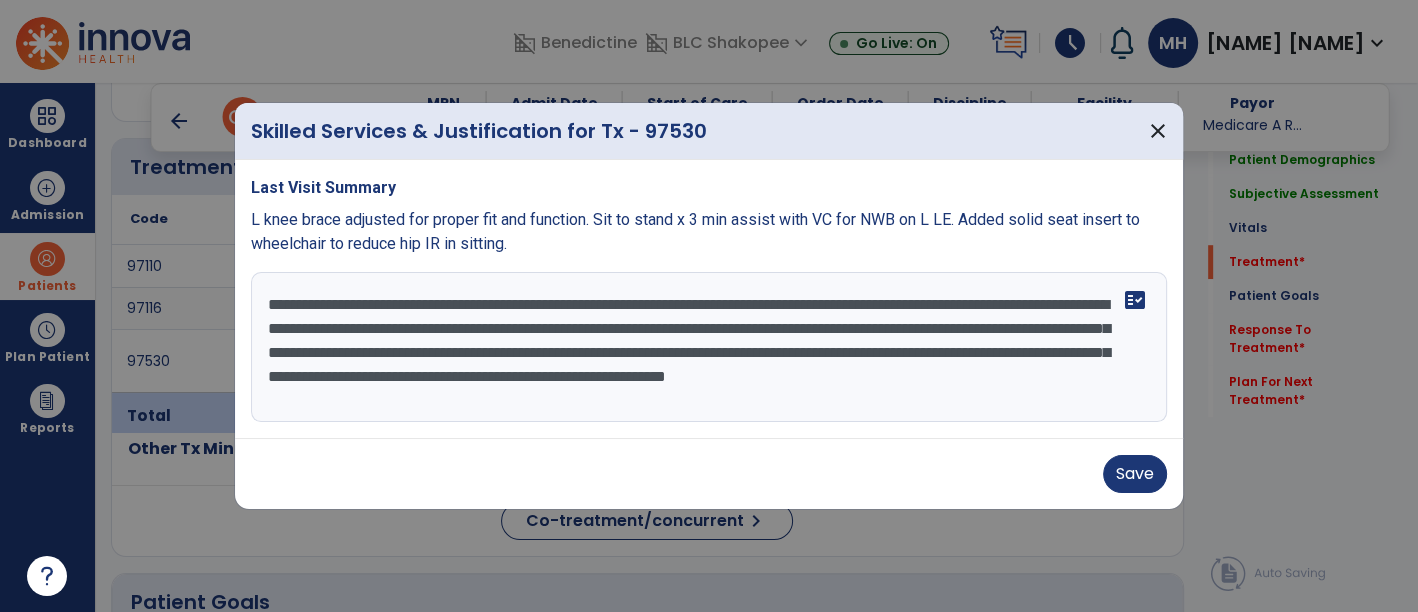 click on "**********" at bounding box center [709, 347] 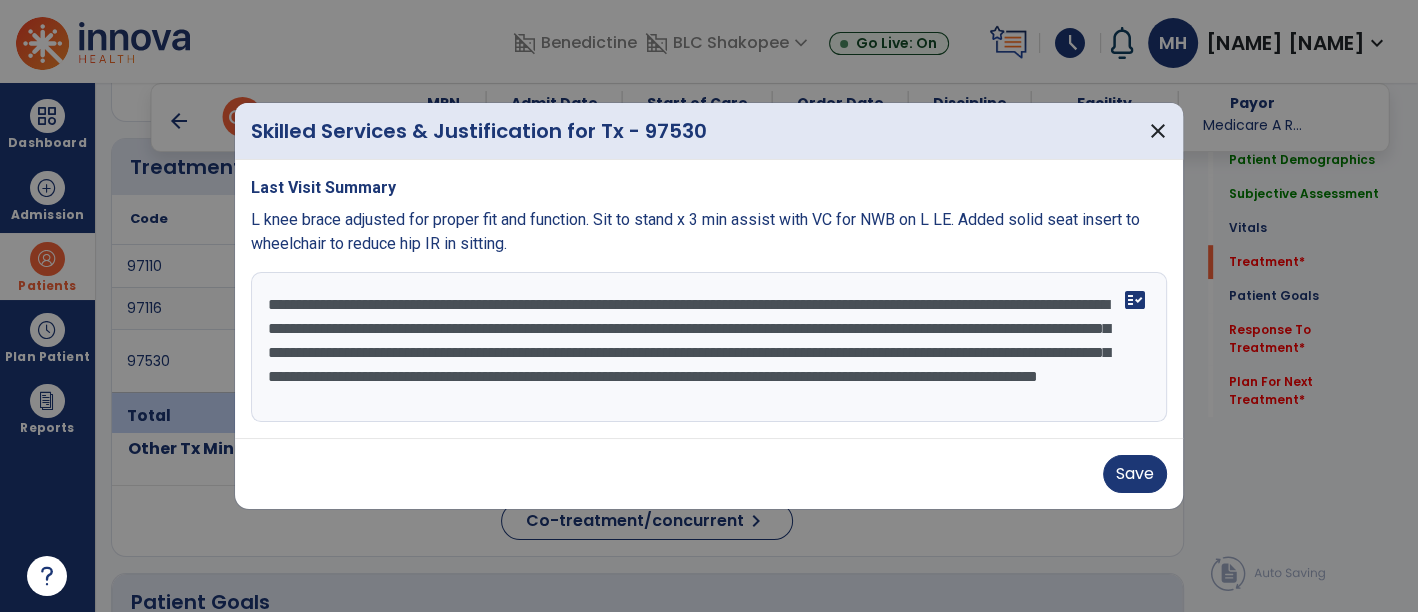 scroll, scrollTop: 15, scrollLeft: 0, axis: vertical 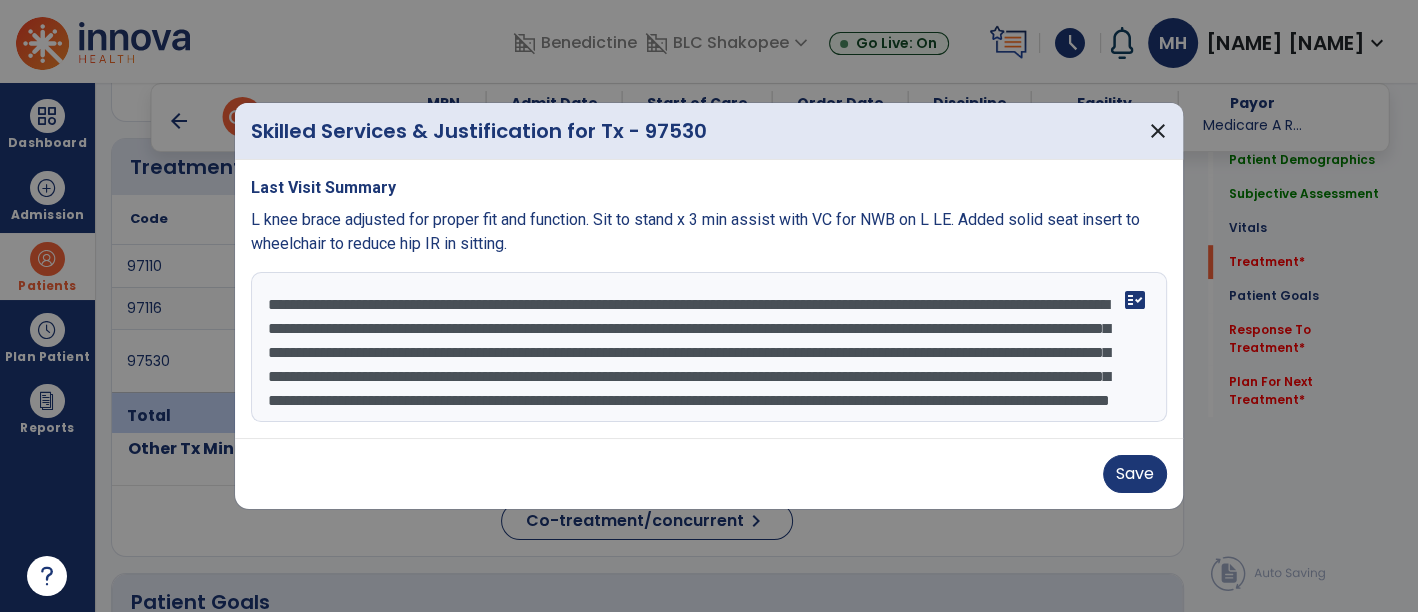 click on "**********" at bounding box center (709, 347) 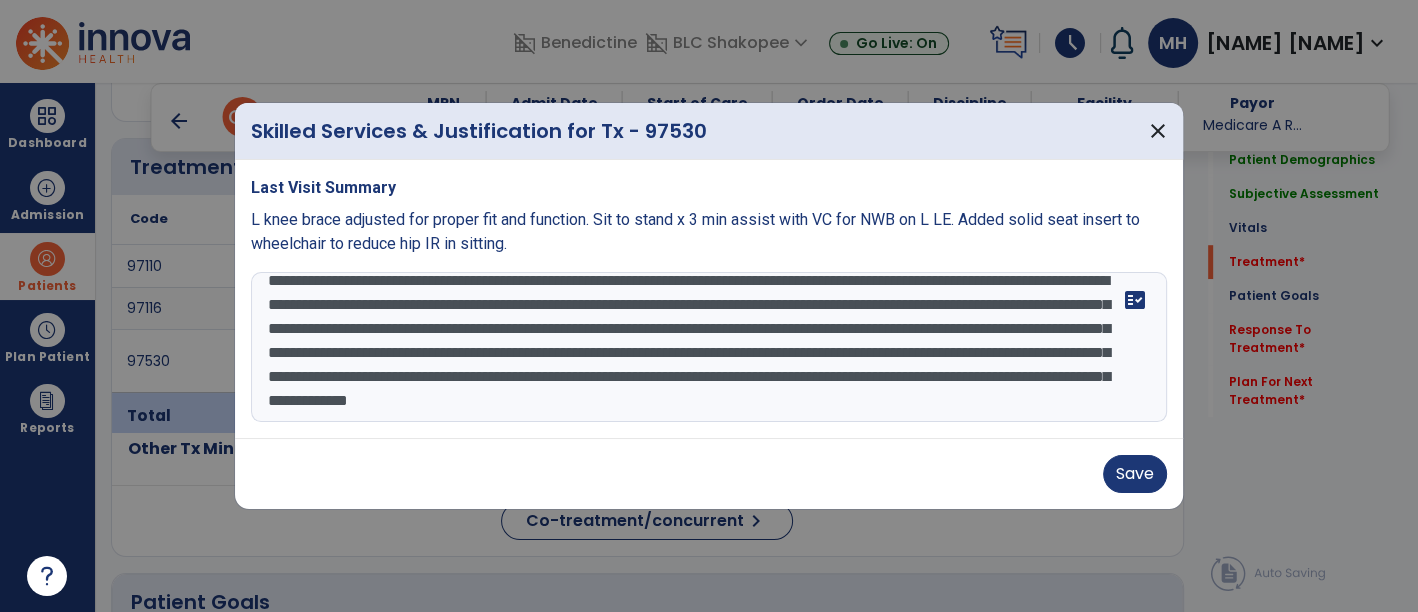 drag, startPoint x: 817, startPoint y: 364, endPoint x: 742, endPoint y: 358, distance: 75.23962 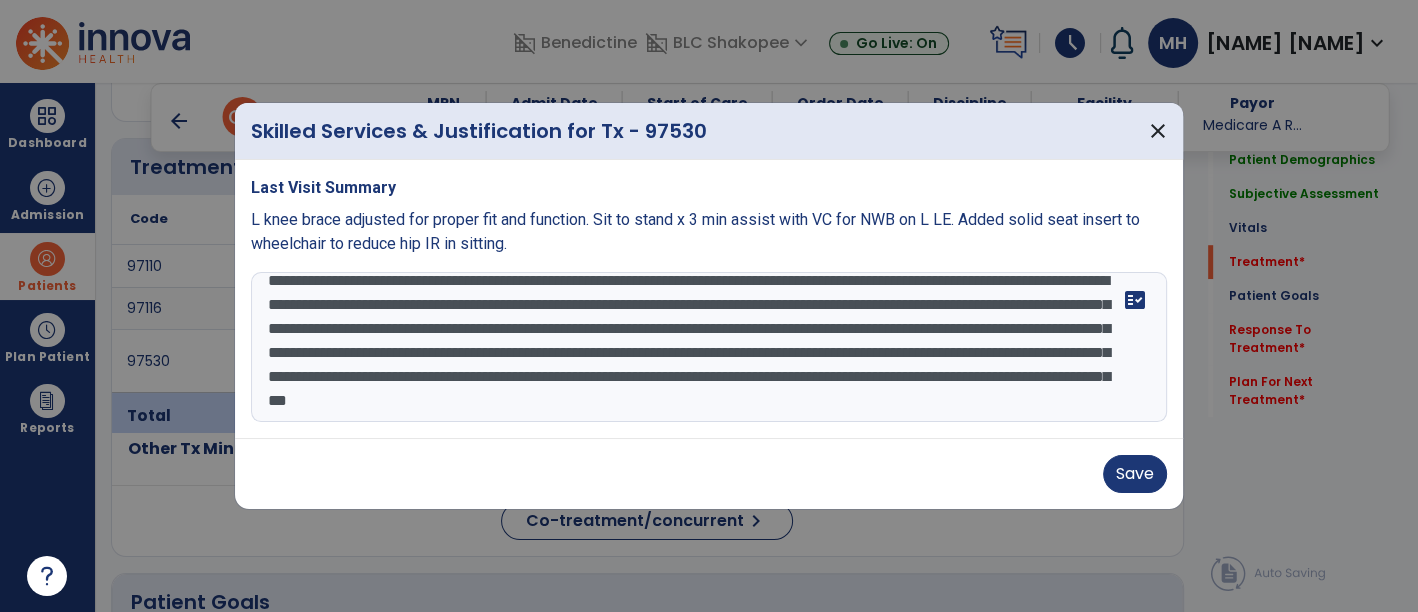 click on "**********" at bounding box center (709, 347) 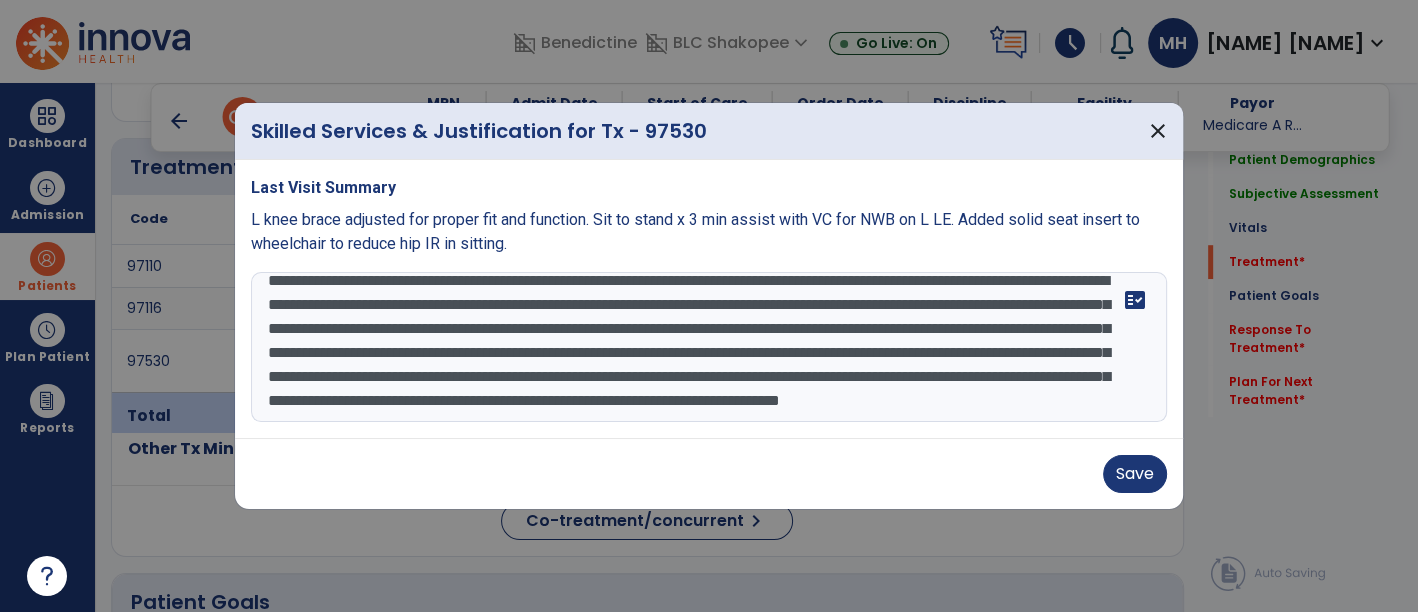 scroll, scrollTop: 71, scrollLeft: 0, axis: vertical 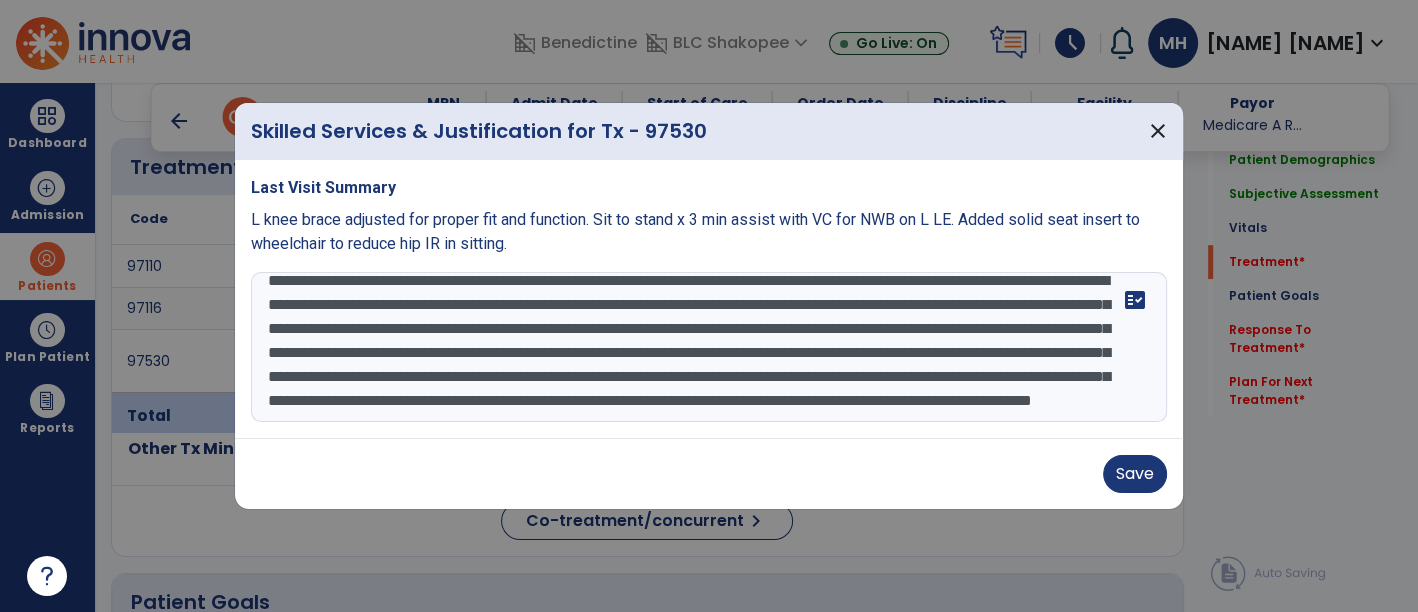 click on "**********" at bounding box center [709, 347] 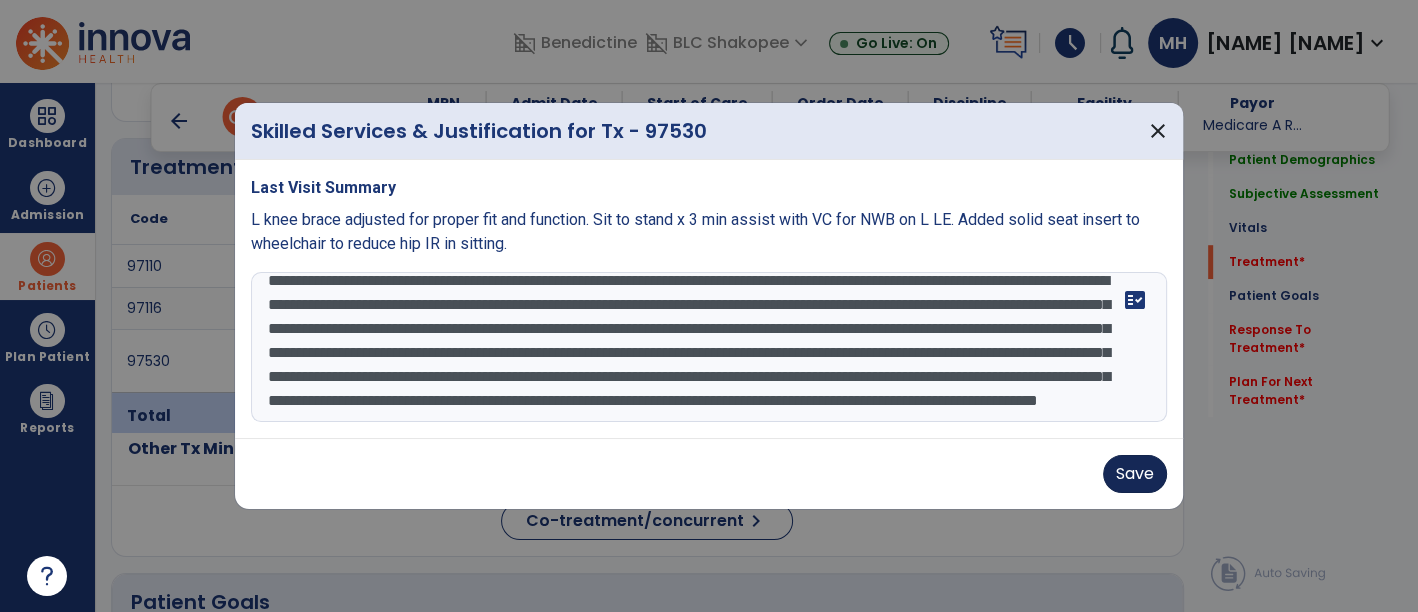 type on "**********" 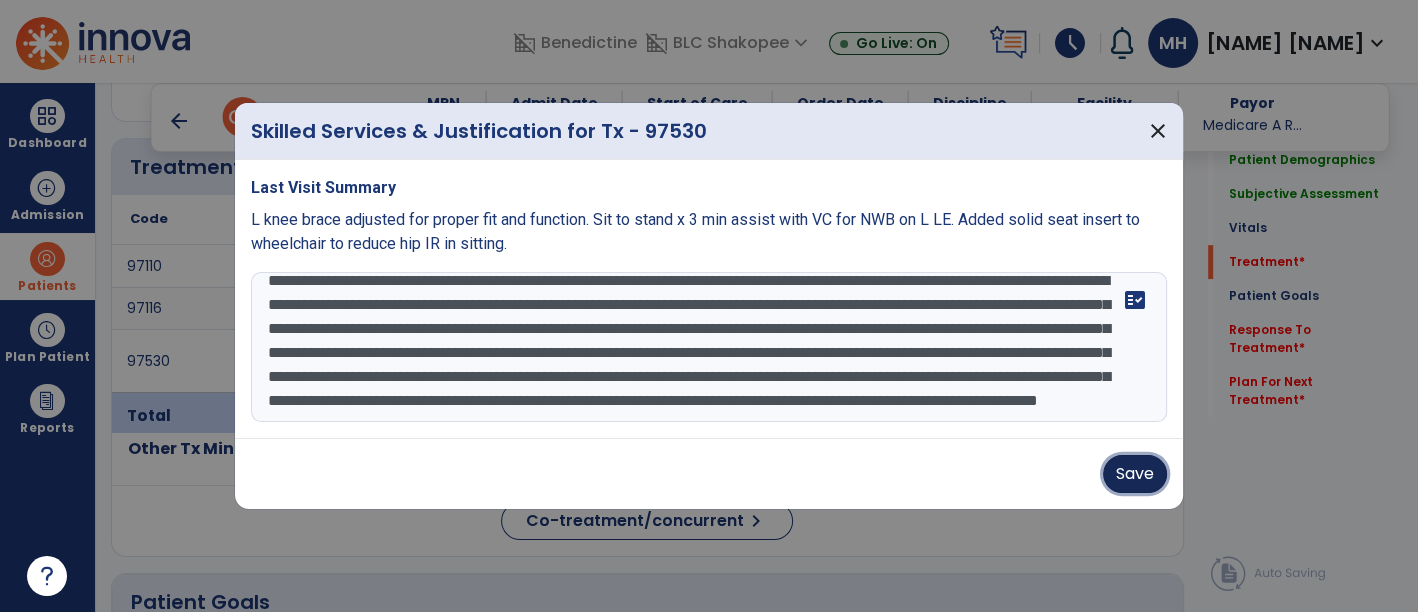 click on "Save" at bounding box center (1135, 474) 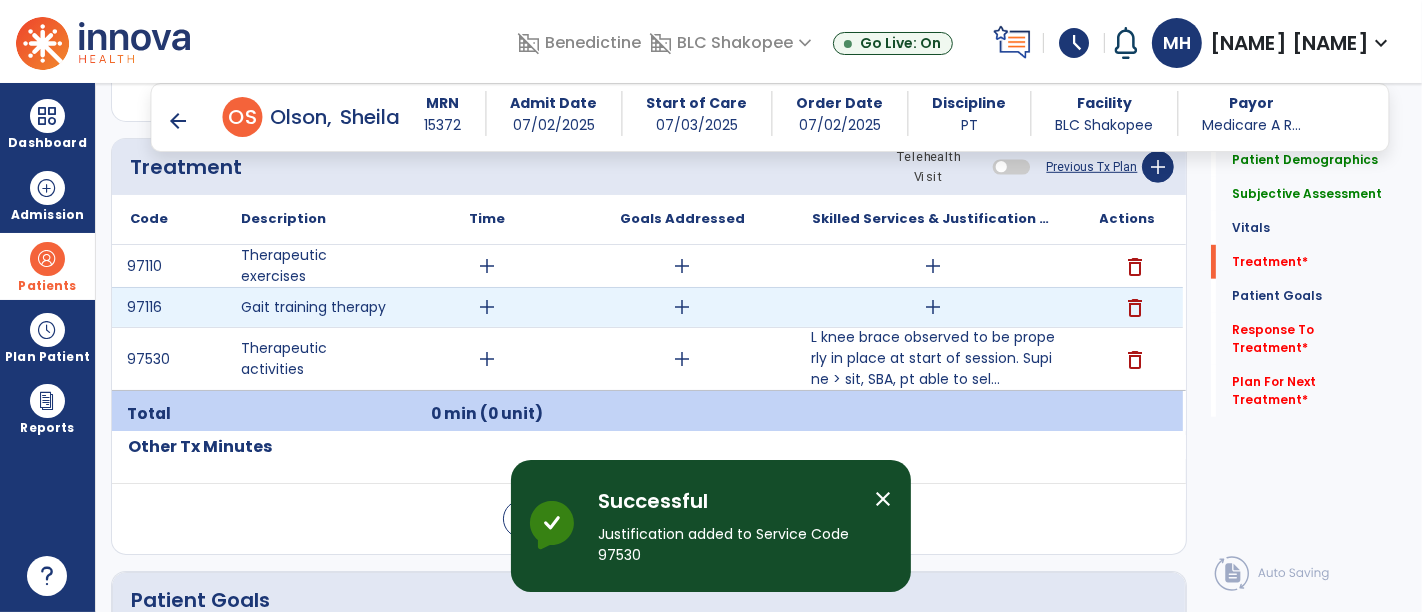 click on "add" at bounding box center [933, 307] 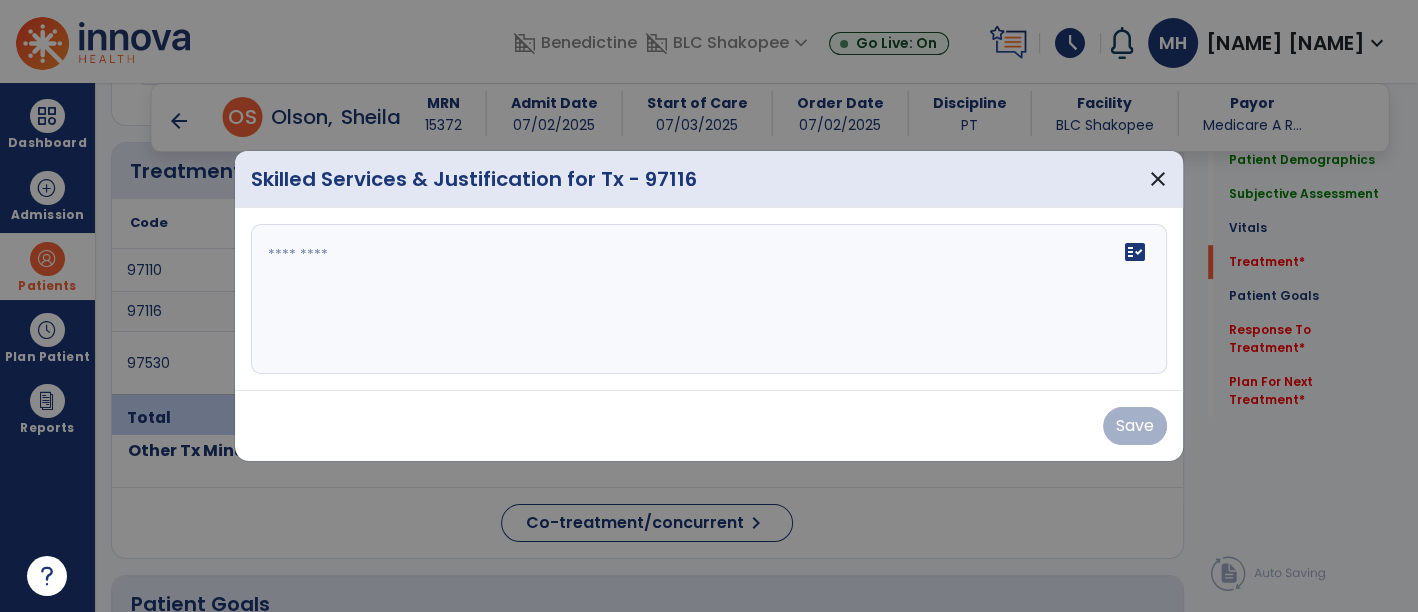 scroll, scrollTop: 1111, scrollLeft: 0, axis: vertical 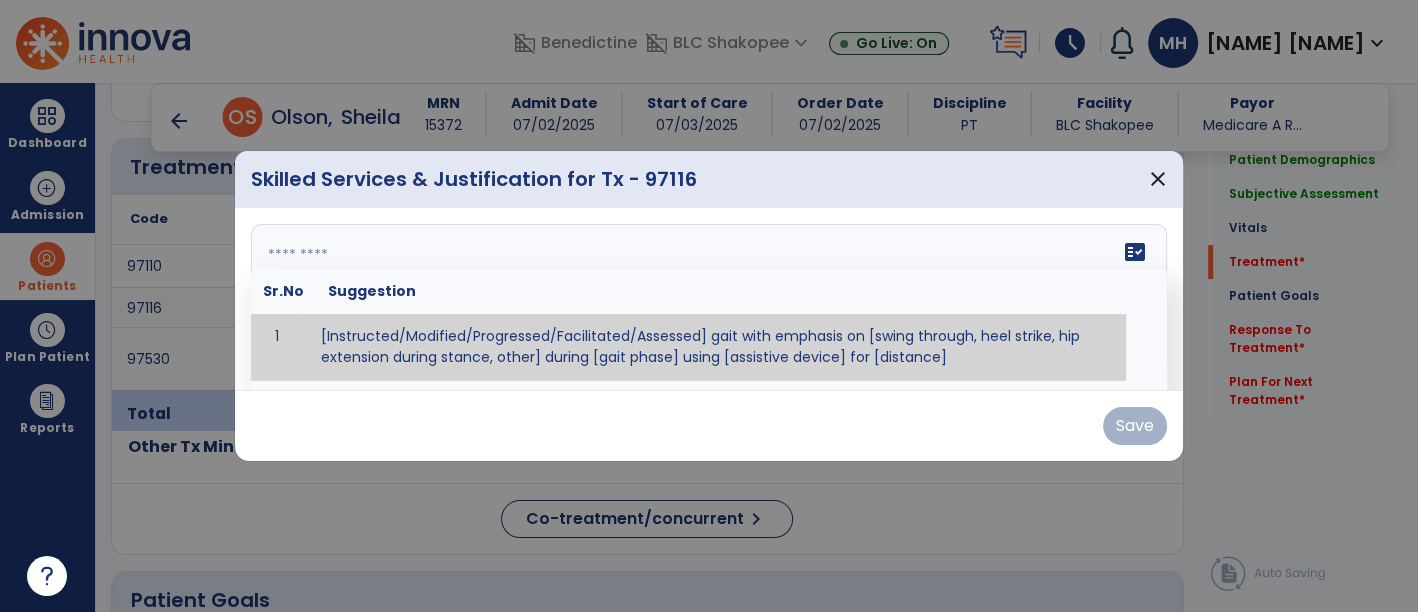 click on "fact_check  Sr.No Suggestion 1 [Instructed/Modified/Progressed/Facilitated/Assessed] gait with emphasis on [swing through, heel strike, hip extension during stance, other] during [gait phase] using [assistive device] for [distance] 2 [Instructed/Modified/Progressed/Facilitated/Assessed] use of [assistive device] and [NWB, PWB, step-to gait pattern, step through gait pattern] 3 [Instructed/Modified/Progressed/Facilitated/Assessed] patient's ability to [ascend/descend # of steps, perform directional changes, walk on even/uneven surfaces, pick-up objects off floor, velocity changes, other] using [assistive device]. 4 [Instructed/Modified/Progressed/Facilitated/Assessed] pre-gait activities including [identify exercise] in order to prepare for gait training. 5" at bounding box center (709, 299) 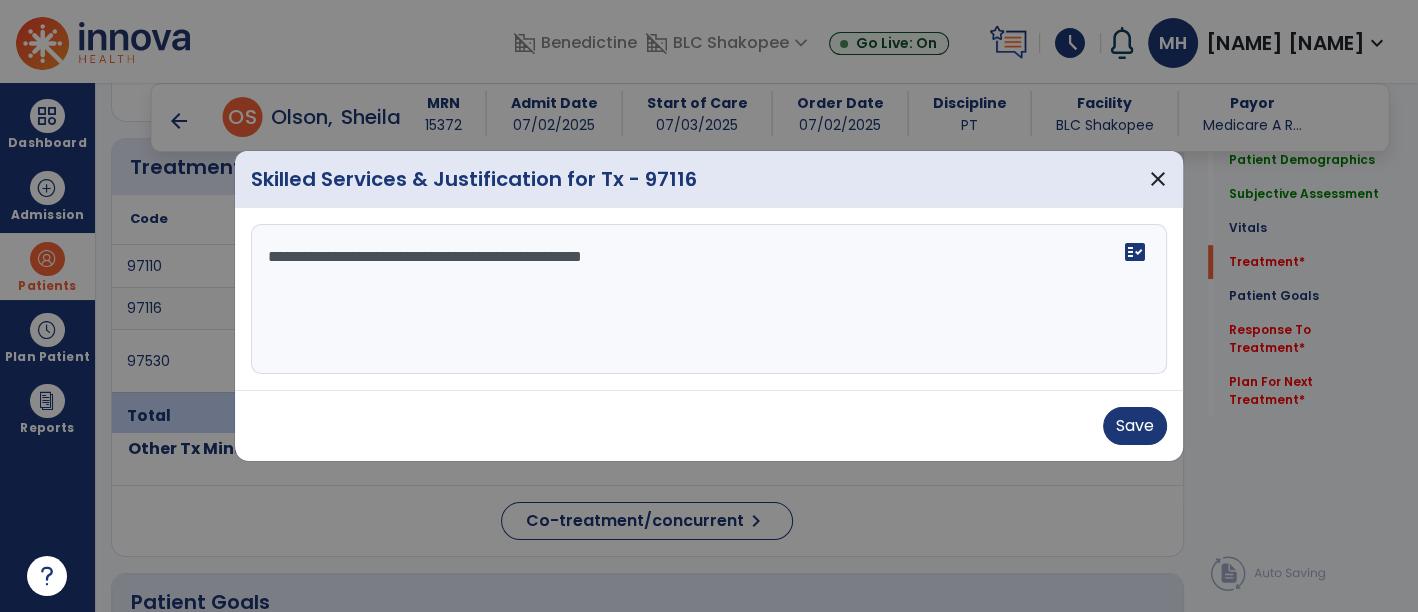click on "**********" at bounding box center (709, 299) 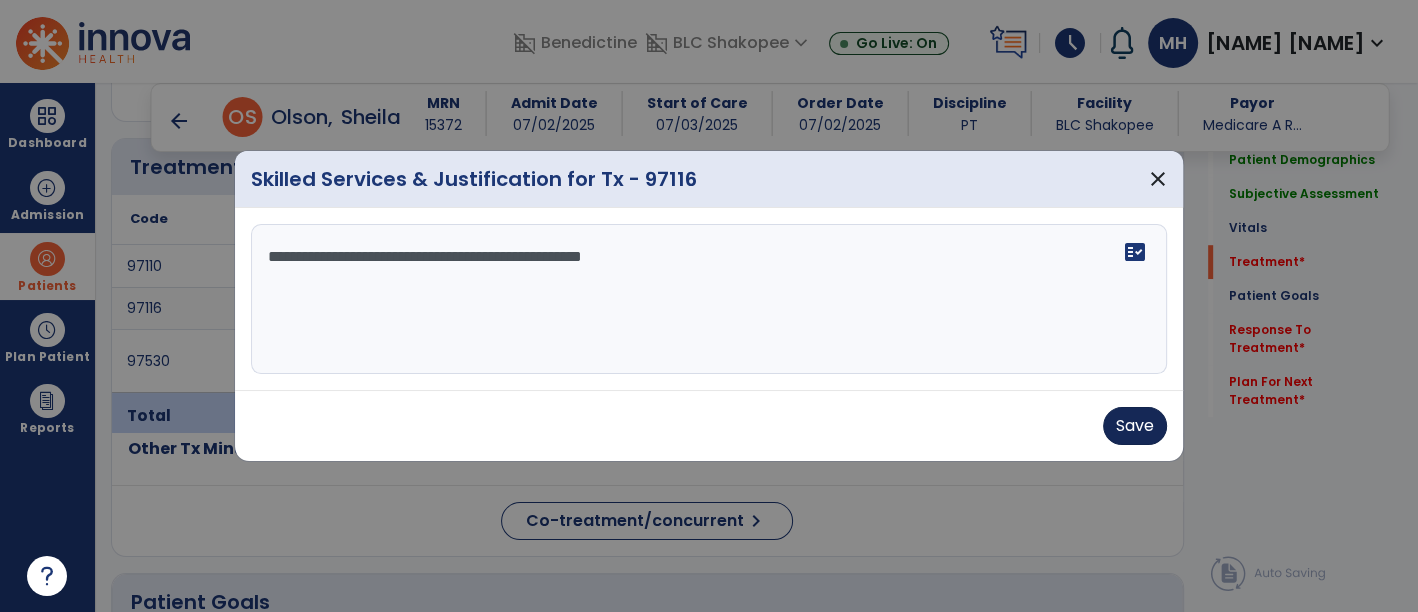 type on "**********" 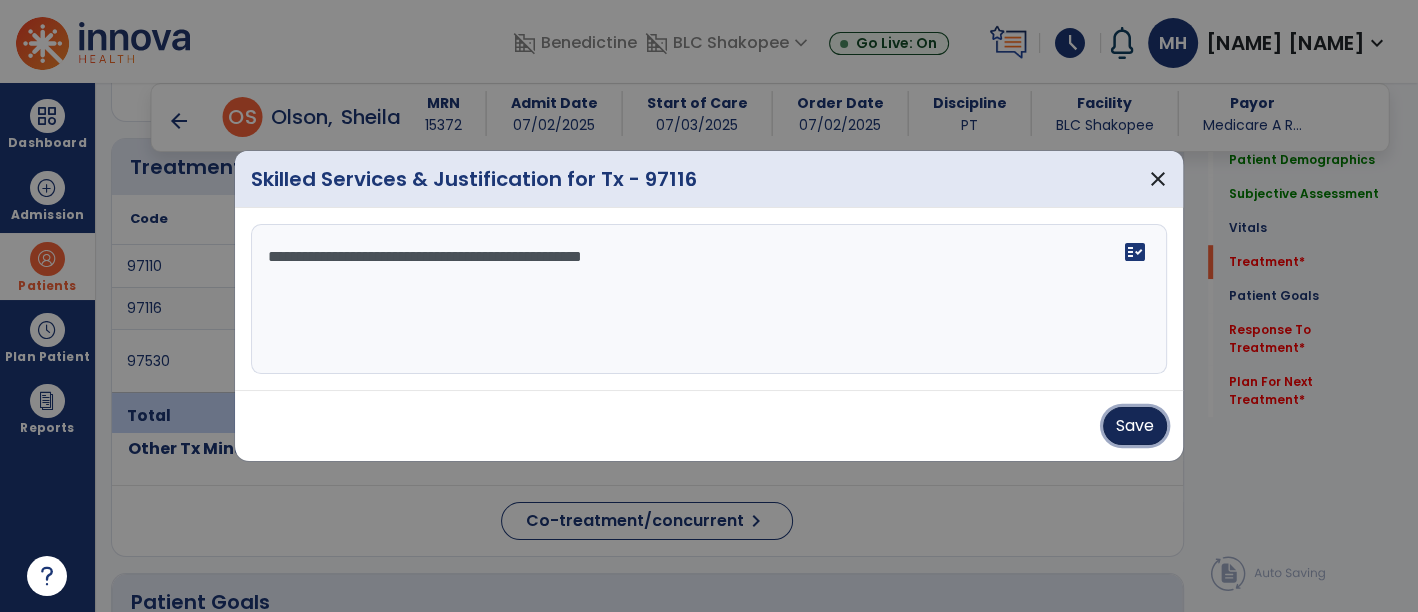 click on "Save" at bounding box center [1135, 426] 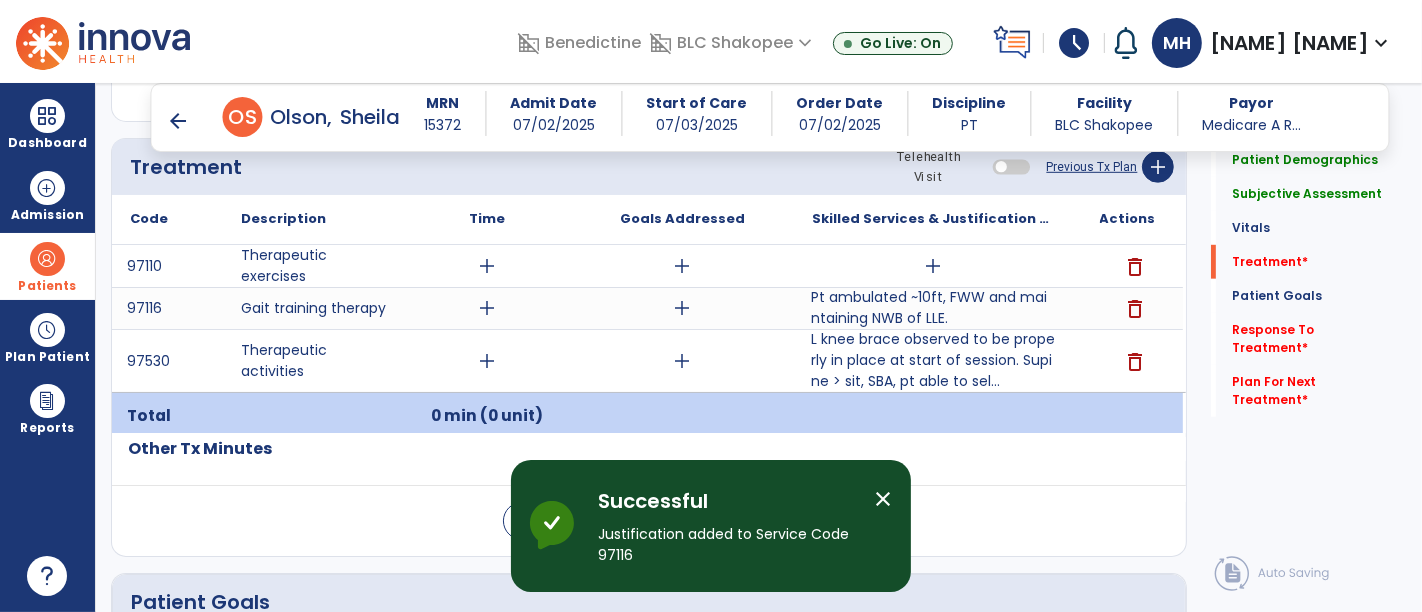 click on "L knee brace observed to be properly in place at start of session. Supine > sit, SBA, pt able to sel..." at bounding box center [933, 360] 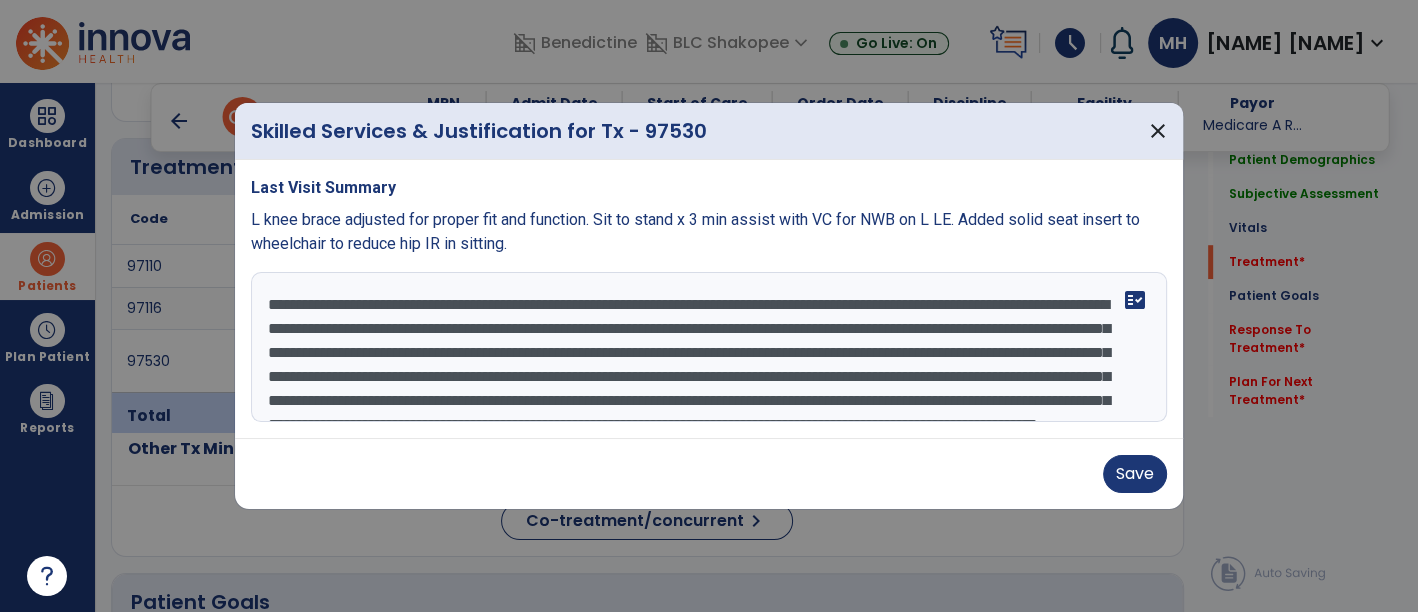 scroll, scrollTop: 1111, scrollLeft: 0, axis: vertical 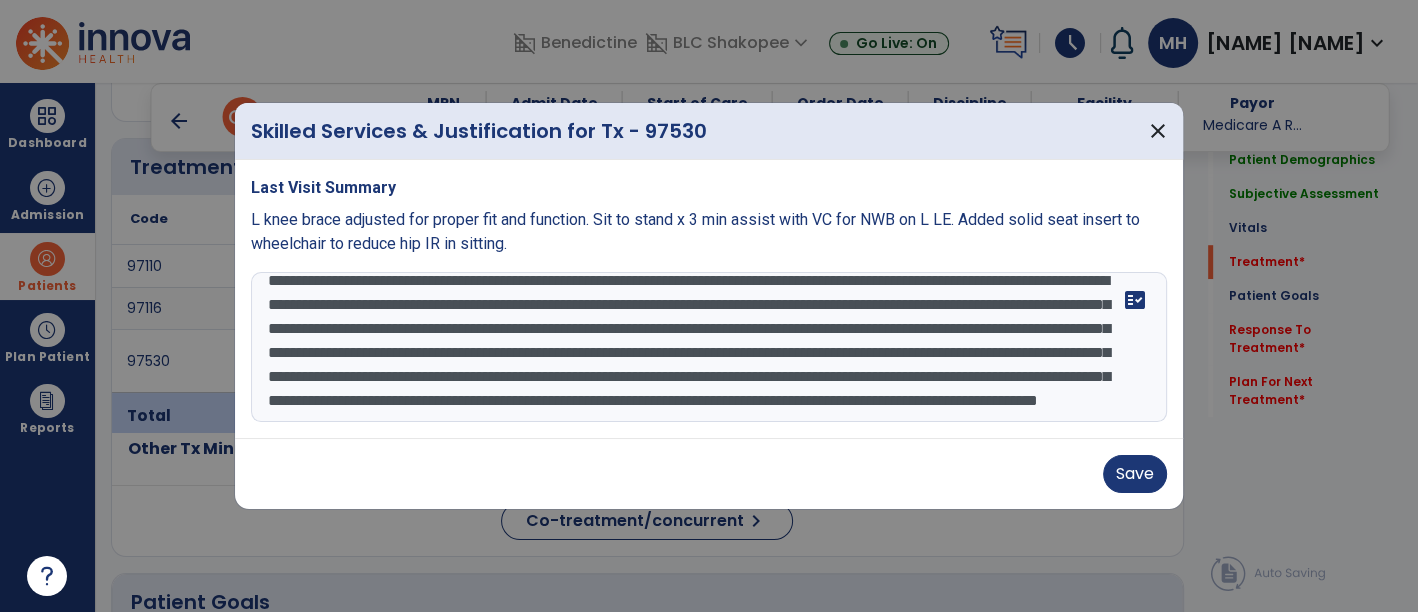click on "**********" at bounding box center (709, 347) 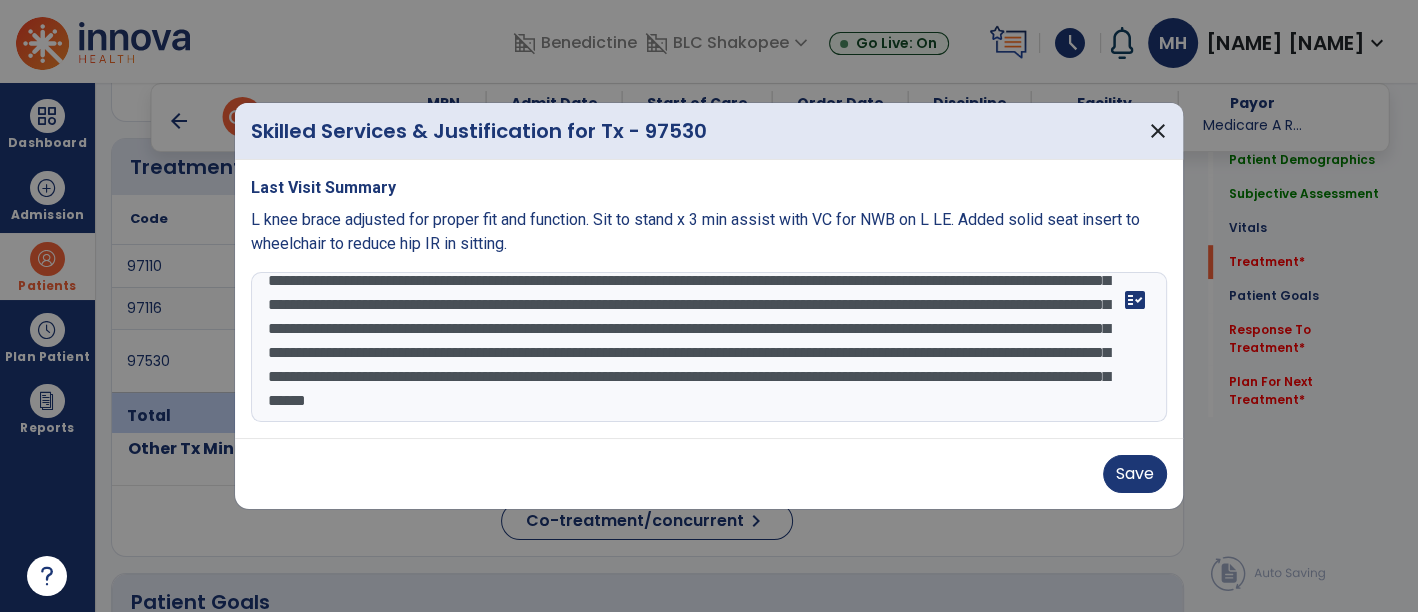 scroll, scrollTop: 87, scrollLeft: 0, axis: vertical 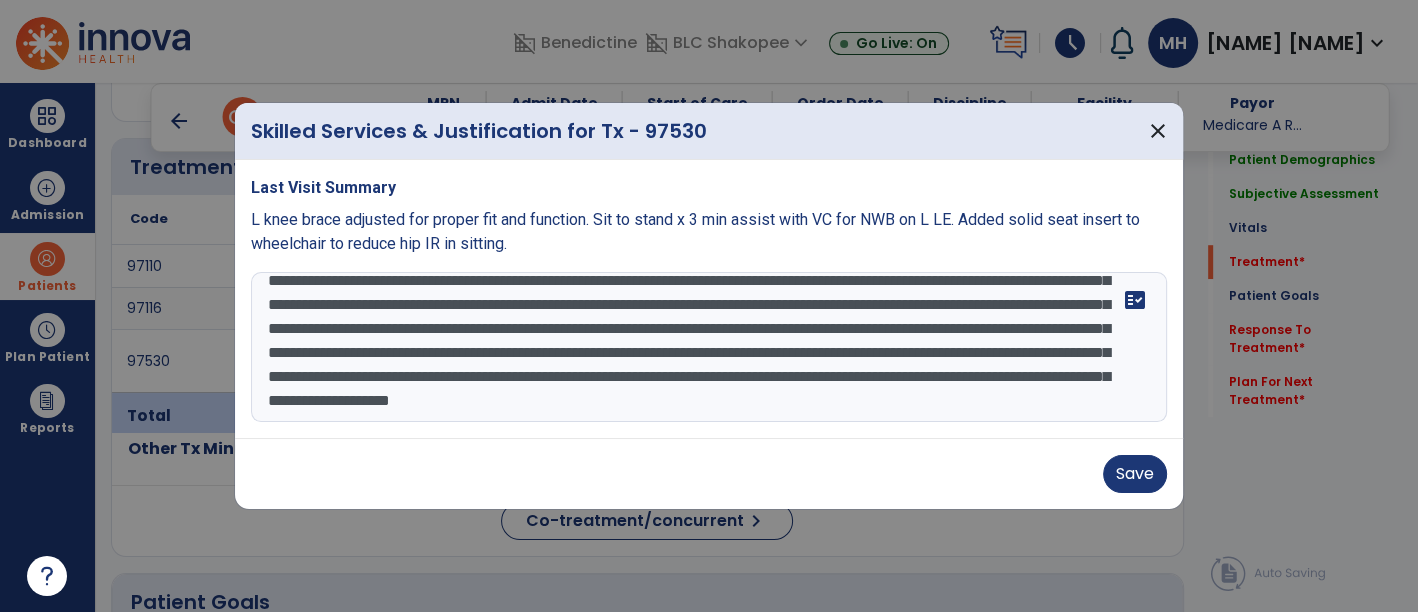 drag, startPoint x: 451, startPoint y: 411, endPoint x: 271, endPoint y: 404, distance: 180.13606 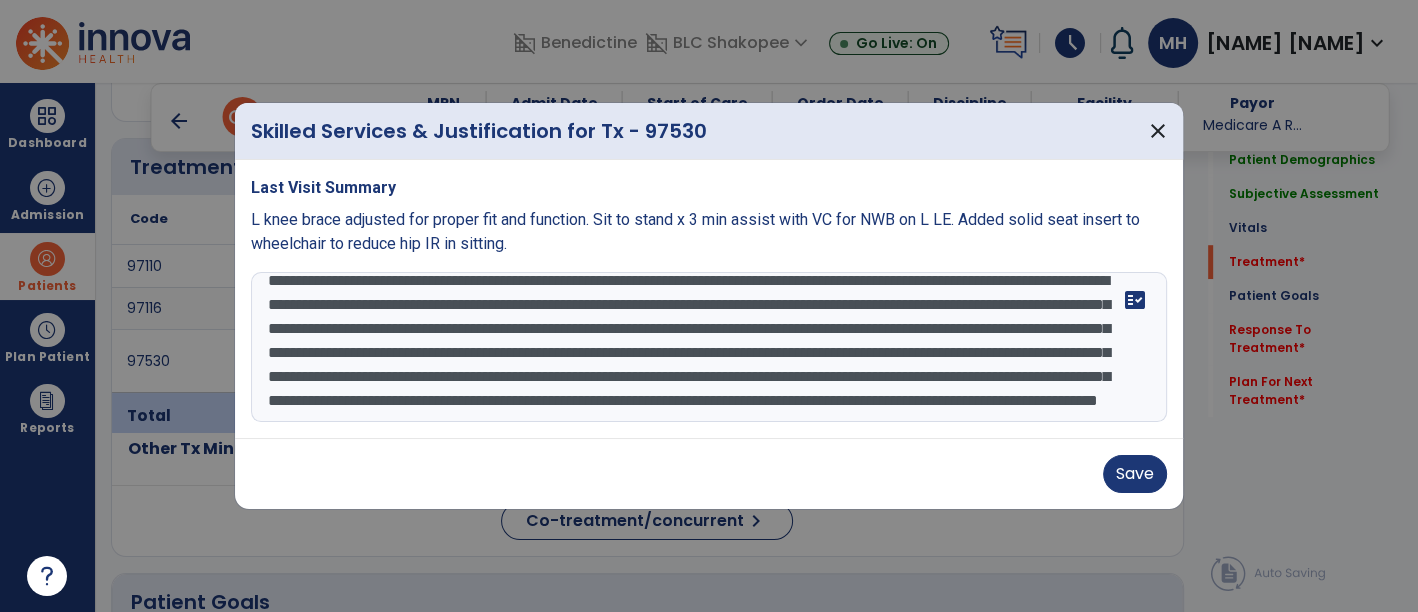 scroll, scrollTop: 71, scrollLeft: 0, axis: vertical 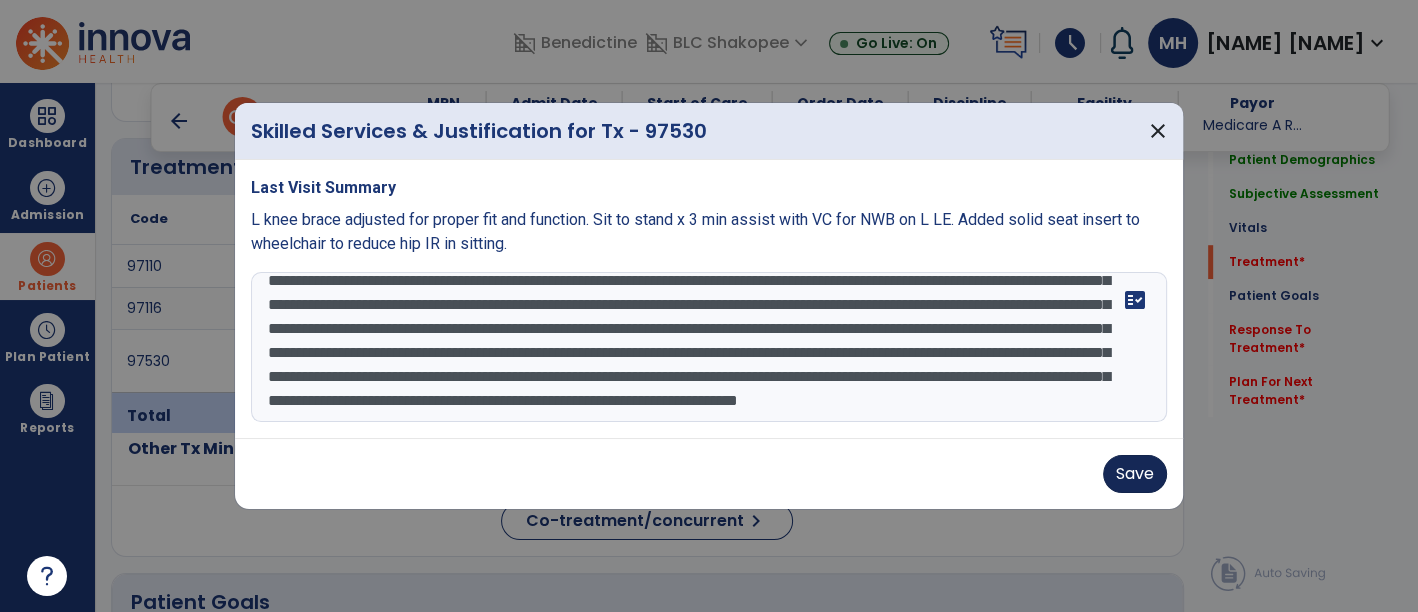 type on "**********" 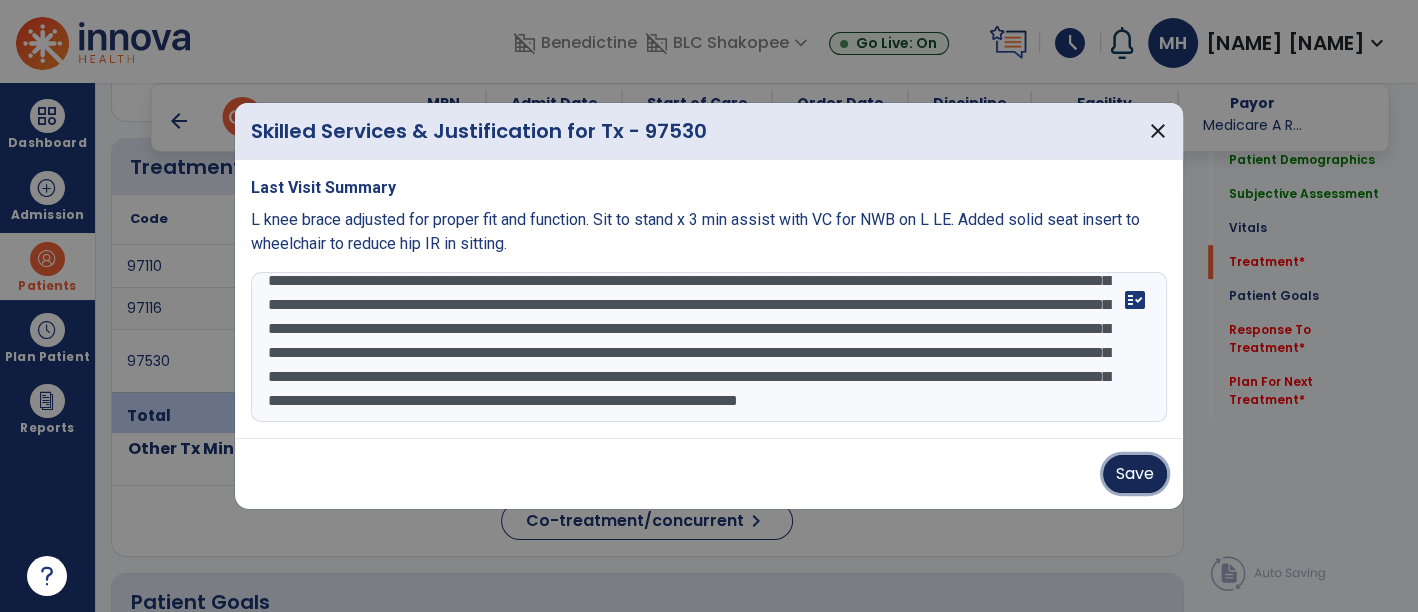 click on "Save" at bounding box center (1135, 474) 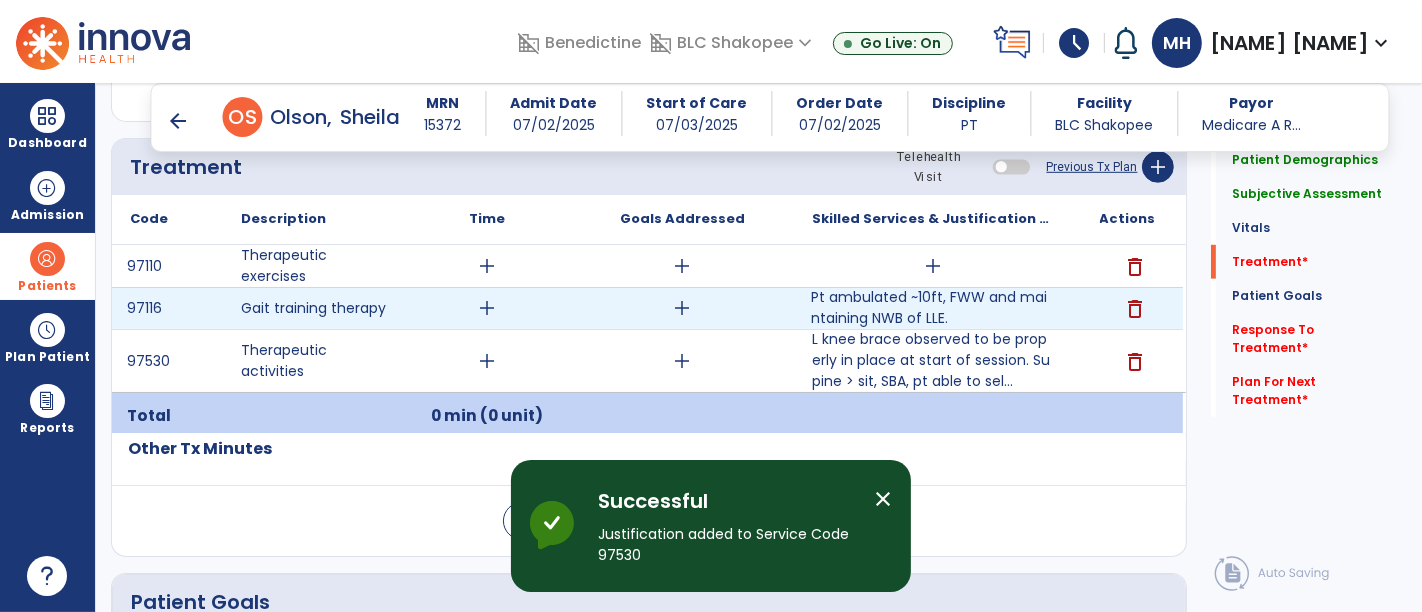 click on "Pt ambulated ~10ft, FWW and maintaining NWB of LLE." at bounding box center [933, 308] 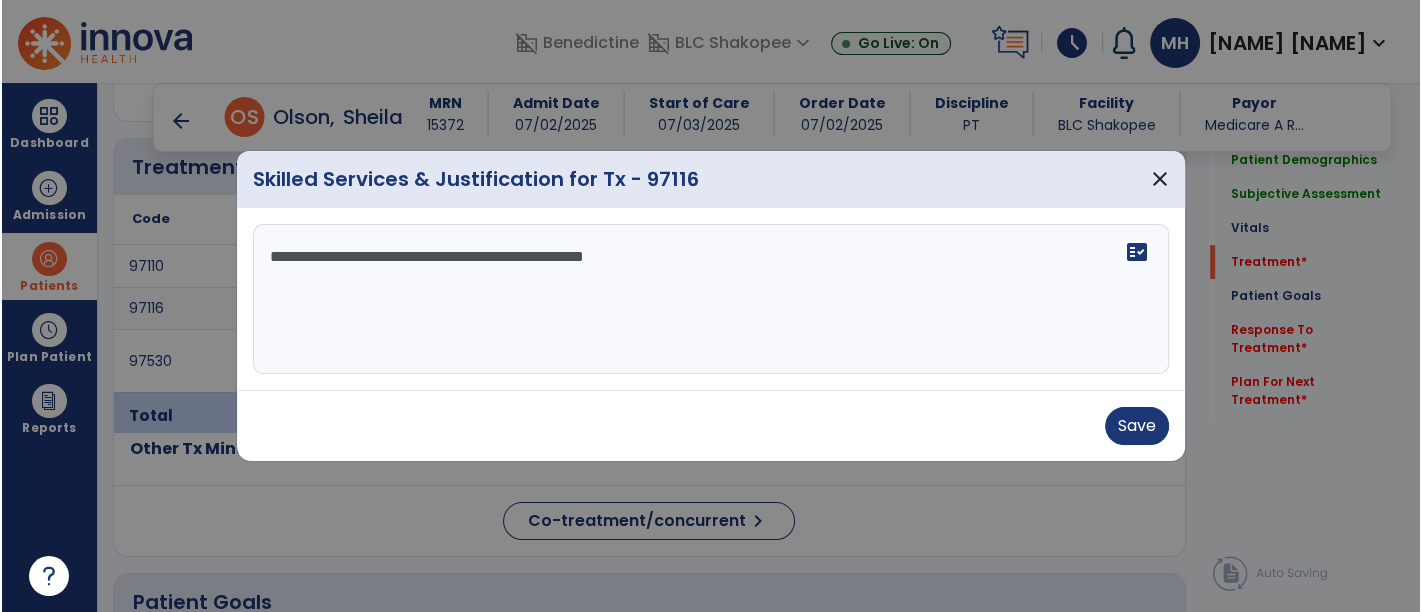 scroll, scrollTop: 1111, scrollLeft: 0, axis: vertical 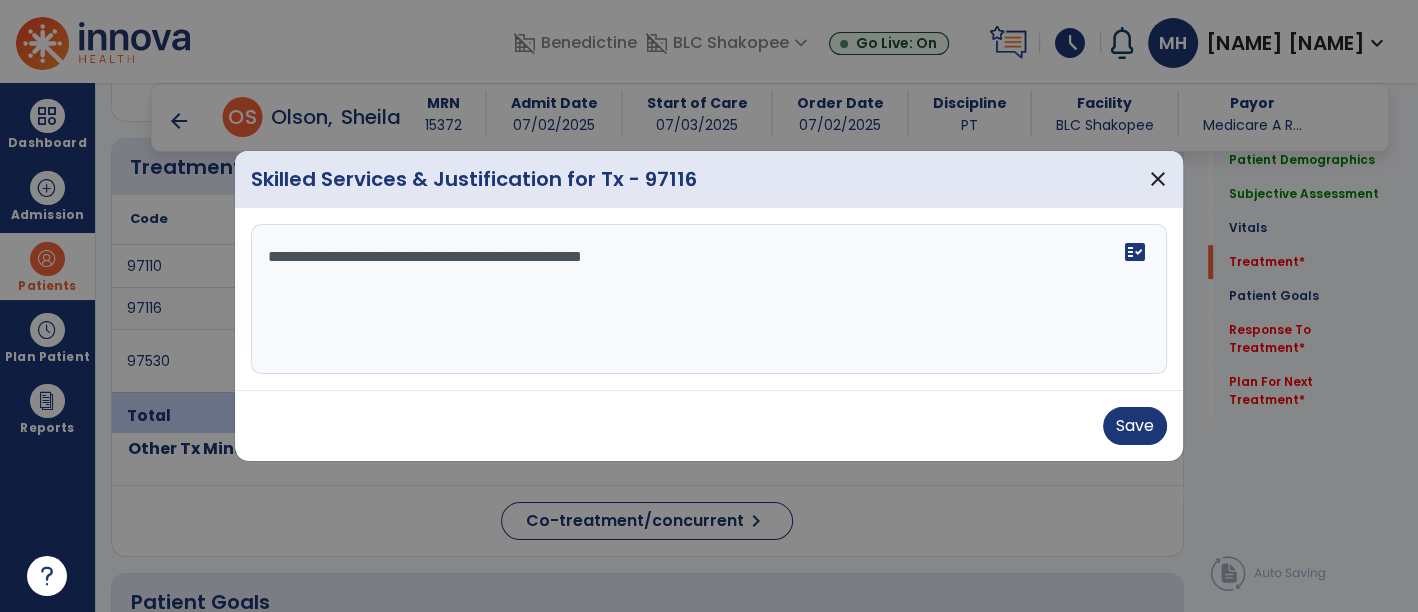 click on "**********" at bounding box center [709, 299] 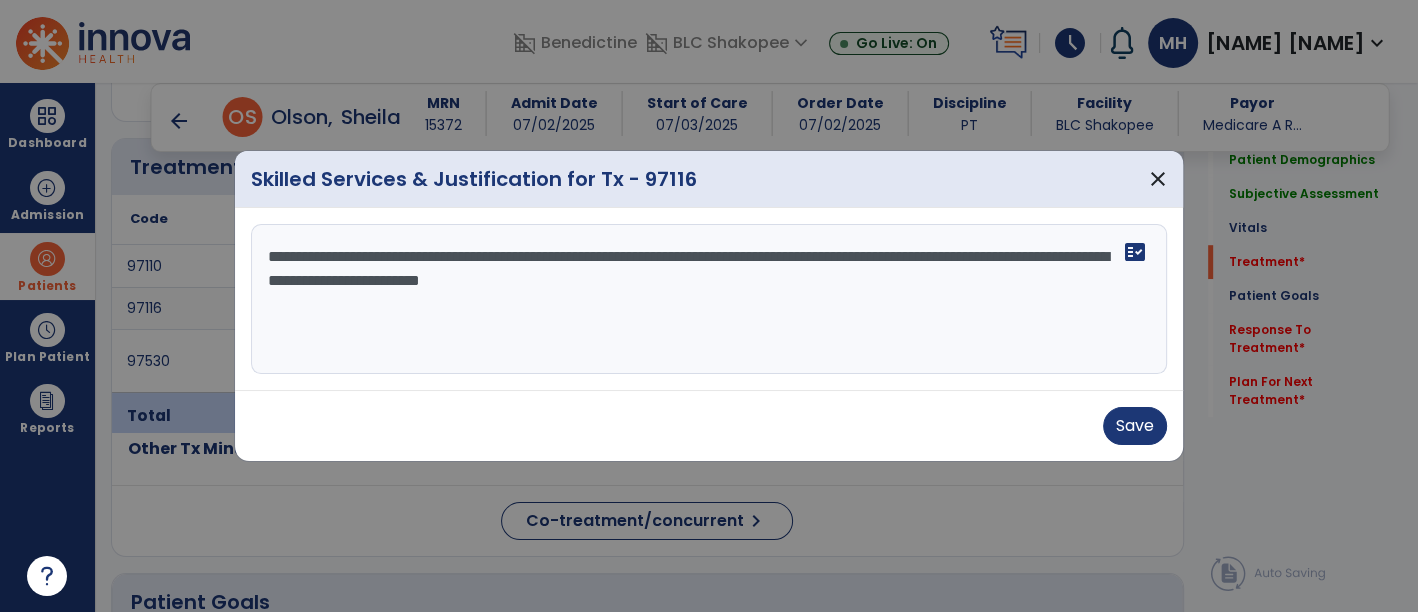 type on "**********" 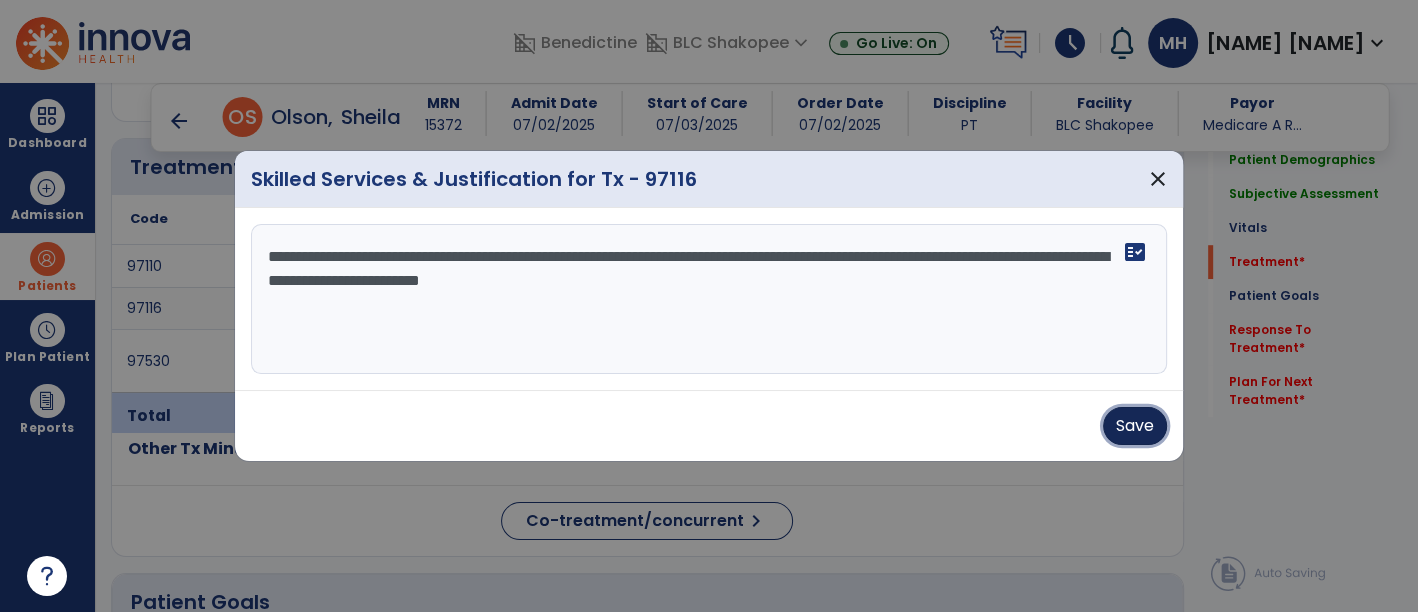 click on "Save" at bounding box center (1135, 426) 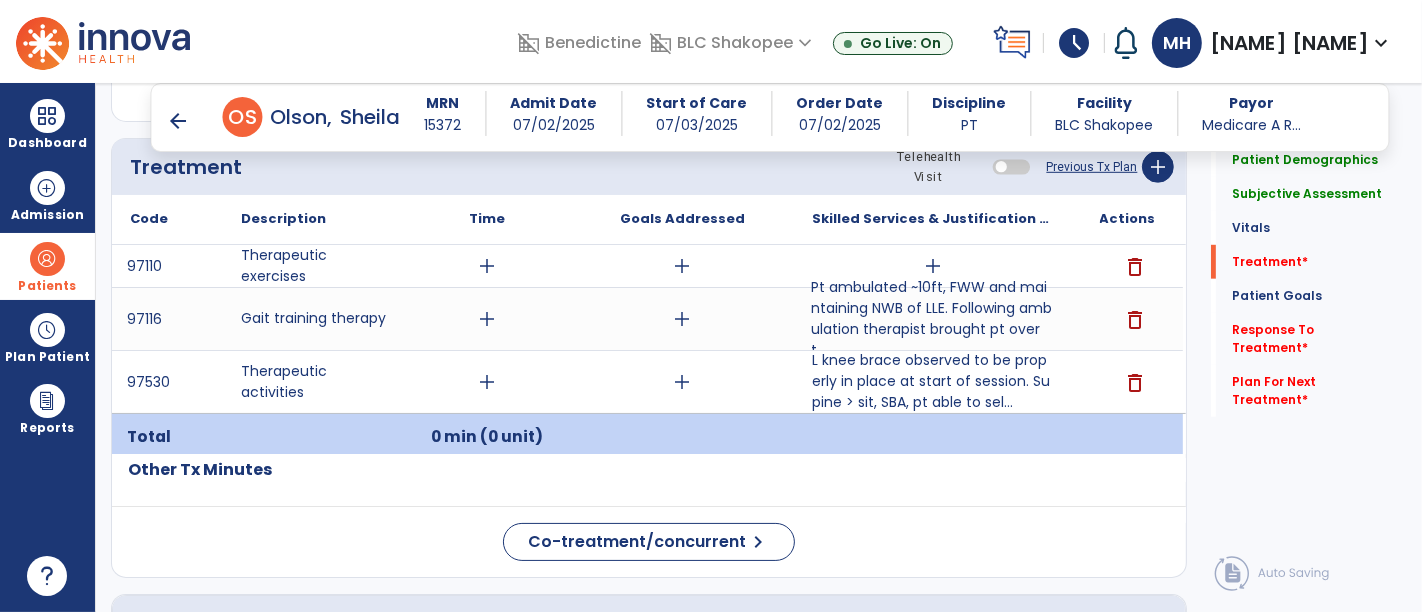 scroll, scrollTop: 1111, scrollLeft: 0, axis: vertical 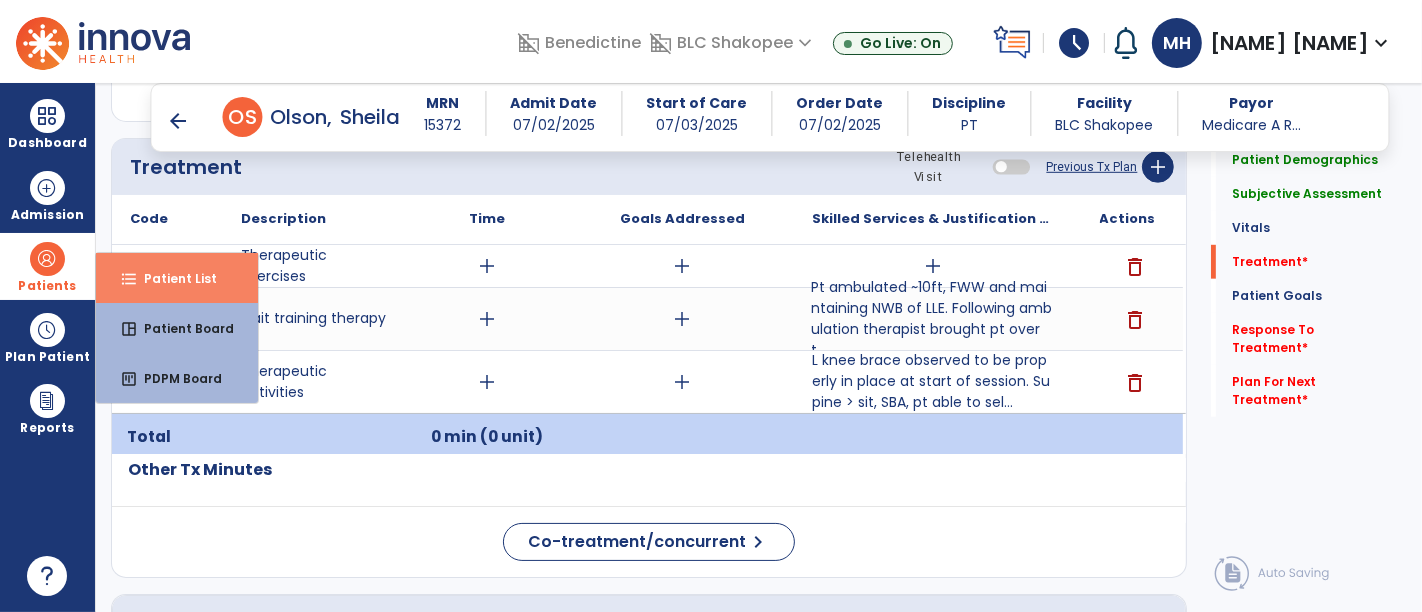 click on "format_list_bulleted" at bounding box center (129, 279) 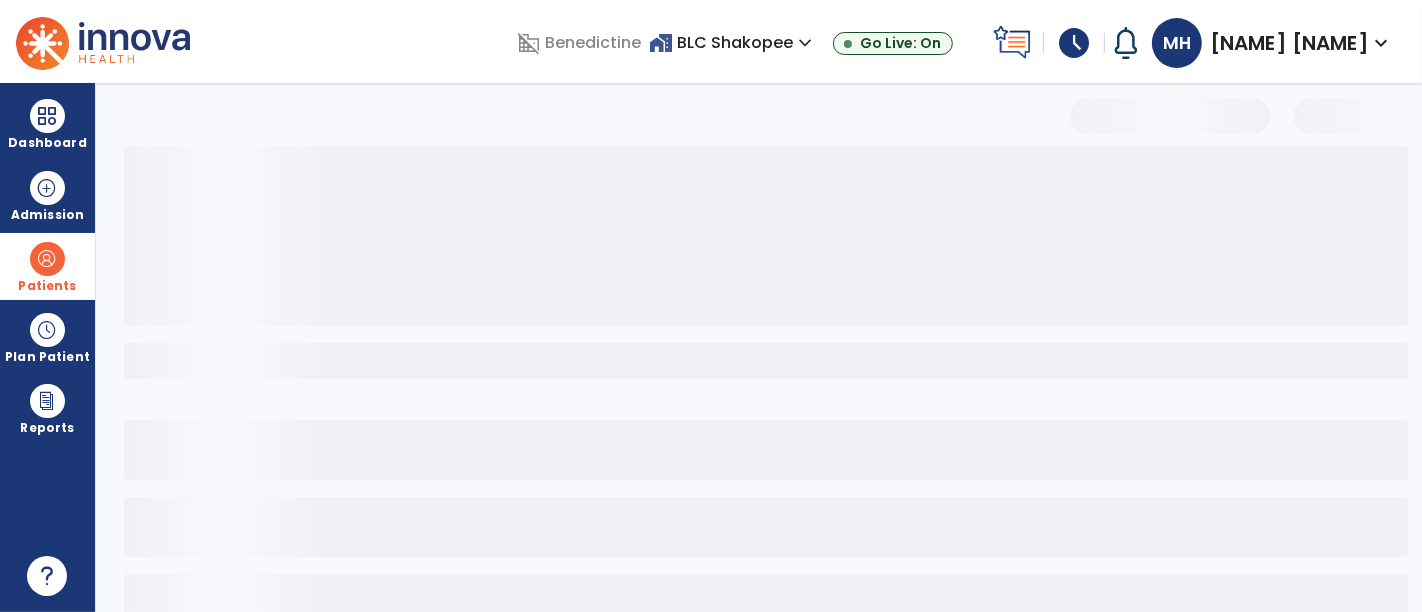 select on "***" 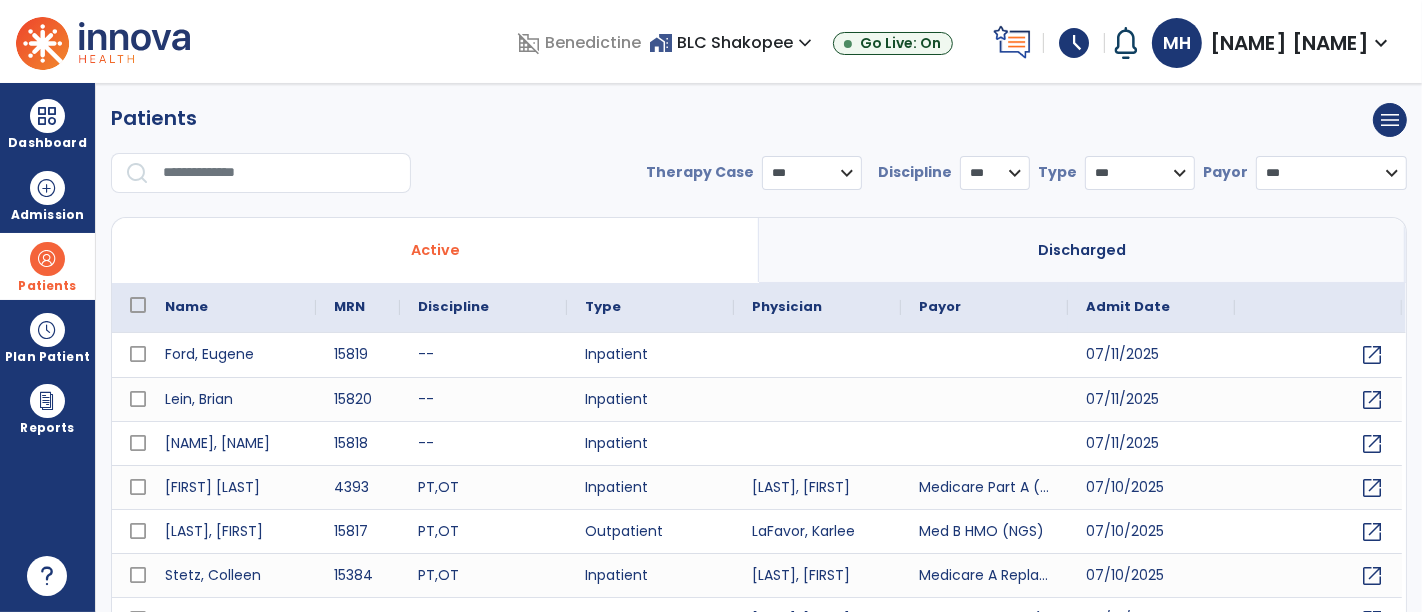 scroll, scrollTop: 0, scrollLeft: 0, axis: both 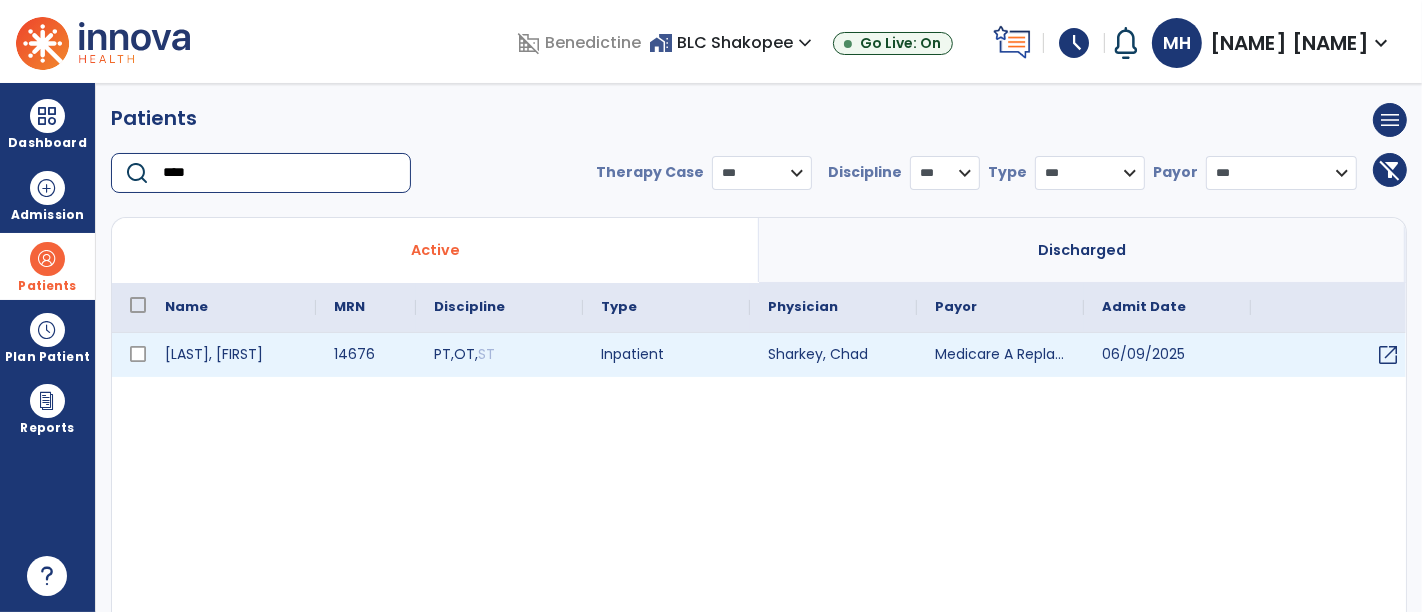 type on "****" 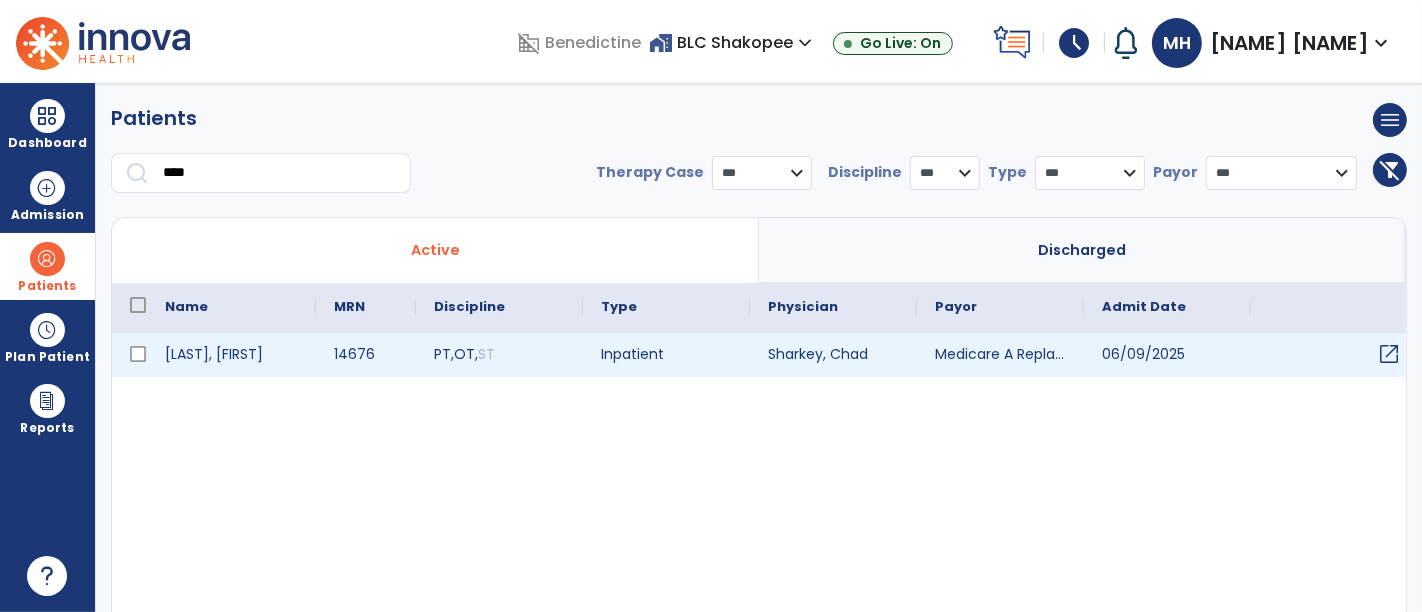 click on "open_in_new" at bounding box center [1389, 354] 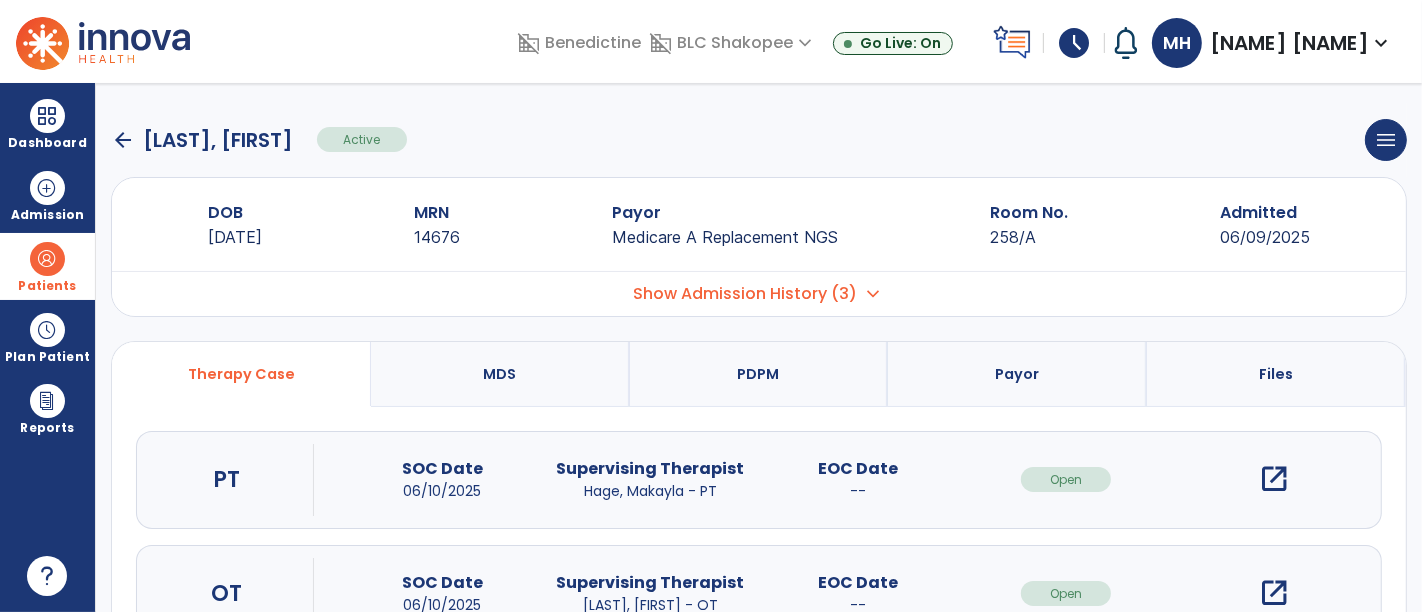 click on "open_in_new" at bounding box center [1274, 479] 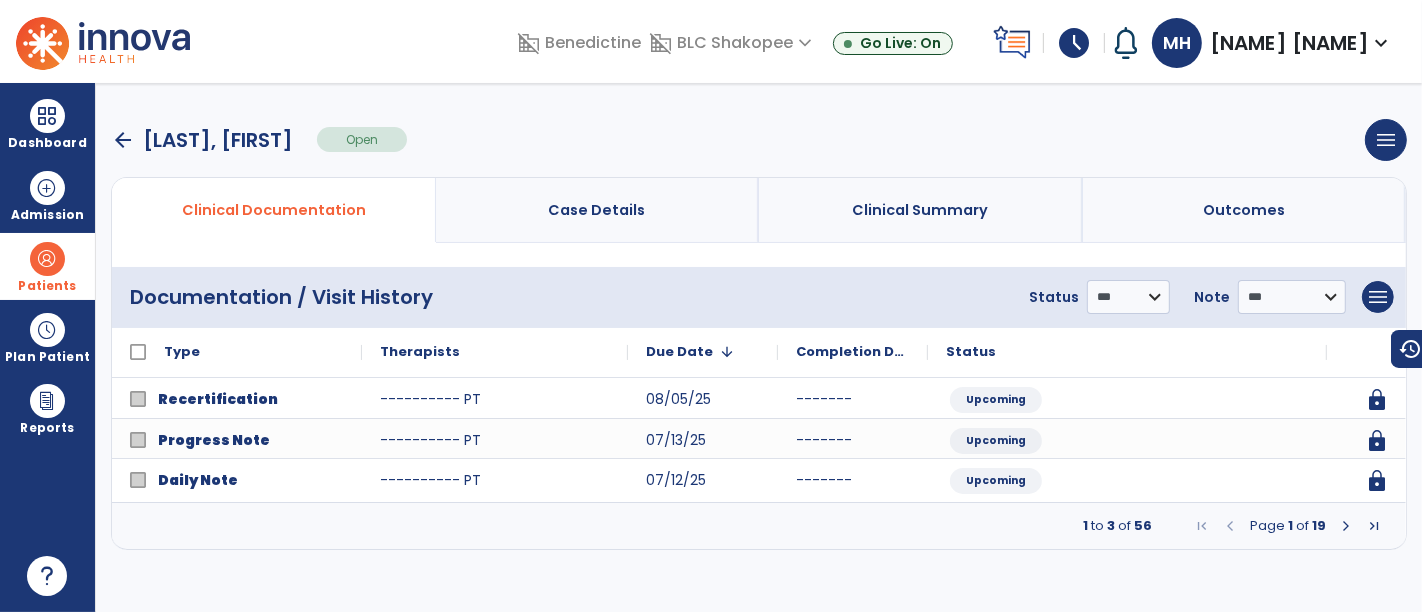 click at bounding box center [1346, 526] 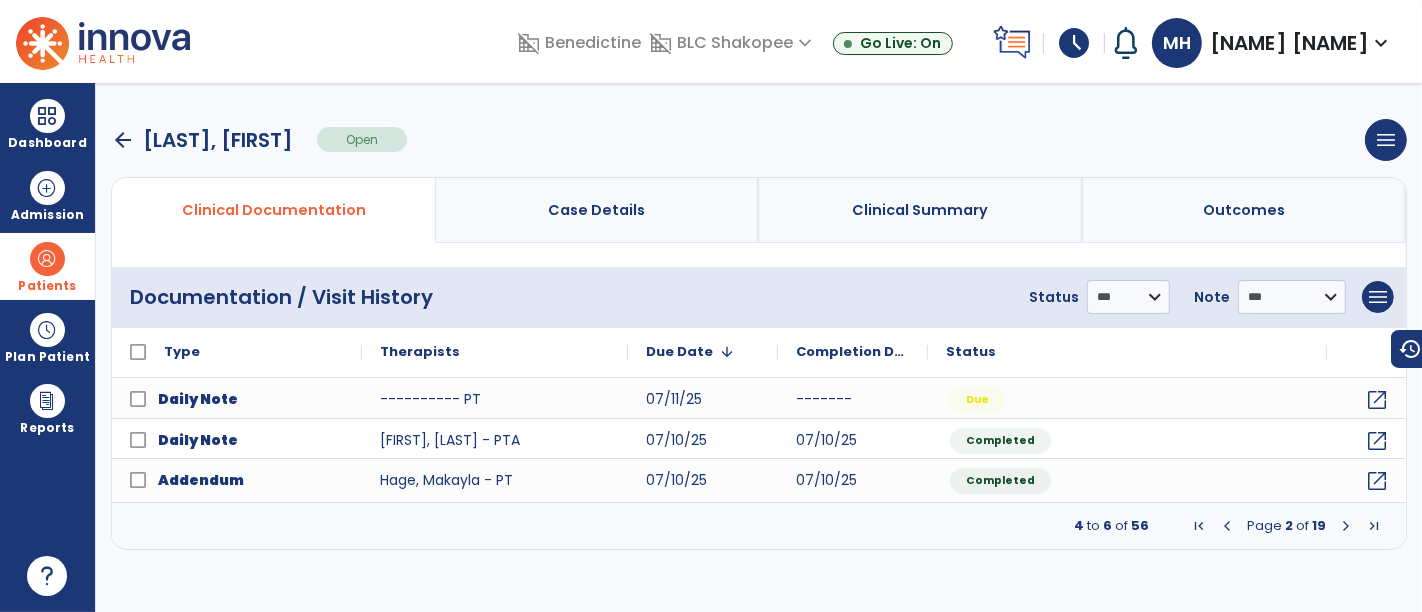 click at bounding box center (1227, 526) 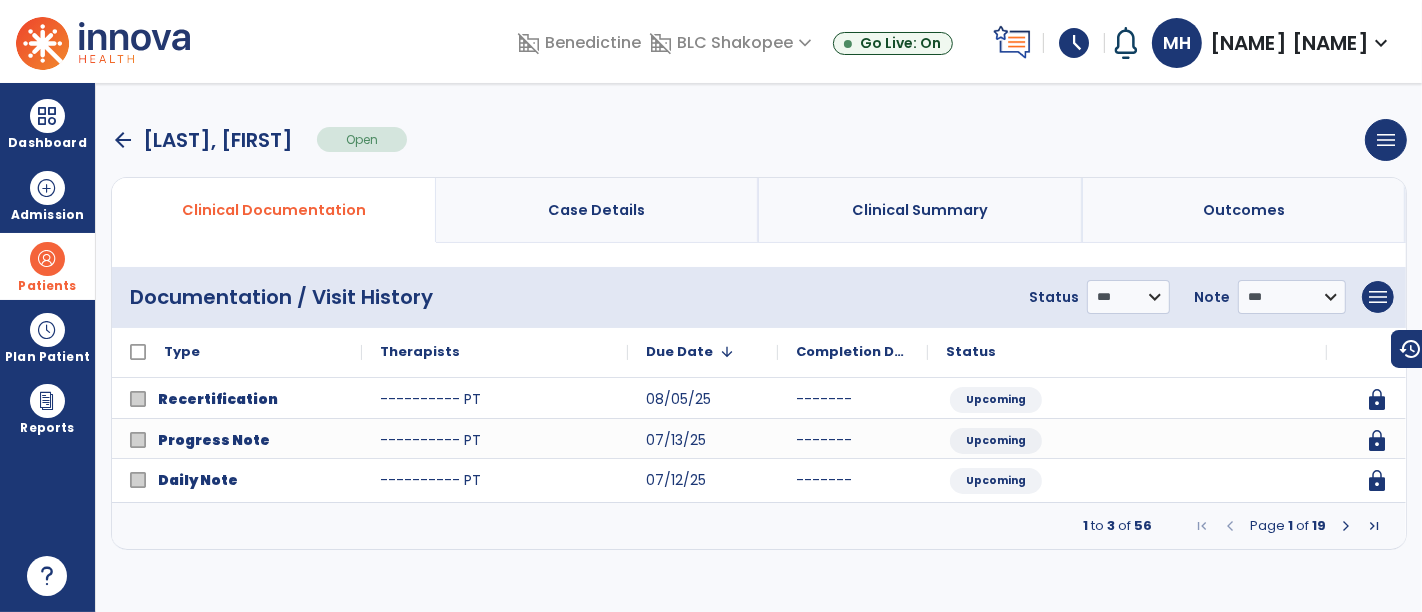 click on "1
to
3
of
56
Page
1
of
19" at bounding box center (759, 526) 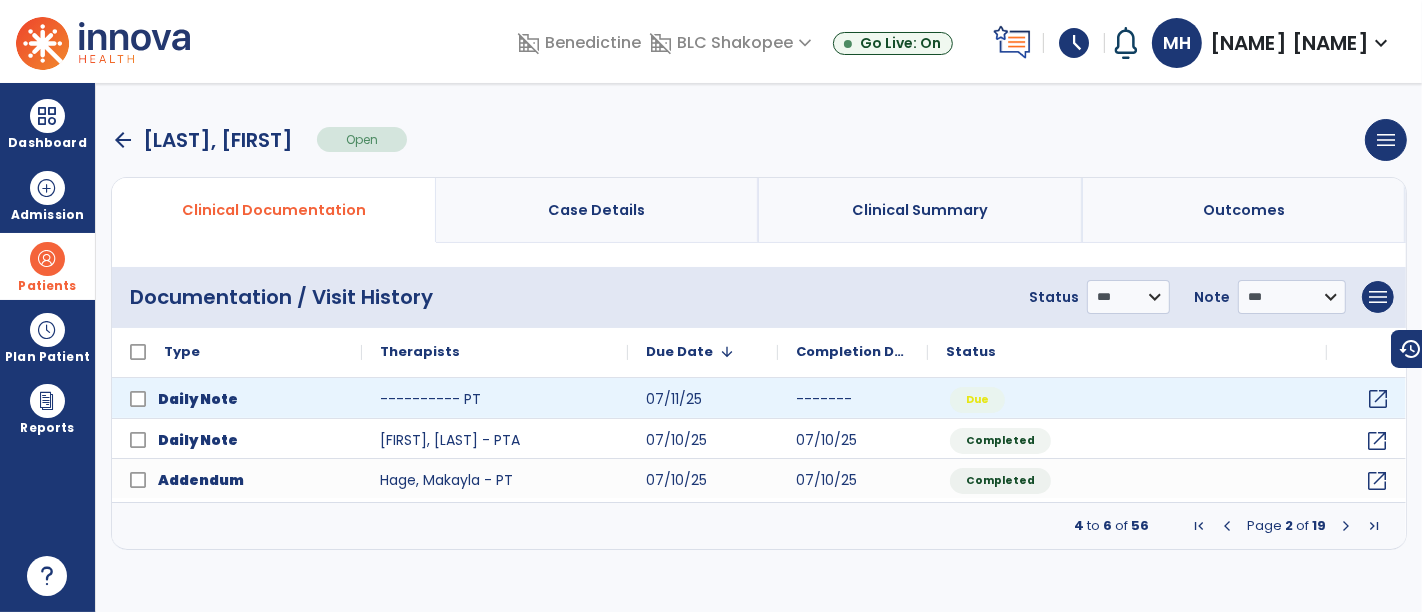 click on "open_in_new" 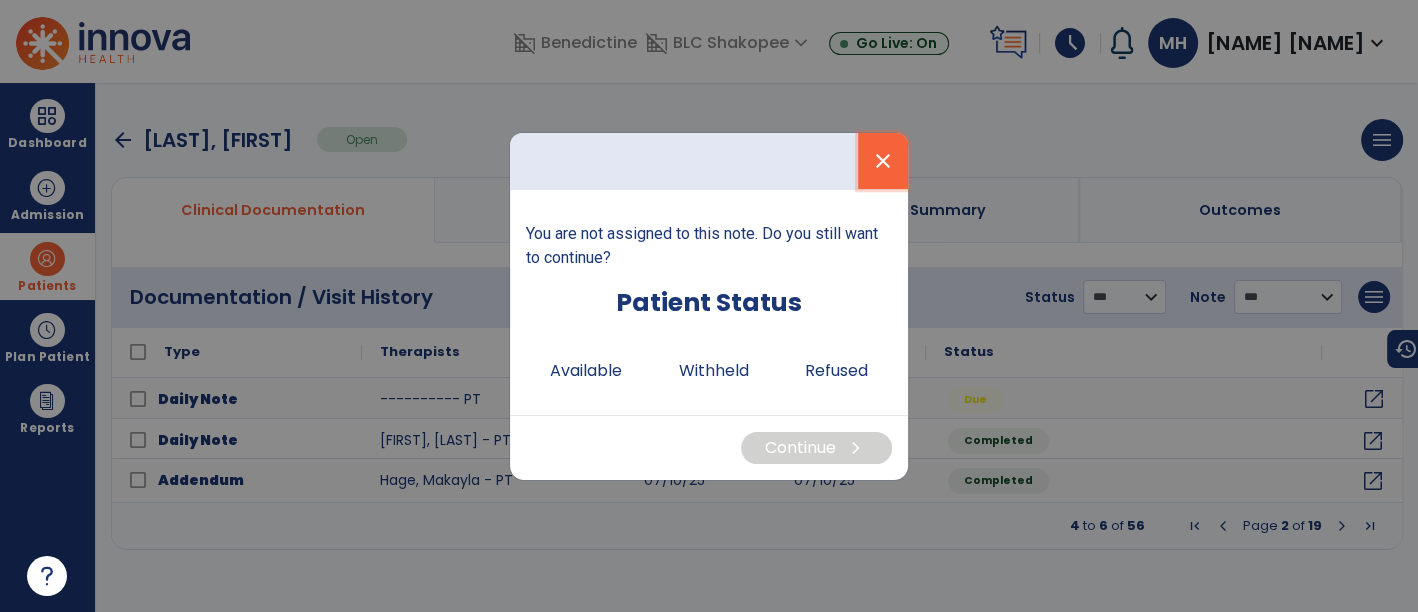 click on "close" at bounding box center (883, 161) 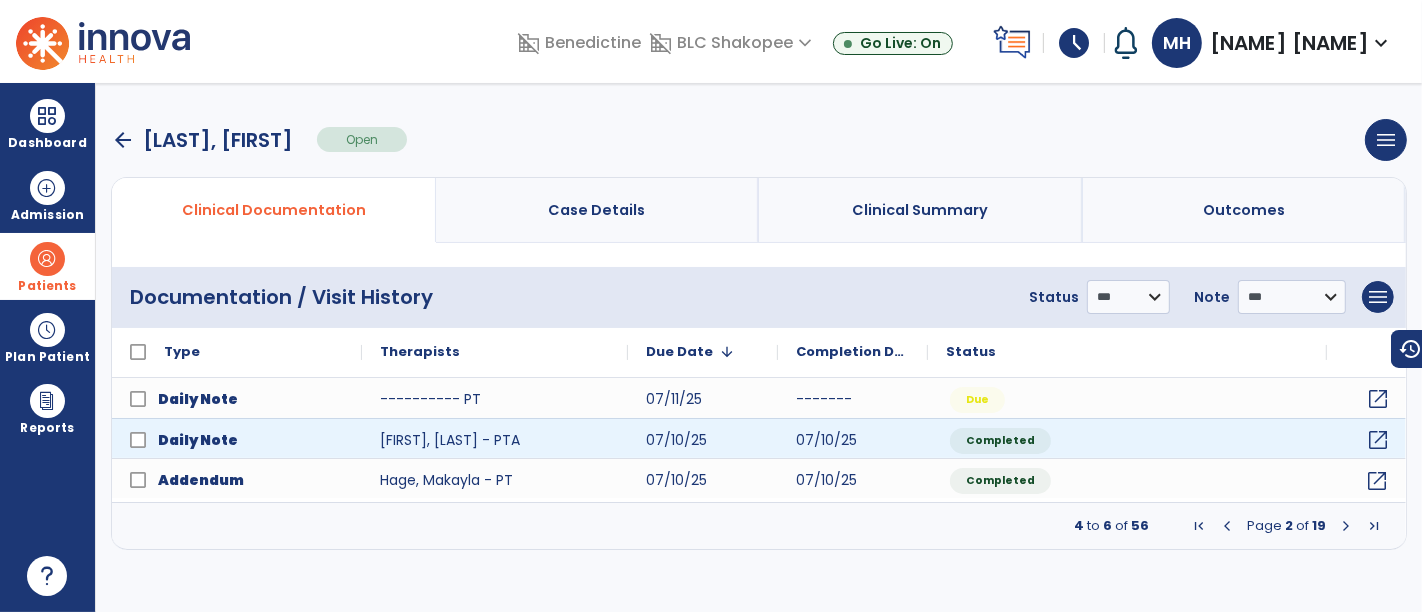 click on "open_in_new" 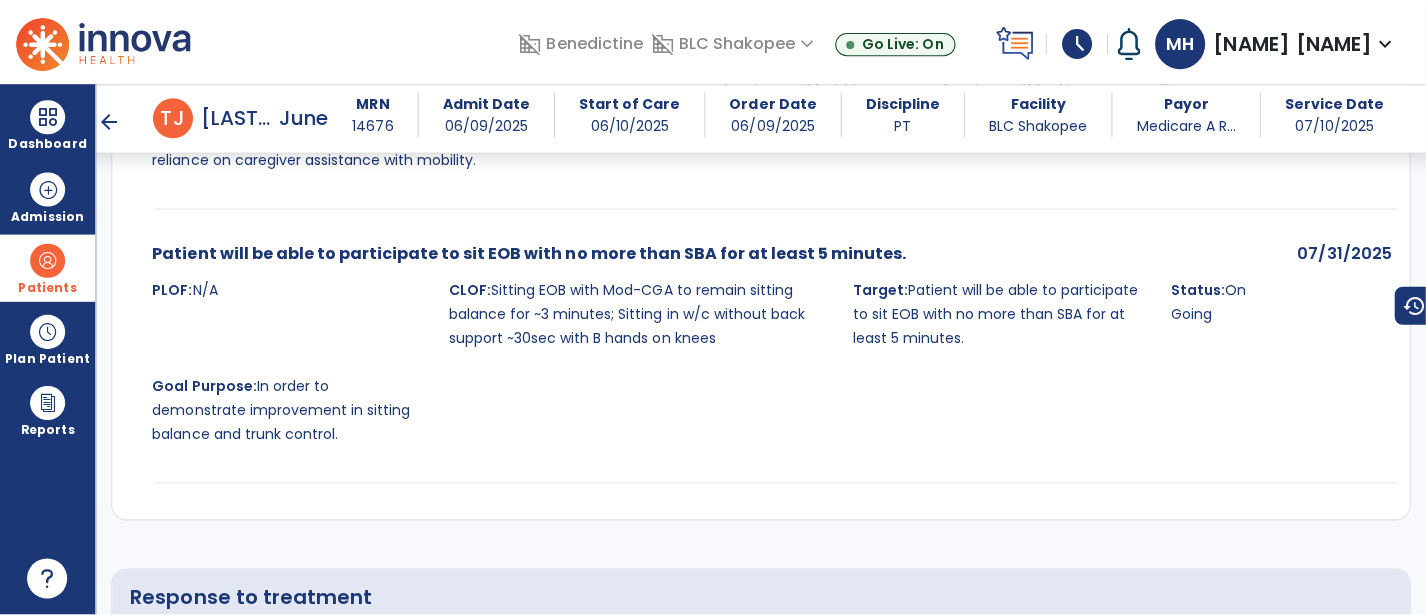 scroll, scrollTop: 3649, scrollLeft: 0, axis: vertical 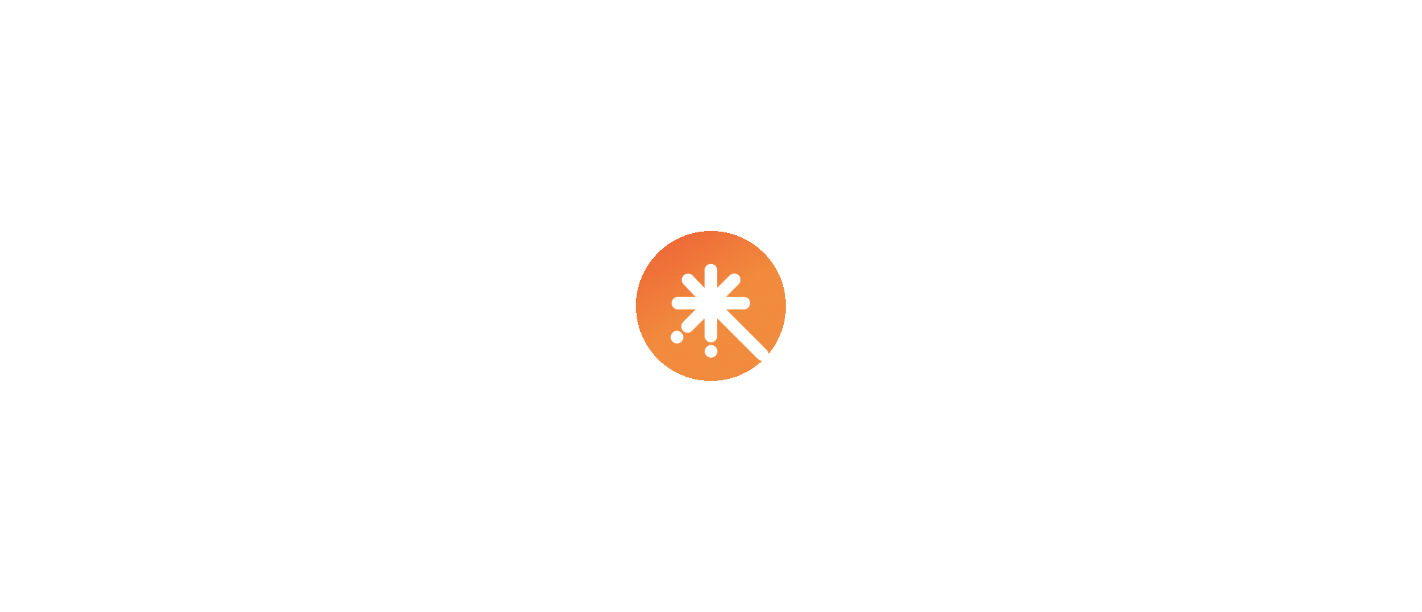 select on "****" 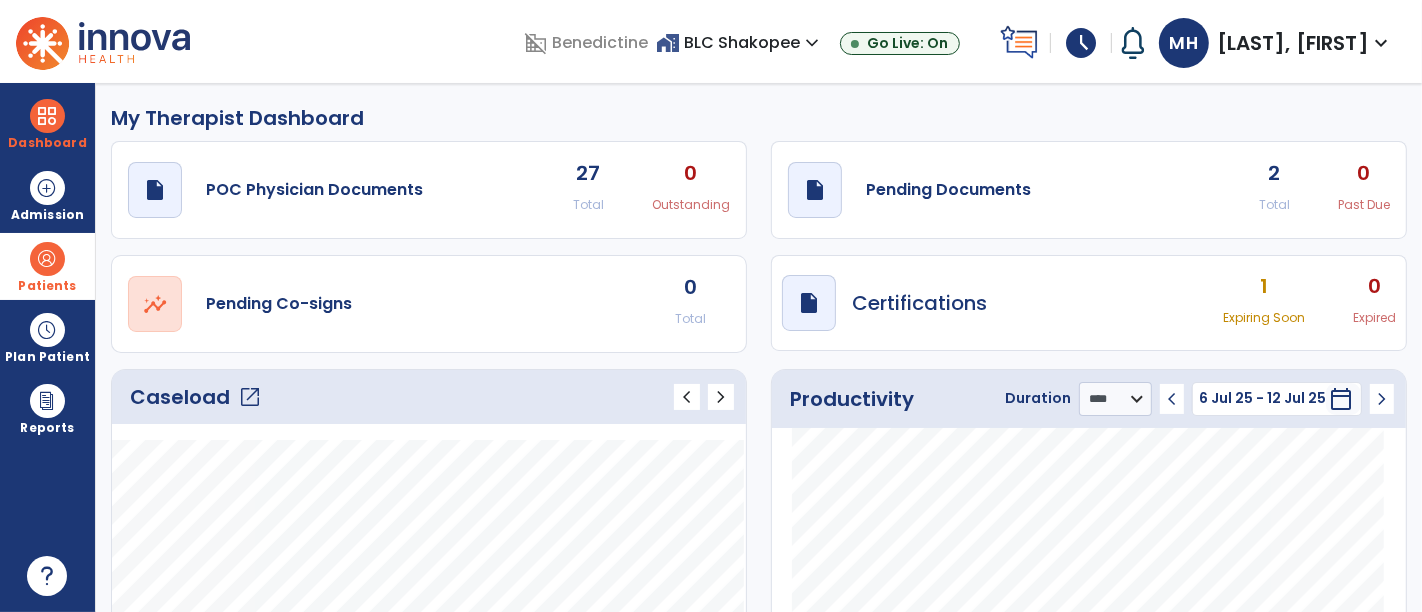 click on "Patients" at bounding box center [47, 266] 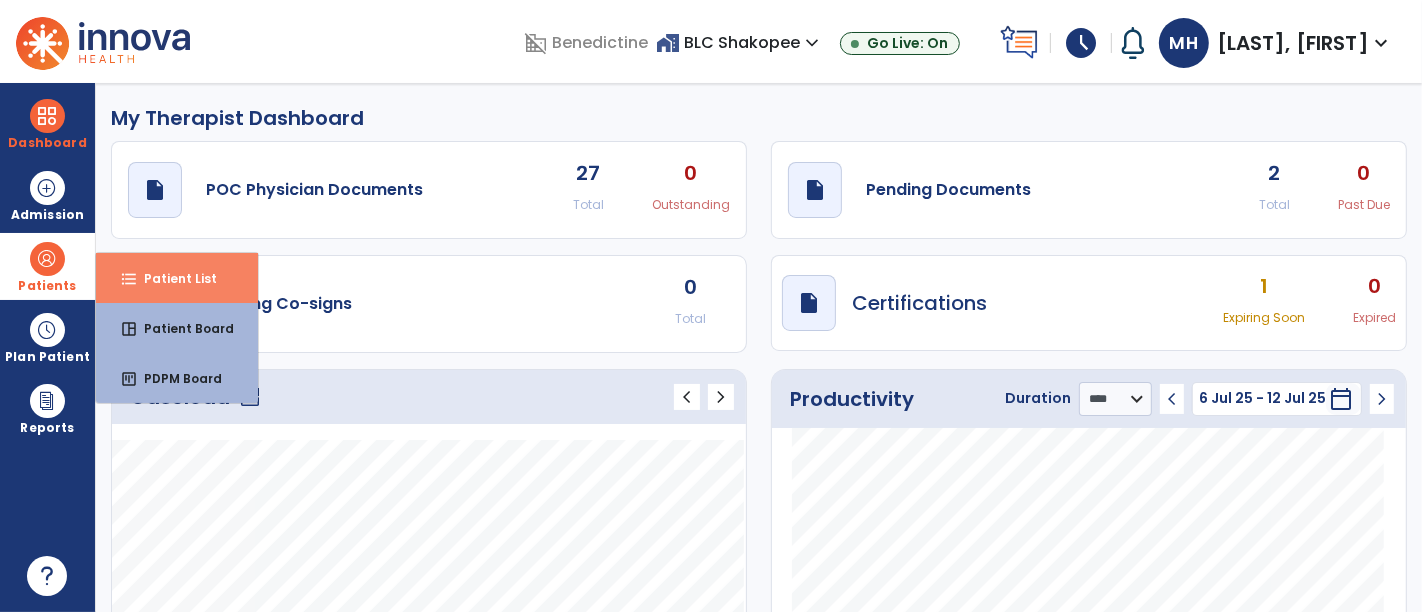 click on "format_list_bulleted" at bounding box center (129, 279) 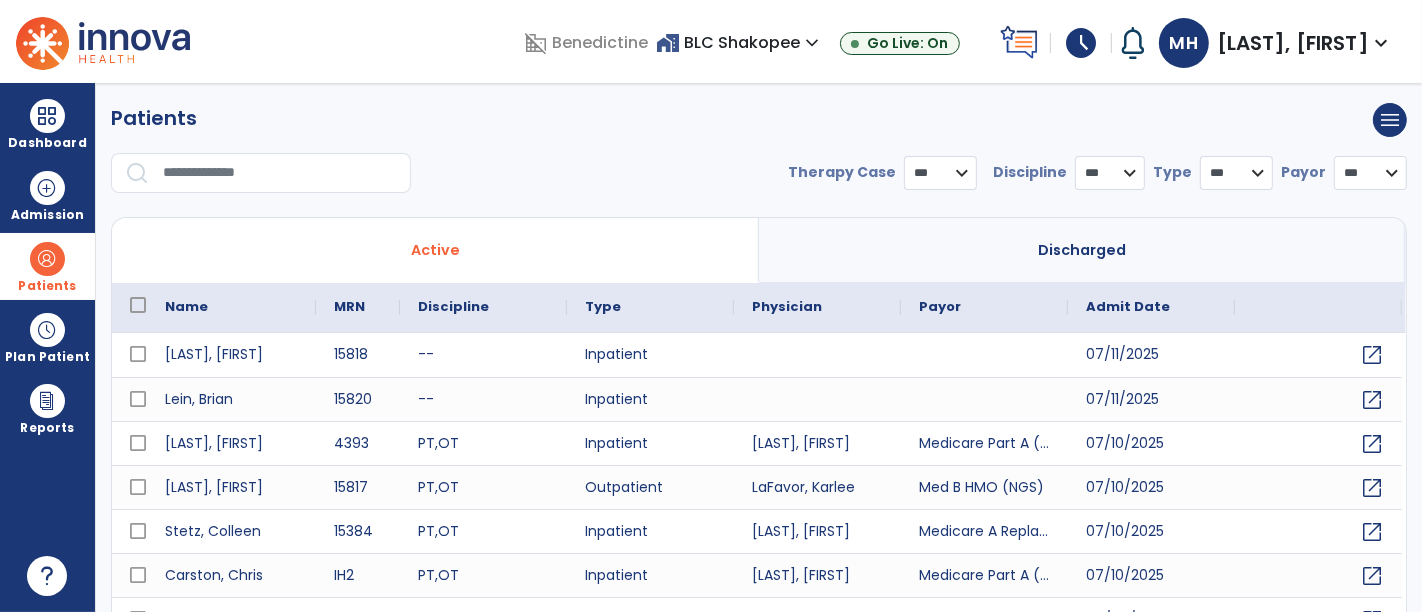 select on "***" 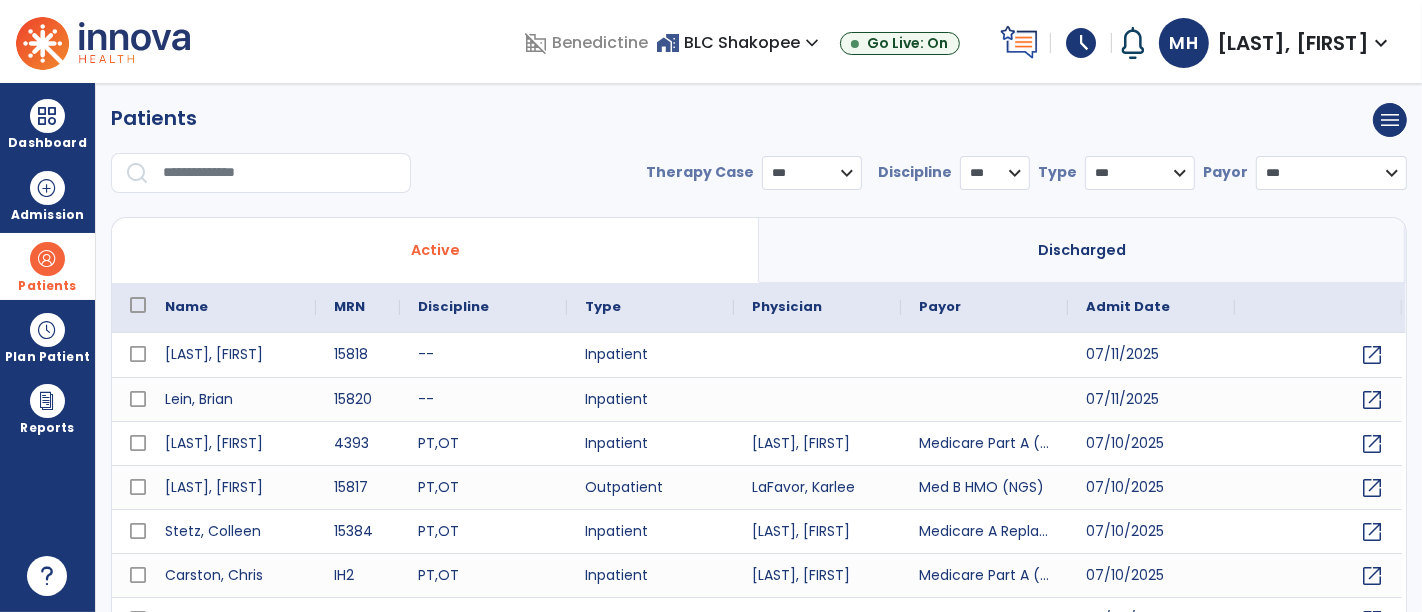 click at bounding box center [280, 173] 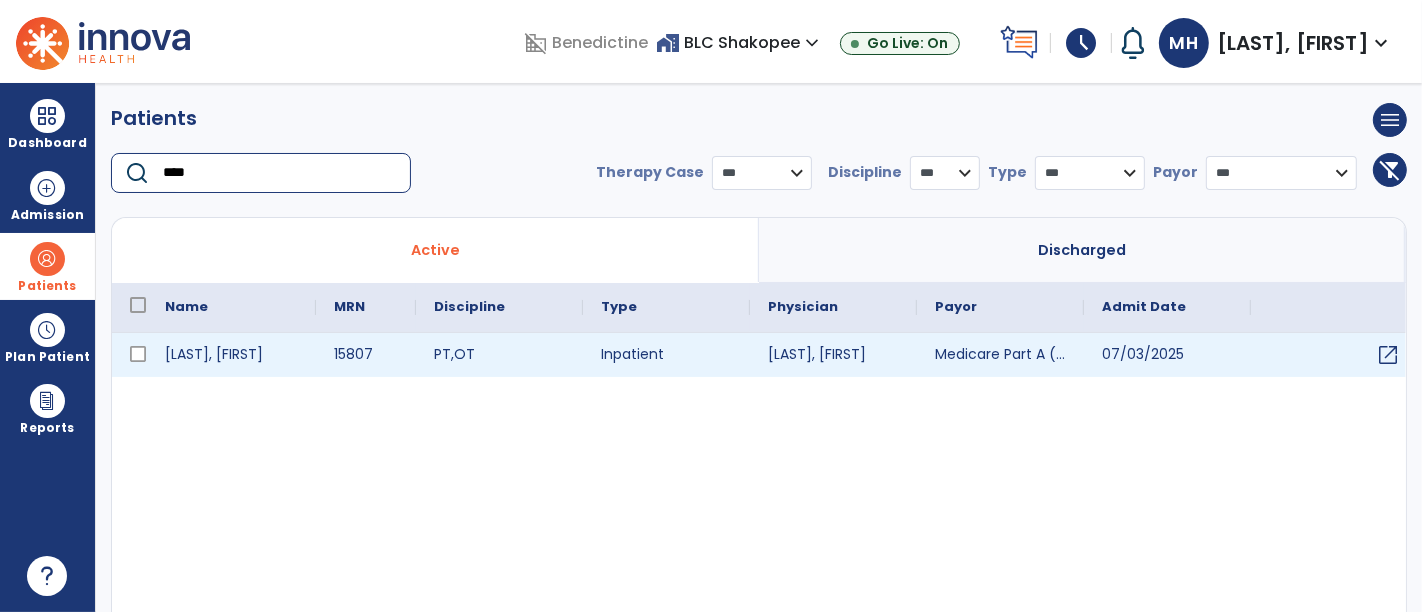 type on "****" 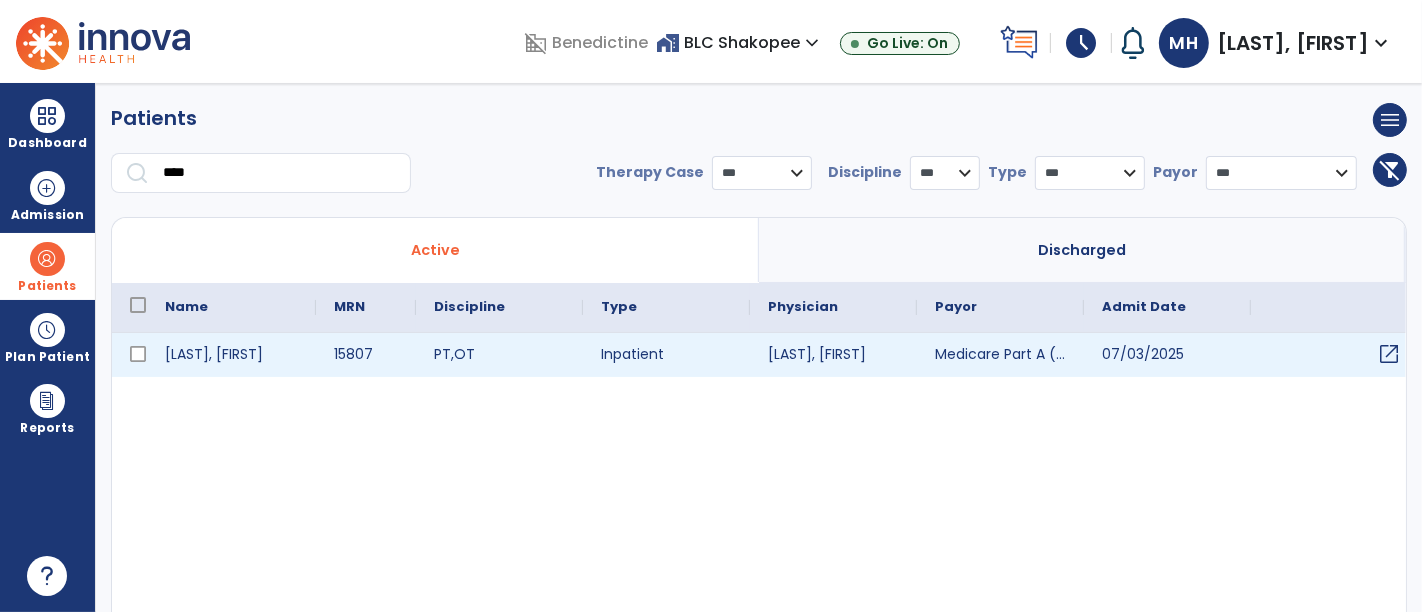 click on "open_in_new" at bounding box center [1389, 354] 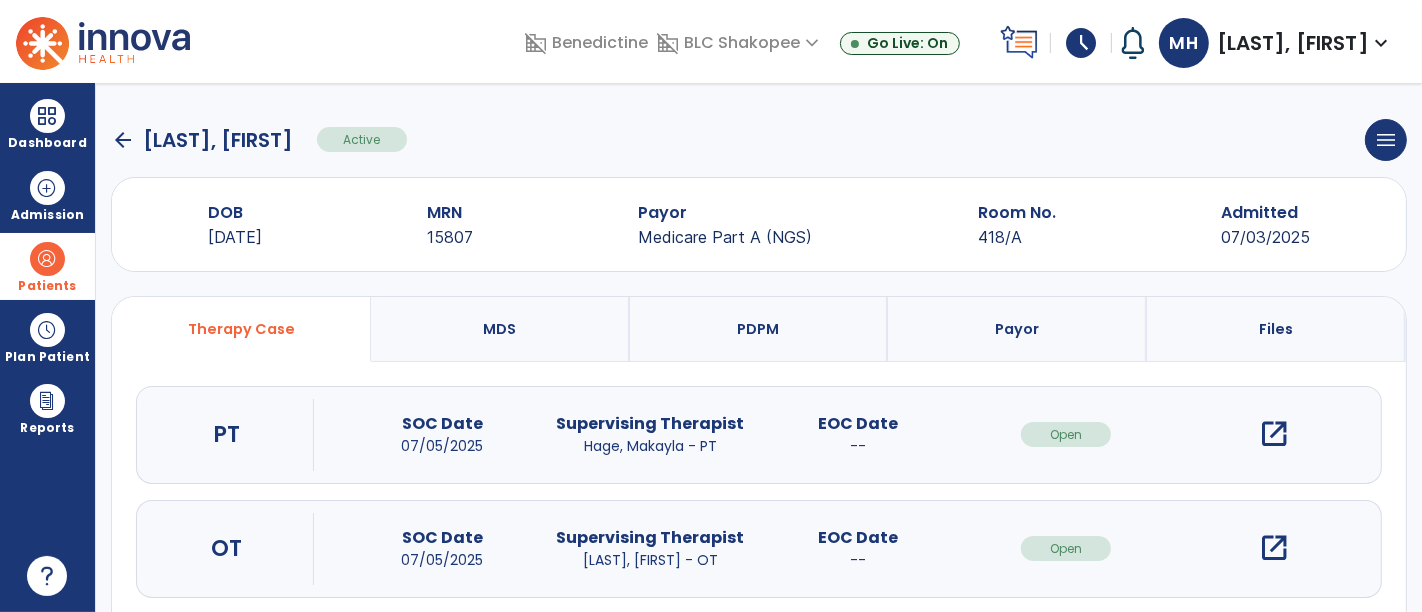 click on "open_in_new" at bounding box center (1274, 434) 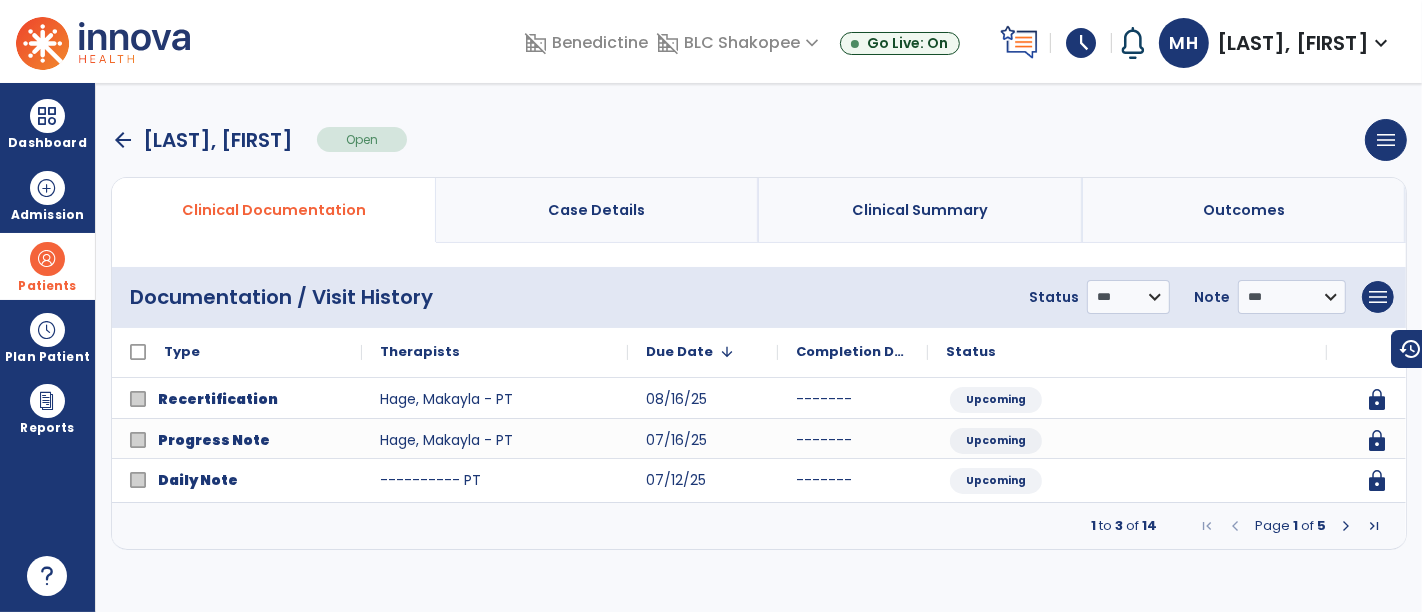 click at bounding box center [1346, 526] 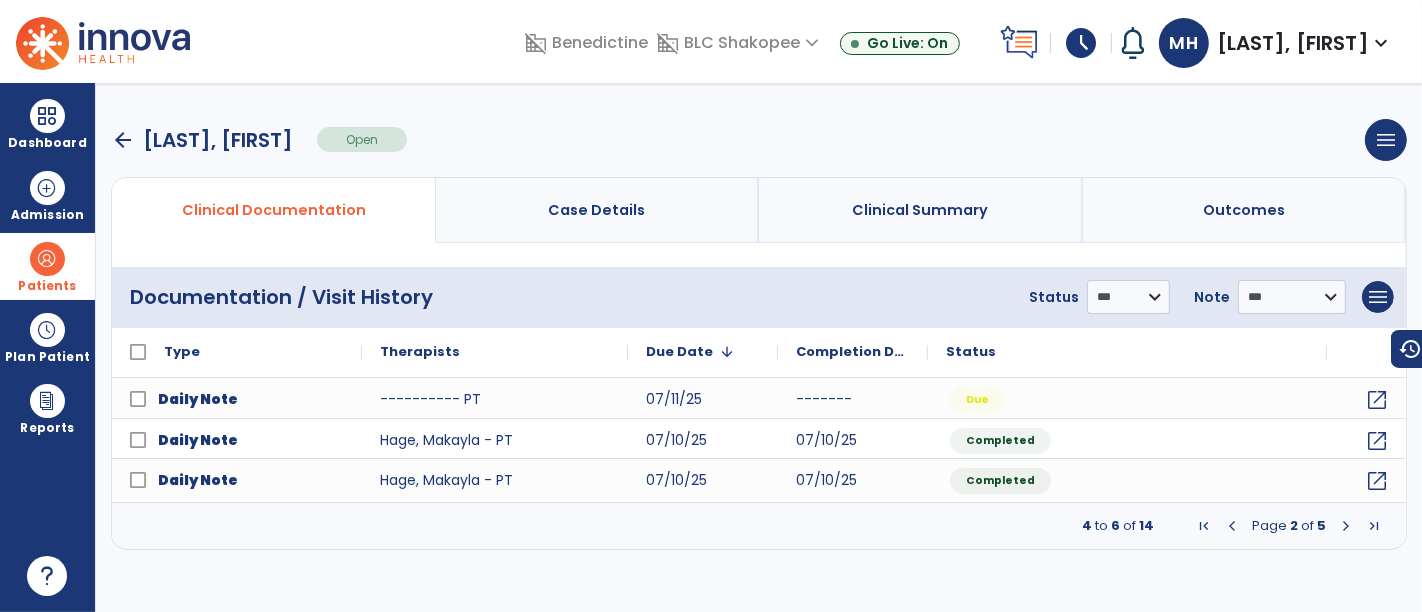 click on "Patients" at bounding box center (47, 266) 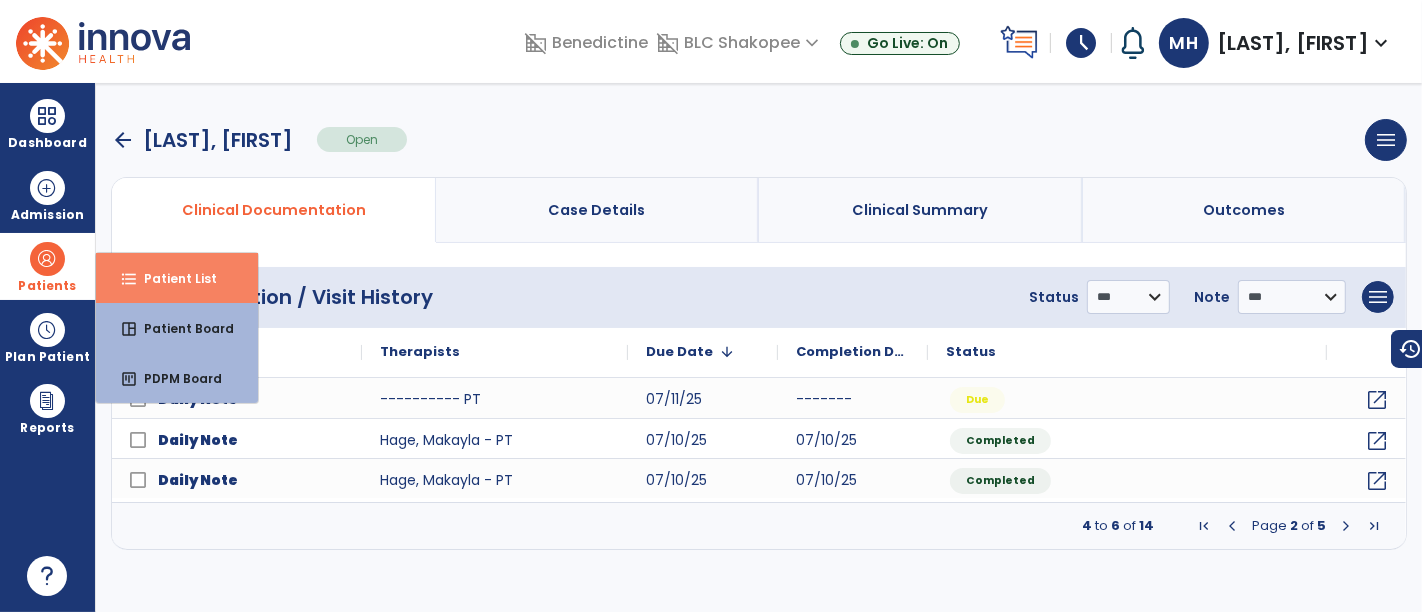click on "format_list_bulleted" at bounding box center (129, 279) 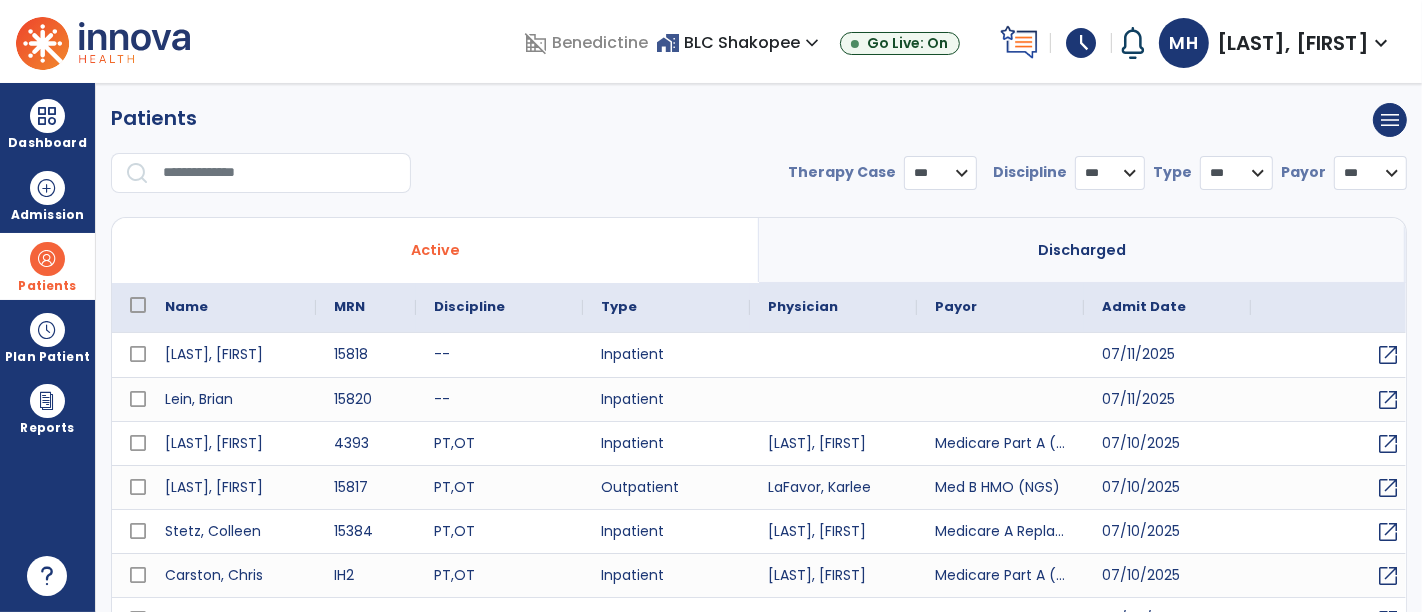 select on "***" 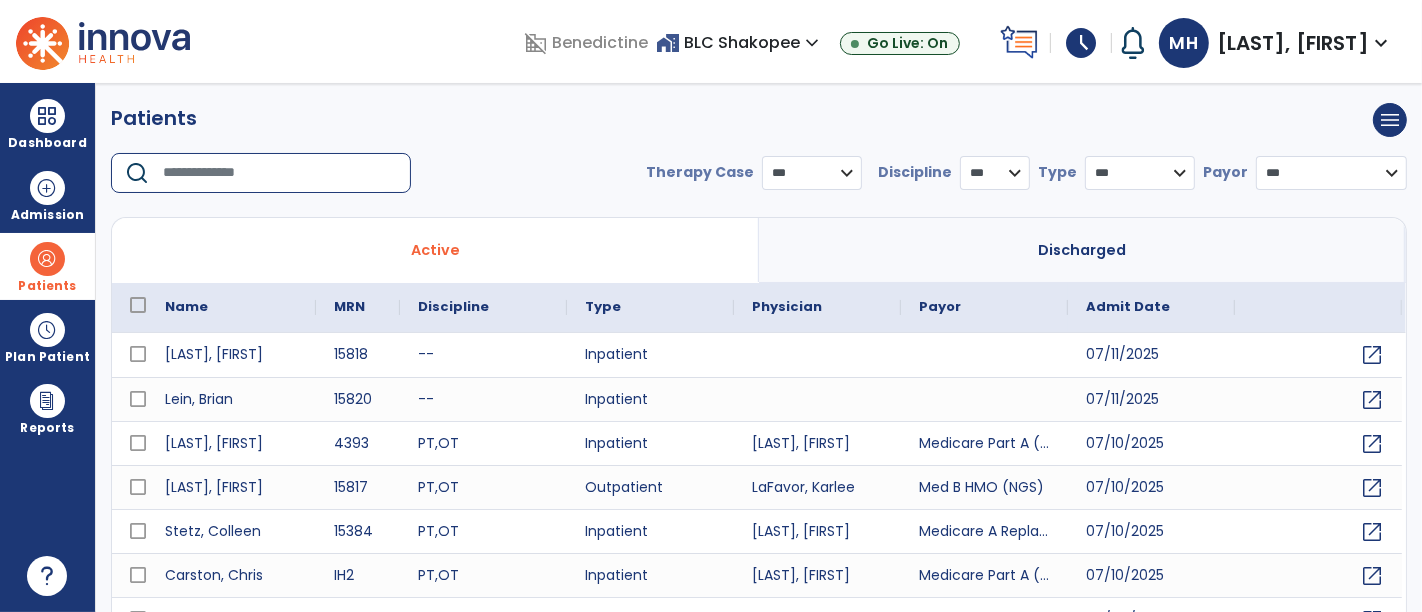 click at bounding box center [280, 173] 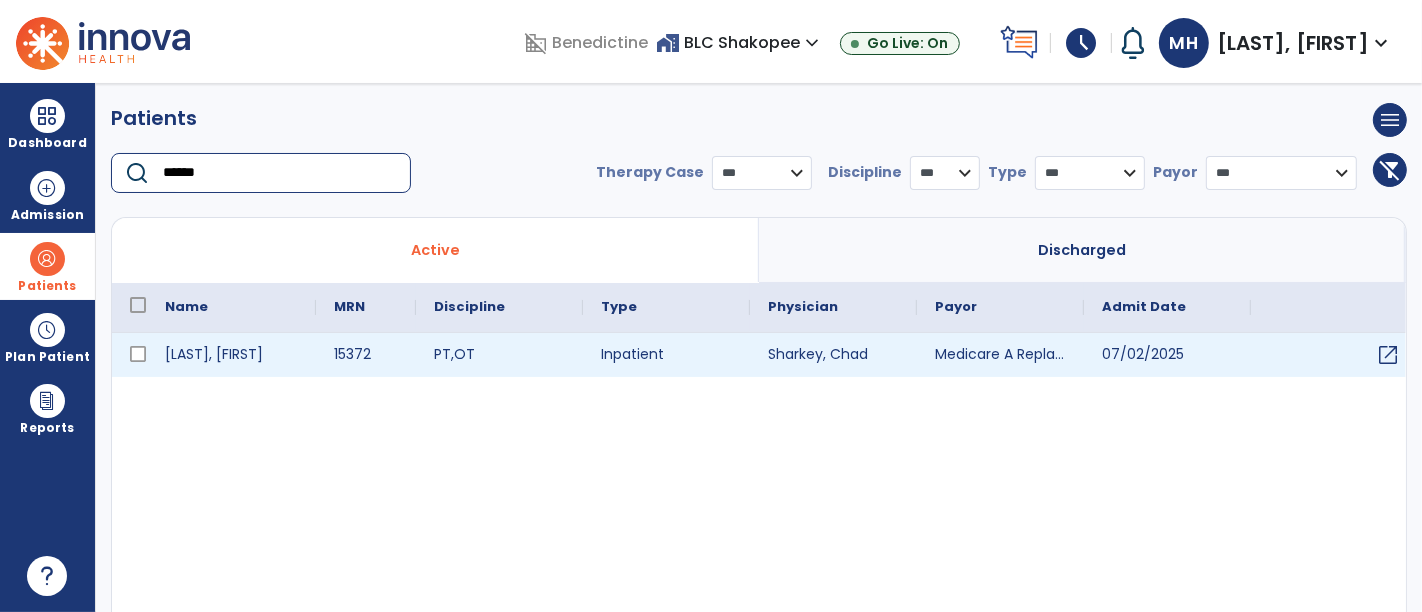 type on "******" 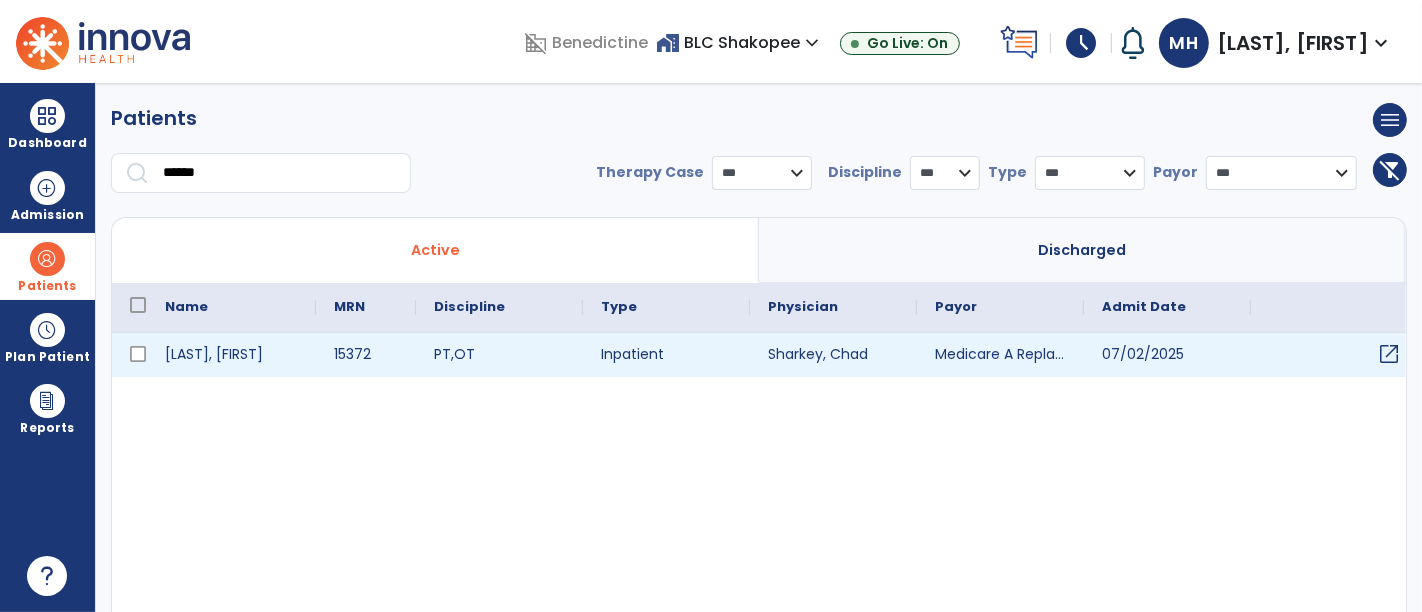 click on "open_in_new" at bounding box center [1389, 354] 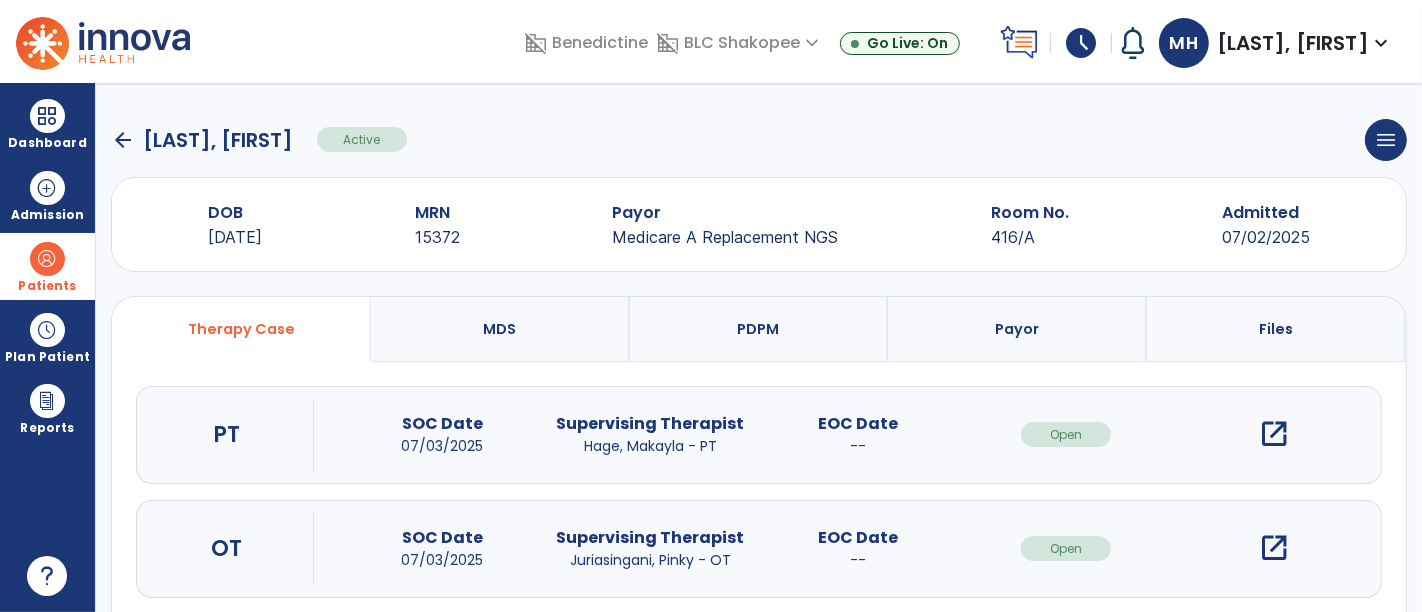 click on "open_in_new" at bounding box center [1274, 434] 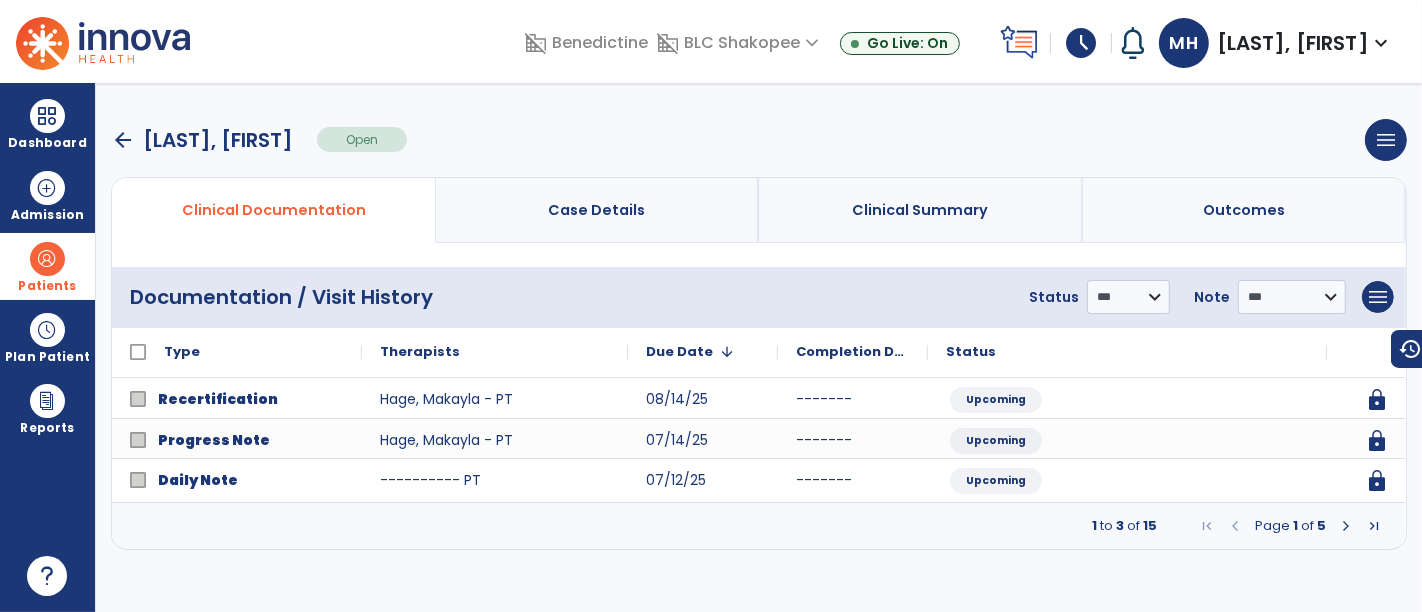click at bounding box center (1346, 526) 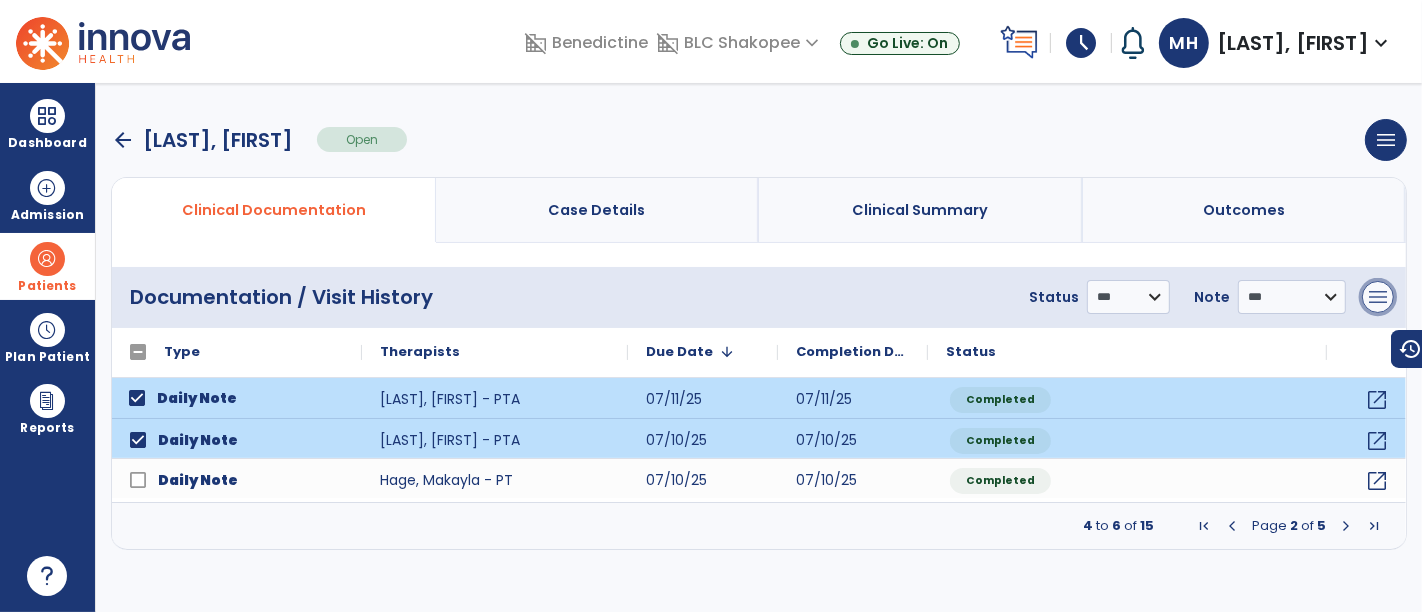 click on "menu" at bounding box center [1378, 297] 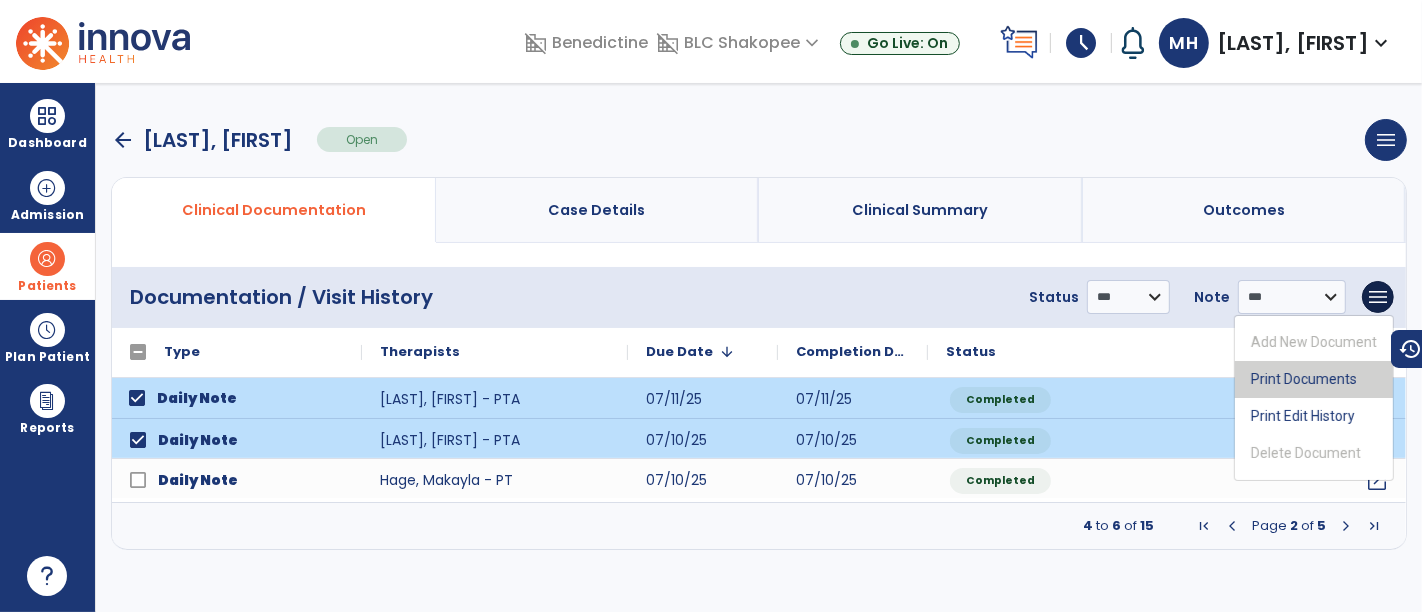 click on "Print Documents" at bounding box center (1314, 379) 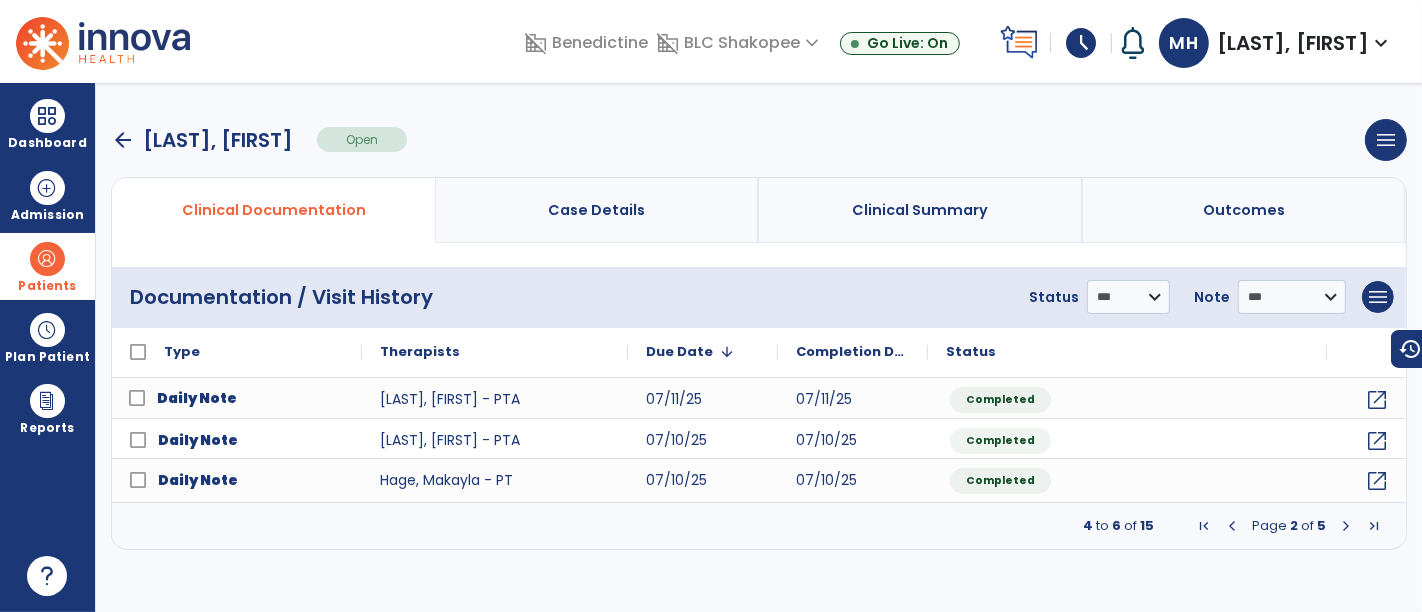 click at bounding box center (1232, 526) 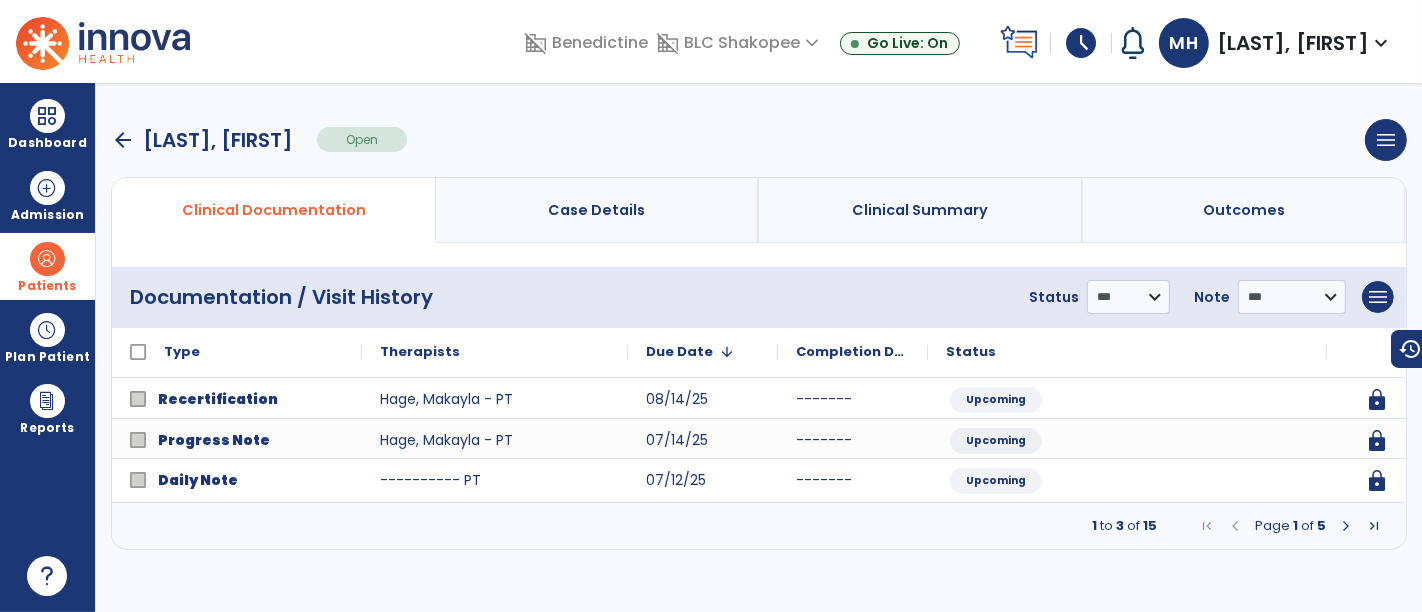 click at bounding box center [1235, 526] 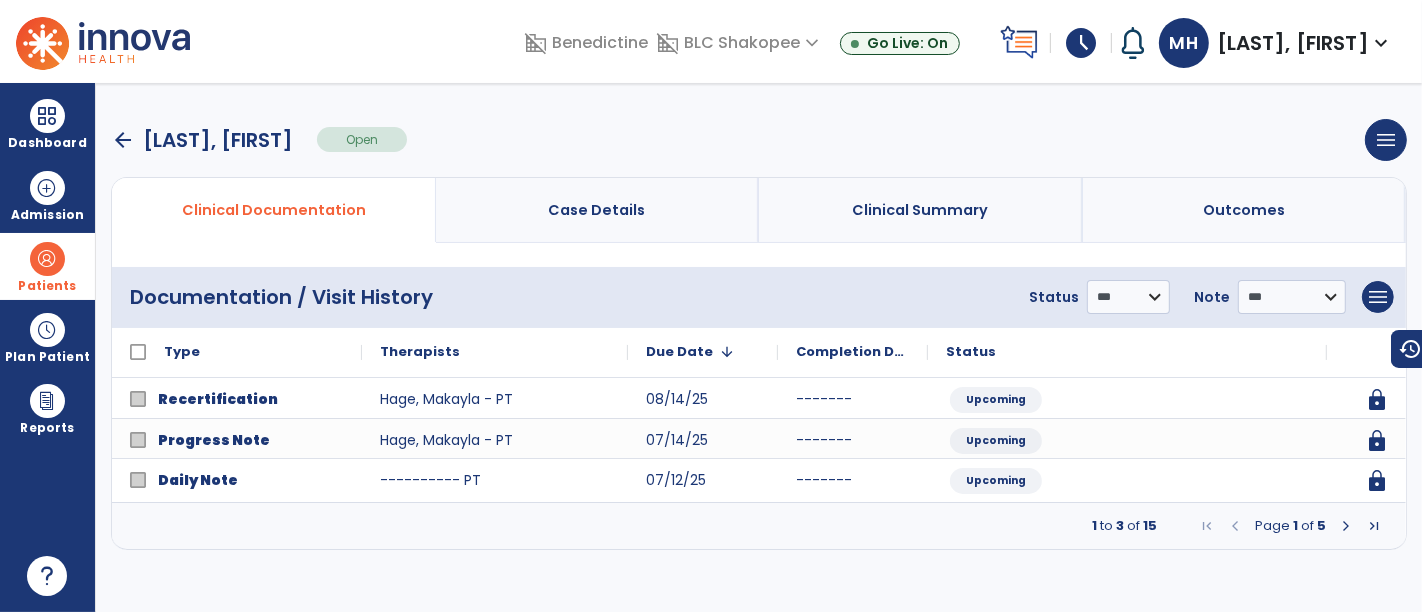 click on "Patients" at bounding box center [47, 266] 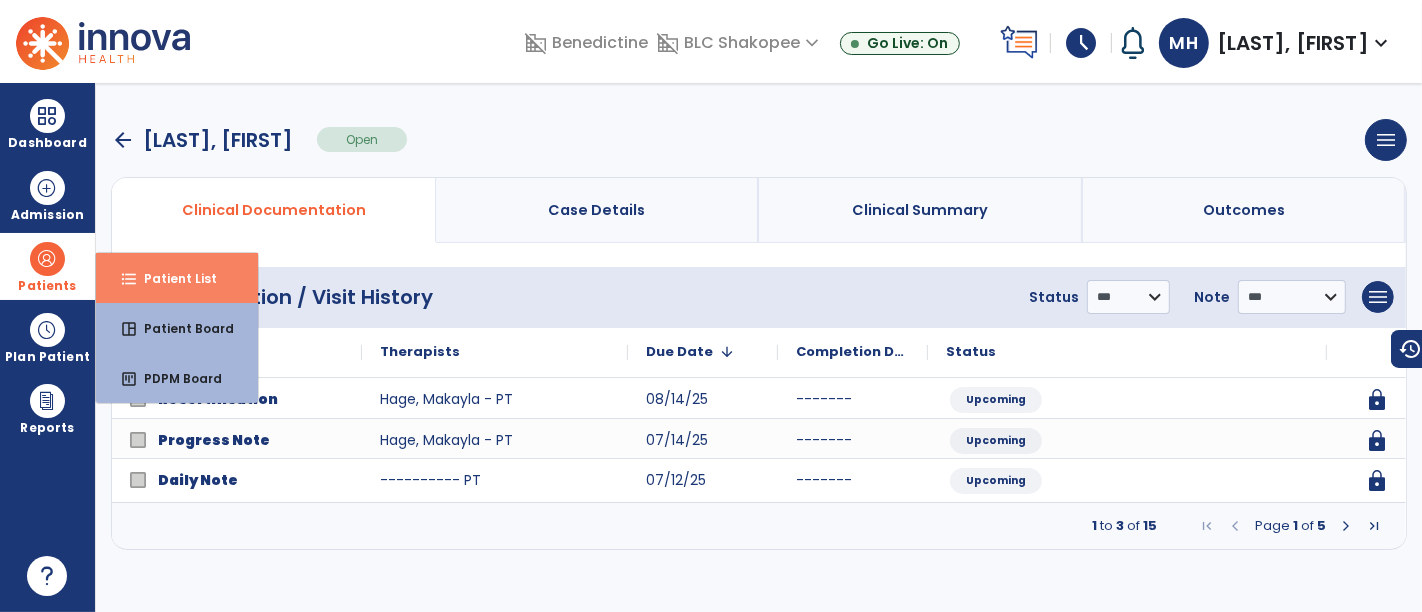 click on "Patient List" at bounding box center (172, 278) 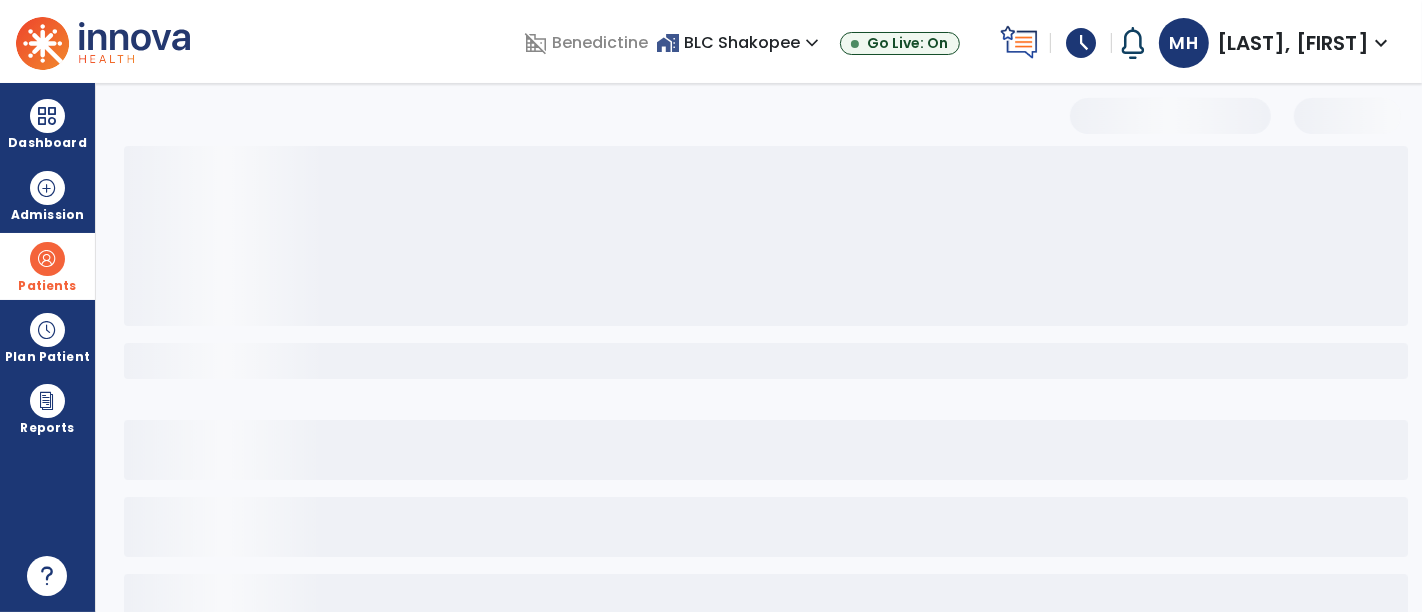 select on "***" 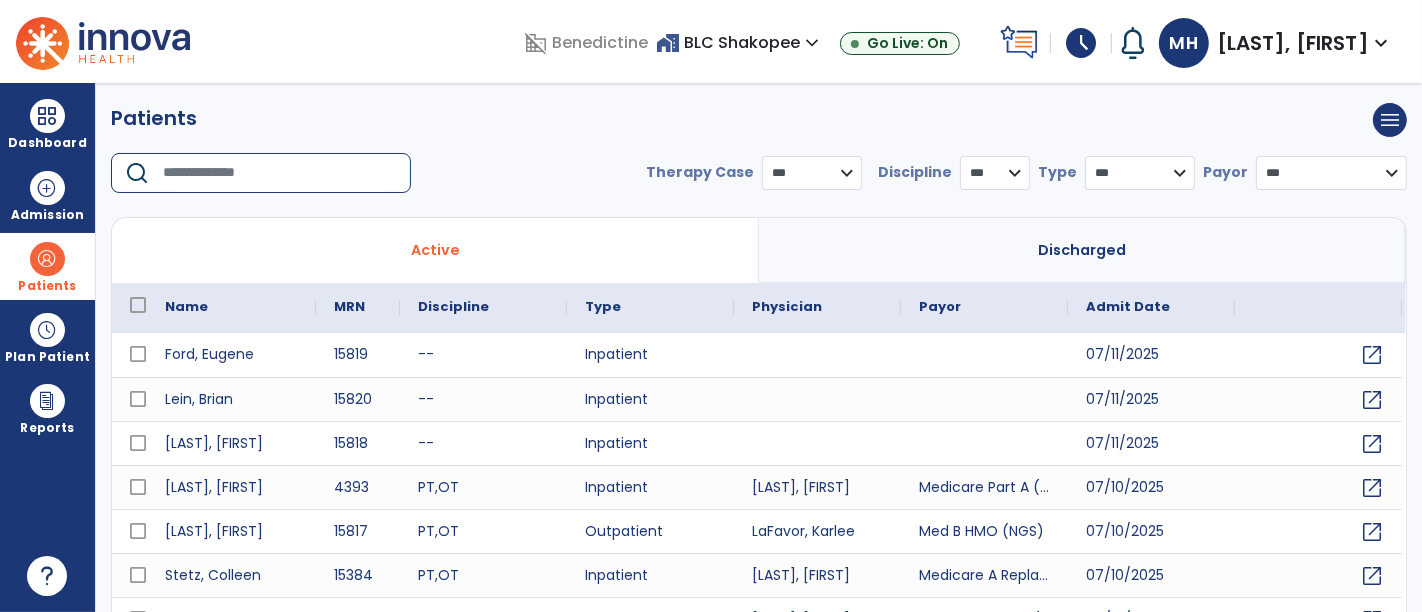 click at bounding box center (280, 173) 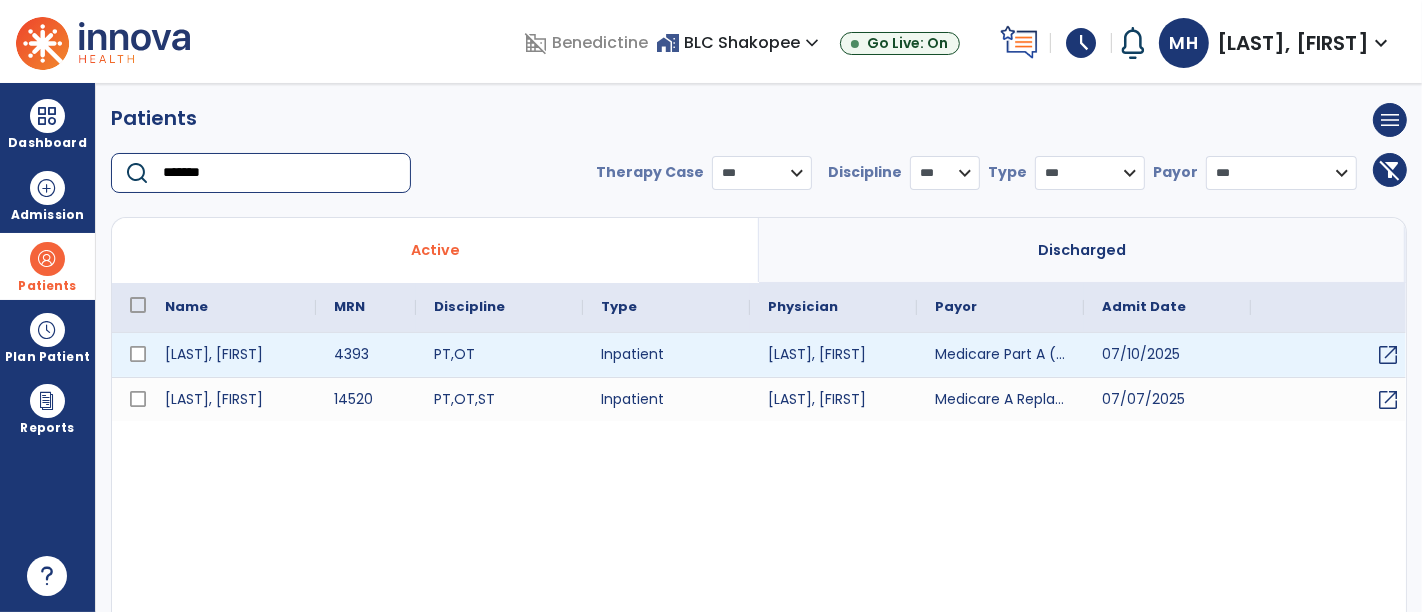 type on "*******" 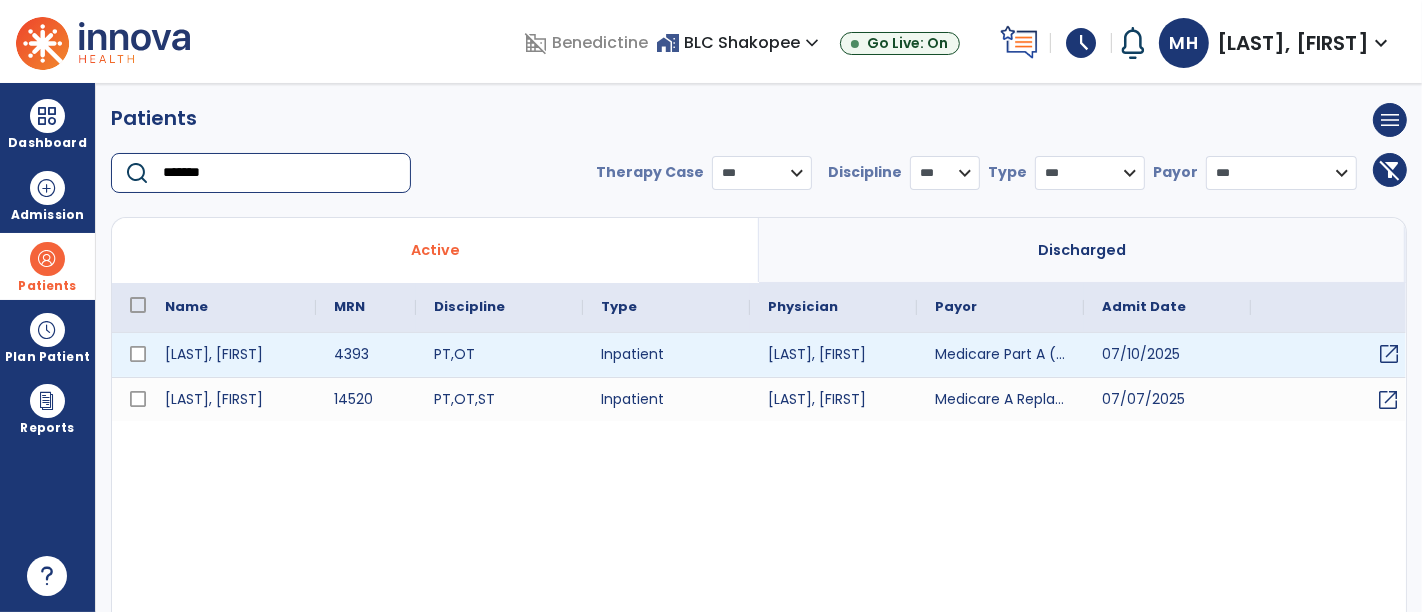 click on "open_in_new" at bounding box center (1389, 354) 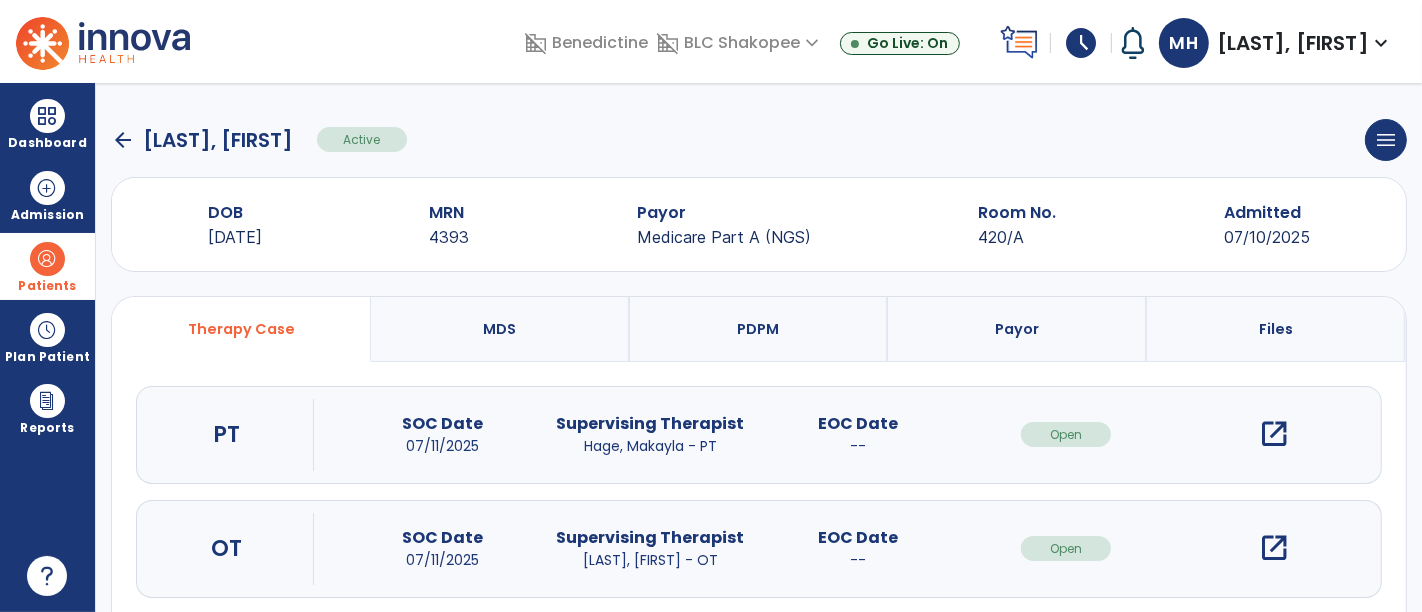 click on "open_in_new" at bounding box center [1274, 434] 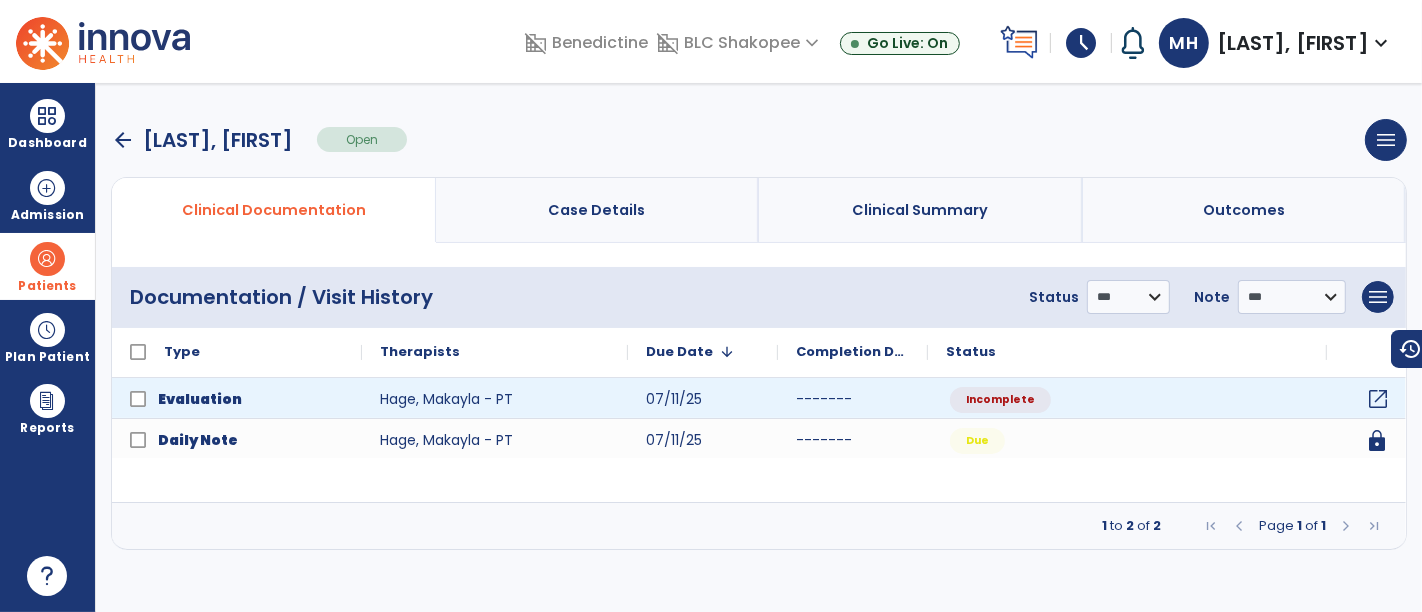 click on "open_in_new" 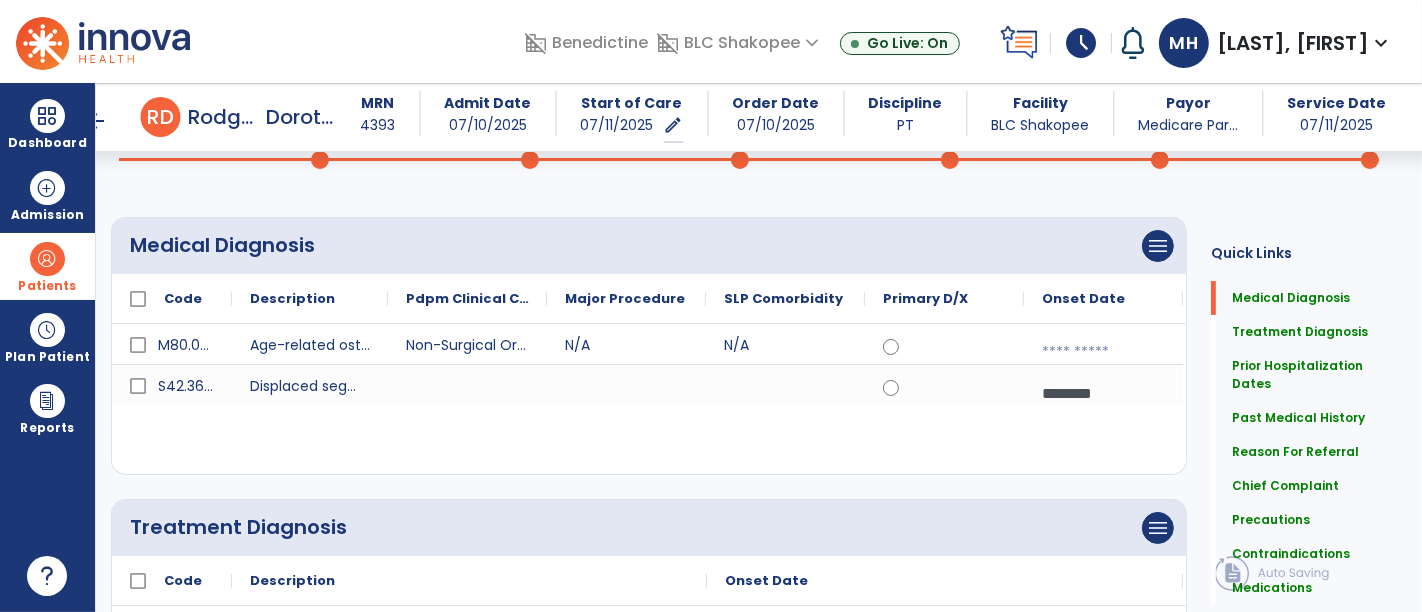 scroll, scrollTop: 0, scrollLeft: 0, axis: both 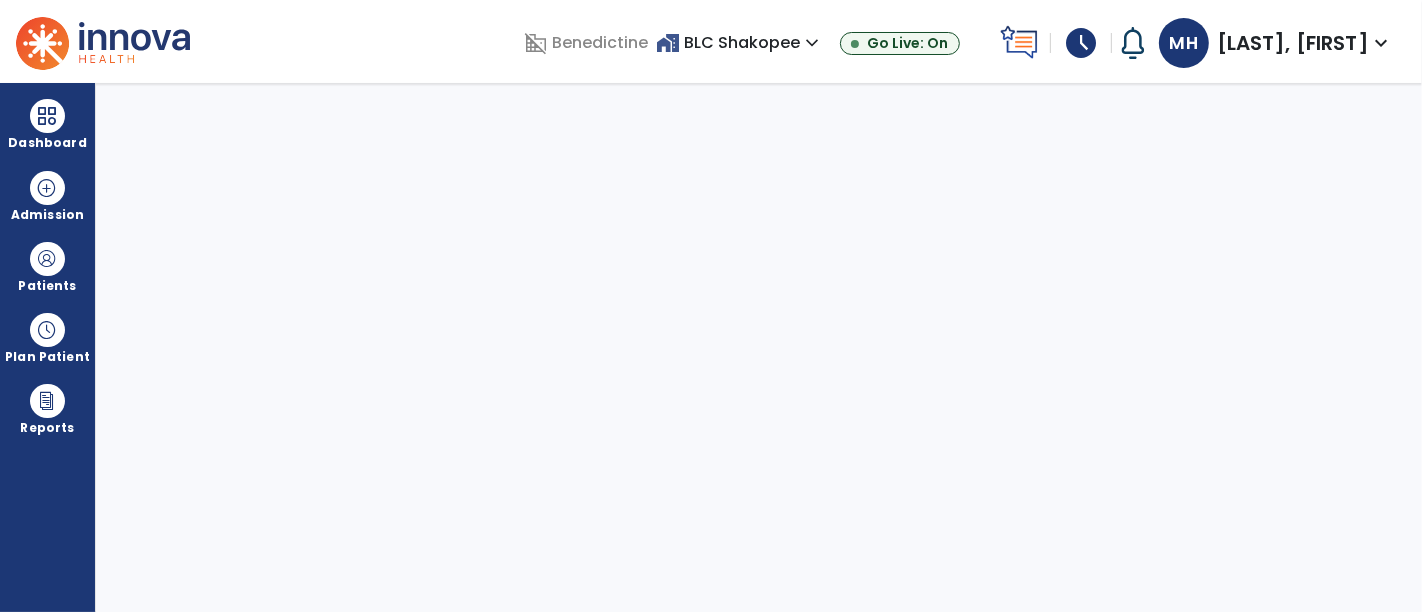 select on "****" 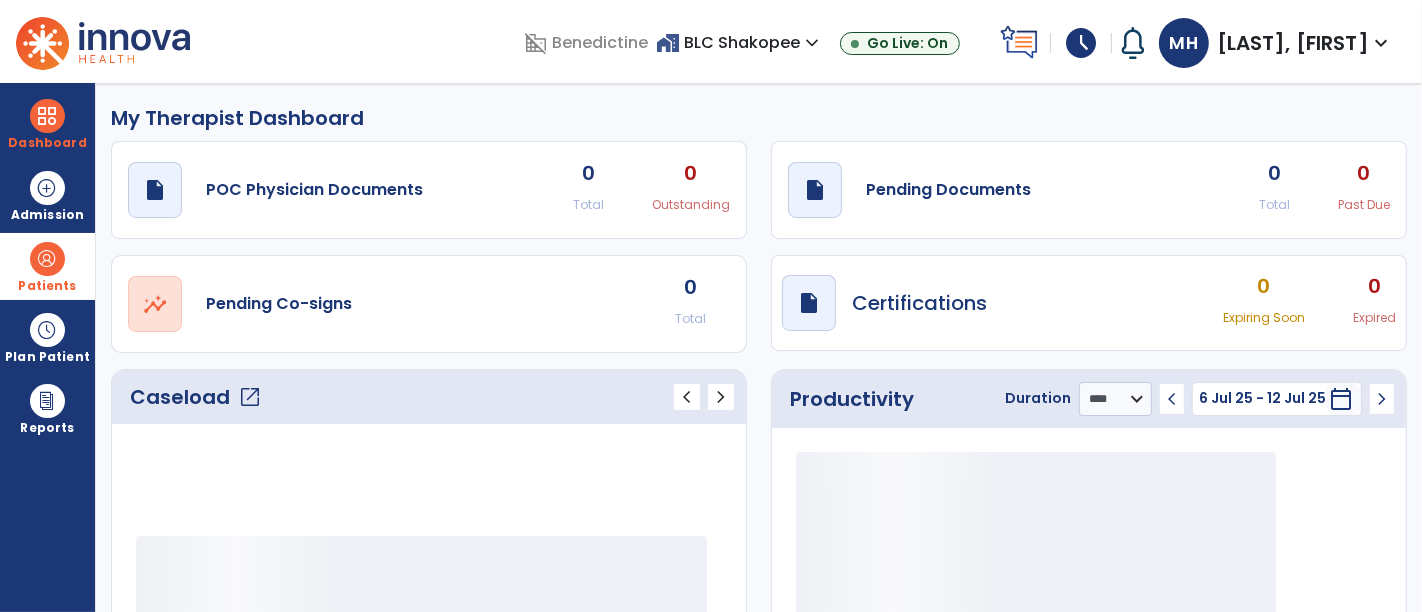 click at bounding box center [47, 259] 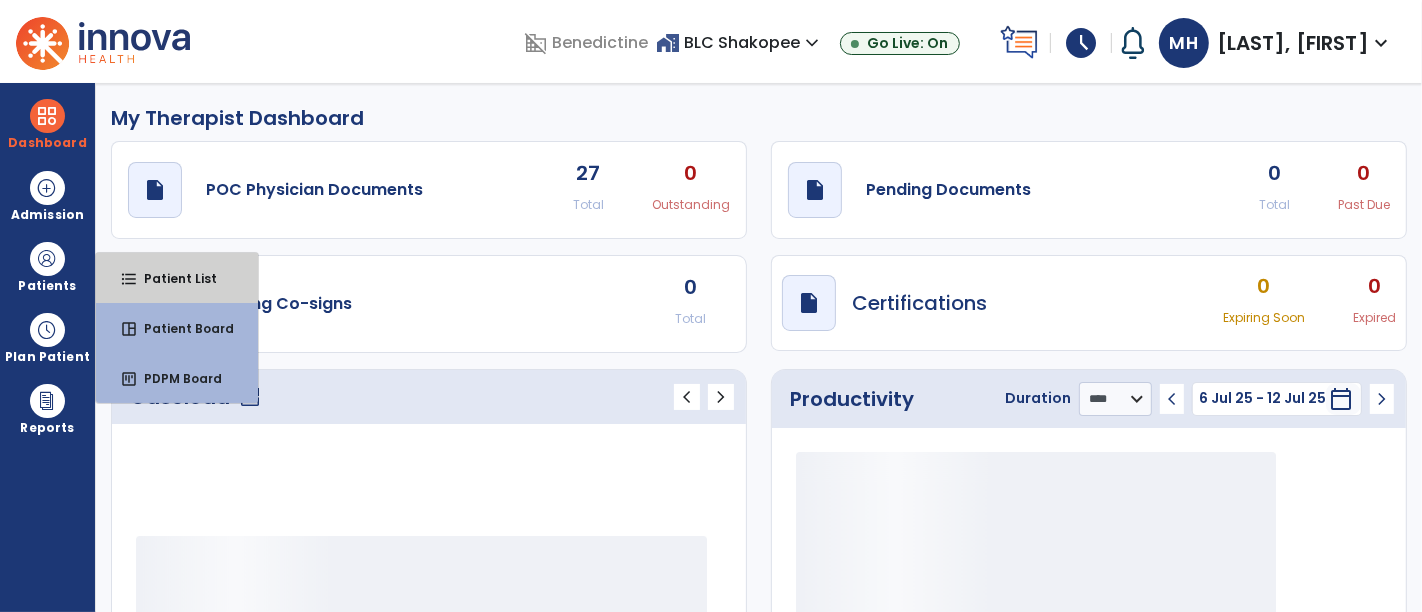 click on "format_list_bulleted" at bounding box center (129, 279) 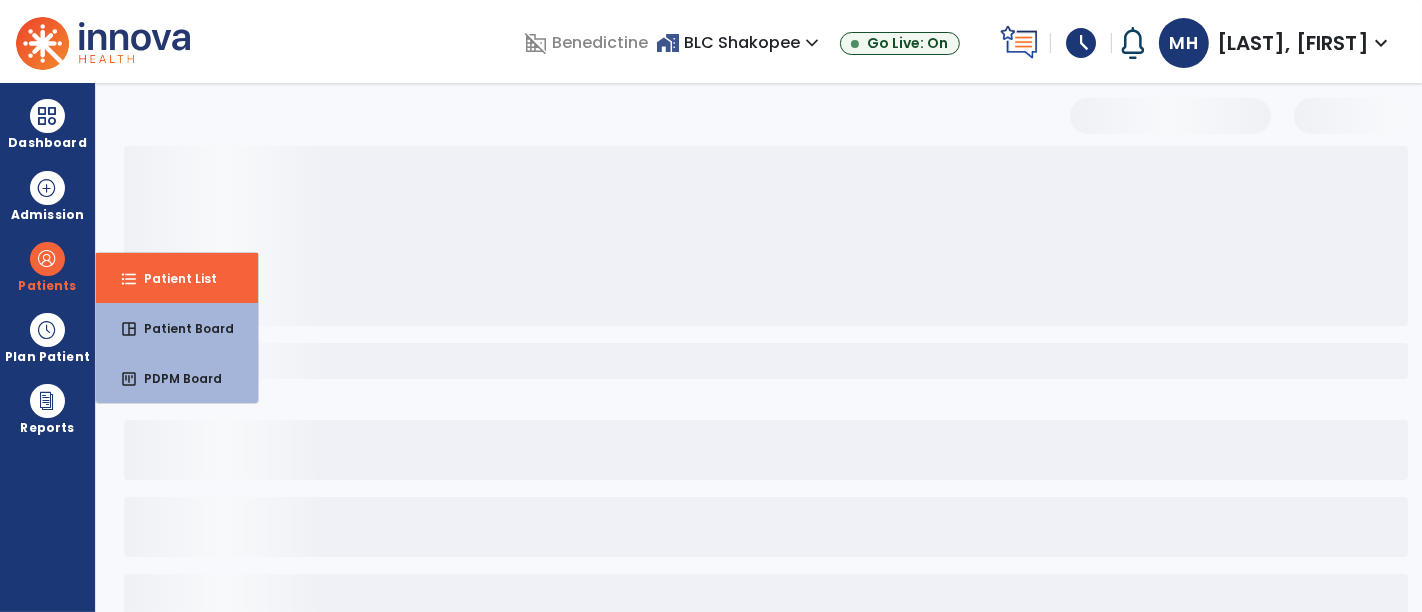 select on "***" 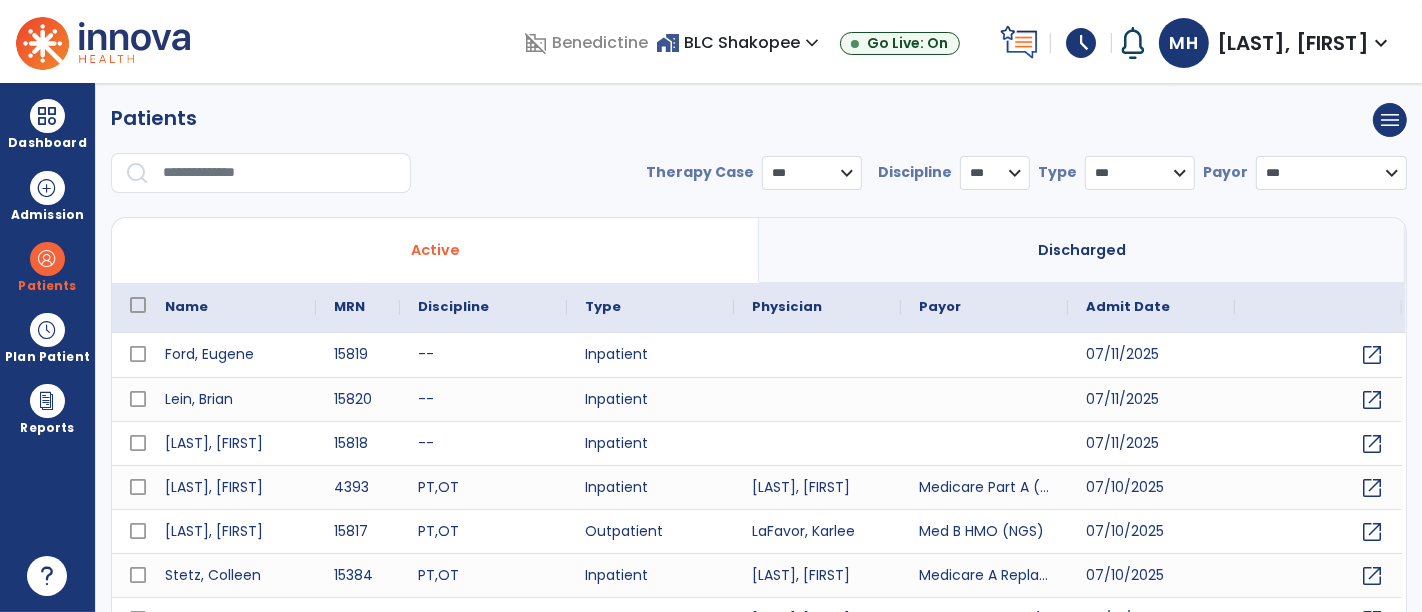click at bounding box center [280, 173] 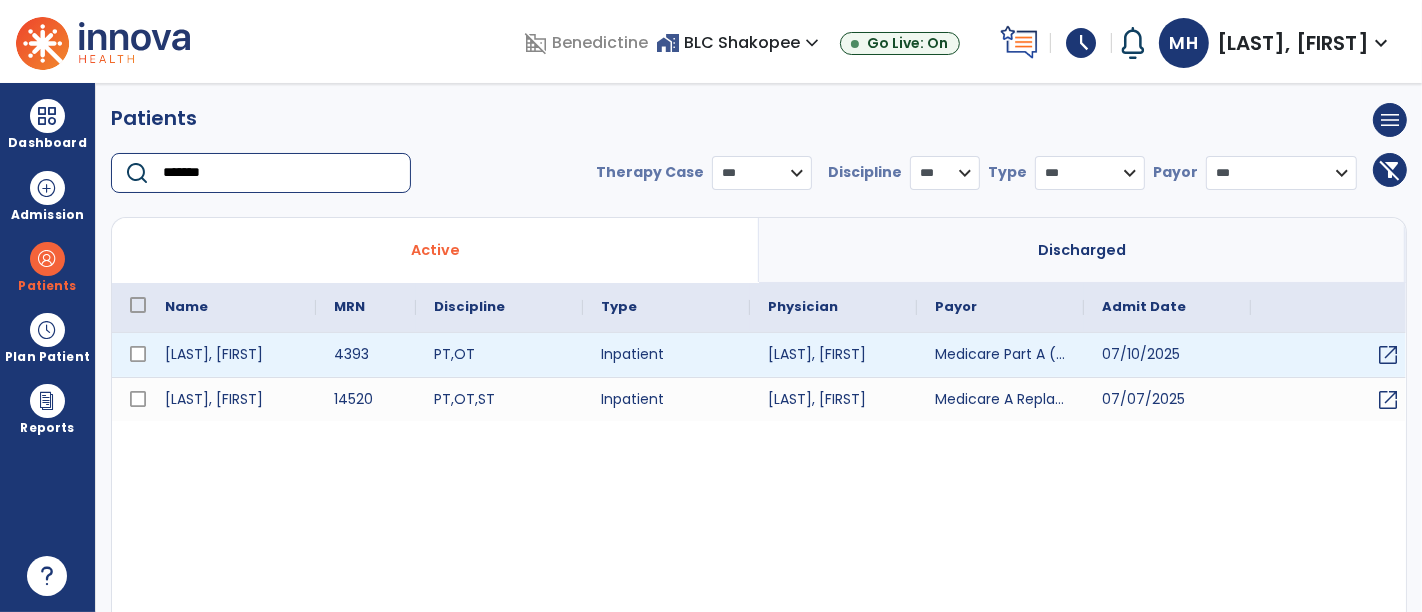 type on "*******" 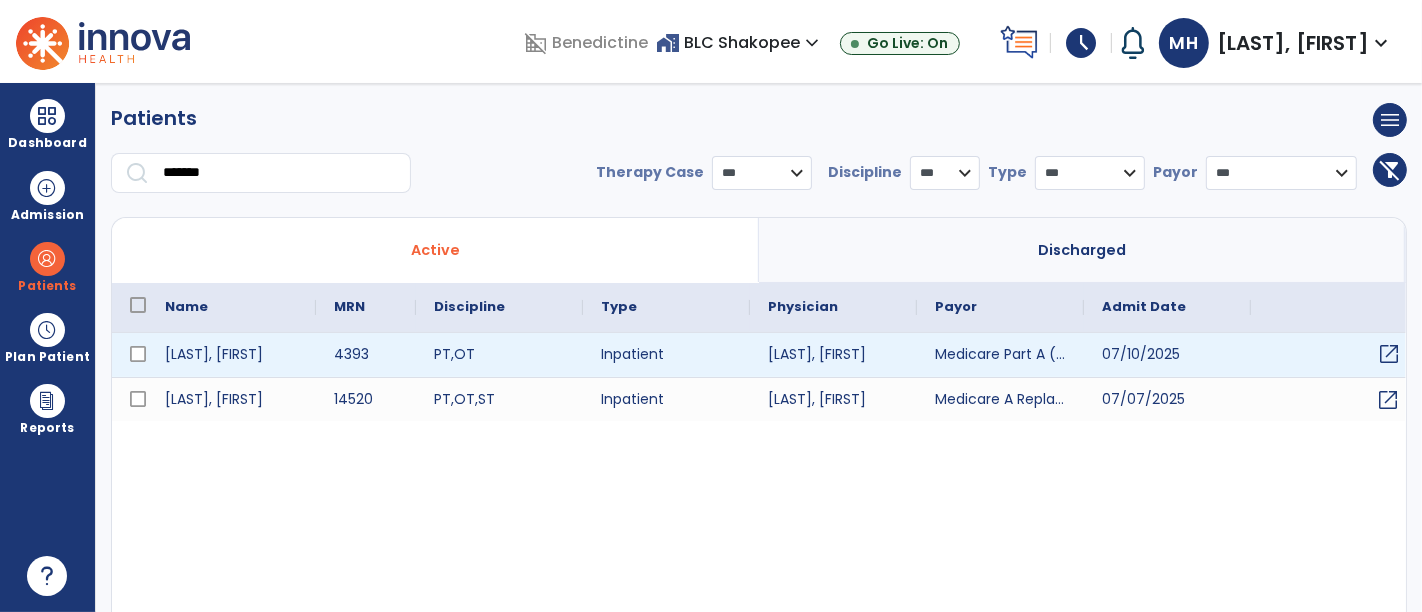 click on "open_in_new" at bounding box center [1389, 354] 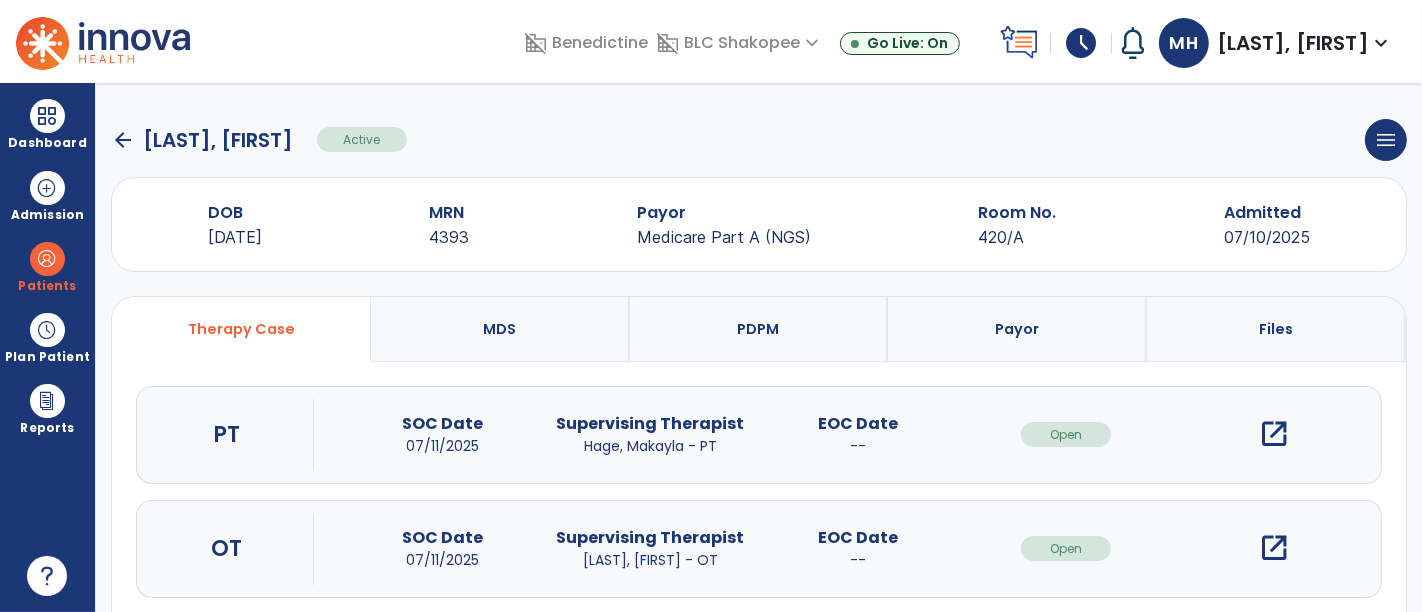 click on "open_in_new" at bounding box center (1274, 548) 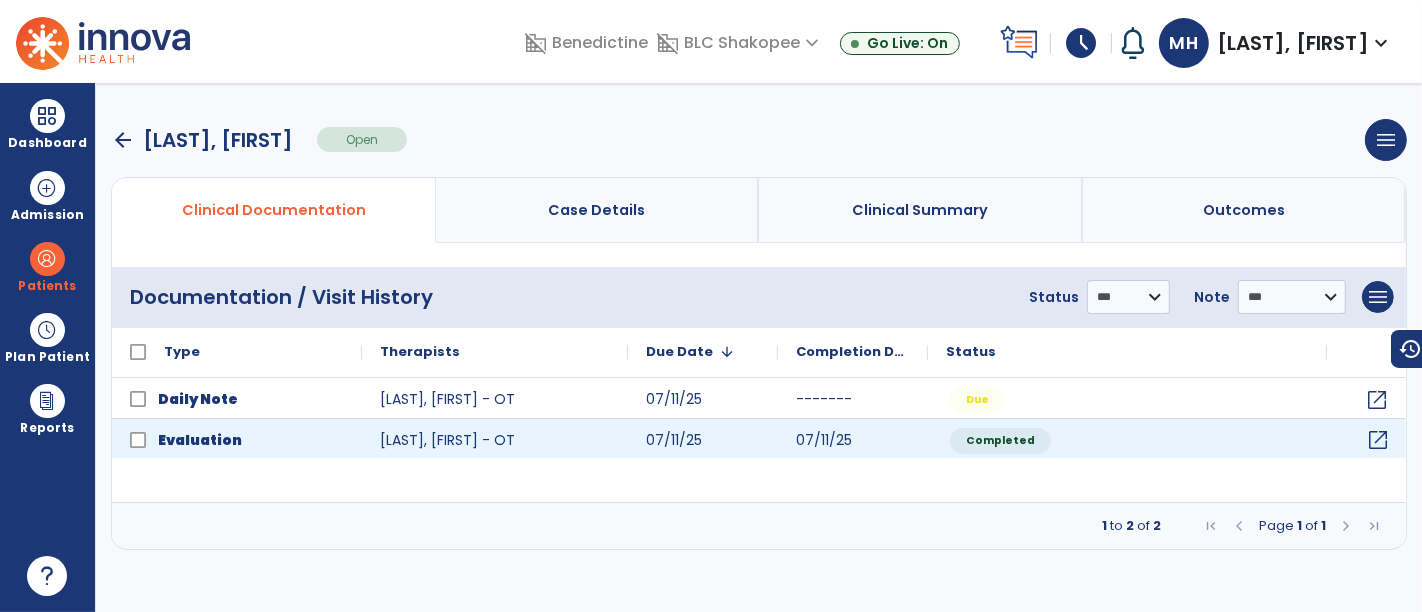 click on "open_in_new" 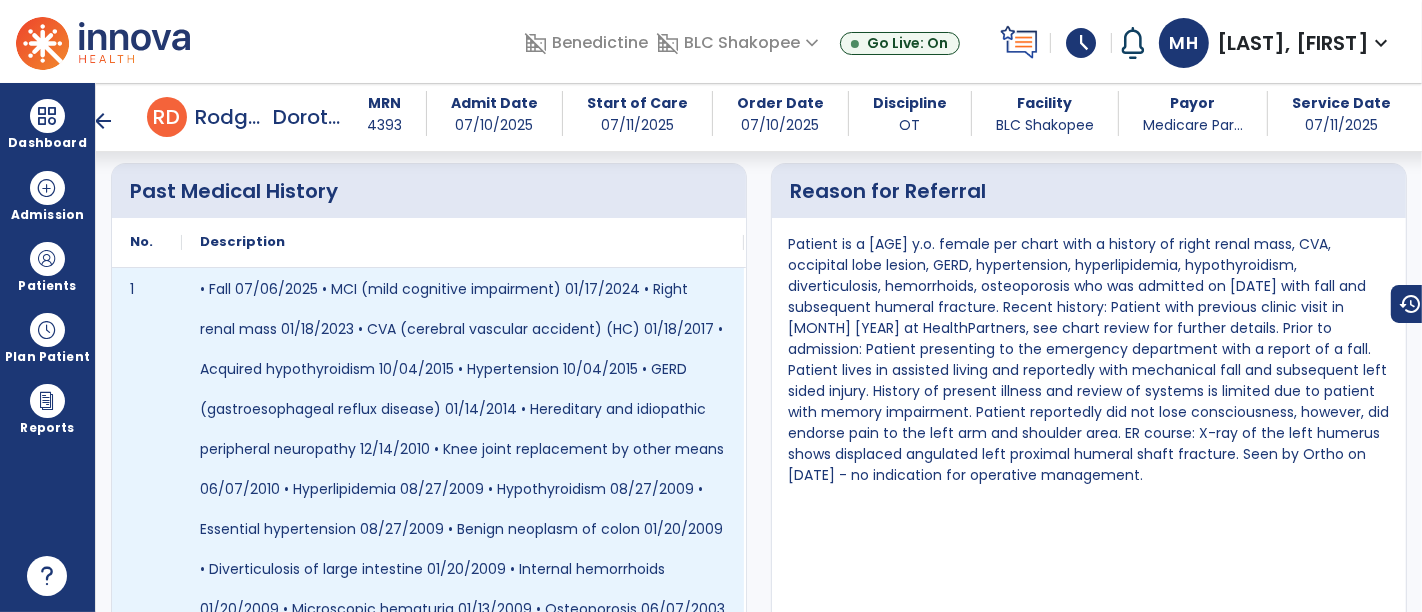 scroll, scrollTop: 1218, scrollLeft: 0, axis: vertical 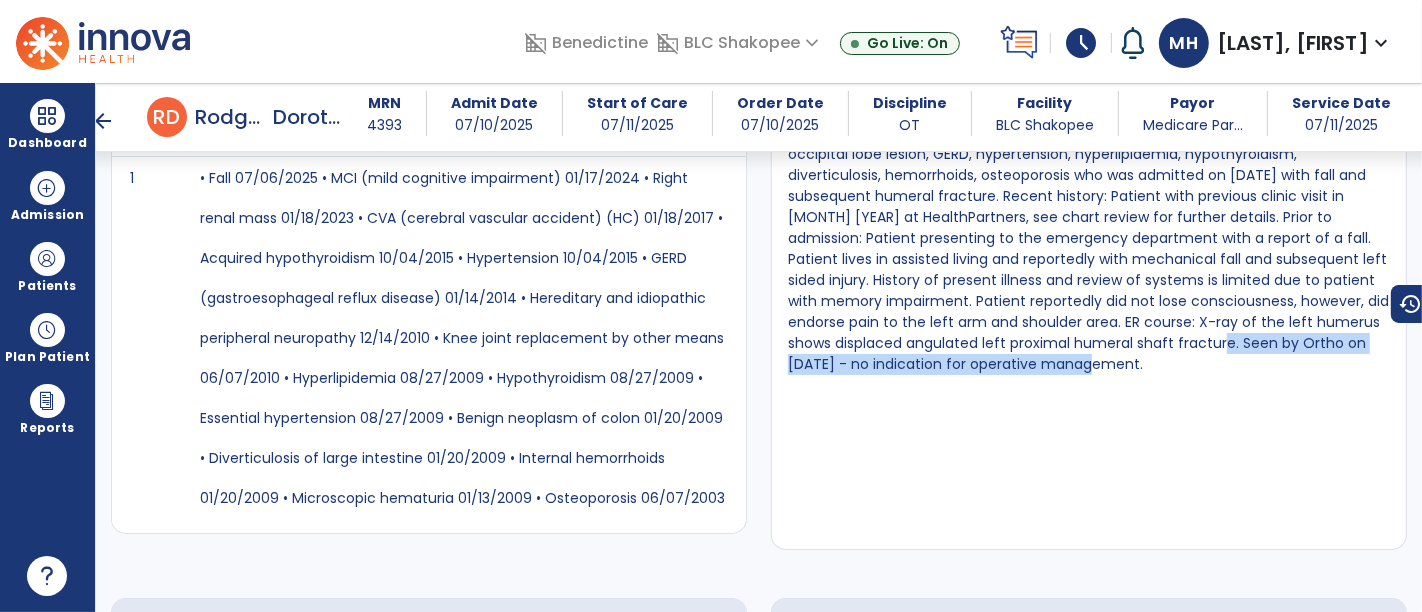 drag, startPoint x: 1062, startPoint y: 358, endPoint x: 1191, endPoint y: 335, distance: 131.03435 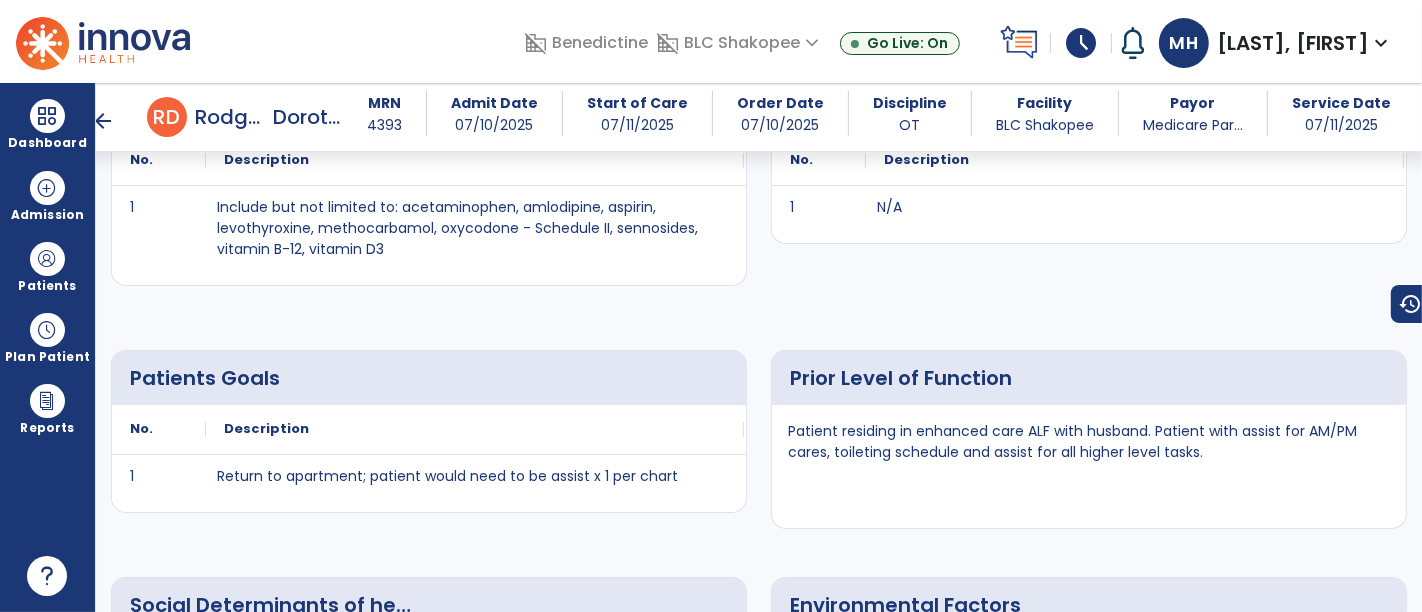 scroll, scrollTop: 2107, scrollLeft: 0, axis: vertical 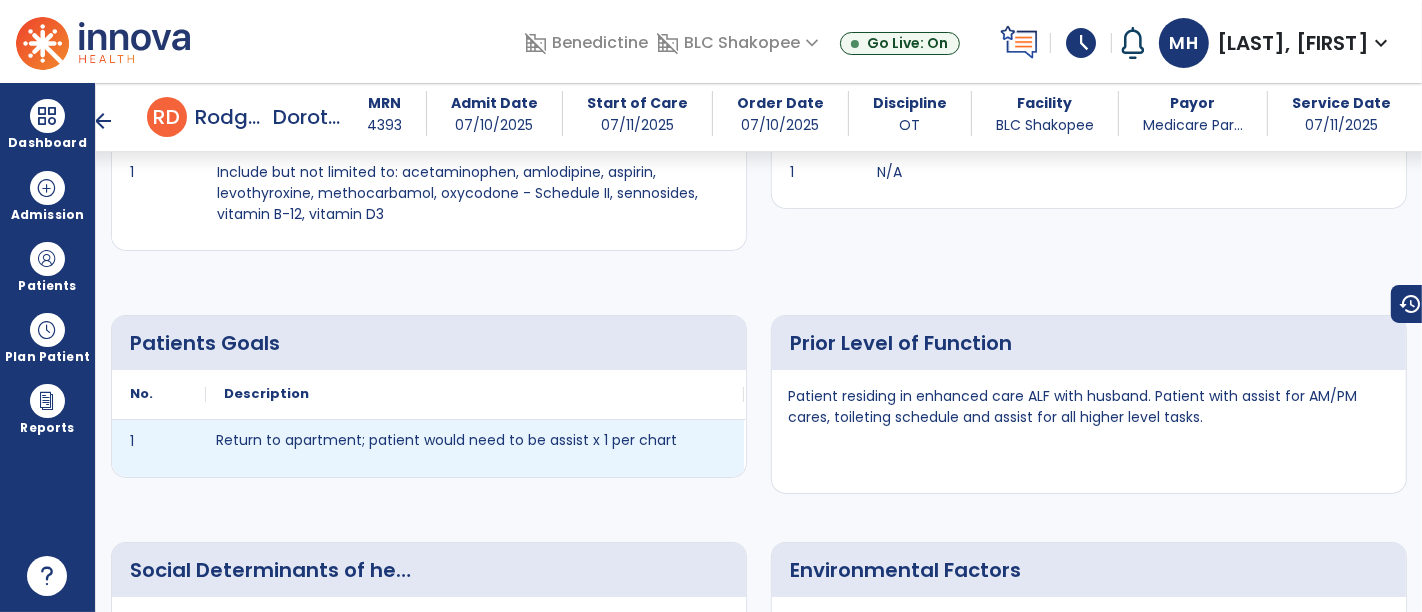 click on "Return to apartment; patient would need to be assist x 1 per chart" at bounding box center [446, 440] 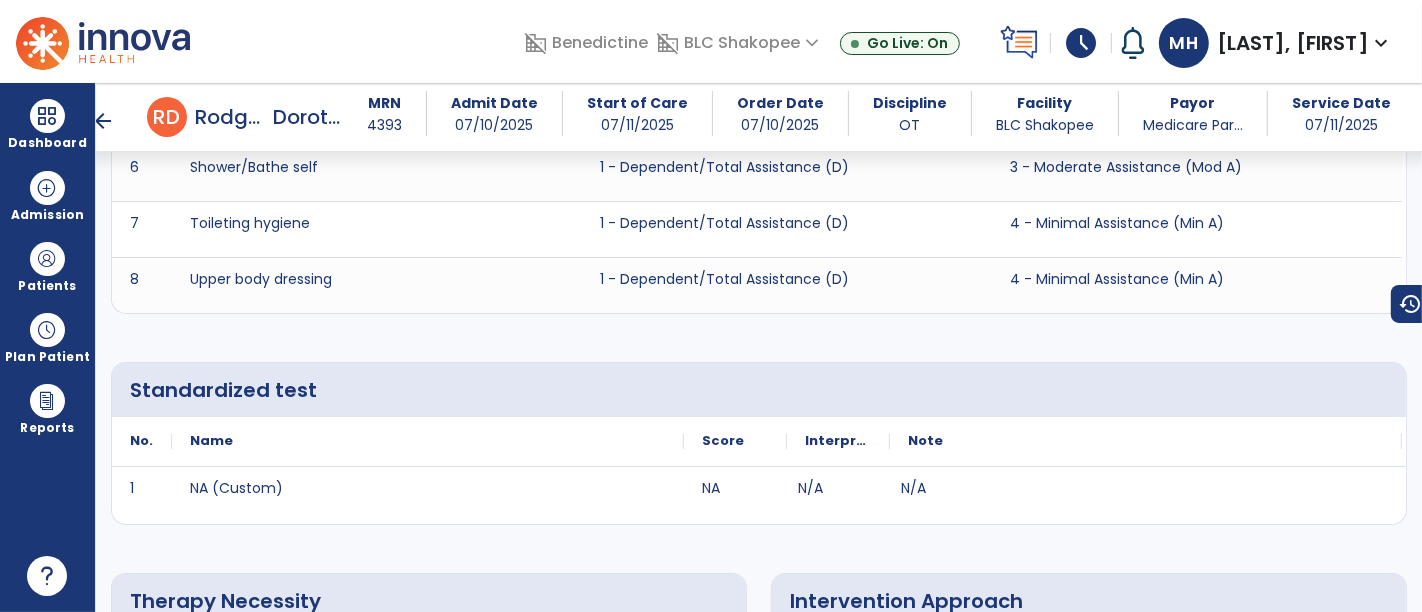 scroll, scrollTop: 4107, scrollLeft: 0, axis: vertical 